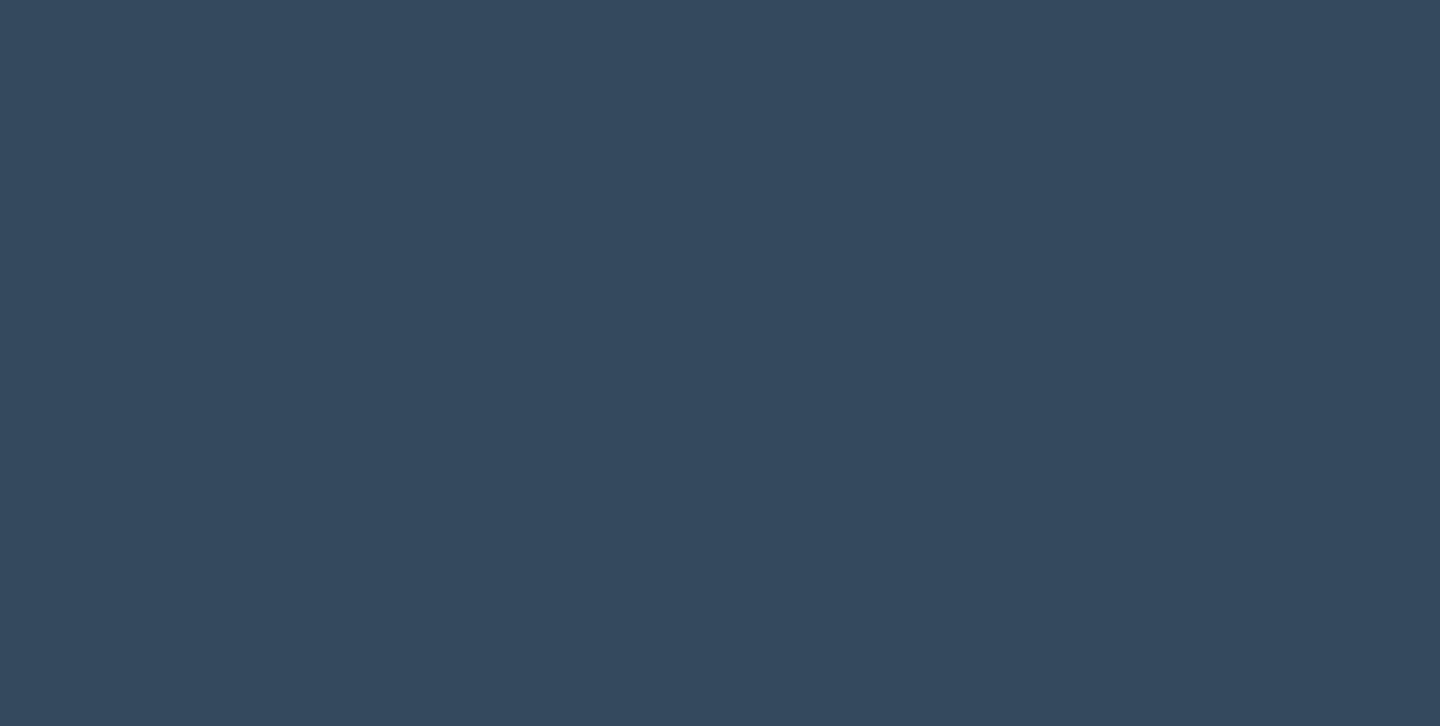 scroll, scrollTop: 0, scrollLeft: 0, axis: both 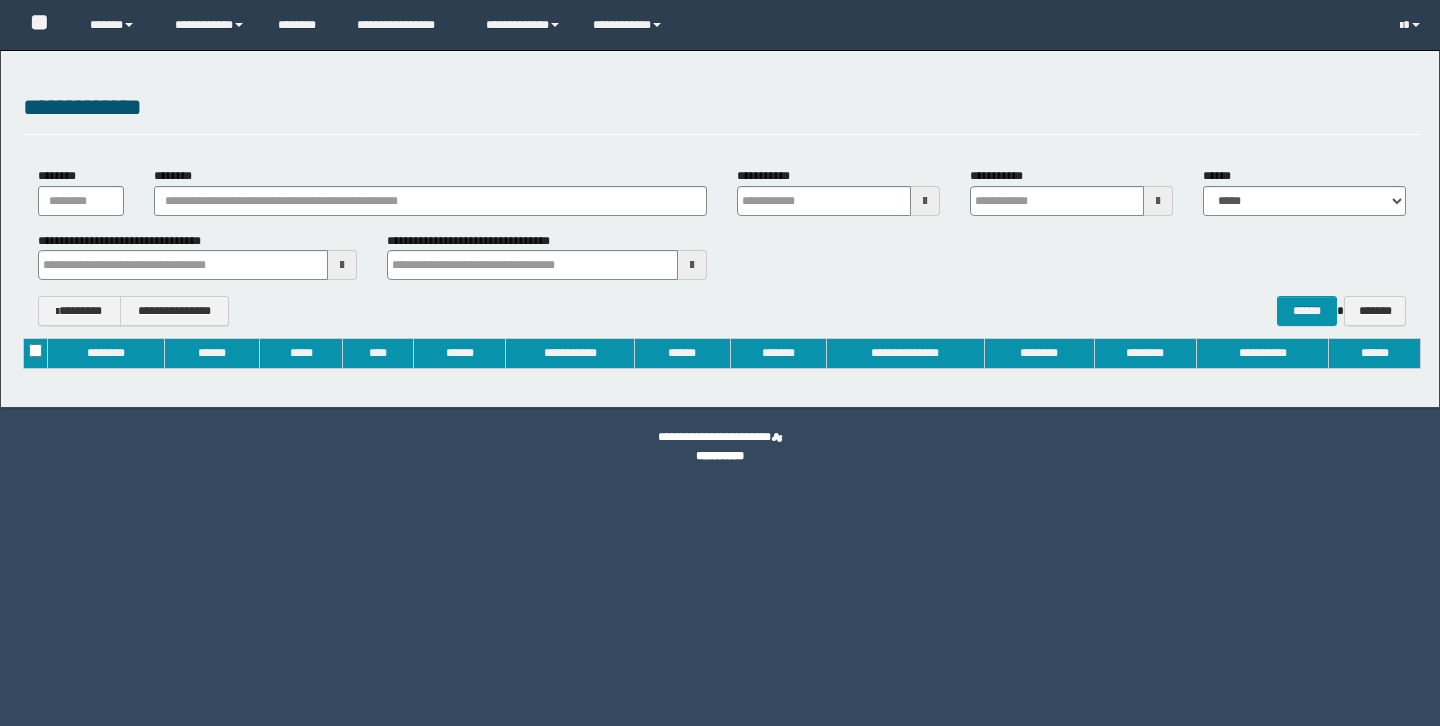 type on "**********" 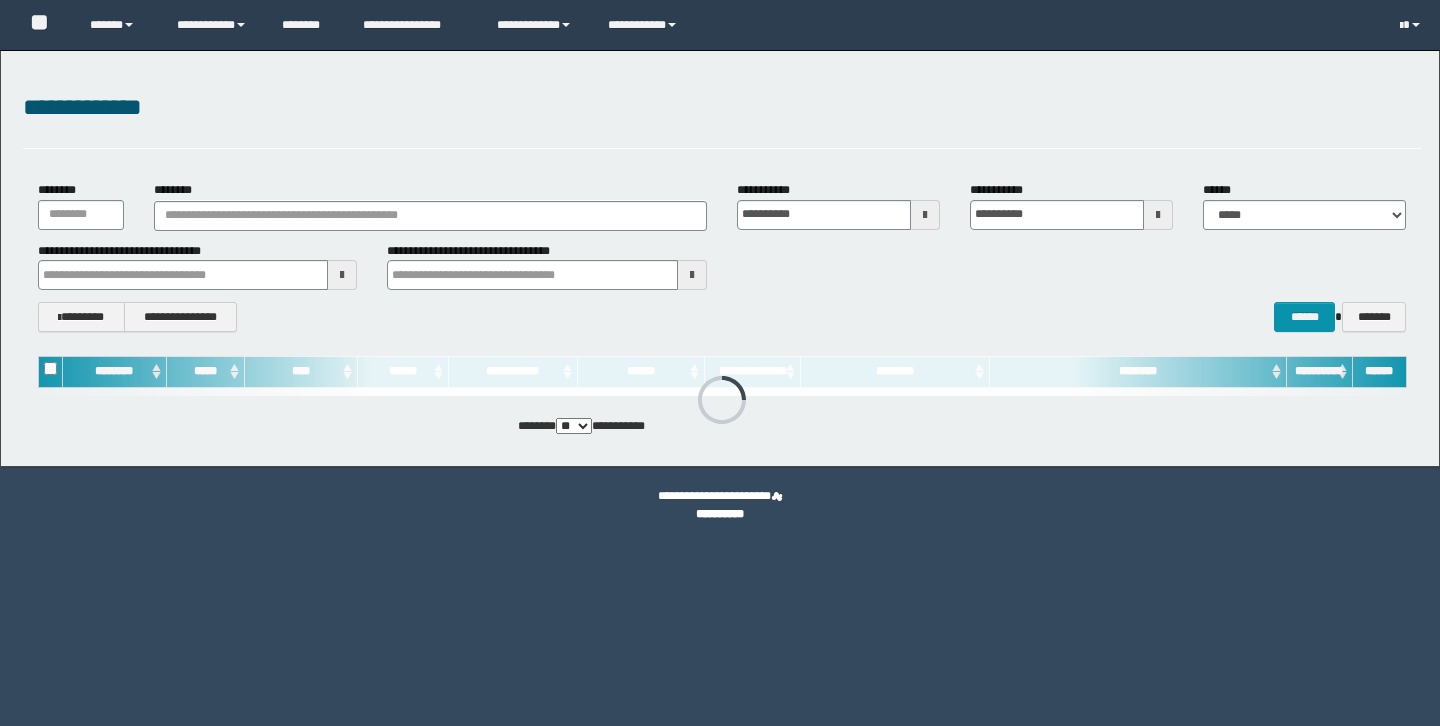 scroll, scrollTop: 0, scrollLeft: 0, axis: both 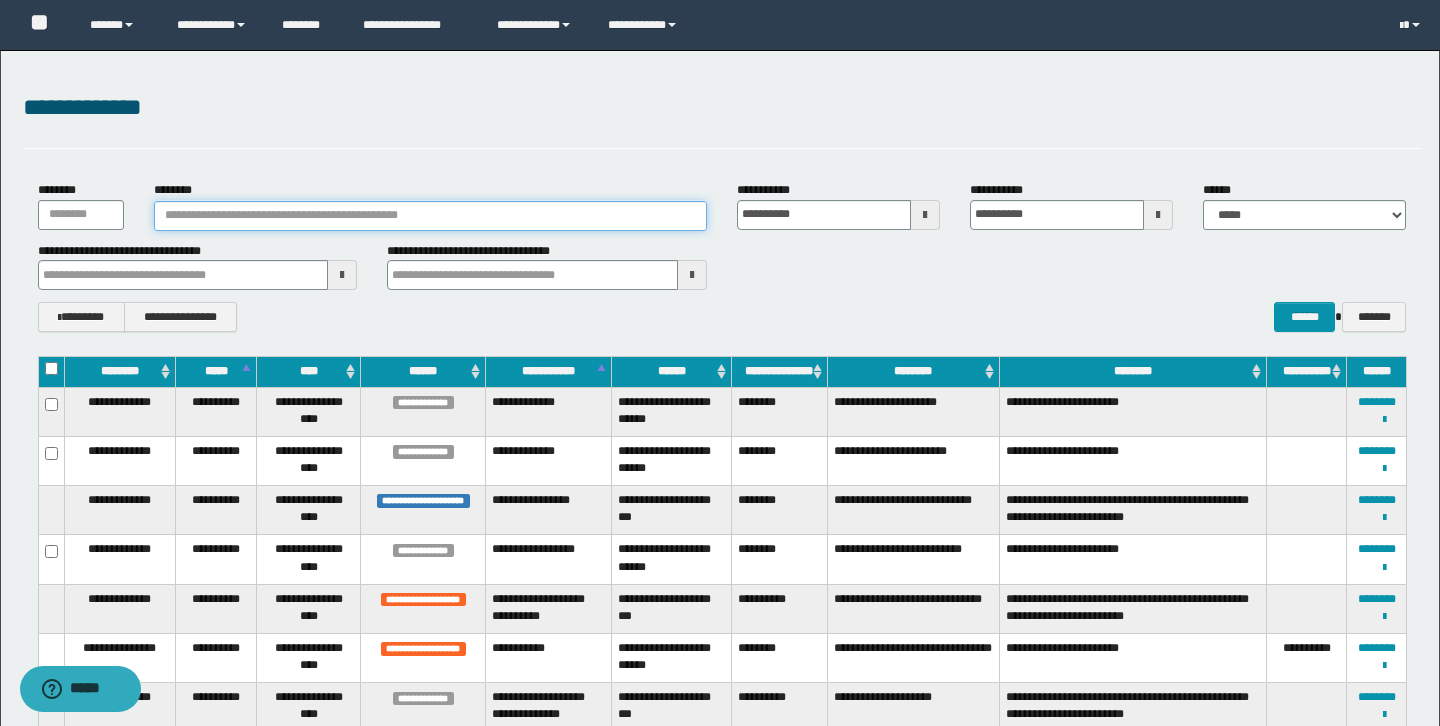 click on "********" at bounding box center [430, 216] 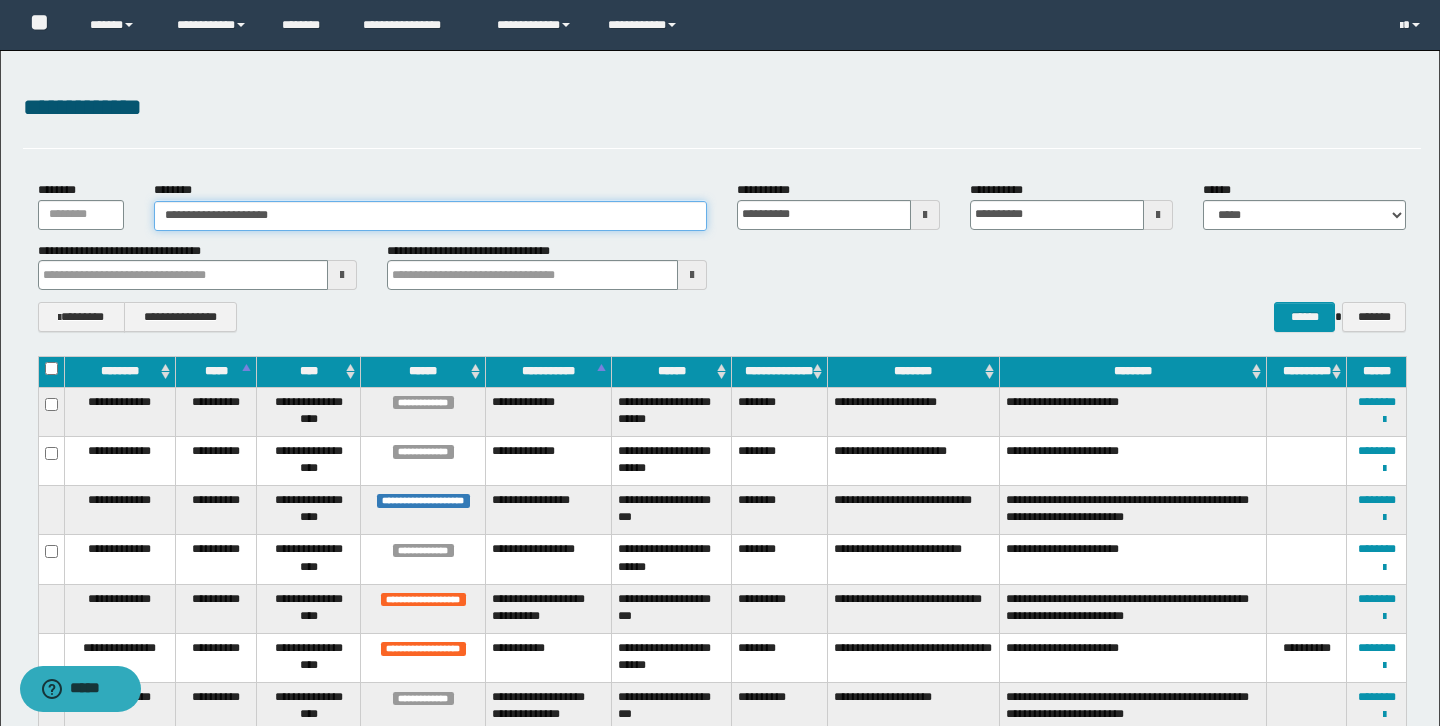 type on "**********" 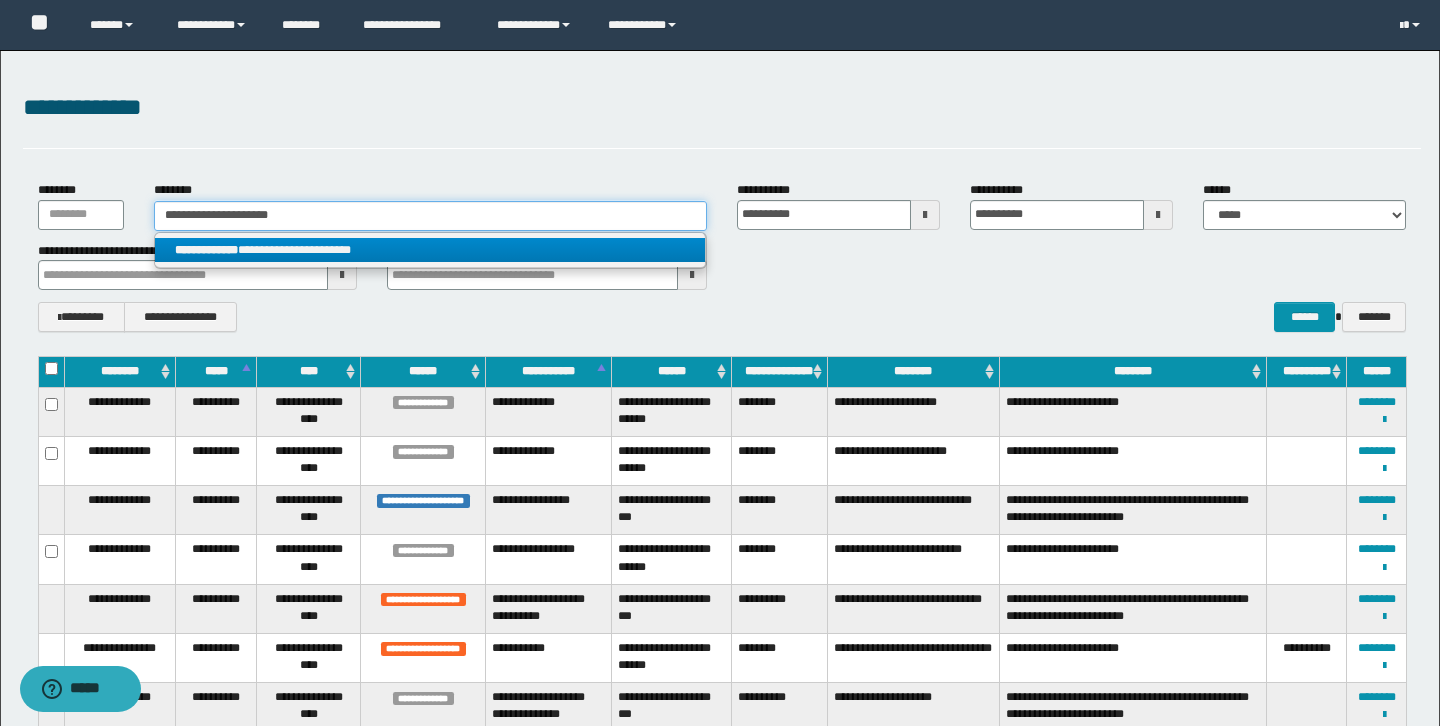 type on "**********" 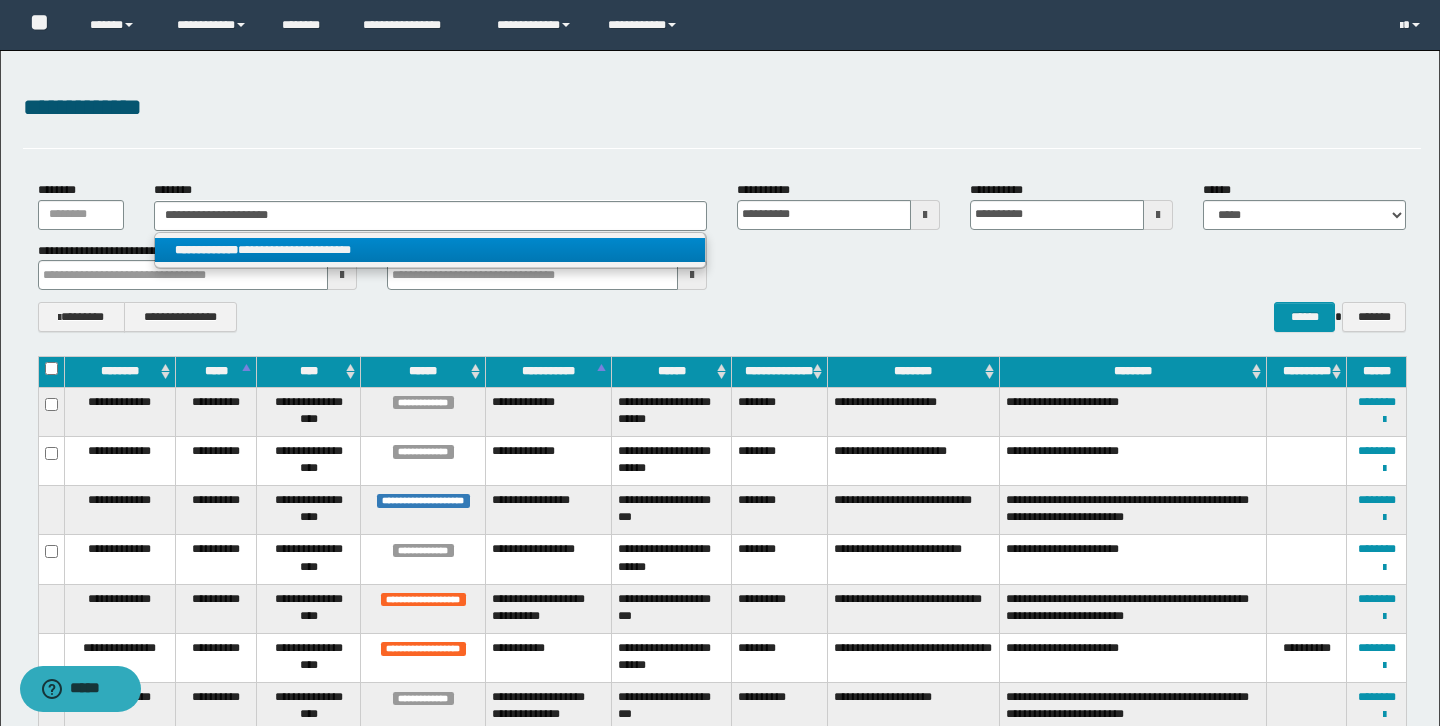 click on "**********" at bounding box center (430, 250) 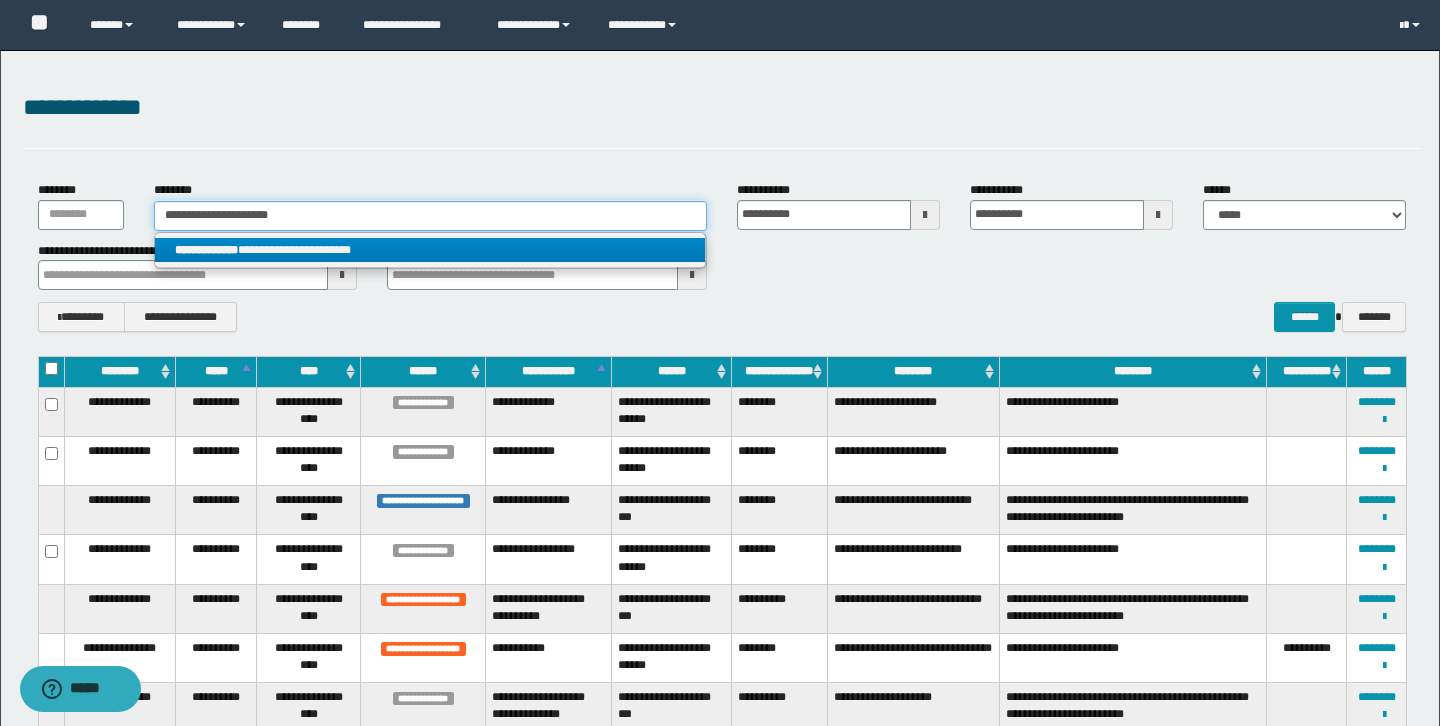type 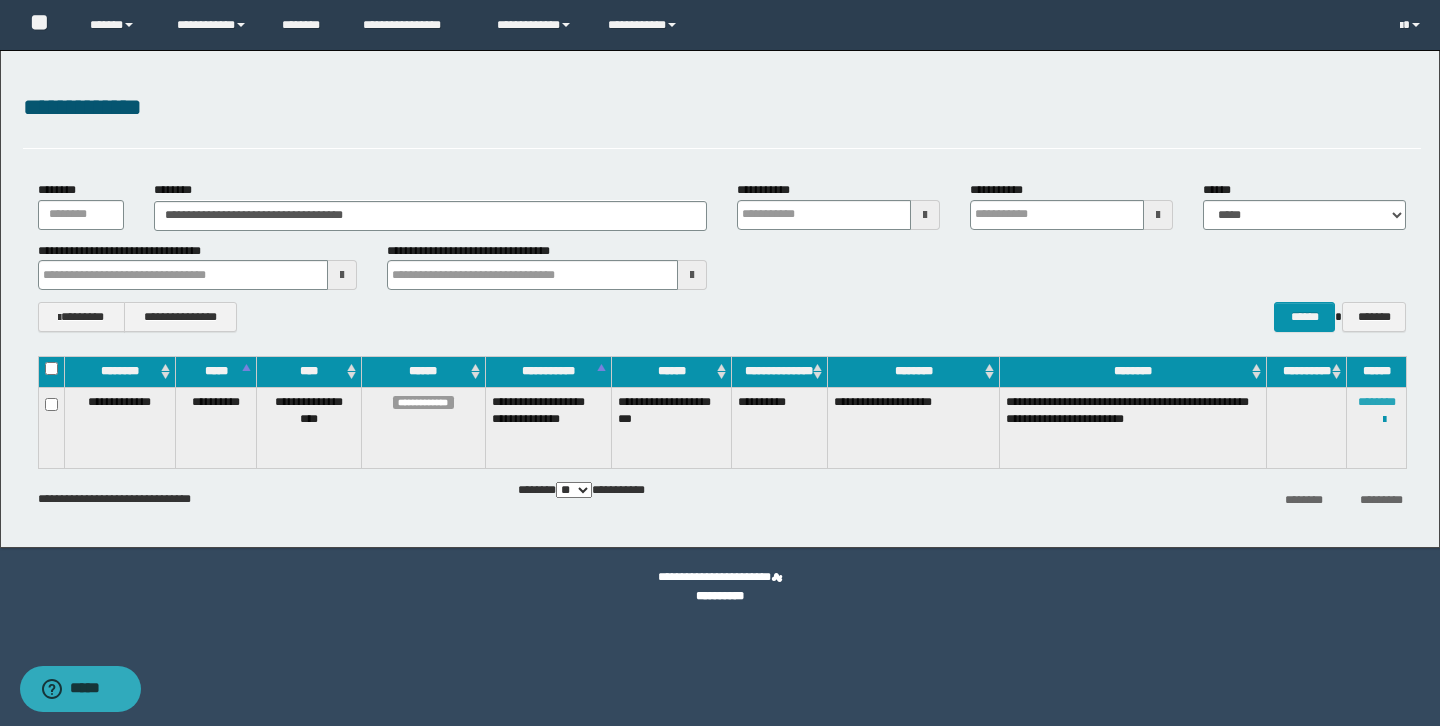 click on "********" at bounding box center (1377, 402) 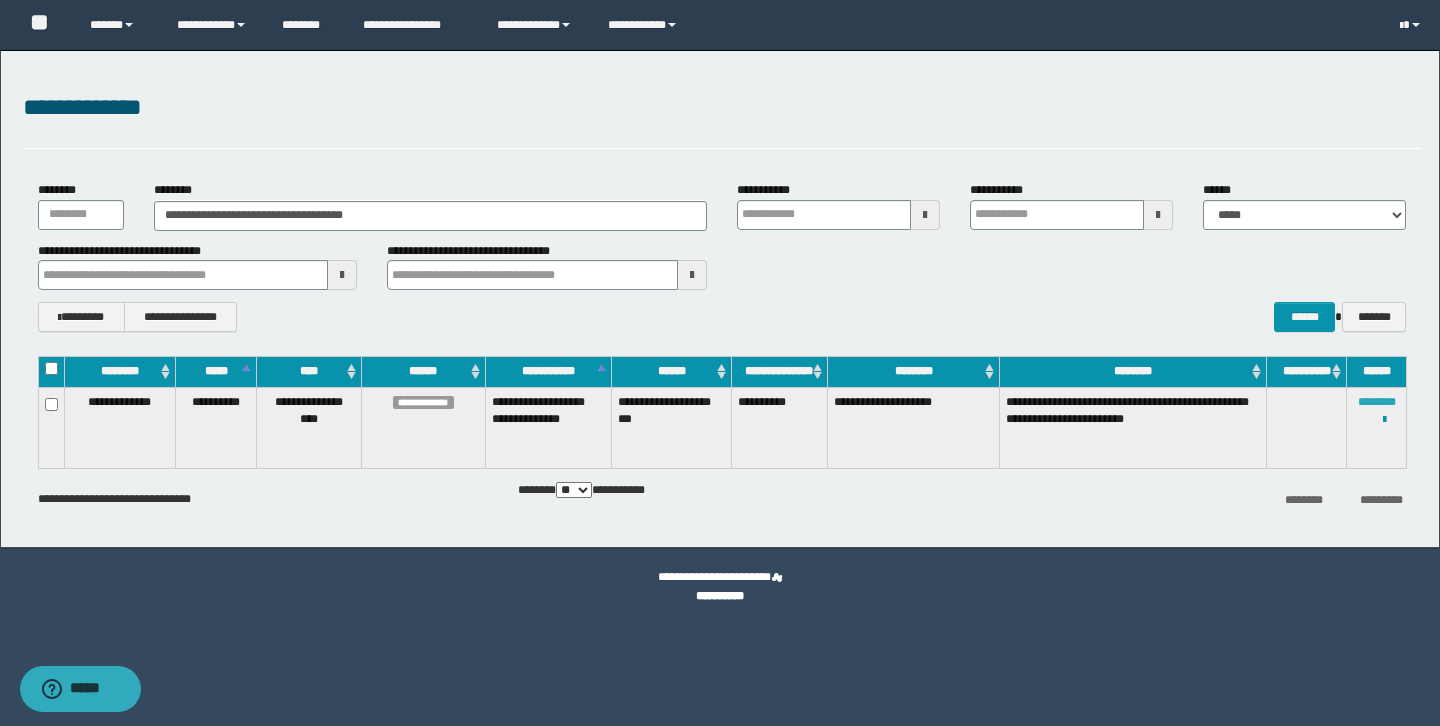 type 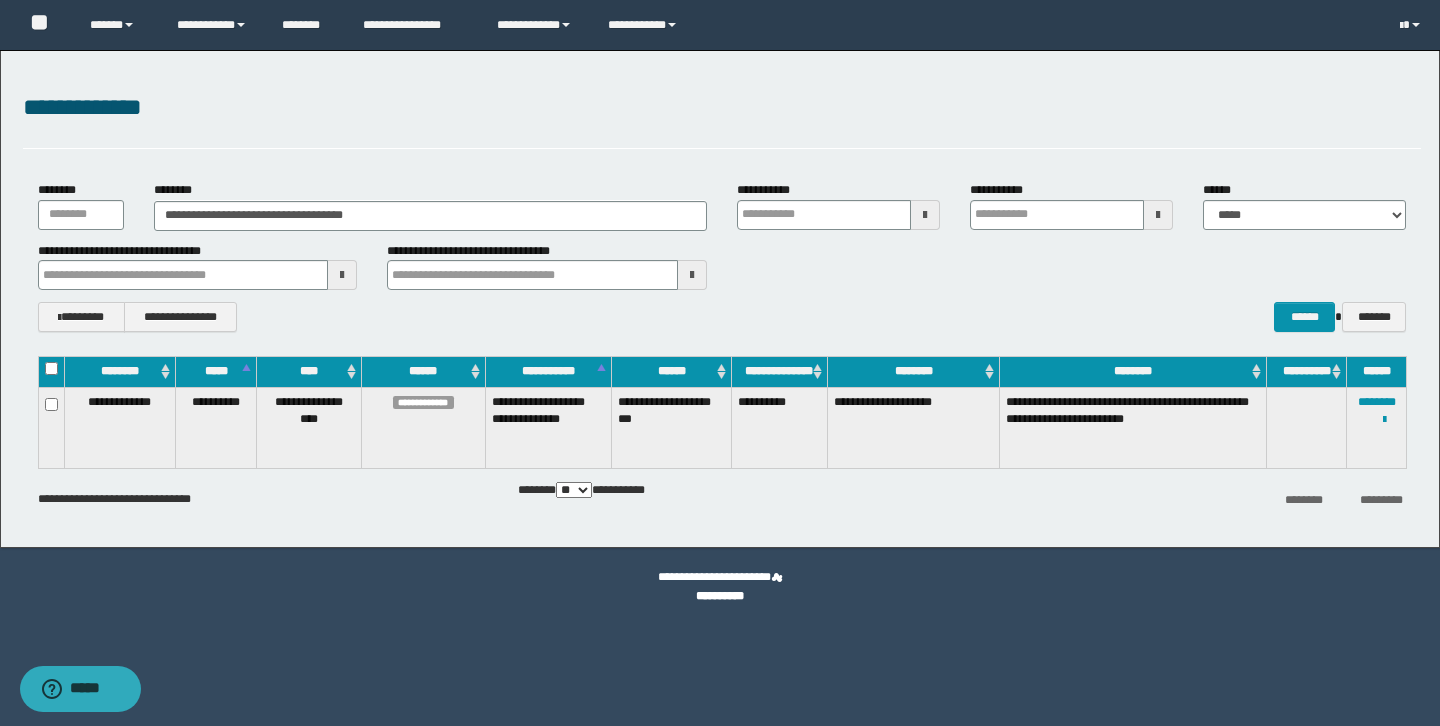 type 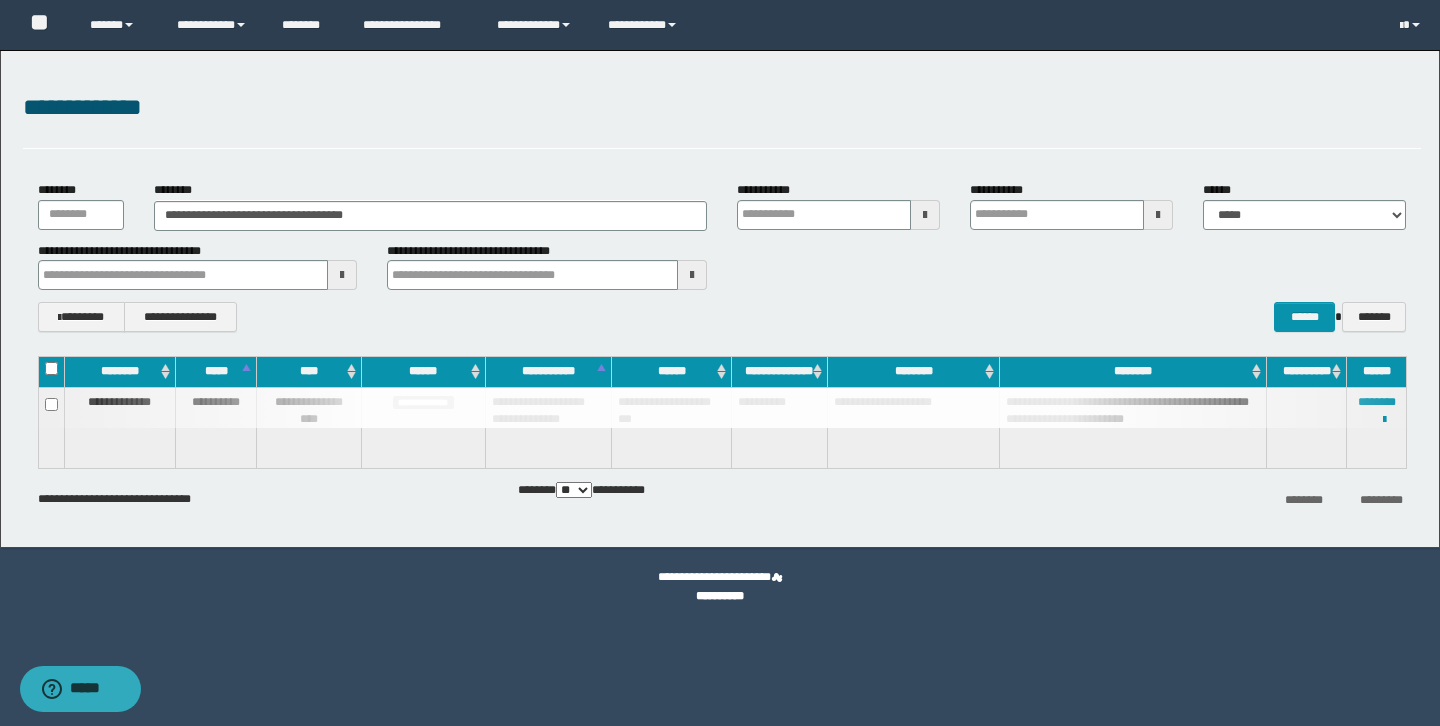 type 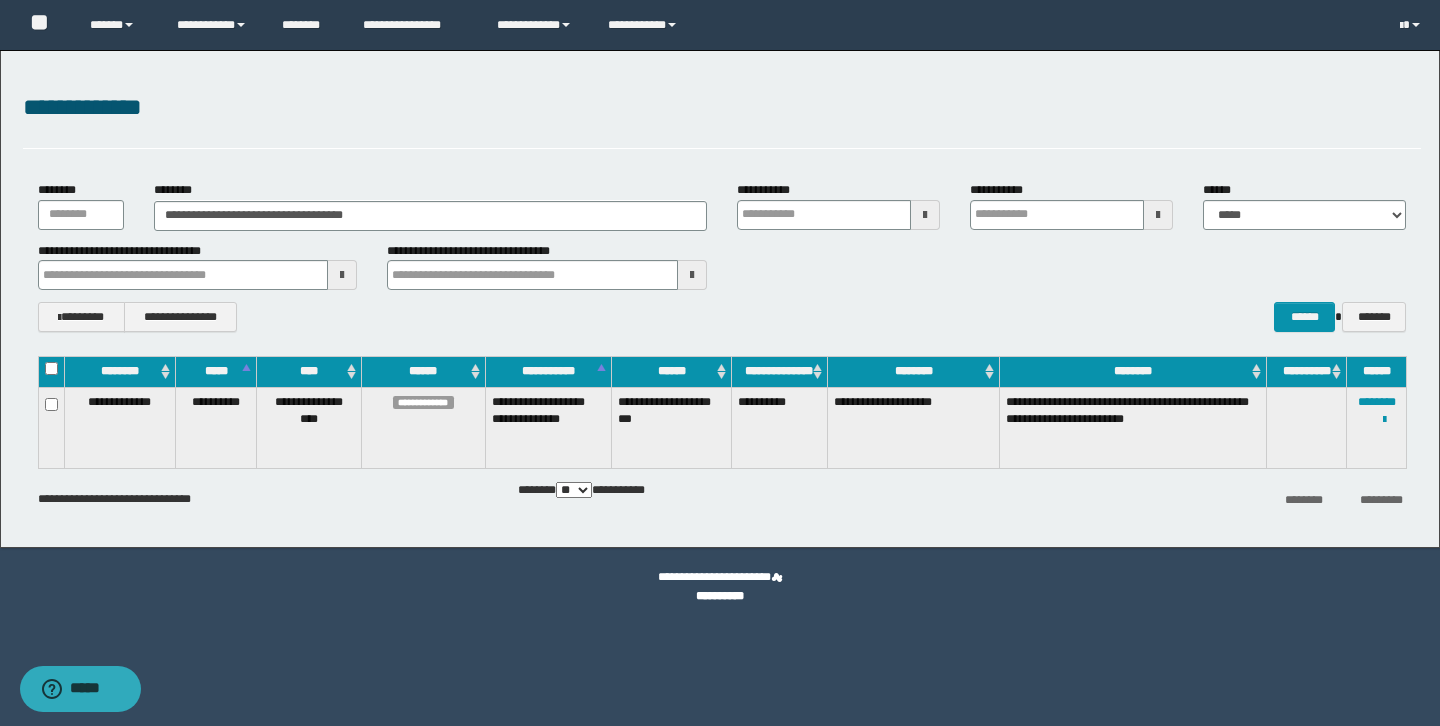 type 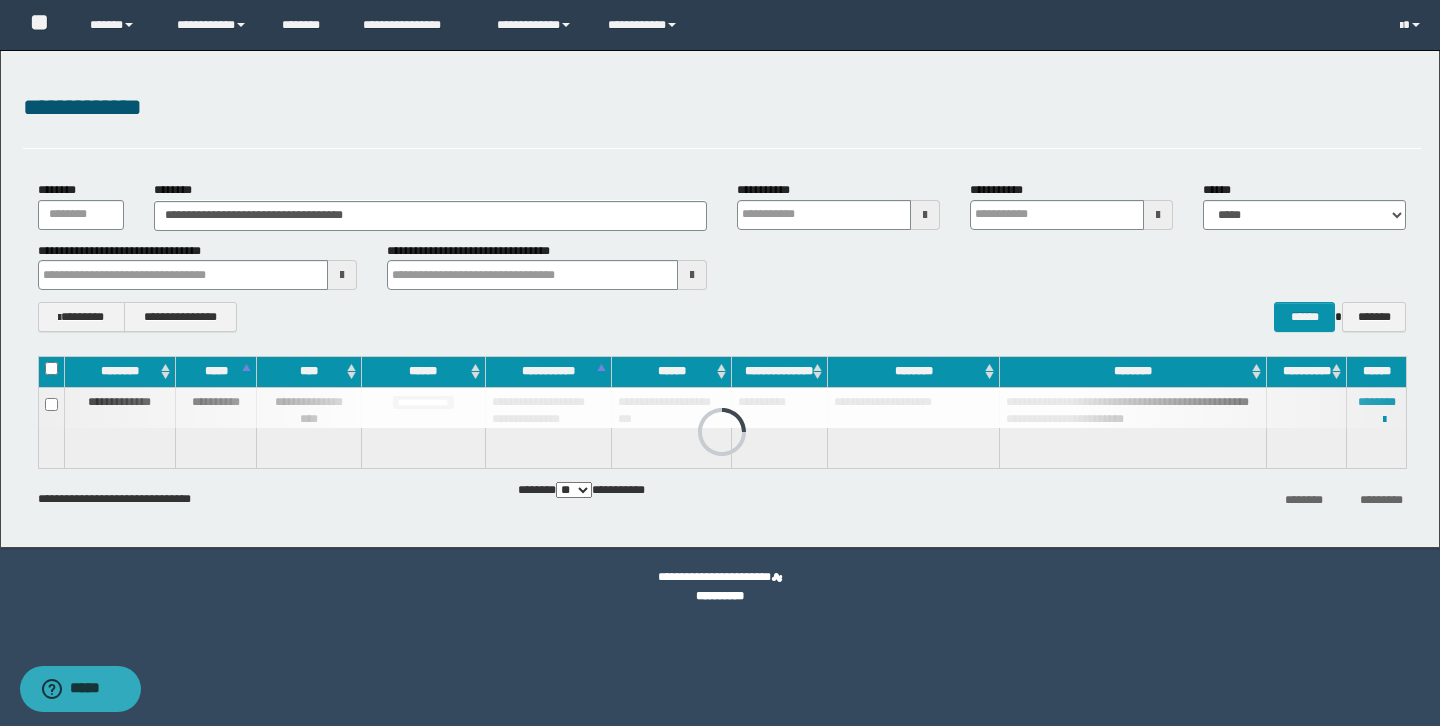 type 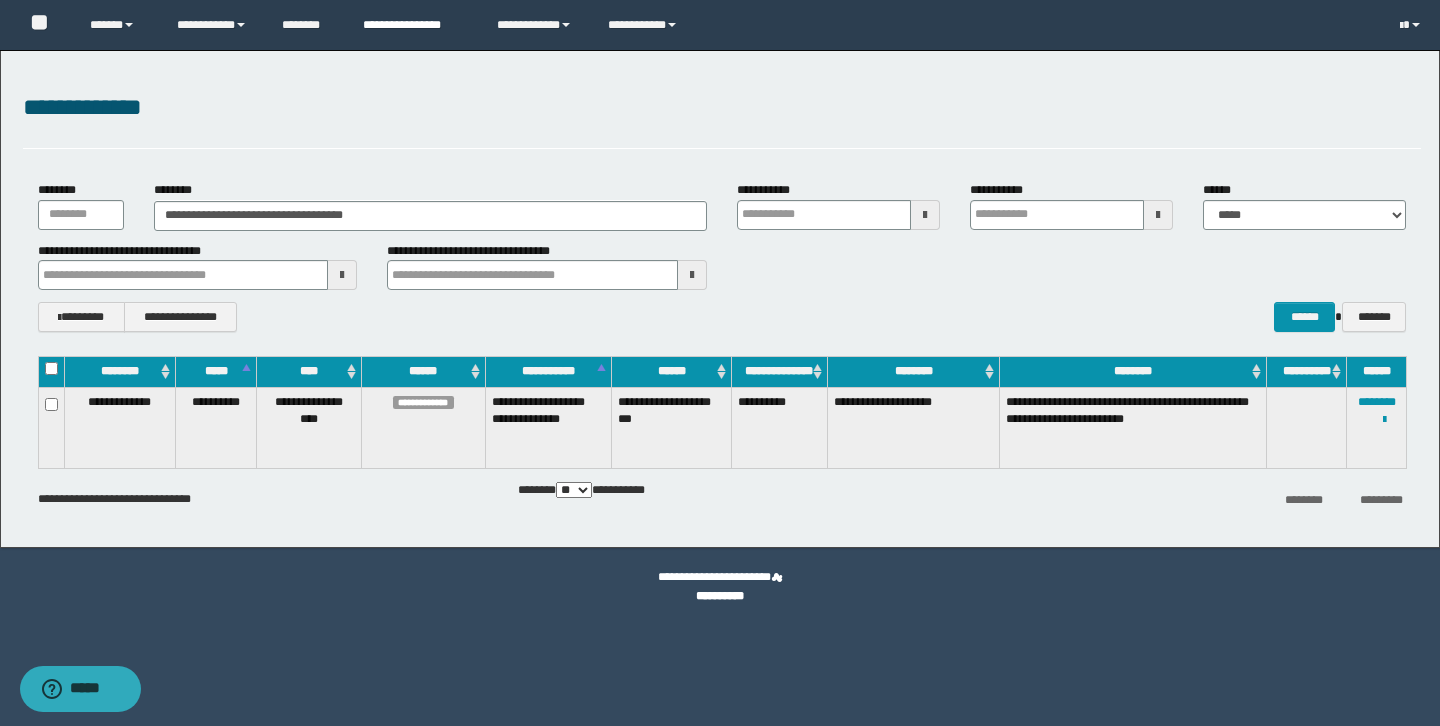 type 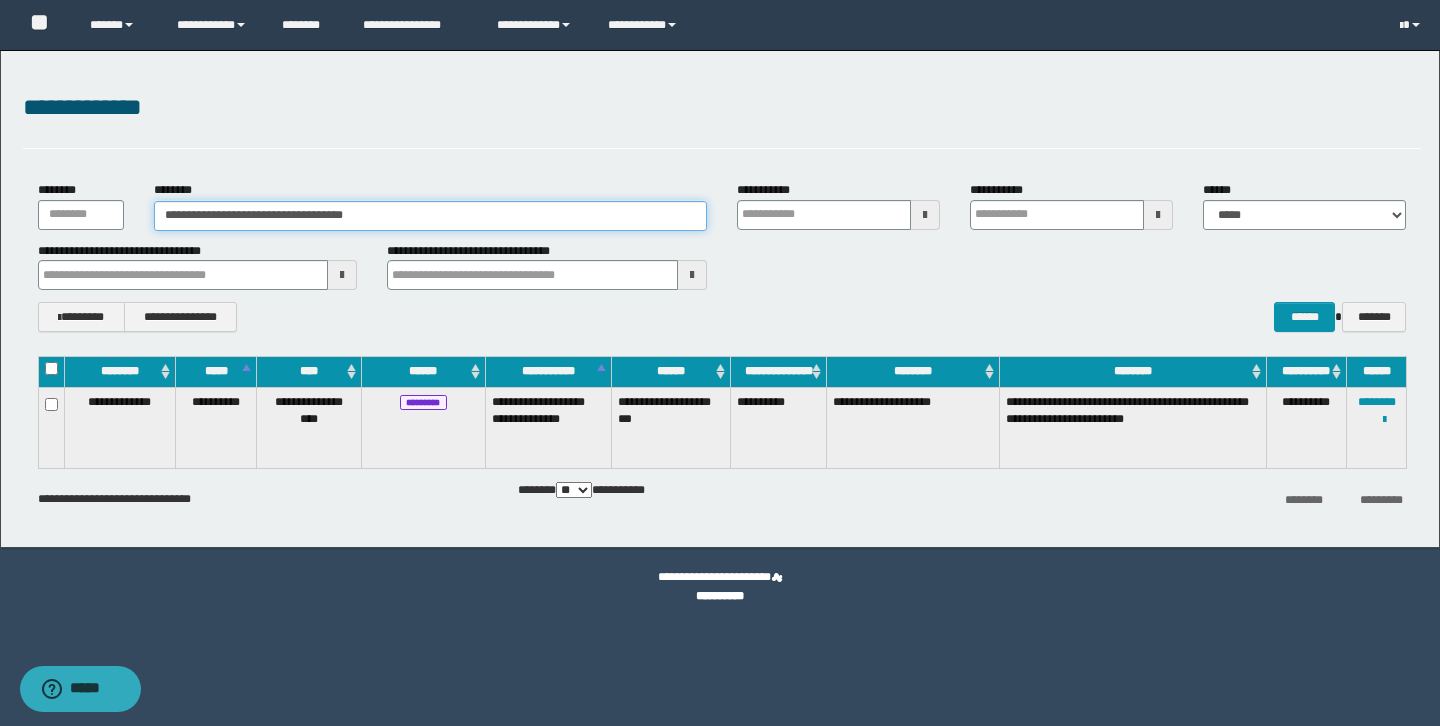 drag, startPoint x: 432, startPoint y: 211, endPoint x: 174, endPoint y: 196, distance: 258.43567 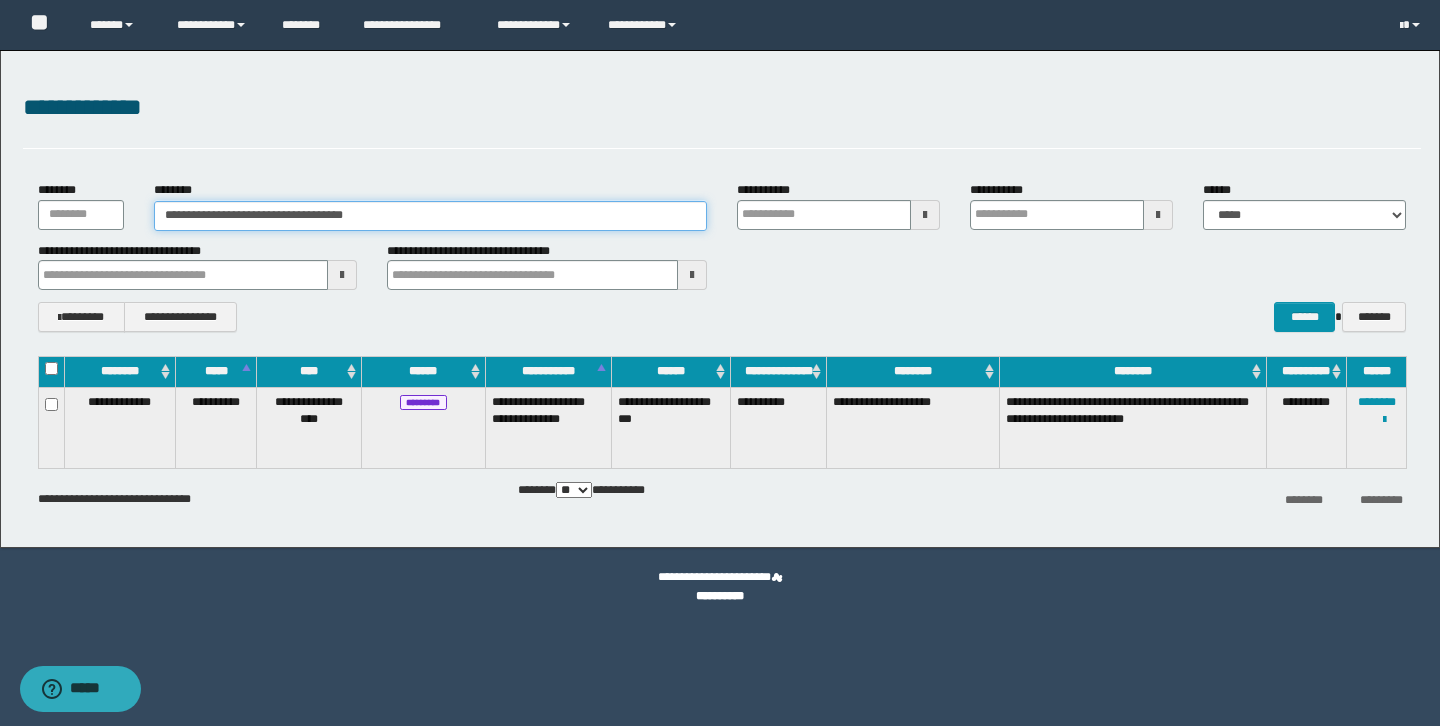 paste 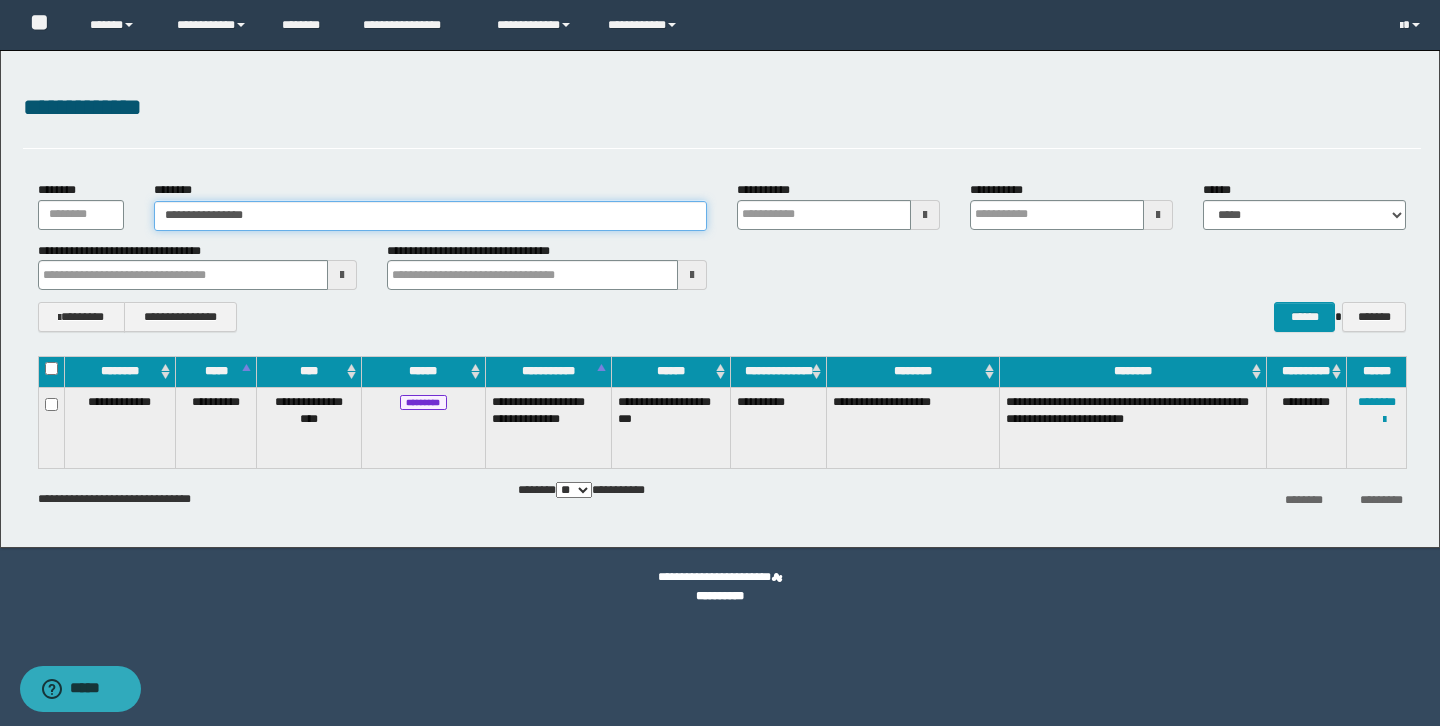 type on "**********" 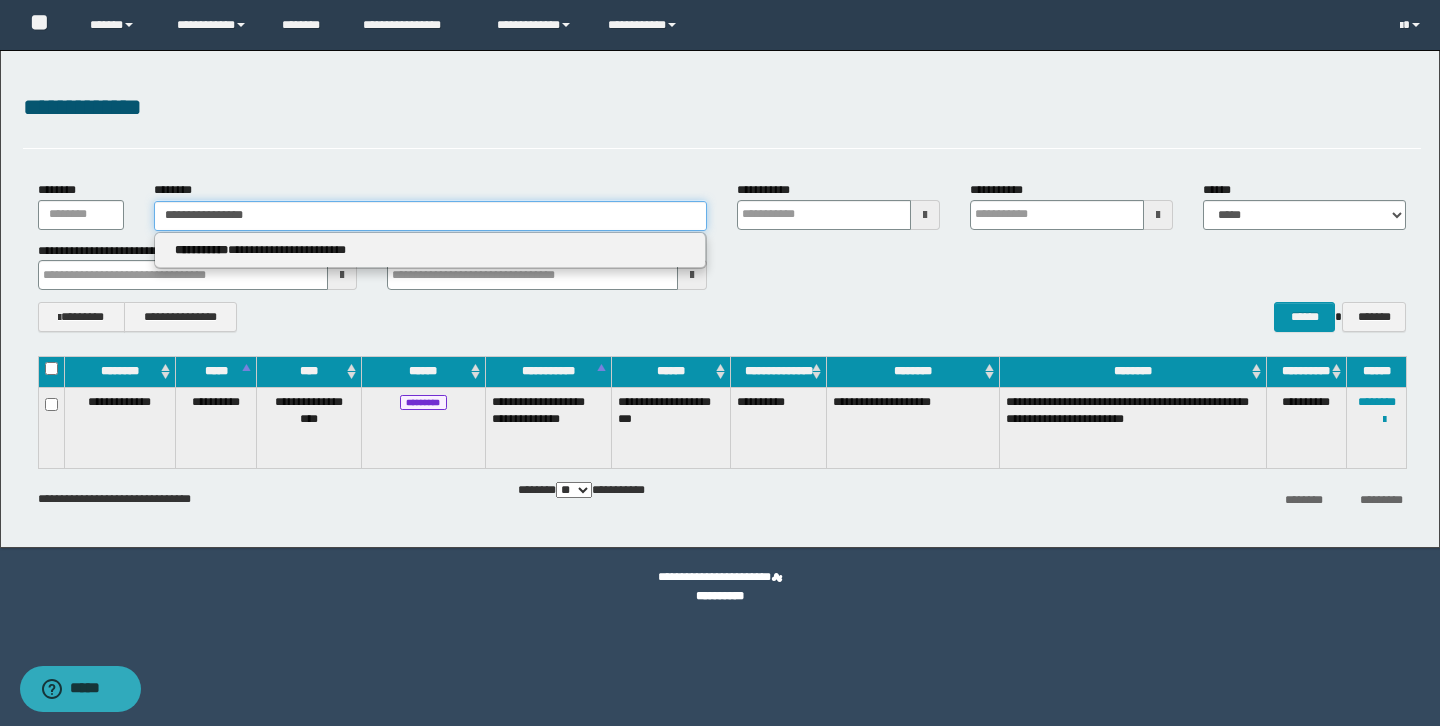 type 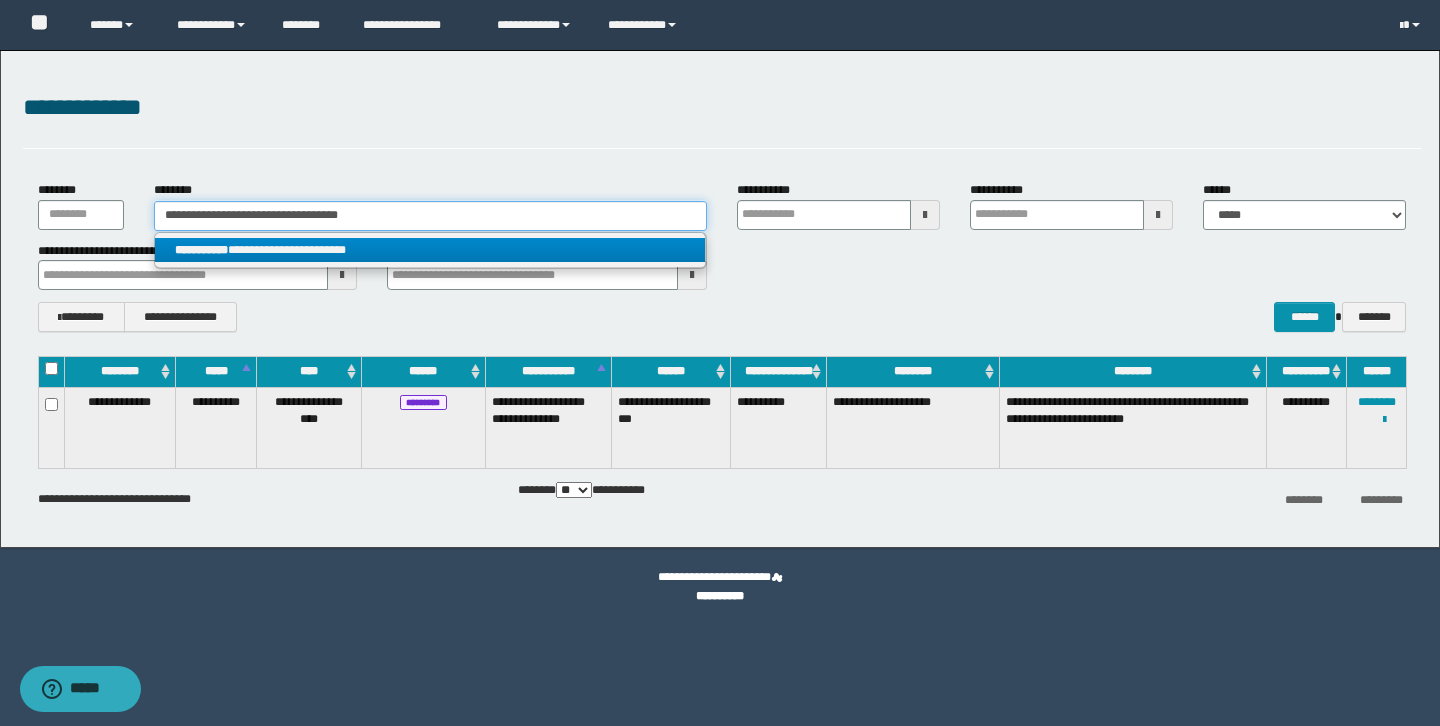 type 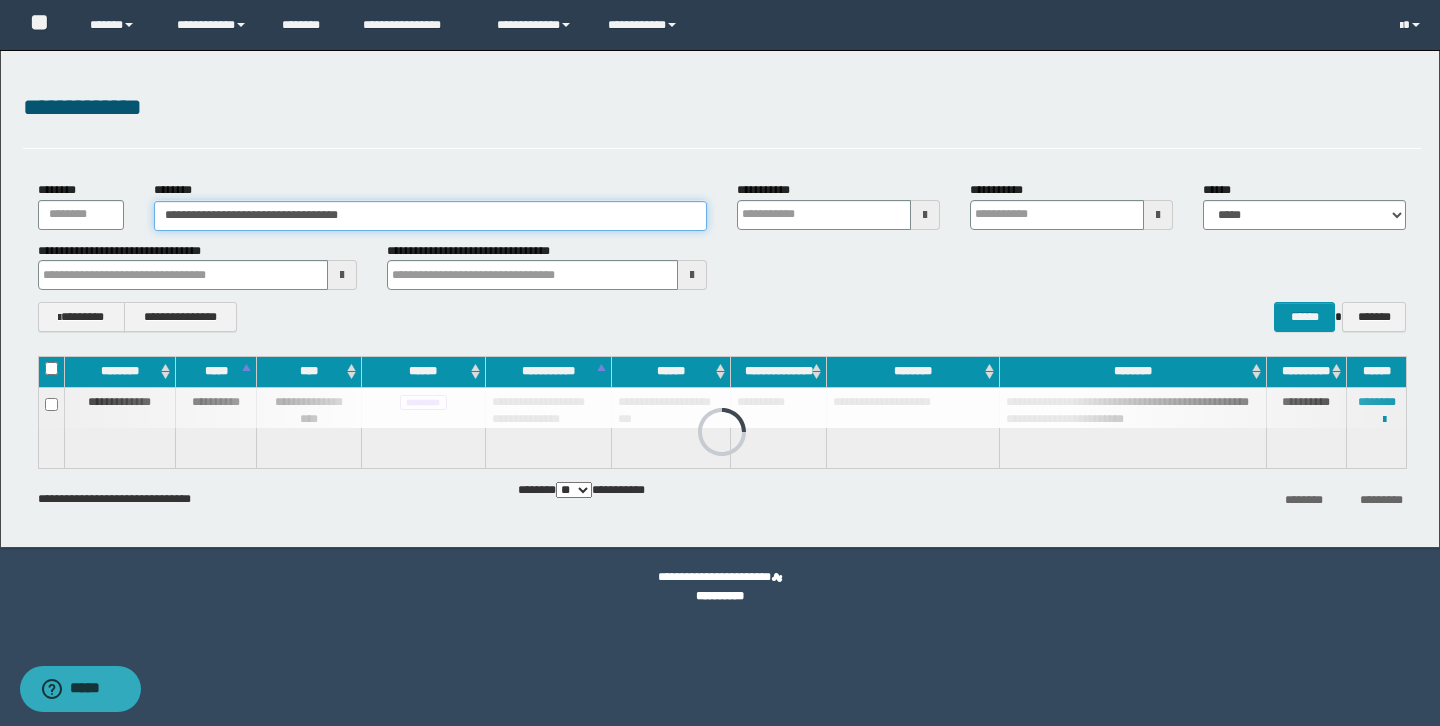 type on "**********" 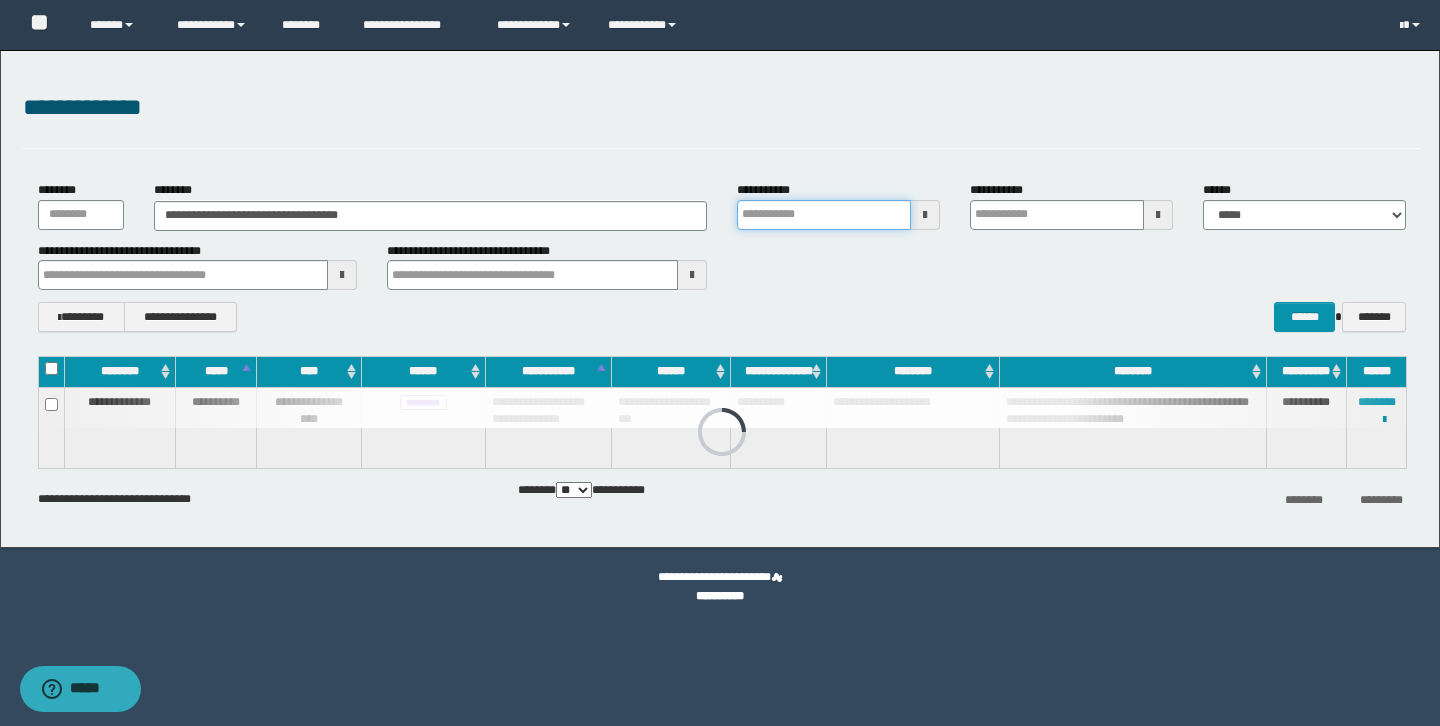 type 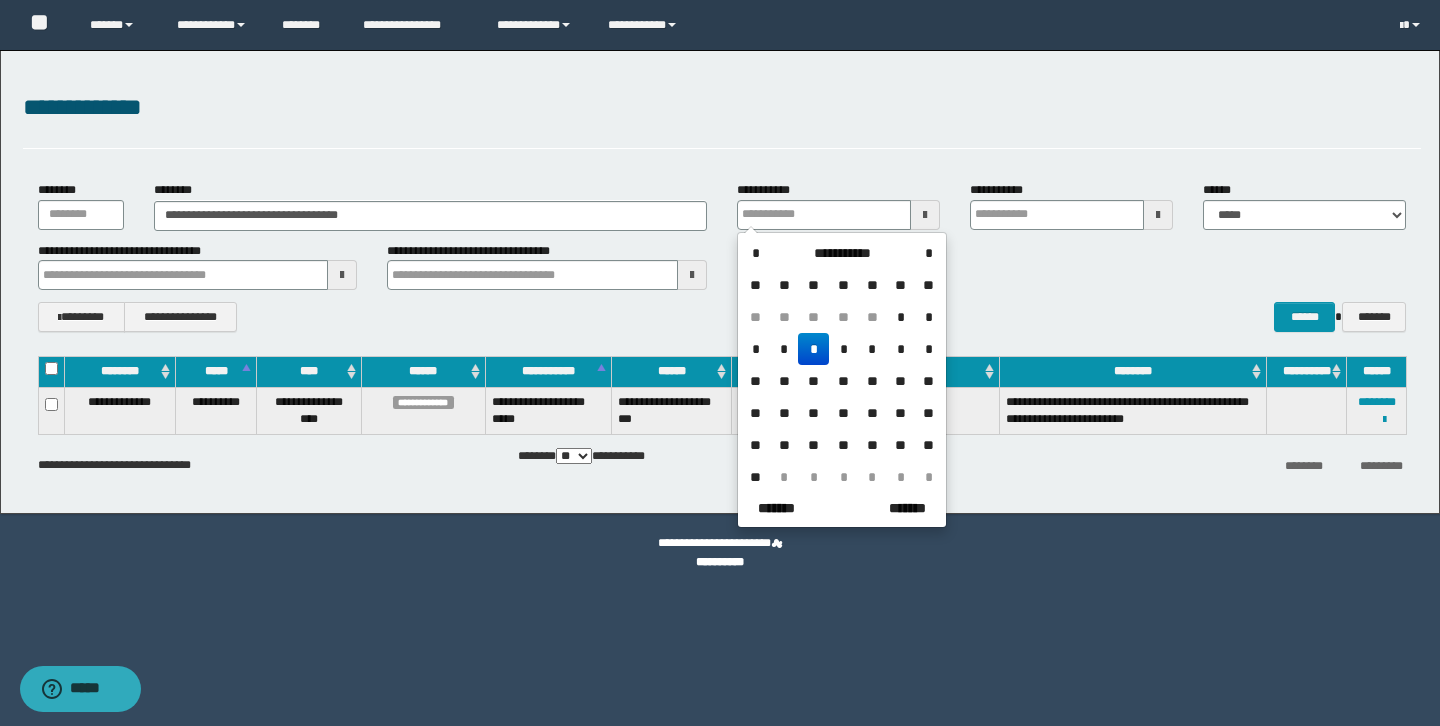 click on "**********" at bounding box center [722, 317] 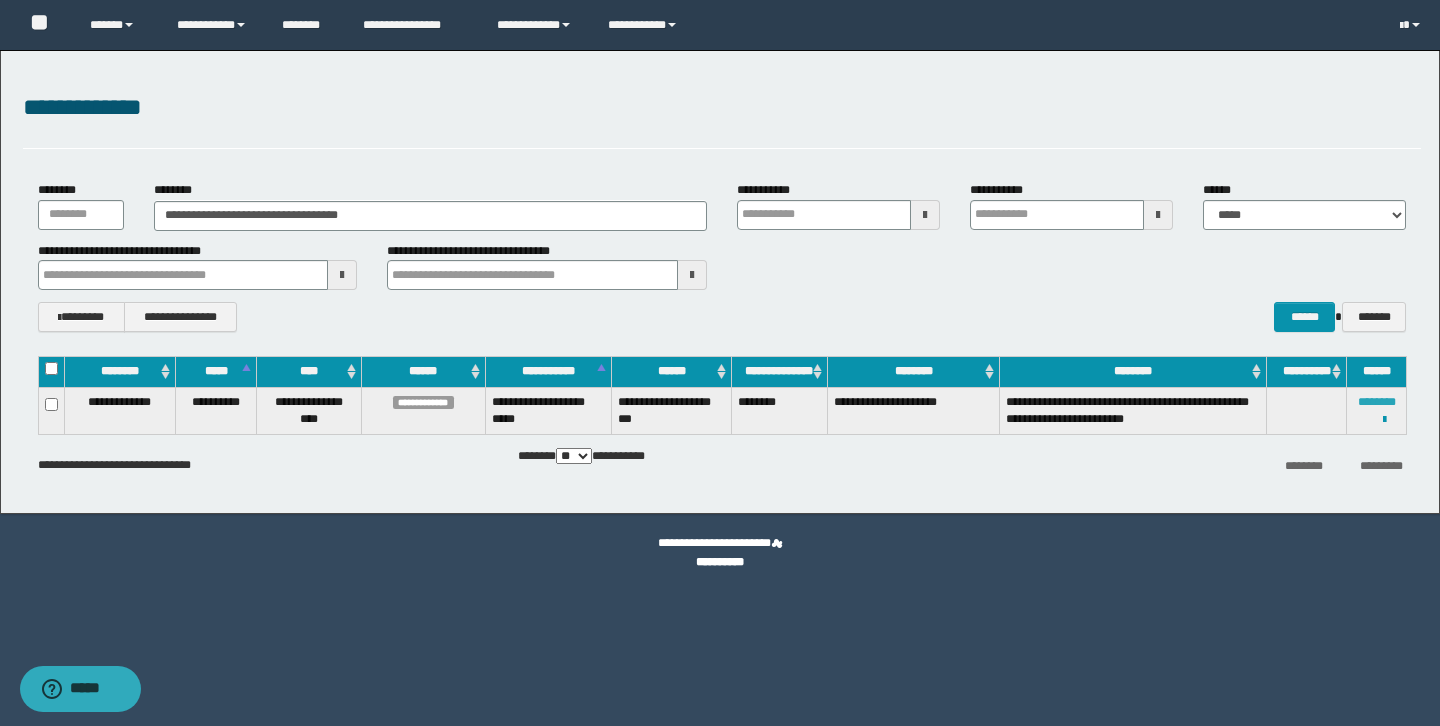 click on "********" at bounding box center (1377, 402) 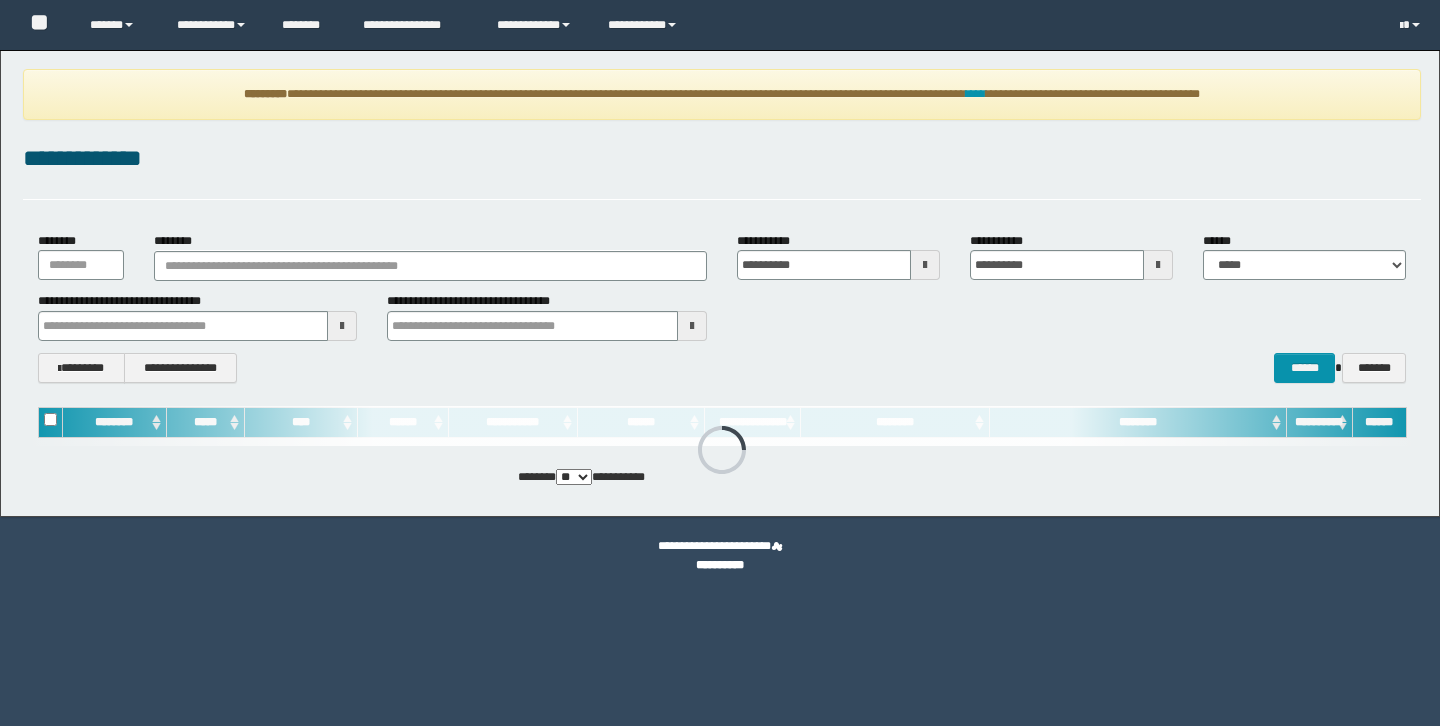scroll, scrollTop: 0, scrollLeft: 0, axis: both 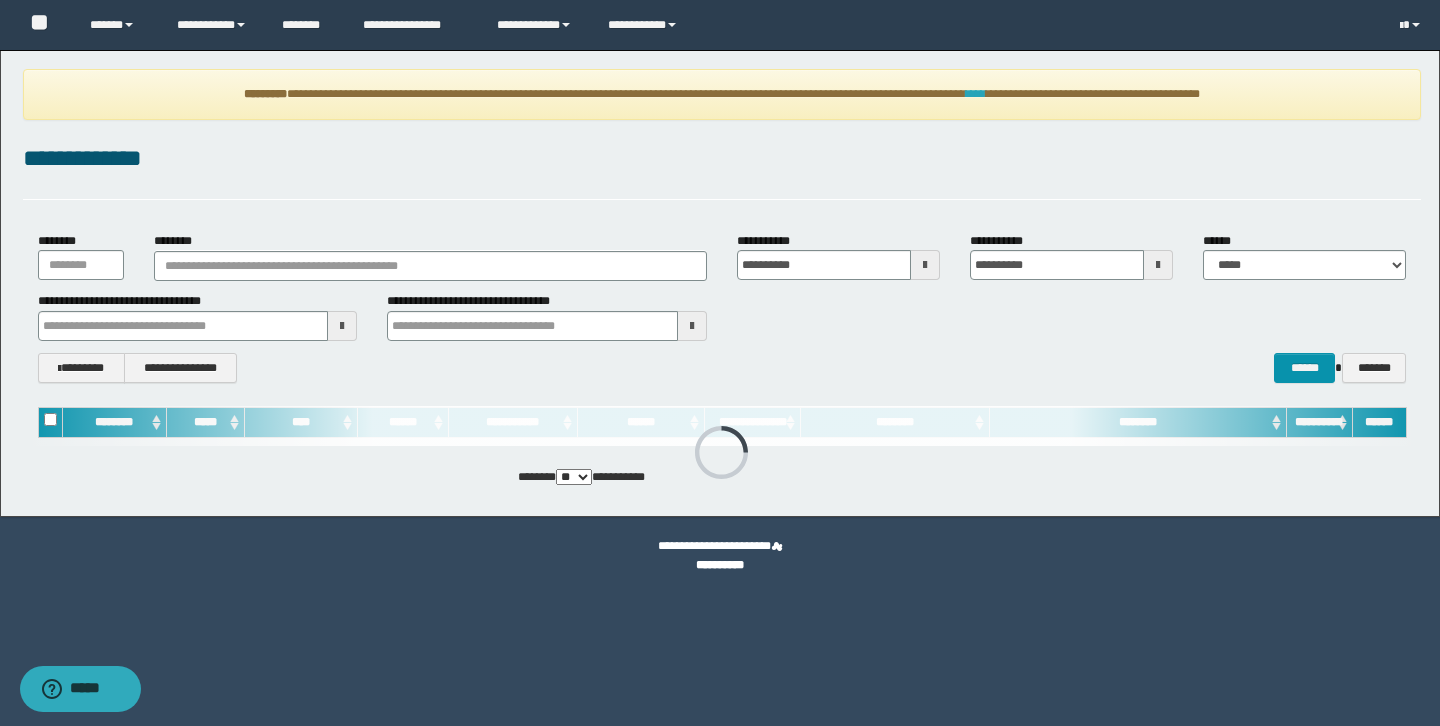 click on "****" at bounding box center (976, 94) 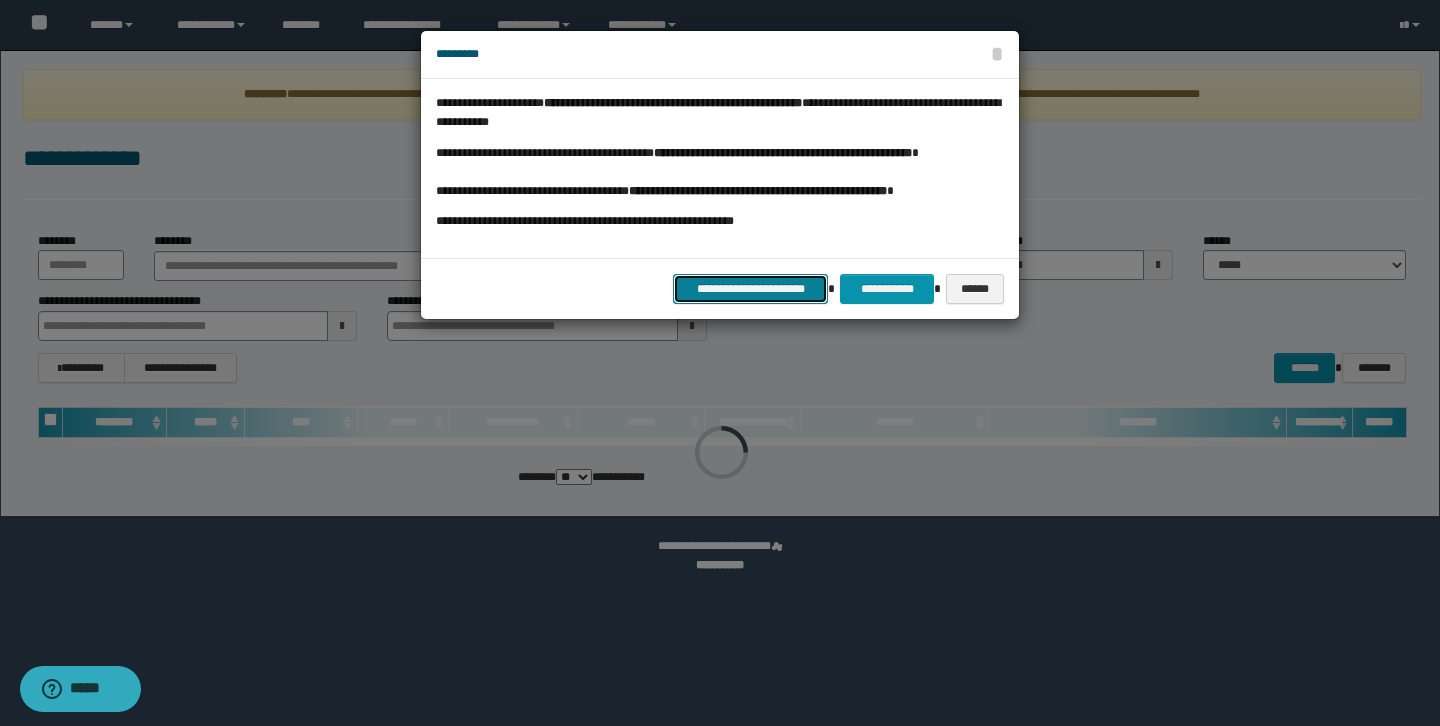 click on "**********" at bounding box center (750, 289) 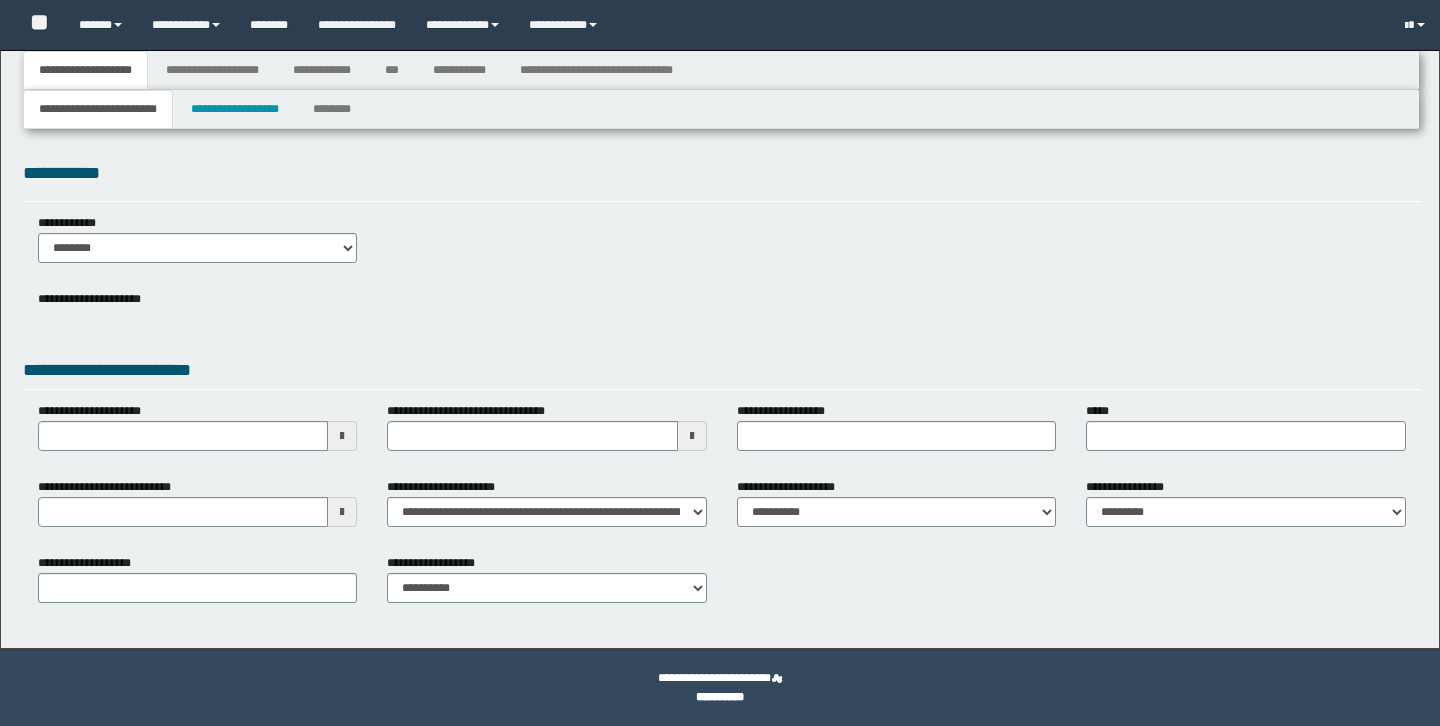 type 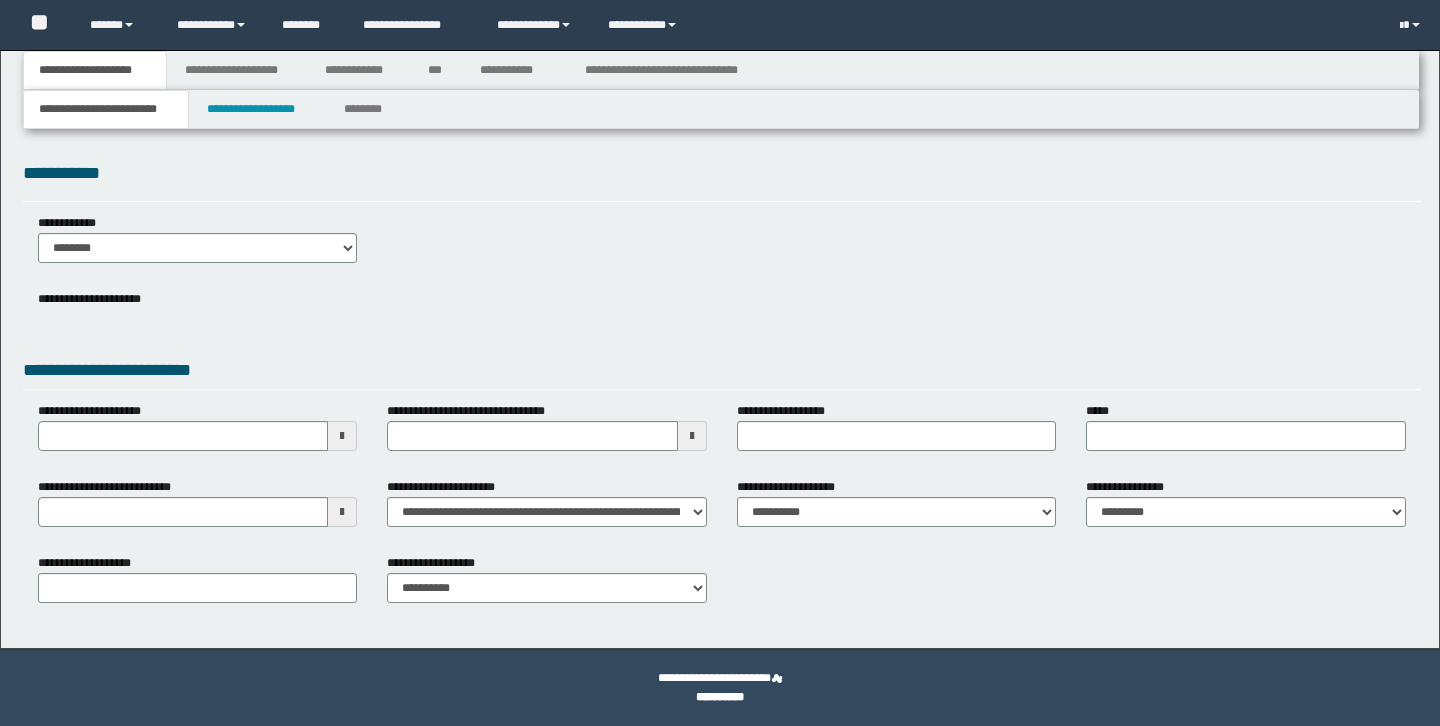 scroll, scrollTop: 0, scrollLeft: 0, axis: both 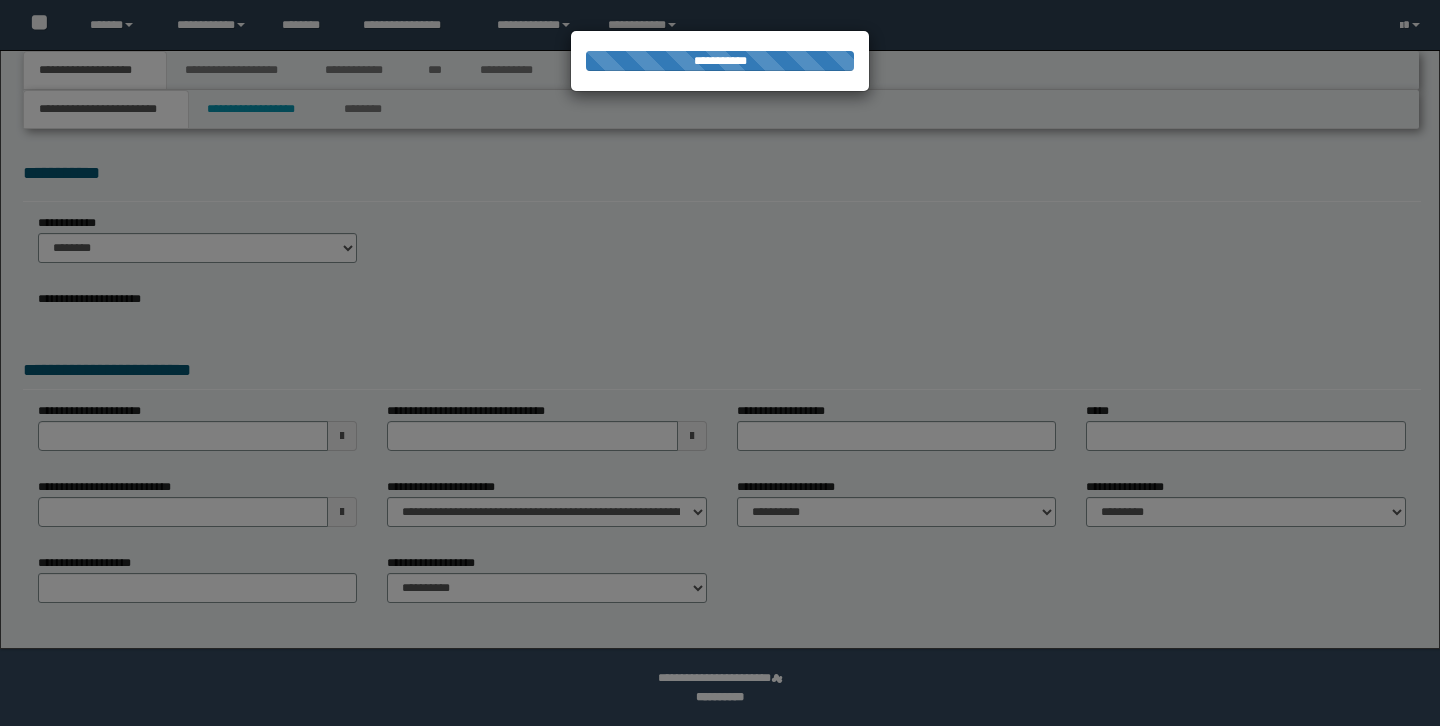 type on "**********" 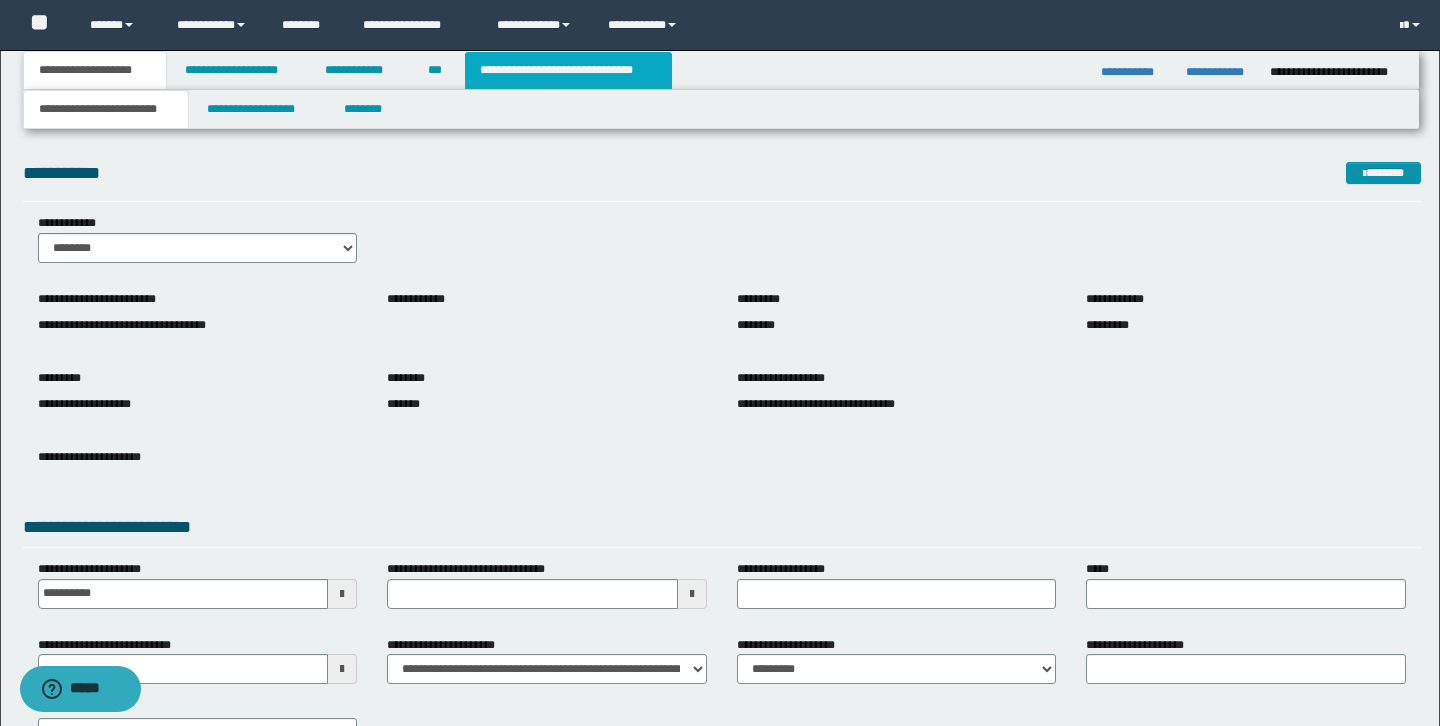 click on "**********" at bounding box center [568, 70] 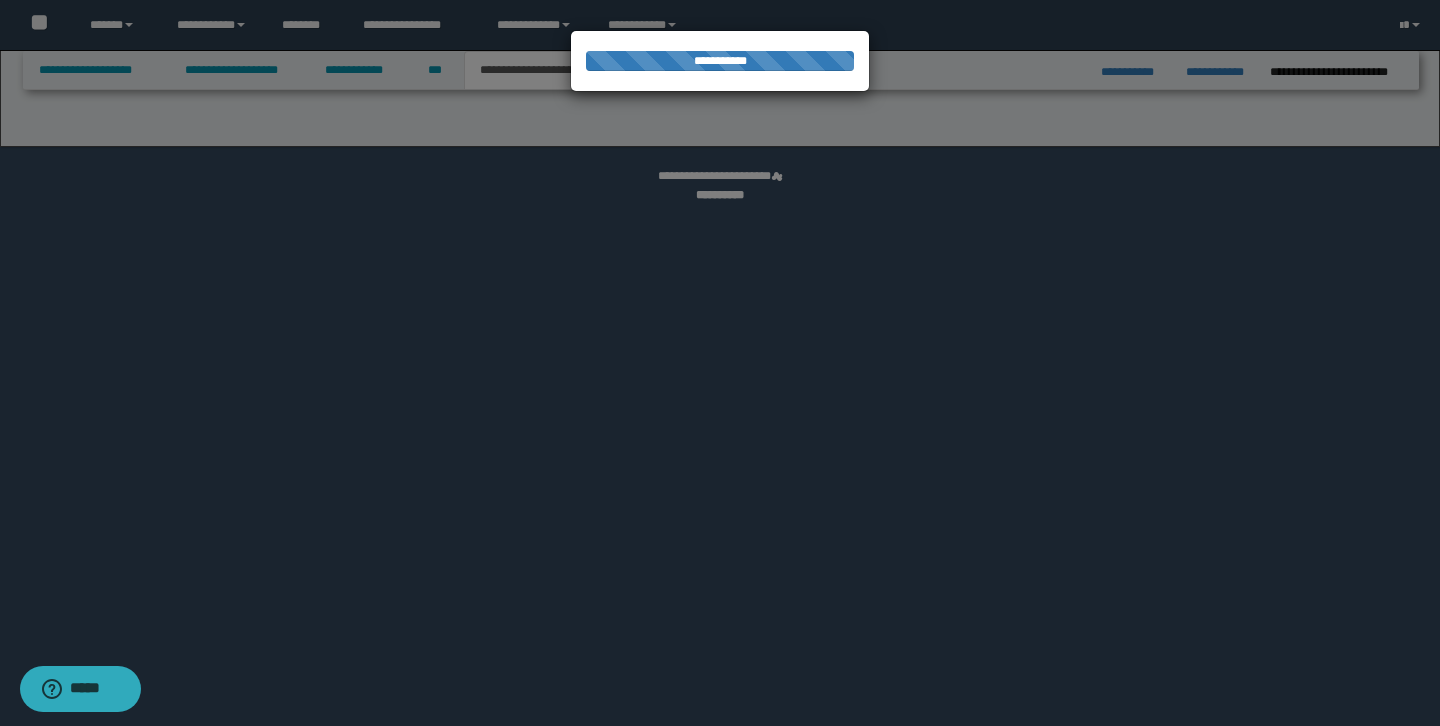 select on "*" 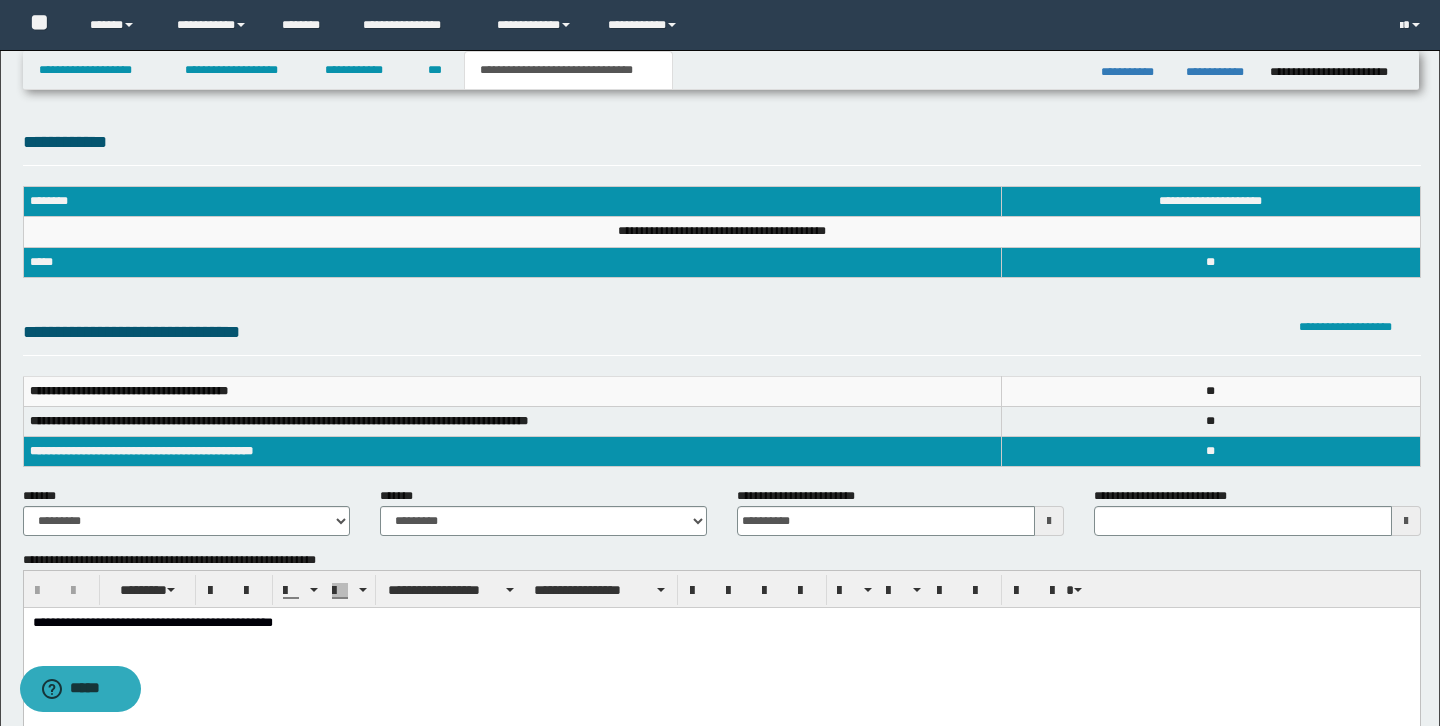 scroll, scrollTop: 0, scrollLeft: 0, axis: both 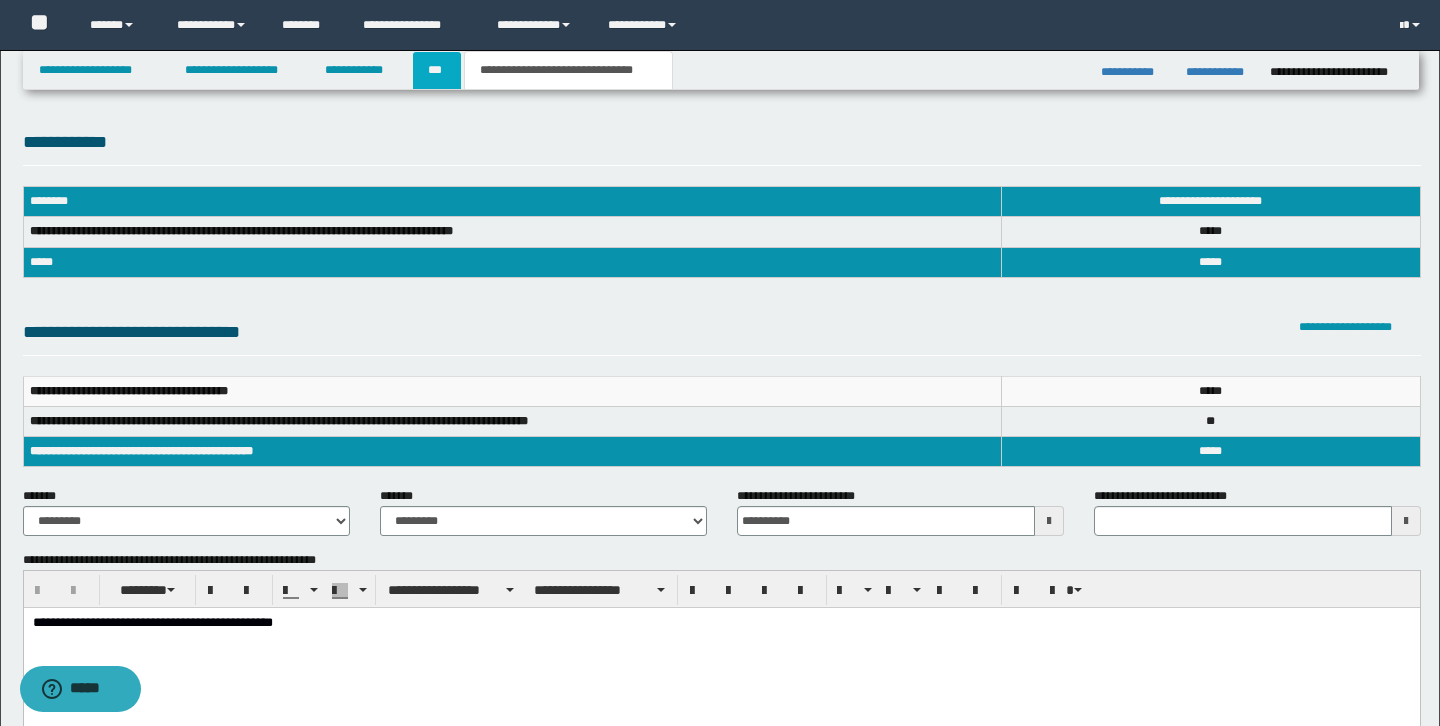 click on "***" at bounding box center (437, 70) 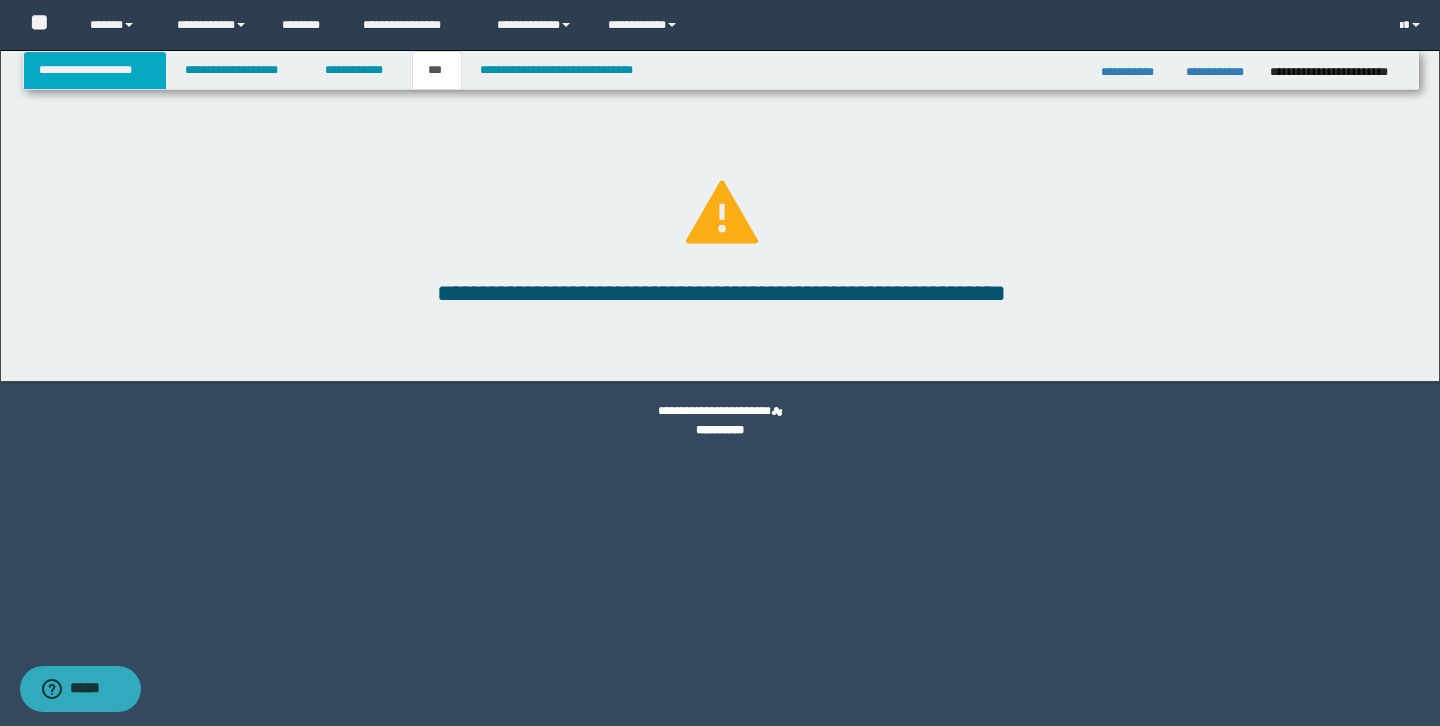 click on "**********" at bounding box center [95, 70] 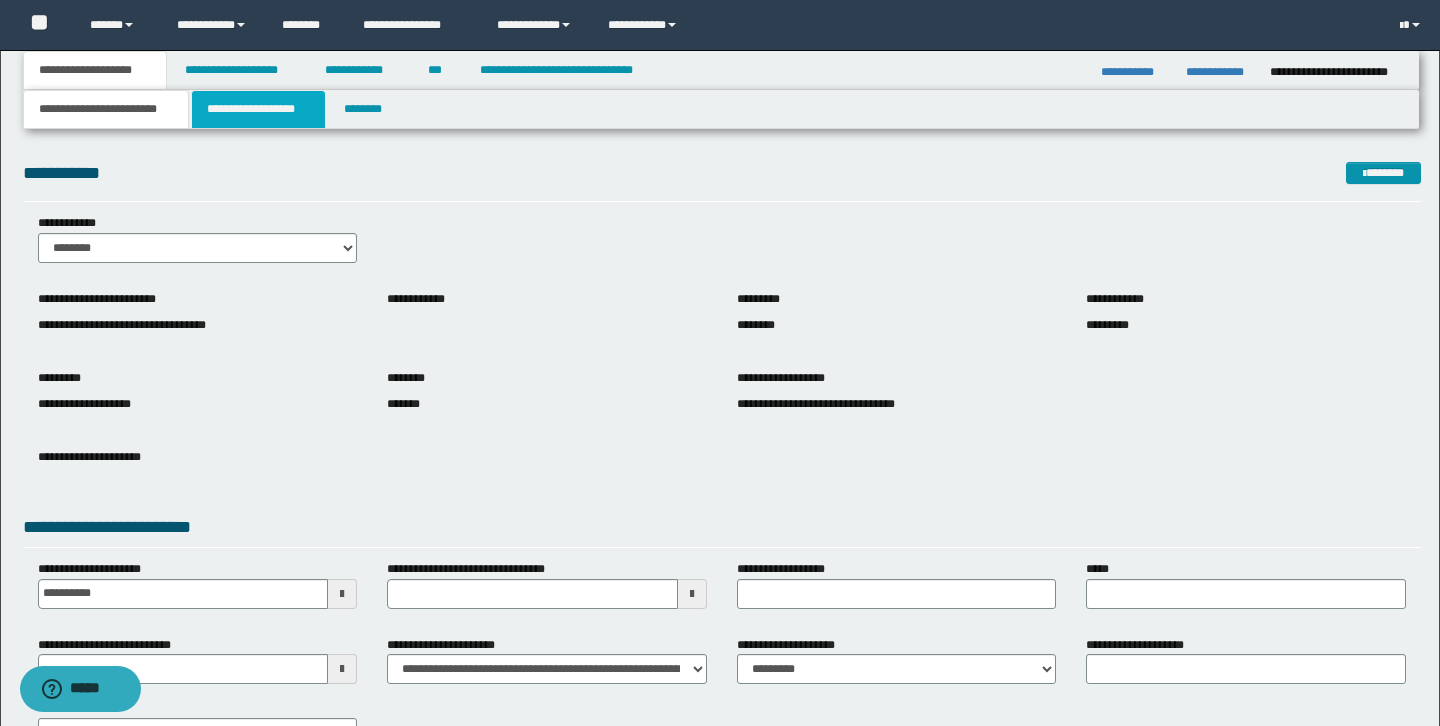 click on "**********" at bounding box center [258, 109] 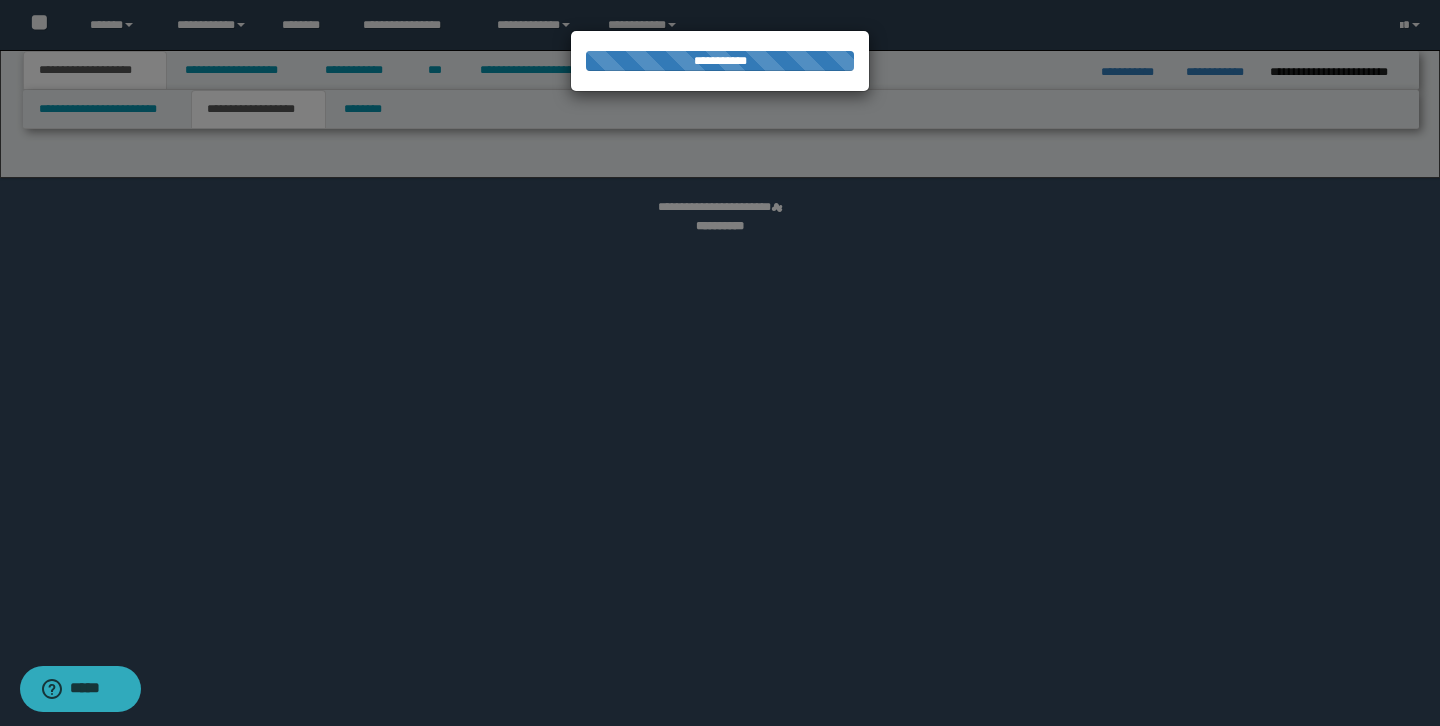 select on "*" 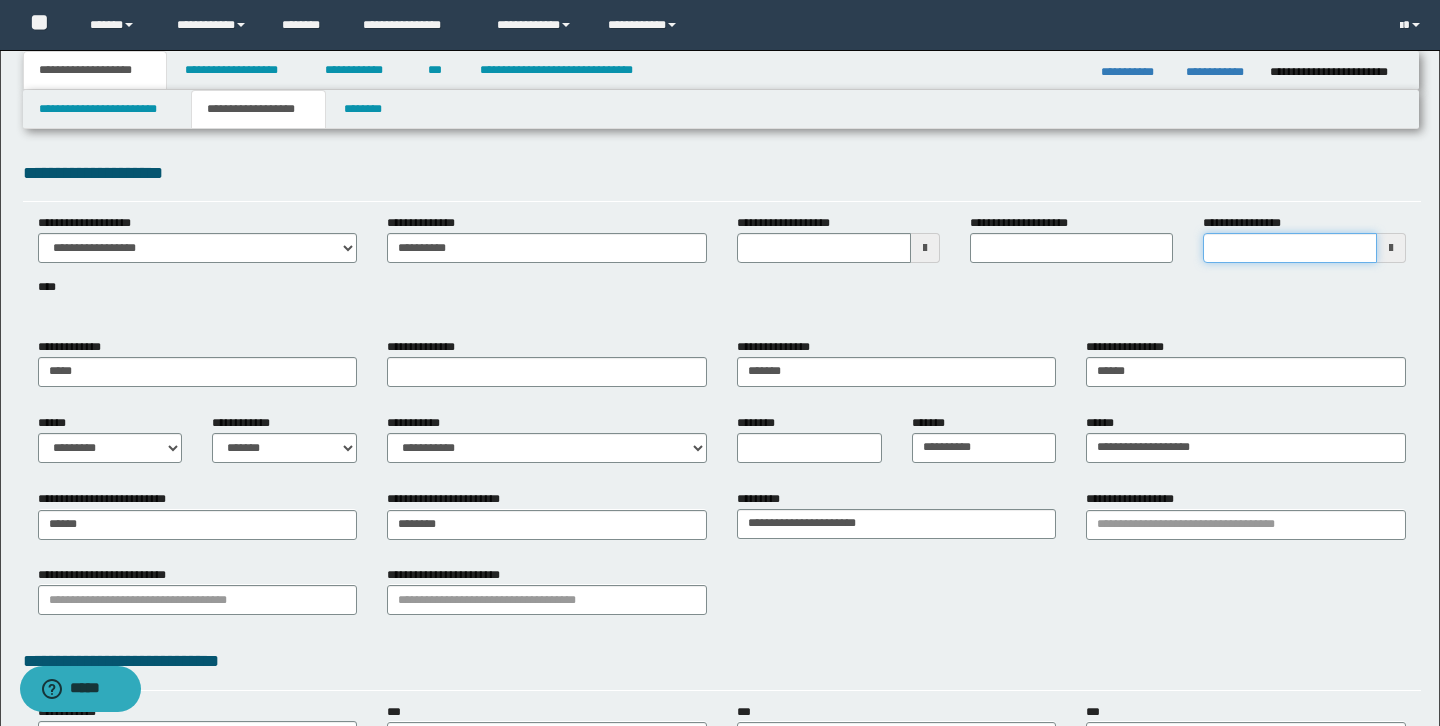 click on "**********" at bounding box center (1290, 248) 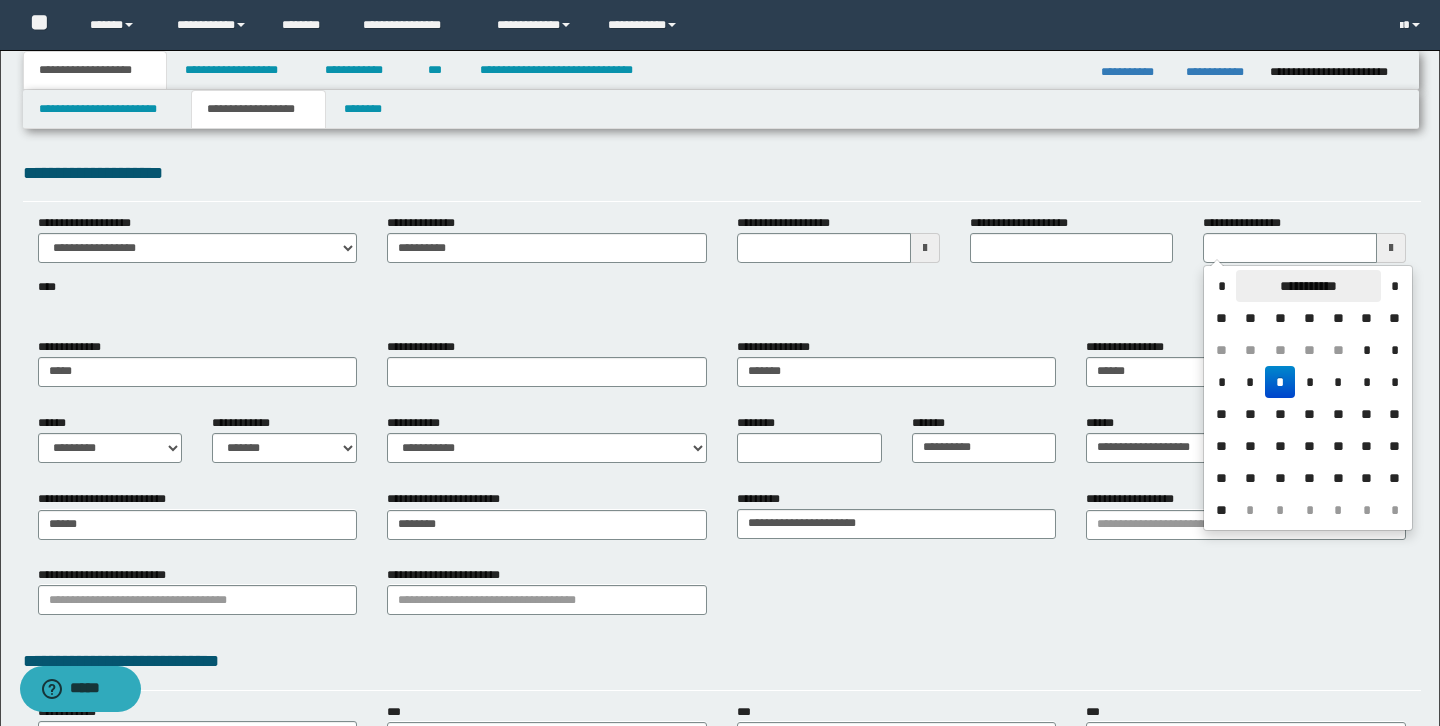 click on "**********" at bounding box center (1308, 286) 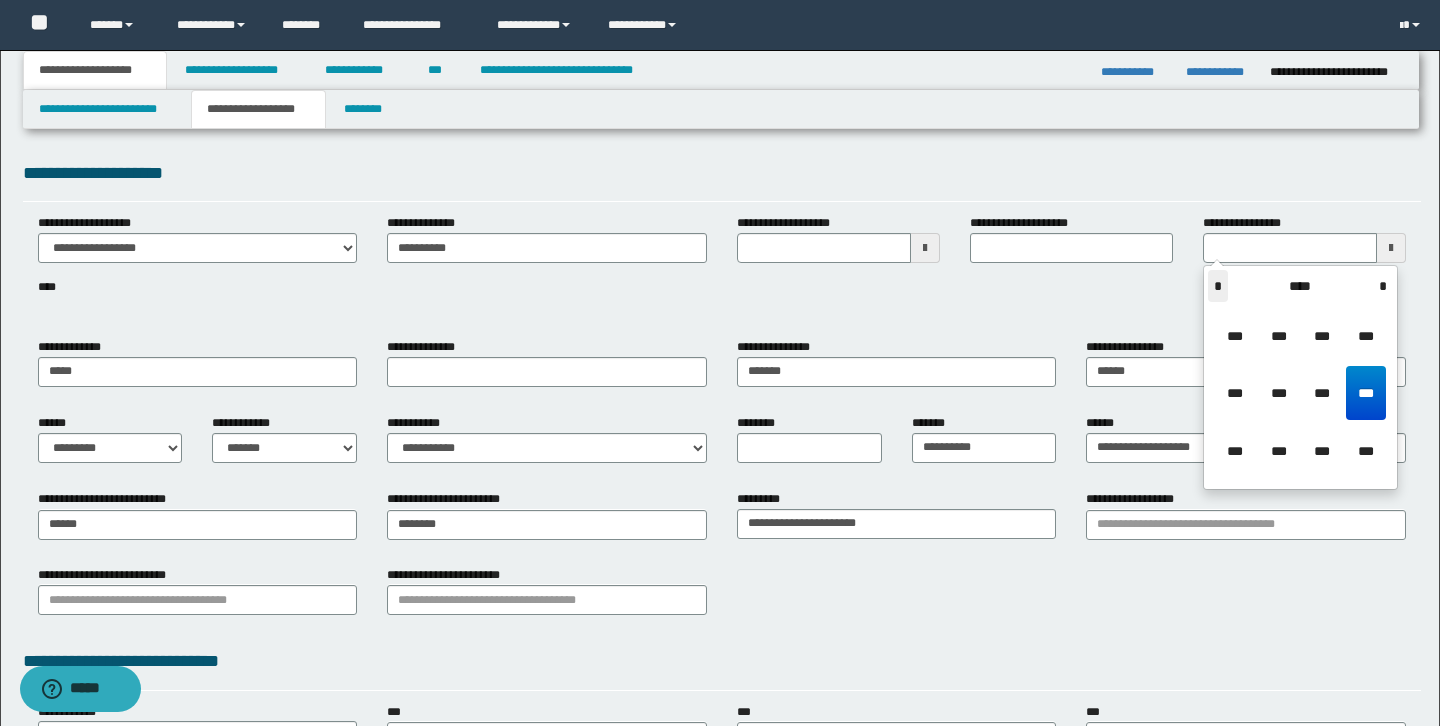 click on "*" at bounding box center [1218, 286] 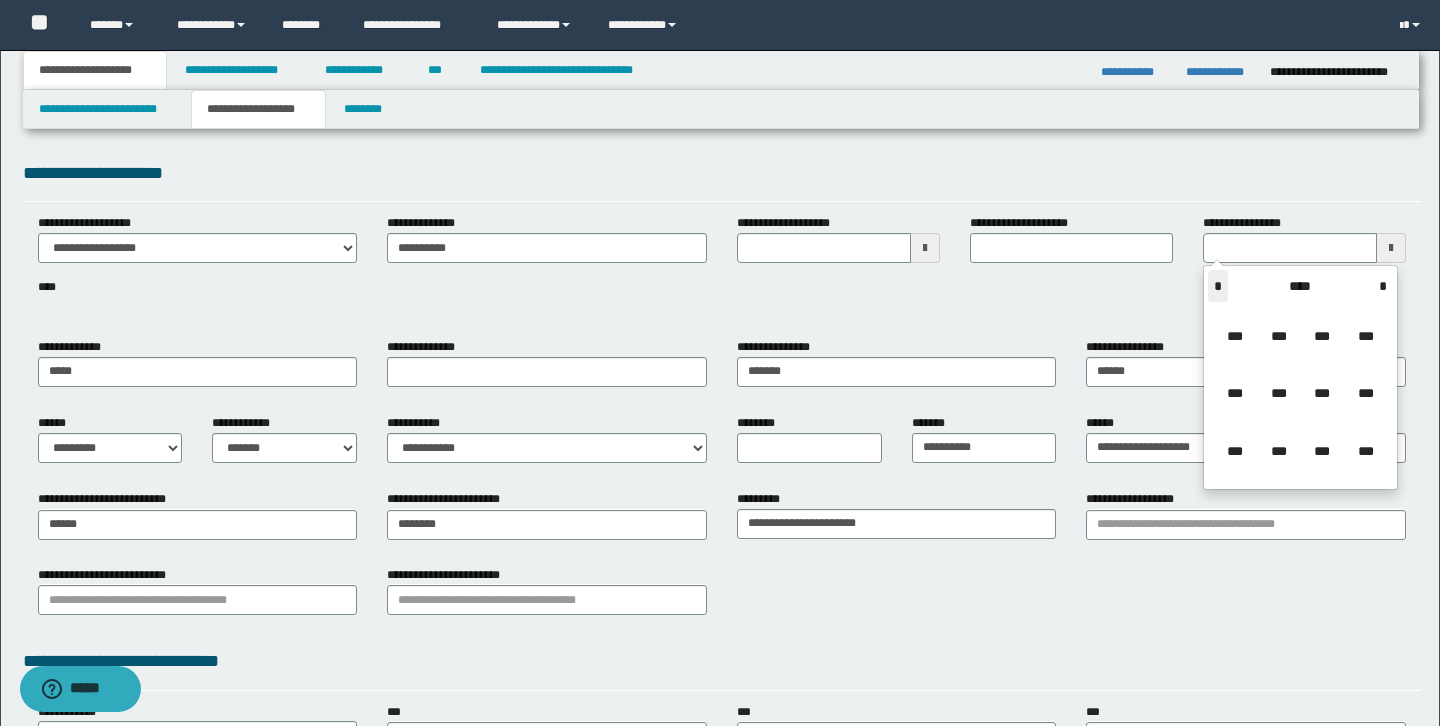 click on "*" at bounding box center (1218, 286) 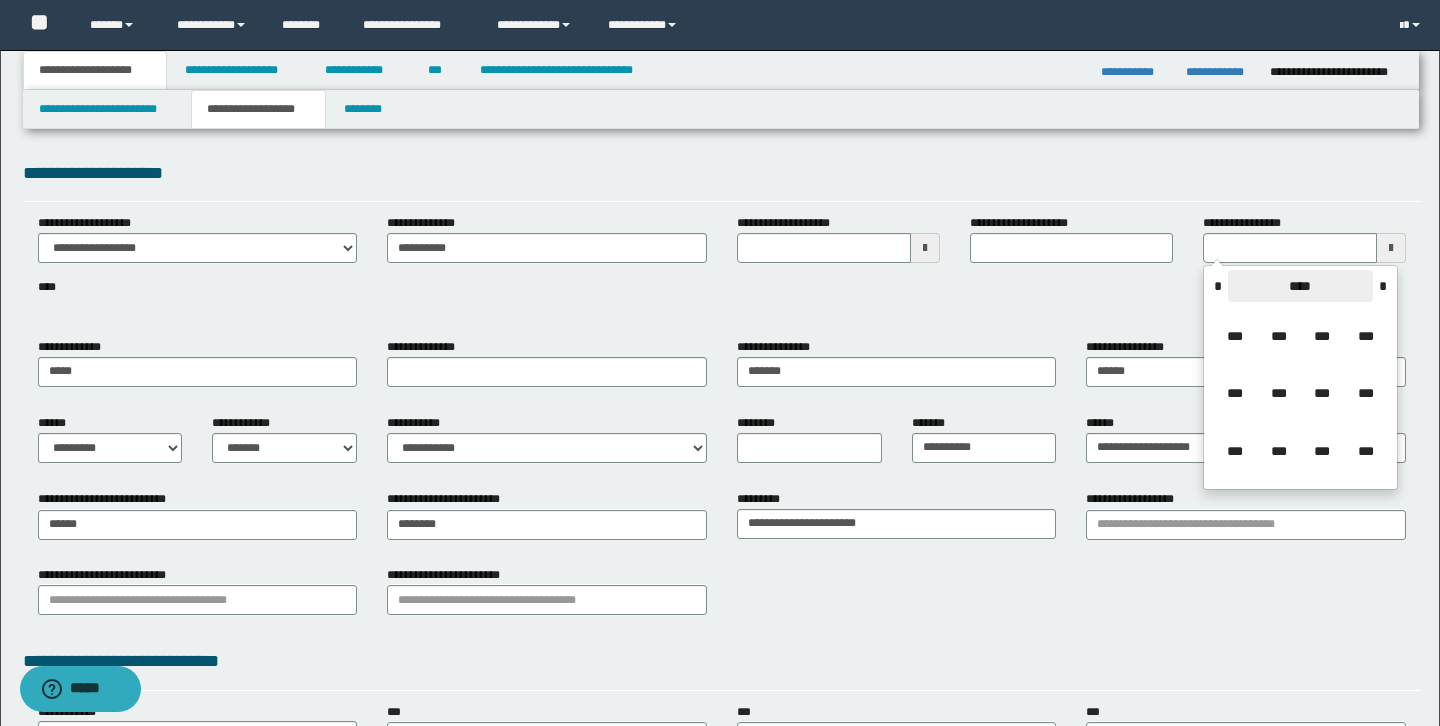 click on "****" at bounding box center (1300, 286) 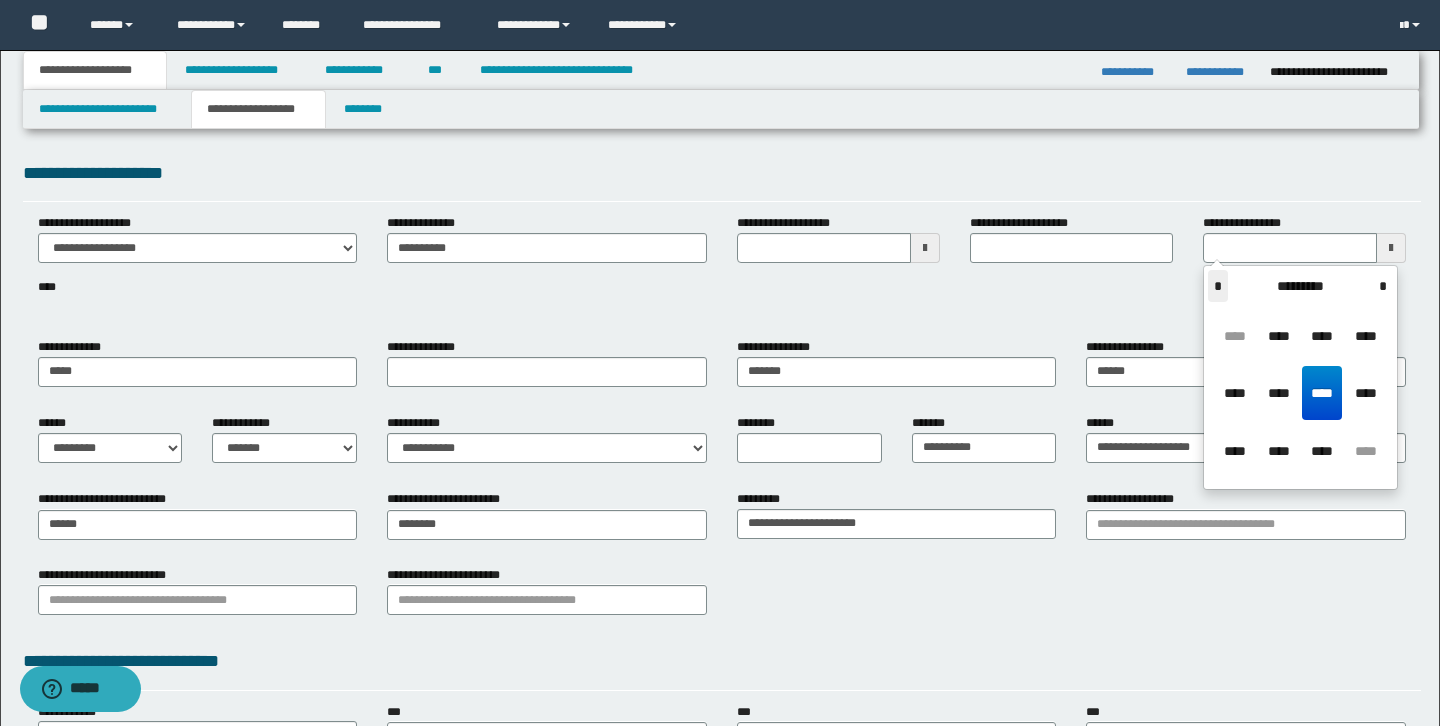 click on "*" at bounding box center (1218, 286) 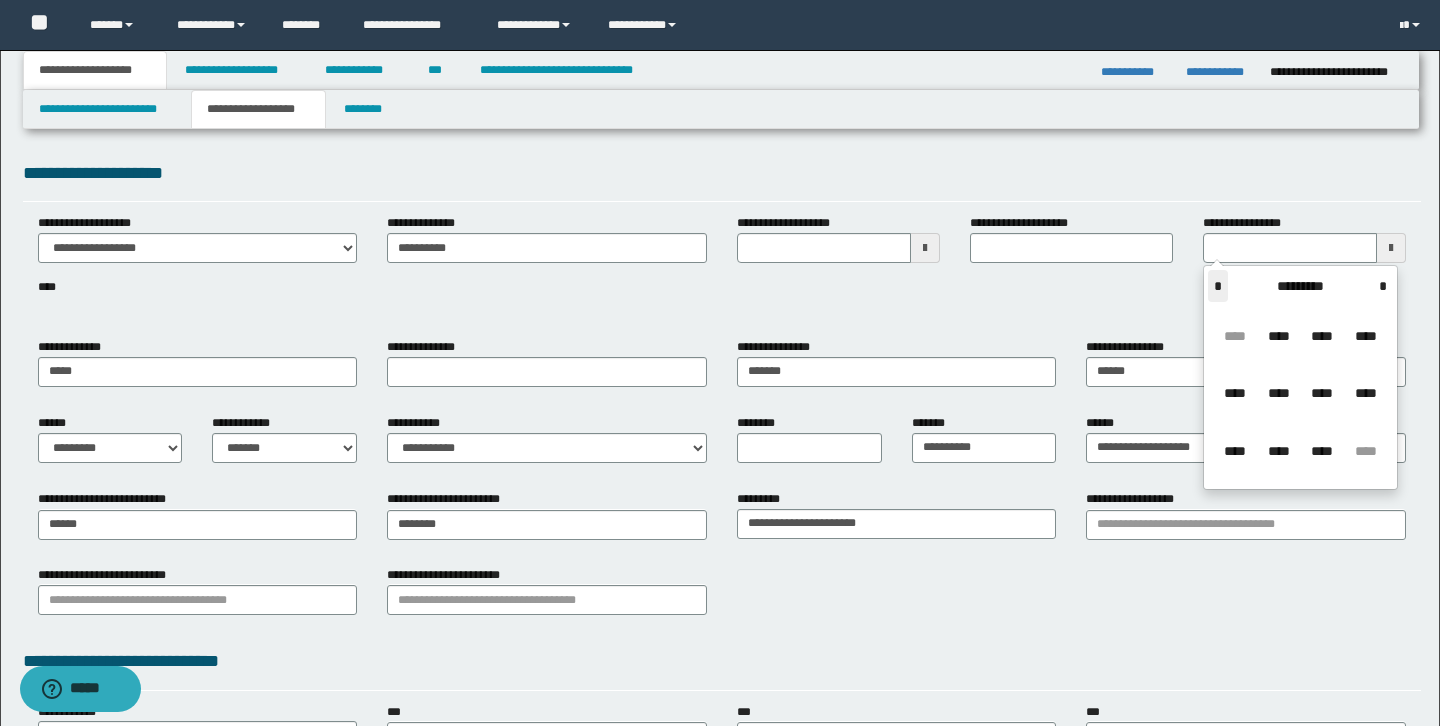 click on "*" at bounding box center [1218, 286] 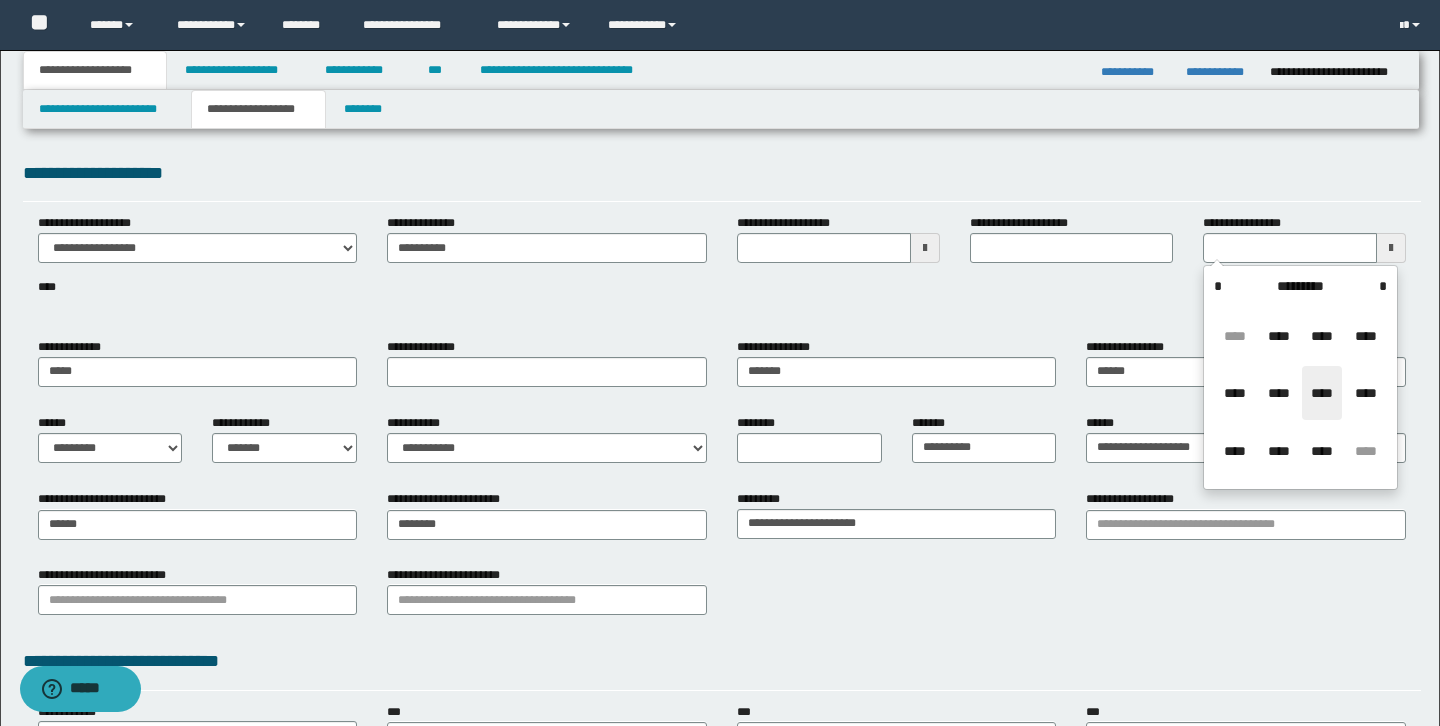 click on "****" at bounding box center (1322, 393) 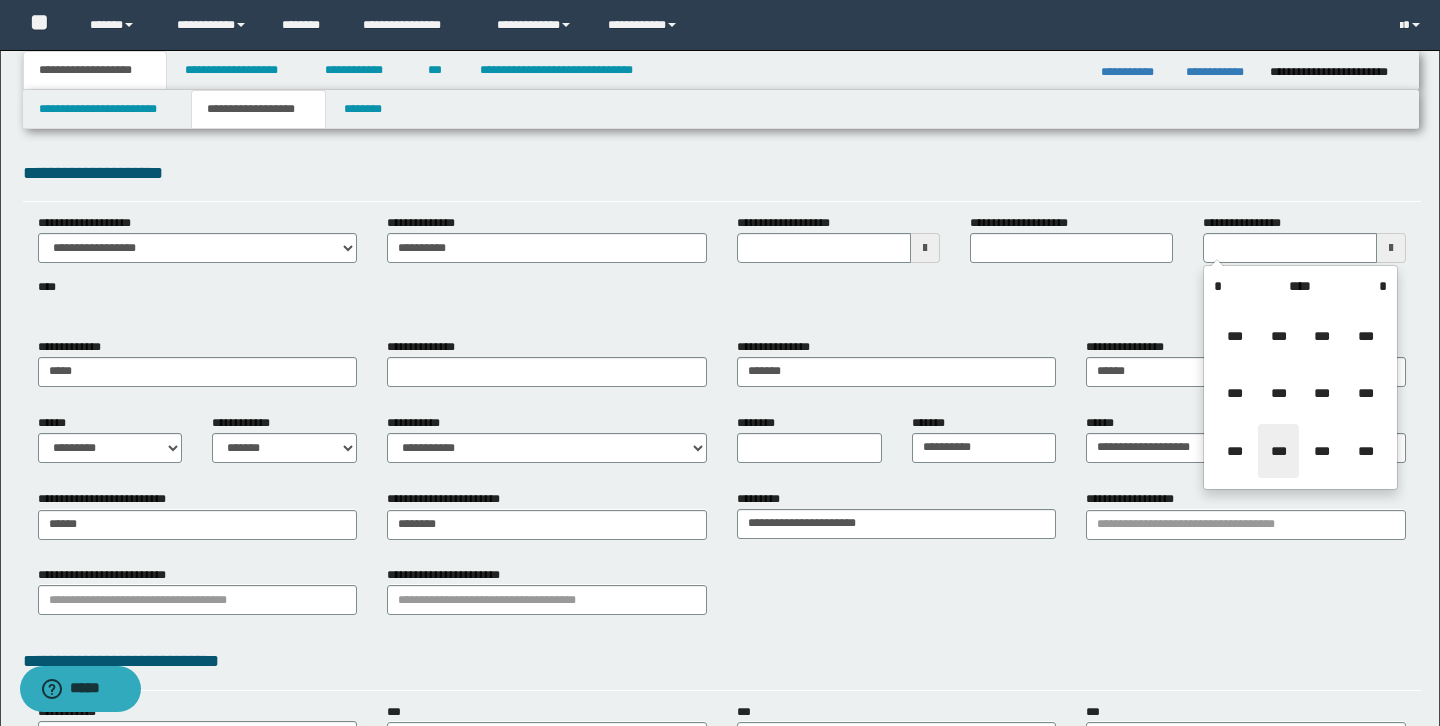 click on "***" at bounding box center (1278, 451) 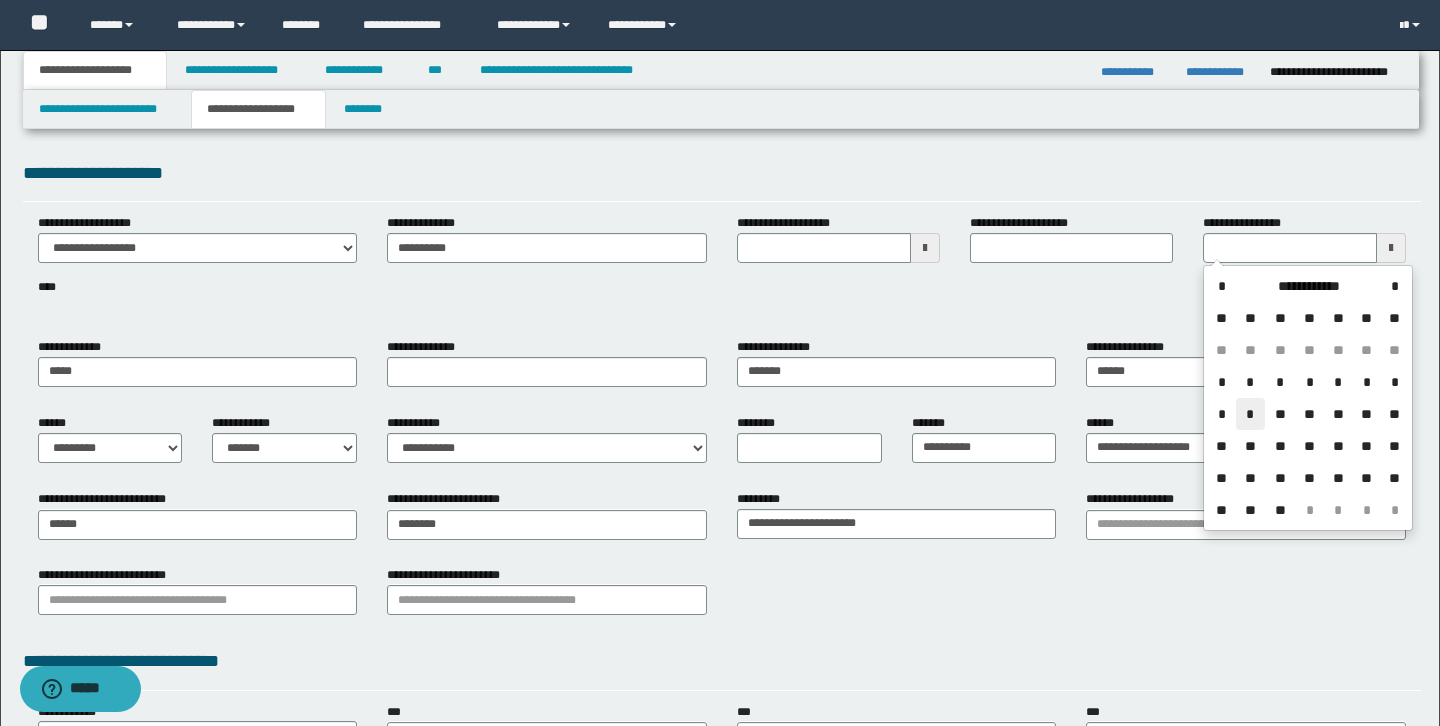 click on "*" at bounding box center (1250, 414) 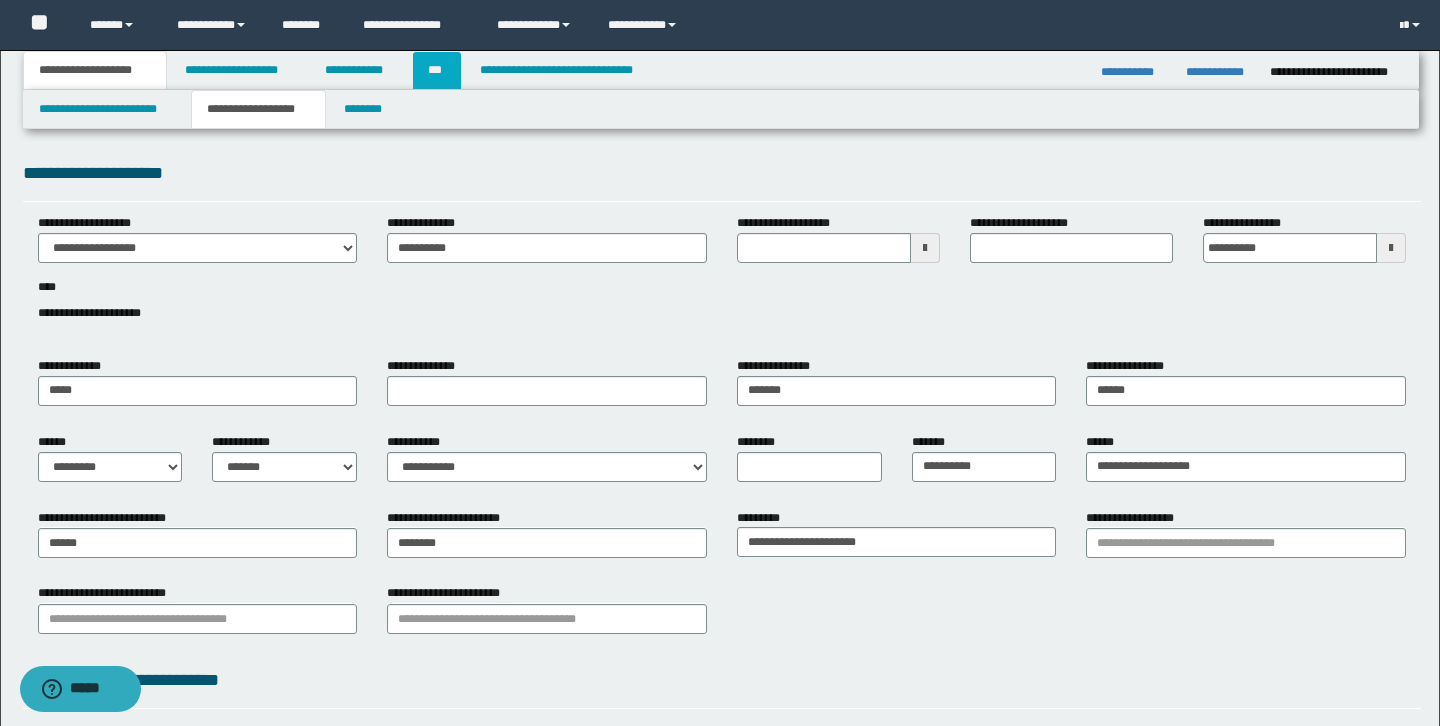 click on "***" at bounding box center (437, 70) 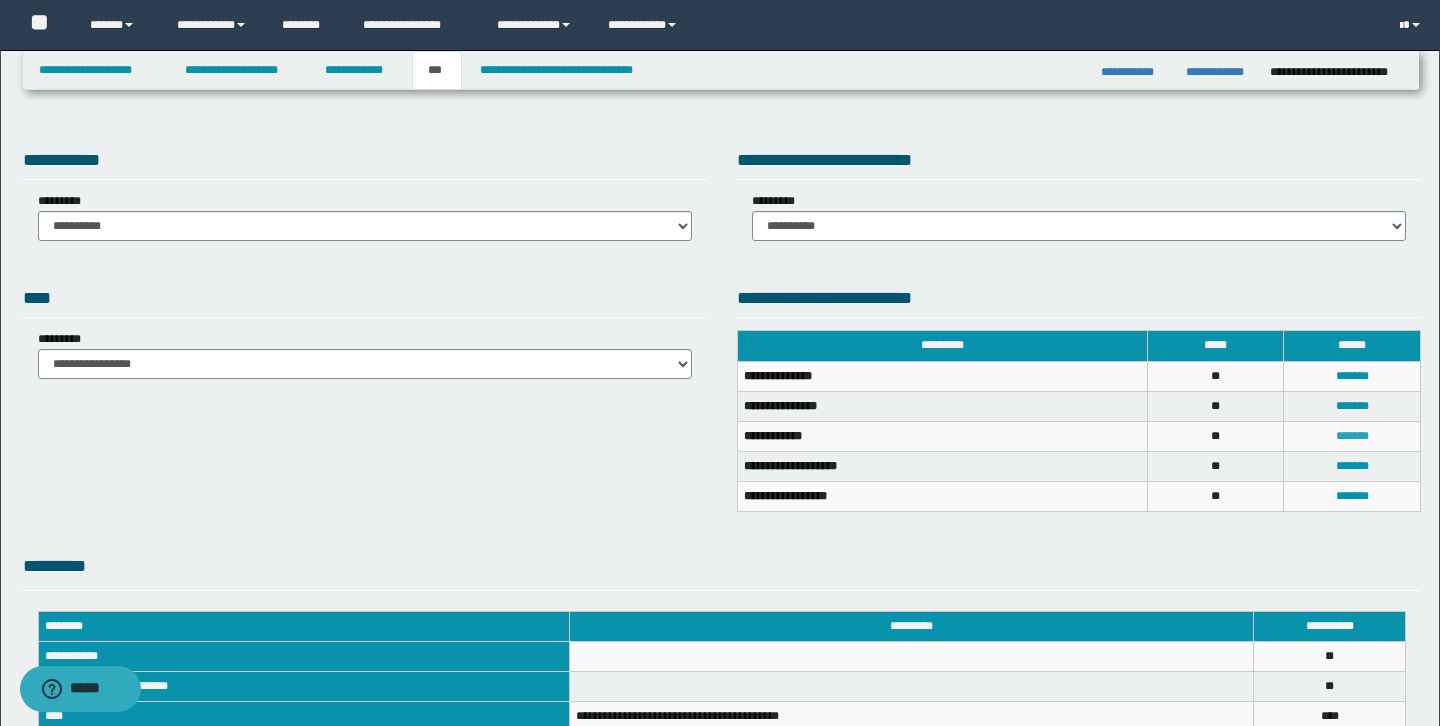 click on "*******" at bounding box center [1352, 436] 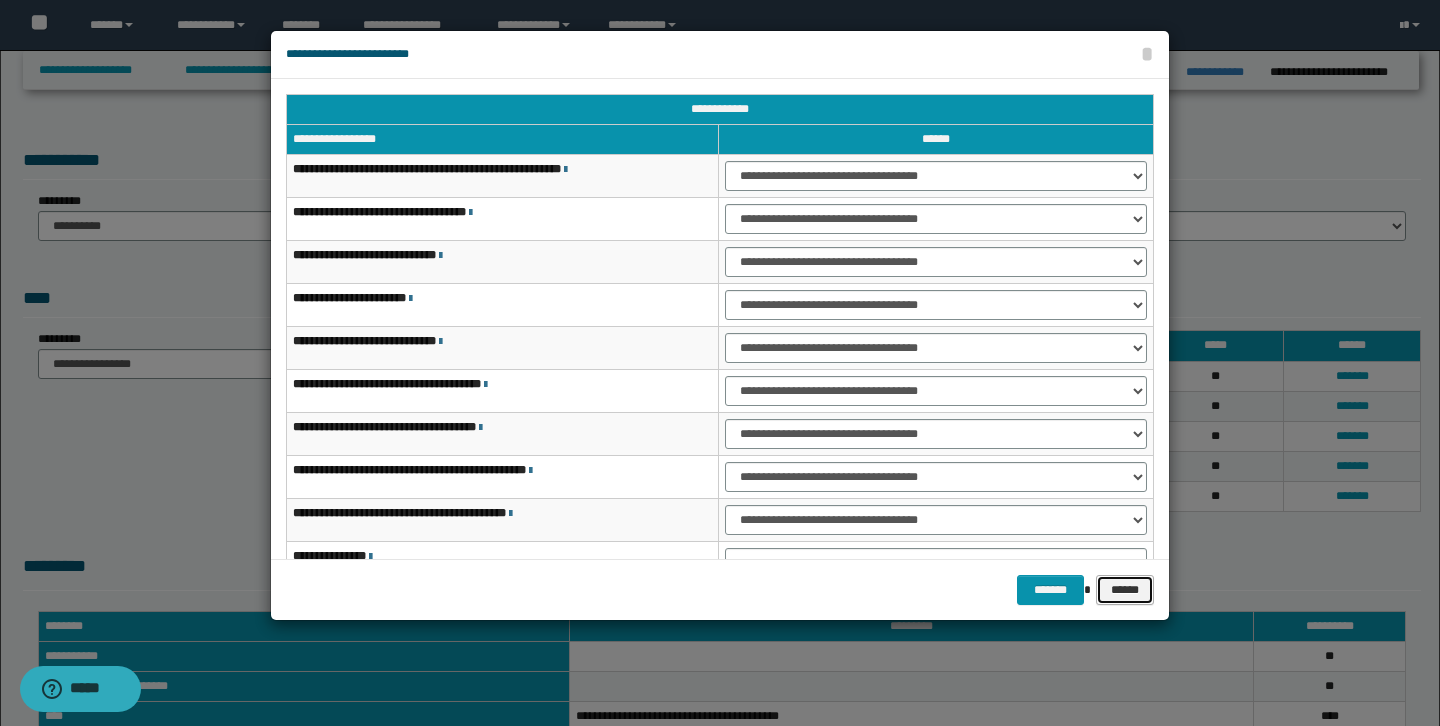 click on "******" at bounding box center (1125, 590) 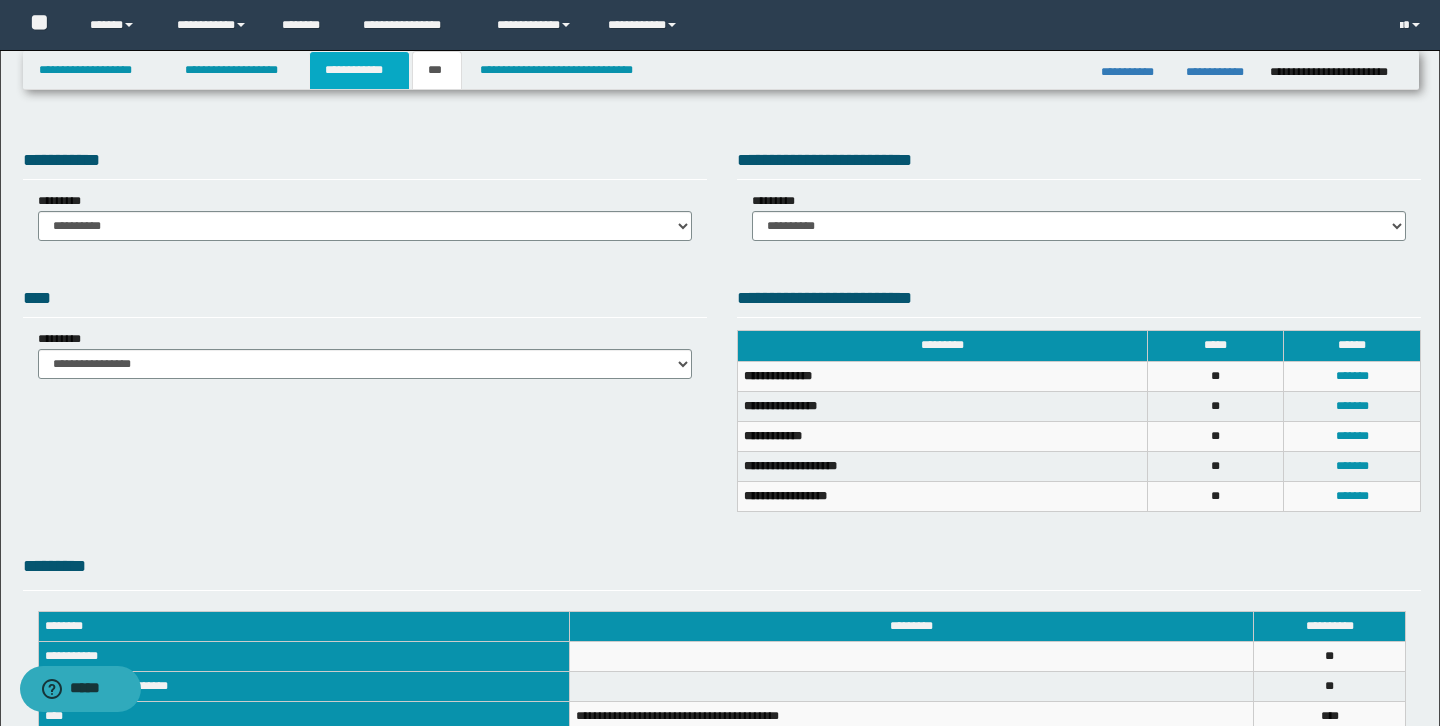 click on "**********" at bounding box center [359, 70] 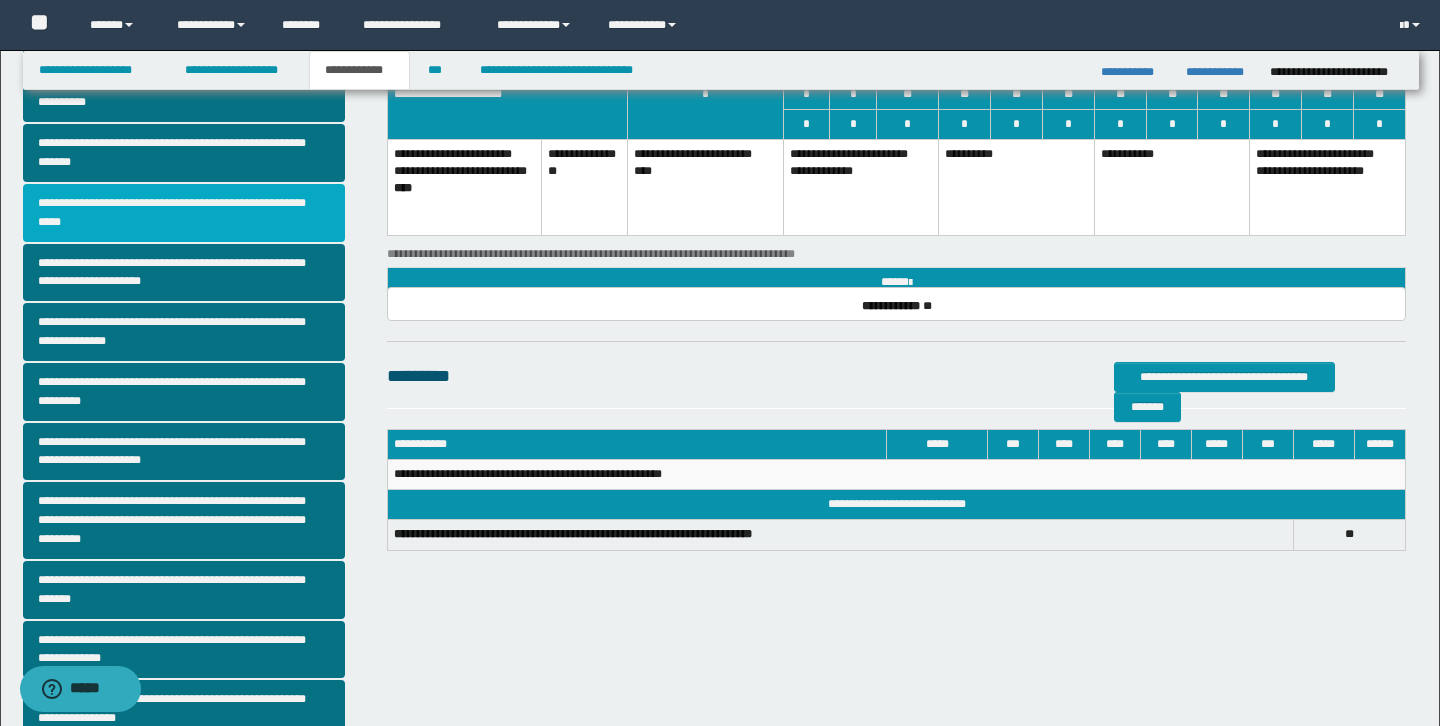 scroll, scrollTop: 423, scrollLeft: 0, axis: vertical 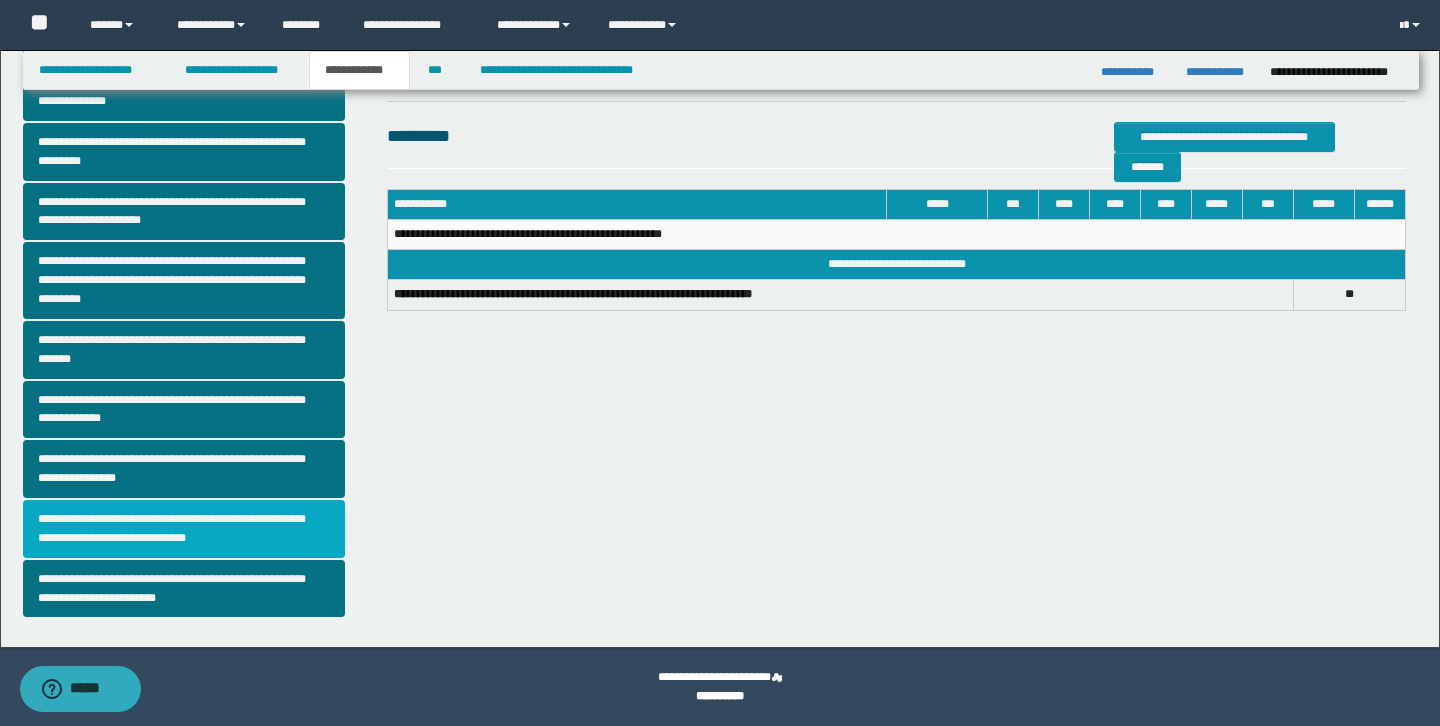 click on "**********" at bounding box center [184, 529] 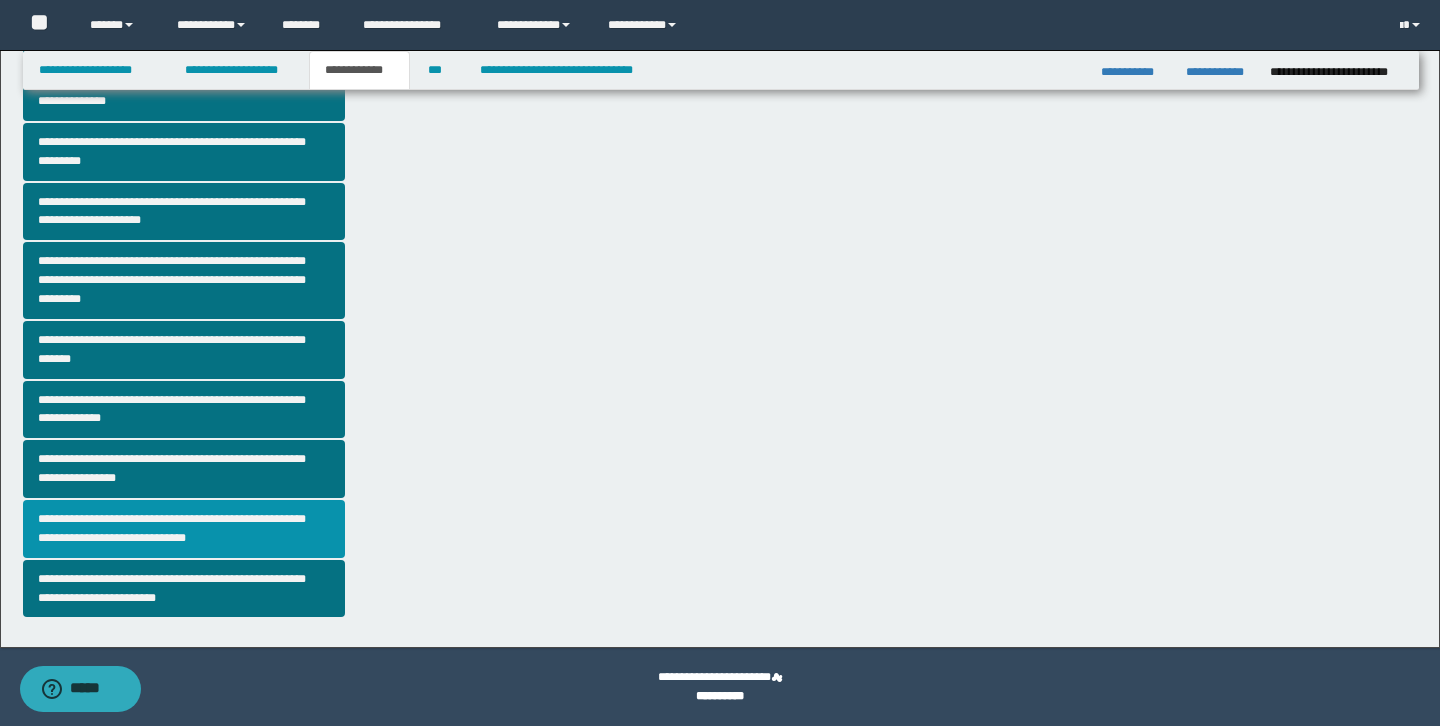 scroll, scrollTop: 0, scrollLeft: 0, axis: both 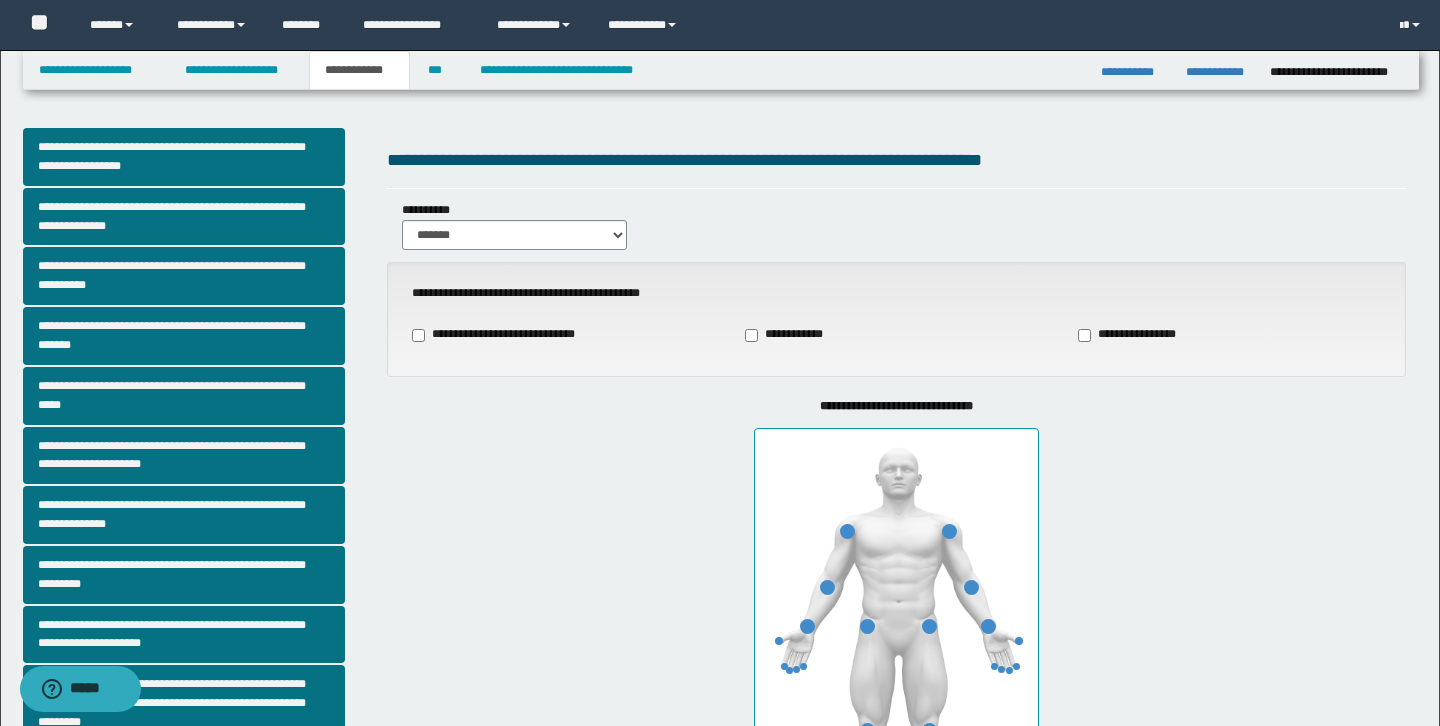 type on "**" 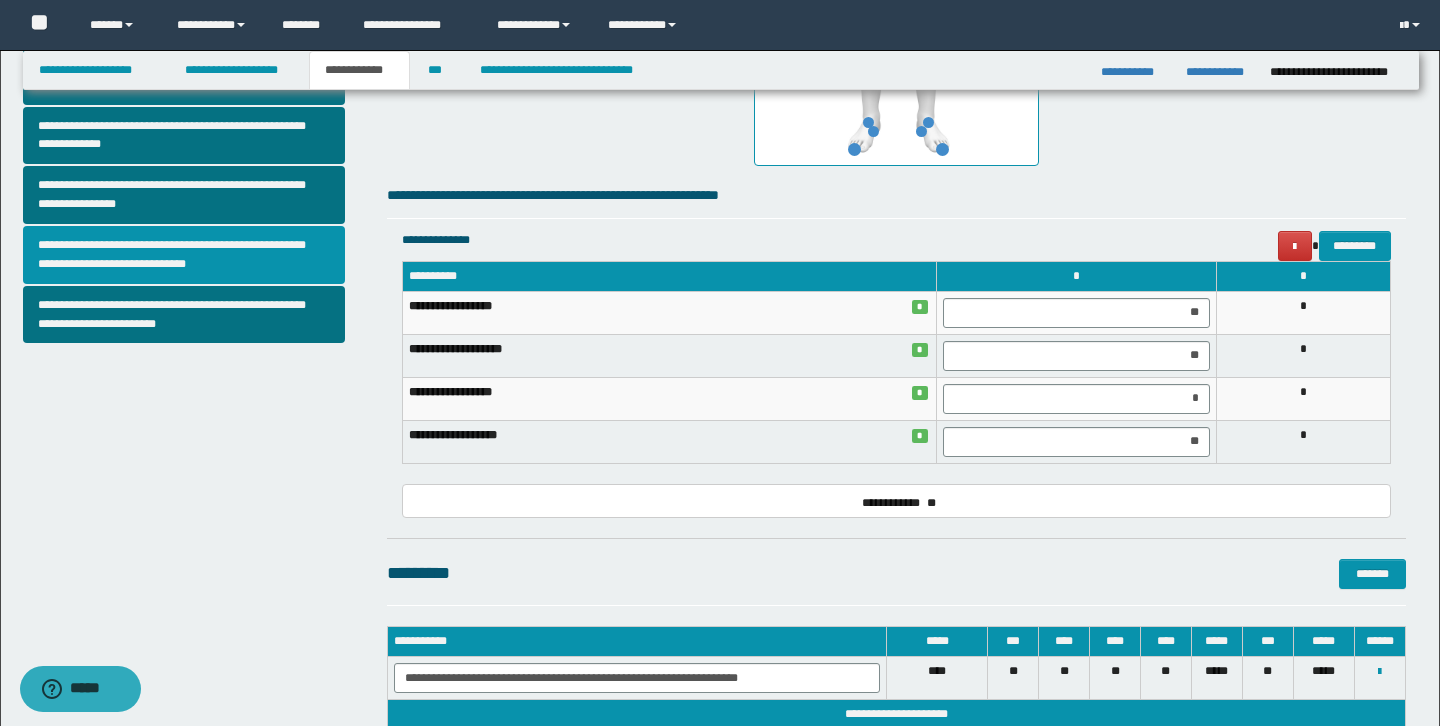 scroll, scrollTop: 788, scrollLeft: 0, axis: vertical 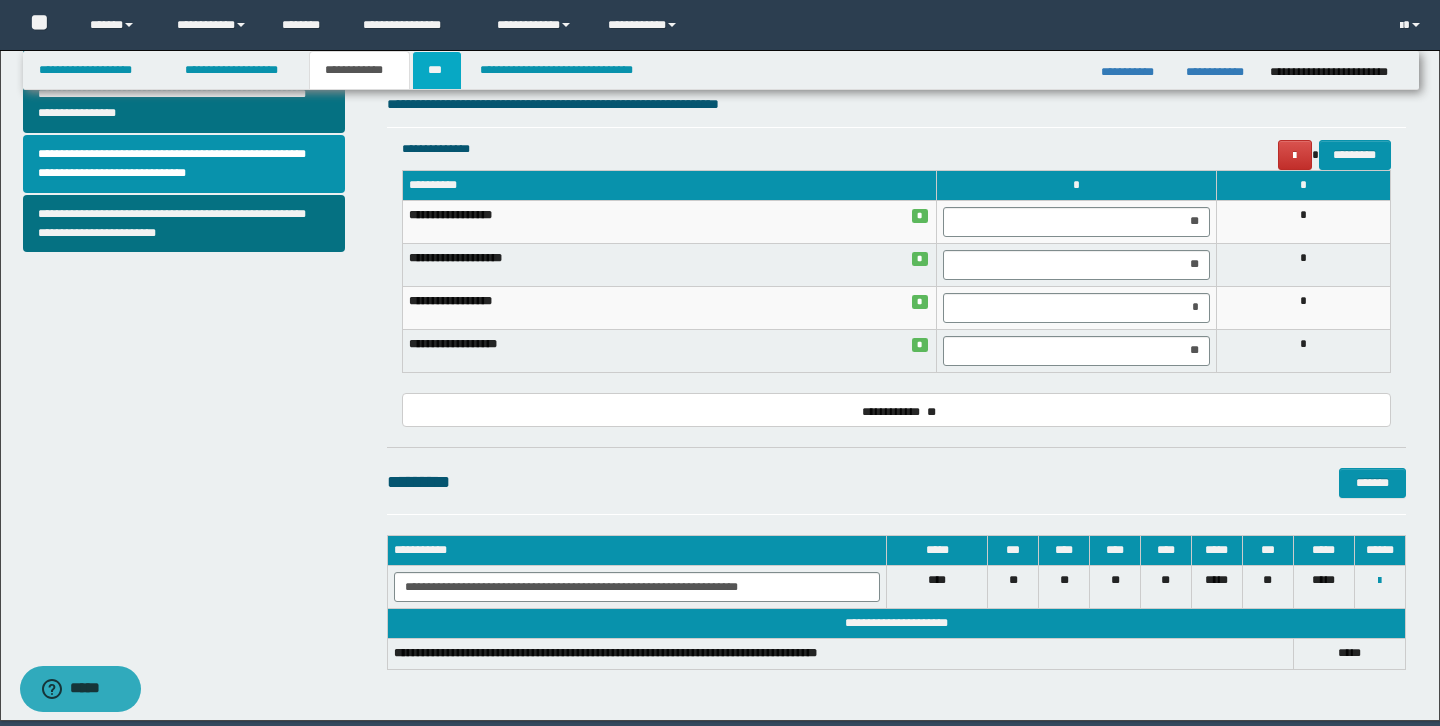 click on "***" at bounding box center [437, 70] 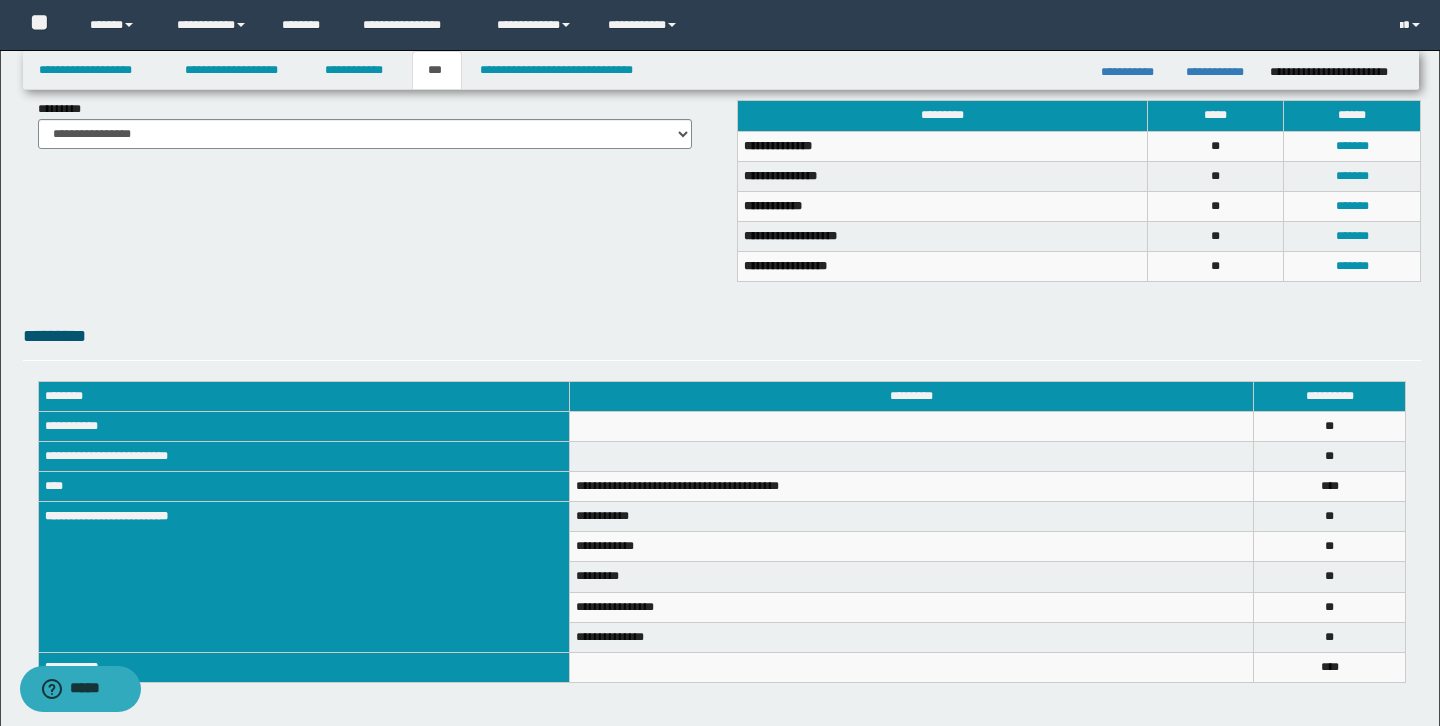 scroll, scrollTop: 209, scrollLeft: 0, axis: vertical 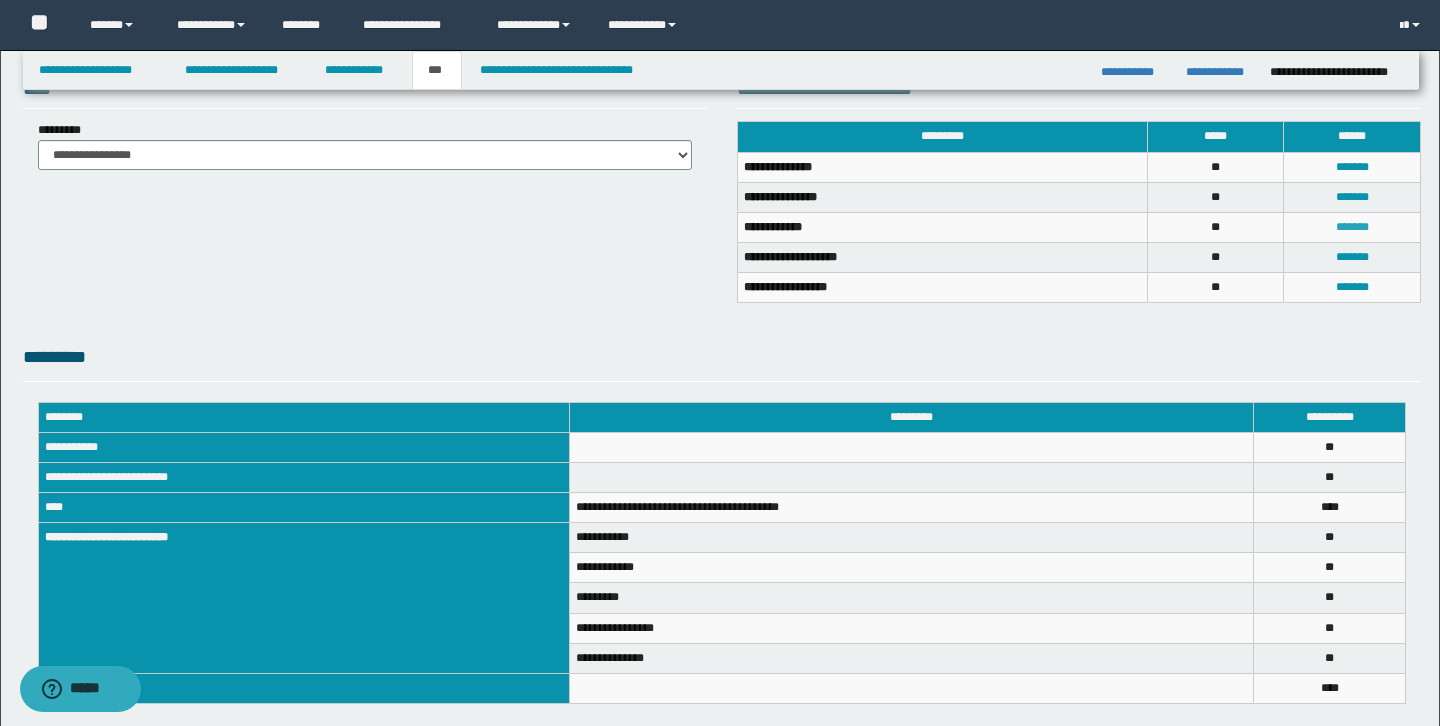 click on "*******" at bounding box center [1352, 227] 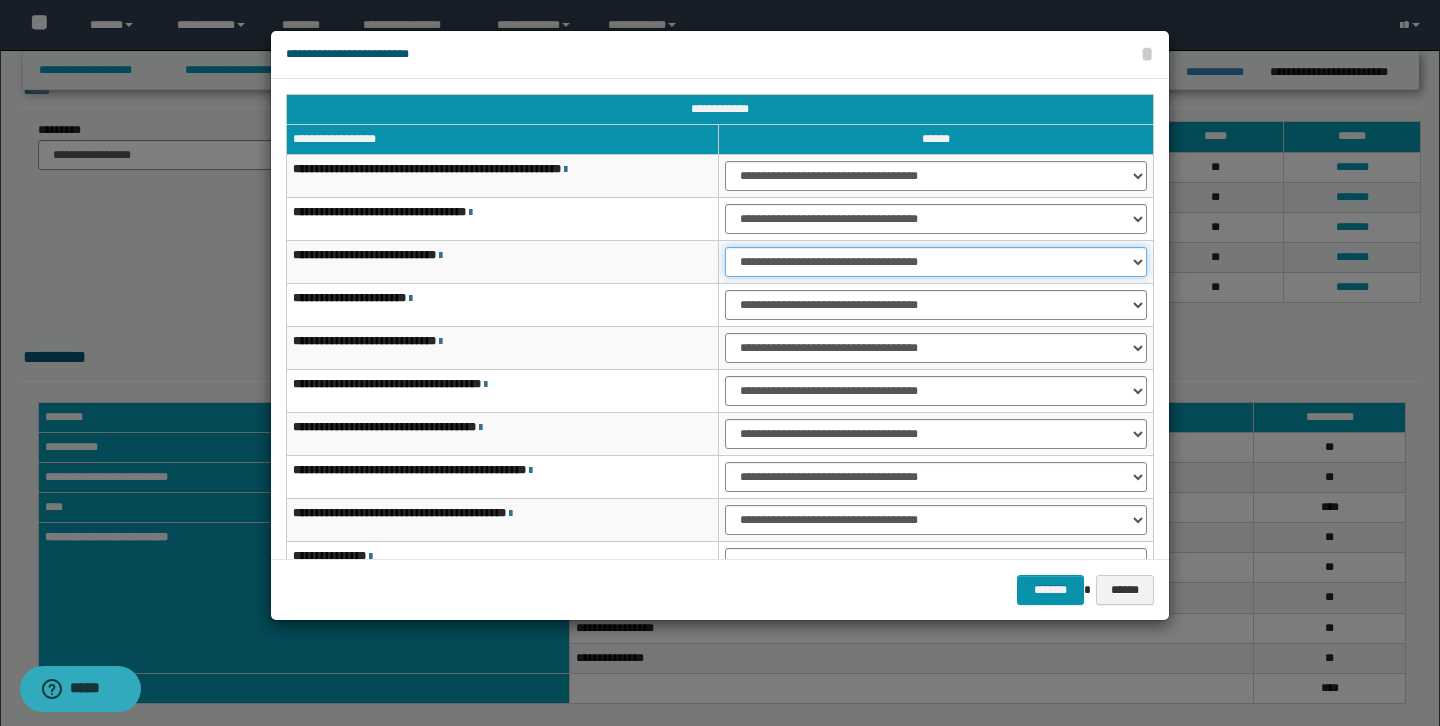 click on "**********" at bounding box center [936, 262] 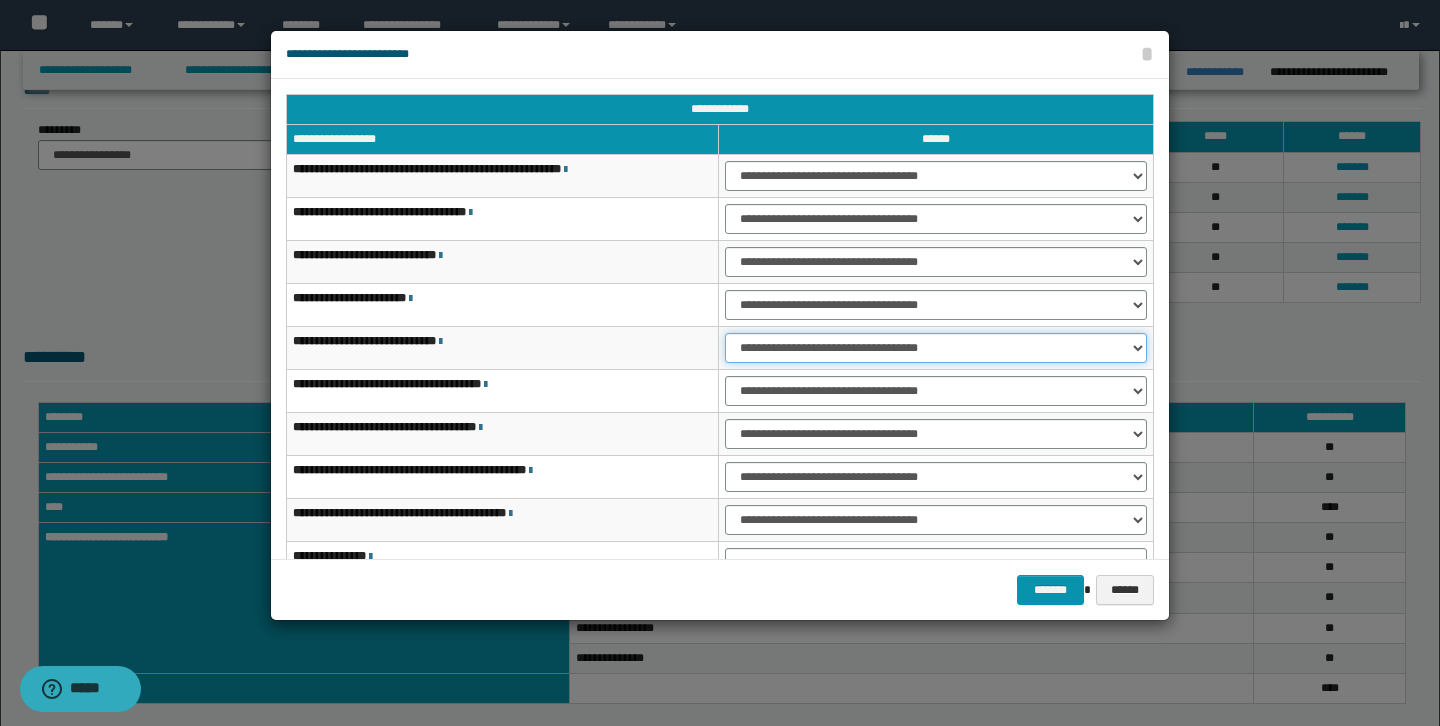 click on "**********" at bounding box center (936, 348) 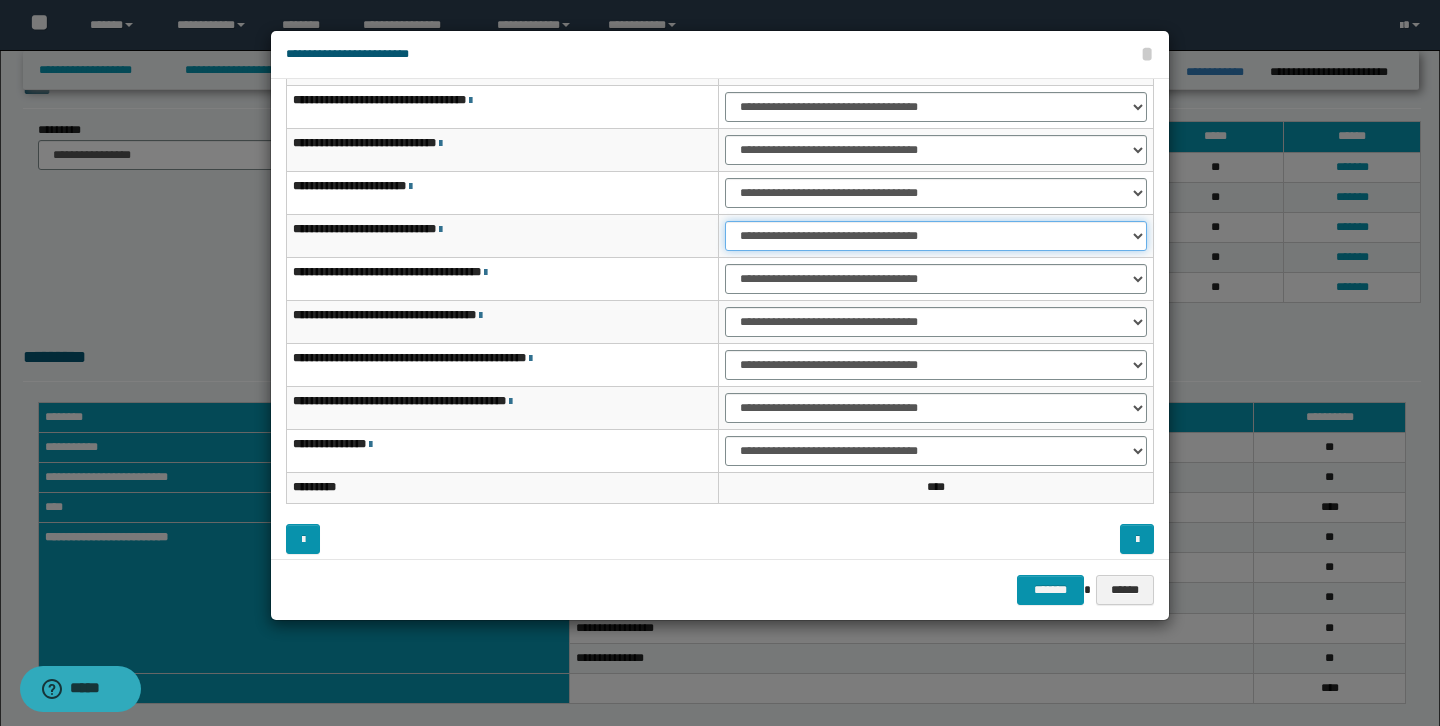 scroll, scrollTop: 121, scrollLeft: 0, axis: vertical 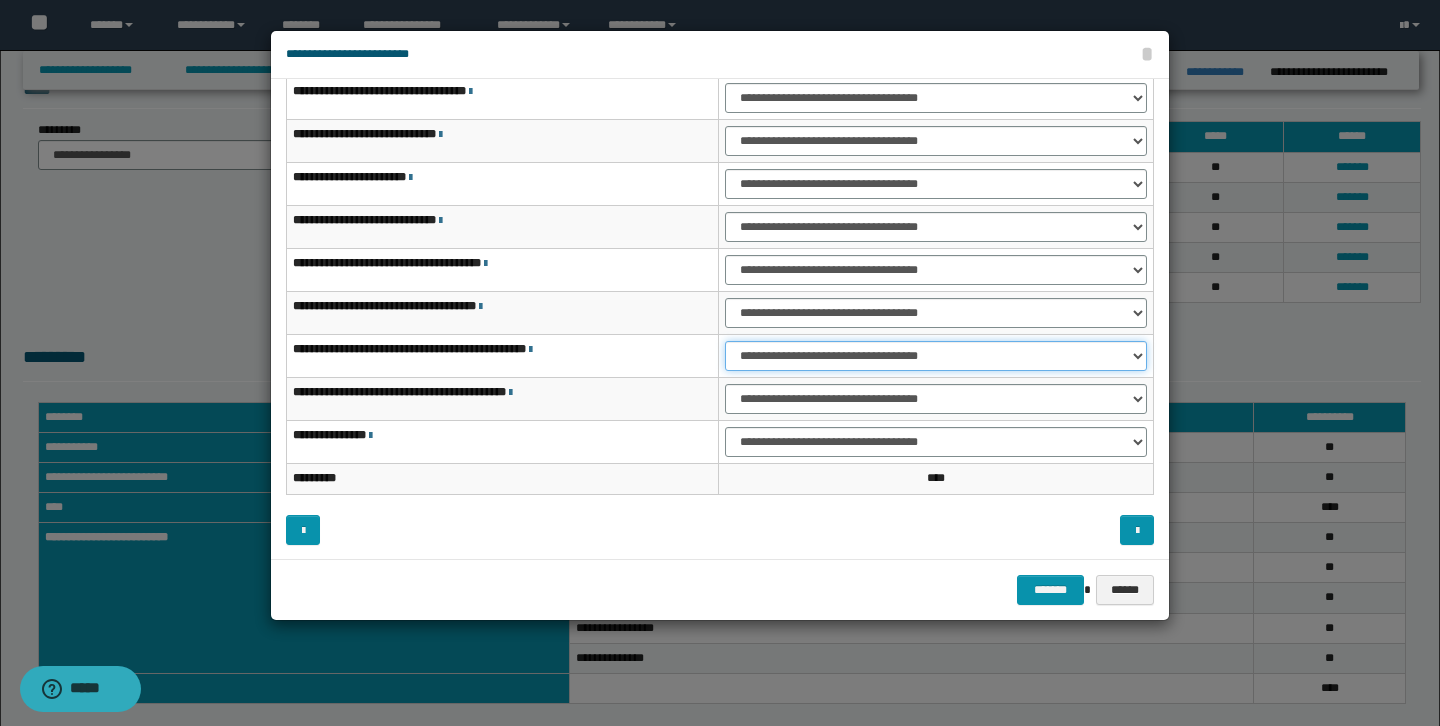 click on "**********" at bounding box center (936, 356) 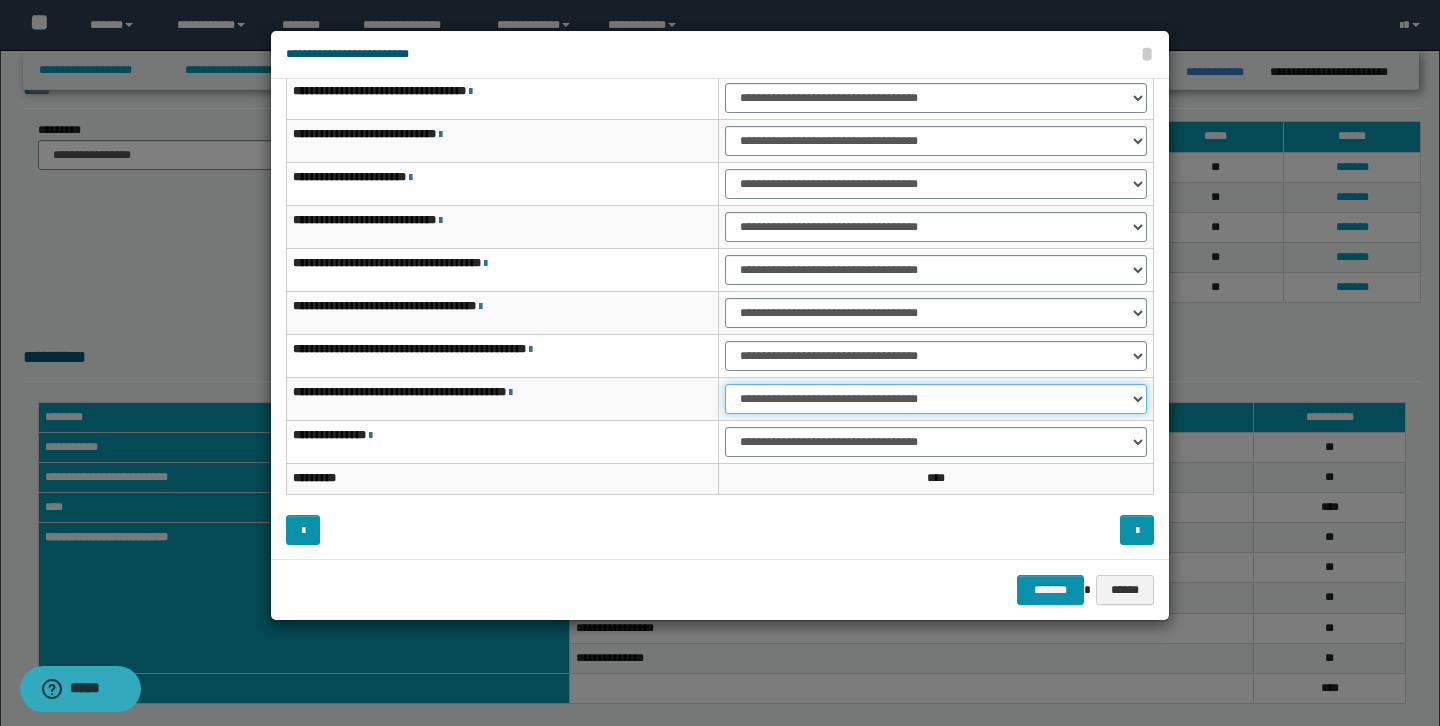 click on "**********" at bounding box center [936, 399] 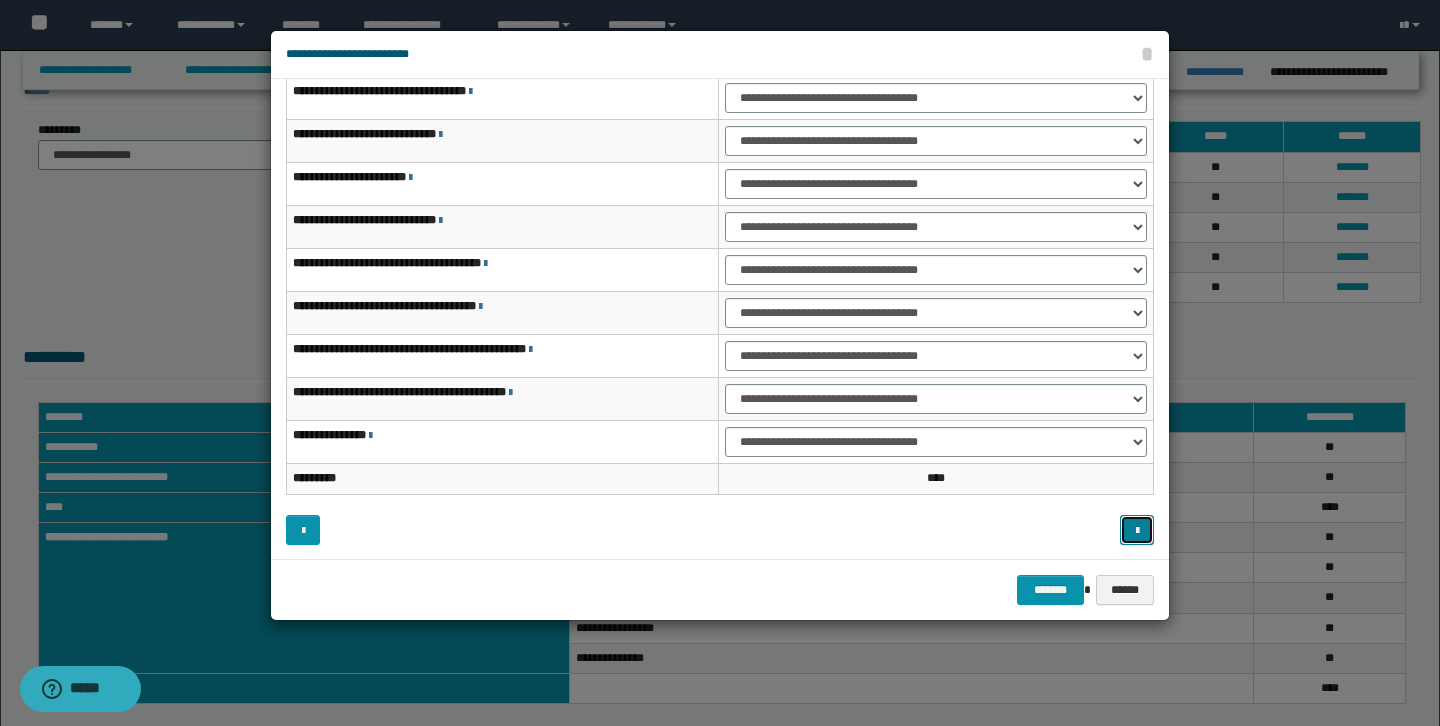 click at bounding box center [1137, 530] 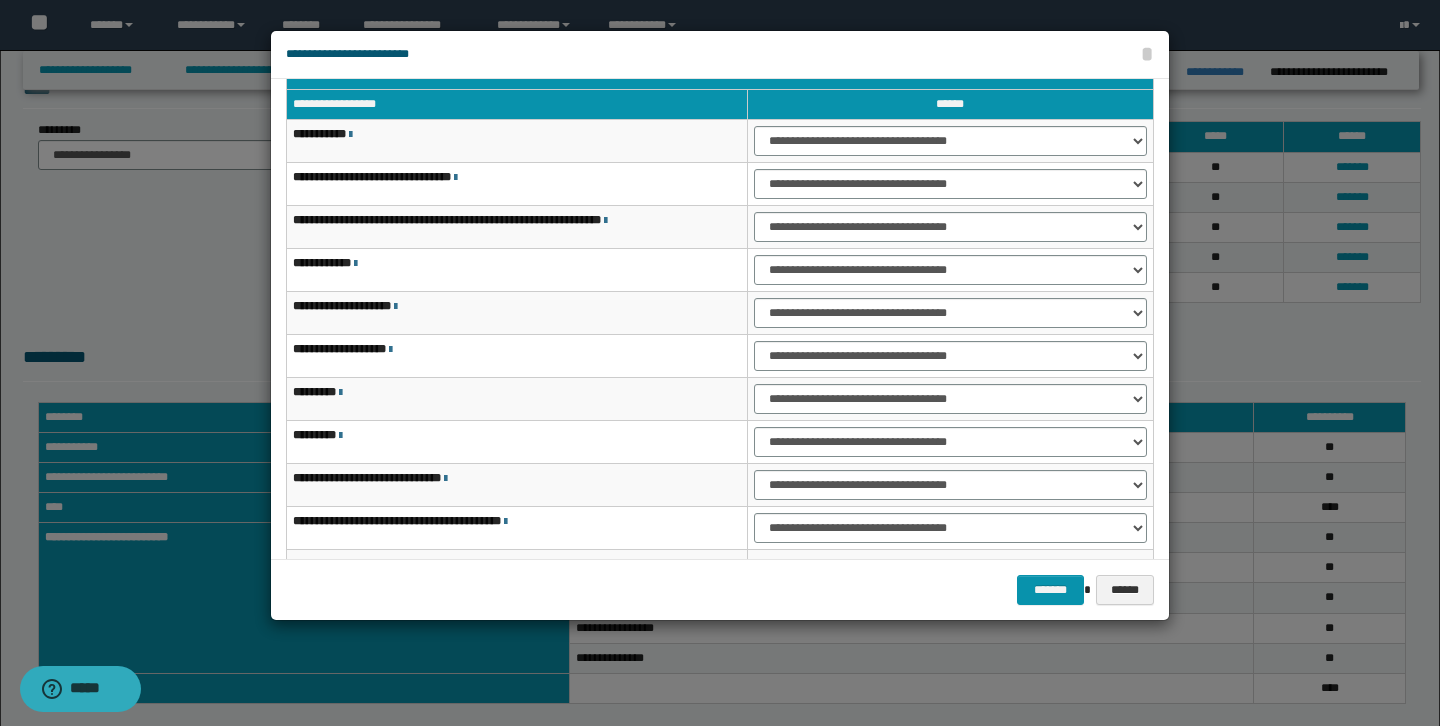 scroll, scrollTop: 35, scrollLeft: 0, axis: vertical 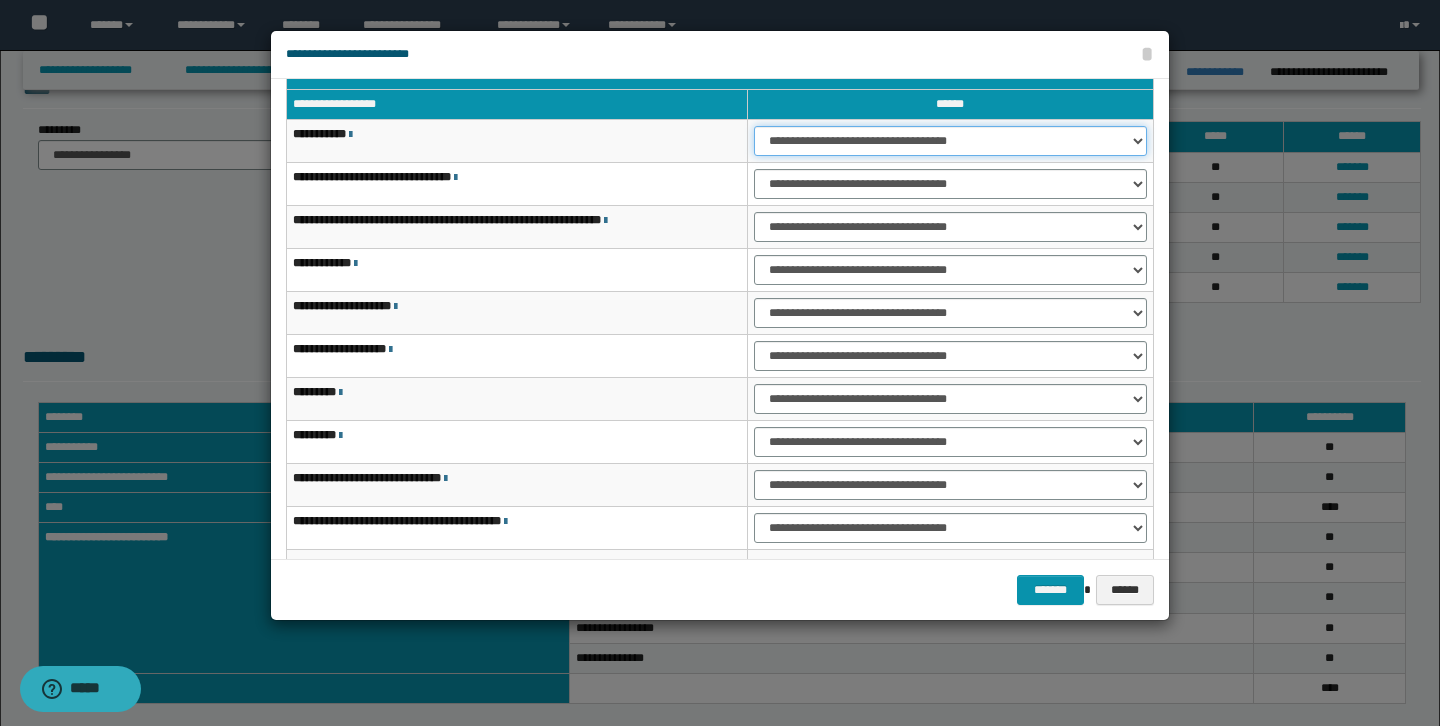 click on "**********" at bounding box center (950, 141) 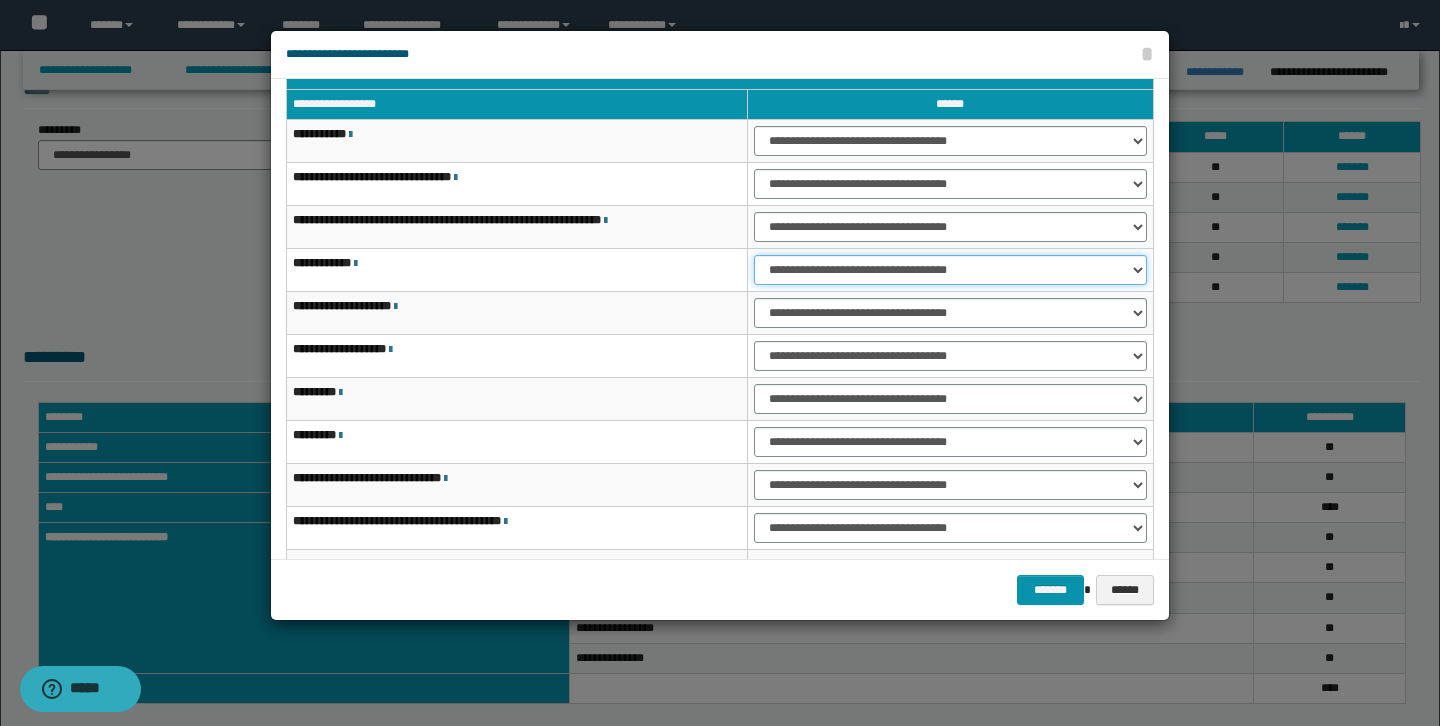 click on "**********" at bounding box center [950, 270] 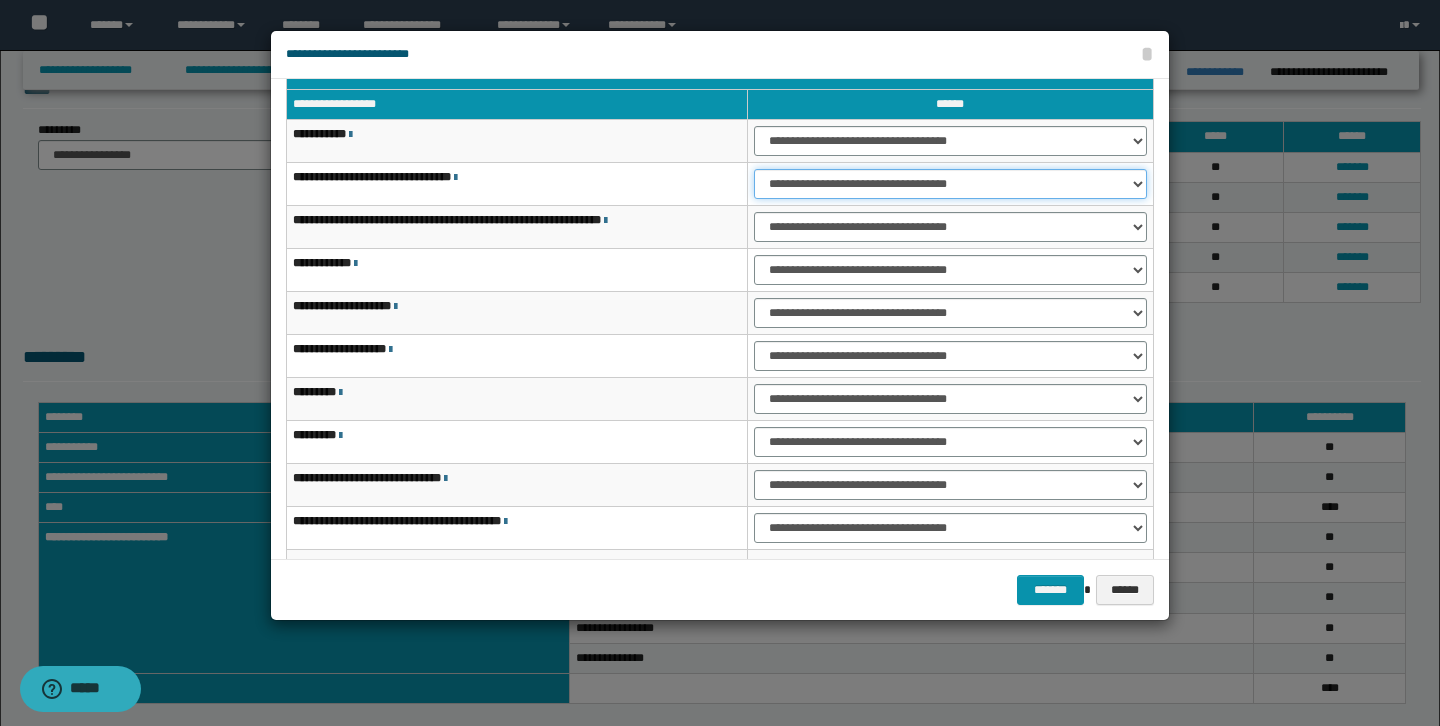 click on "**********" at bounding box center [950, 184] 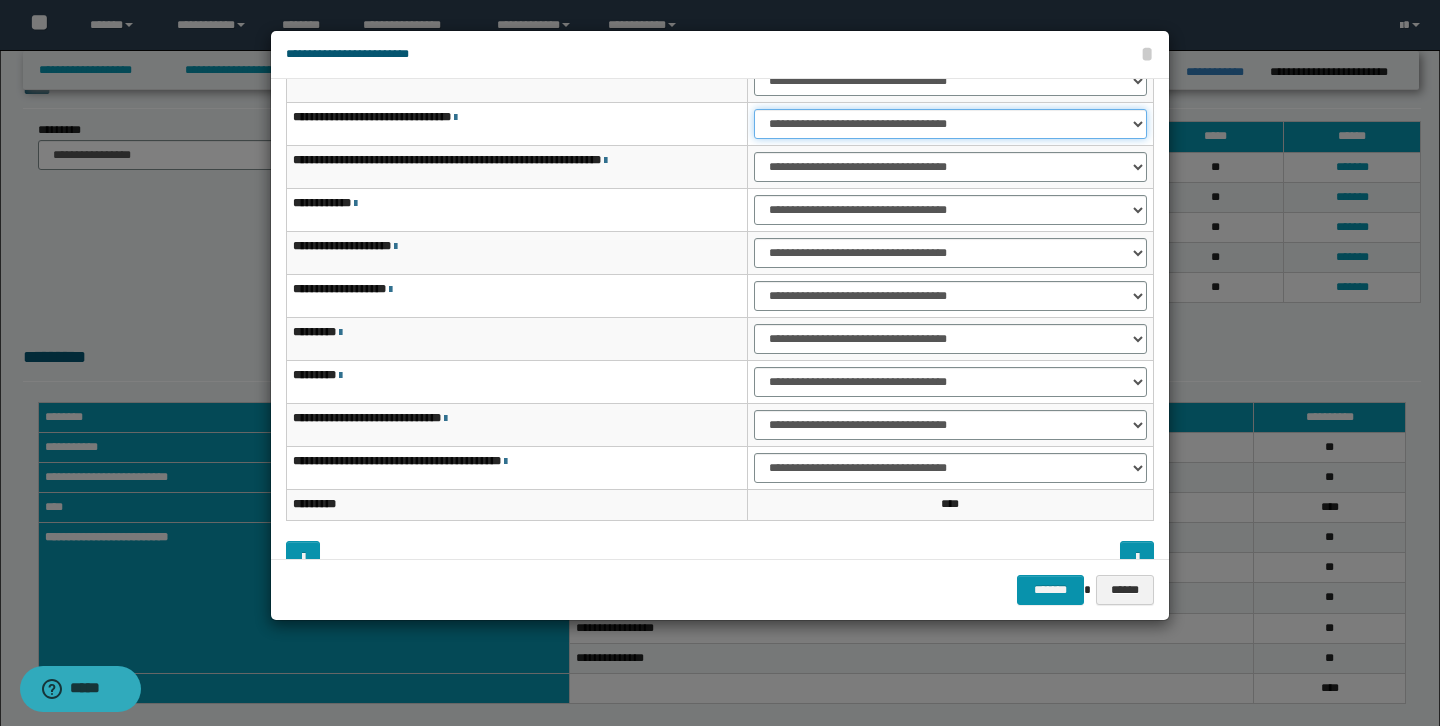 scroll, scrollTop: 97, scrollLeft: 0, axis: vertical 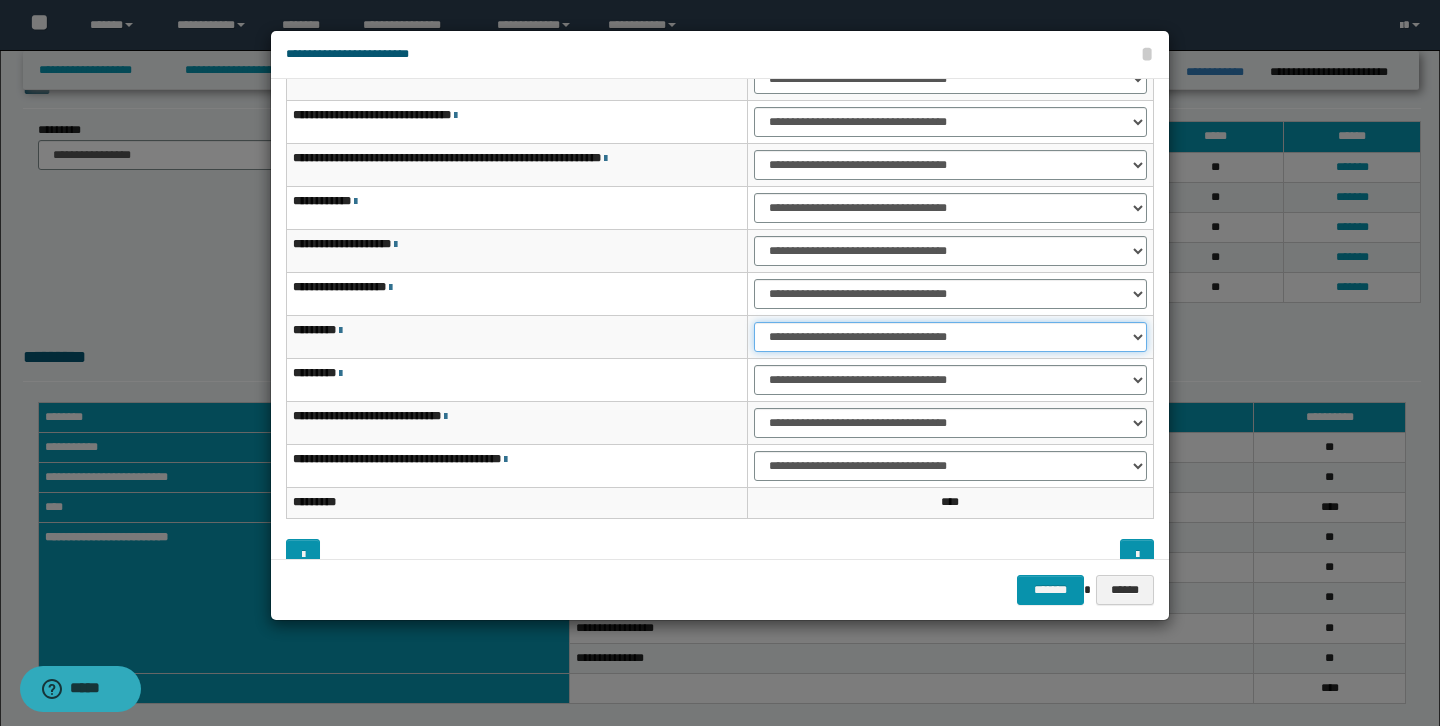 click on "**********" at bounding box center (950, 337) 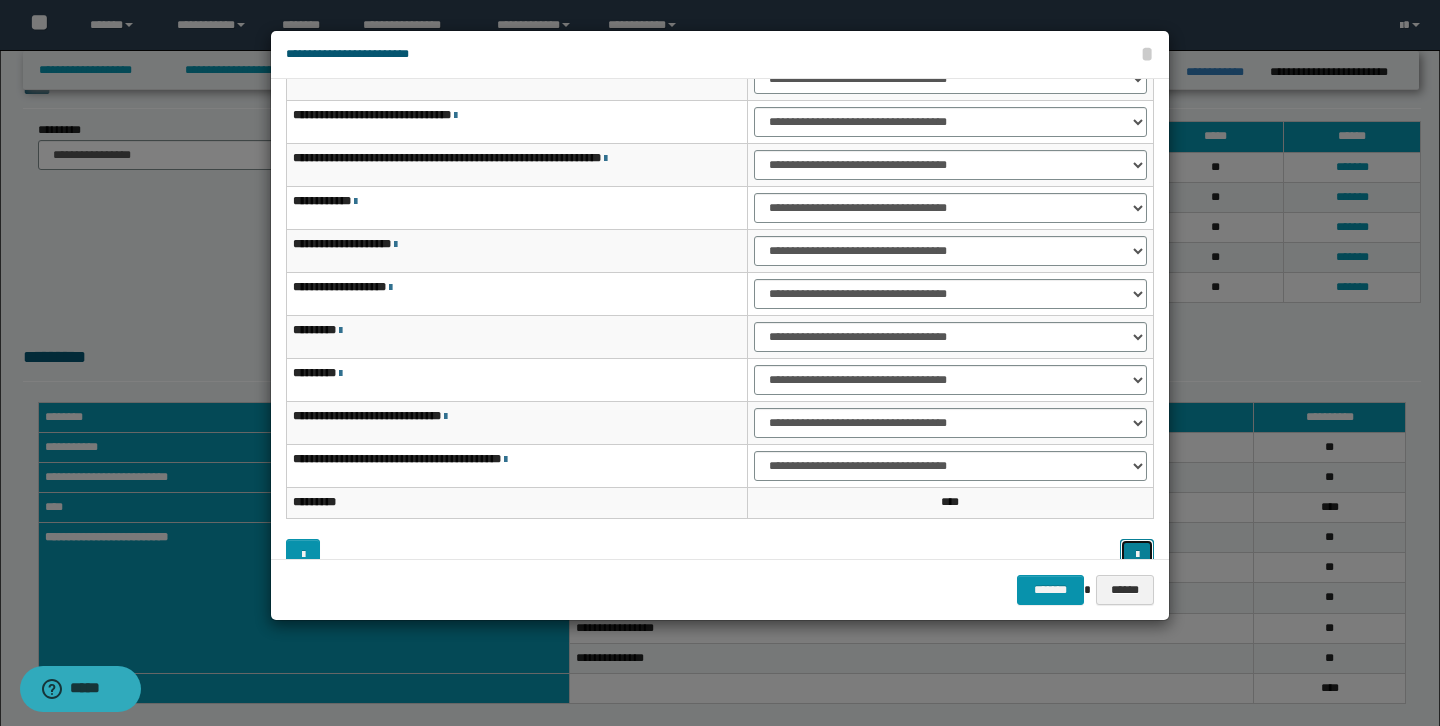 click at bounding box center [1137, 555] 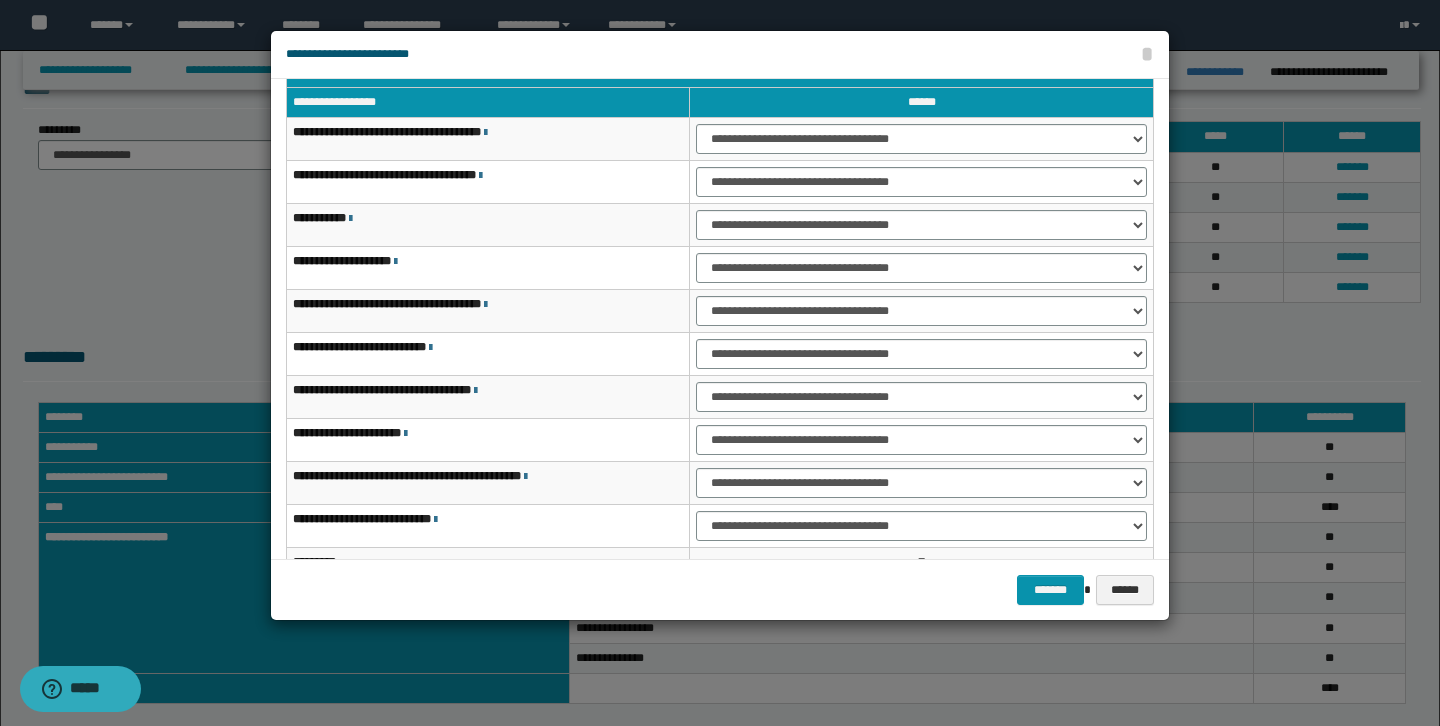 scroll, scrollTop: 36, scrollLeft: 0, axis: vertical 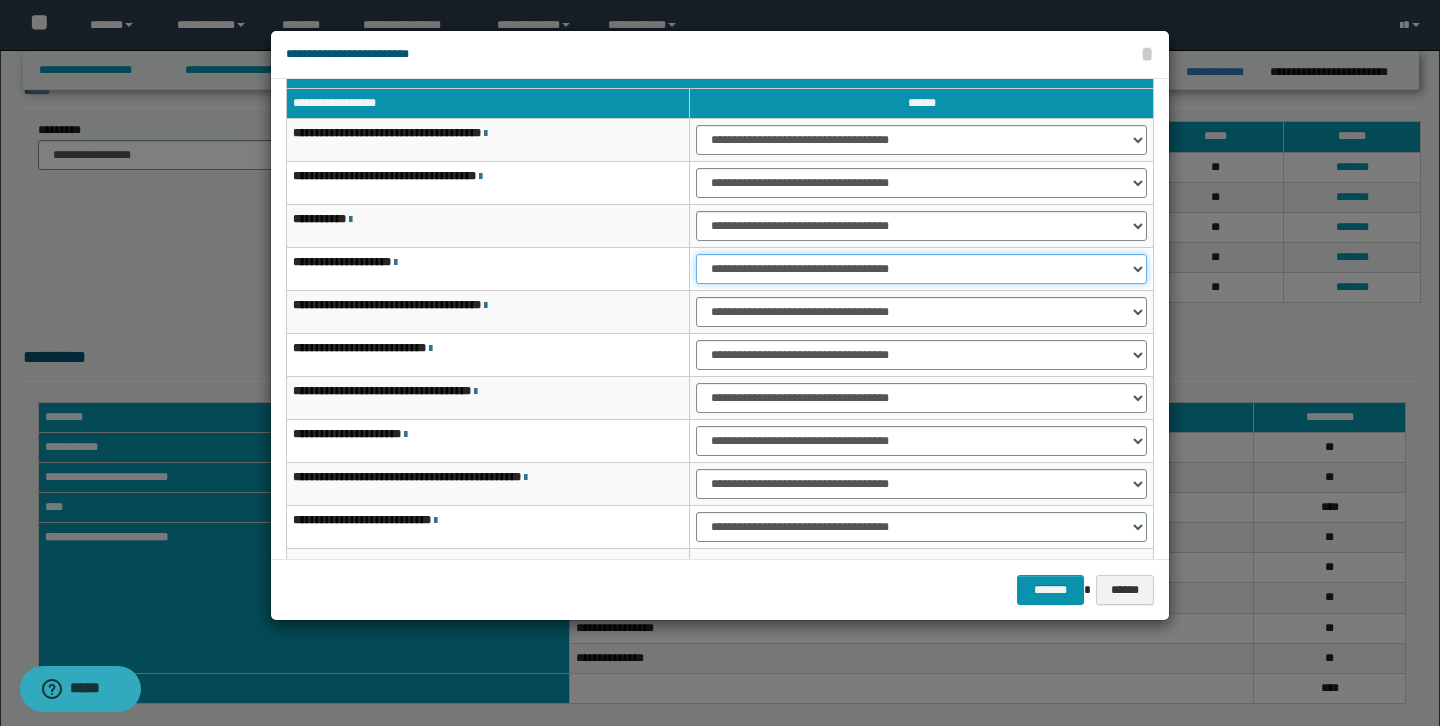 click on "**********" at bounding box center (921, 269) 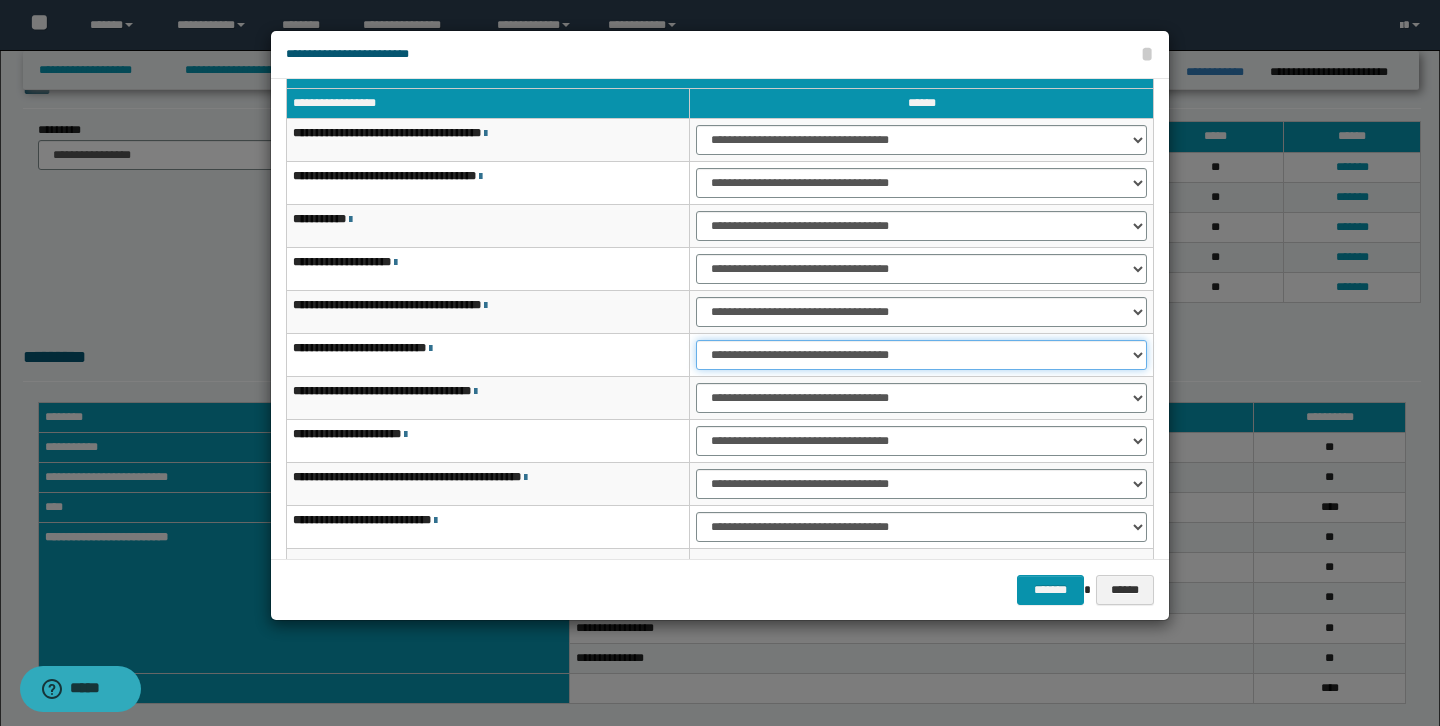 click on "**********" at bounding box center (921, 355) 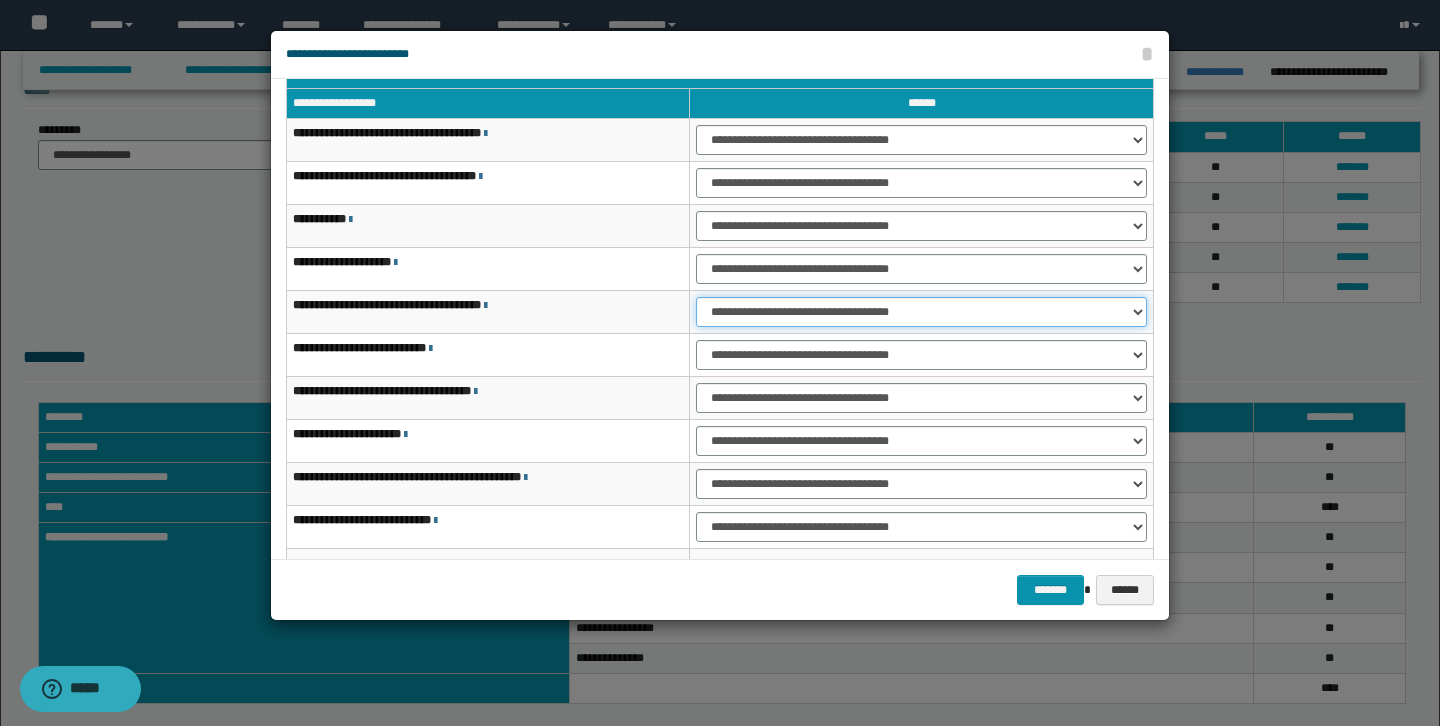 click on "**********" at bounding box center (921, 312) 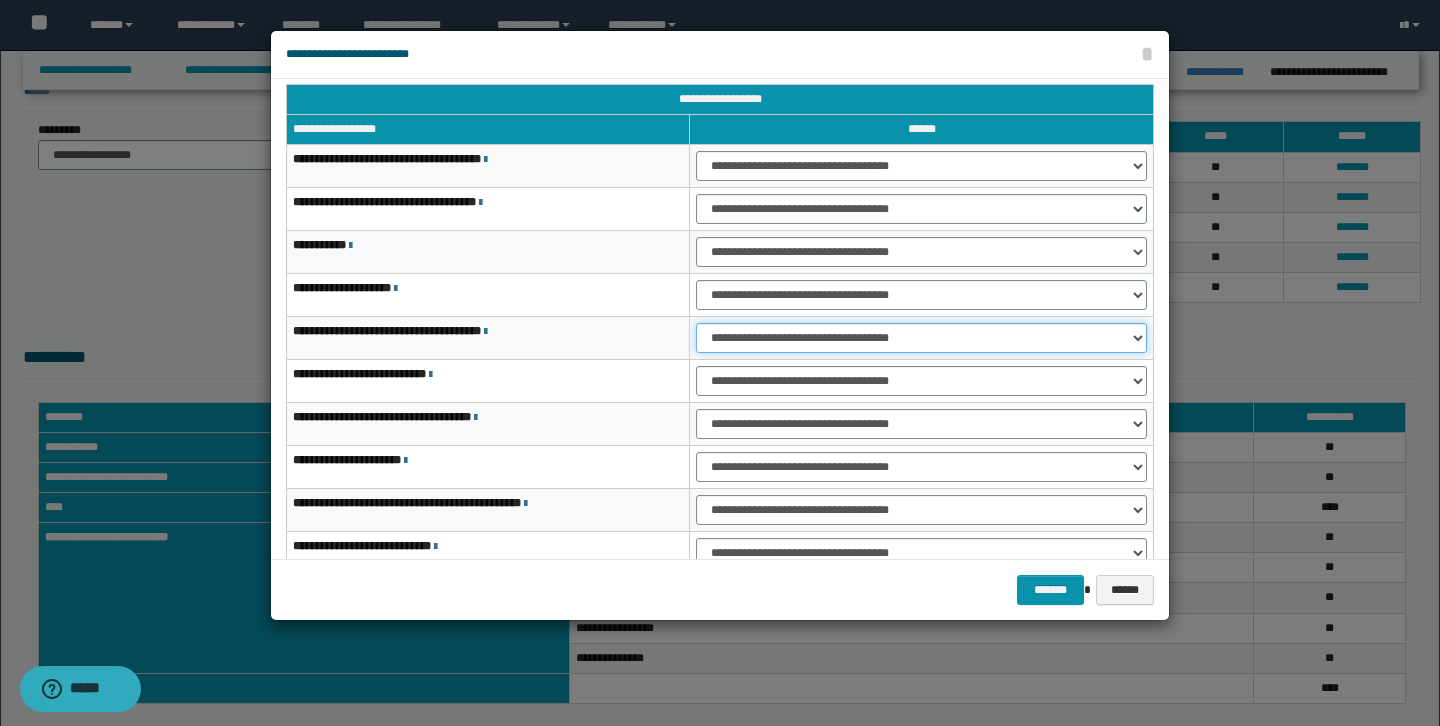 scroll, scrollTop: 11, scrollLeft: 0, axis: vertical 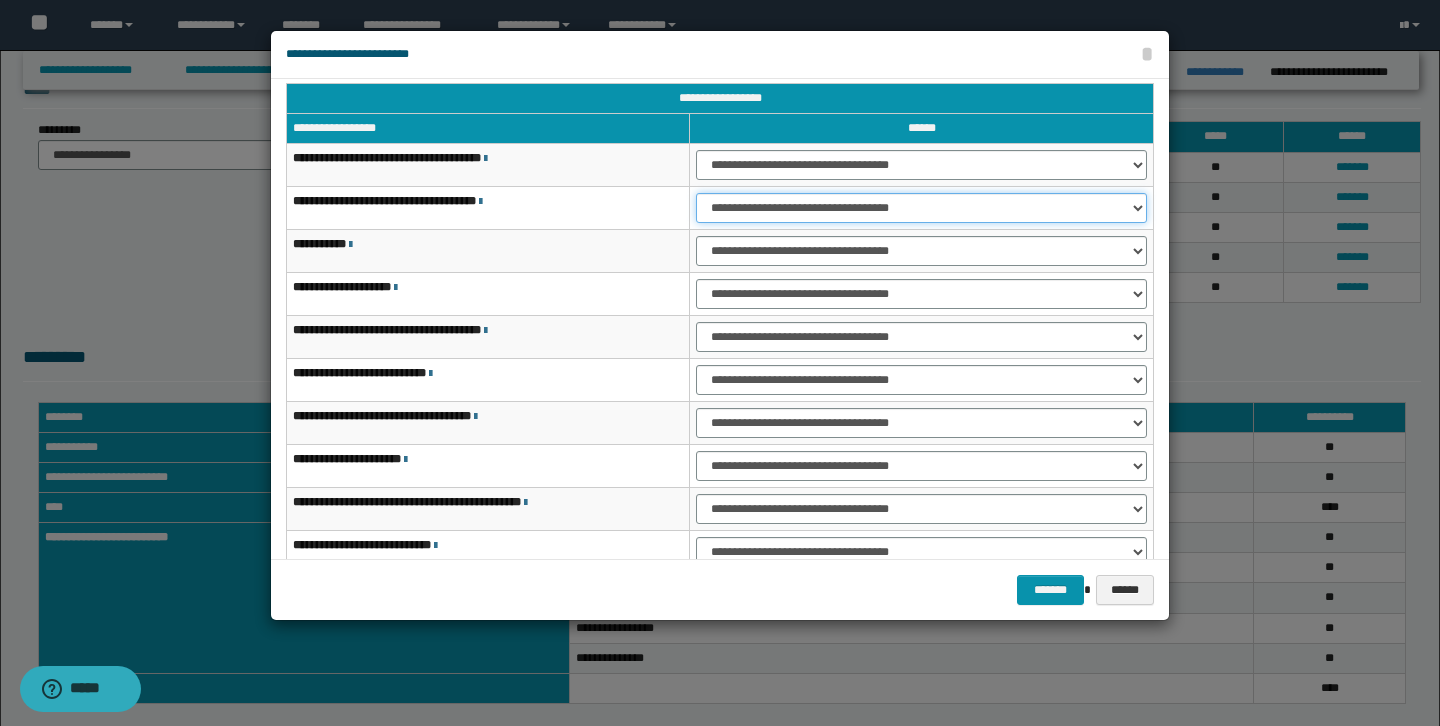 click on "**********" at bounding box center (921, 208) 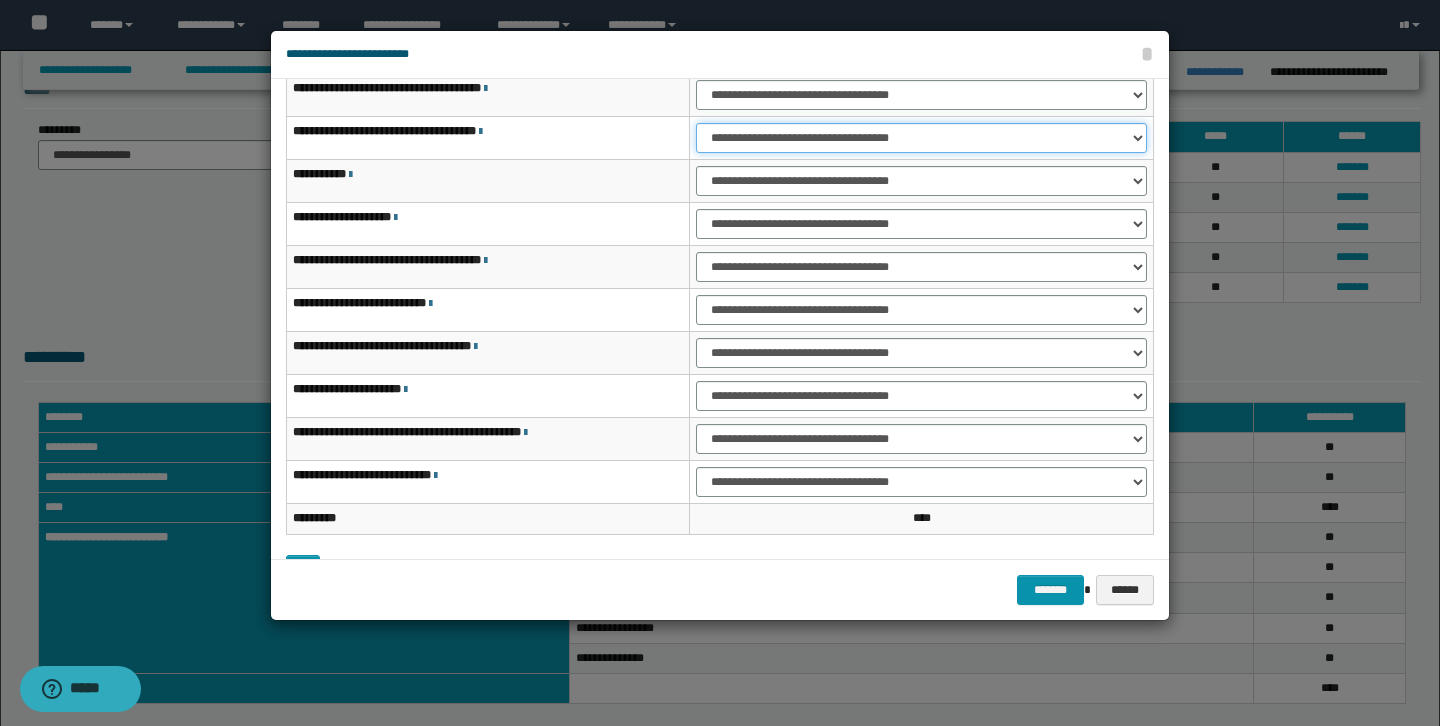 scroll, scrollTop: 121, scrollLeft: 0, axis: vertical 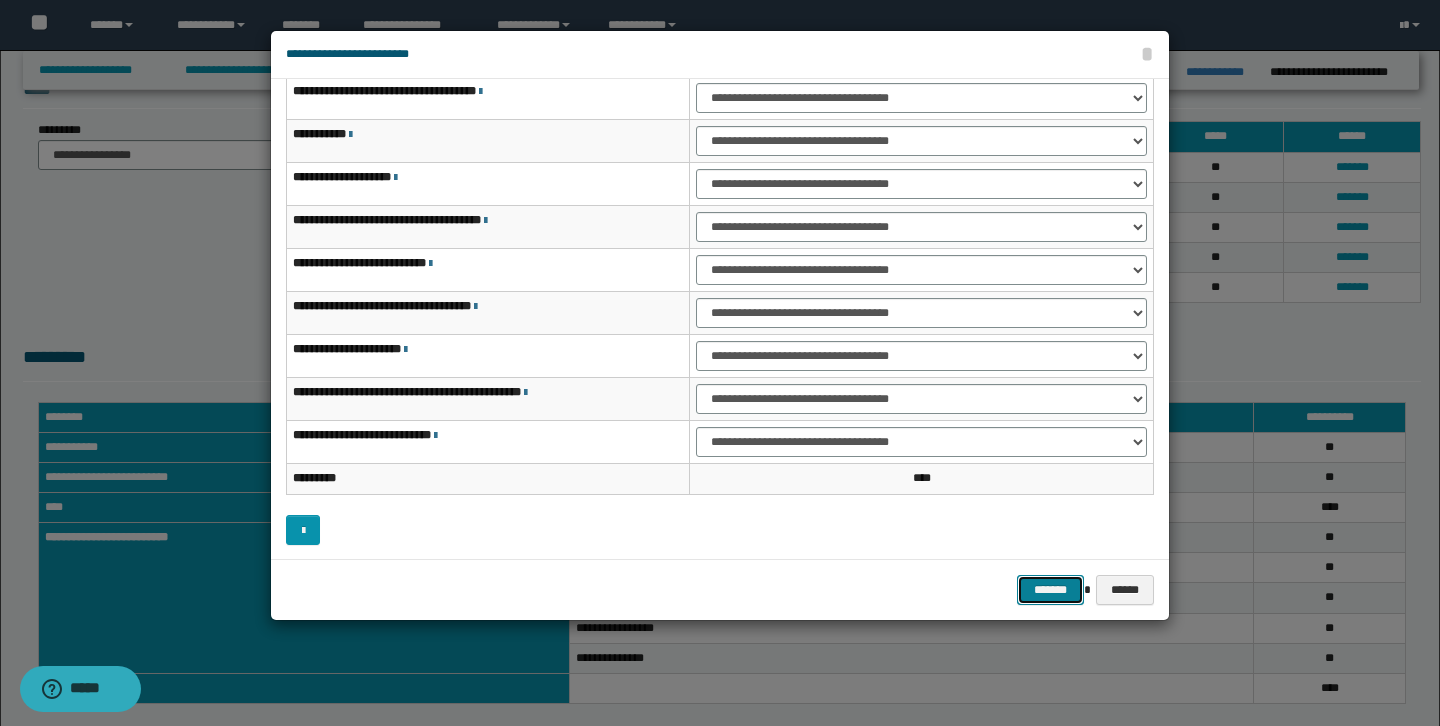 click on "*******" at bounding box center [1051, 590] 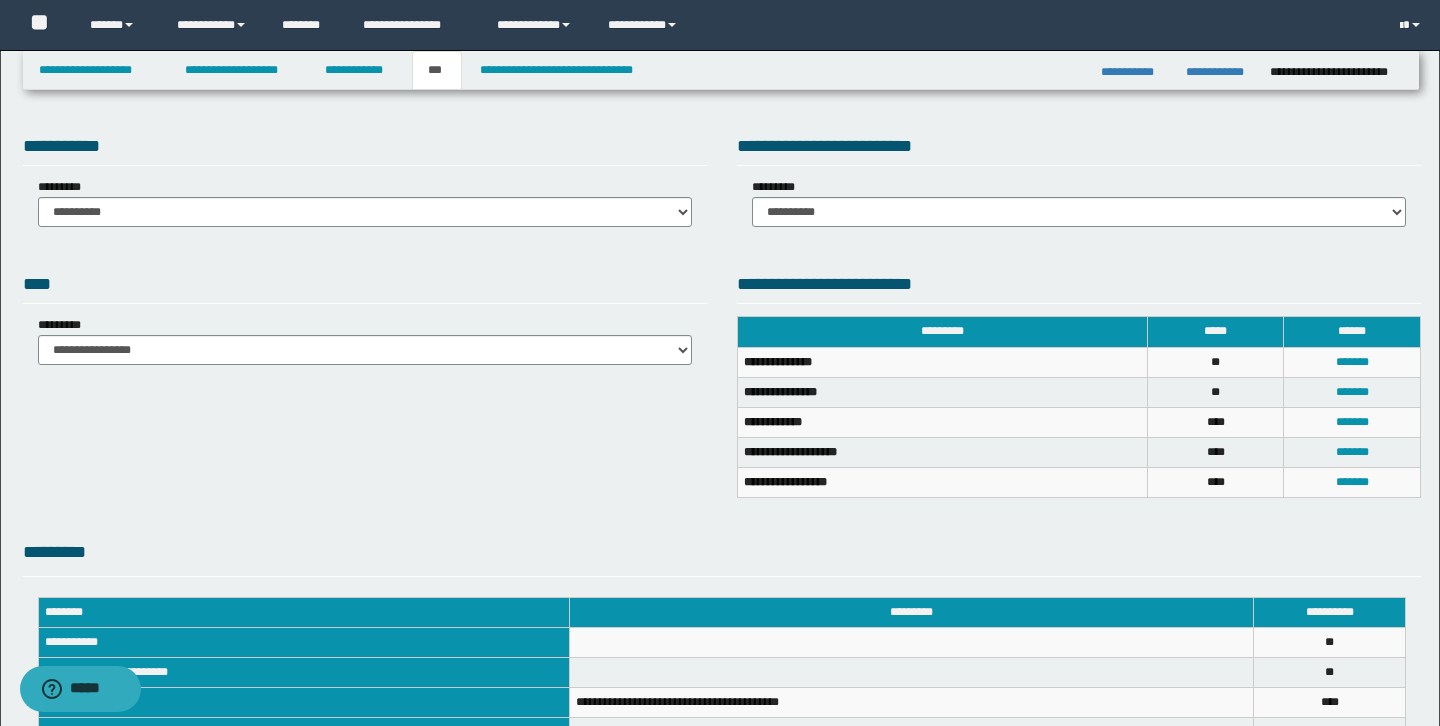 scroll, scrollTop: 0, scrollLeft: 0, axis: both 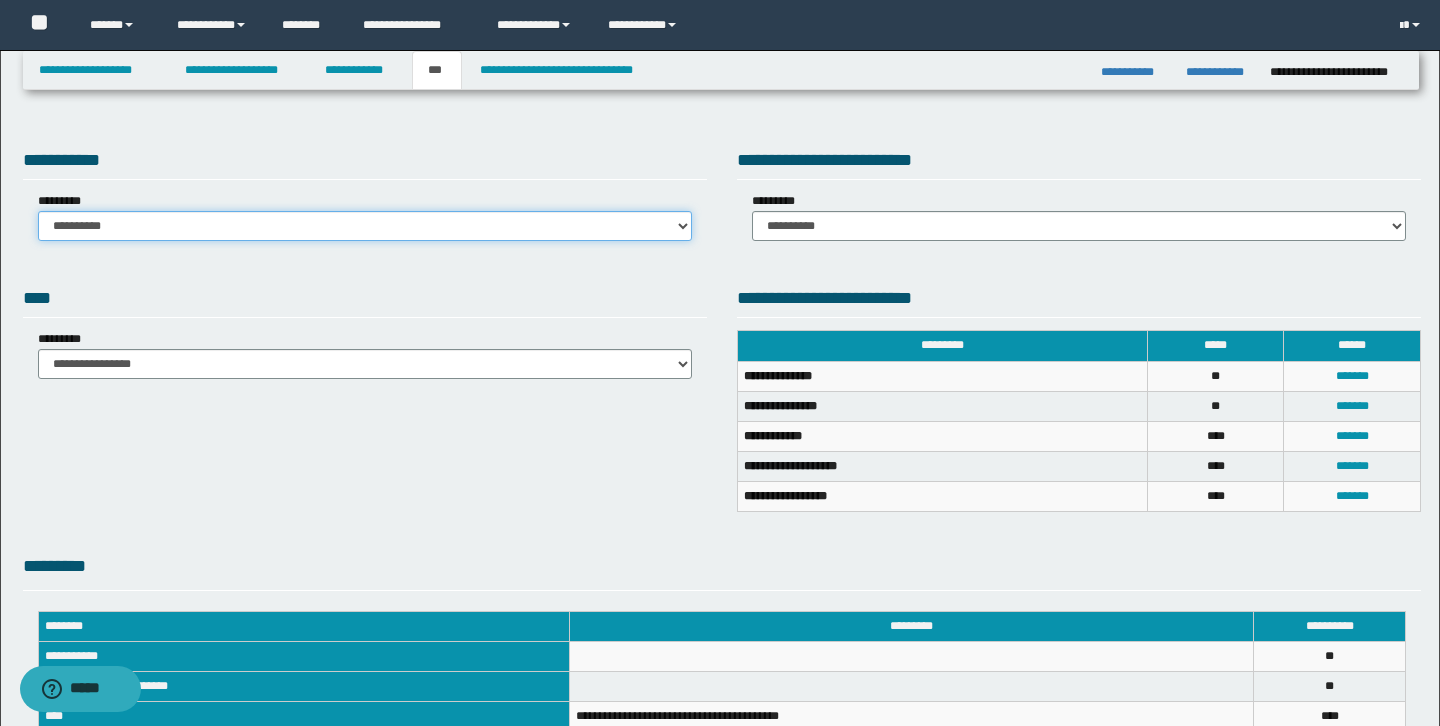 click on "**********" at bounding box center [365, 226] 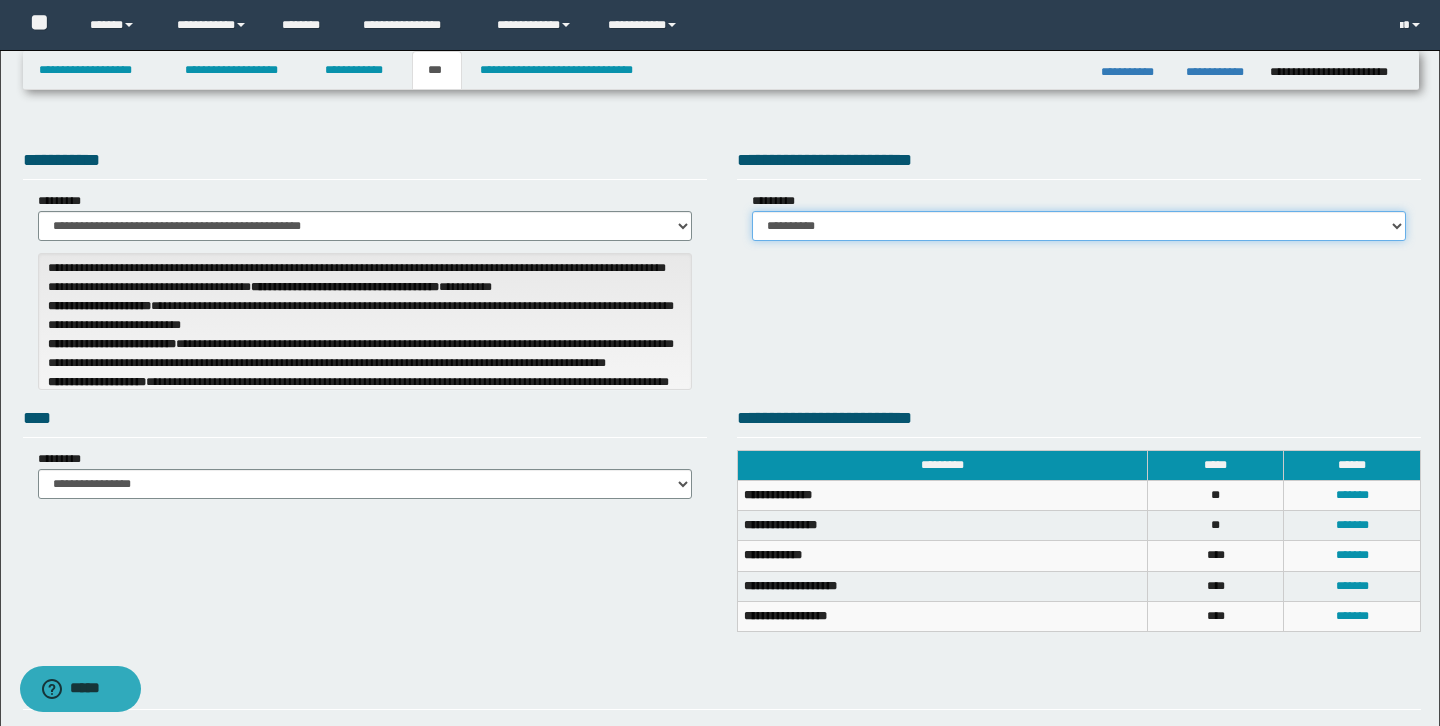 click on "**********" at bounding box center [1079, 226] 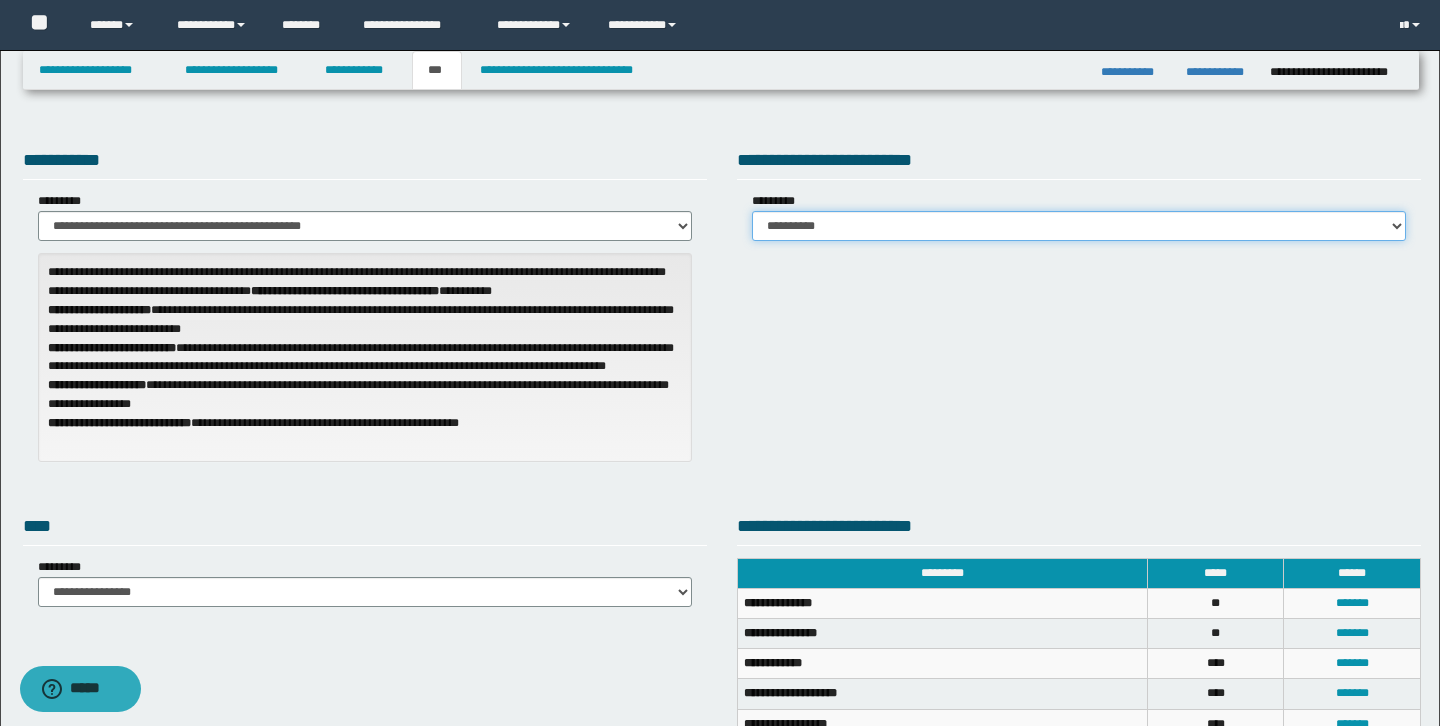 select on "*" 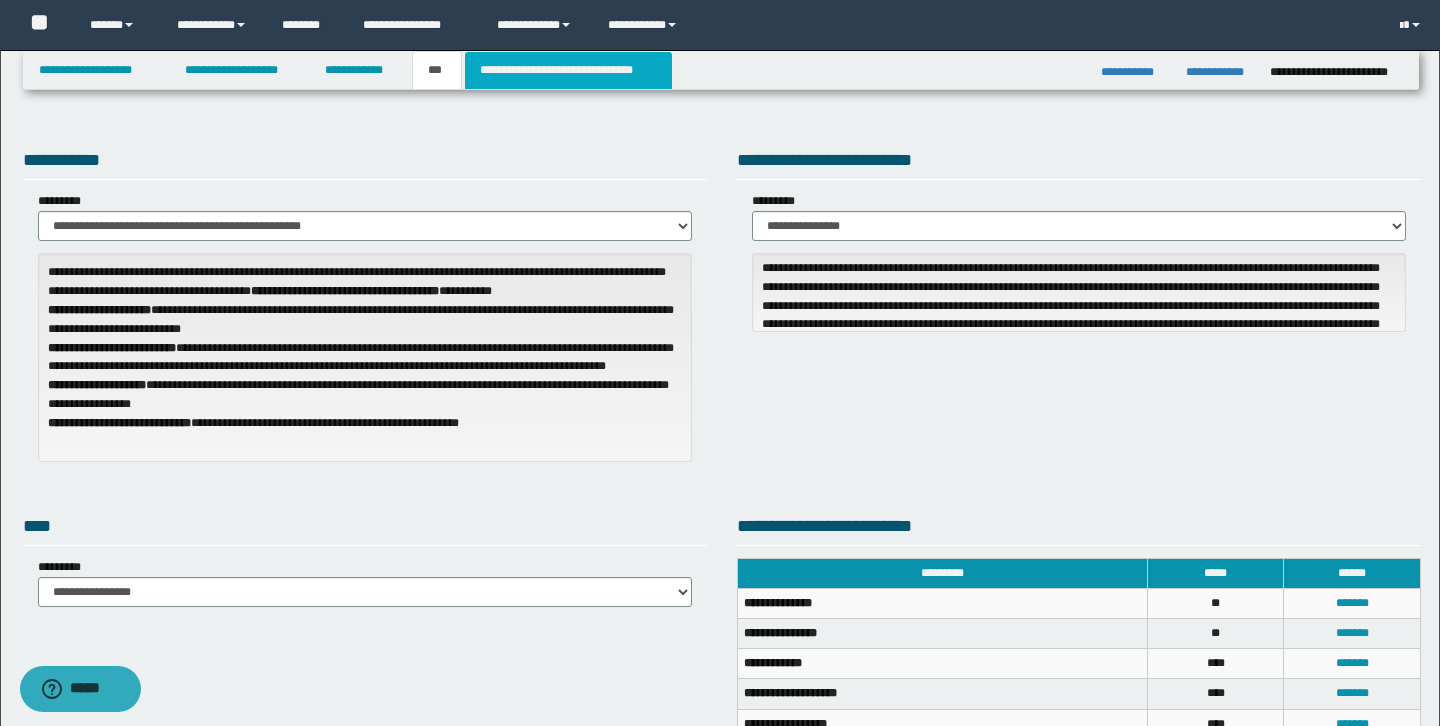 click on "**********" at bounding box center (568, 70) 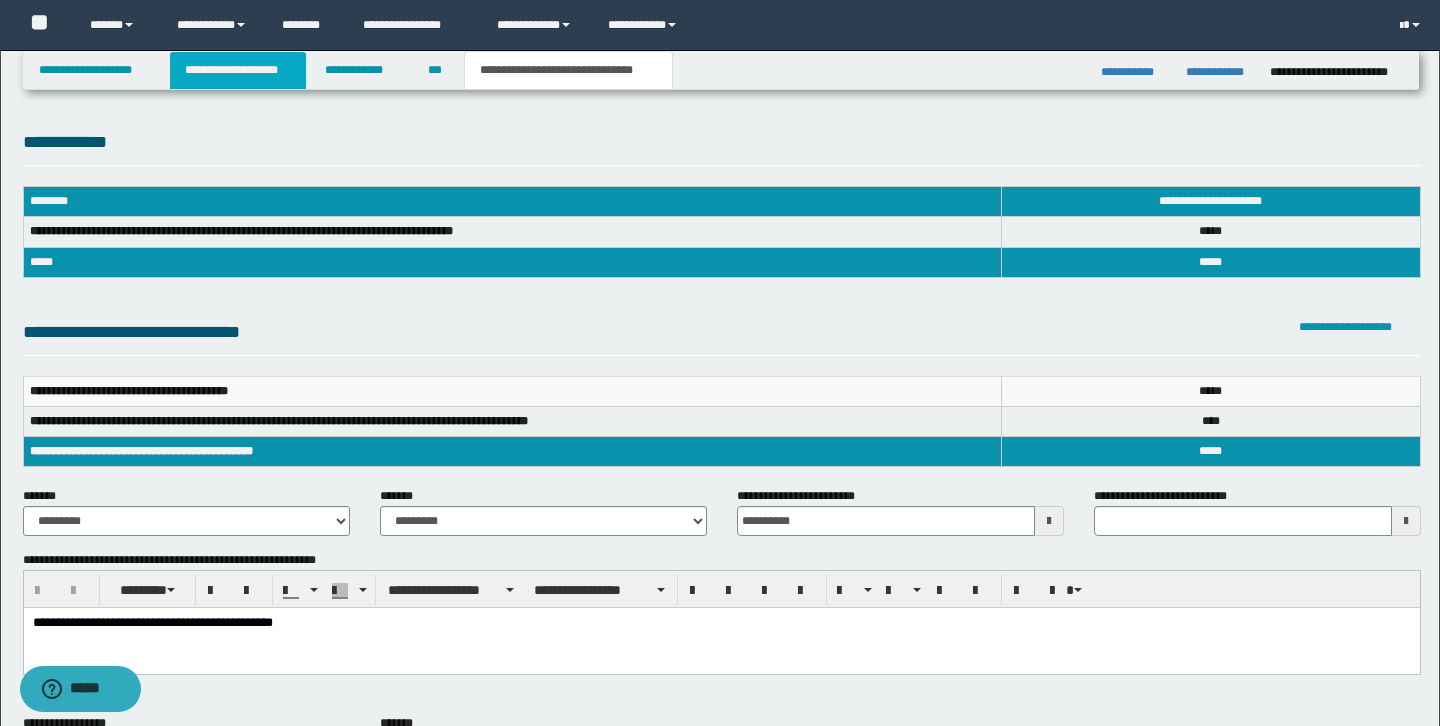 click on "**********" at bounding box center [238, 70] 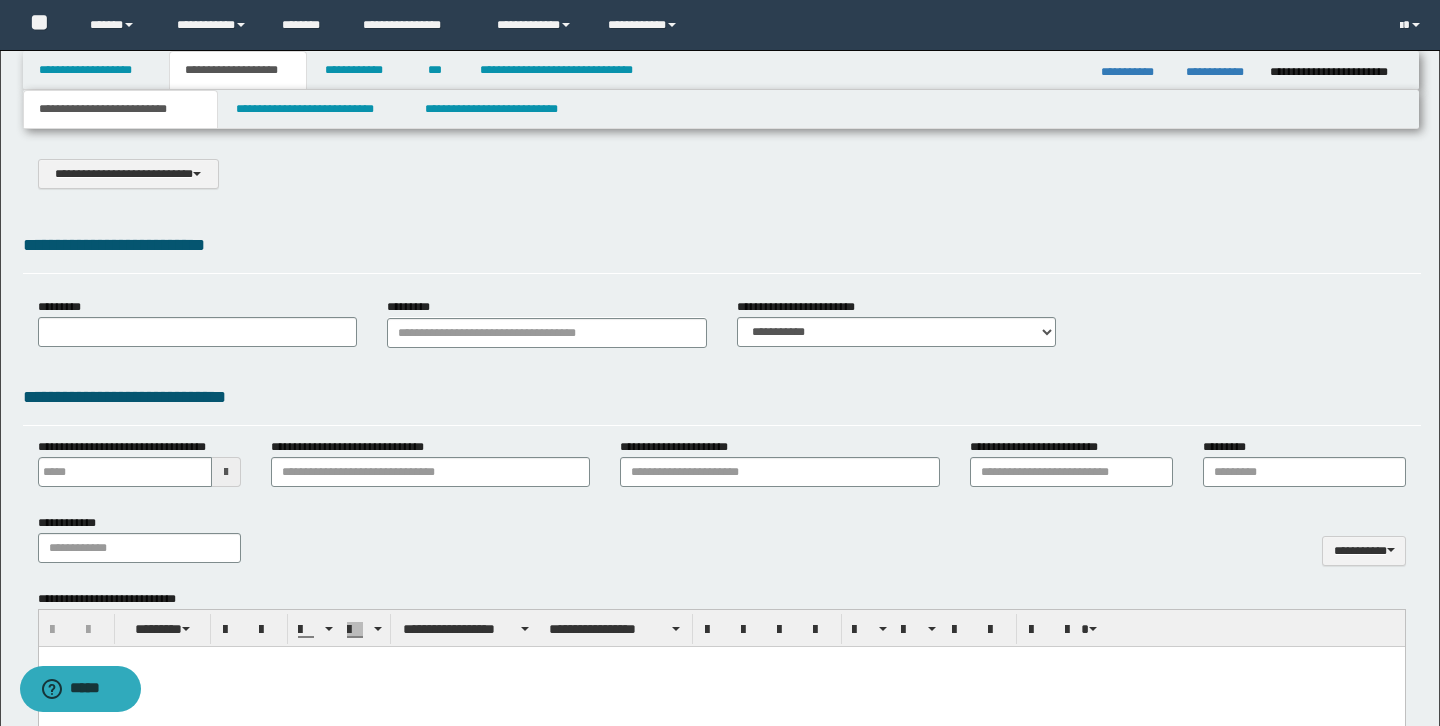 select on "*" 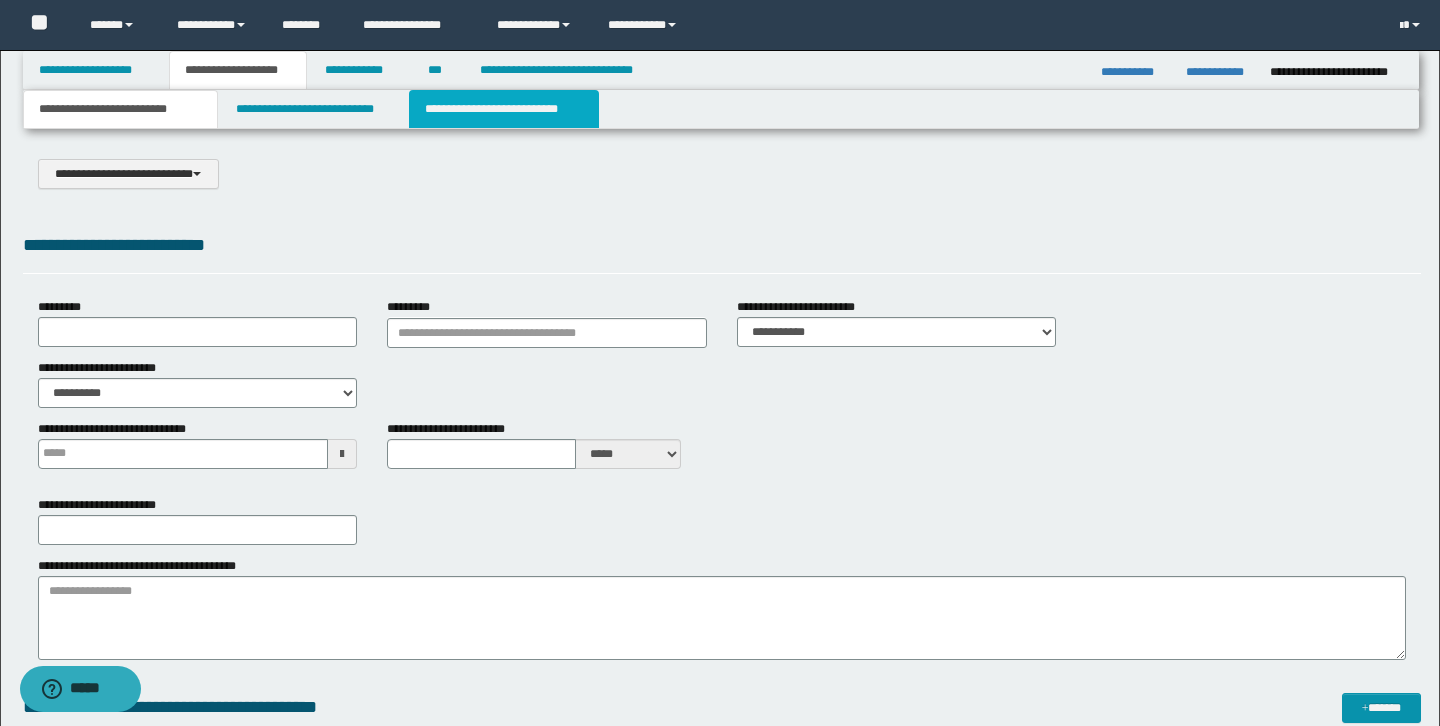 click on "**********" at bounding box center (504, 109) 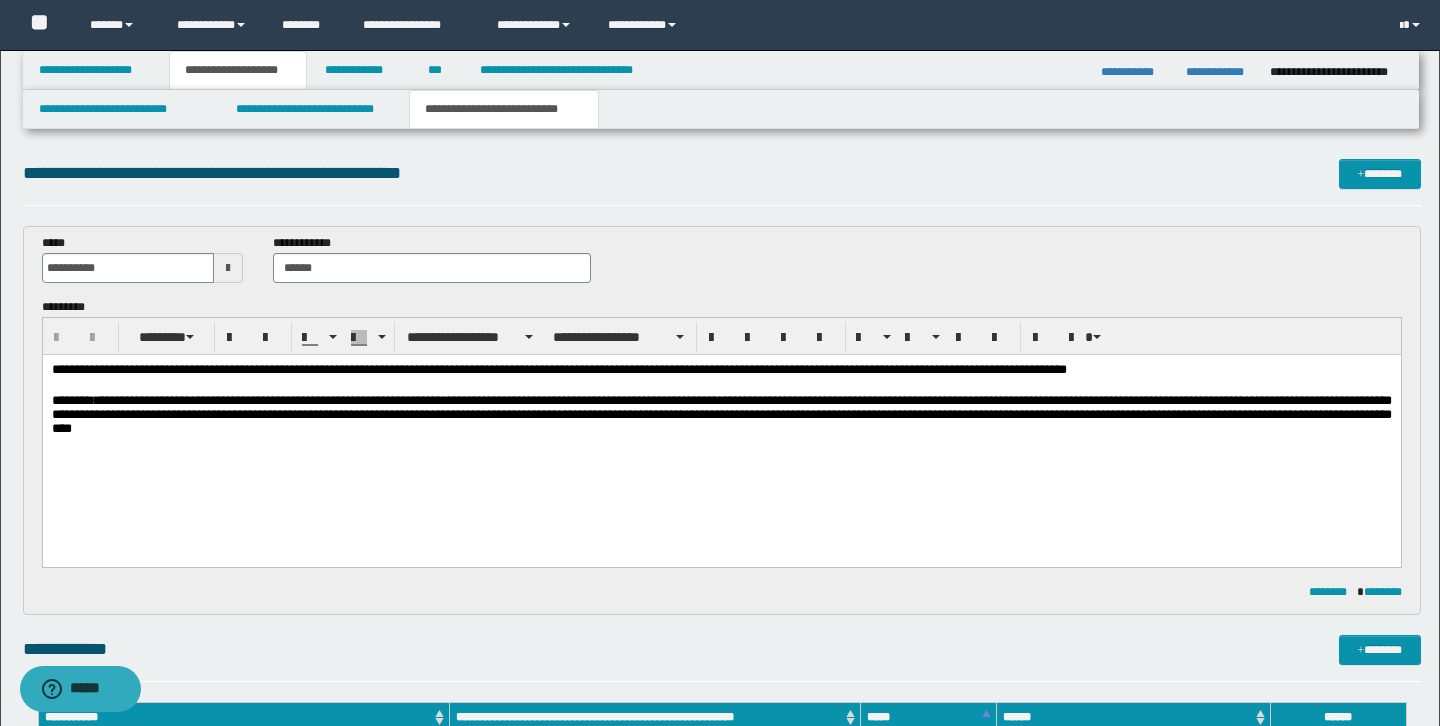 scroll, scrollTop: 0, scrollLeft: 0, axis: both 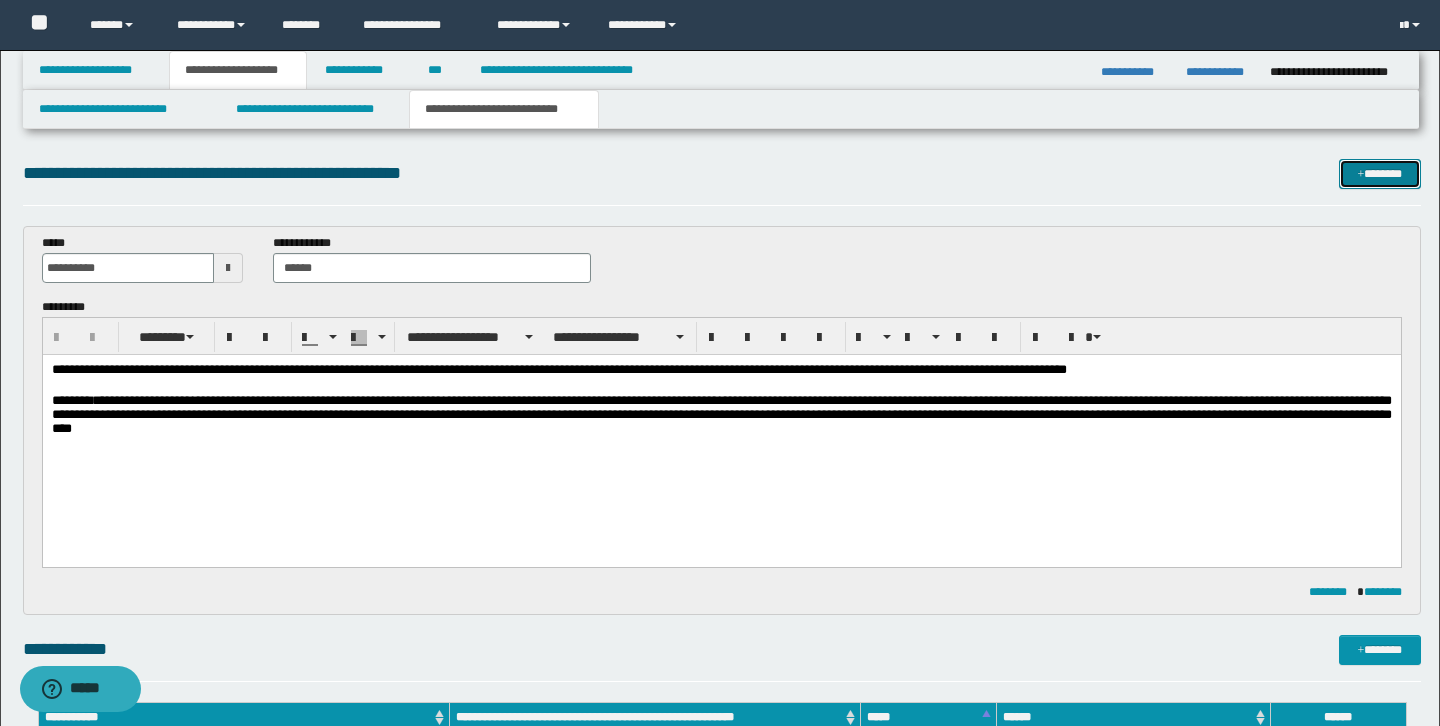 click on "*******" at bounding box center [1380, 174] 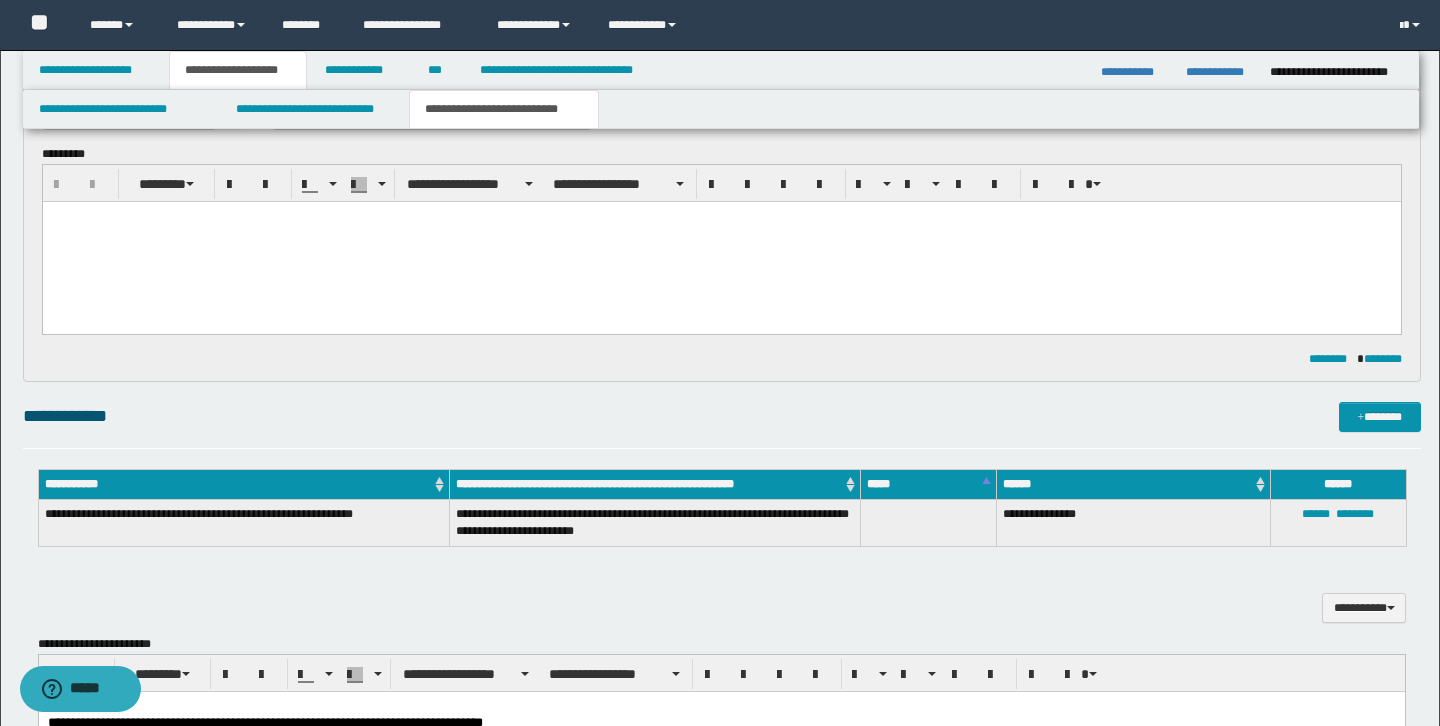 scroll, scrollTop: 0, scrollLeft: 0, axis: both 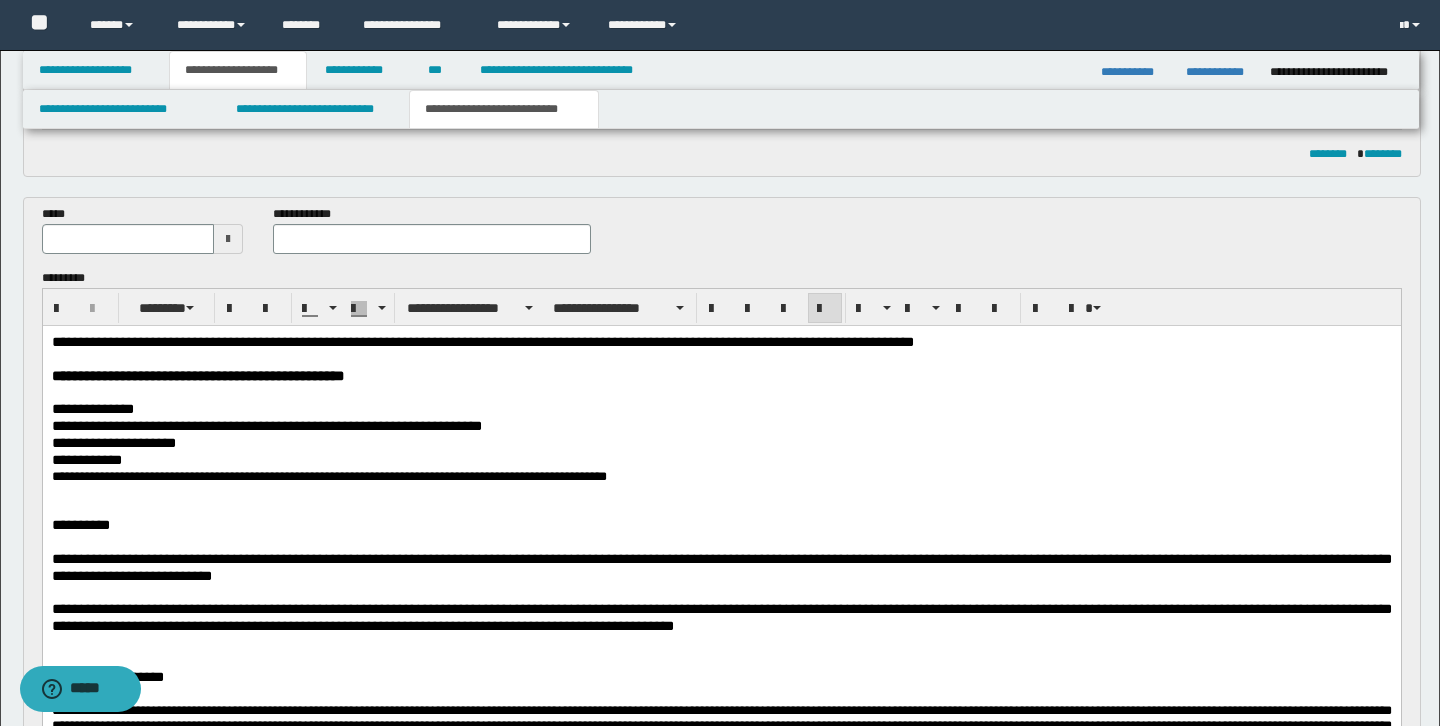 type 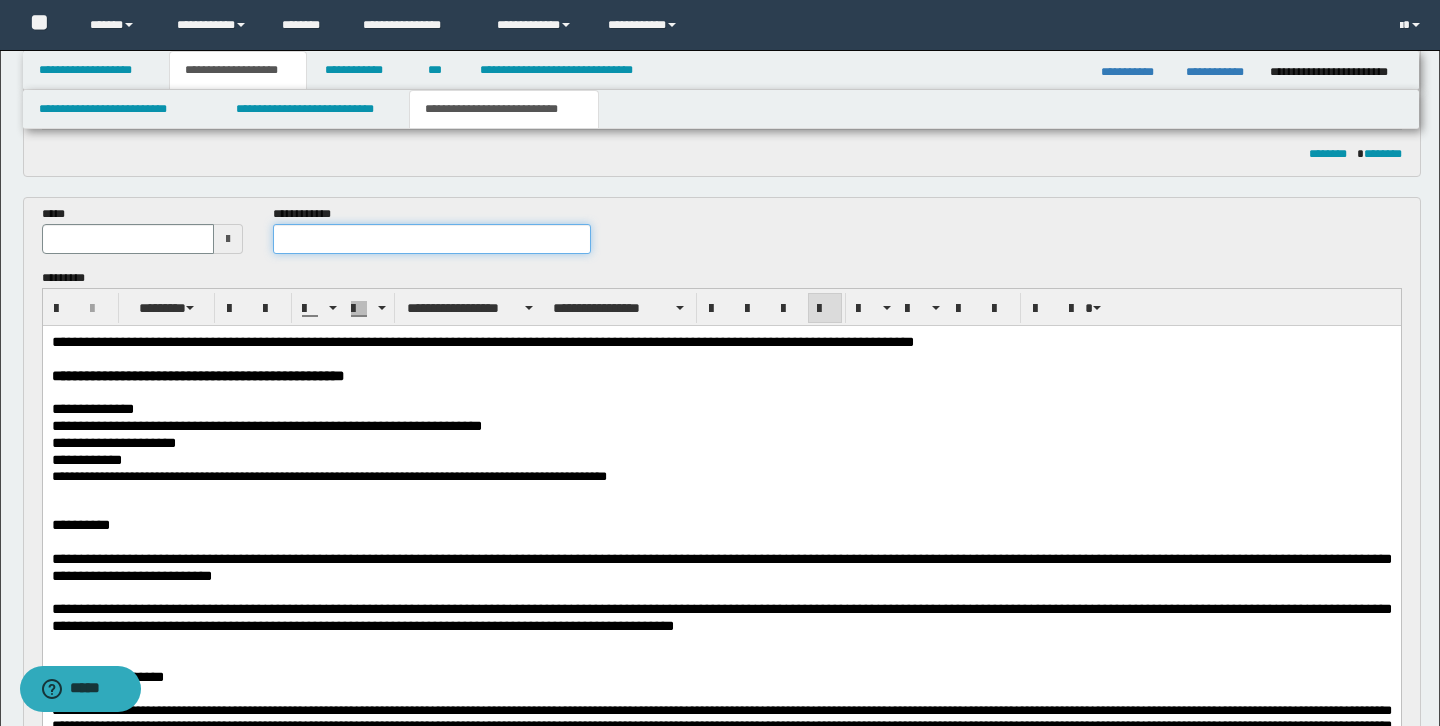 click at bounding box center [432, 239] 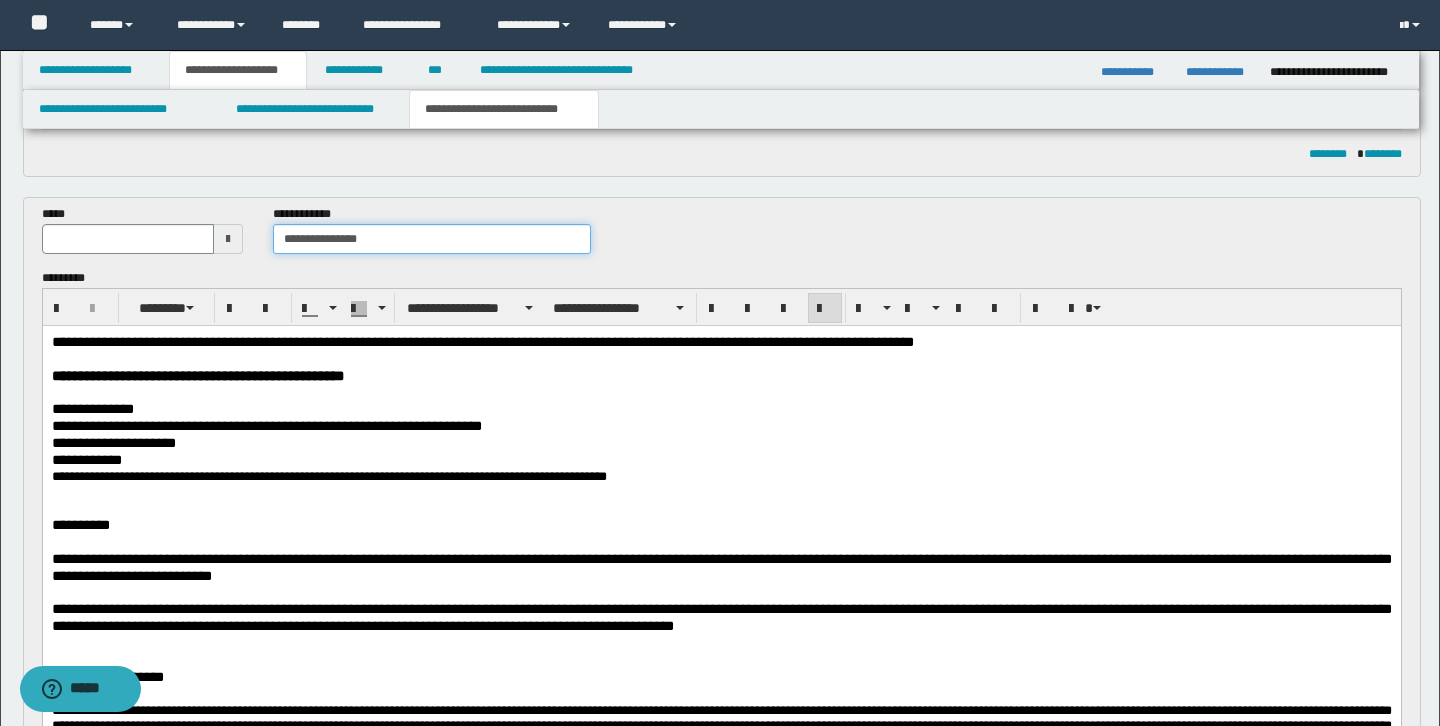 type on "**********" 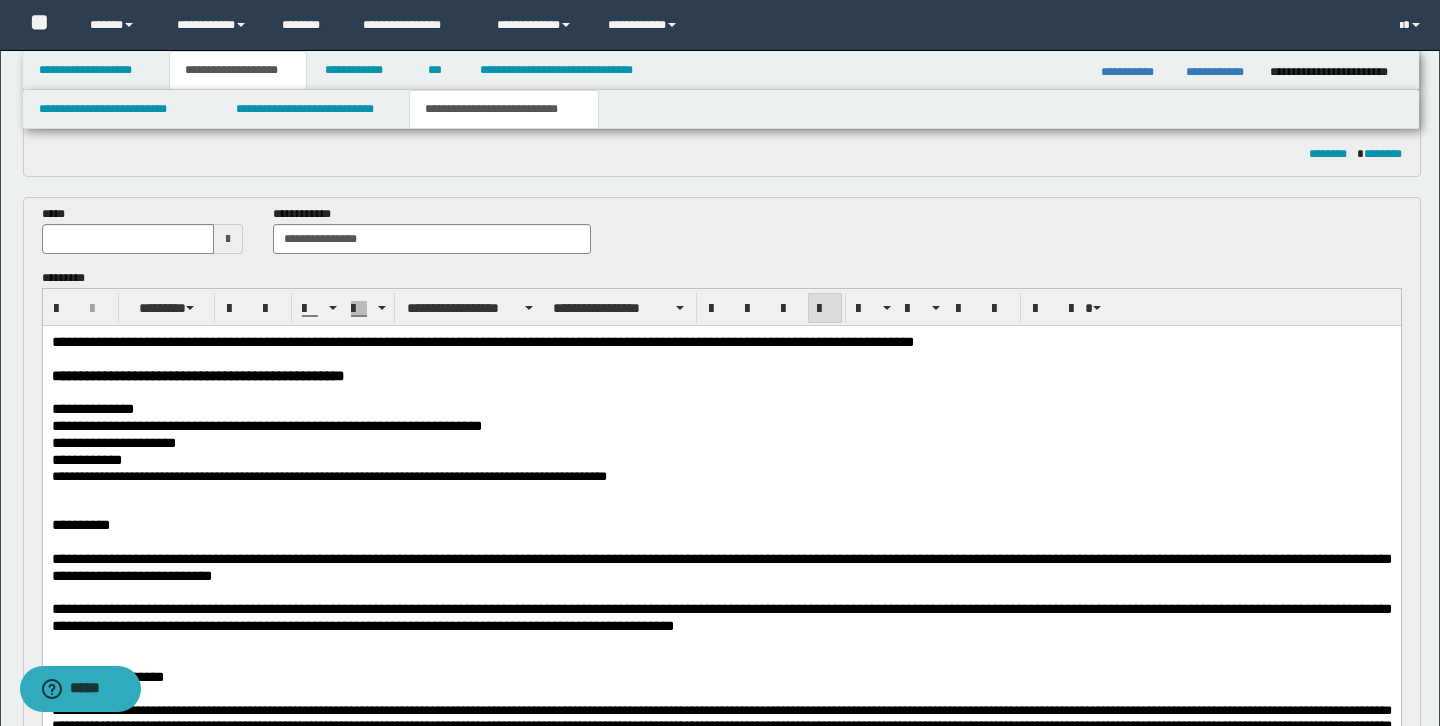 click at bounding box center (228, 239) 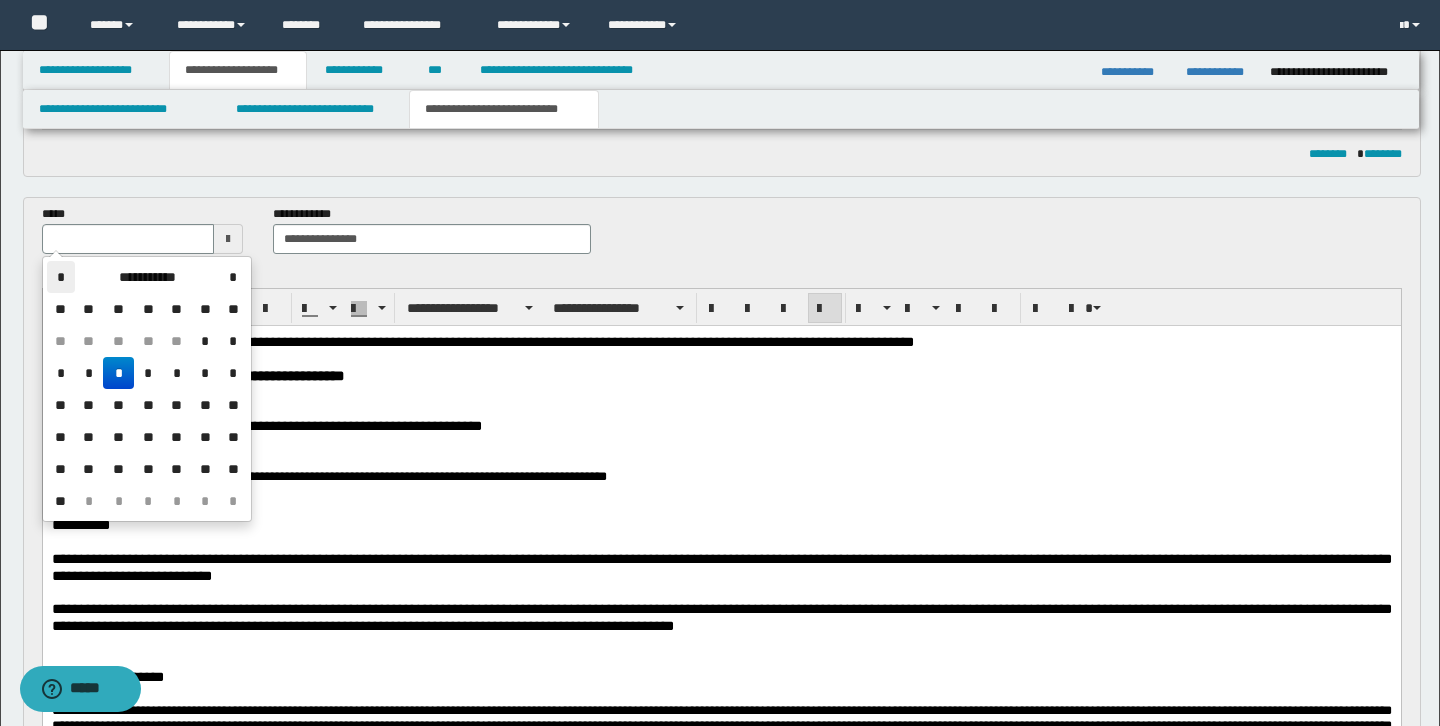 click on "*" at bounding box center [61, 277] 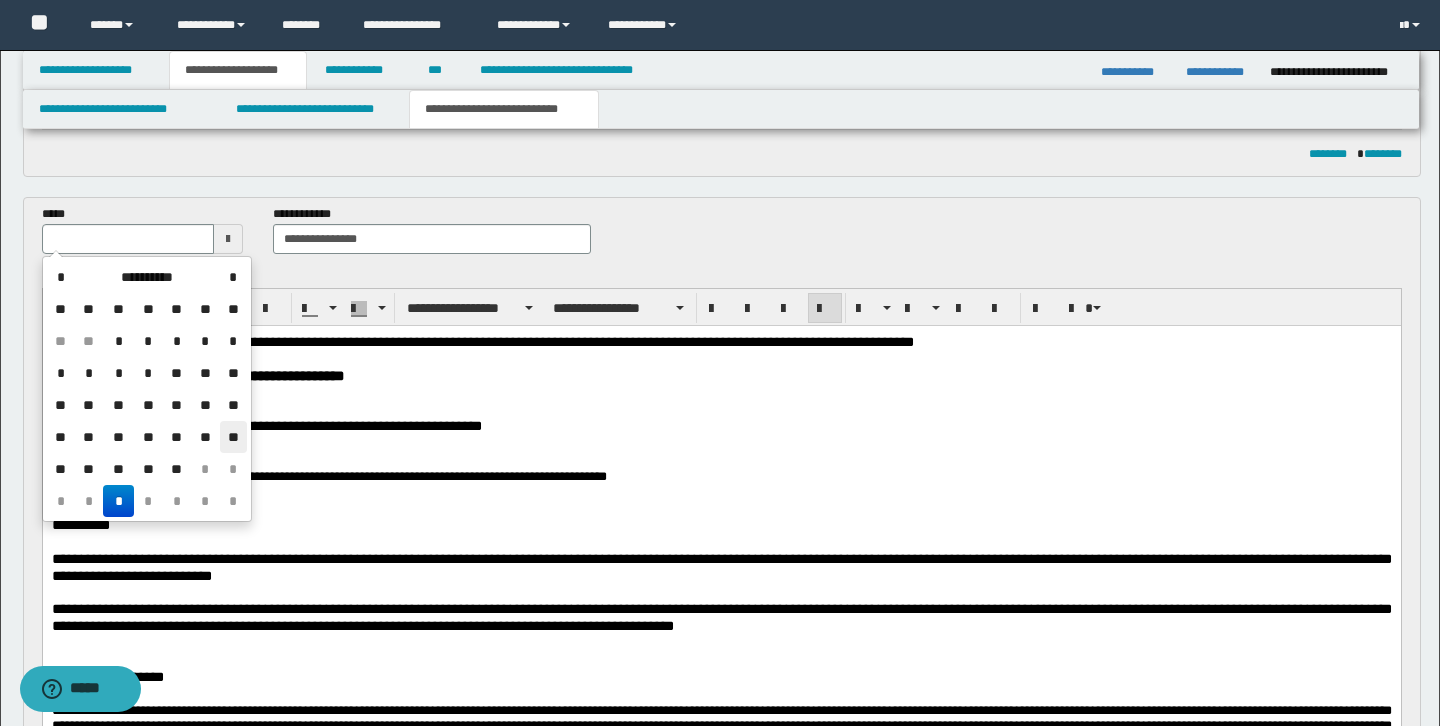 click on "**" at bounding box center [233, 437] 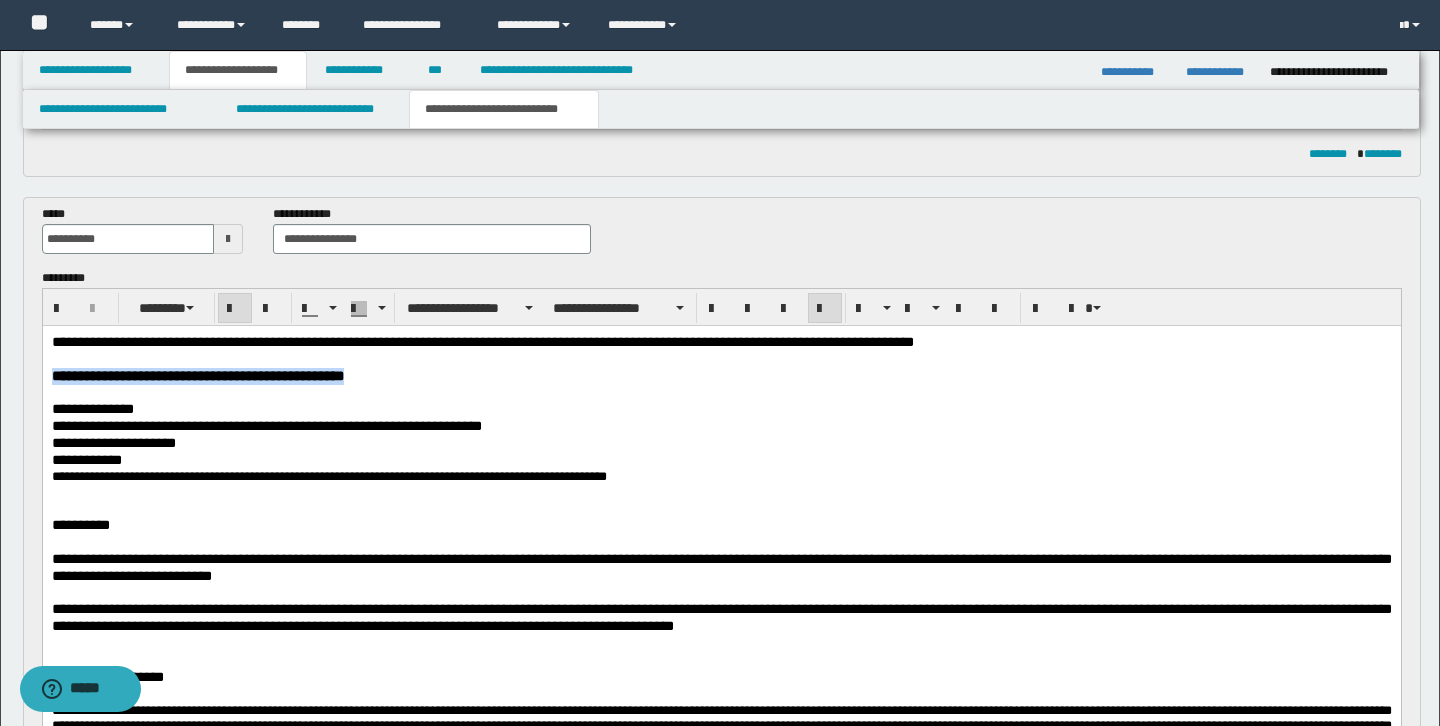 drag, startPoint x: 54, startPoint y: 370, endPoint x: 471, endPoint y: 374, distance: 417.0192 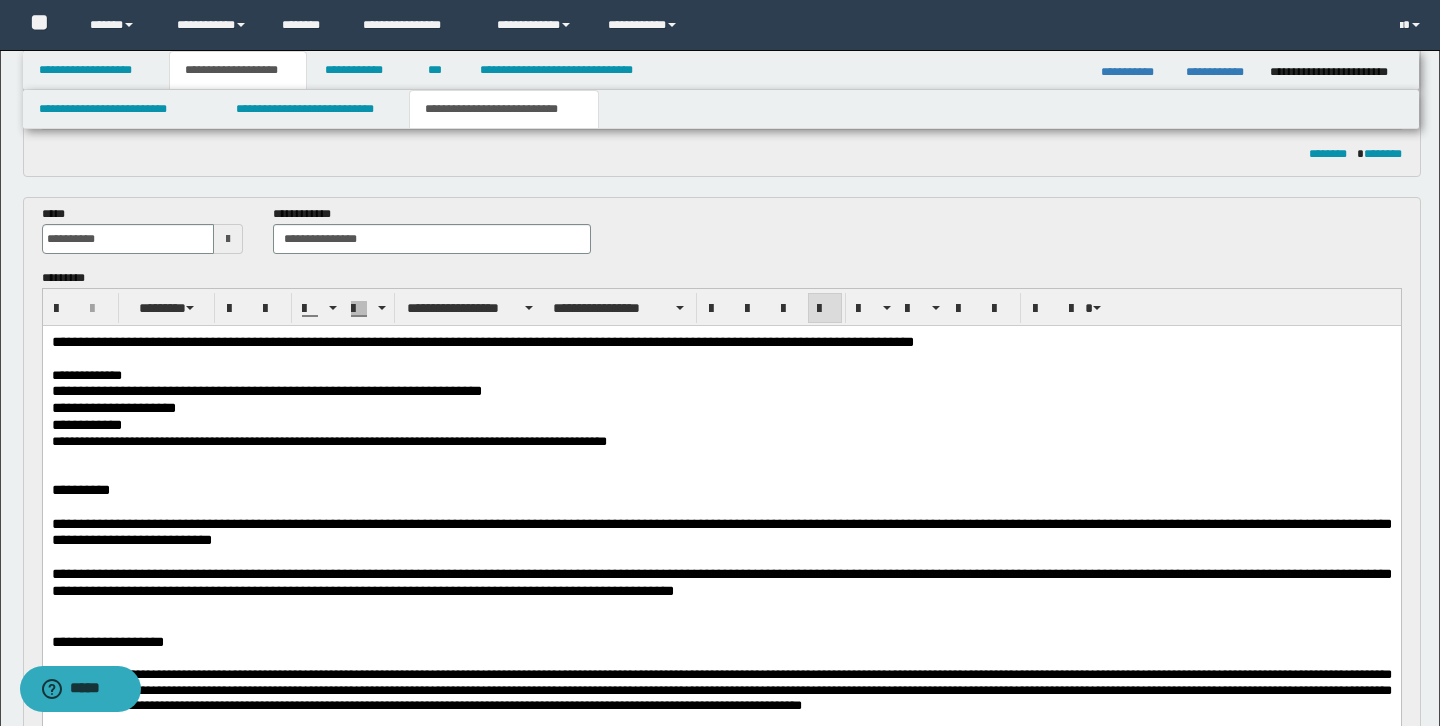 click on "**********" at bounding box center [721, 424] 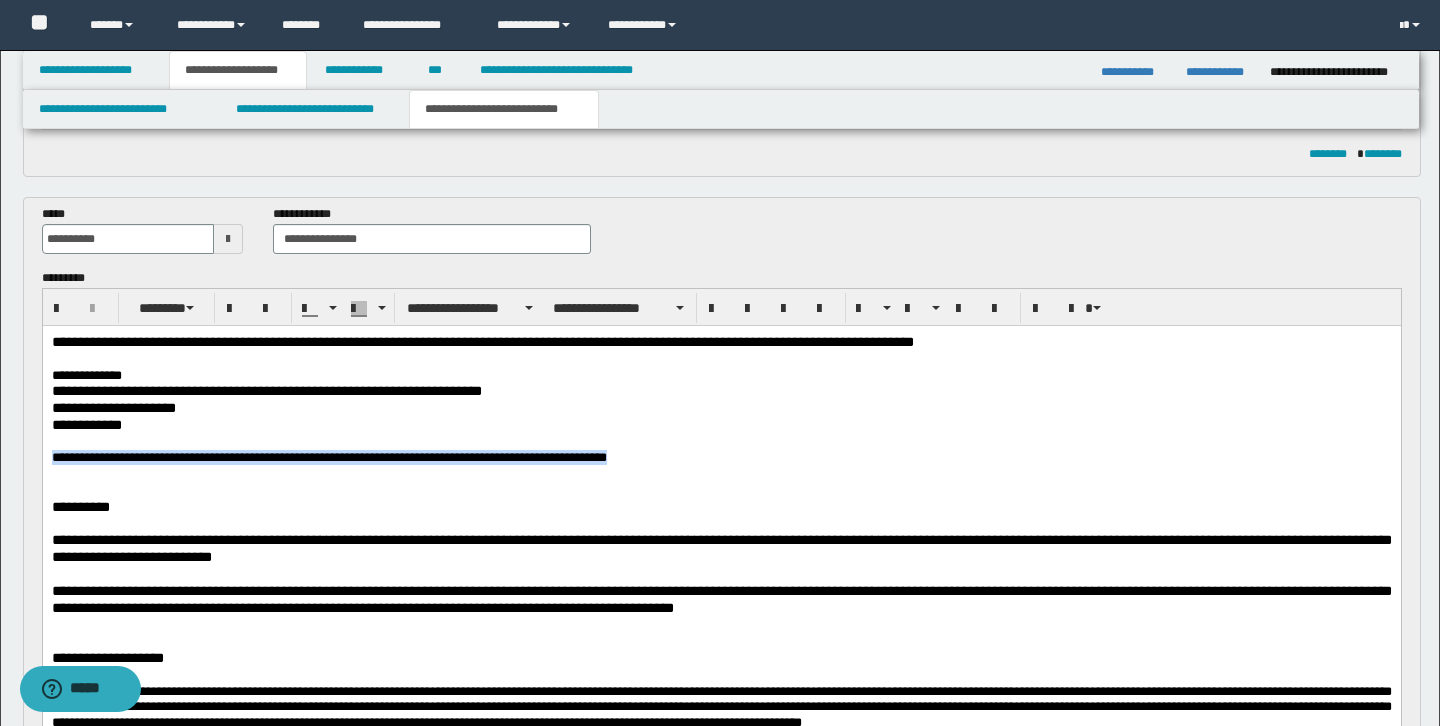 drag, startPoint x: 51, startPoint y: 456, endPoint x: 51, endPoint y: 489, distance: 33 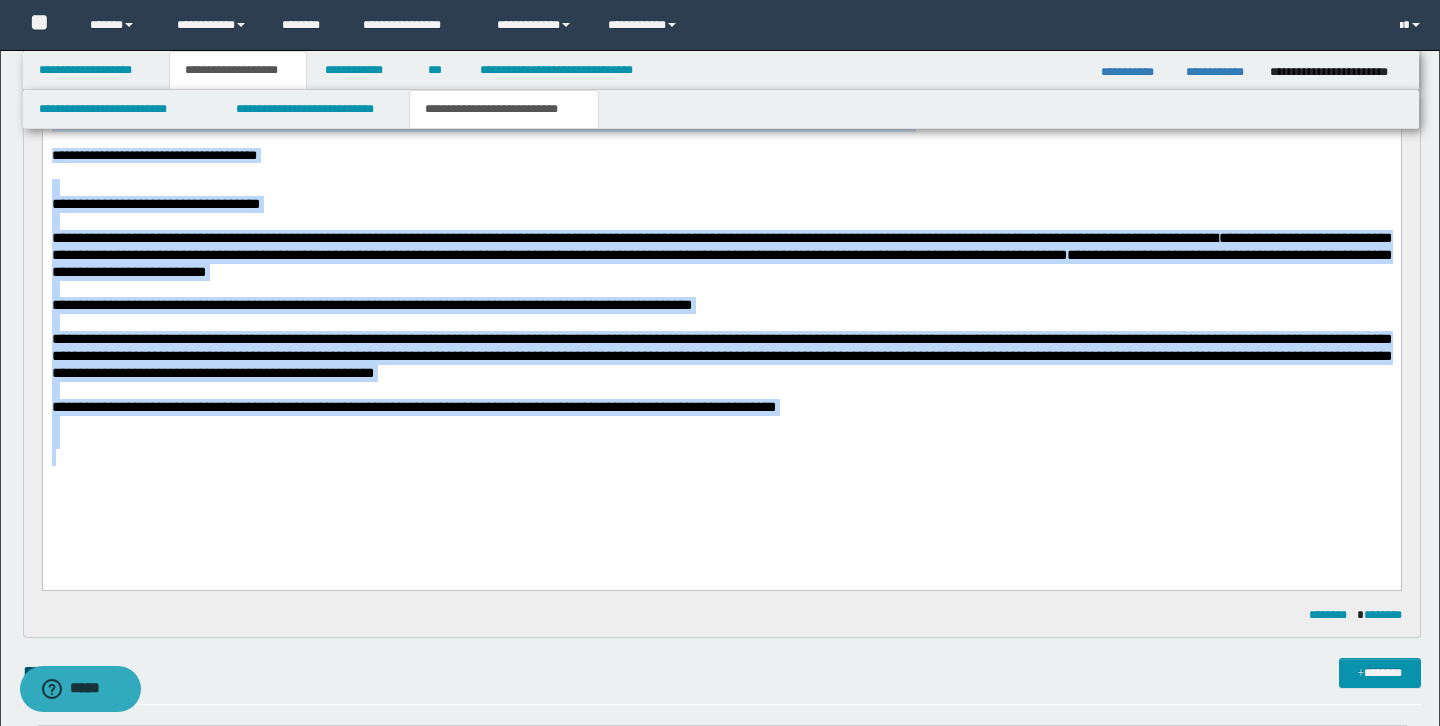 scroll, scrollTop: 1219, scrollLeft: 0, axis: vertical 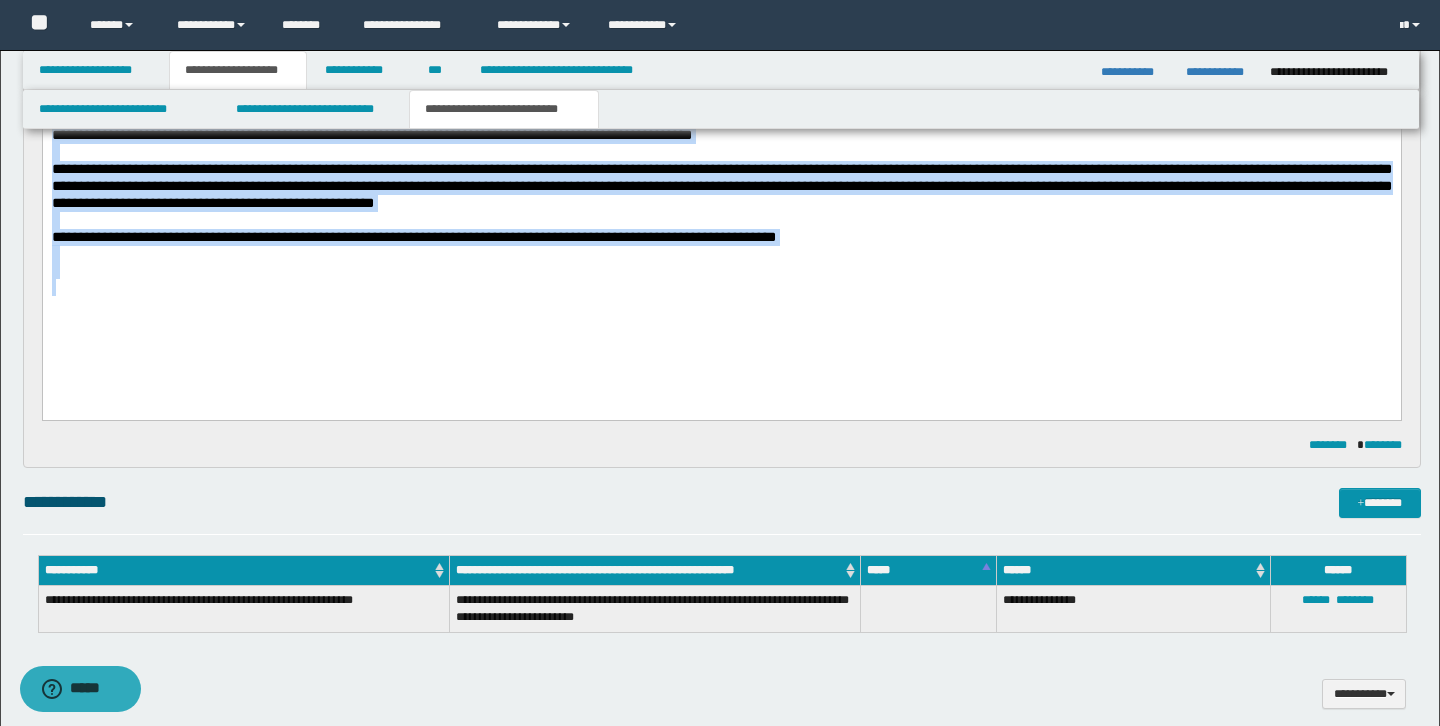 drag, startPoint x: 51, startPoint y: -436, endPoint x: 438, endPoint y: 55, distance: 625.18 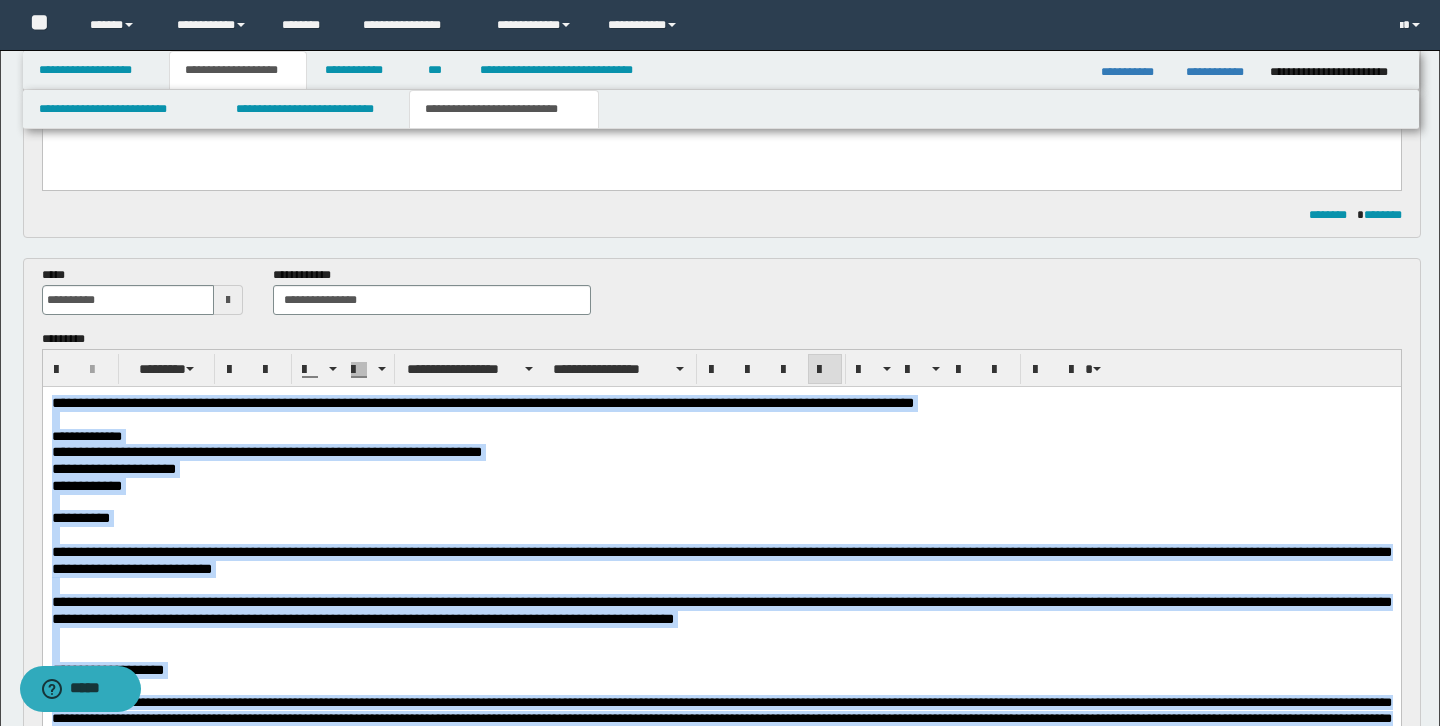 scroll, scrollTop: 367, scrollLeft: 0, axis: vertical 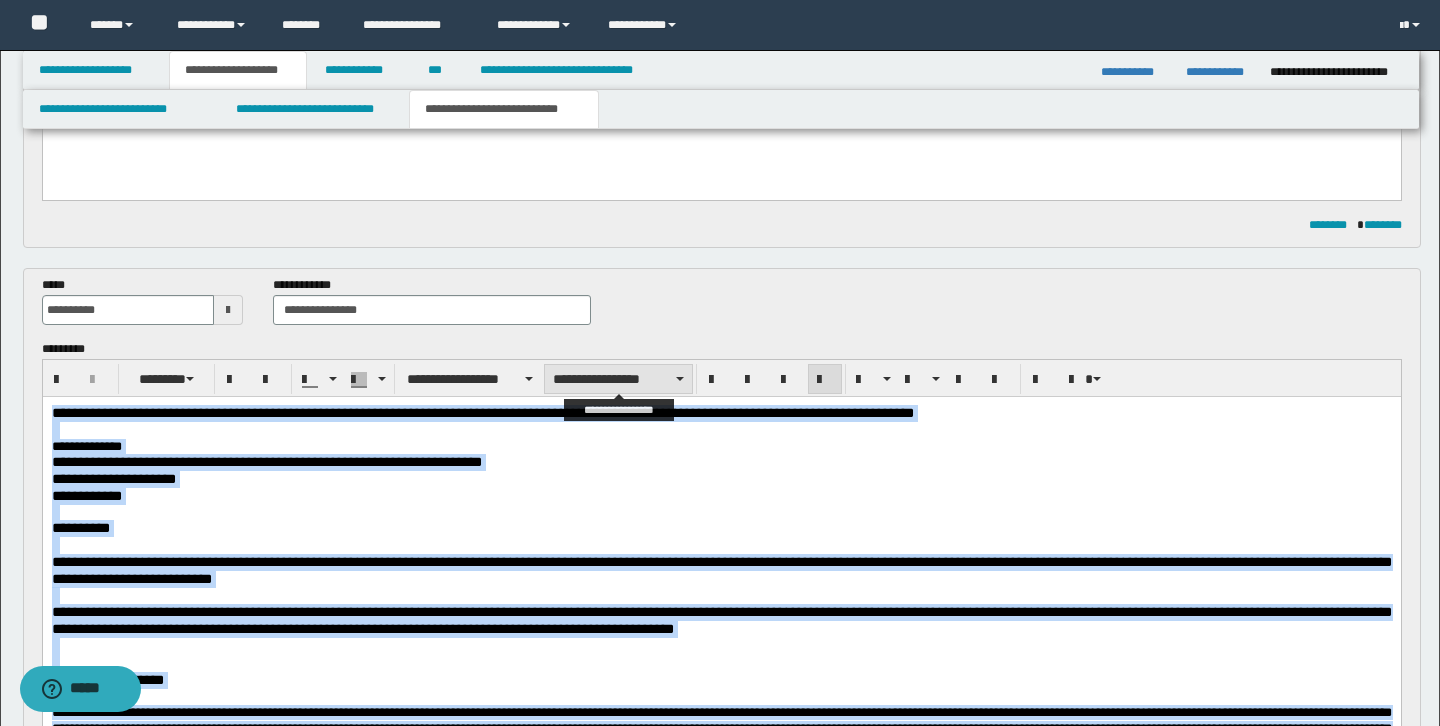click on "**********" at bounding box center [618, 379] 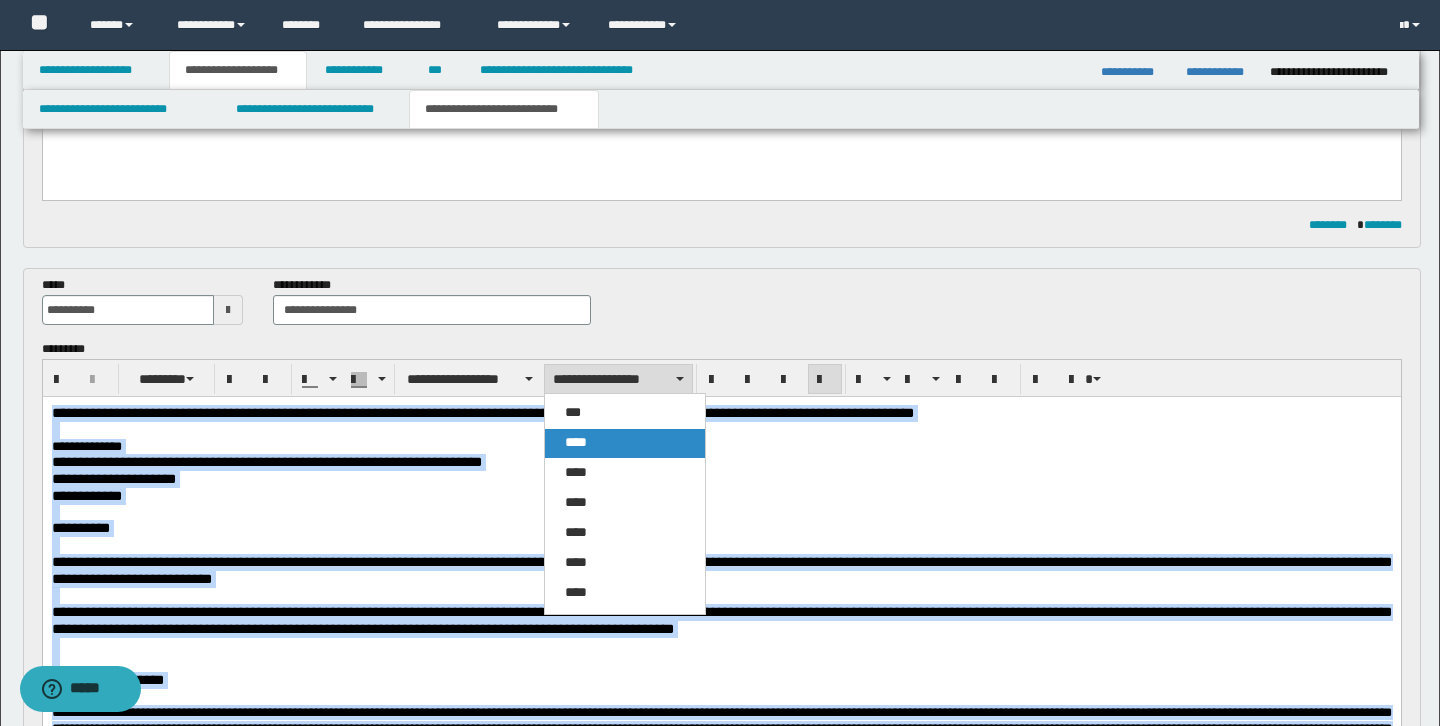click on "****" at bounding box center (576, 442) 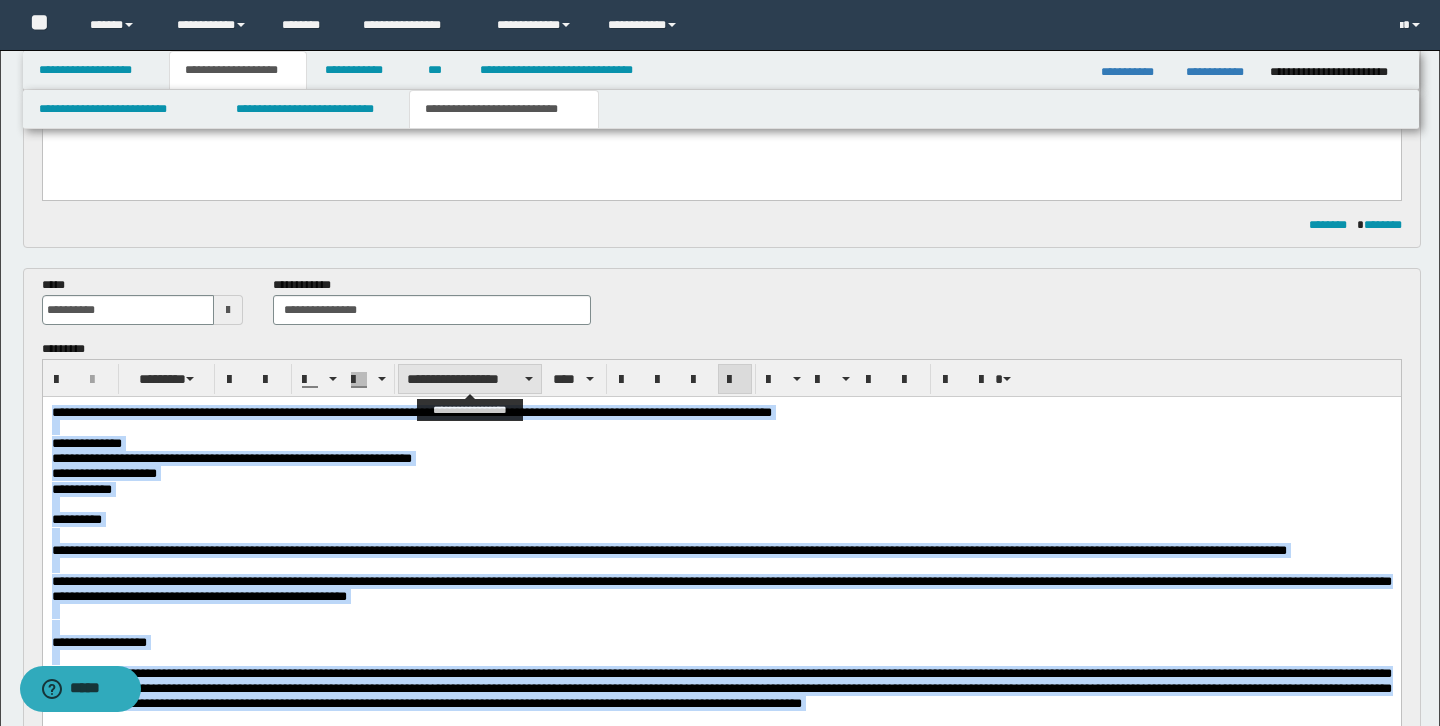 click on "**********" at bounding box center [470, 379] 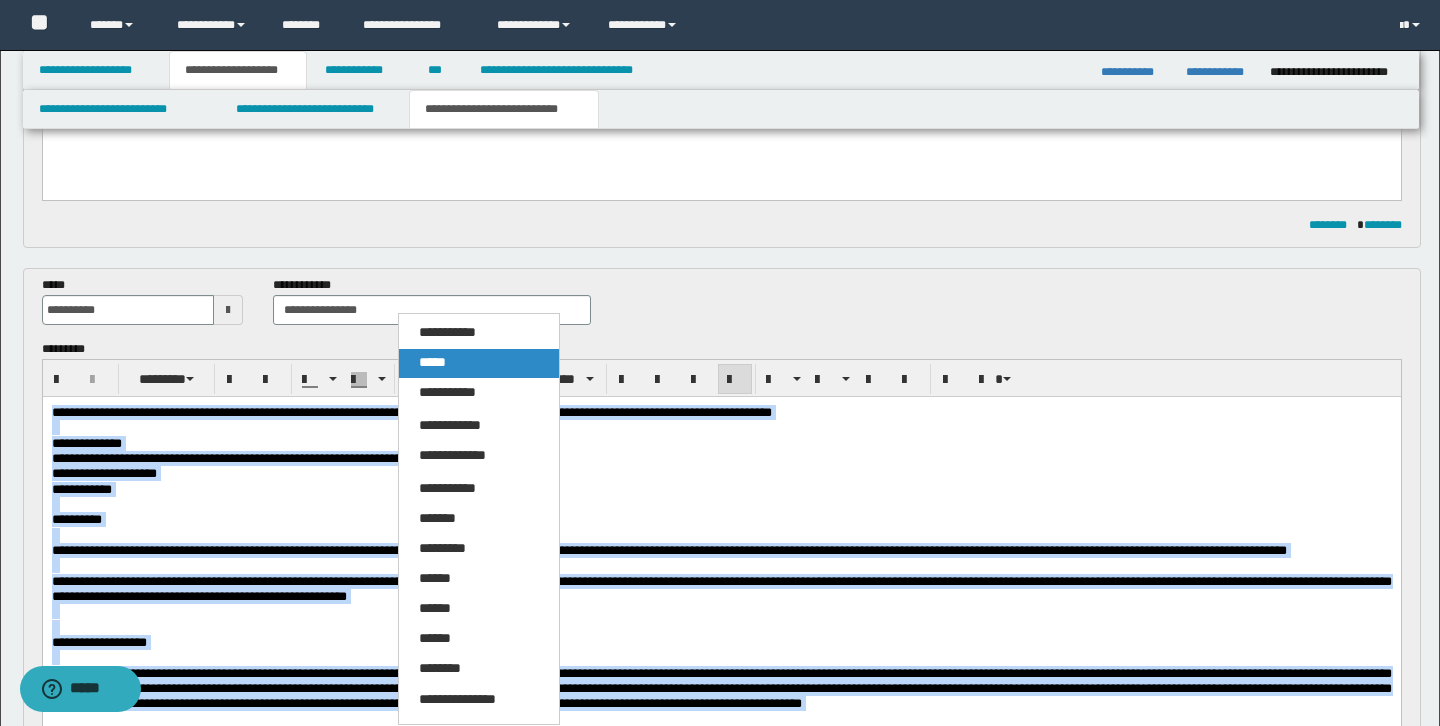 click on "*****" at bounding box center (479, 363) 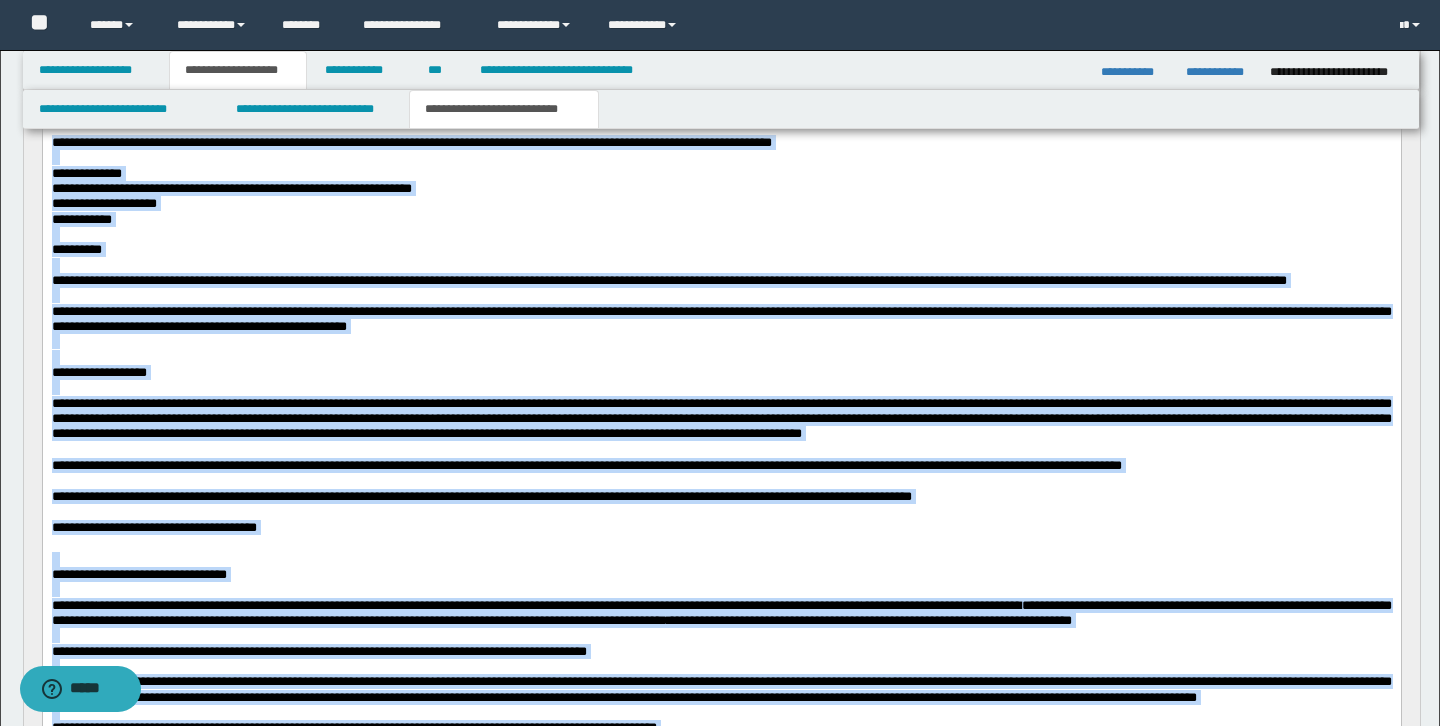 scroll, scrollTop: 639, scrollLeft: 0, axis: vertical 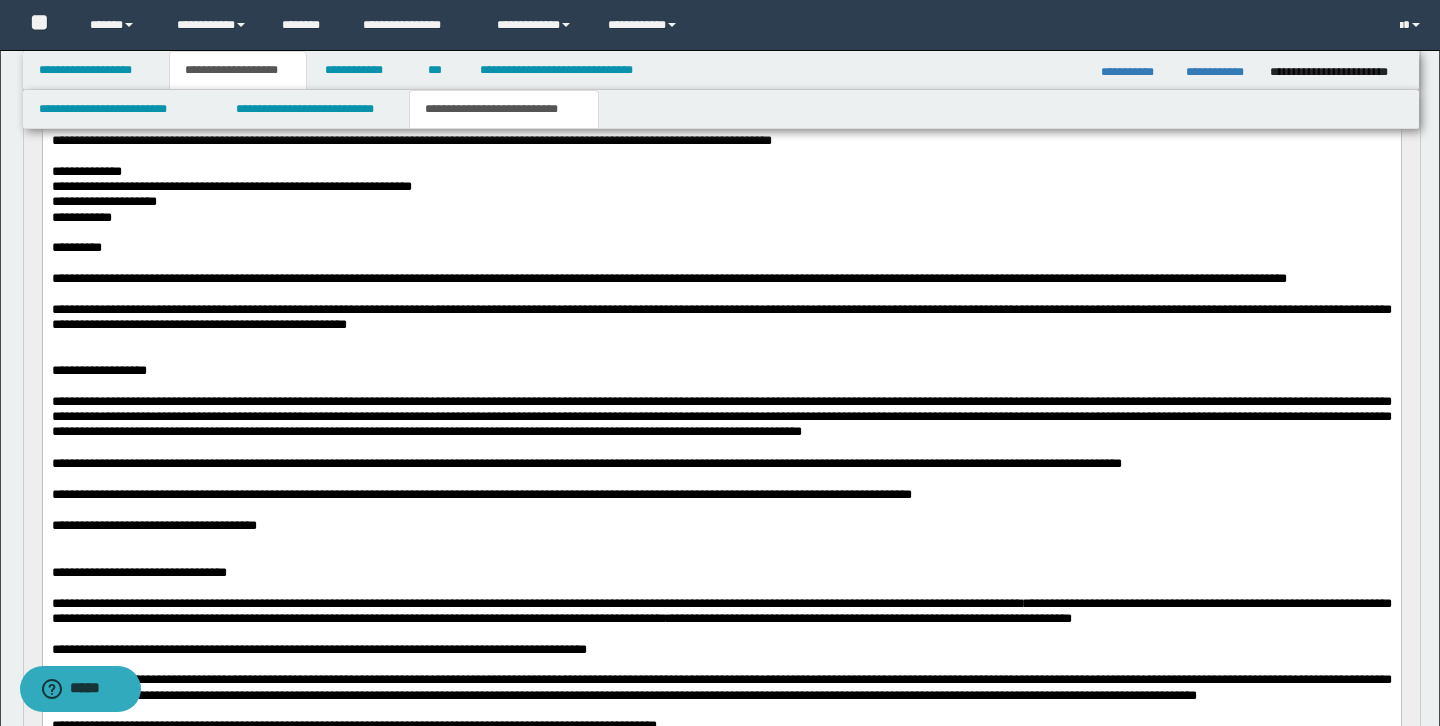 click on "**********" at bounding box center [721, 480] 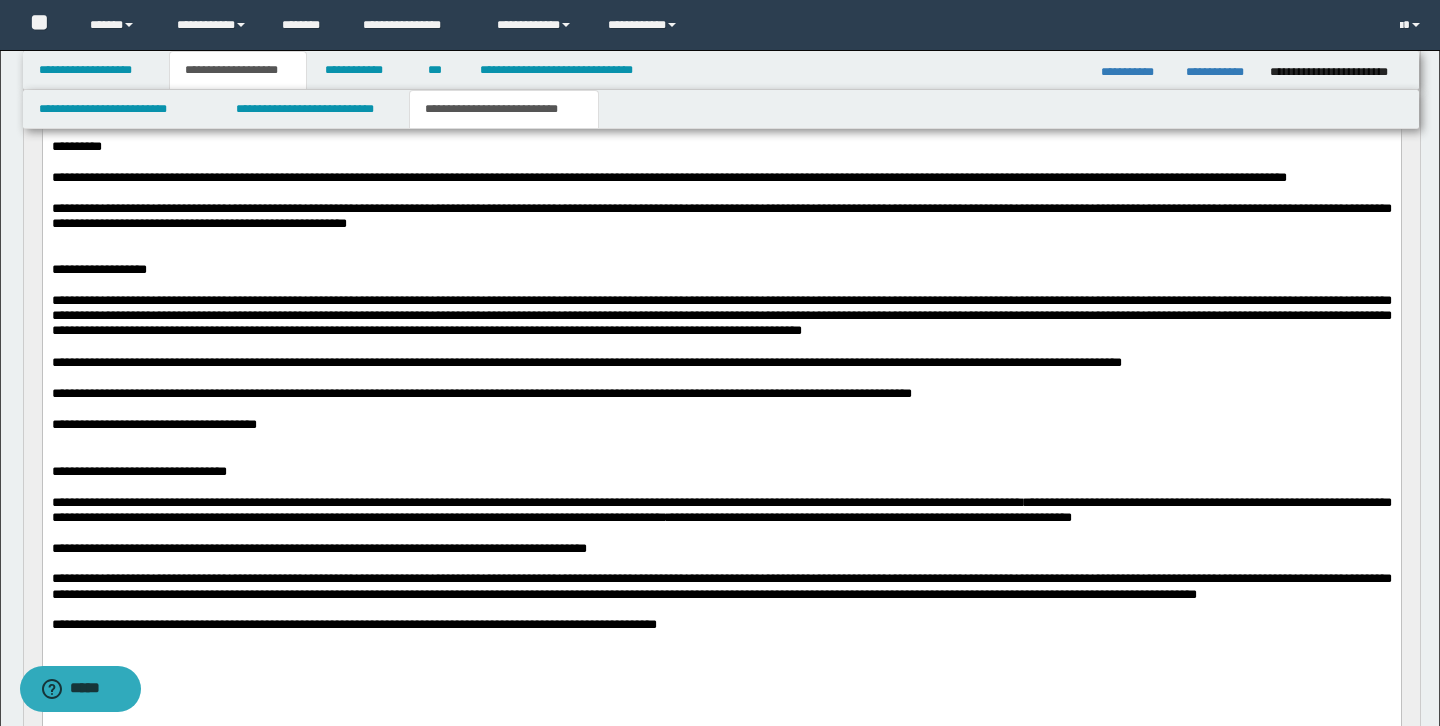 scroll, scrollTop: 741, scrollLeft: 0, axis: vertical 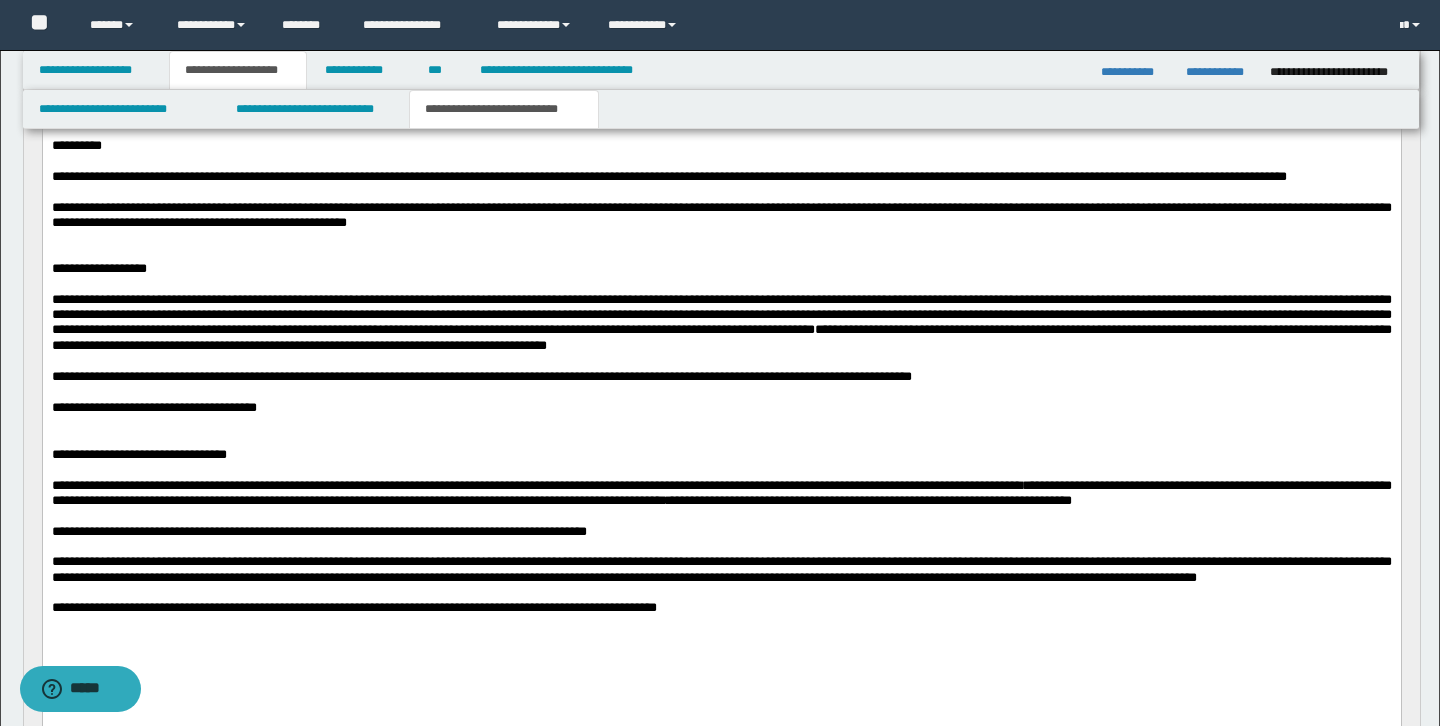 click on "**********" at bounding box center (481, 375) 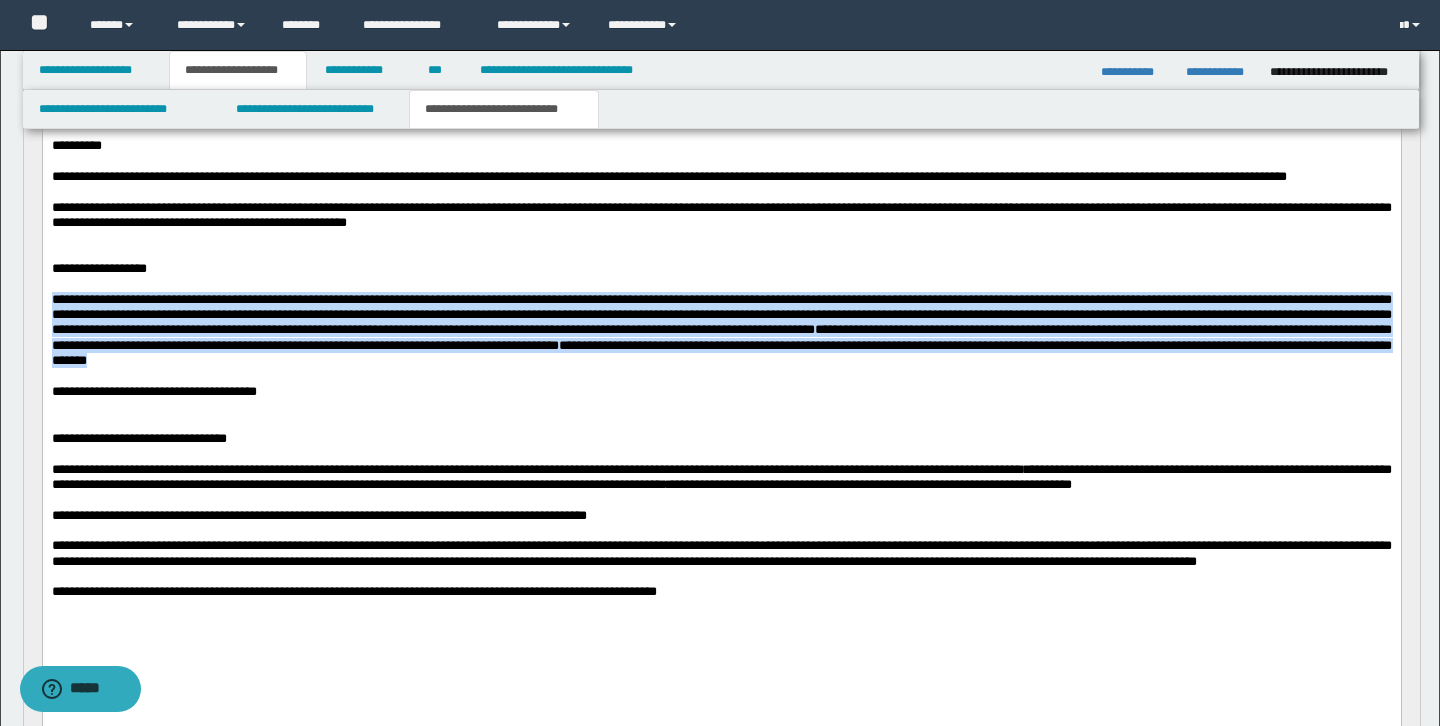 drag, startPoint x: 52, startPoint y: 312, endPoint x: 62, endPoint y: 384, distance: 72.691124 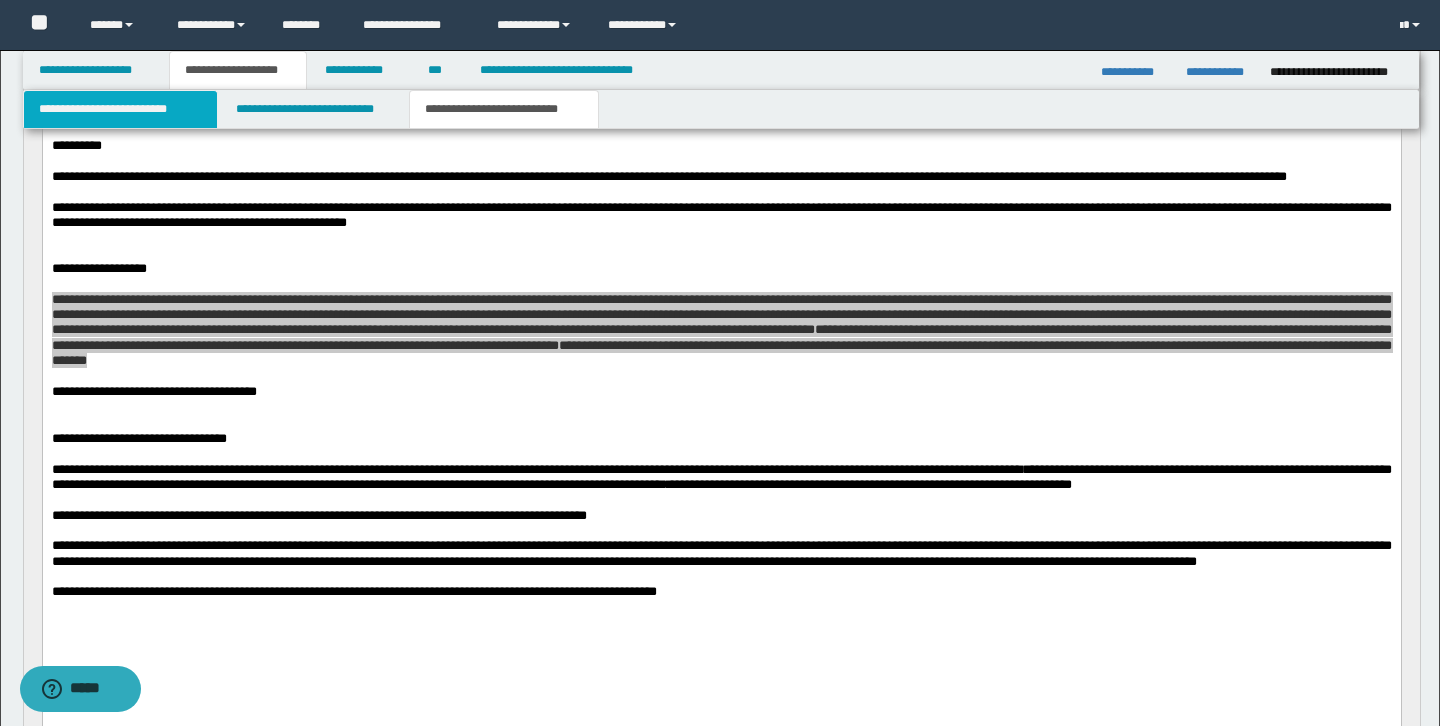 click on "**********" at bounding box center (120, 109) 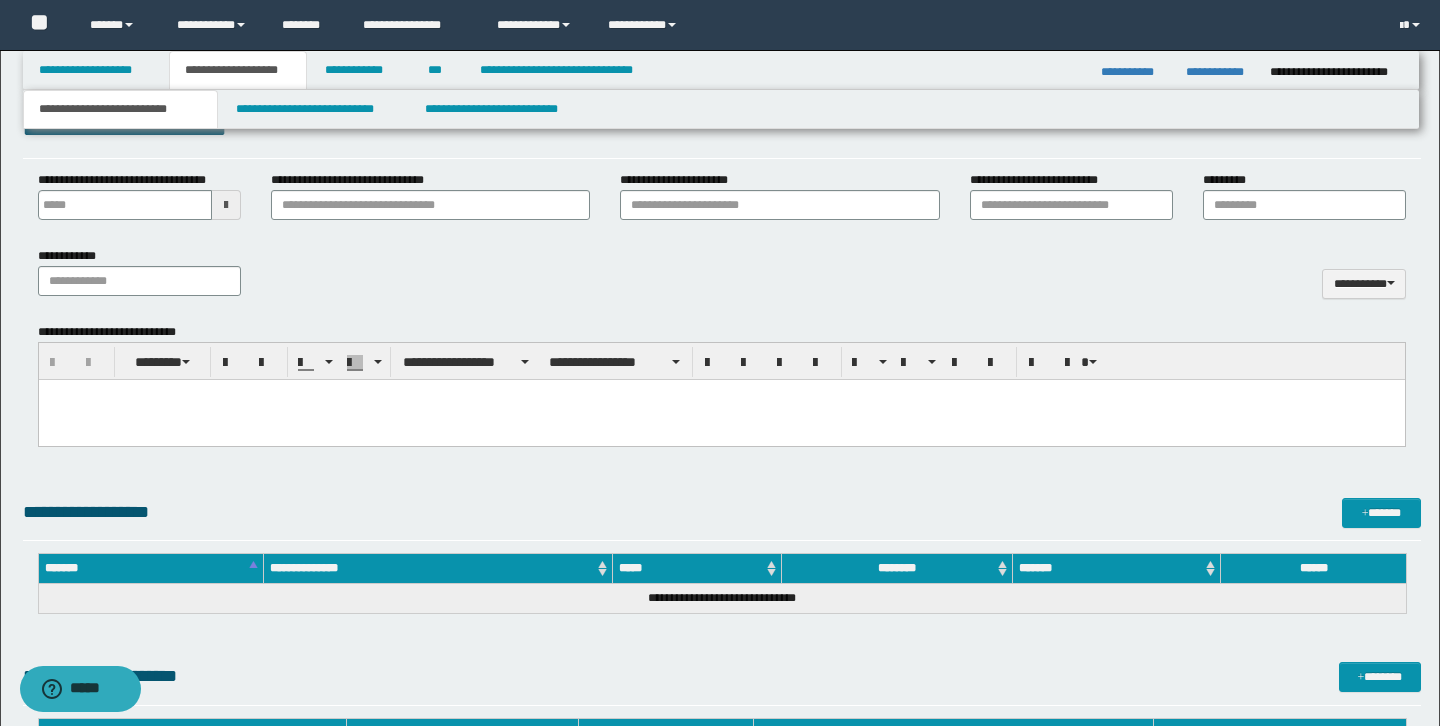 type 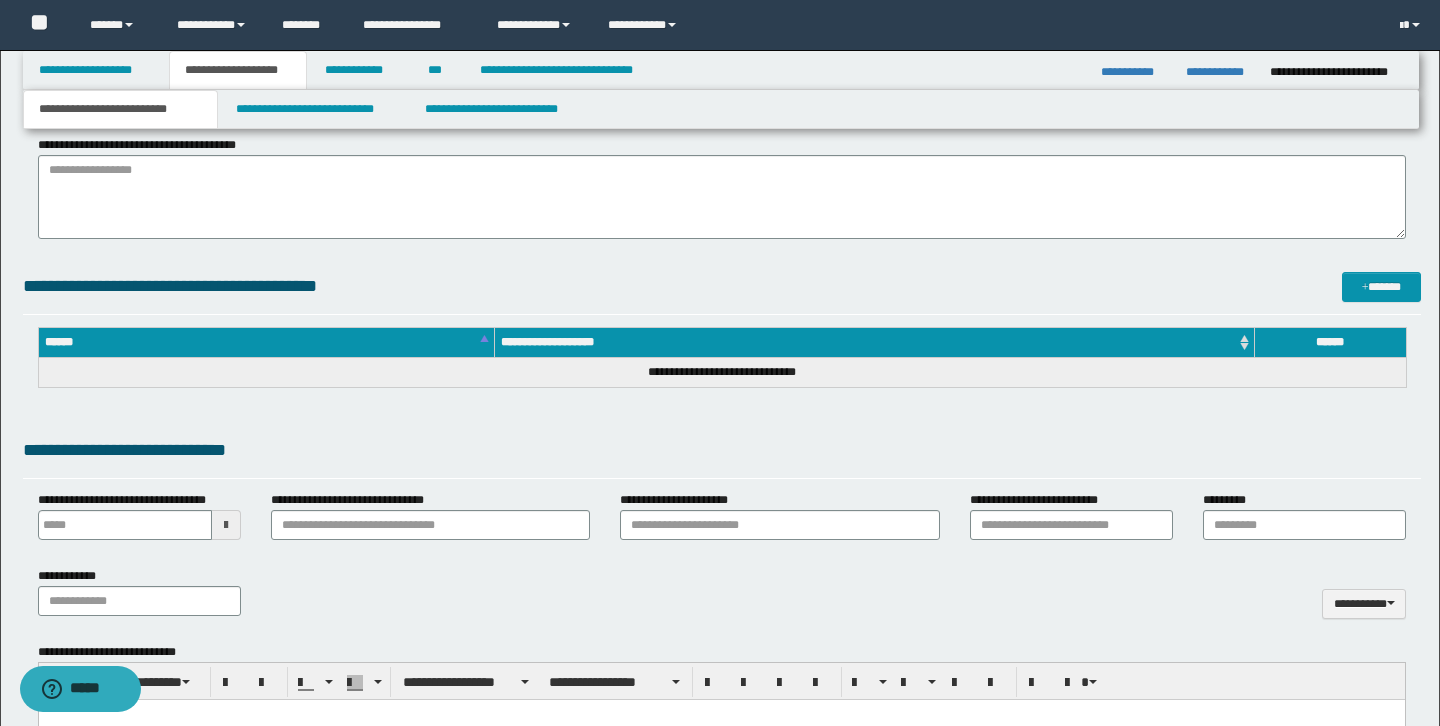 scroll, scrollTop: 392, scrollLeft: 0, axis: vertical 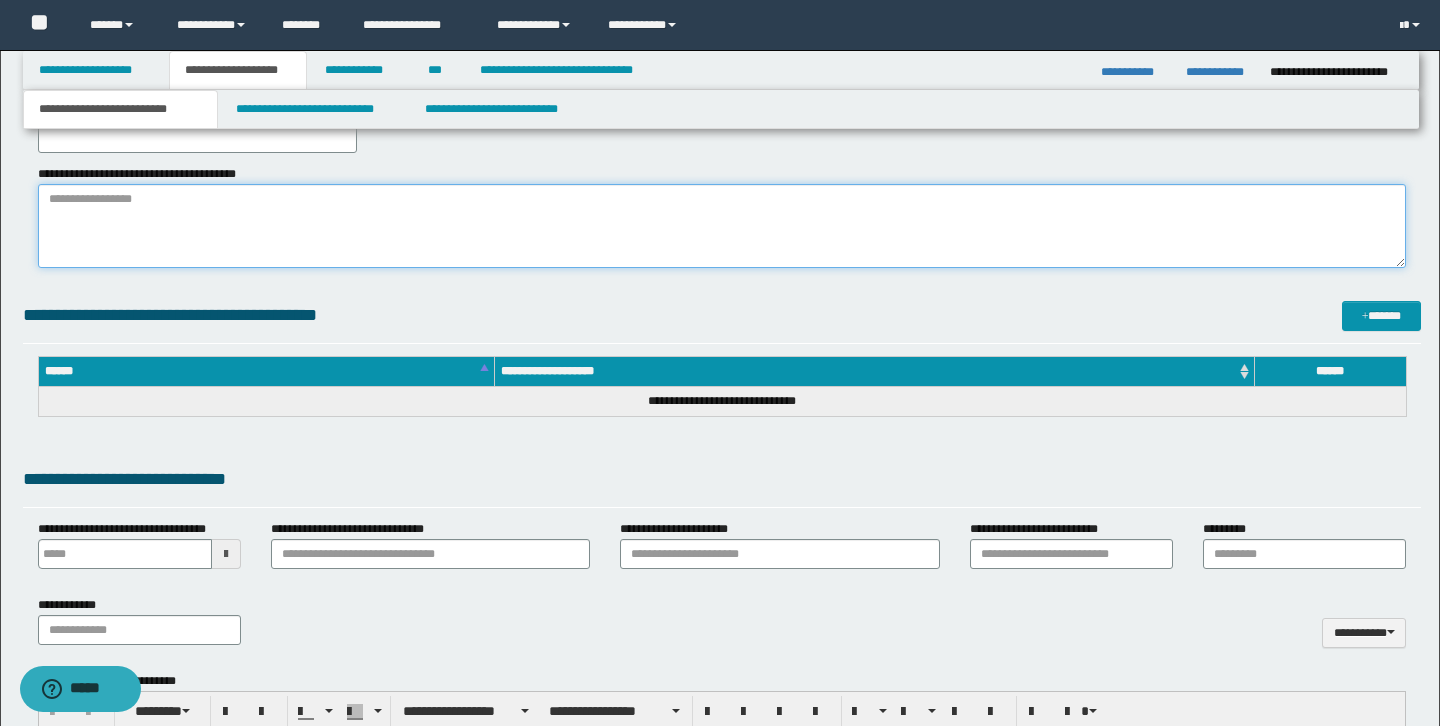 click on "**********" at bounding box center [722, 226] 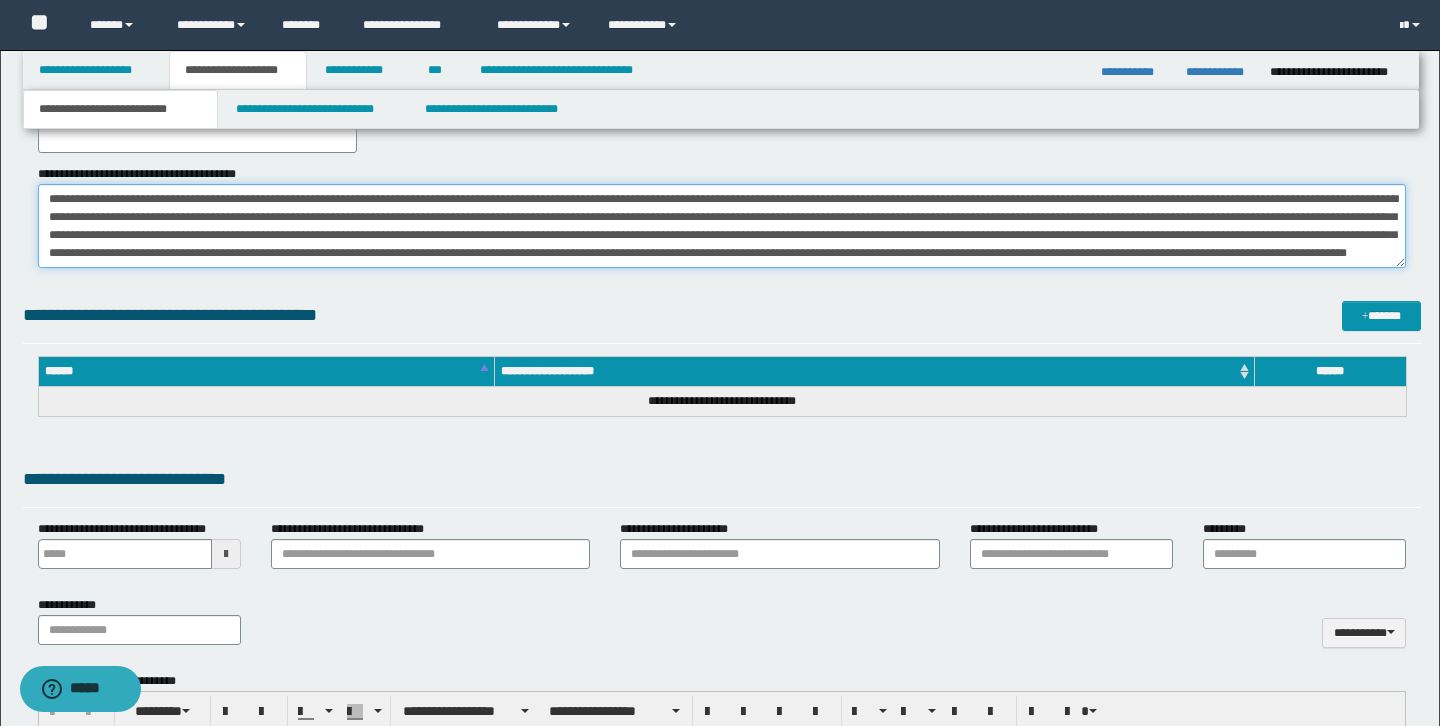 scroll, scrollTop: 0, scrollLeft: 0, axis: both 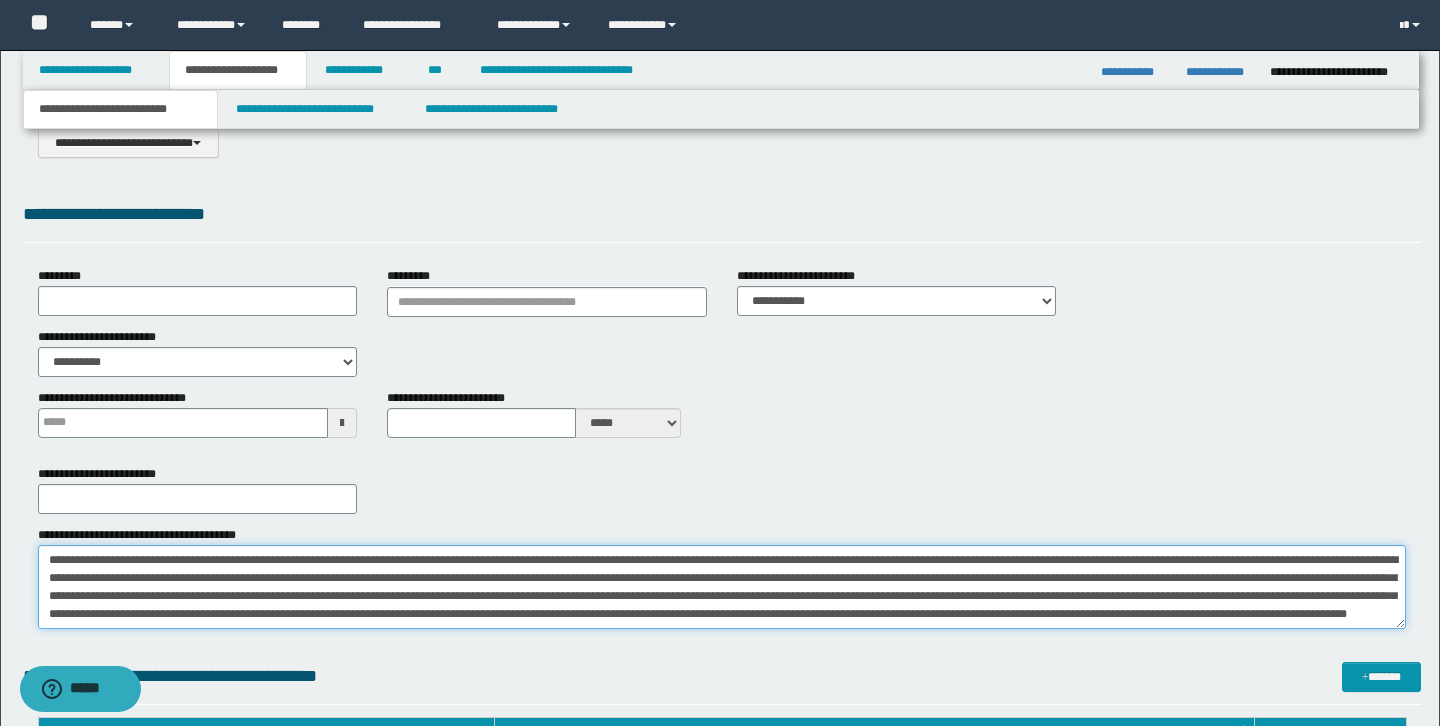 type on "**********" 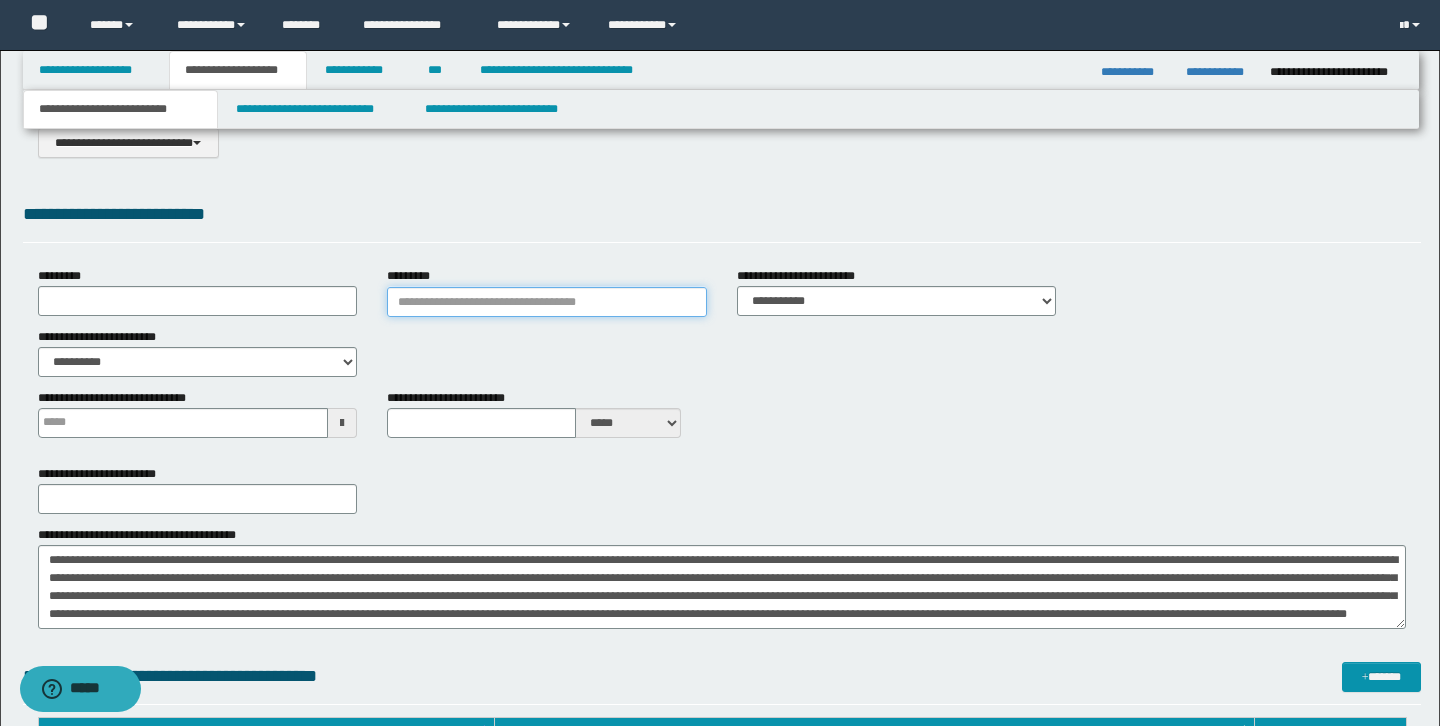 click on "*********" at bounding box center (547, 302) 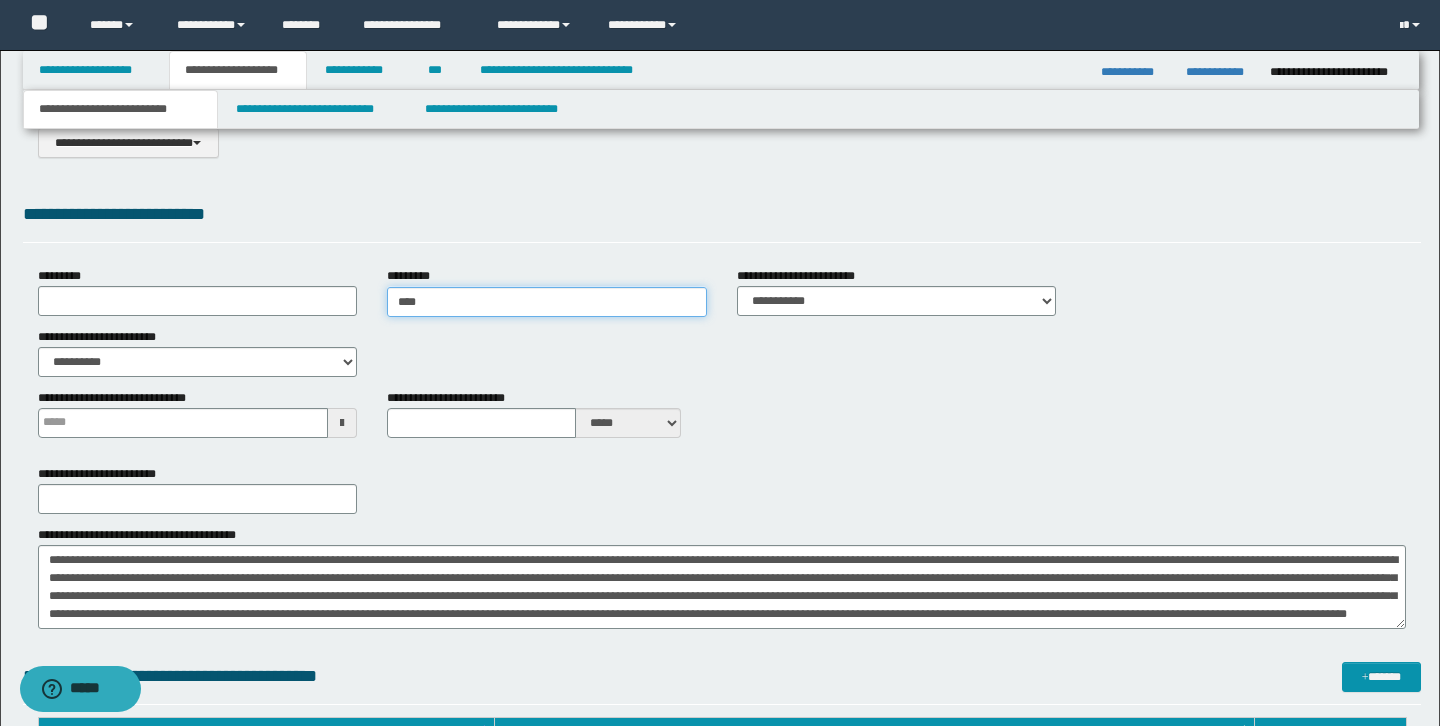 type on "*****" 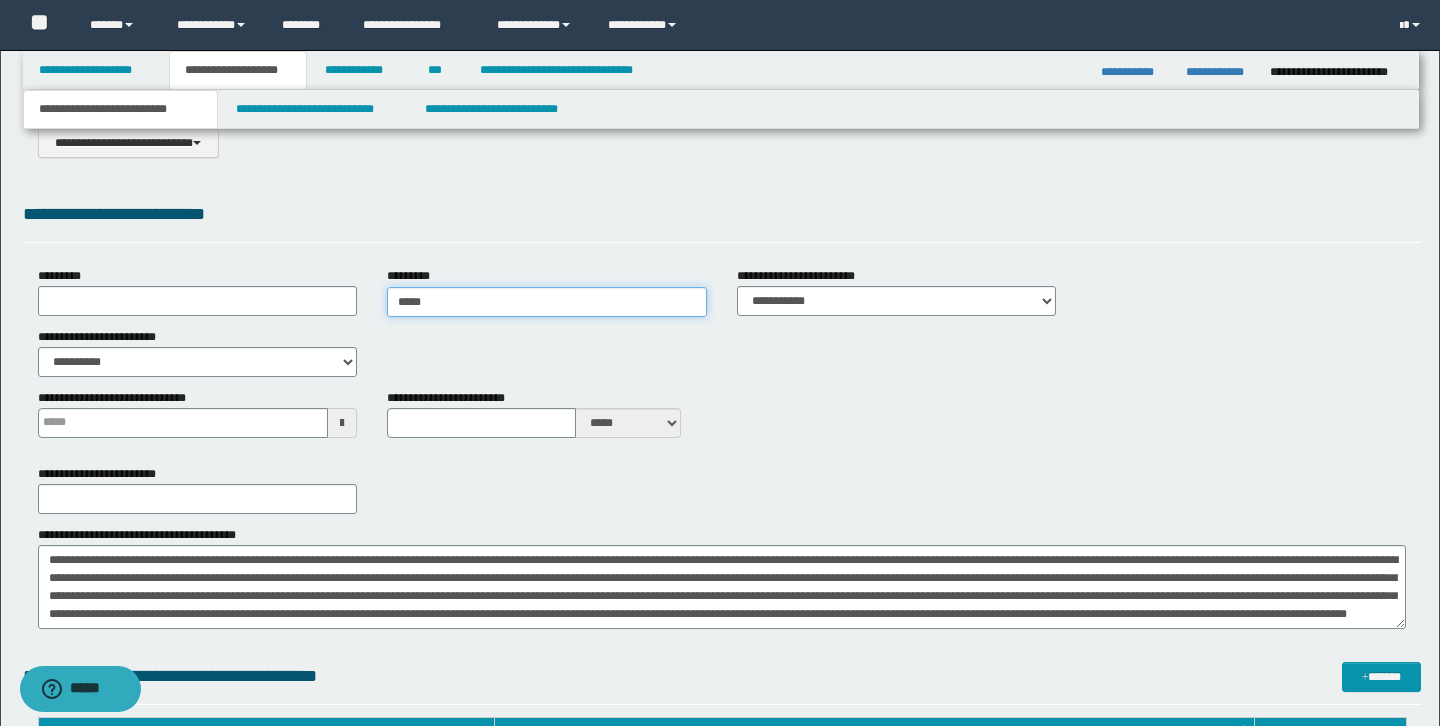 type on "*****" 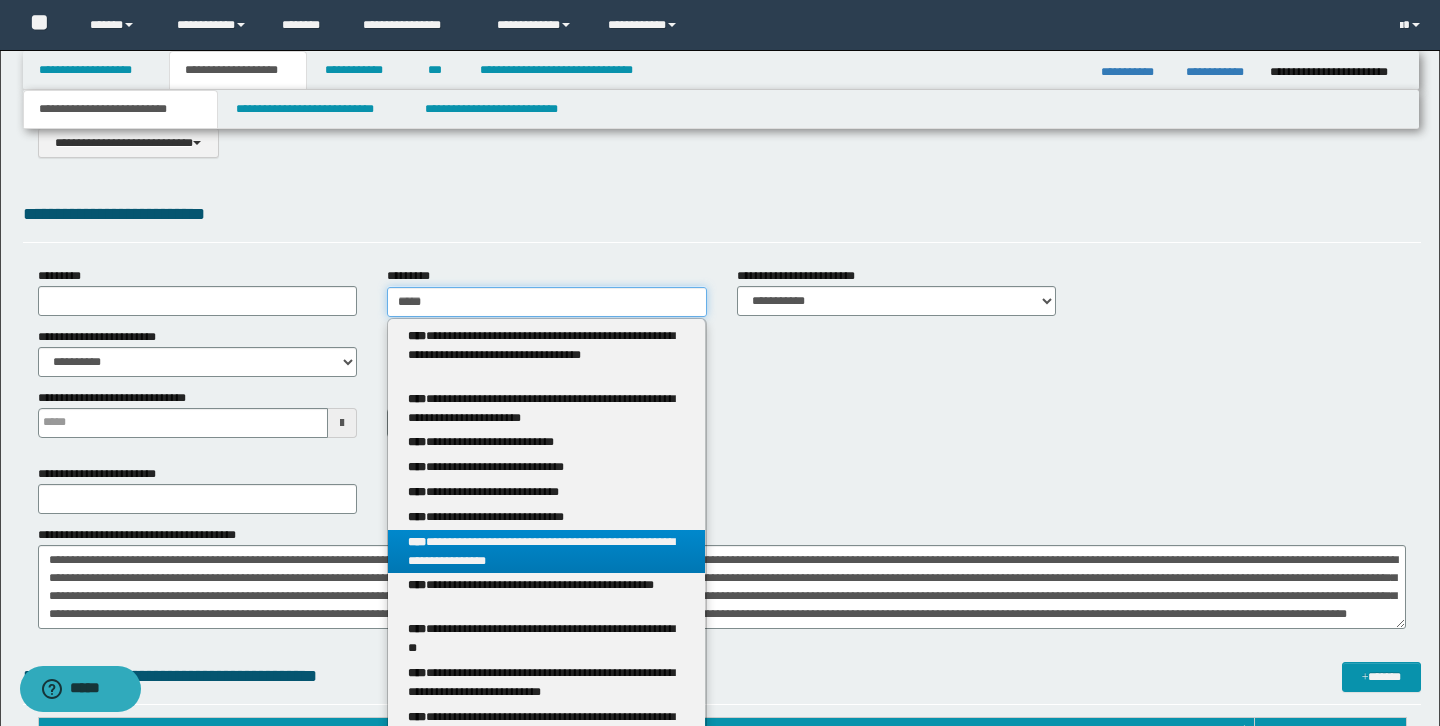 type on "*****" 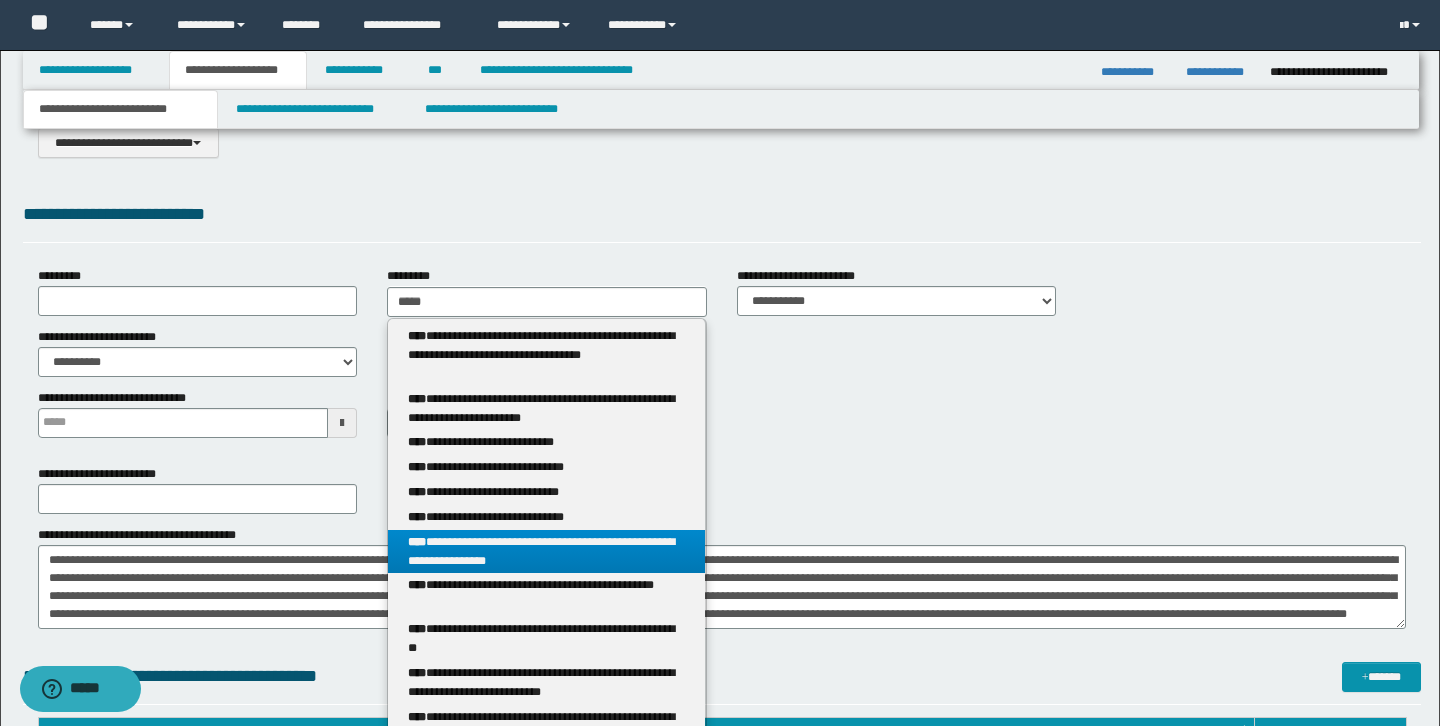 click on "**********" at bounding box center [546, 552] 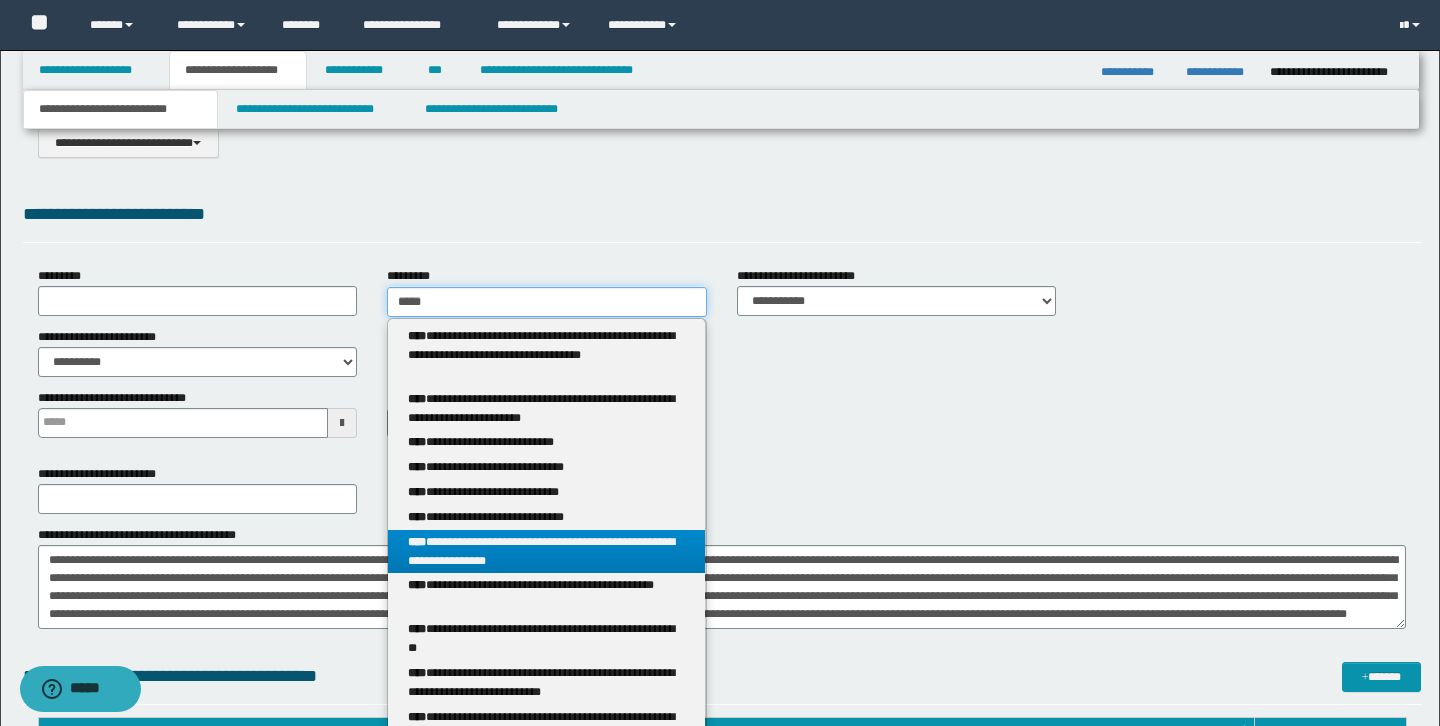 type 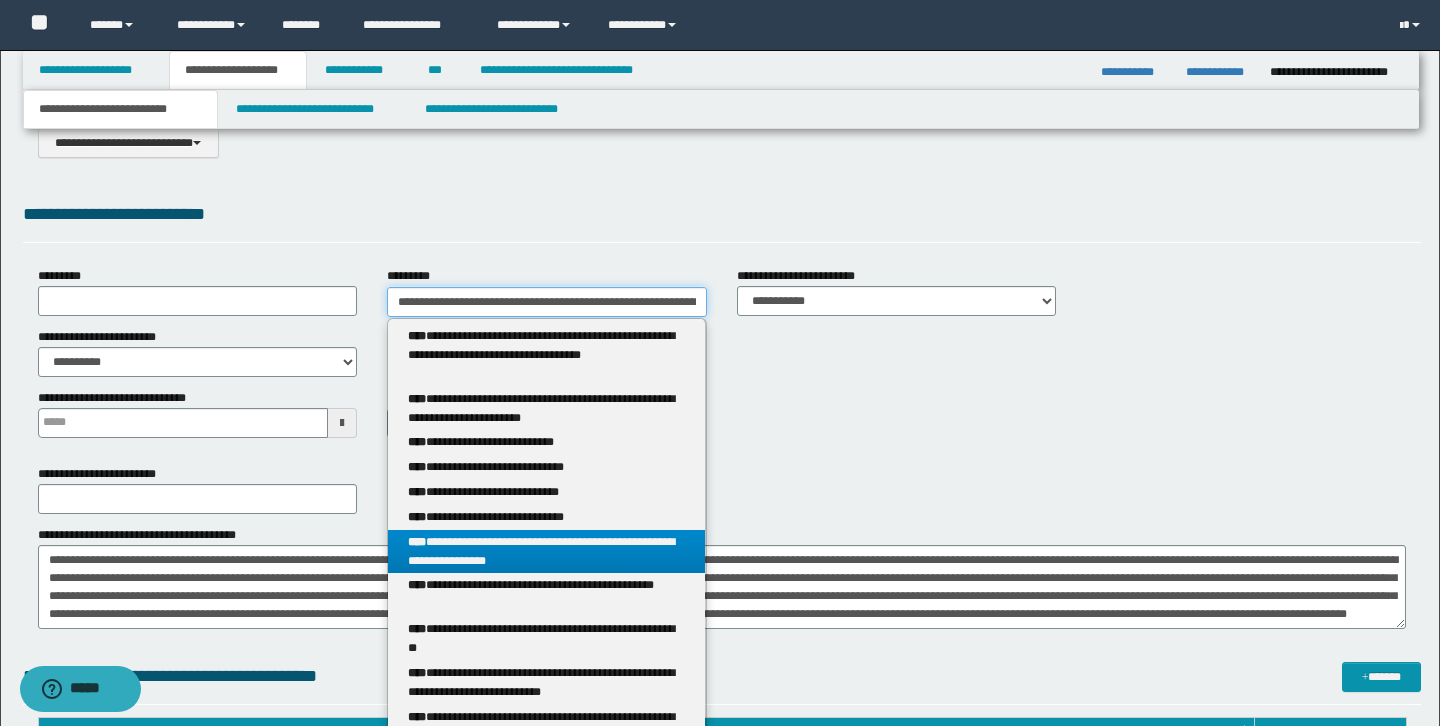 scroll, scrollTop: 0, scrollLeft: 77, axis: horizontal 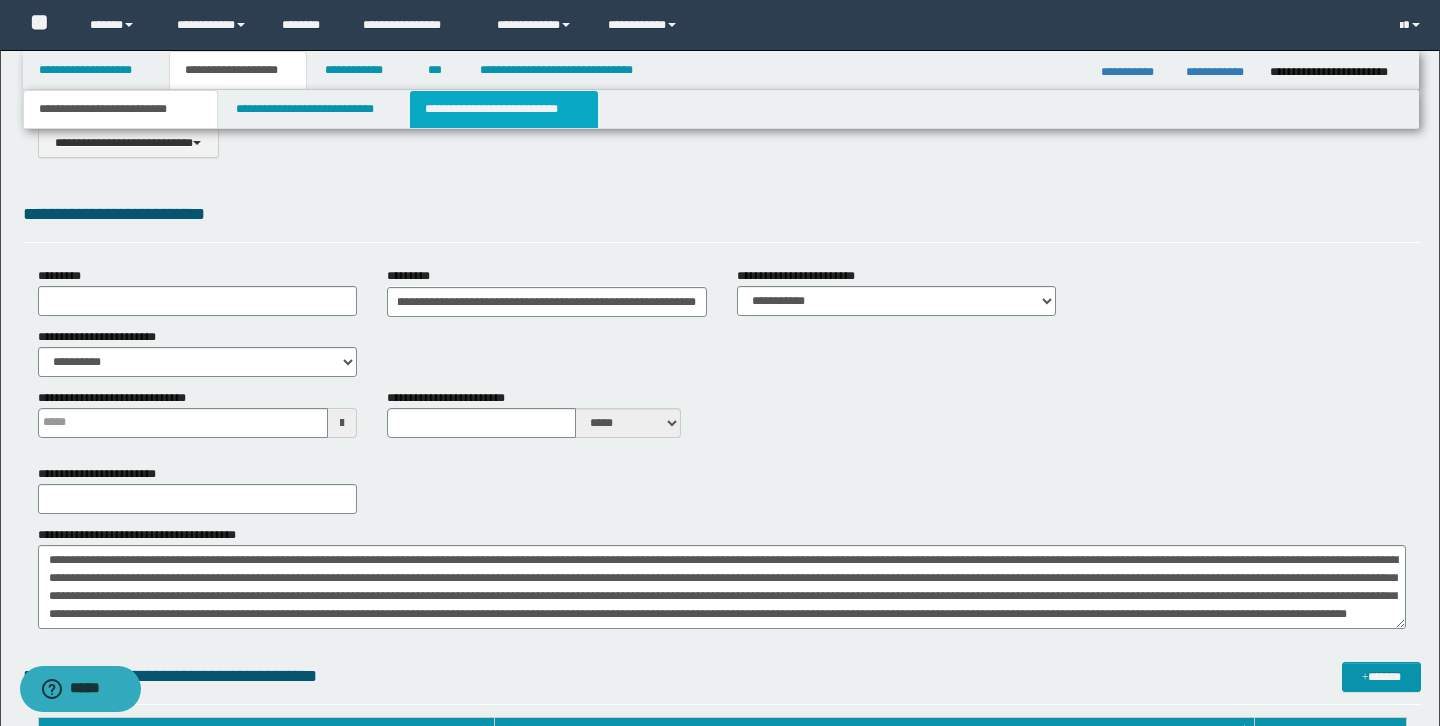 click on "**********" at bounding box center [504, 109] 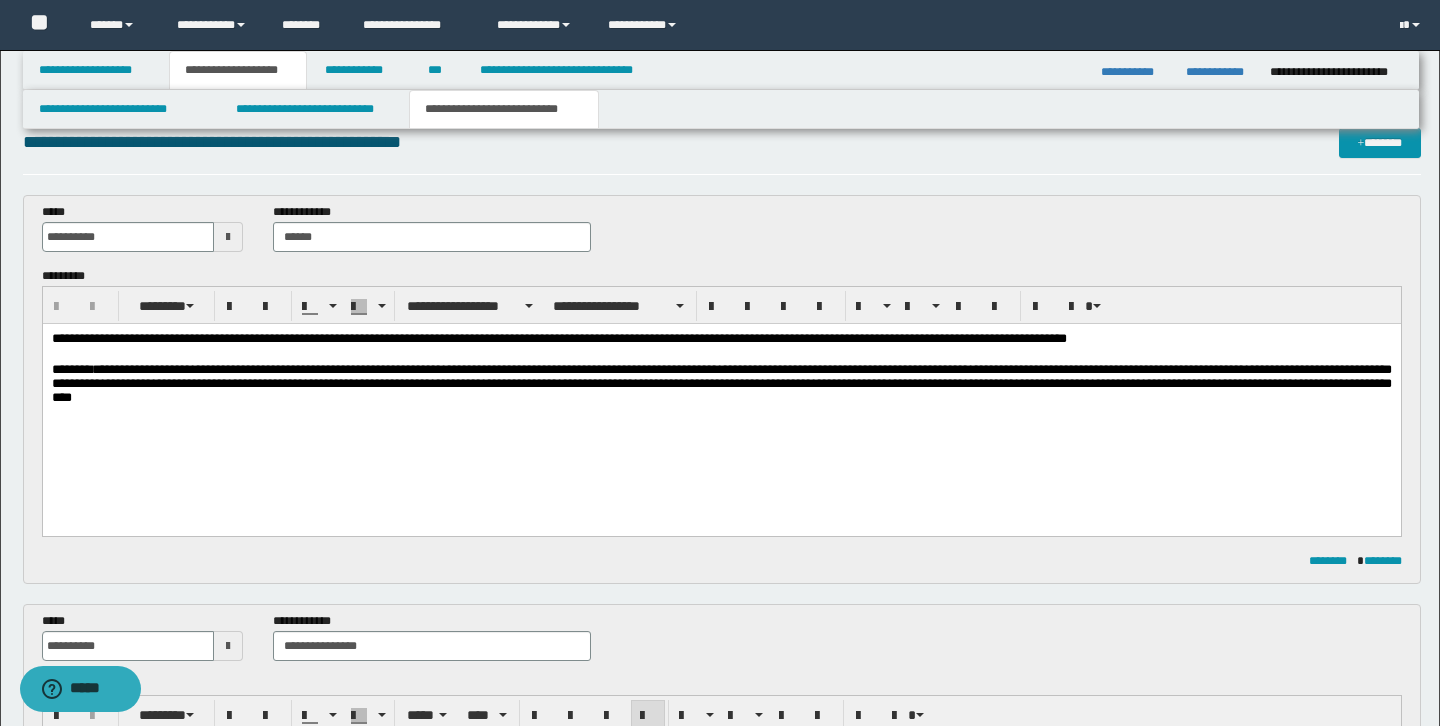 scroll, scrollTop: 0, scrollLeft: 0, axis: both 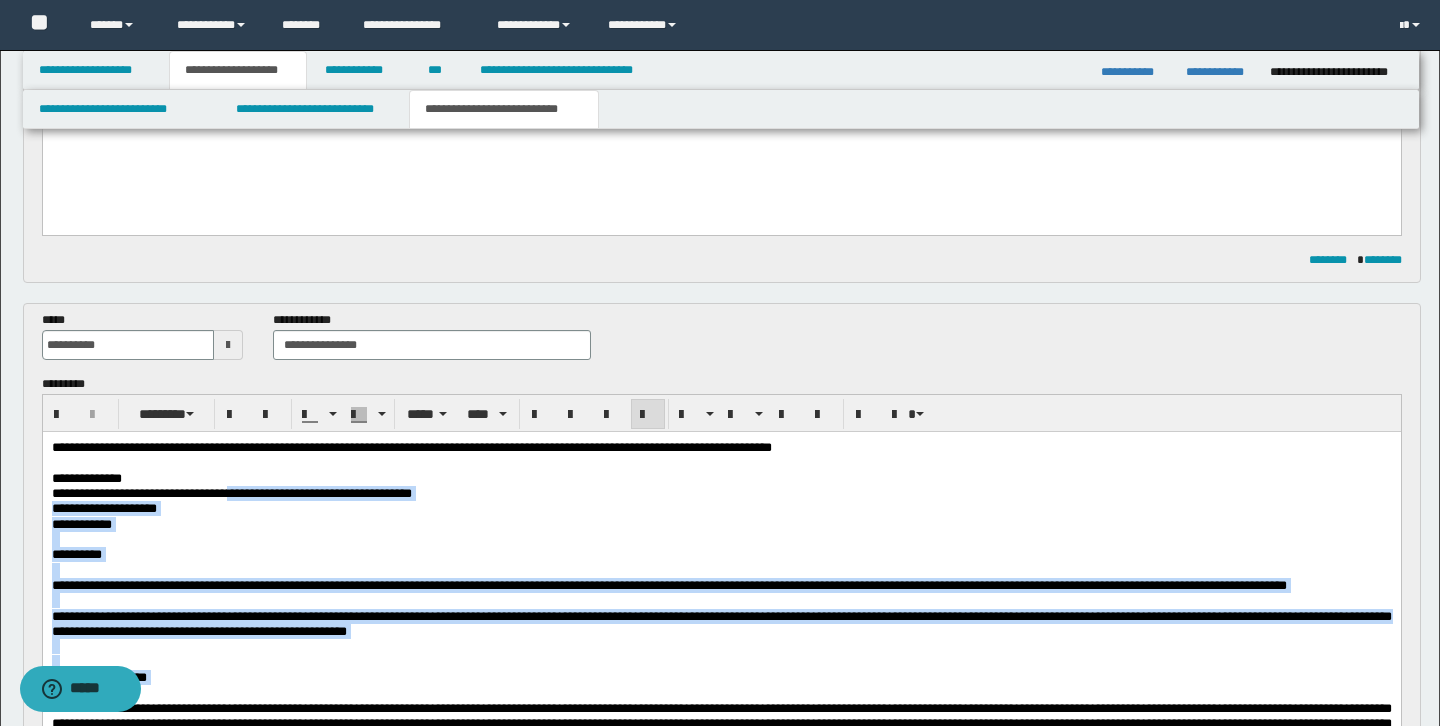 drag, startPoint x: 128, startPoint y: 492, endPoint x: 314, endPoint y: 491, distance: 186.00269 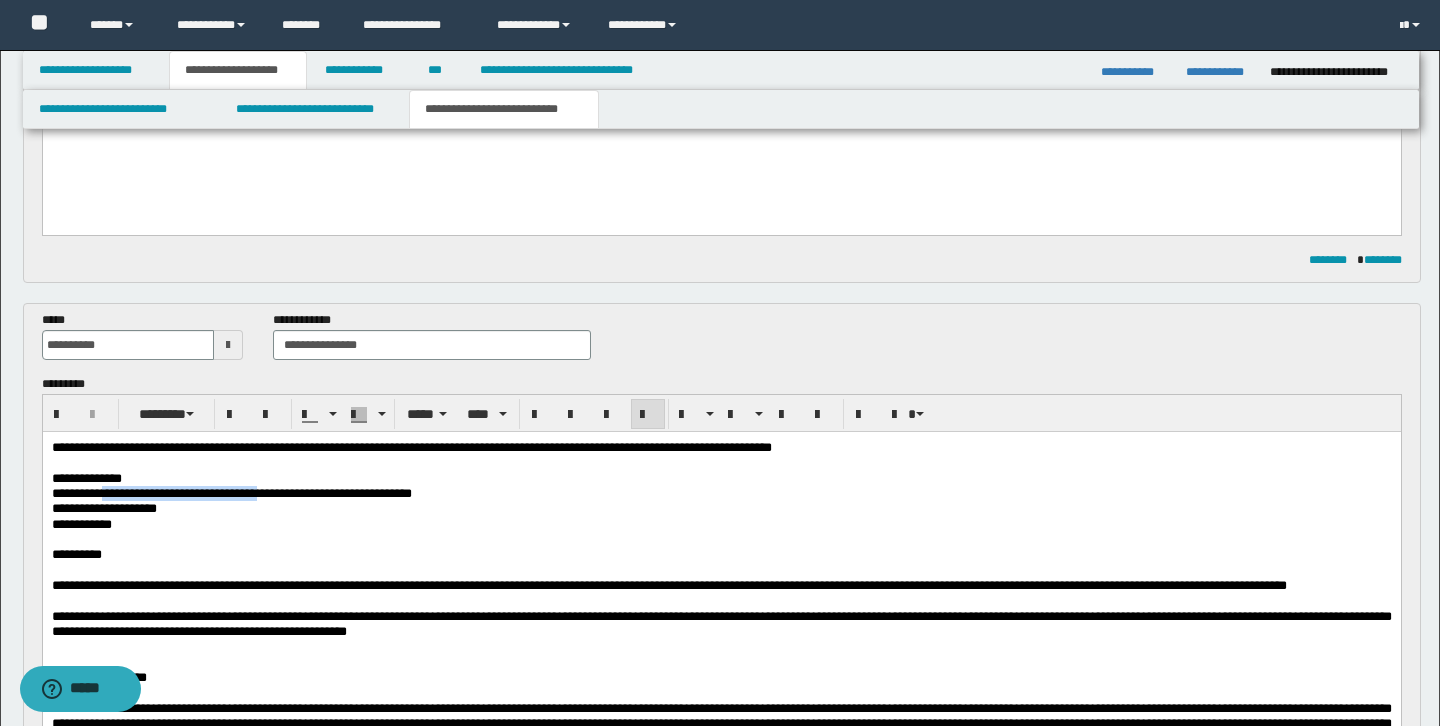 drag, startPoint x: 362, startPoint y: 495, endPoint x: 128, endPoint y: 496, distance: 234.00214 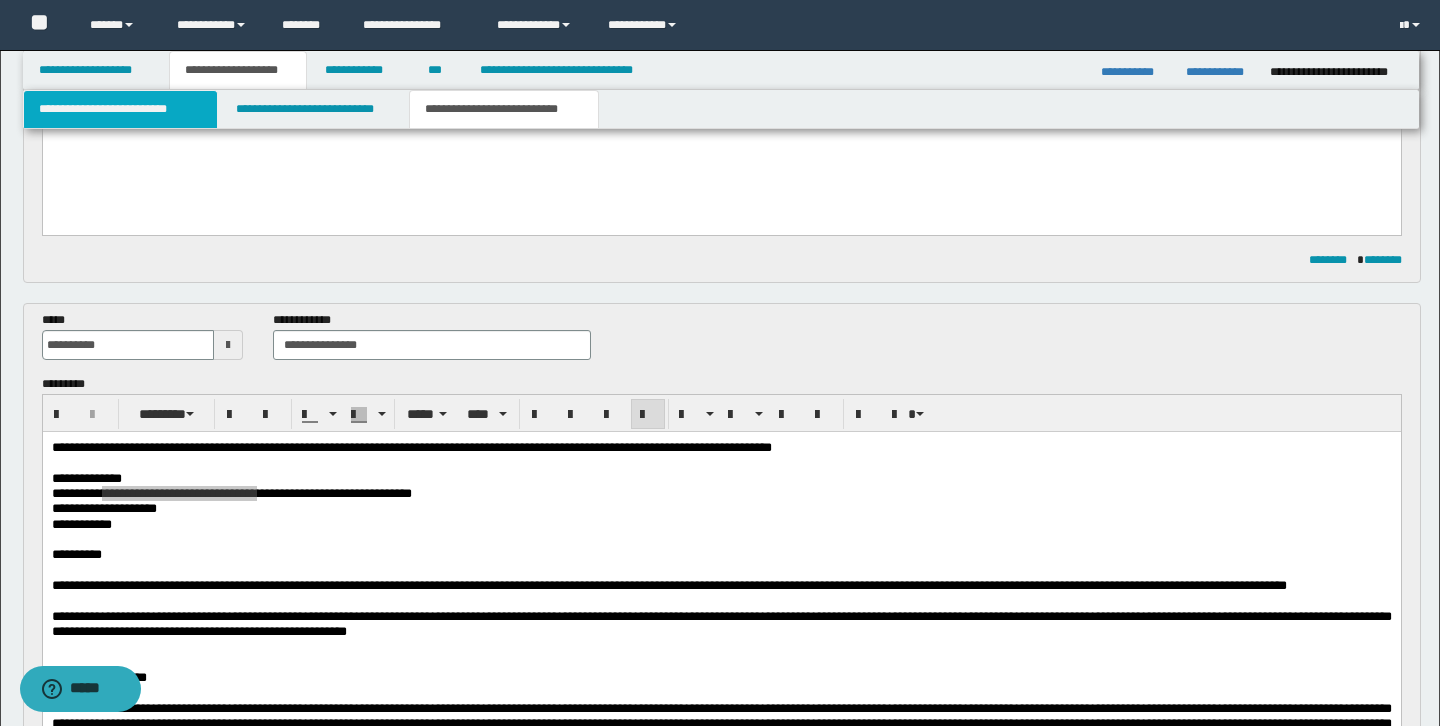 click on "**********" at bounding box center (120, 109) 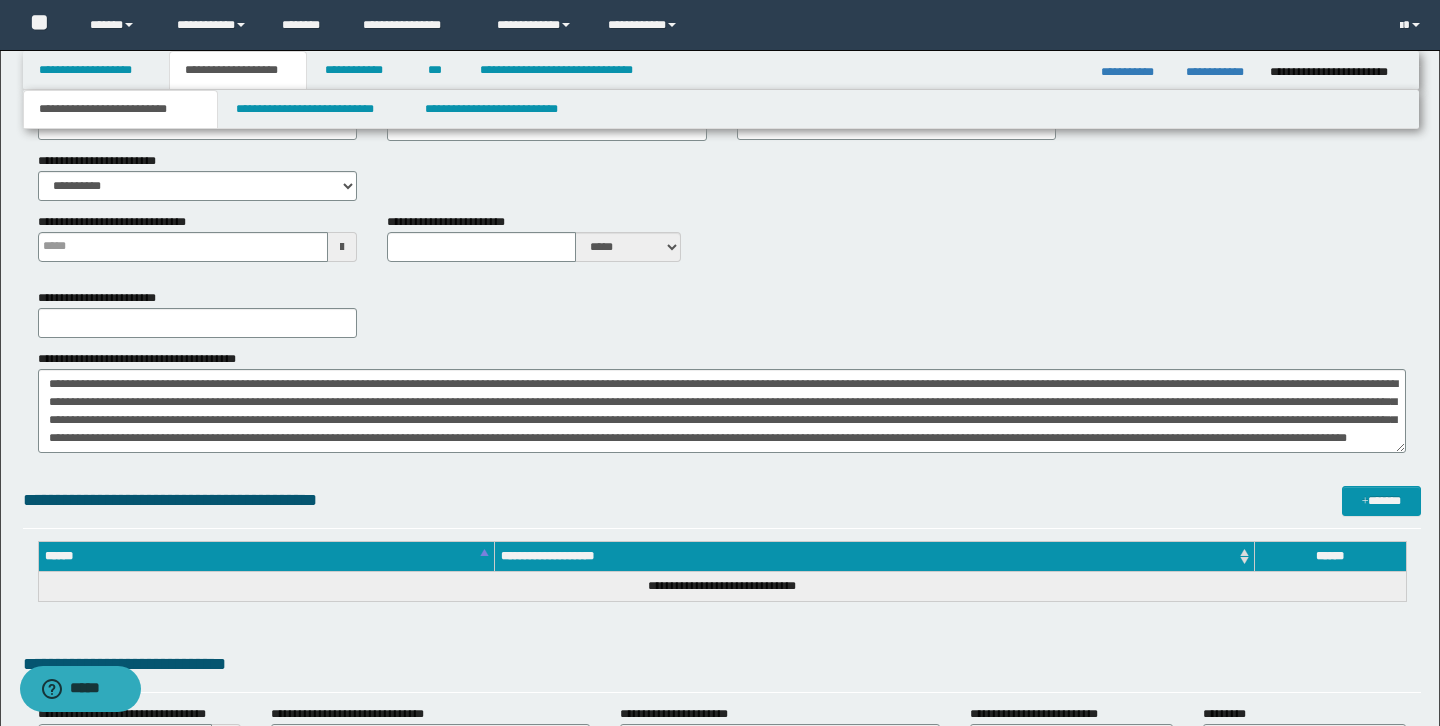 scroll, scrollTop: 0, scrollLeft: 0, axis: both 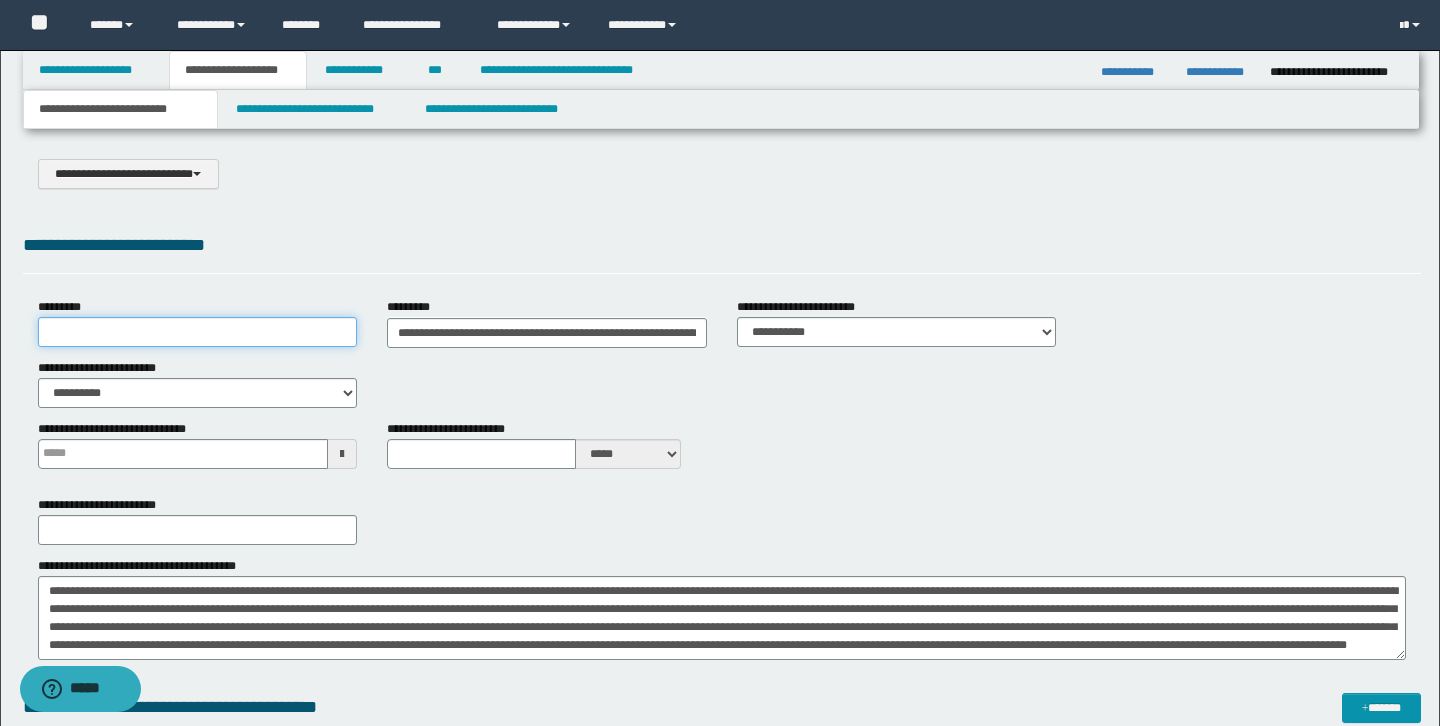click on "*********" at bounding box center [198, 332] 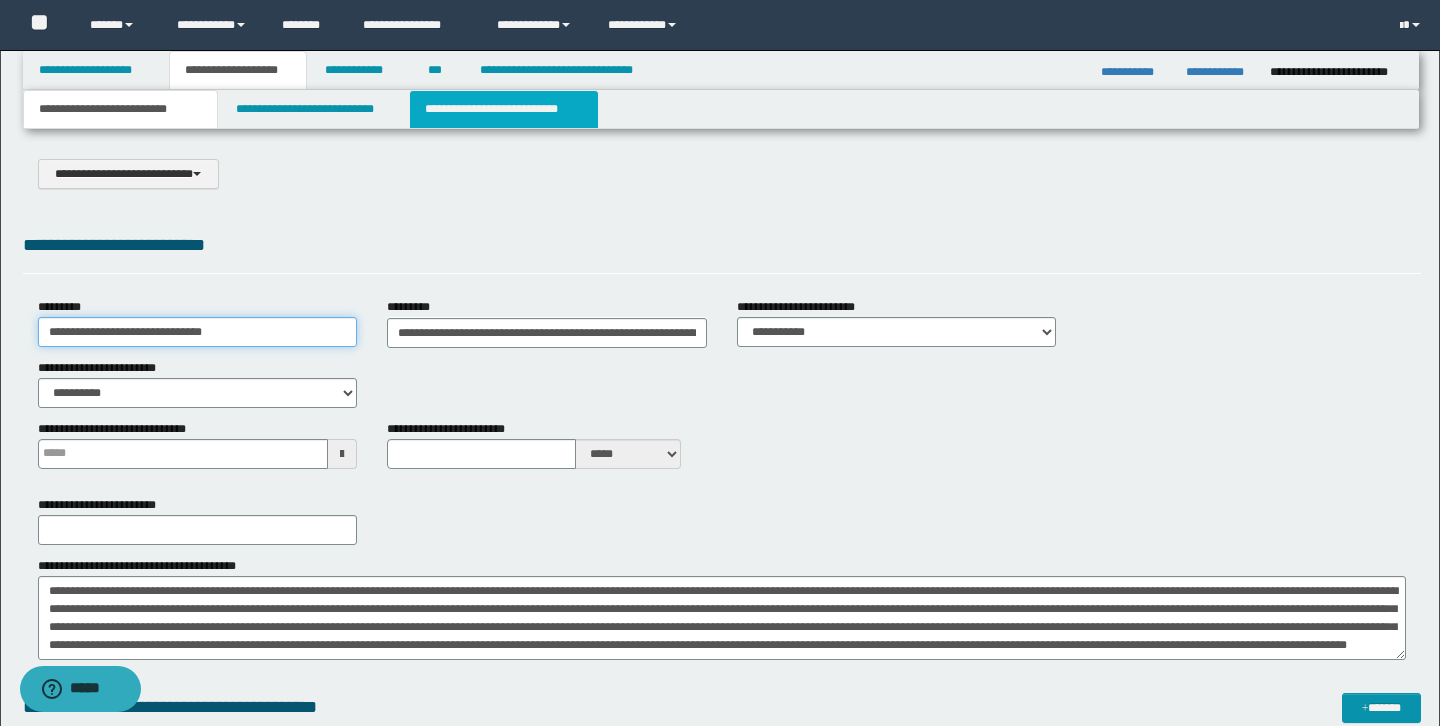 type on "**********" 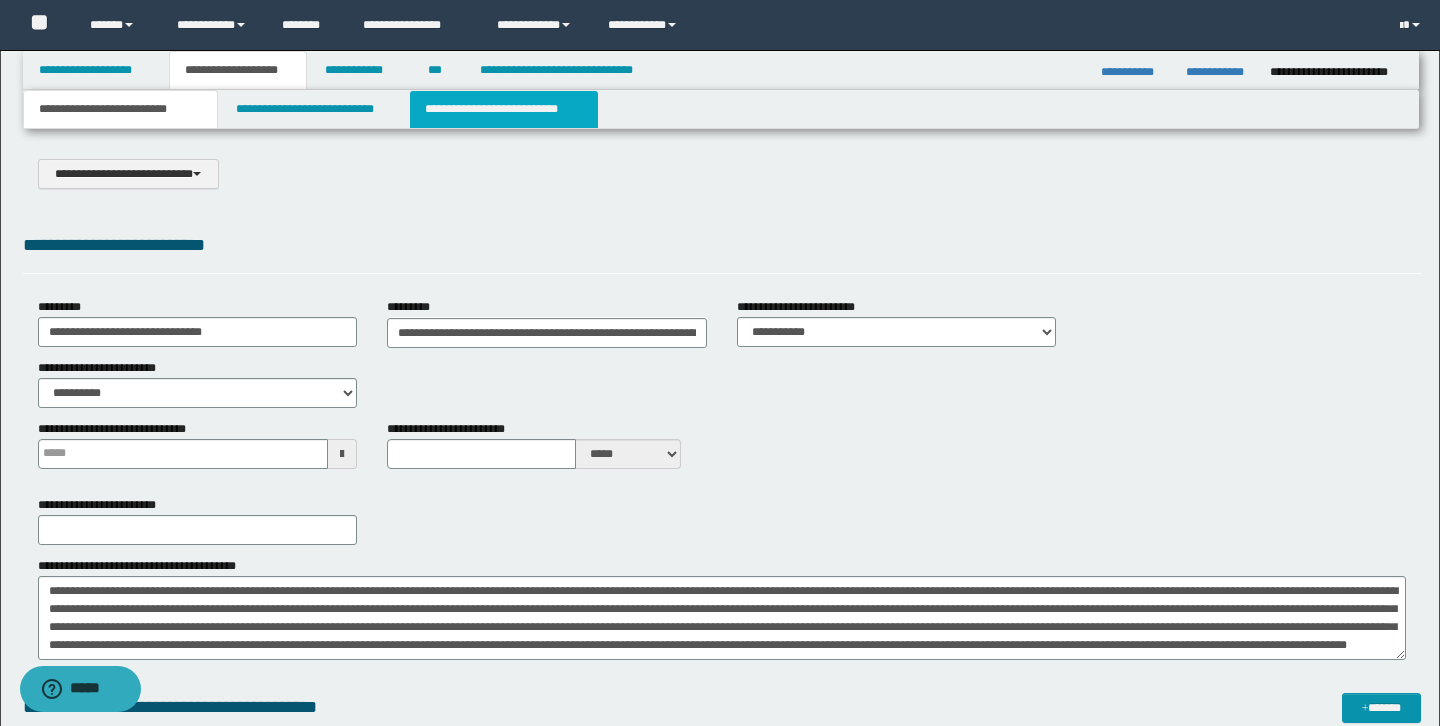 click on "**********" at bounding box center (504, 109) 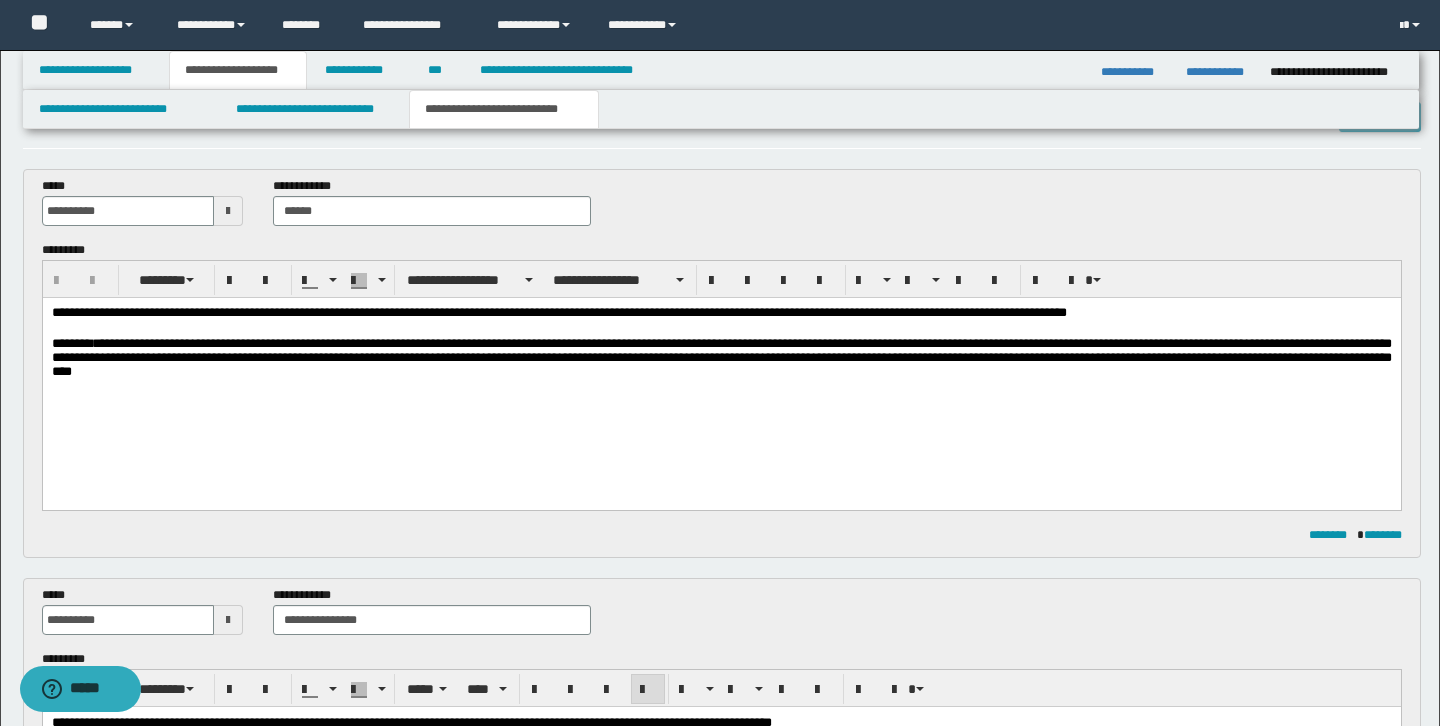 scroll, scrollTop: 0, scrollLeft: 0, axis: both 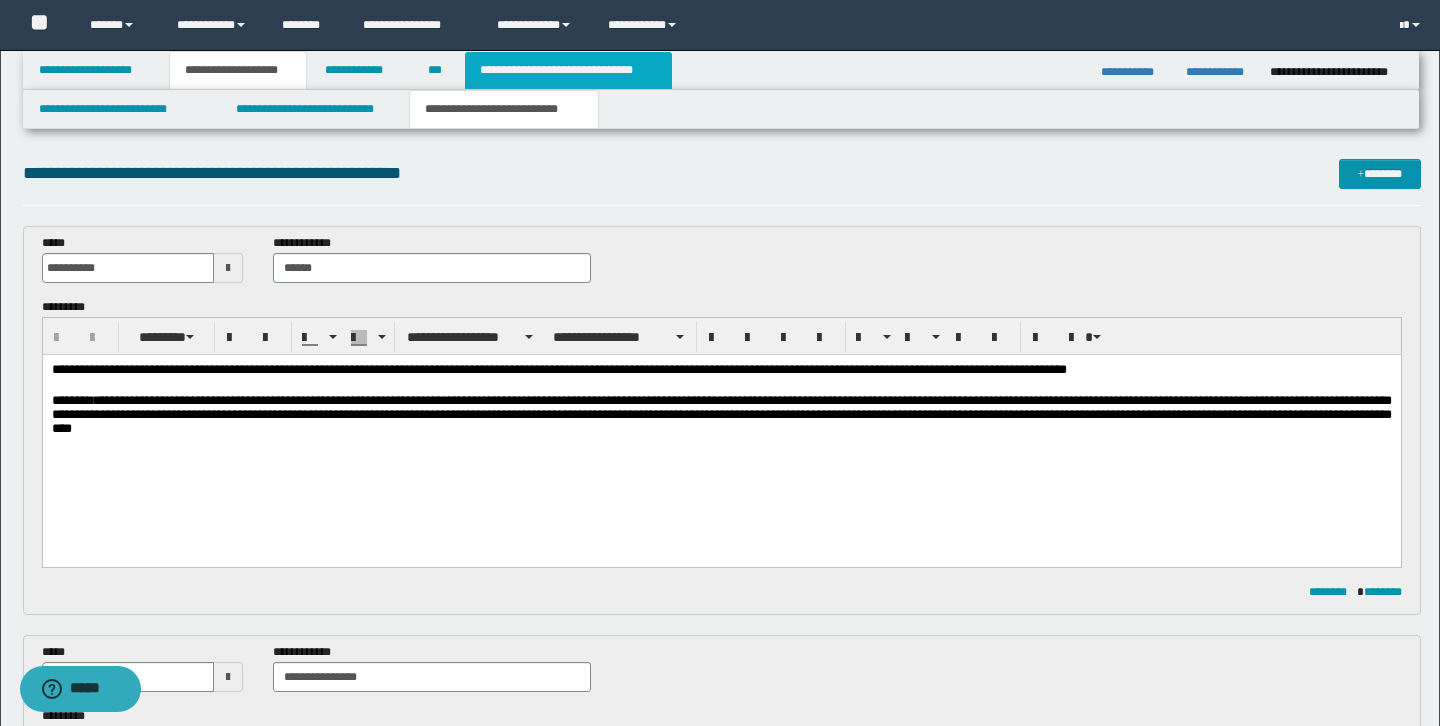click on "**********" at bounding box center (568, 70) 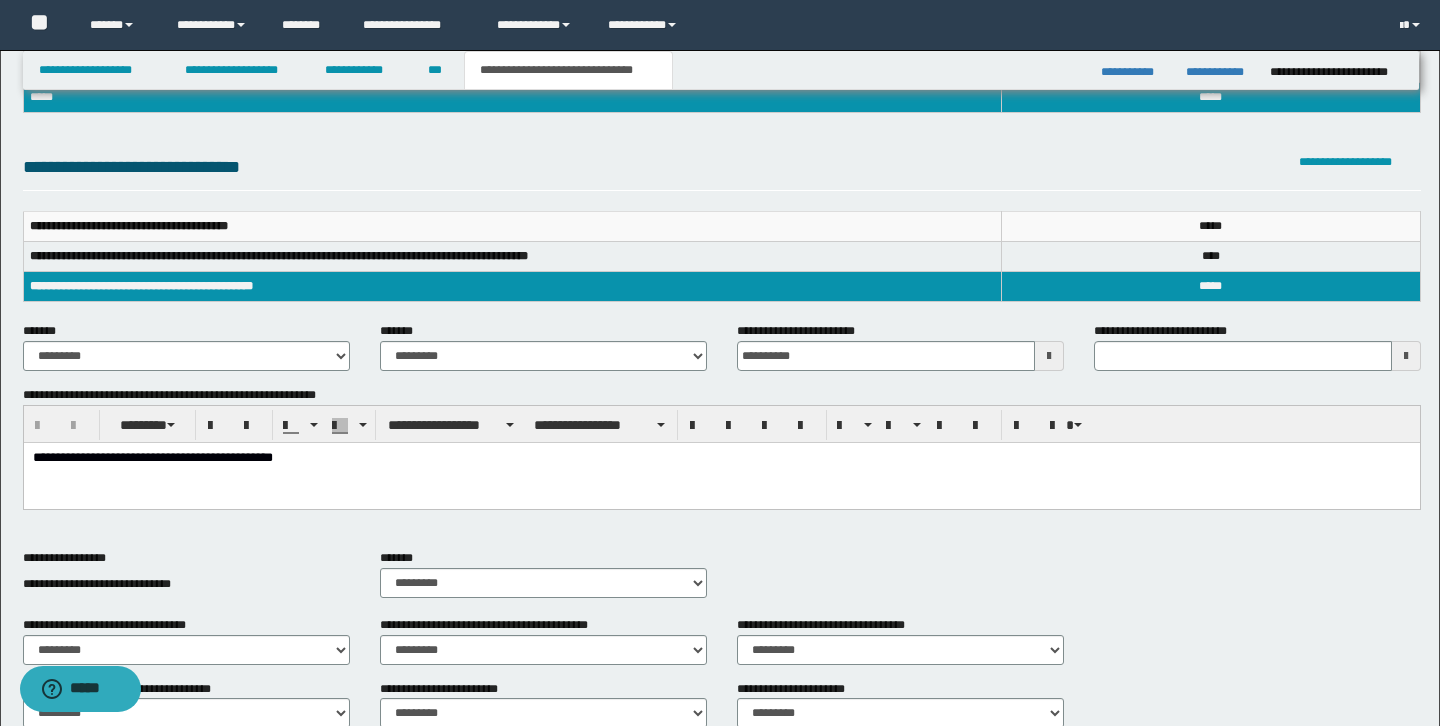 scroll, scrollTop: 0, scrollLeft: 0, axis: both 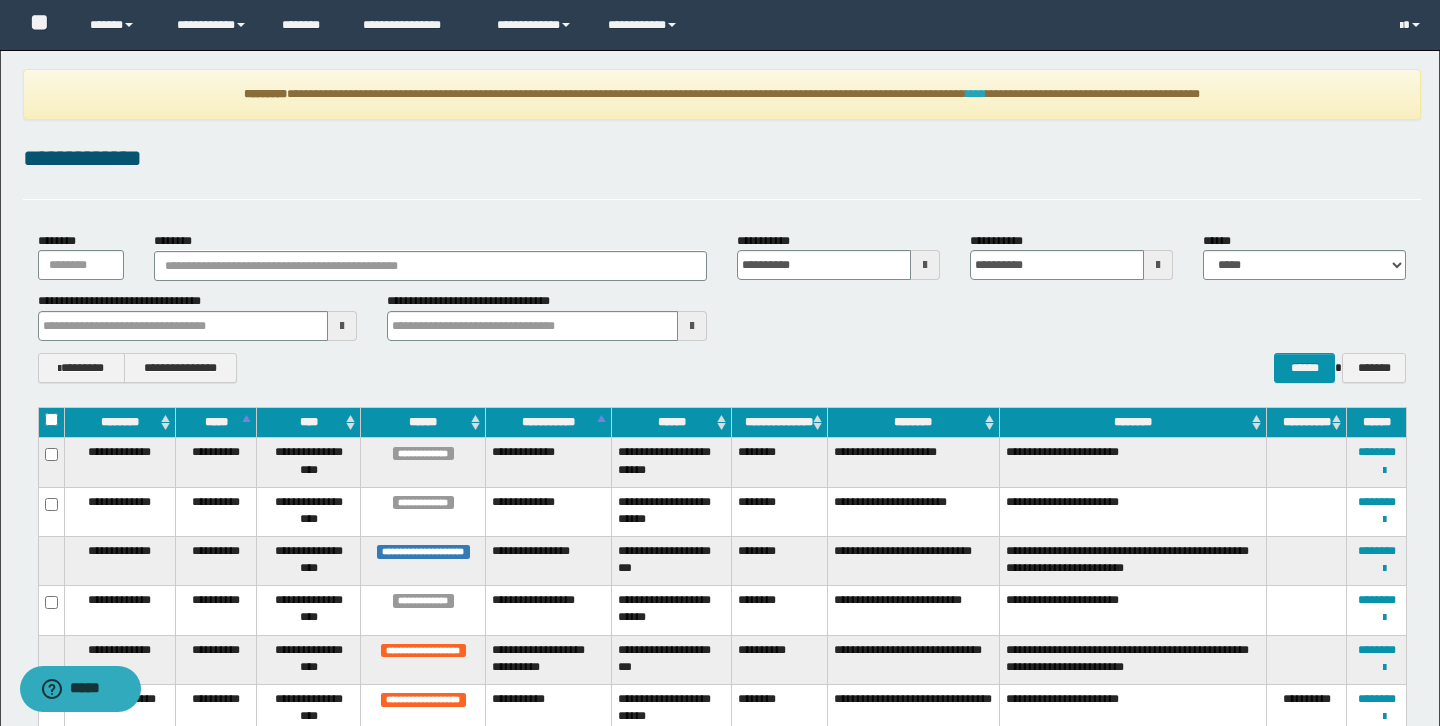 click on "****" at bounding box center [976, 94] 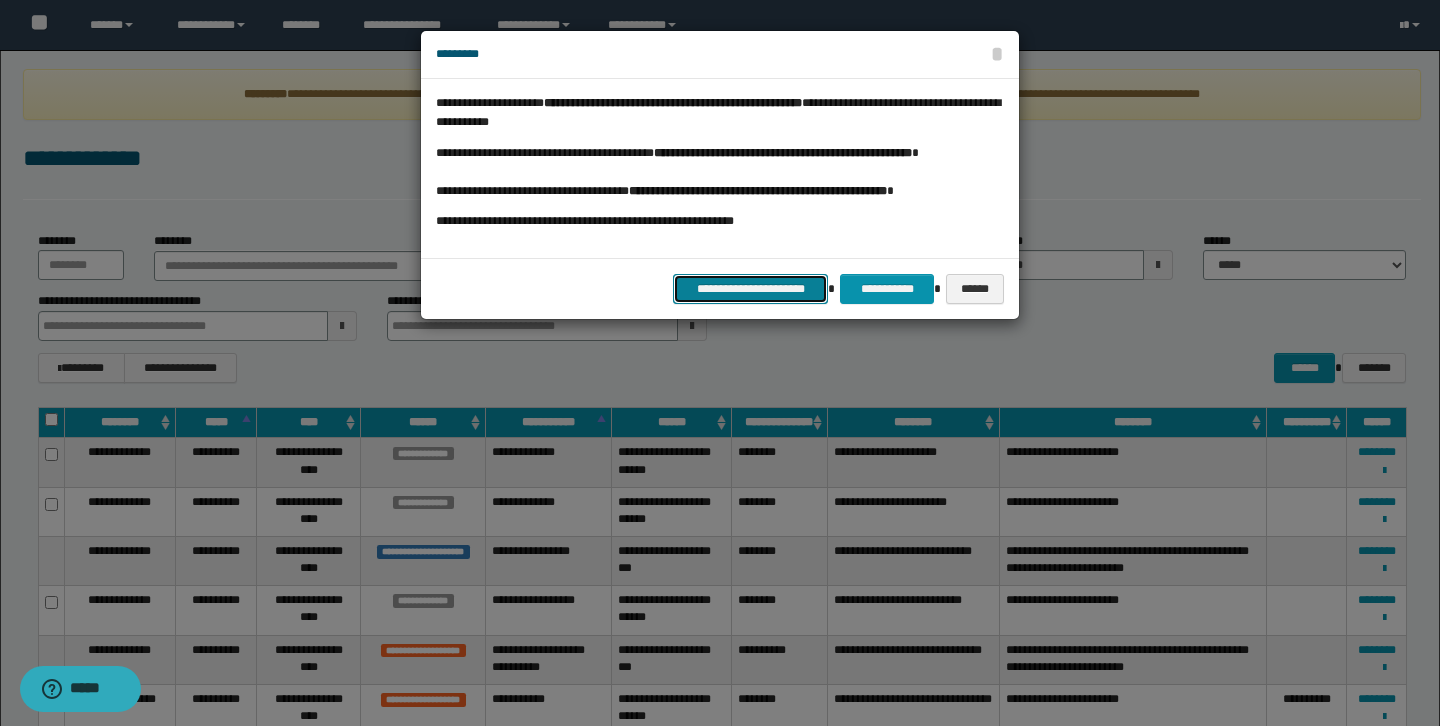 click on "**********" at bounding box center [750, 289] 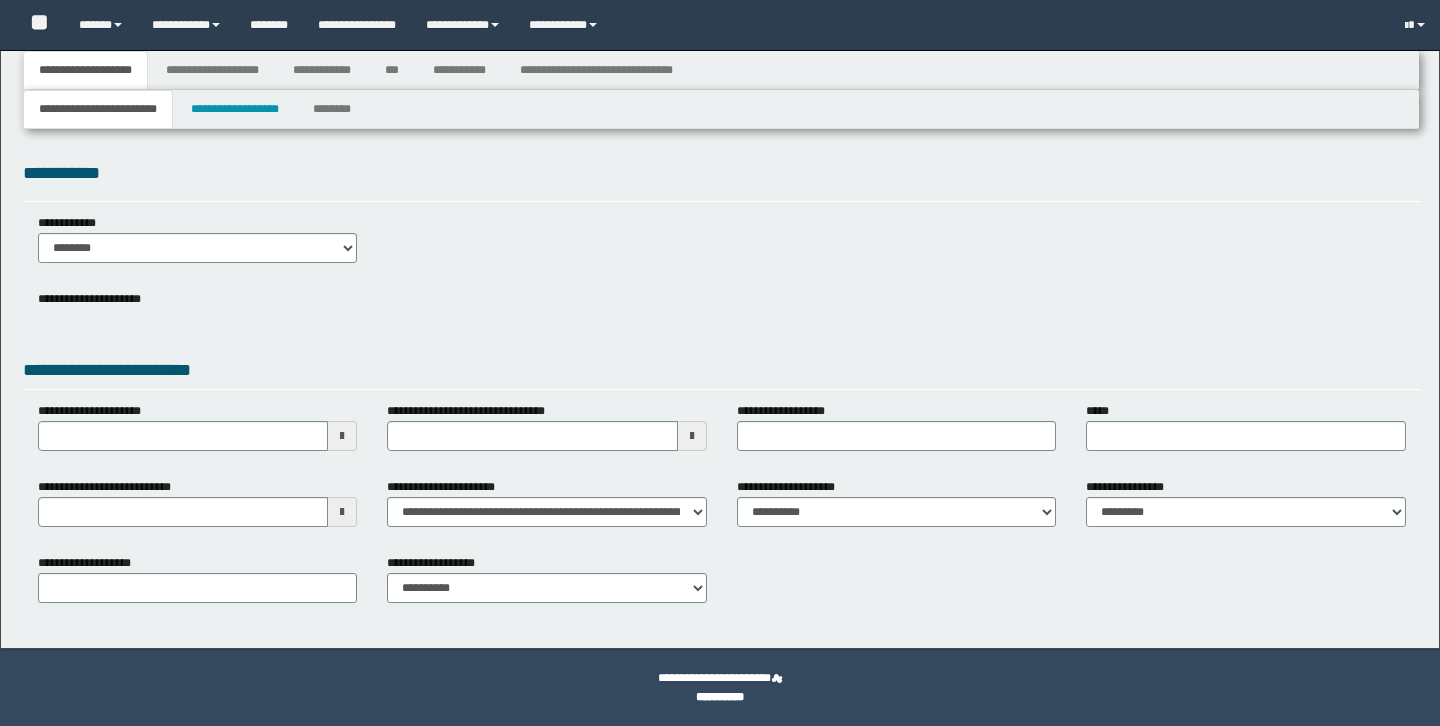 type 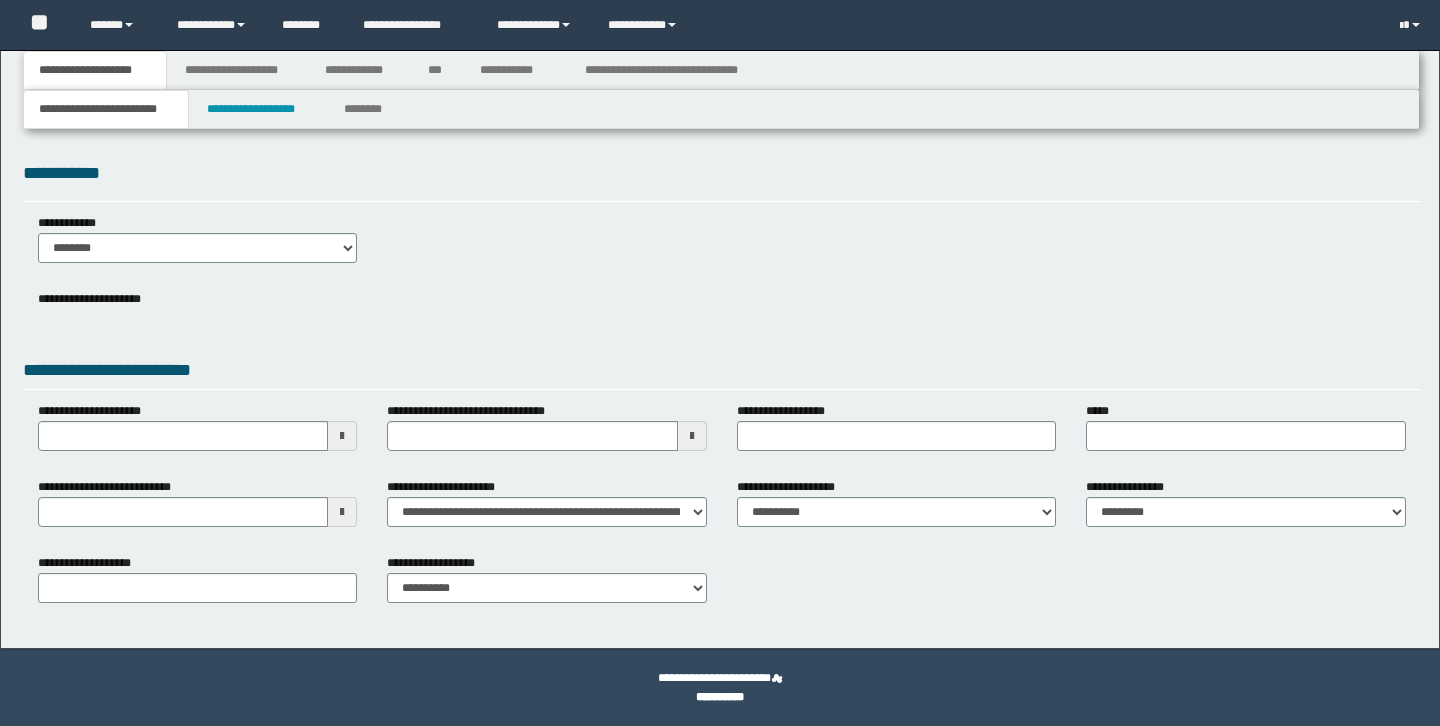 scroll, scrollTop: 0, scrollLeft: 0, axis: both 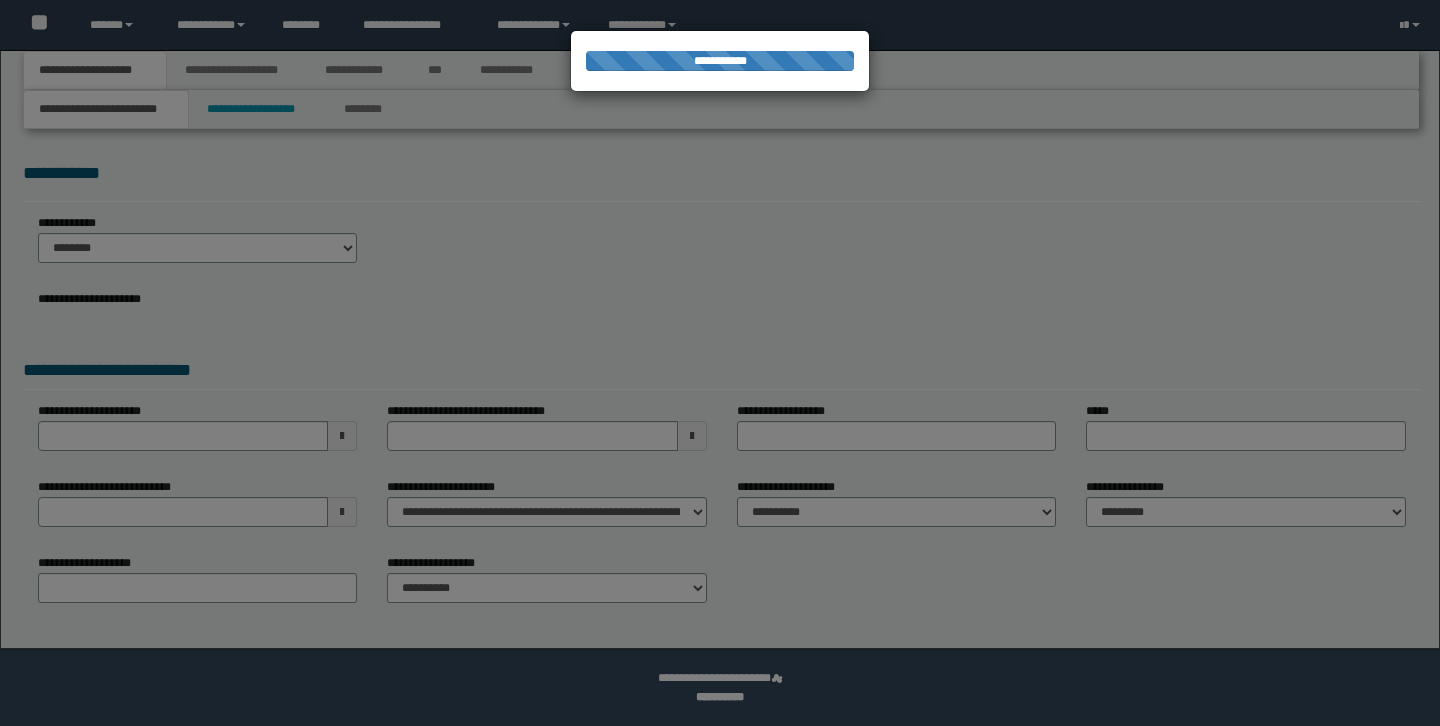 type on "**********" 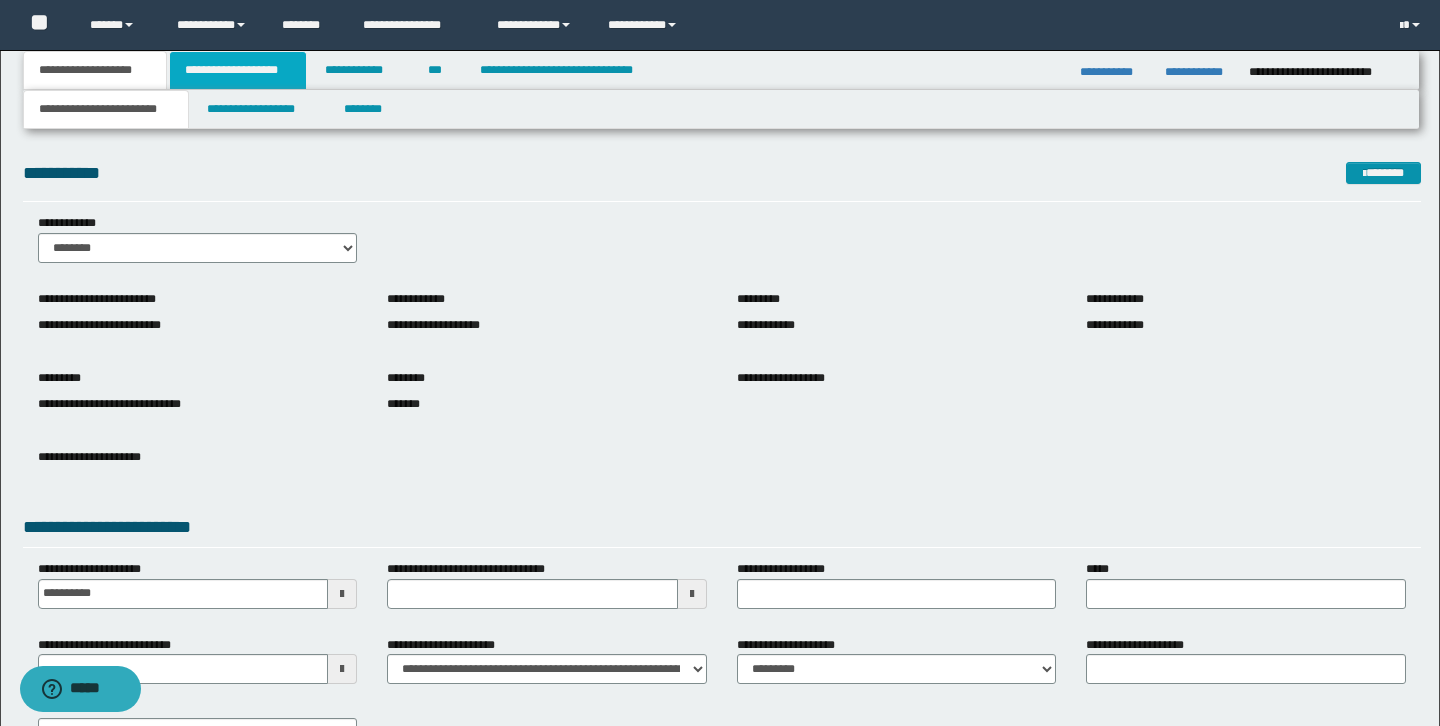 click on "**********" at bounding box center [238, 70] 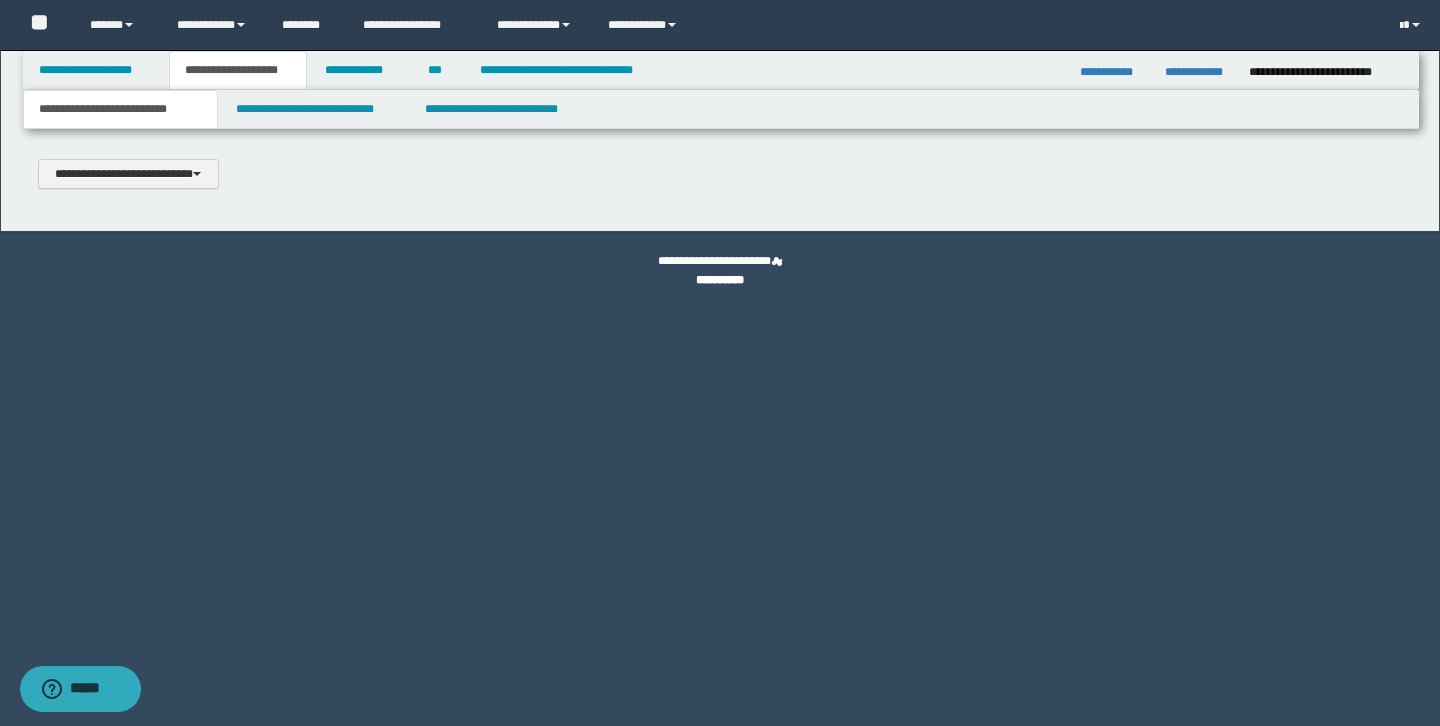 scroll, scrollTop: 0, scrollLeft: 0, axis: both 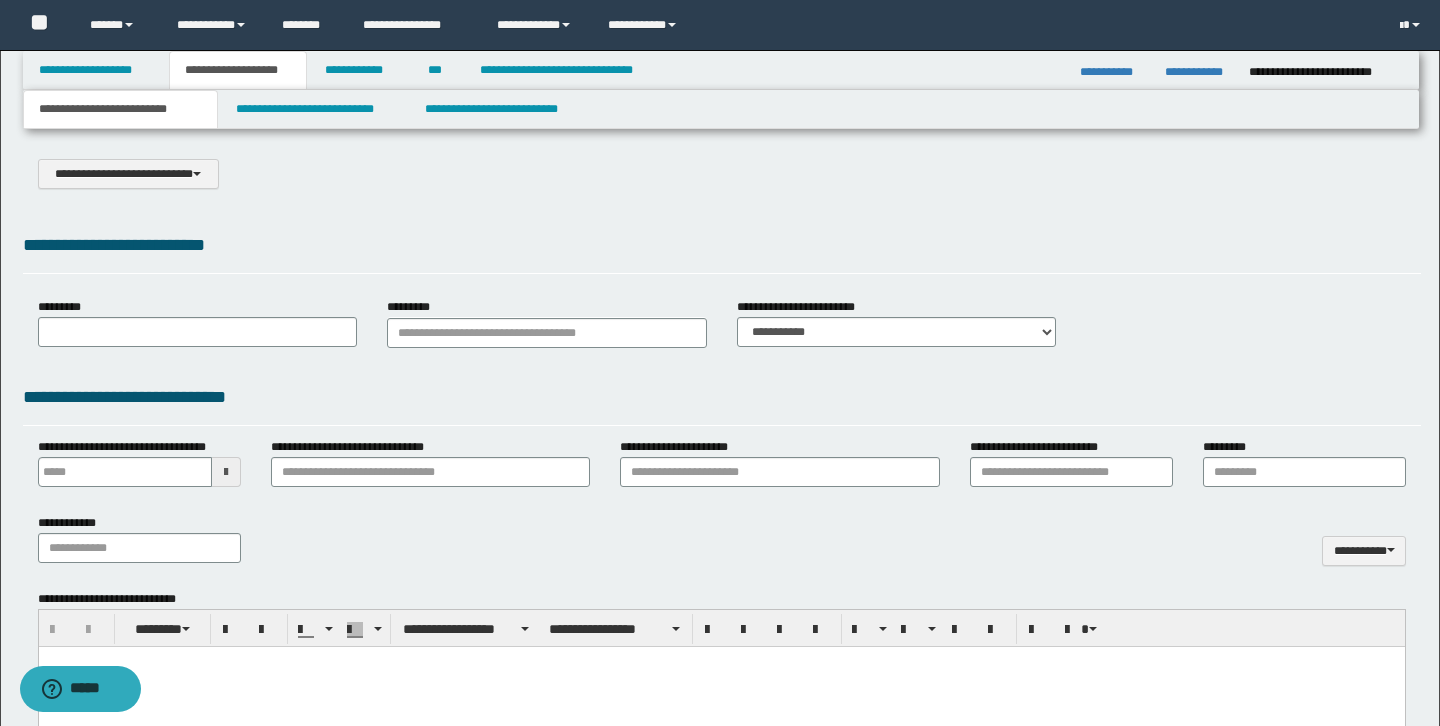 select on "*" 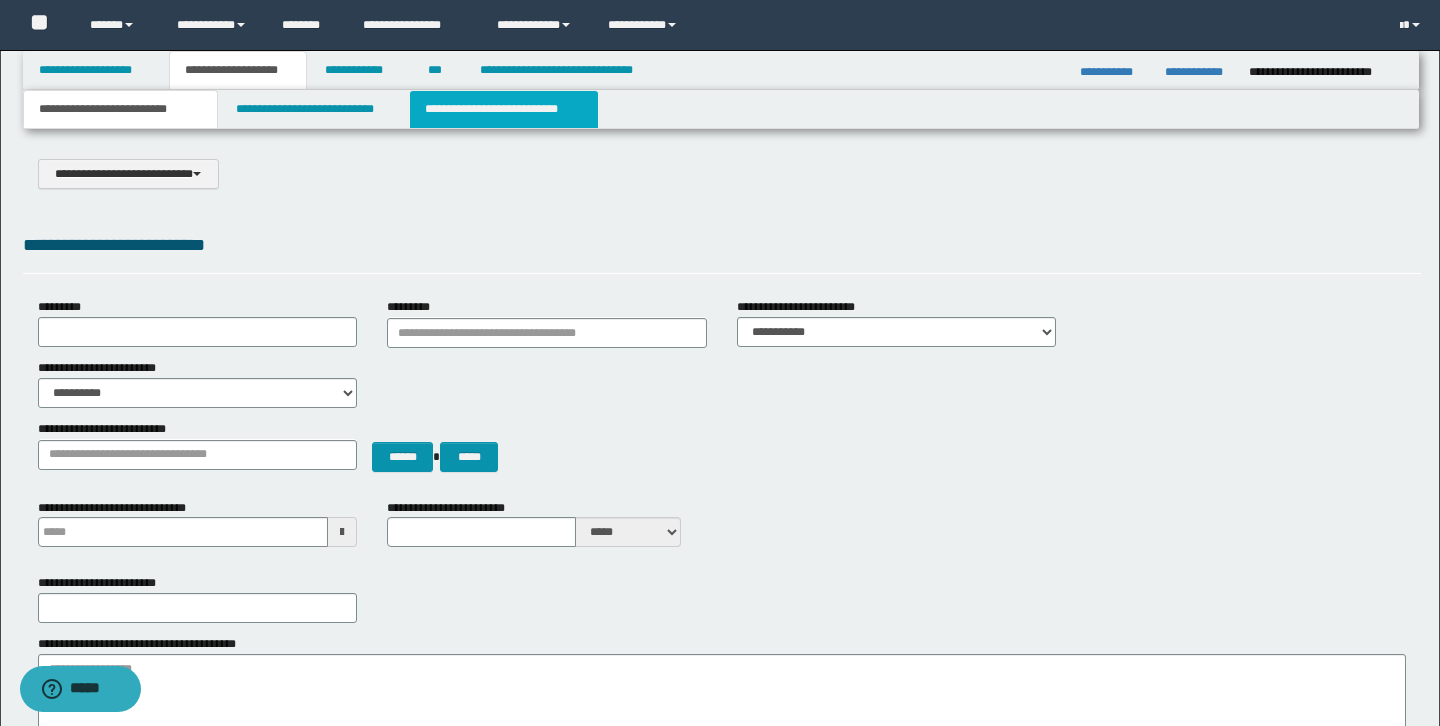 click on "**********" at bounding box center (504, 109) 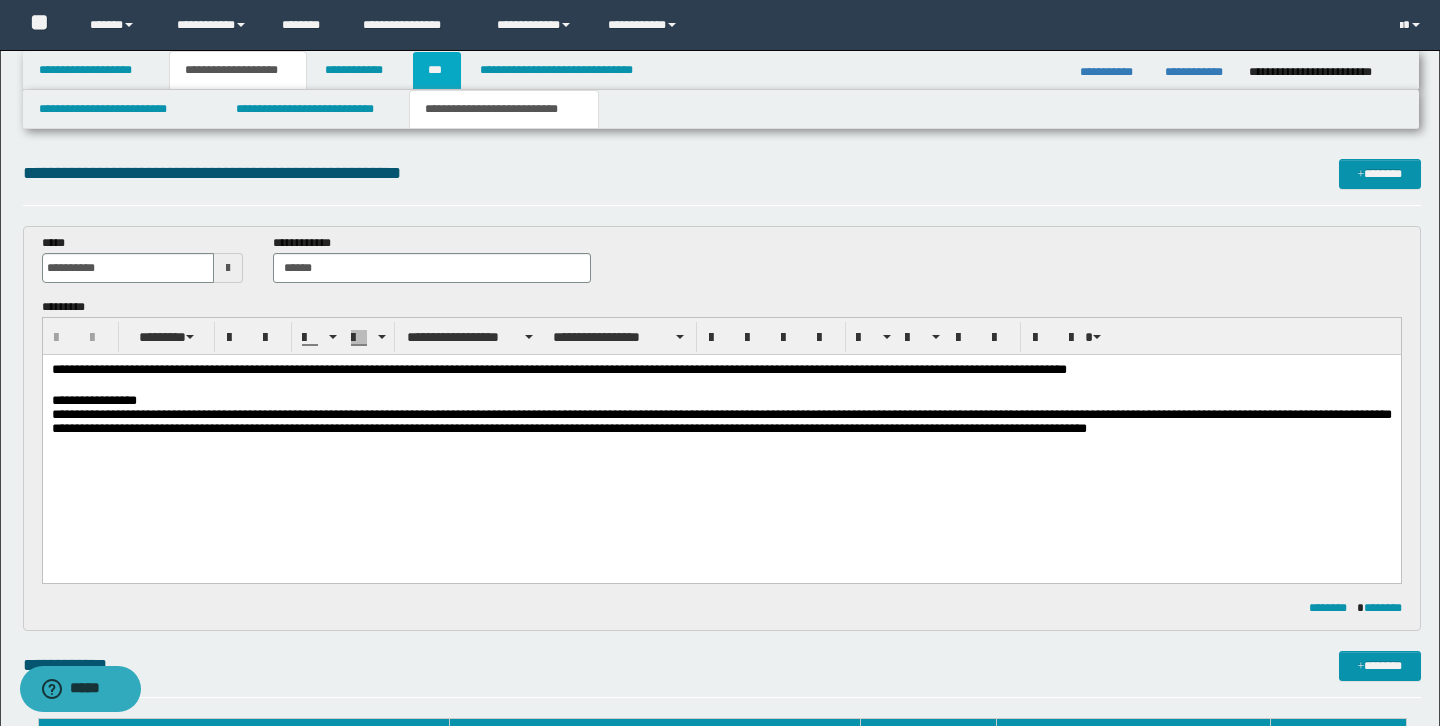 scroll, scrollTop: 0, scrollLeft: 0, axis: both 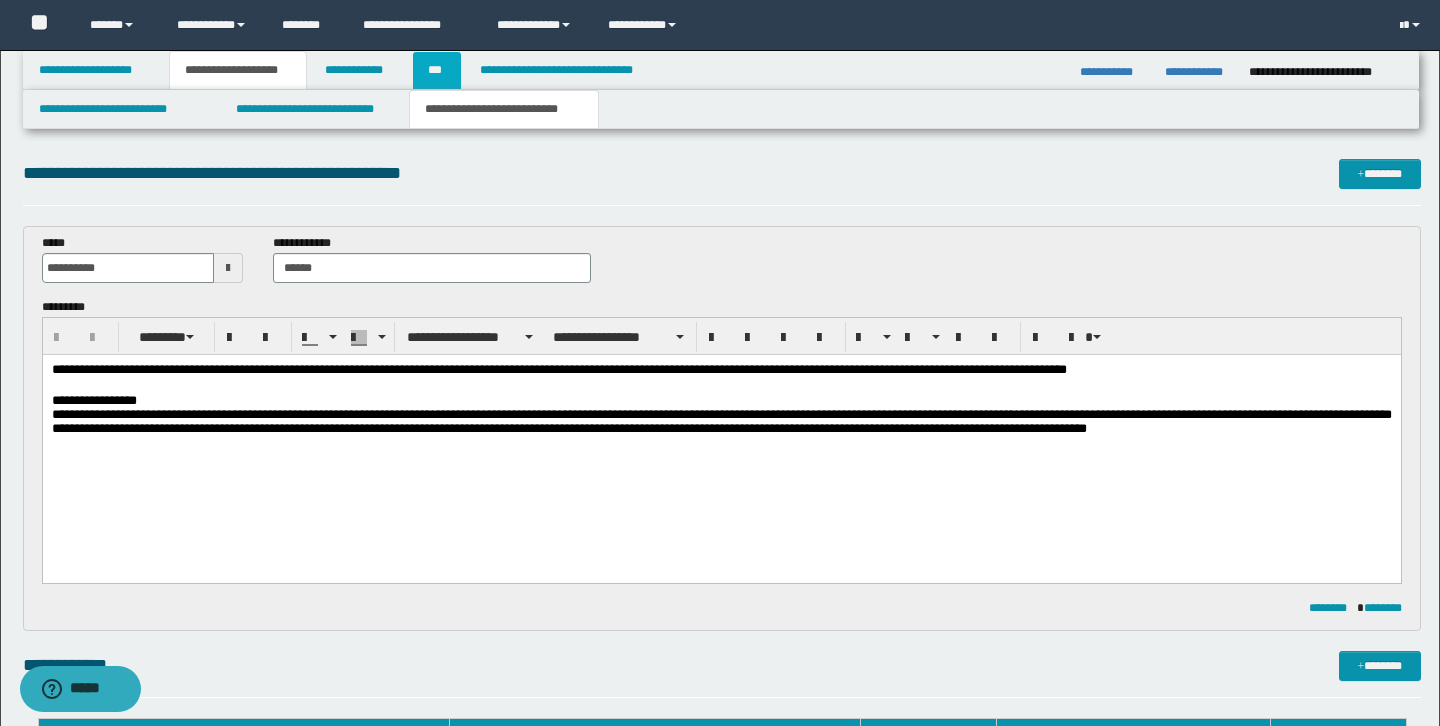 click on "***" at bounding box center [437, 70] 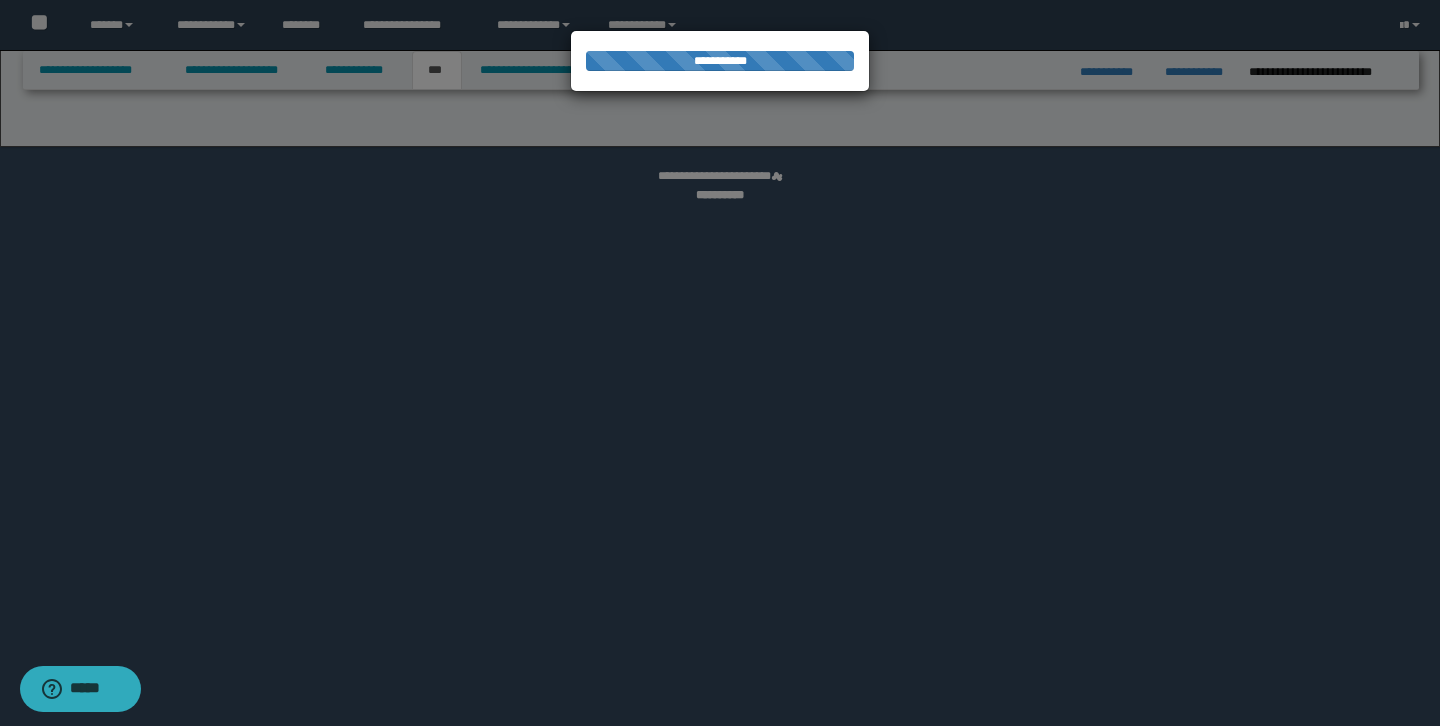 select on "*" 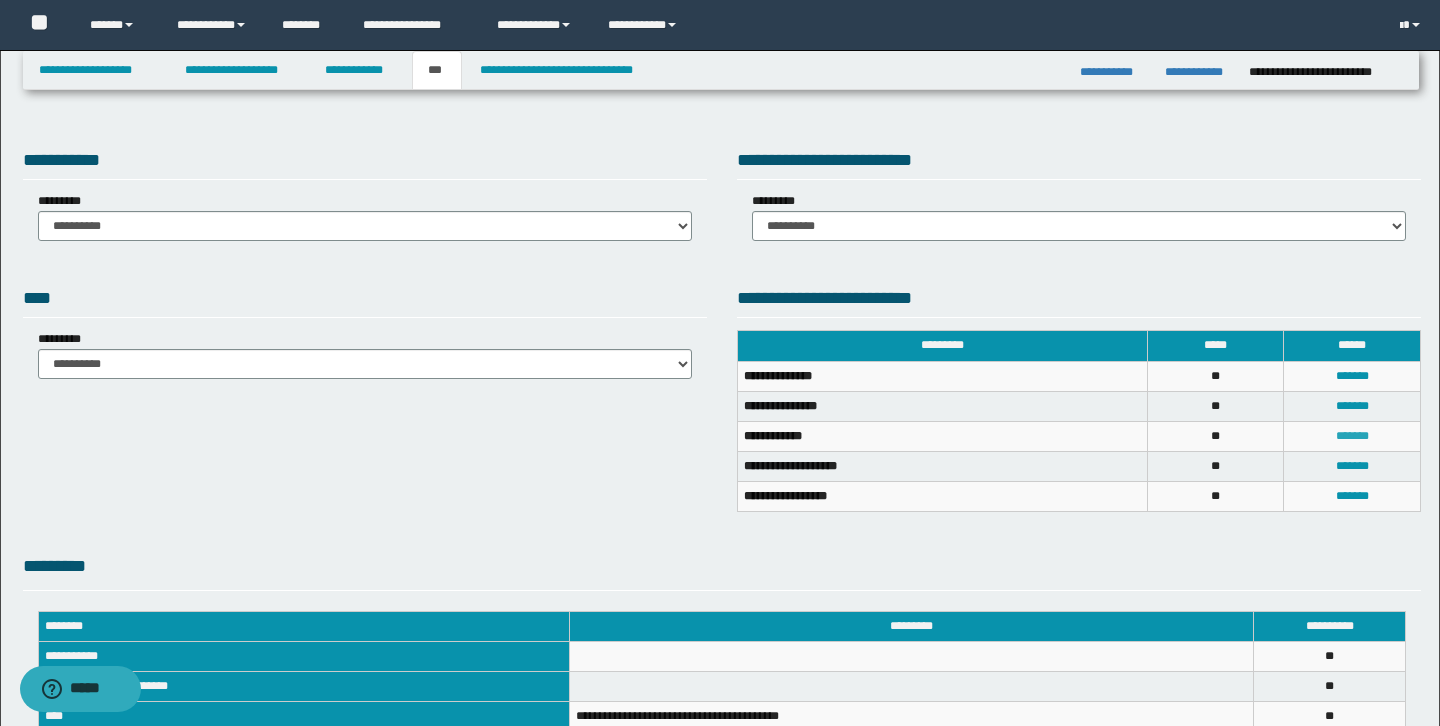 click on "*******" at bounding box center (1352, 436) 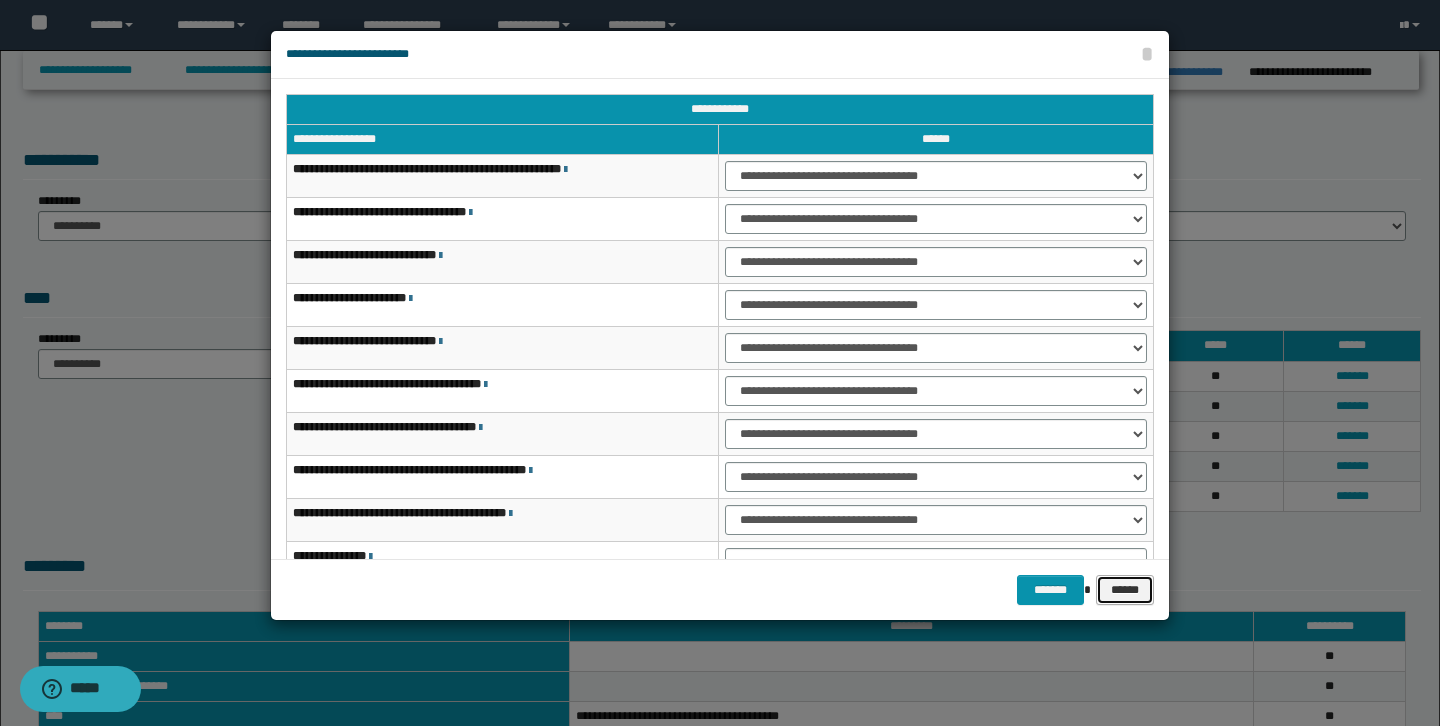 click on "******" at bounding box center [1125, 590] 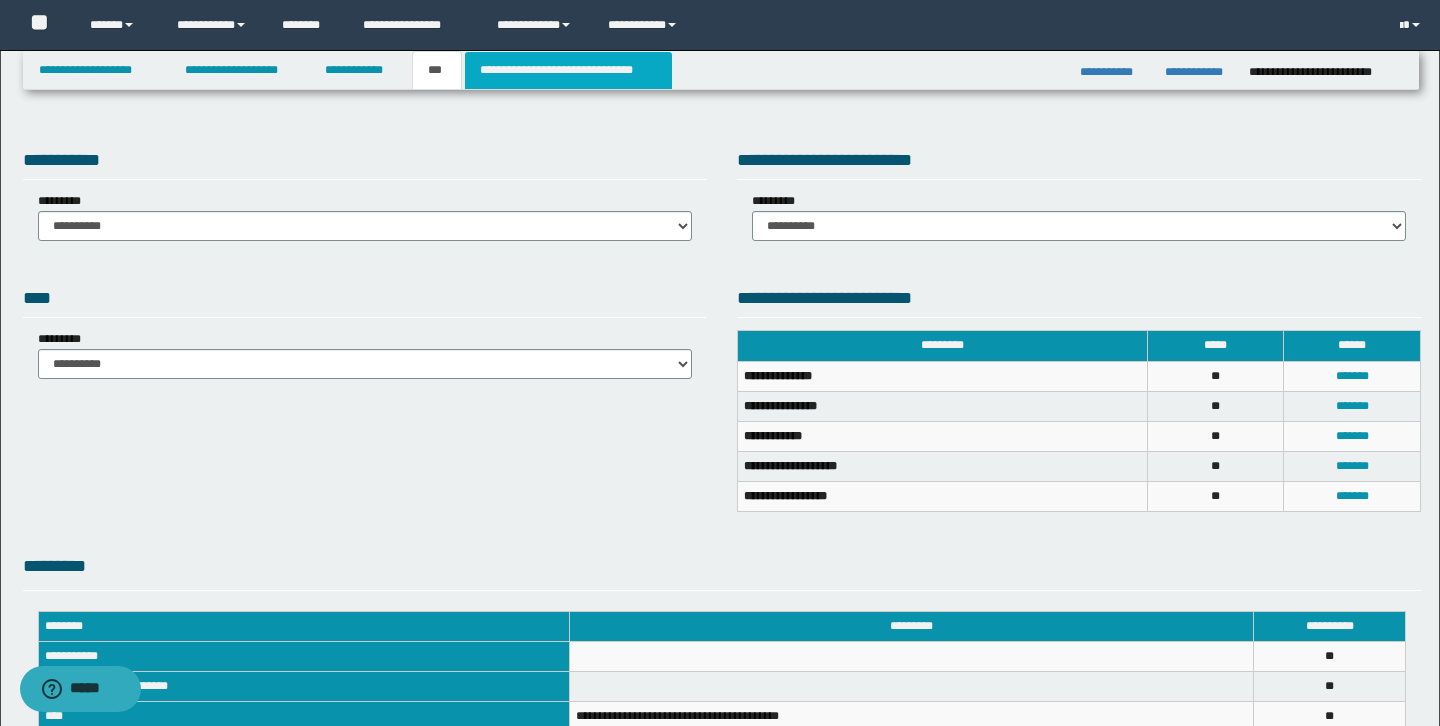 click on "**********" at bounding box center (568, 70) 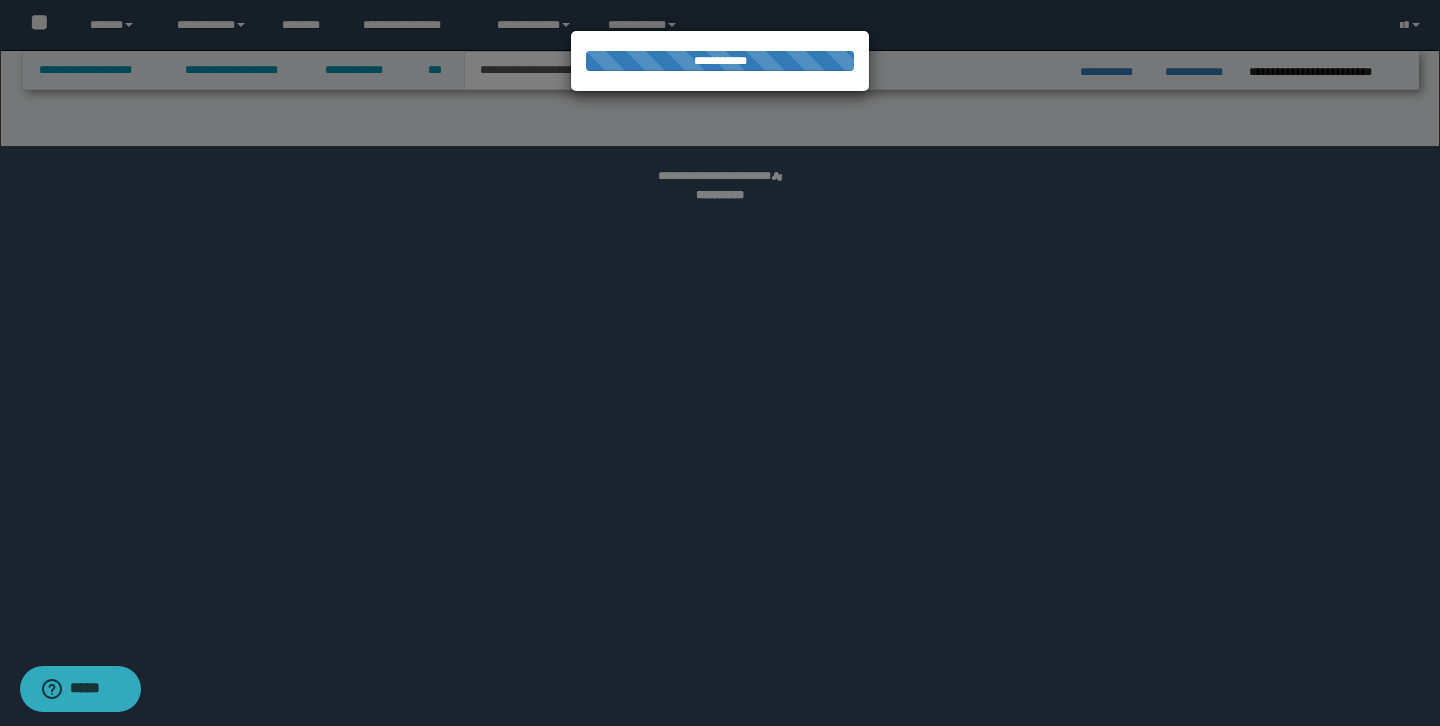 select on "*" 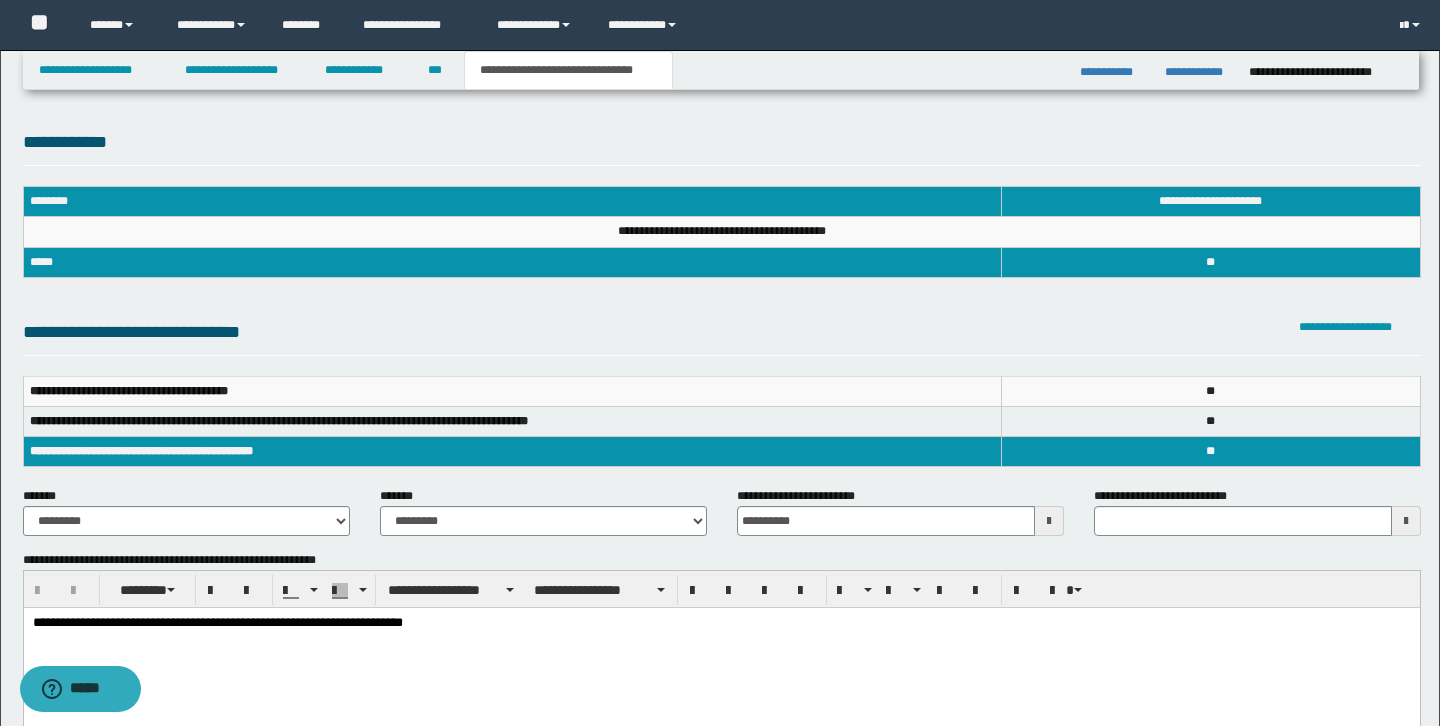scroll, scrollTop: 0, scrollLeft: 0, axis: both 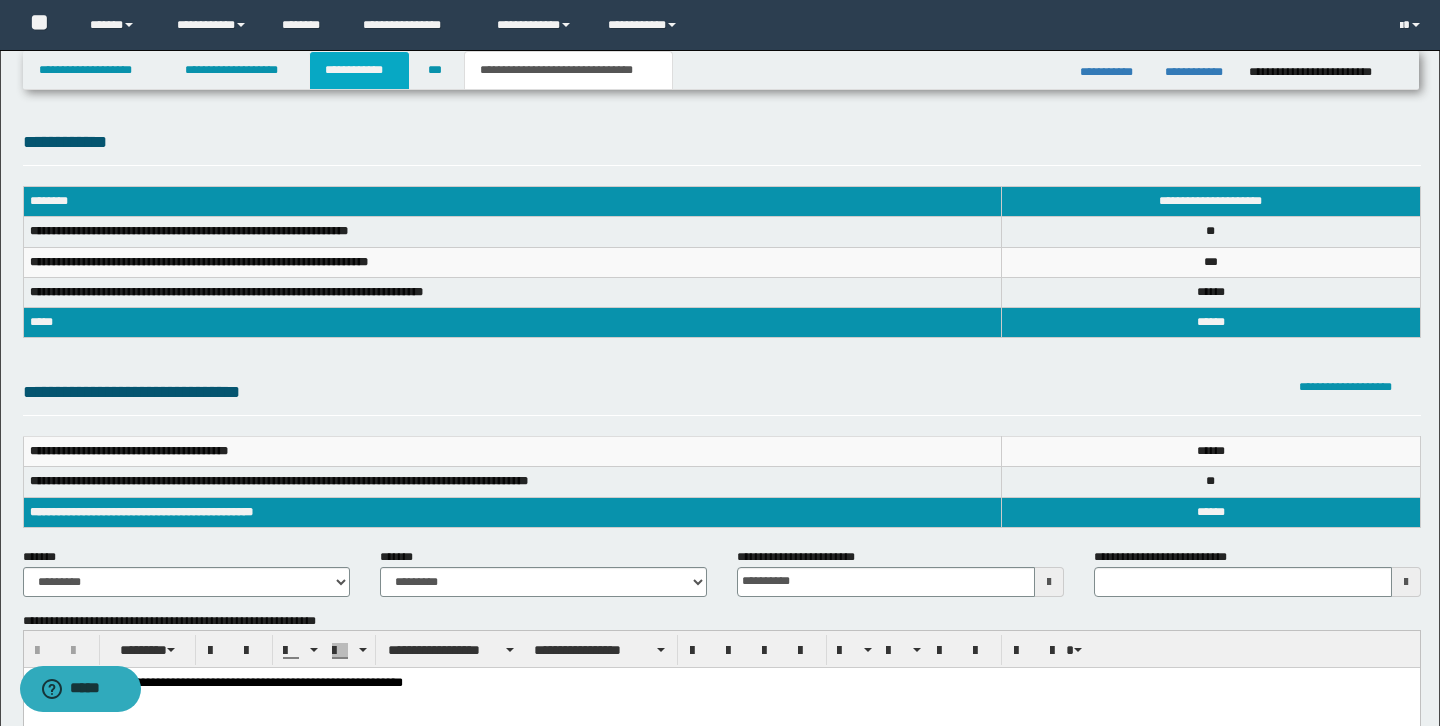 click on "**********" at bounding box center (359, 70) 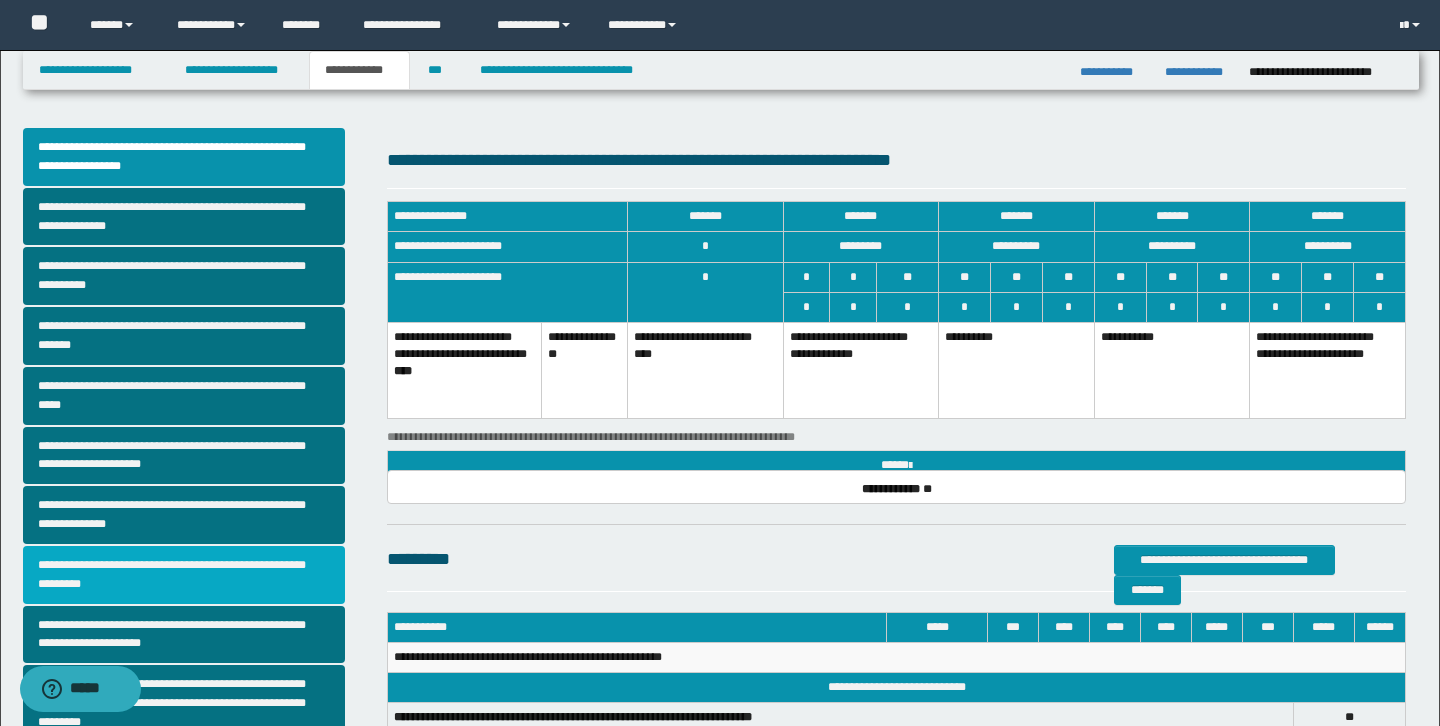 click on "**********" at bounding box center (184, 575) 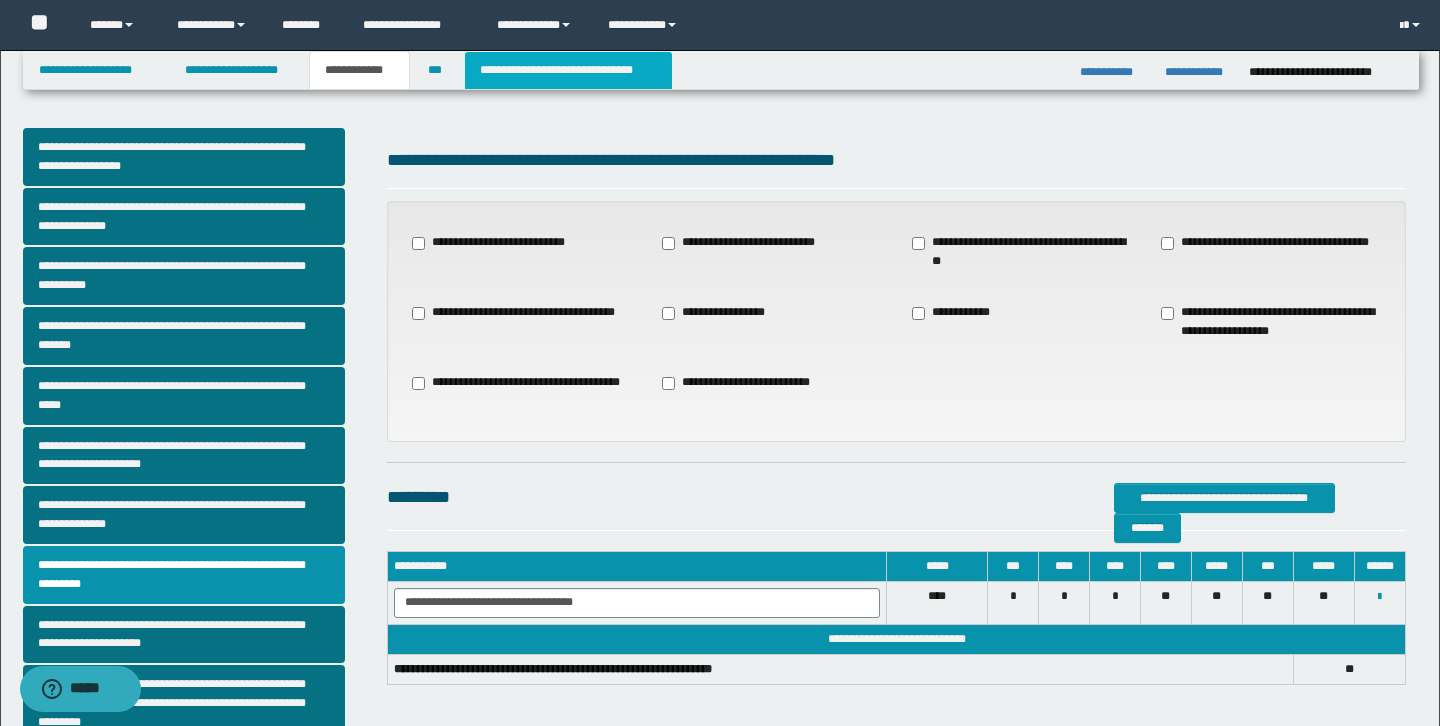 click on "**********" at bounding box center (568, 70) 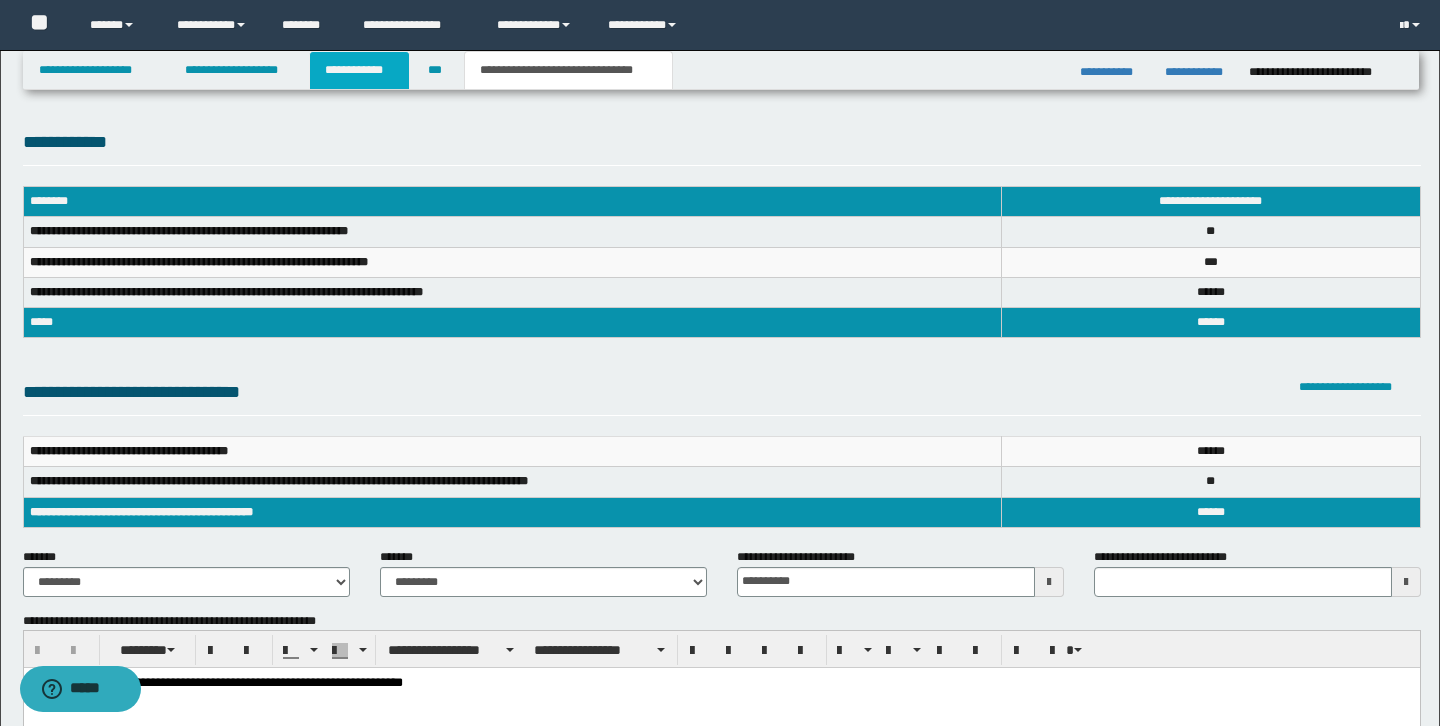 click on "**********" at bounding box center (359, 70) 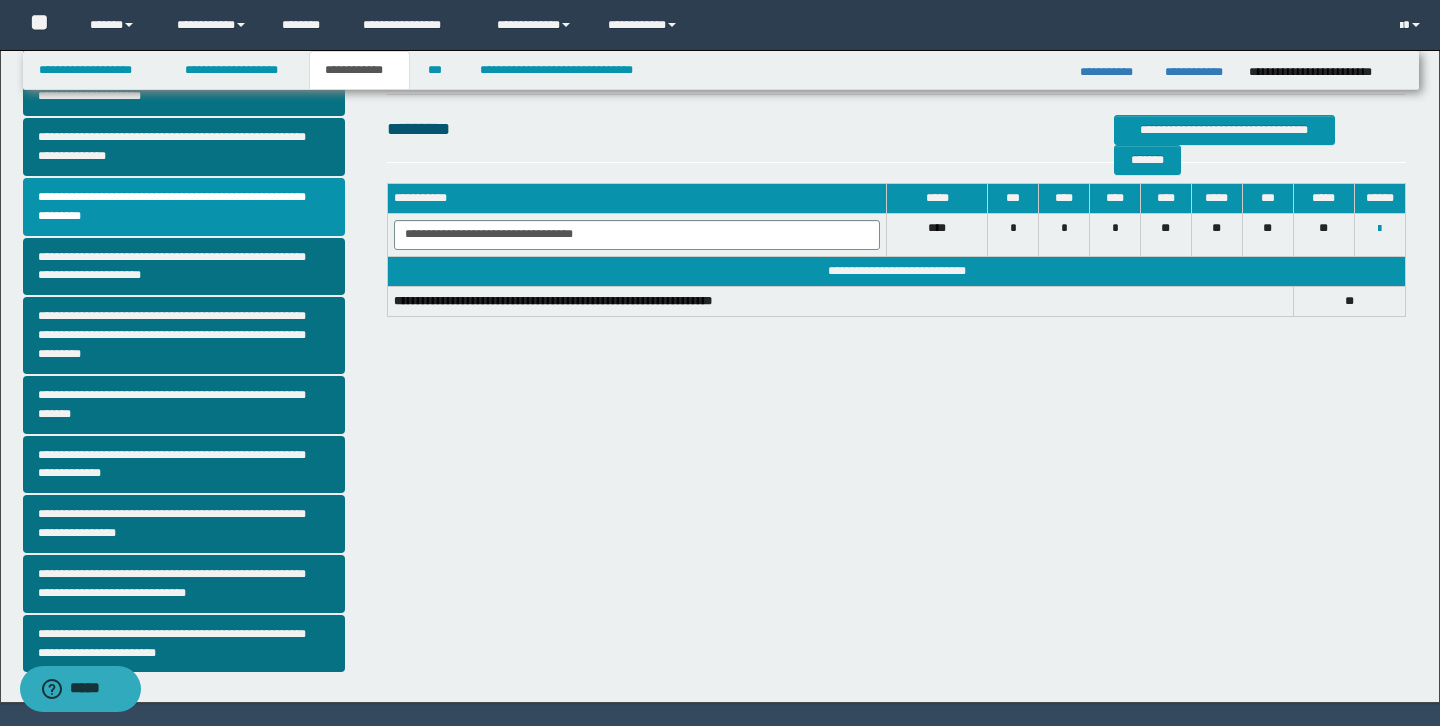 scroll, scrollTop: 380, scrollLeft: 0, axis: vertical 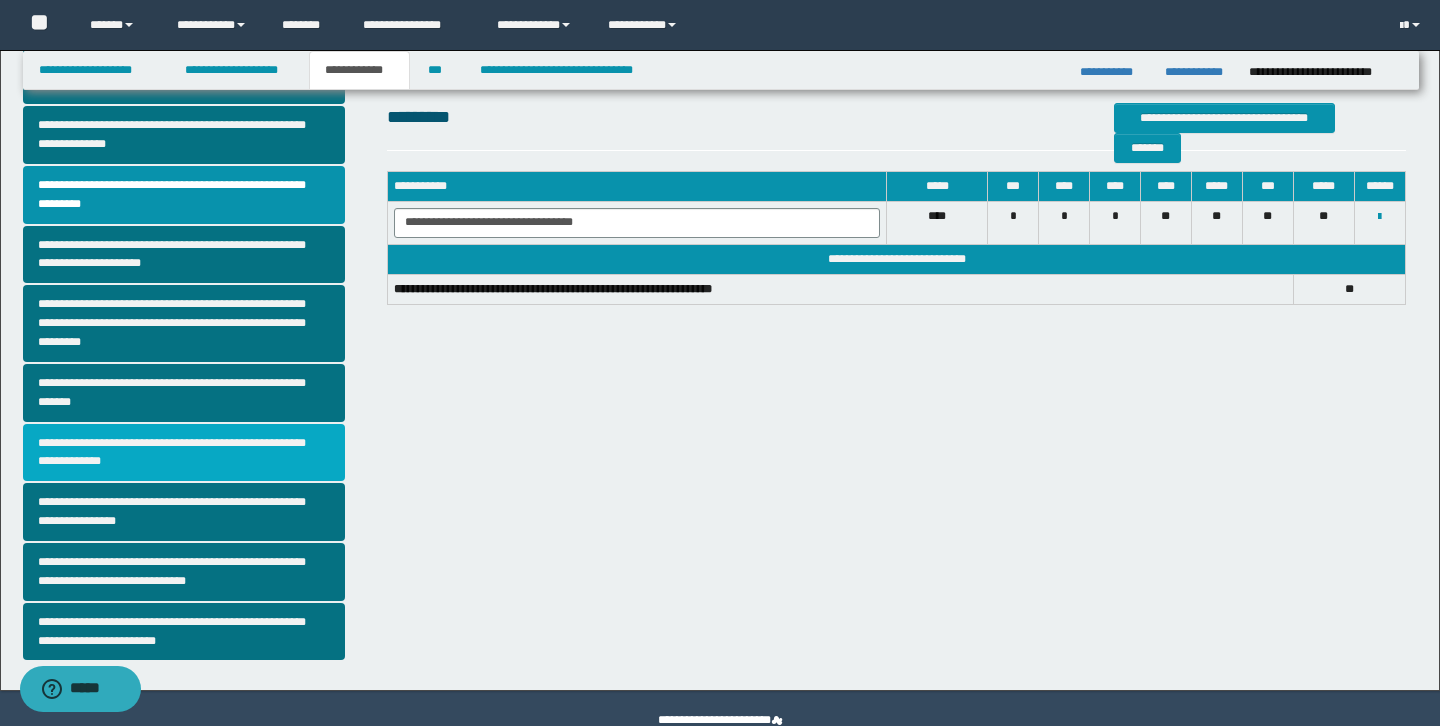 click on "**********" at bounding box center (184, 453) 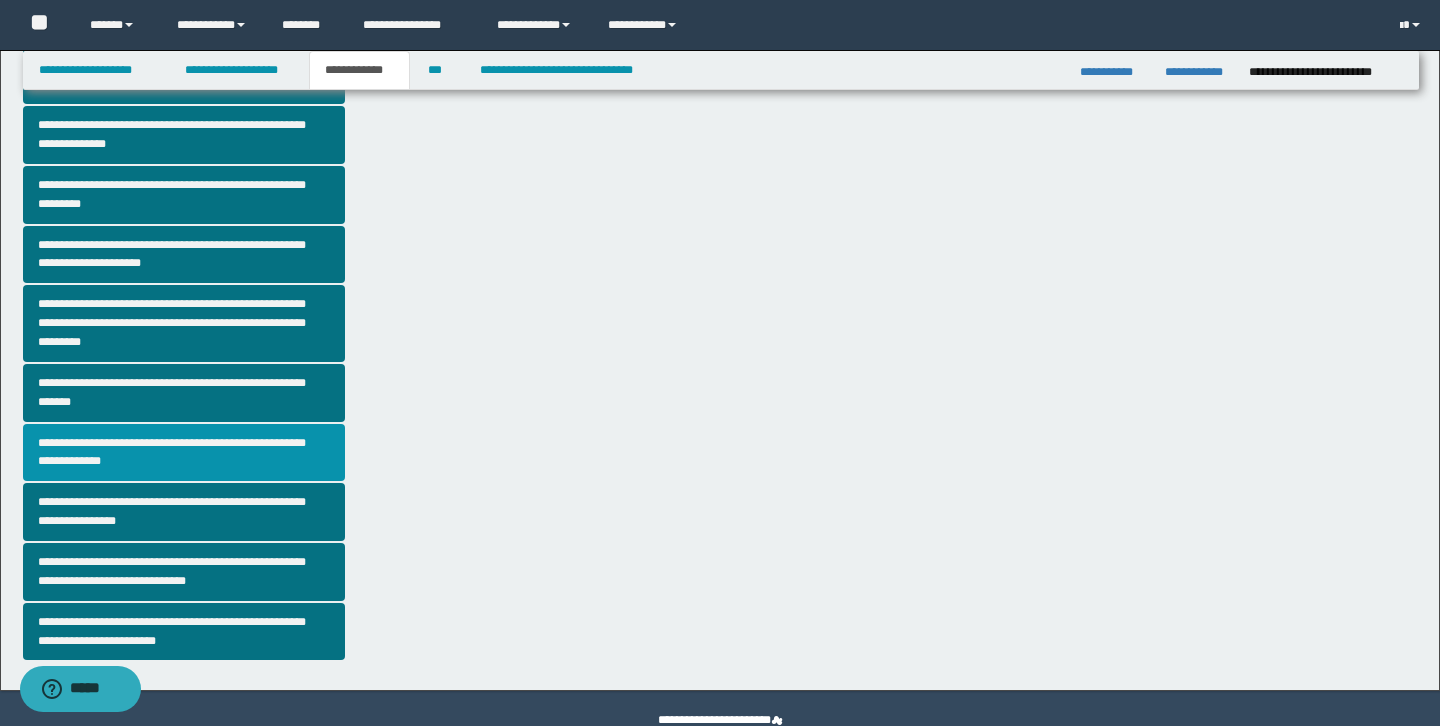 scroll, scrollTop: 0, scrollLeft: 0, axis: both 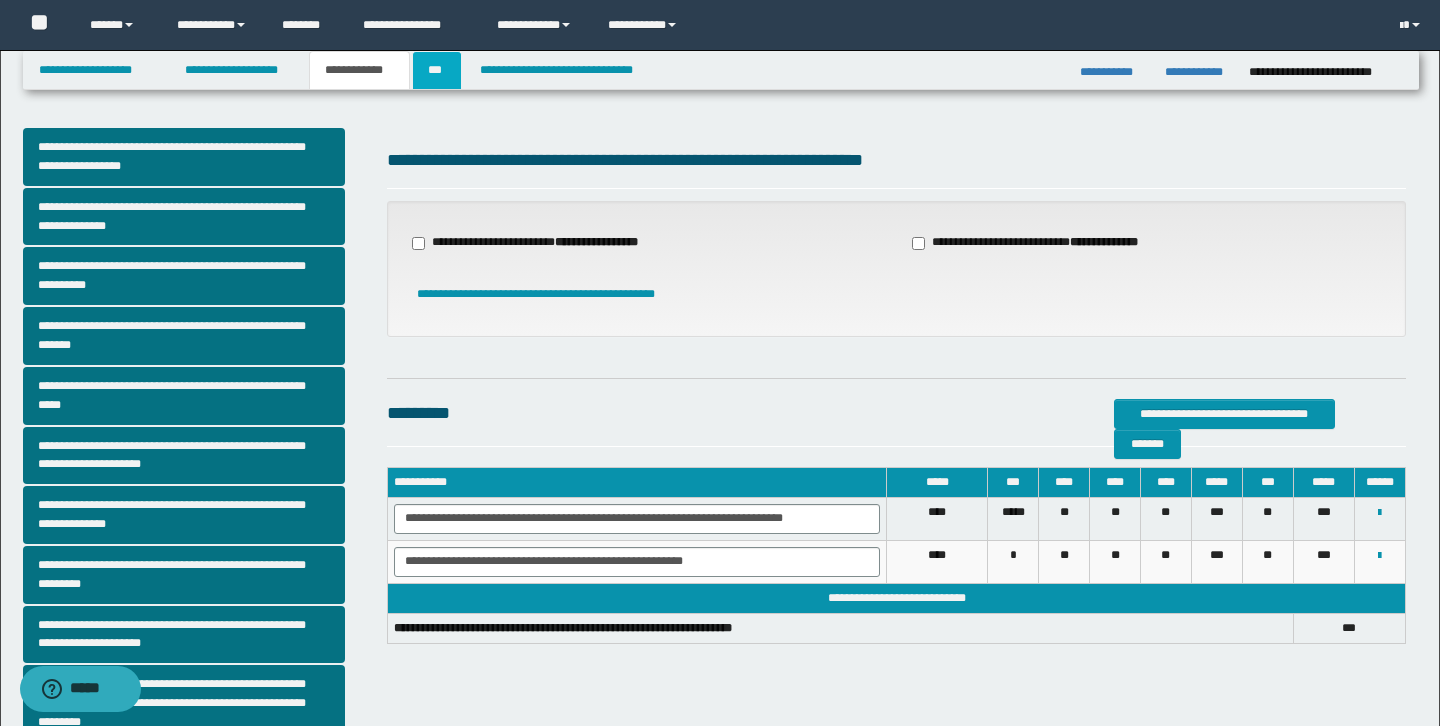click on "***" at bounding box center (437, 70) 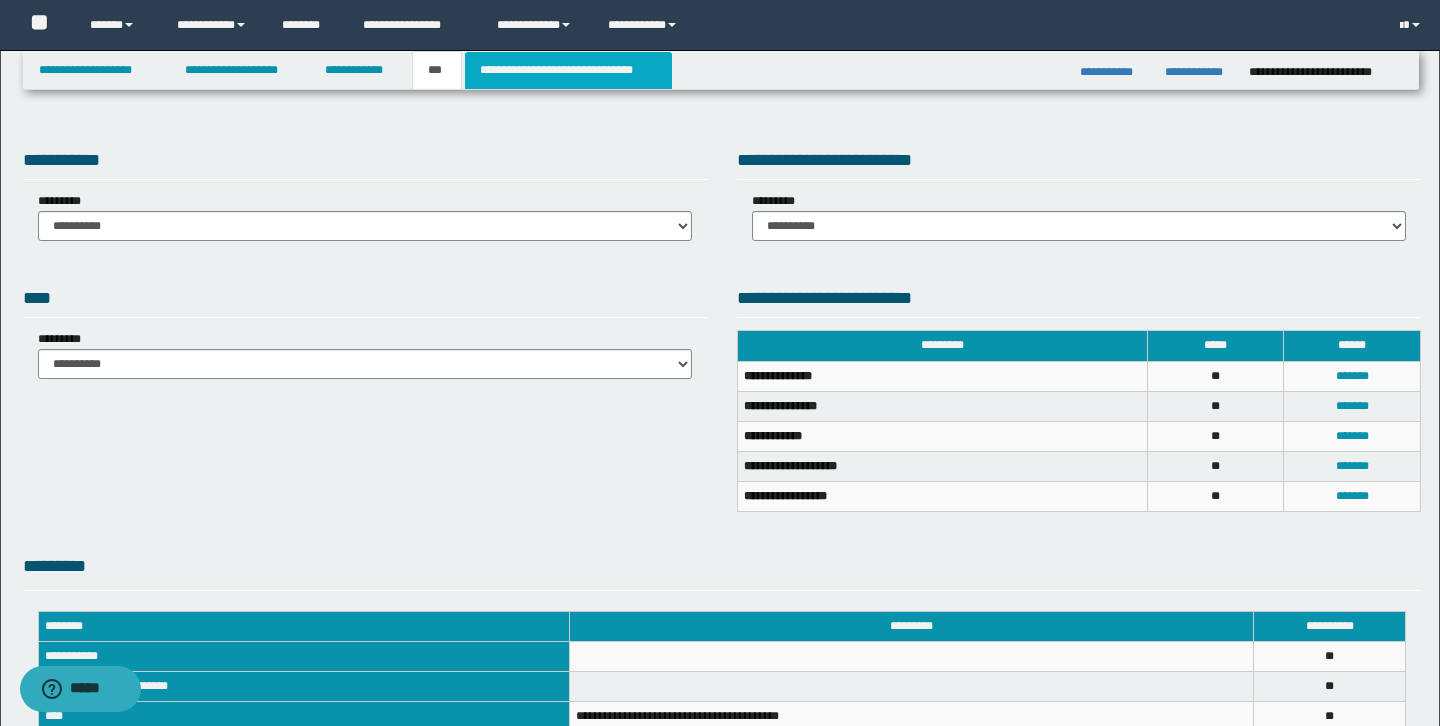 click on "**********" at bounding box center (568, 70) 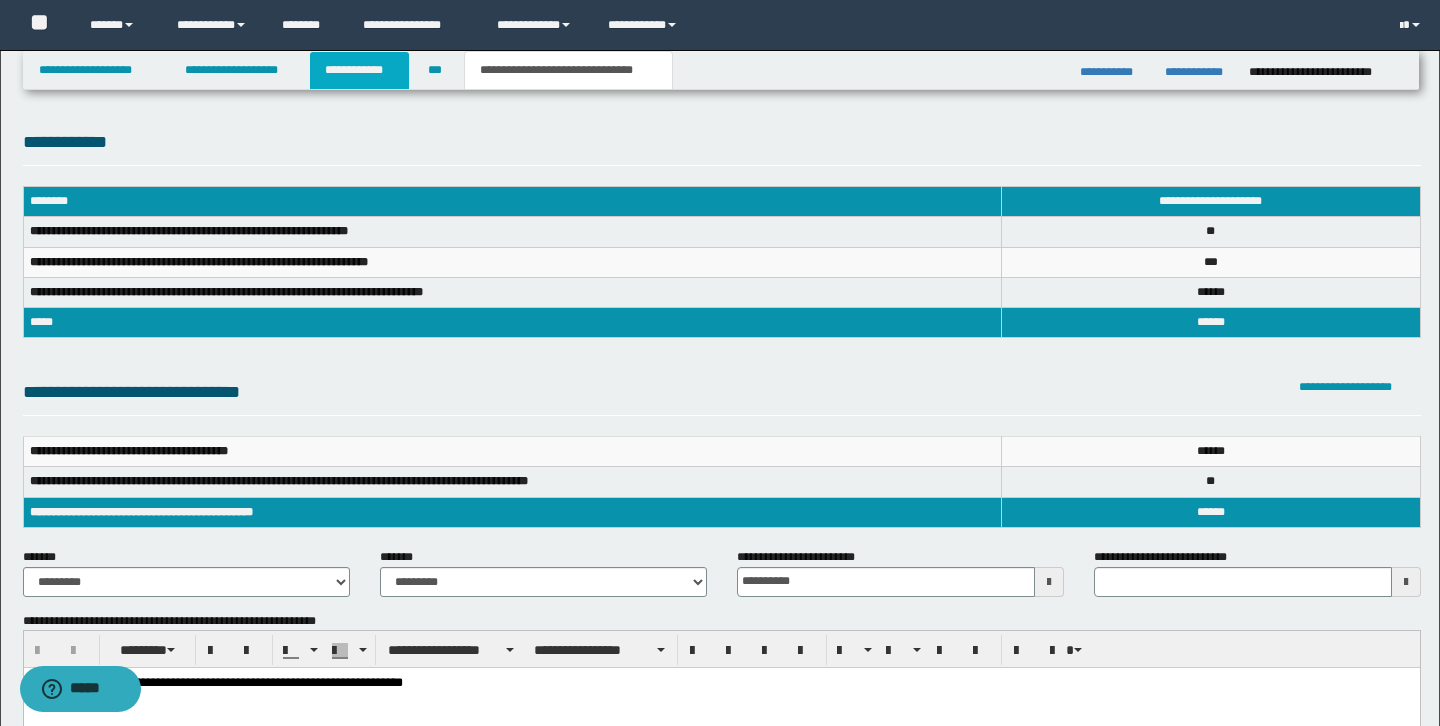 click on "**********" at bounding box center [359, 70] 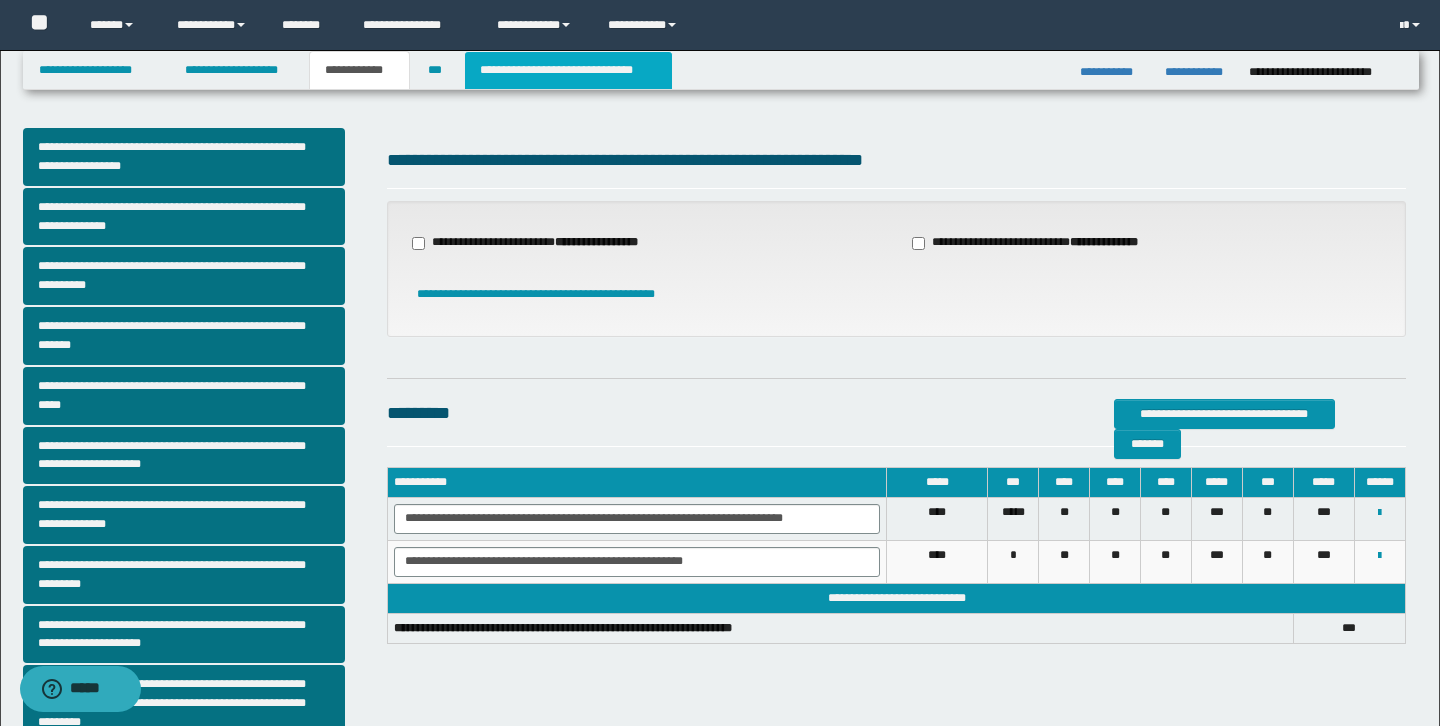 click on "**********" at bounding box center [568, 70] 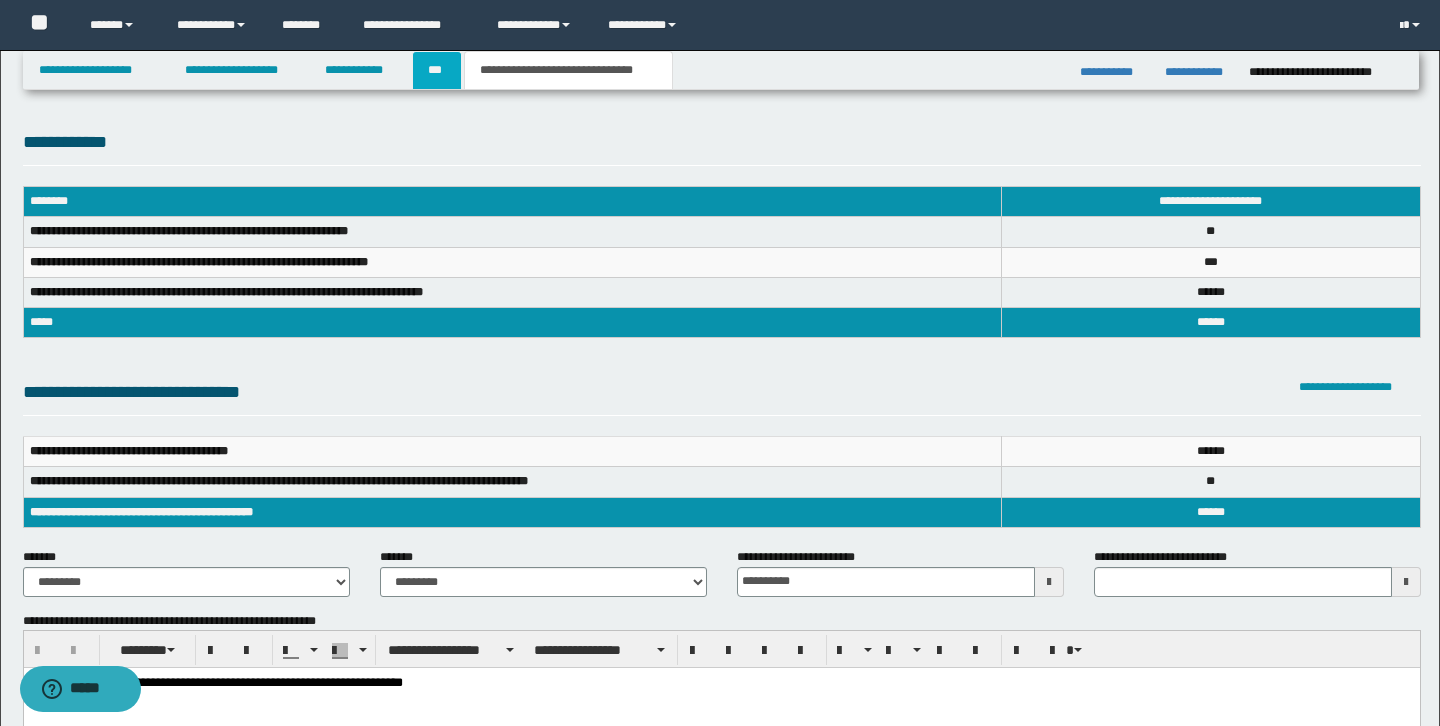 click on "***" at bounding box center (437, 70) 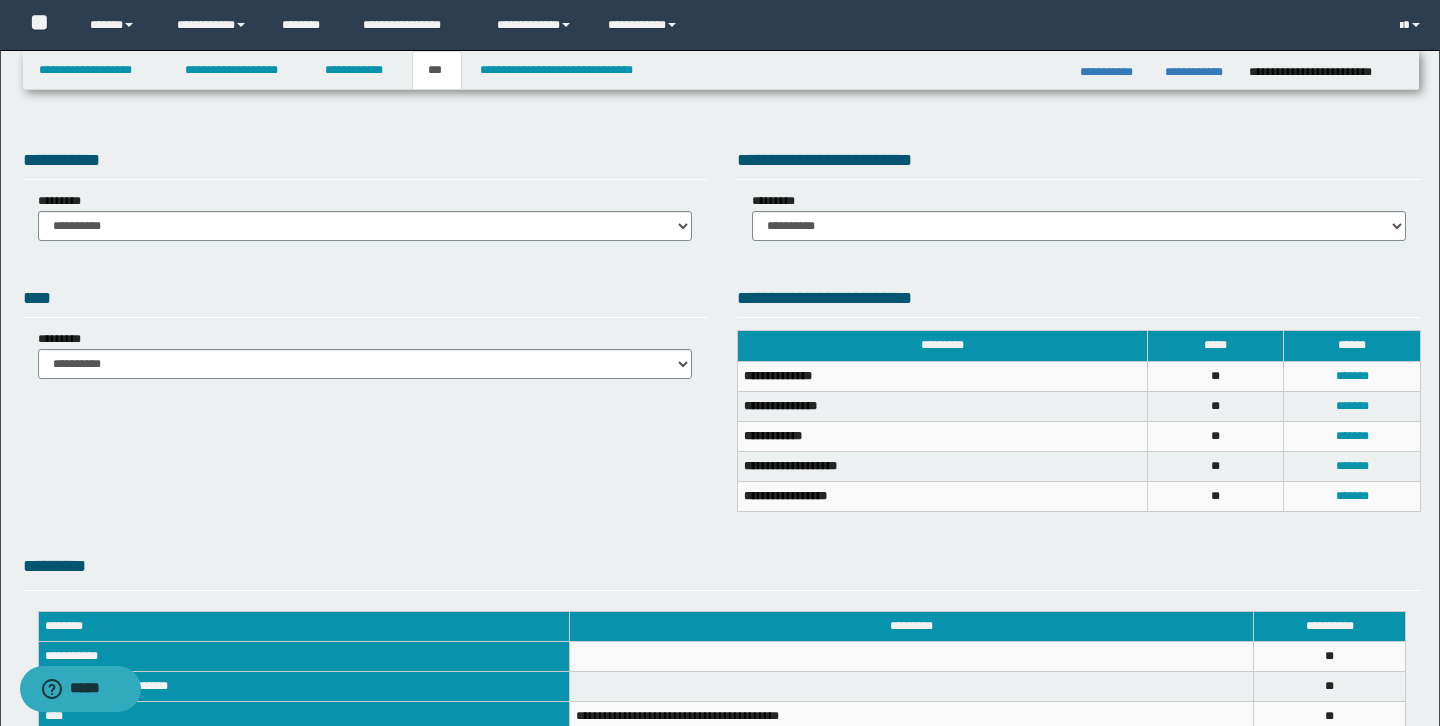 scroll, scrollTop: 42, scrollLeft: 0, axis: vertical 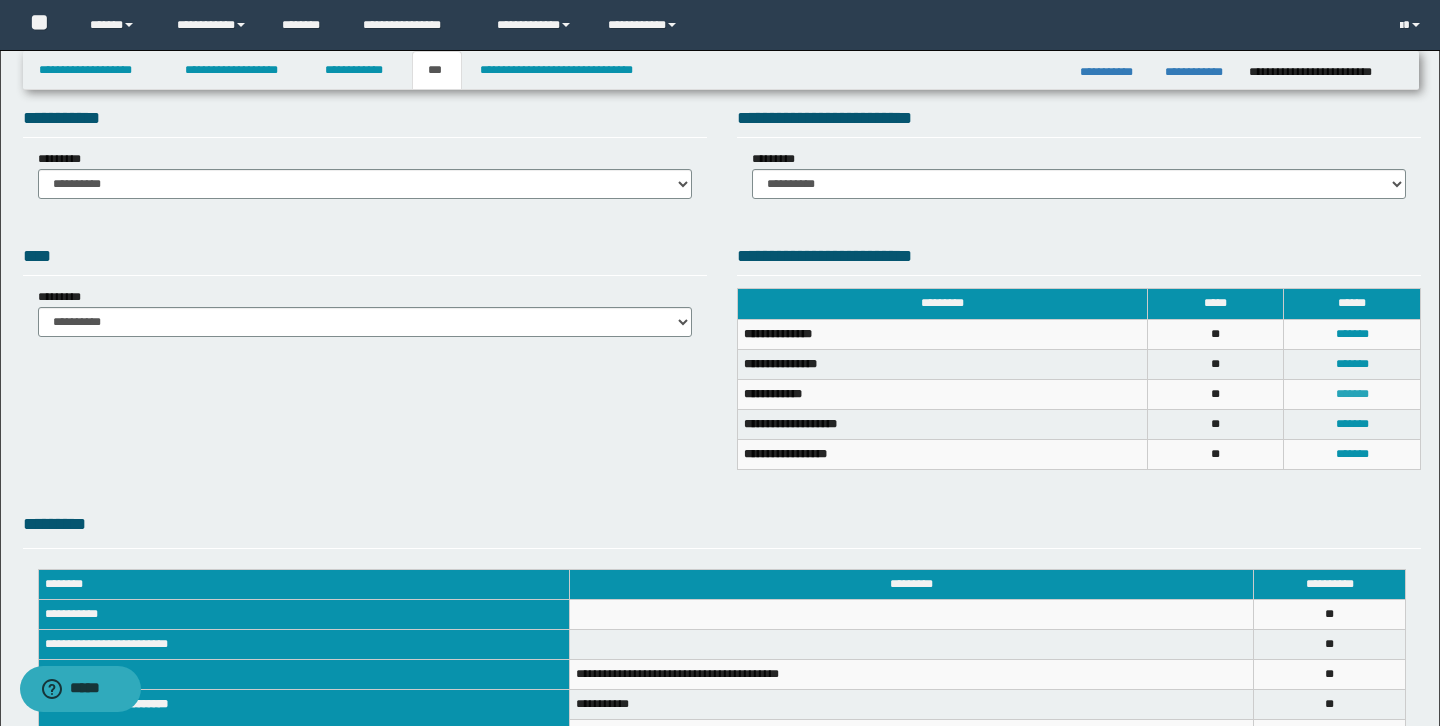 click on "*******" at bounding box center [1352, 394] 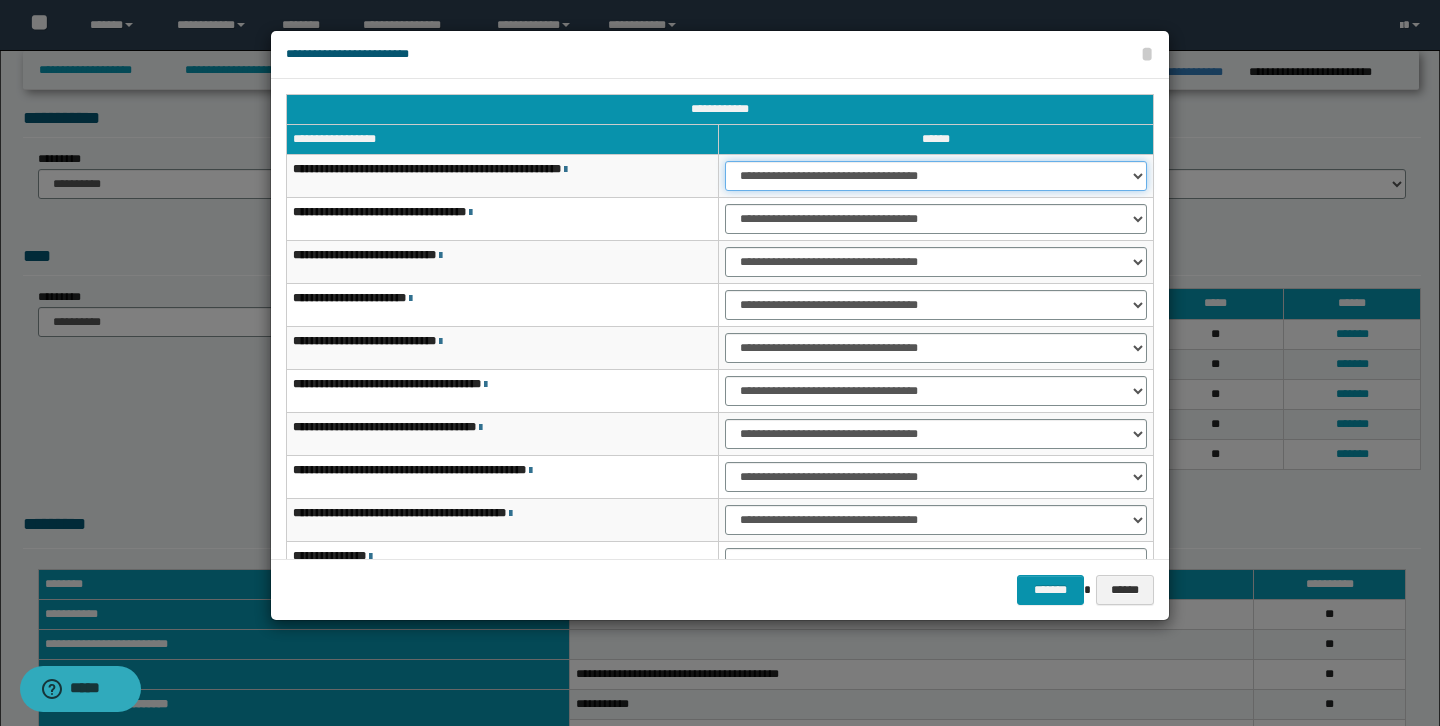 click on "**********" at bounding box center [936, 176] 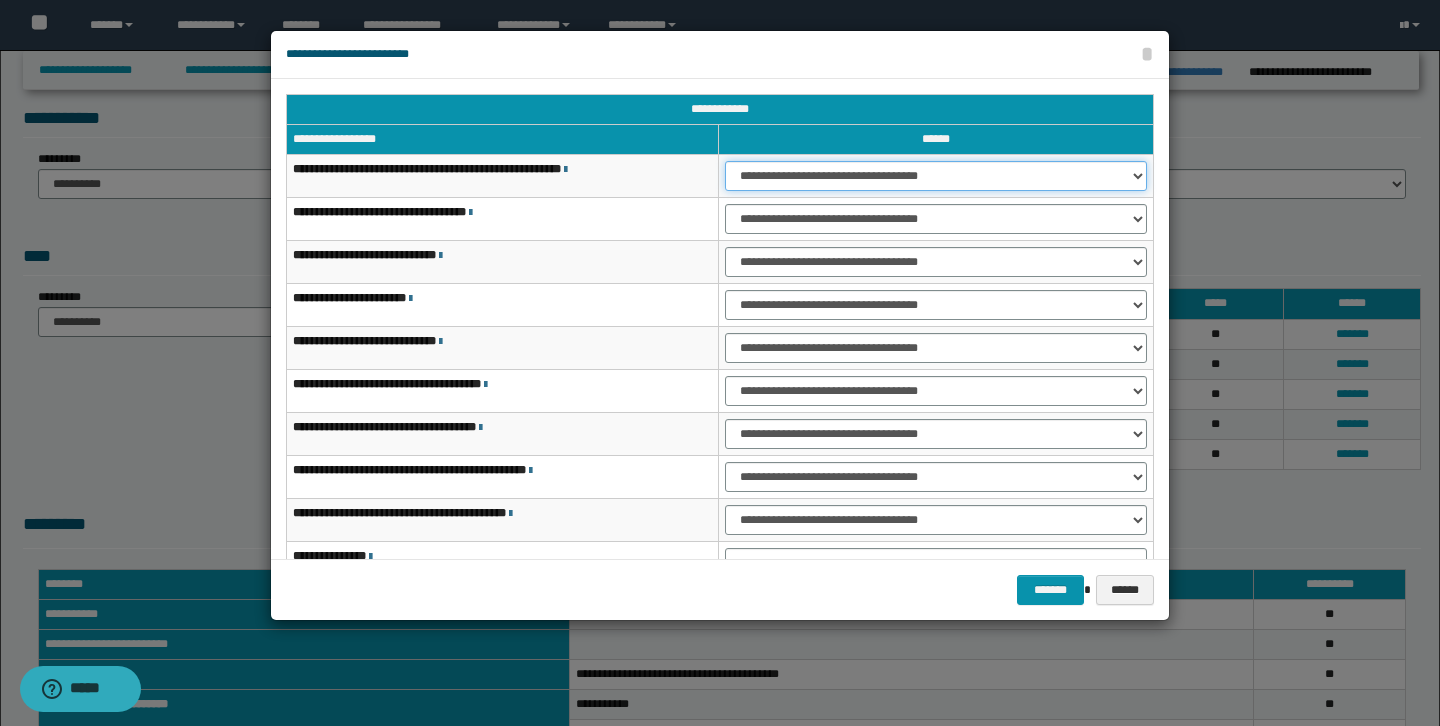 select on "***" 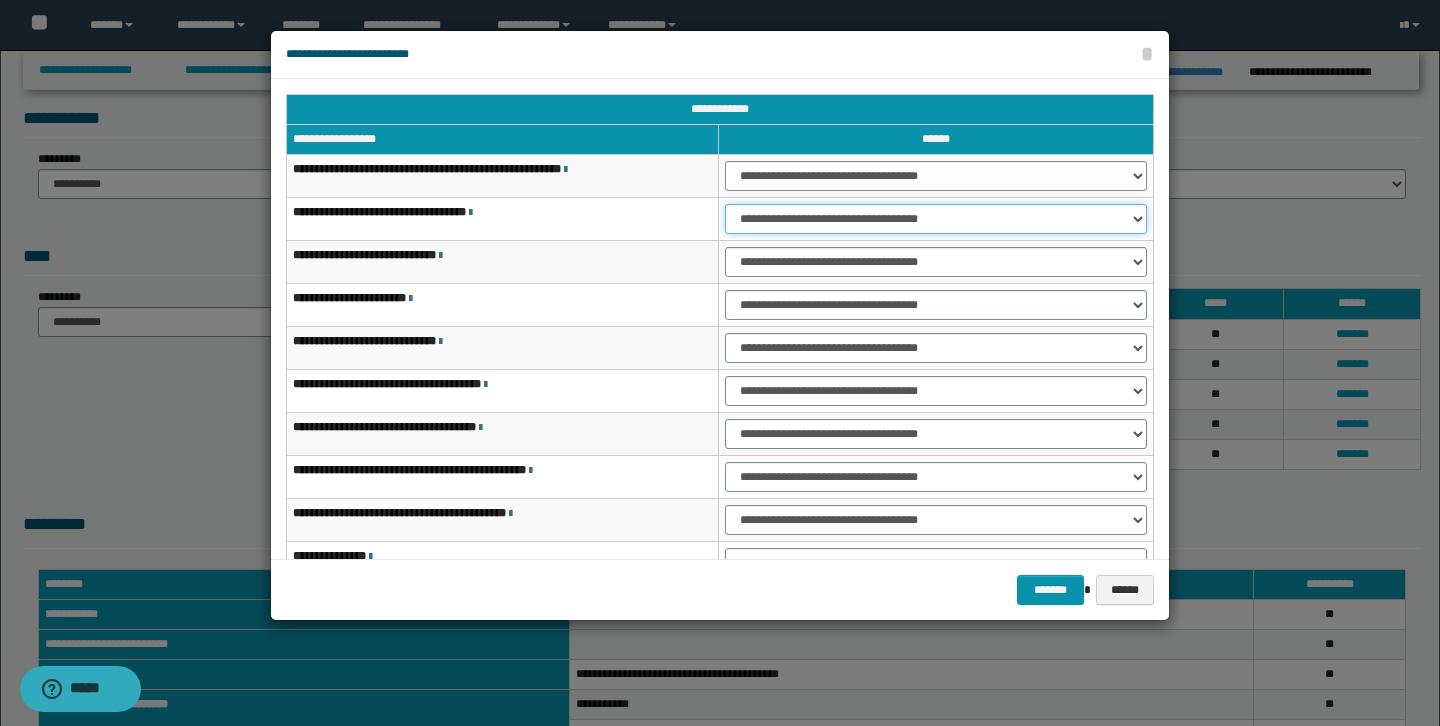 click on "**********" at bounding box center (936, 219) 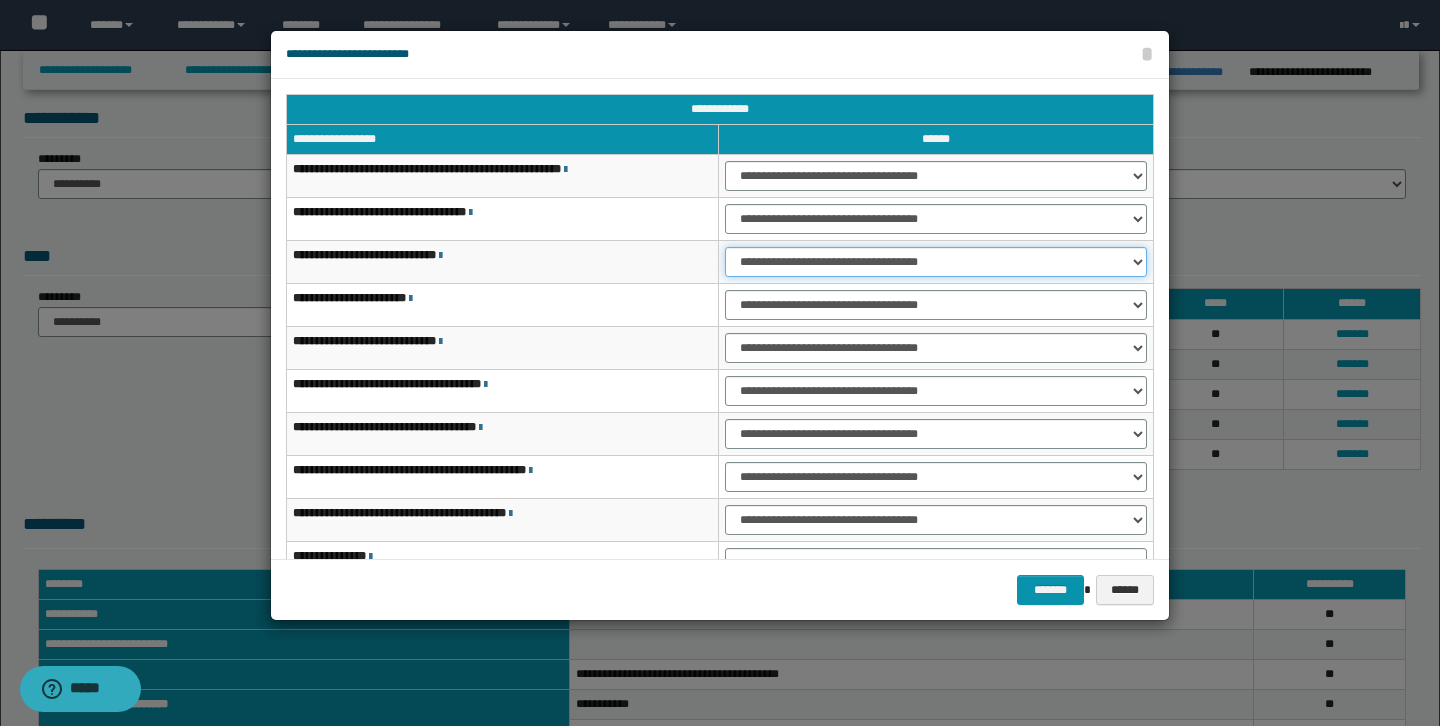 click on "**********" at bounding box center (936, 262) 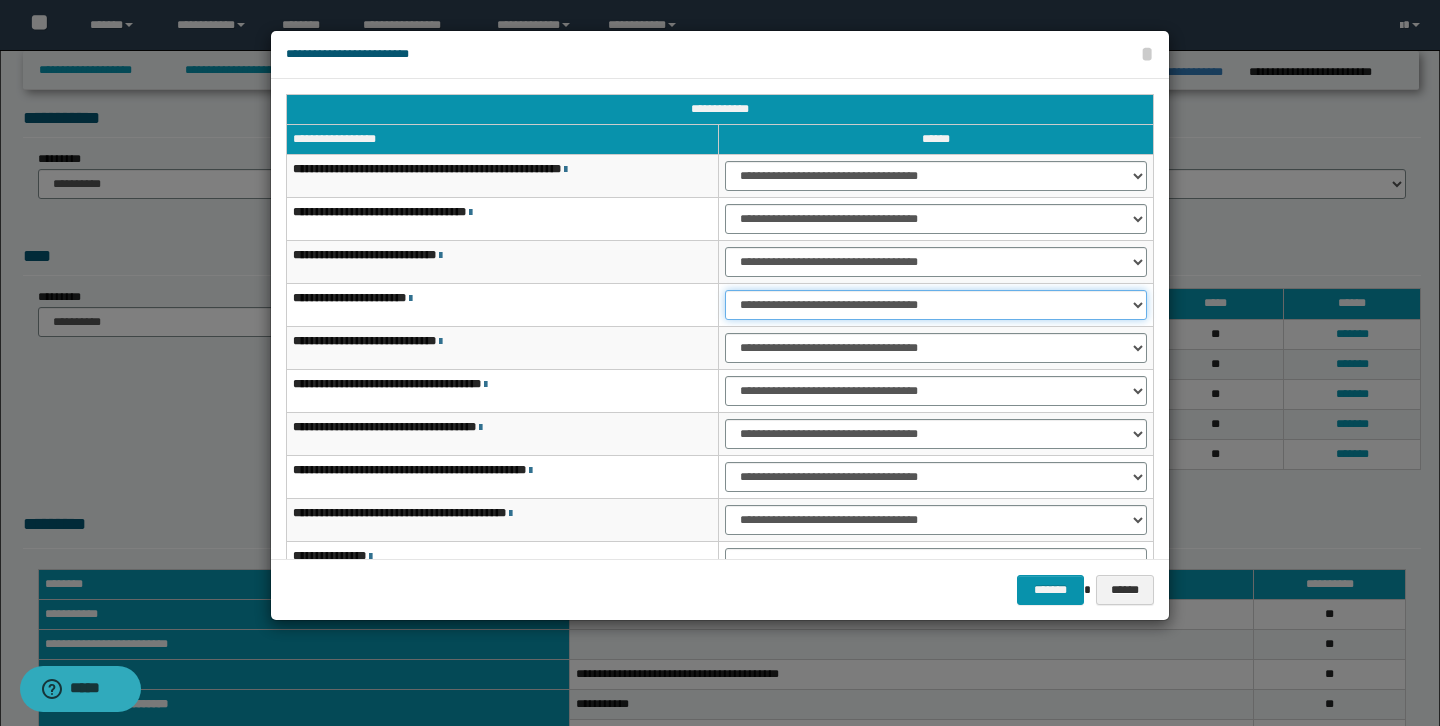 click on "**********" at bounding box center (936, 305) 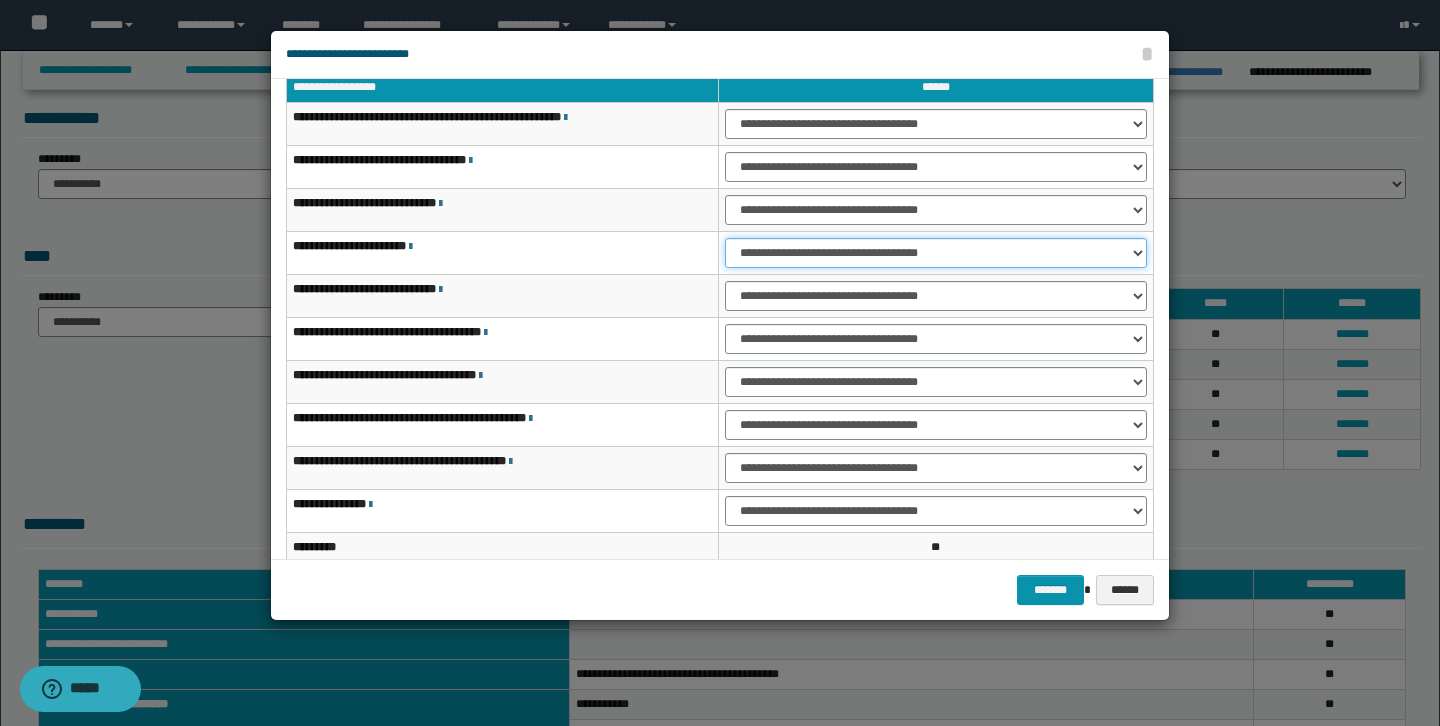scroll, scrollTop: 54, scrollLeft: 0, axis: vertical 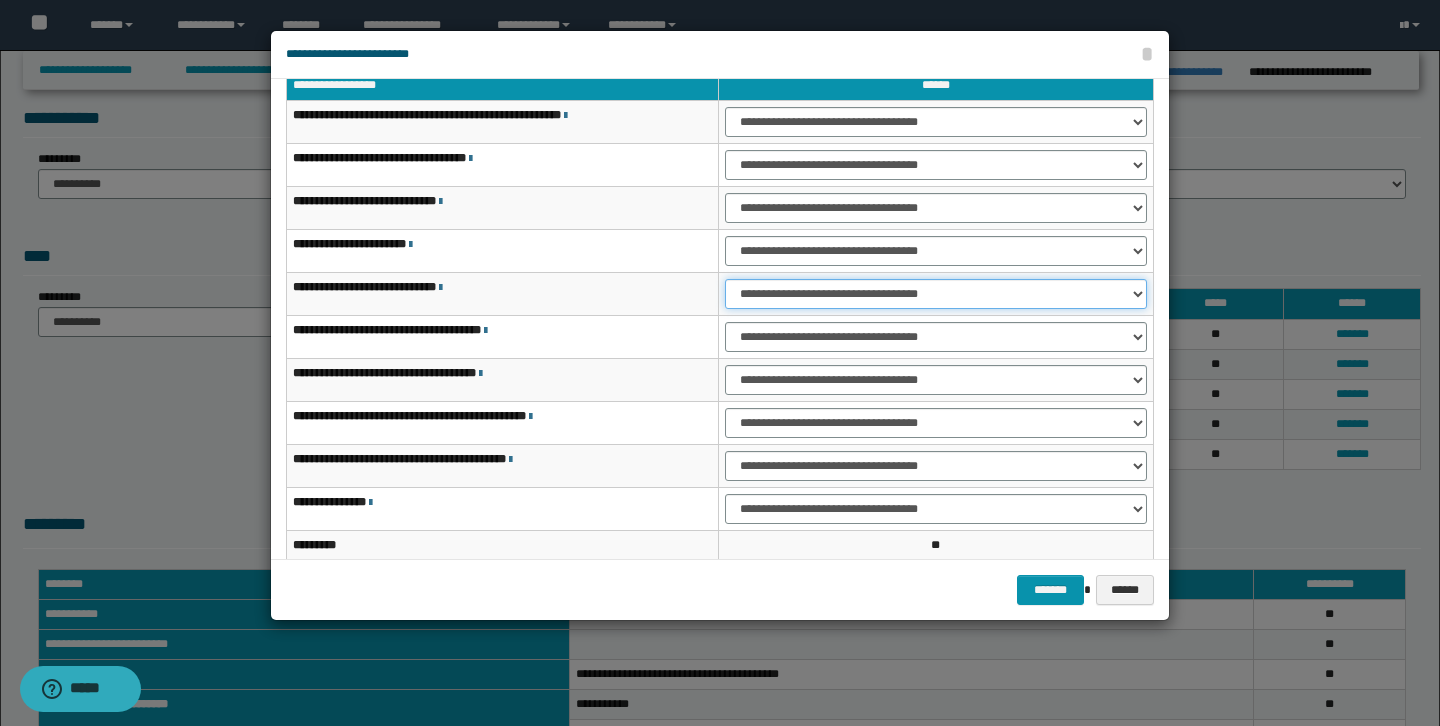 click on "**********" at bounding box center (936, 294) 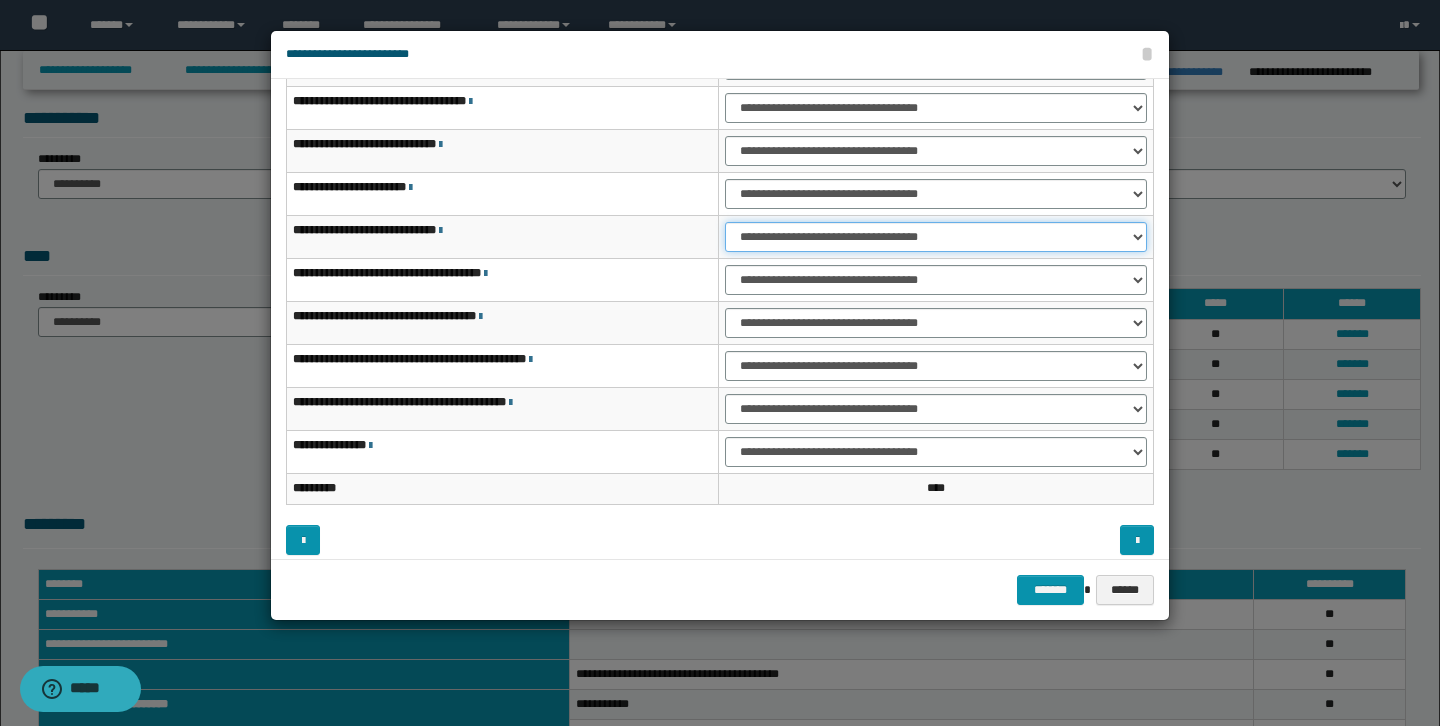 scroll, scrollTop: 112, scrollLeft: 0, axis: vertical 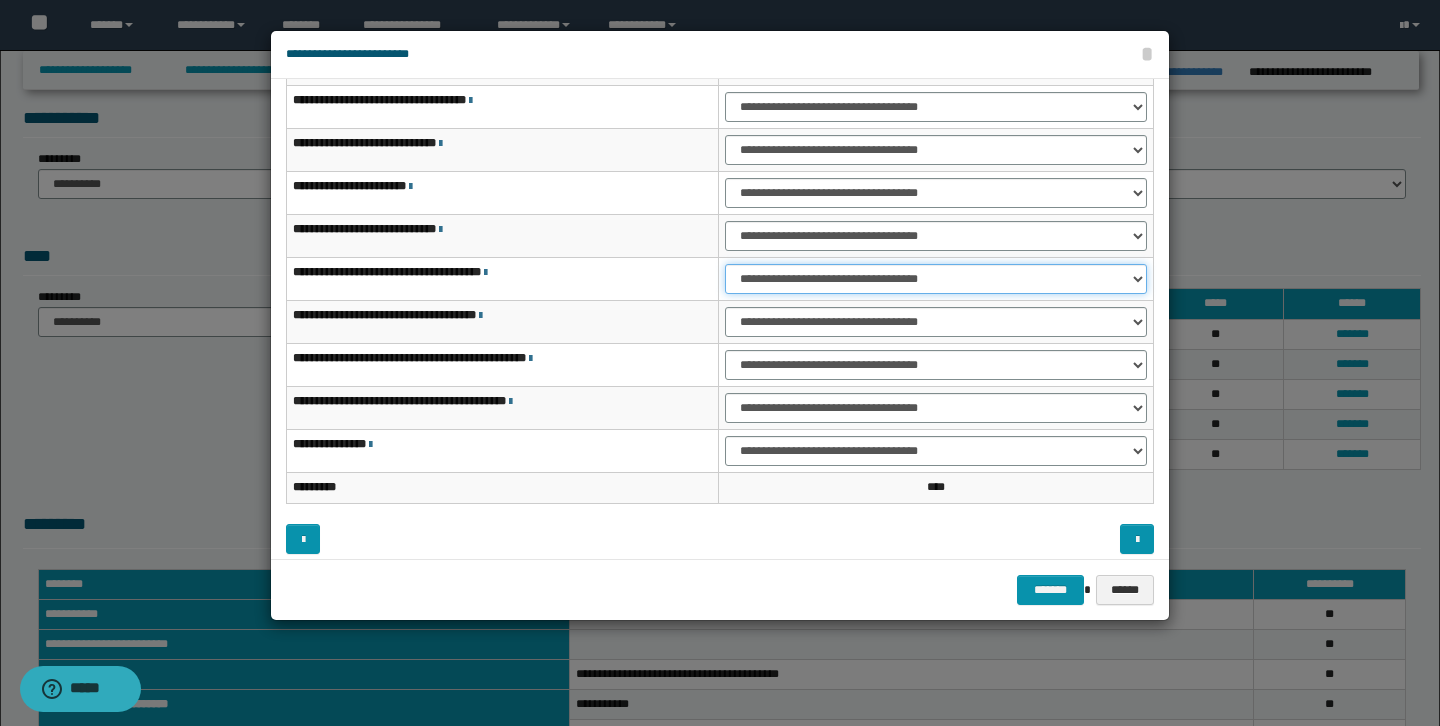 click on "**********" at bounding box center (936, 279) 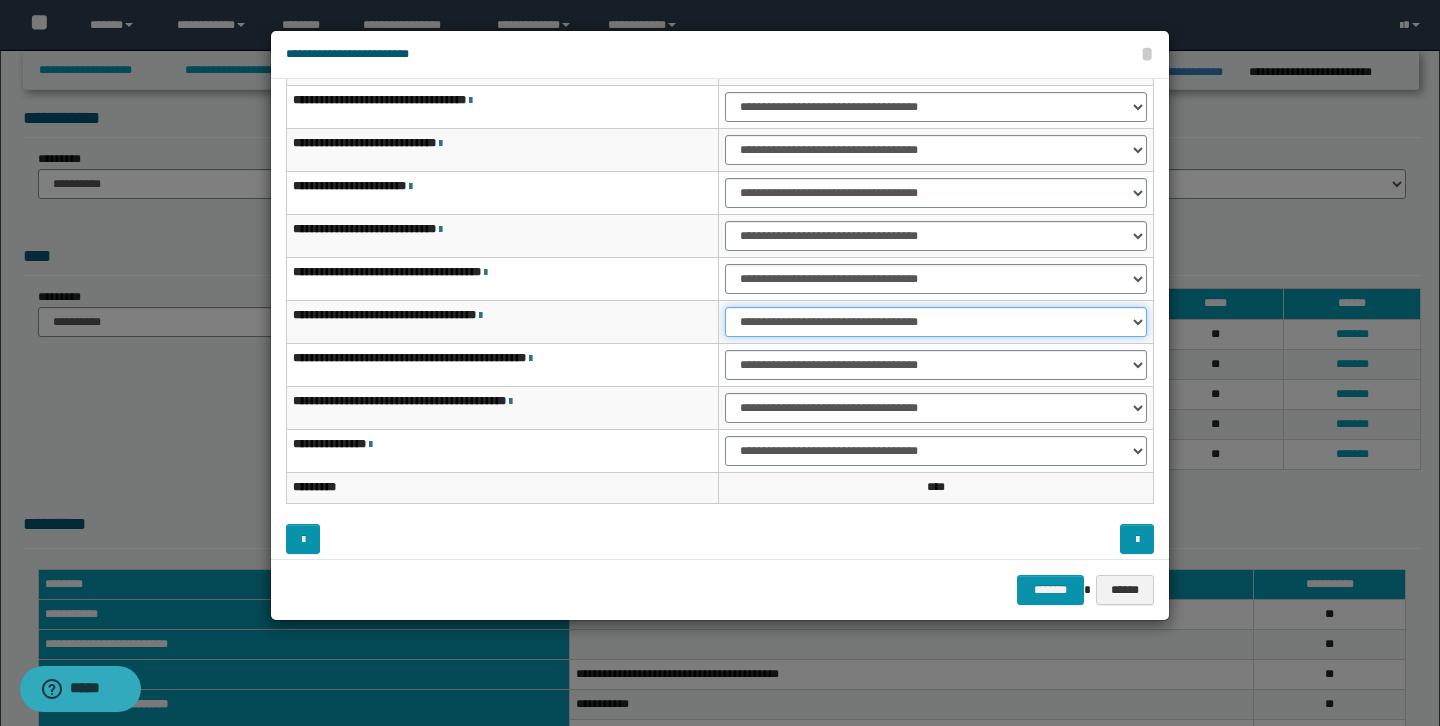 click on "**********" at bounding box center (936, 322) 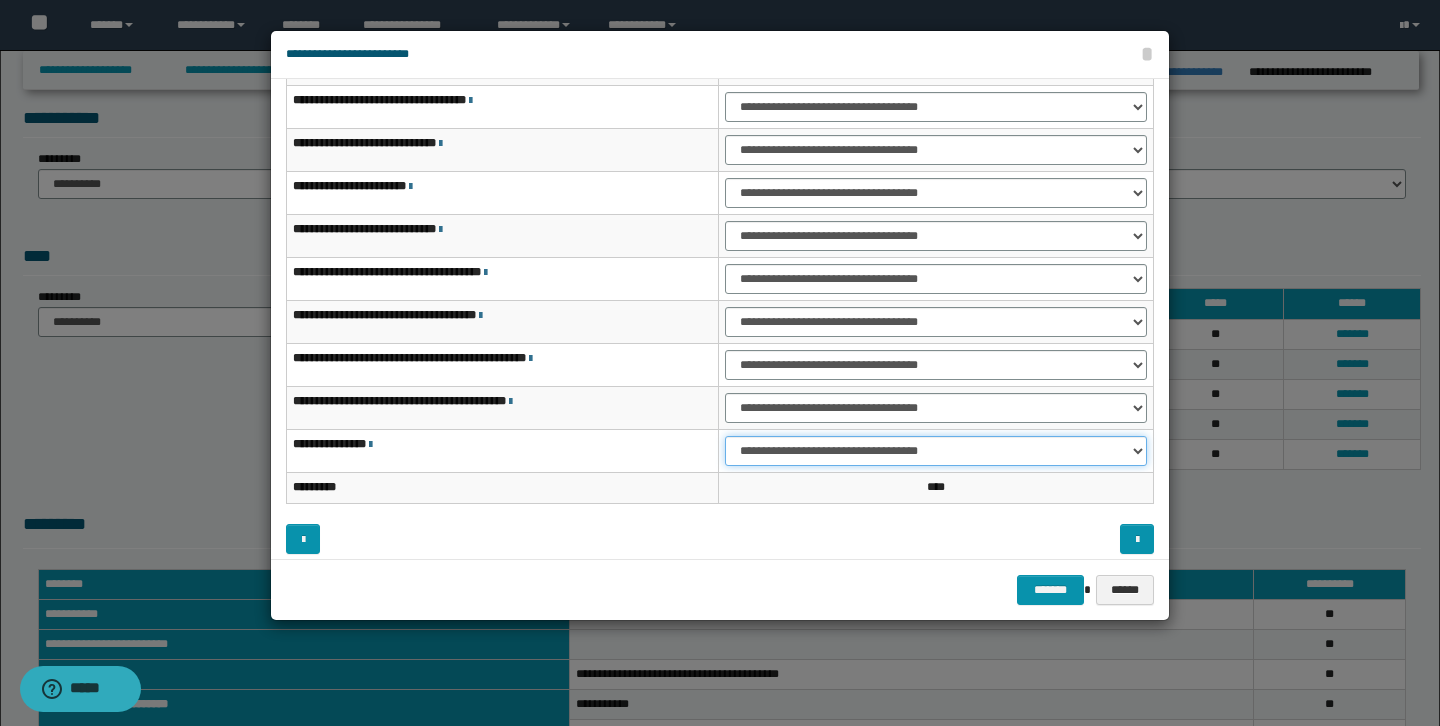 click on "**********" at bounding box center (936, 451) 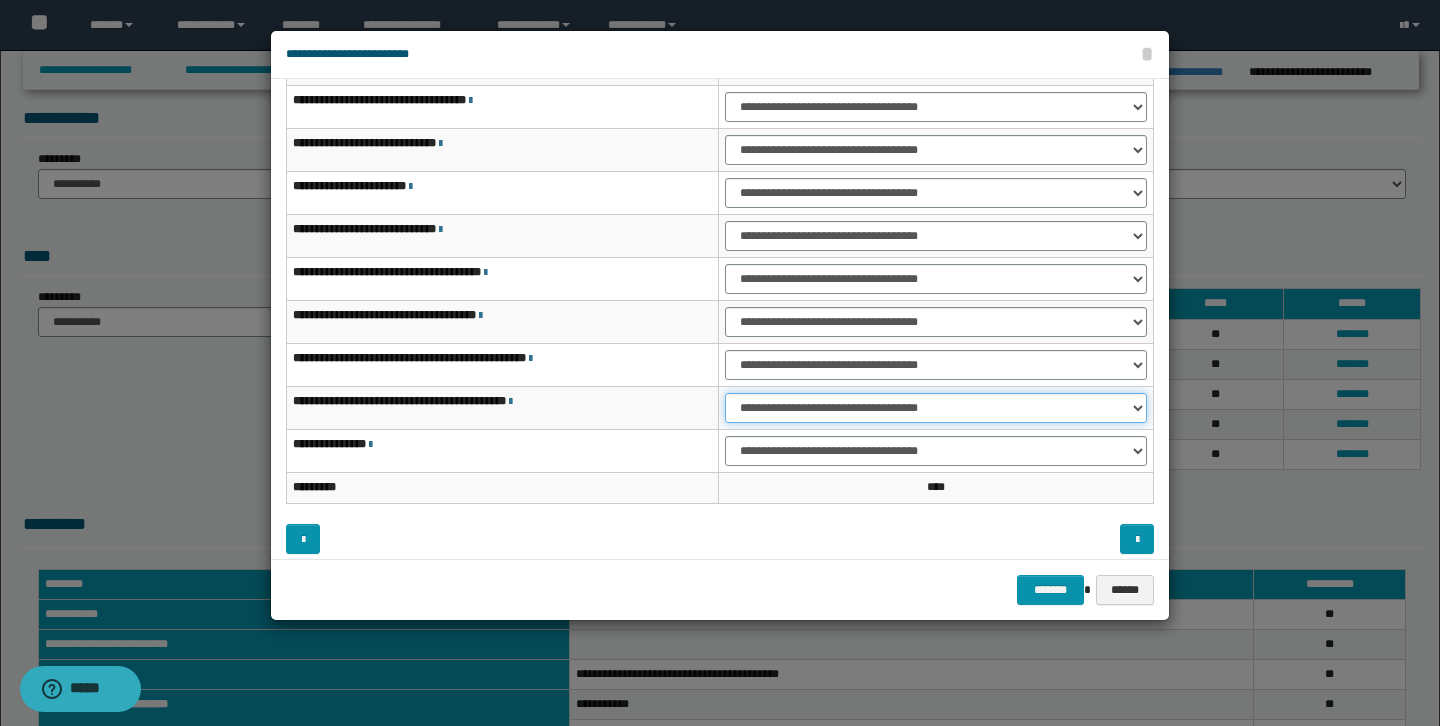 click on "**********" at bounding box center (936, 408) 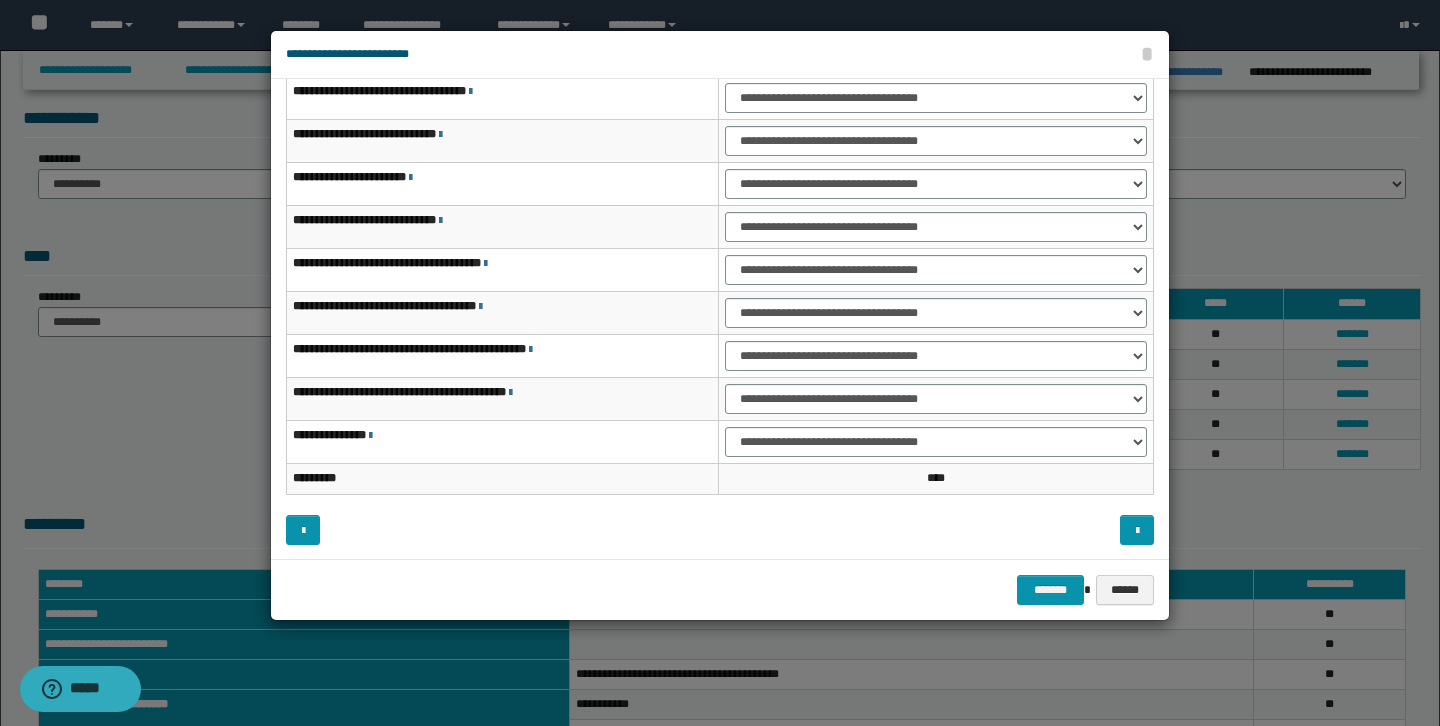 scroll, scrollTop: 121, scrollLeft: 0, axis: vertical 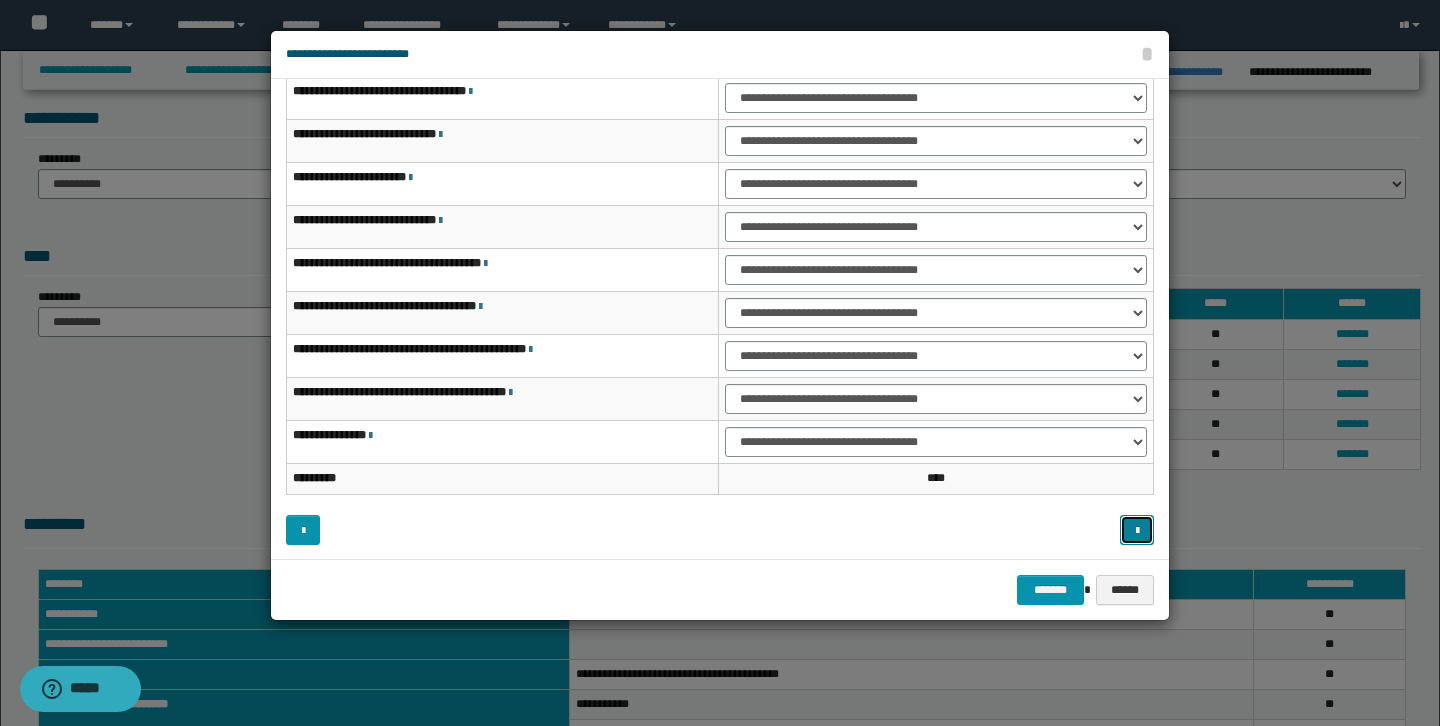 click at bounding box center [1137, 530] 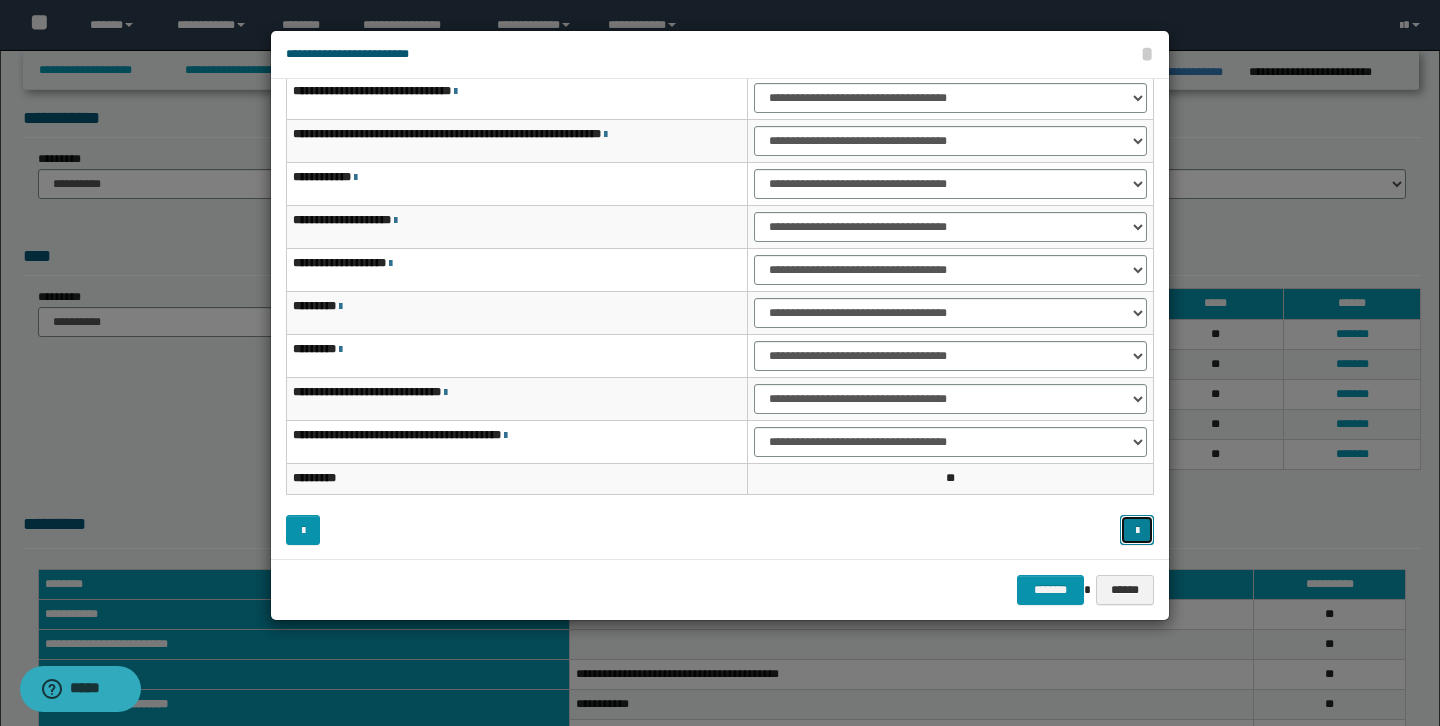 scroll, scrollTop: 41, scrollLeft: 0, axis: vertical 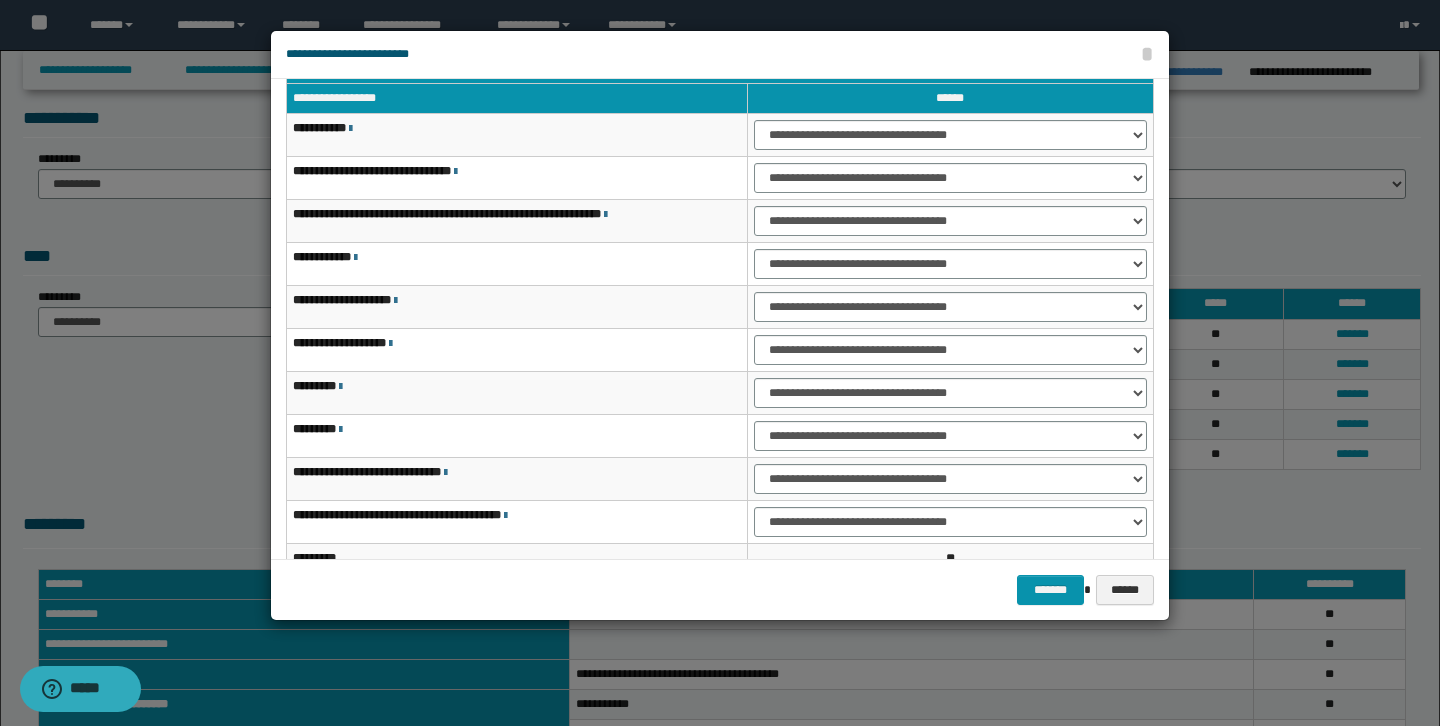 type 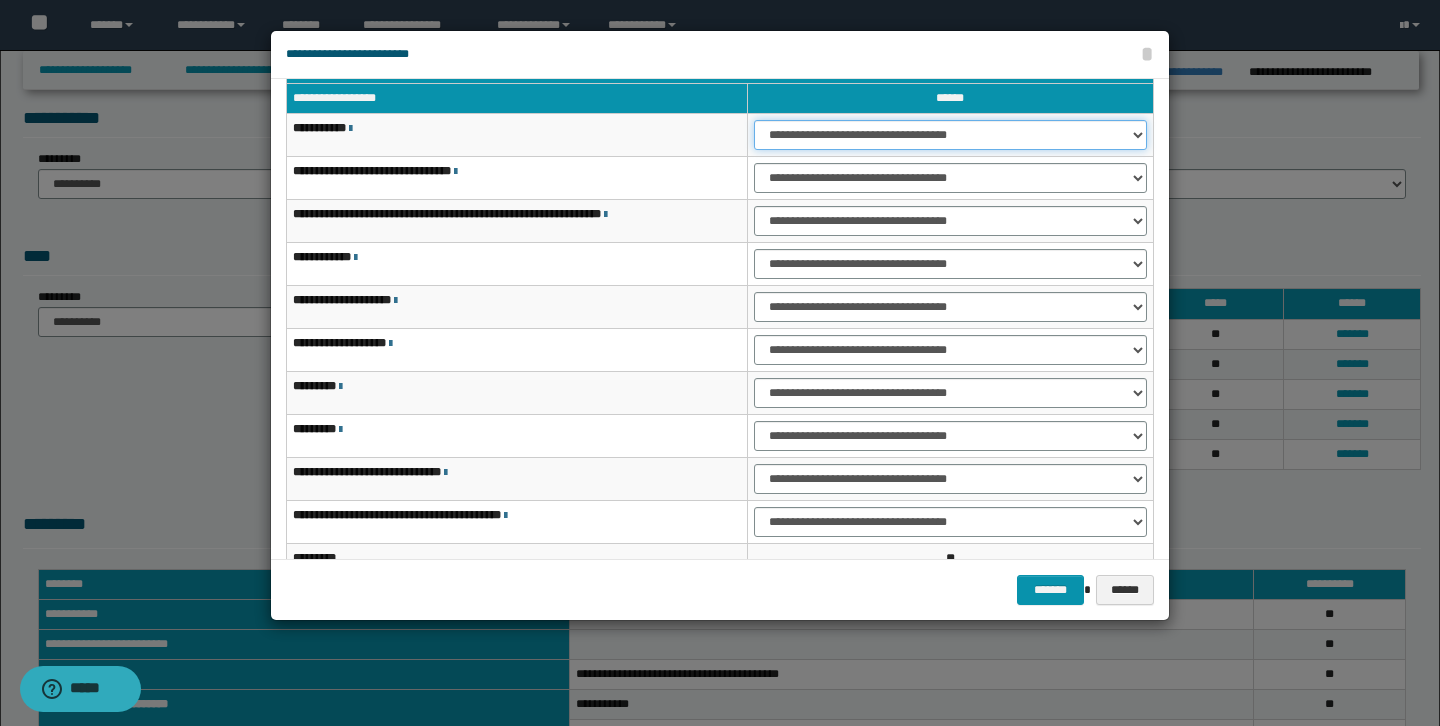 click on "**********" at bounding box center (950, 135) 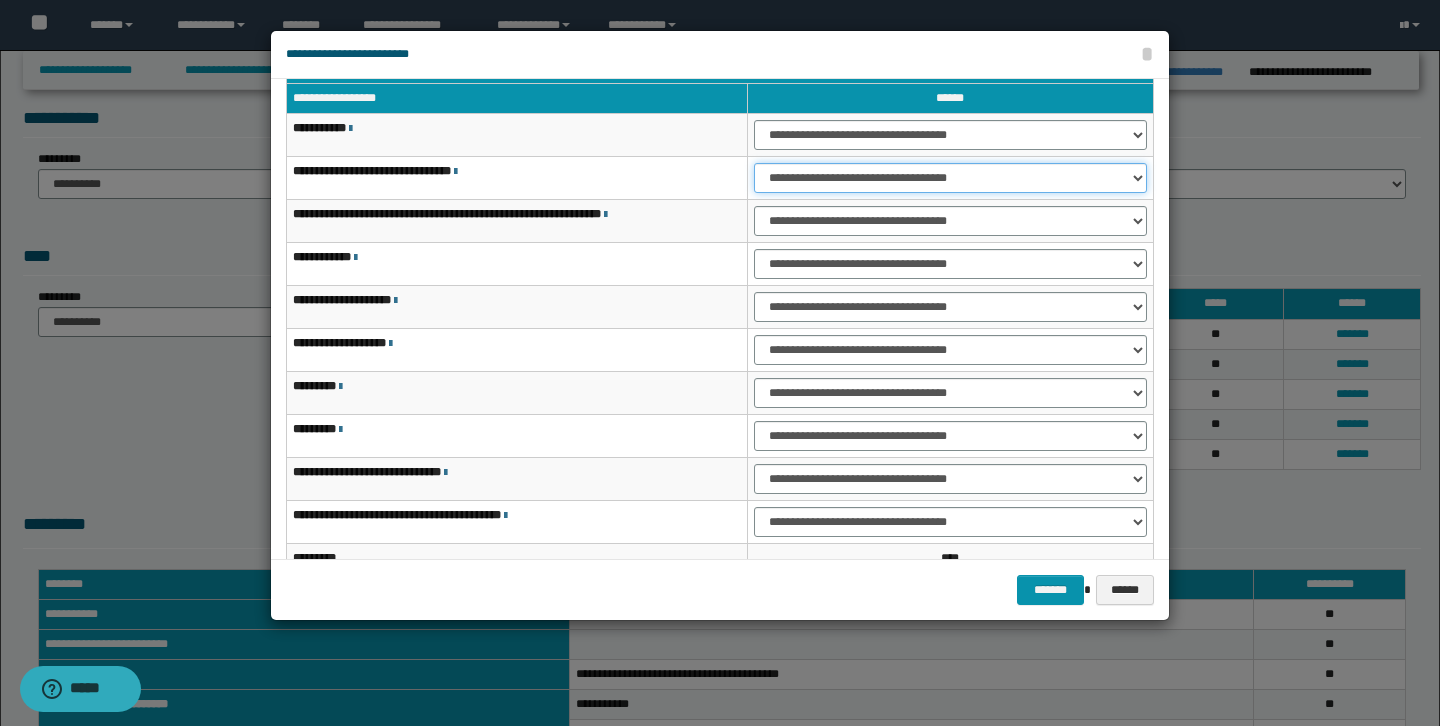click on "**********" at bounding box center [950, 178] 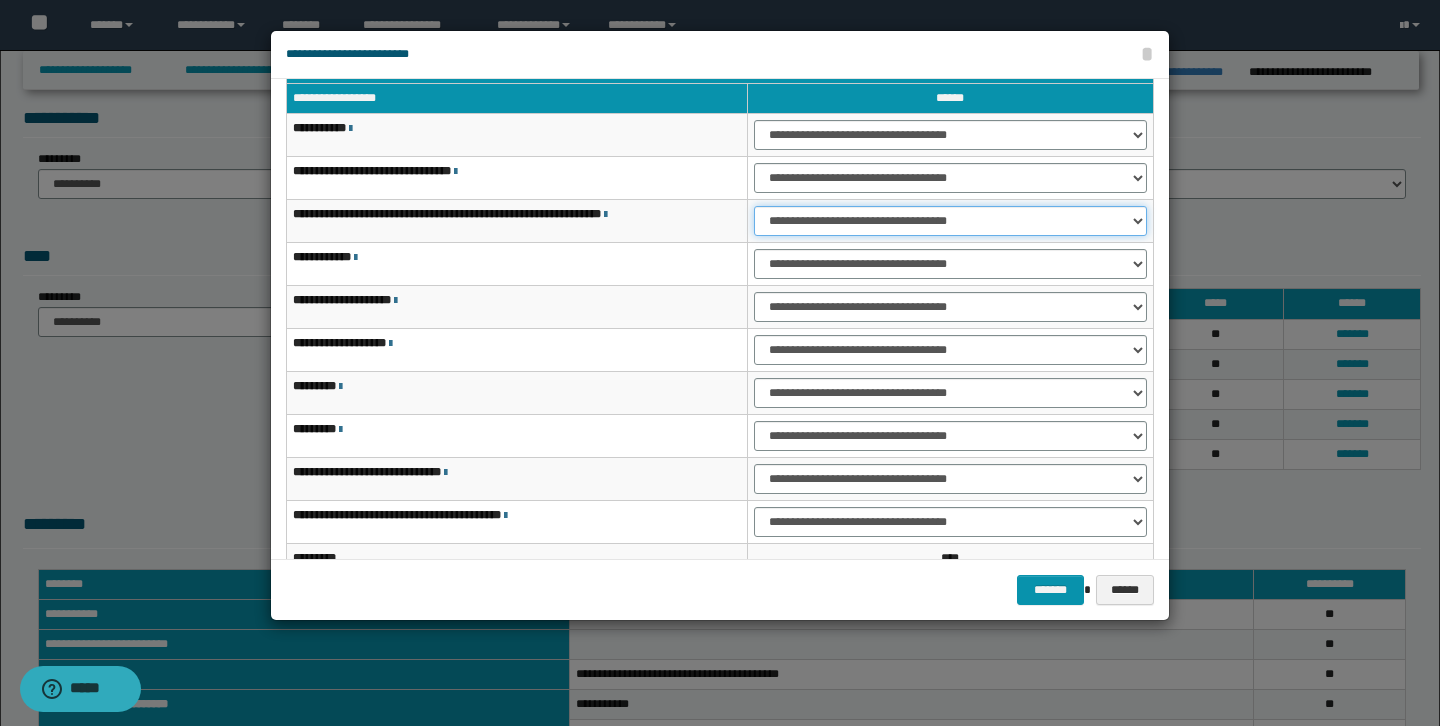 click on "**********" at bounding box center (950, 221) 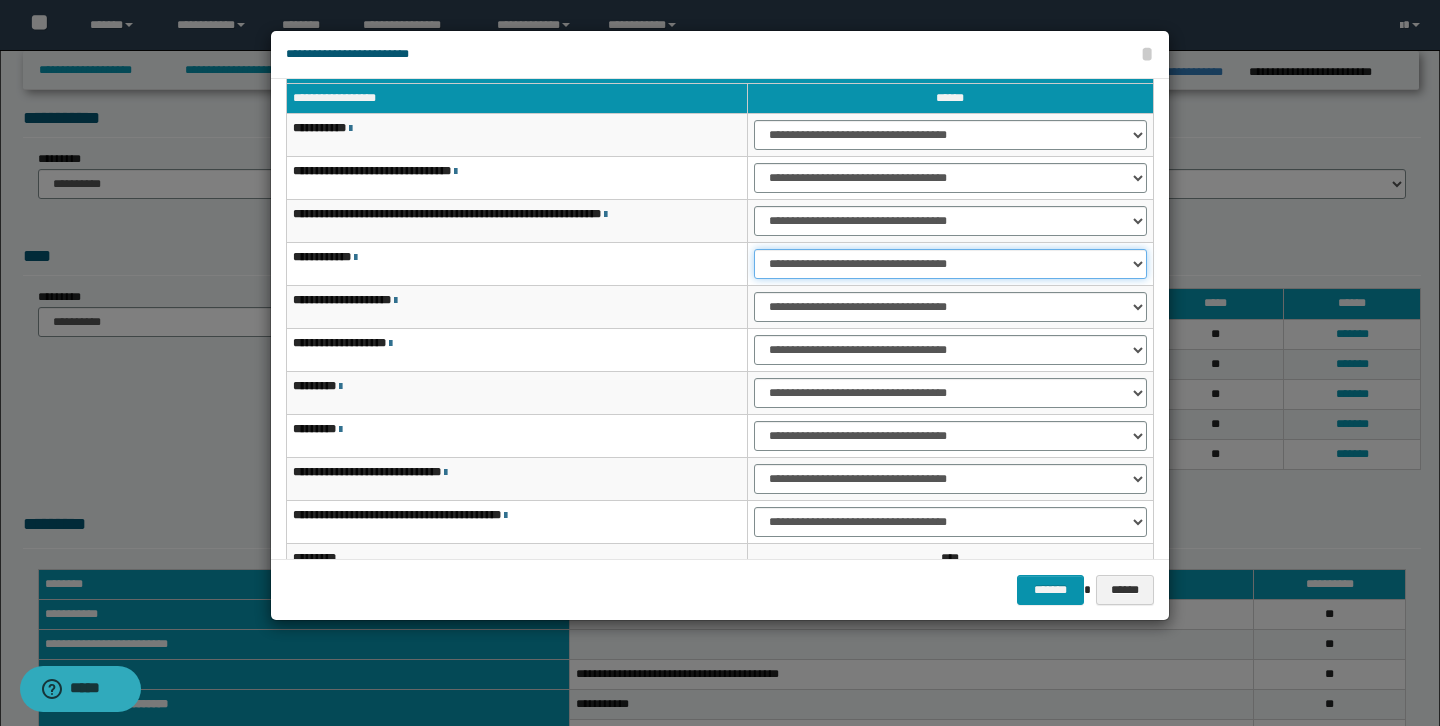 click on "**********" at bounding box center [950, 264] 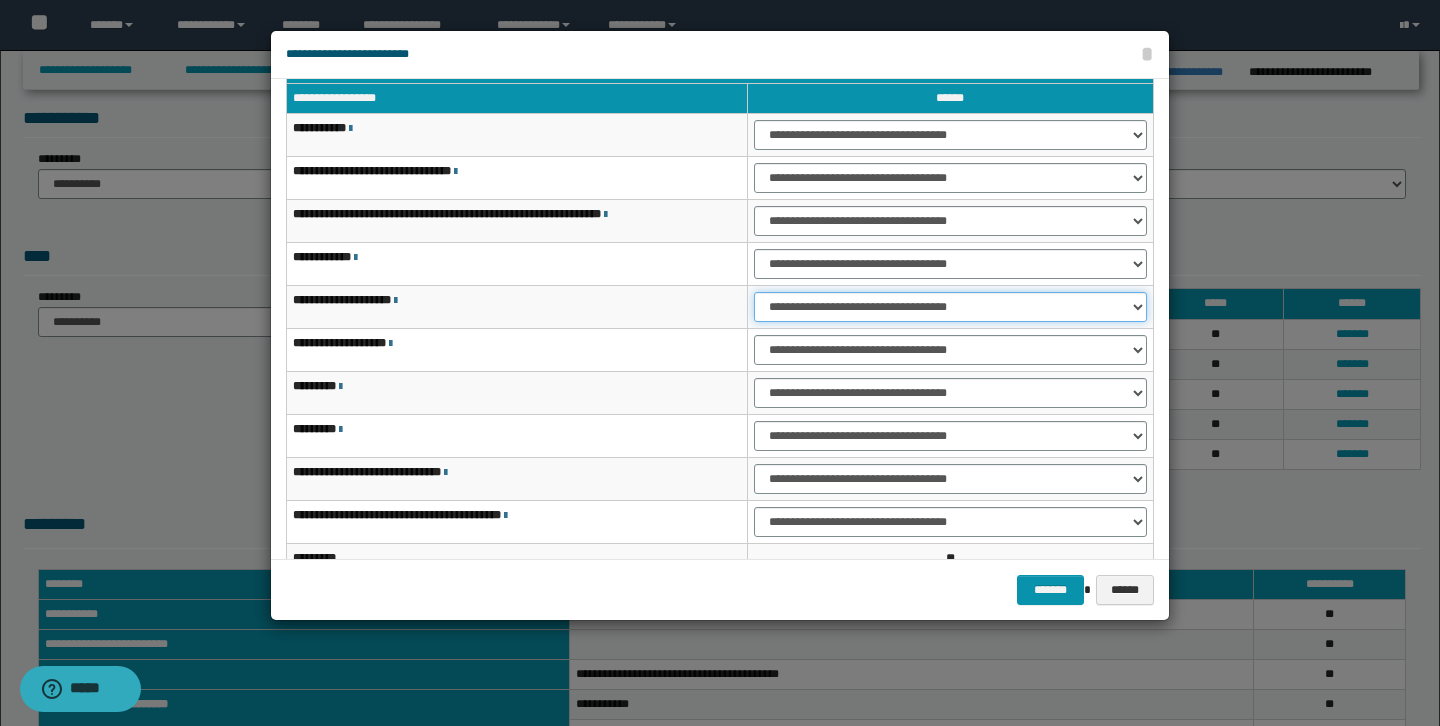 click on "**********" at bounding box center [950, 307] 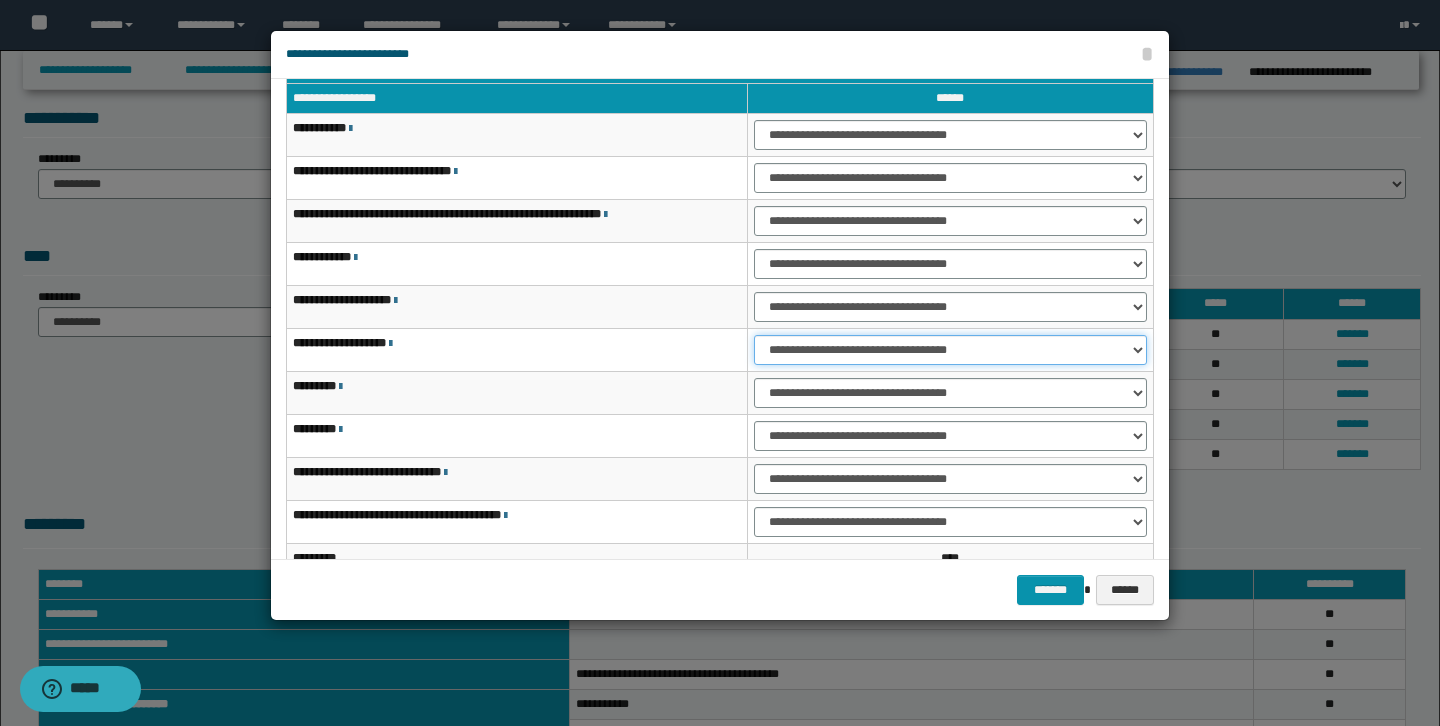 click on "**********" at bounding box center (950, 350) 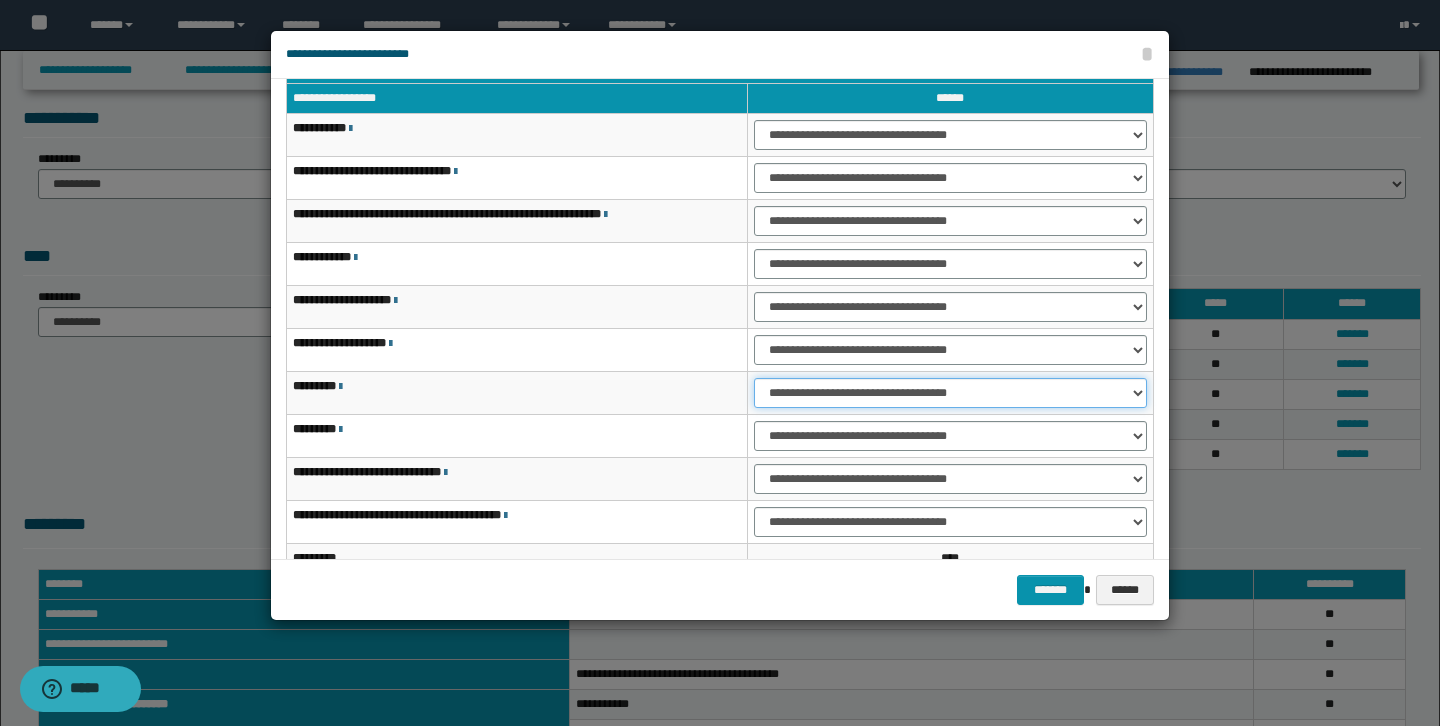 click on "**********" at bounding box center [950, 393] 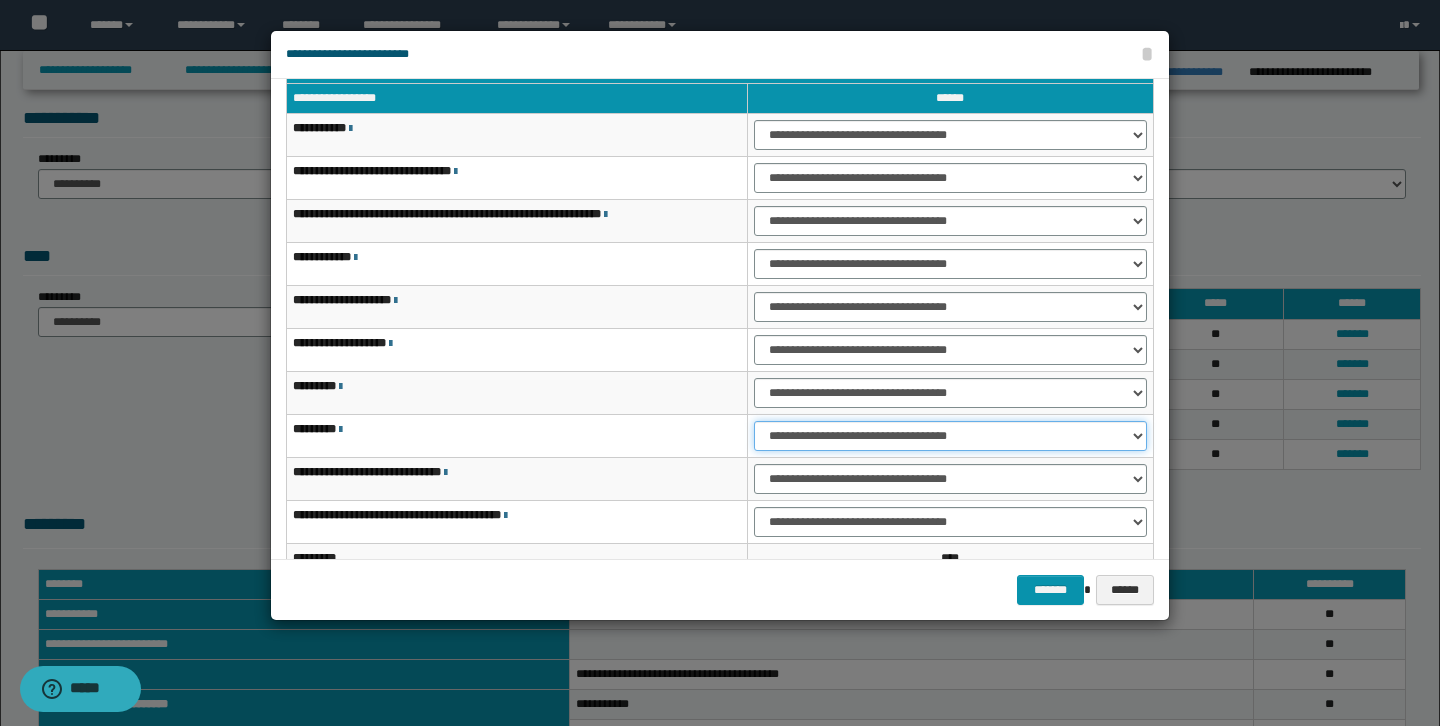 click on "**********" at bounding box center [950, 436] 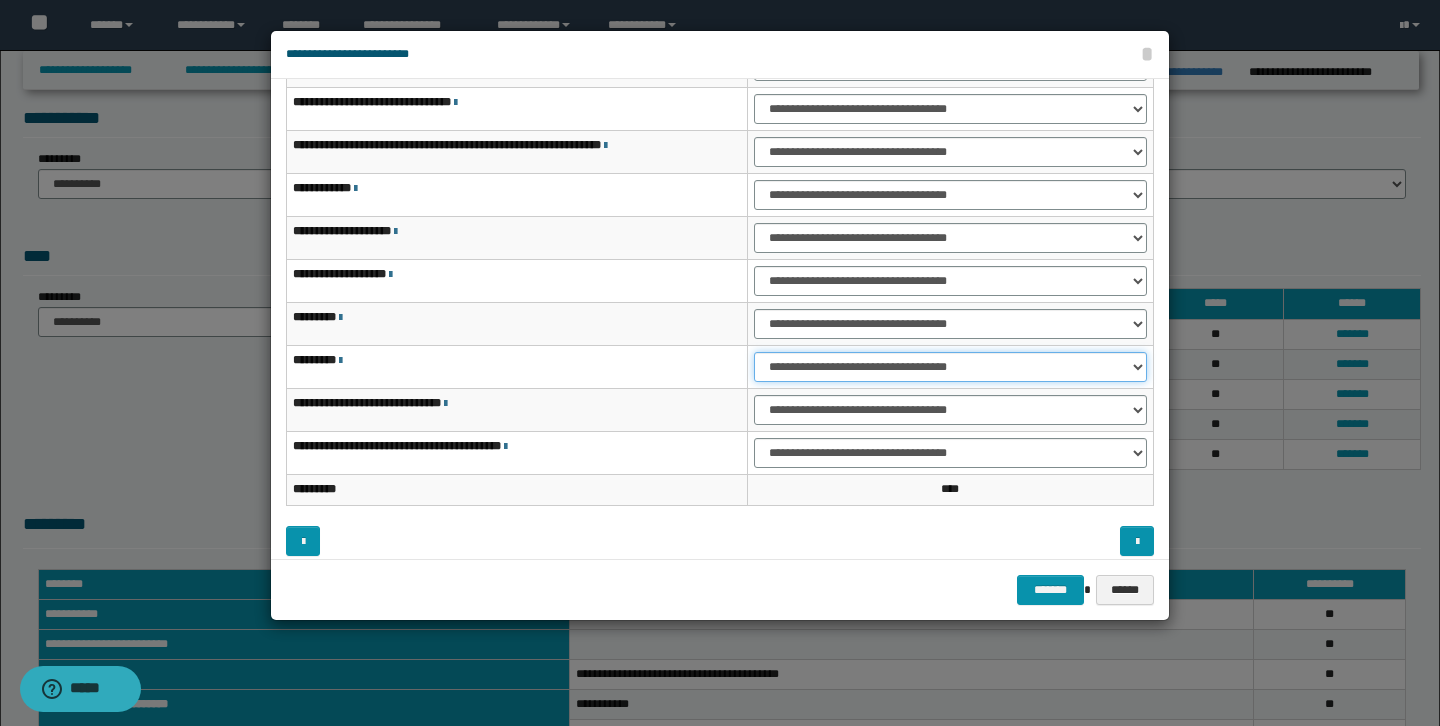 scroll, scrollTop: 121, scrollLeft: 0, axis: vertical 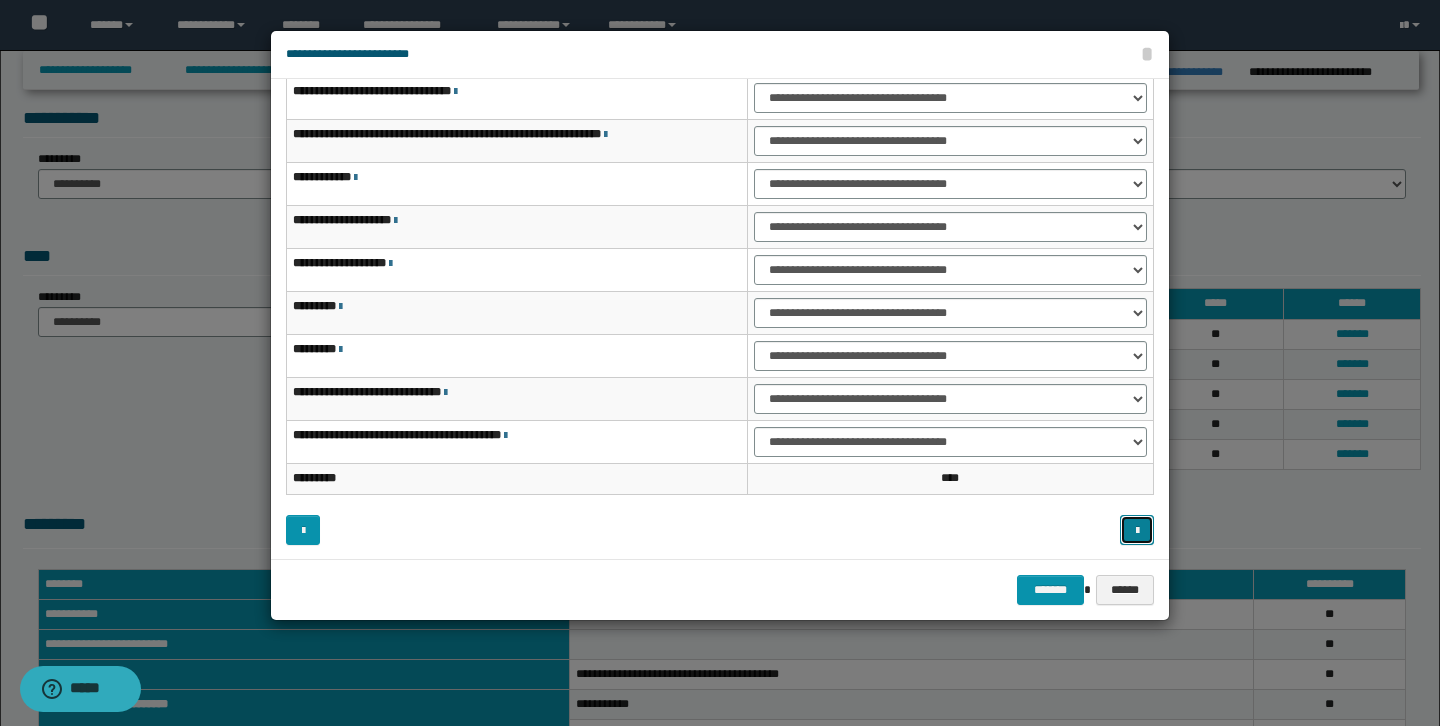 click at bounding box center [1137, 531] 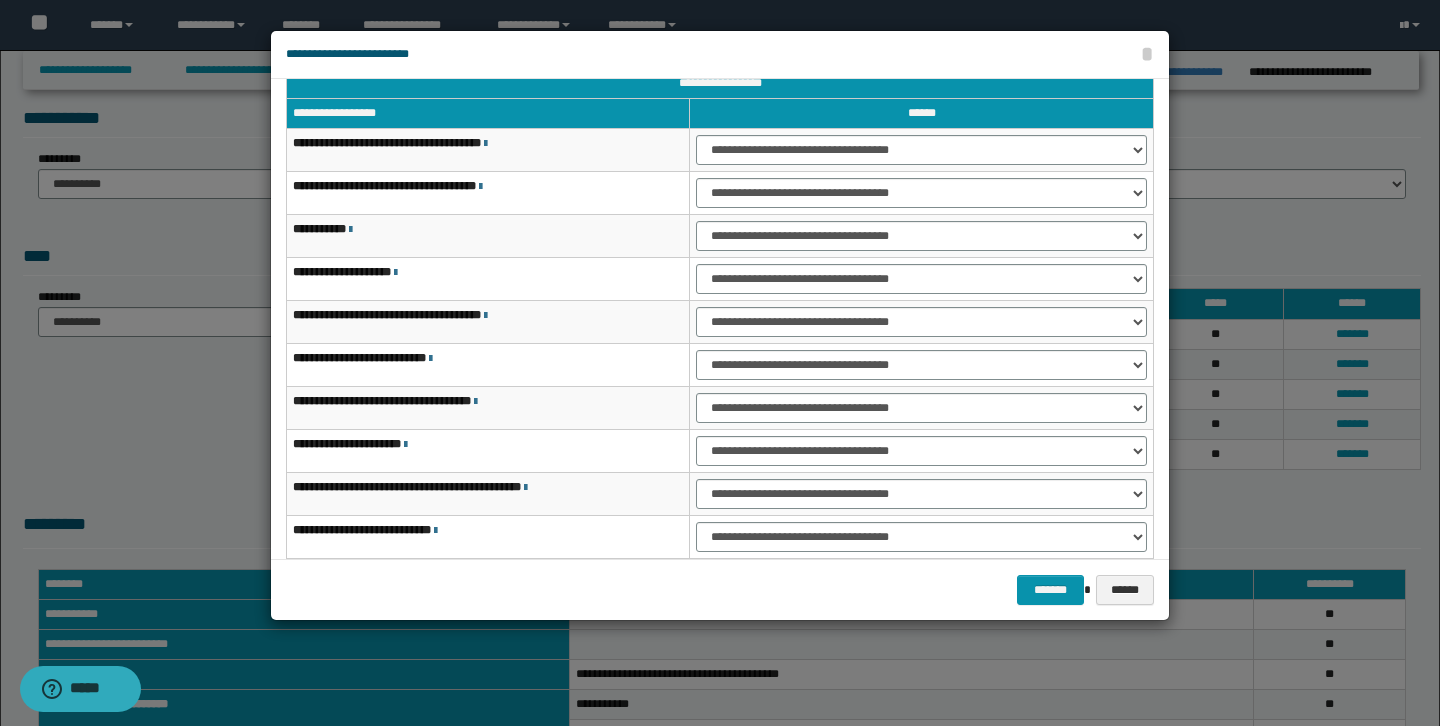 scroll, scrollTop: 24, scrollLeft: 0, axis: vertical 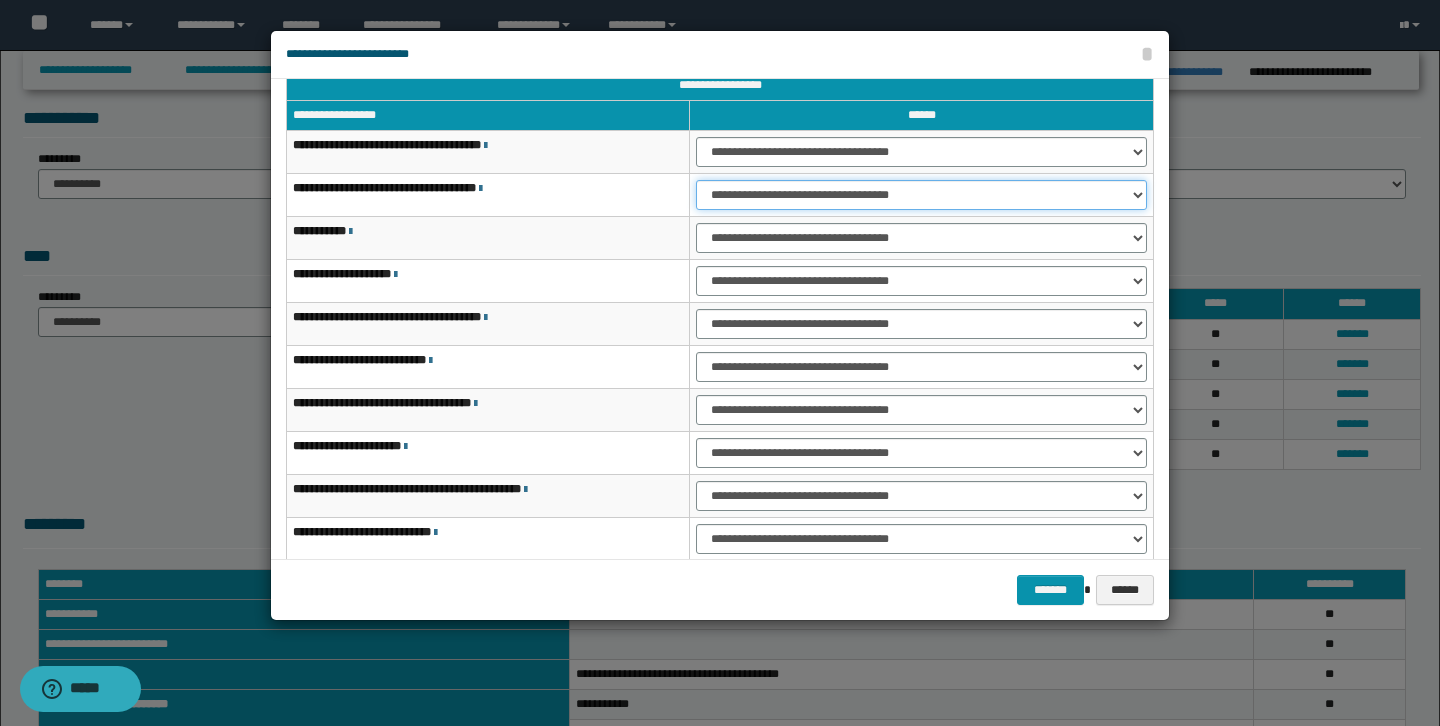 click on "**********" at bounding box center [921, 195] 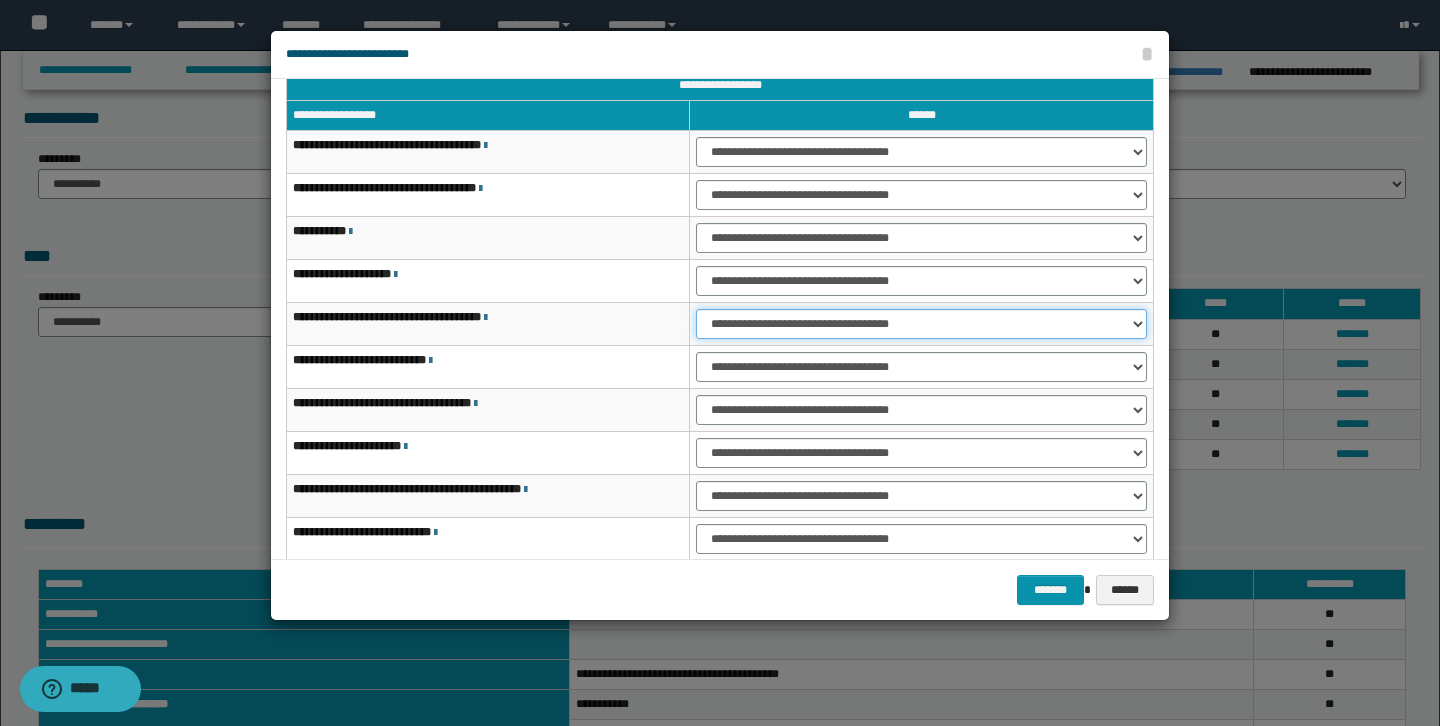 click on "**********" at bounding box center (921, 324) 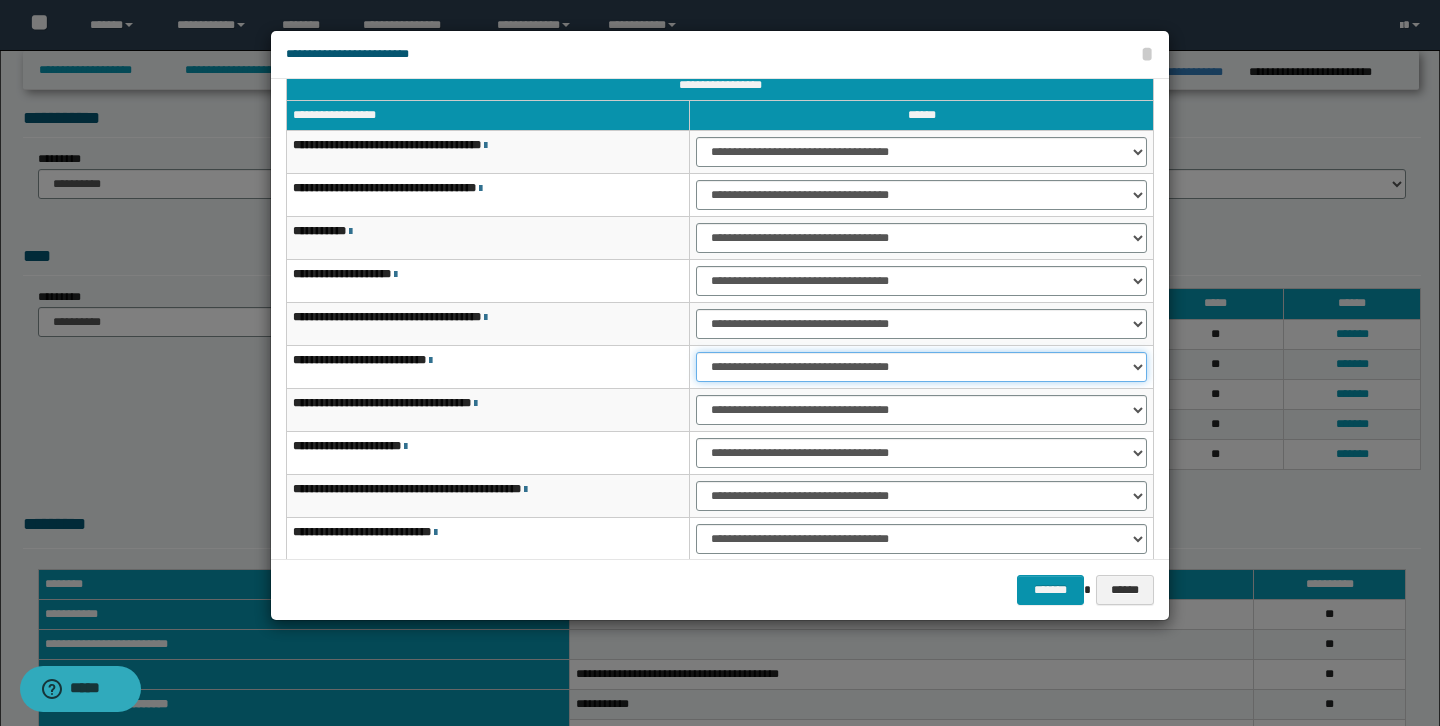 click on "**********" at bounding box center [921, 367] 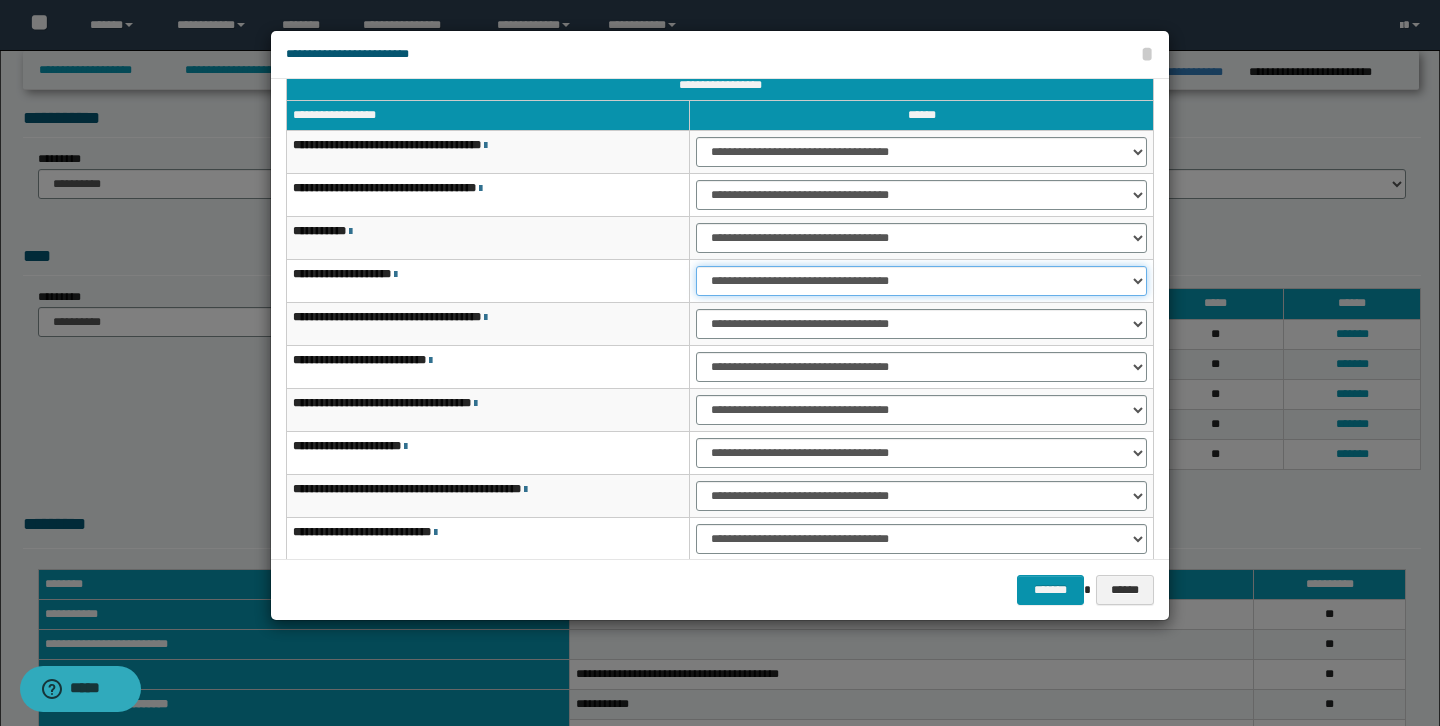 click on "**********" at bounding box center [921, 281] 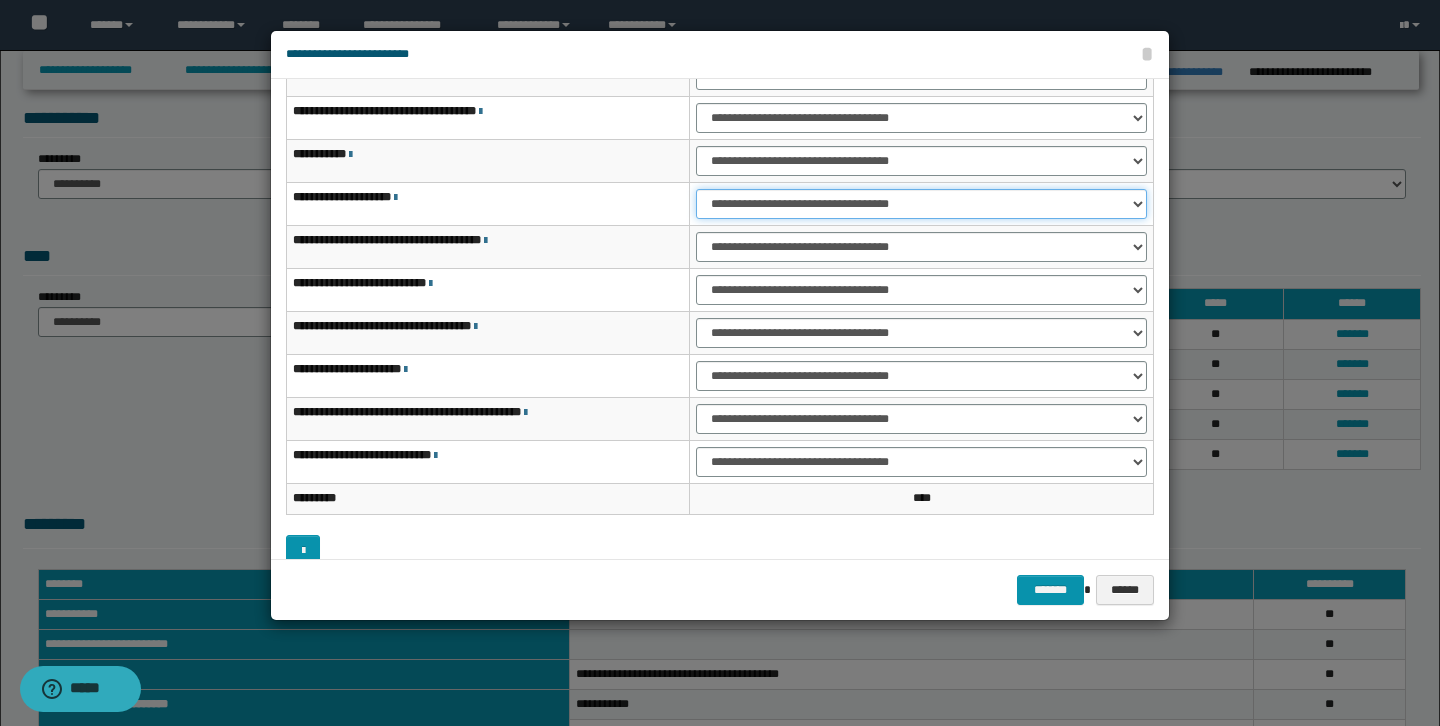 scroll, scrollTop: 102, scrollLeft: 0, axis: vertical 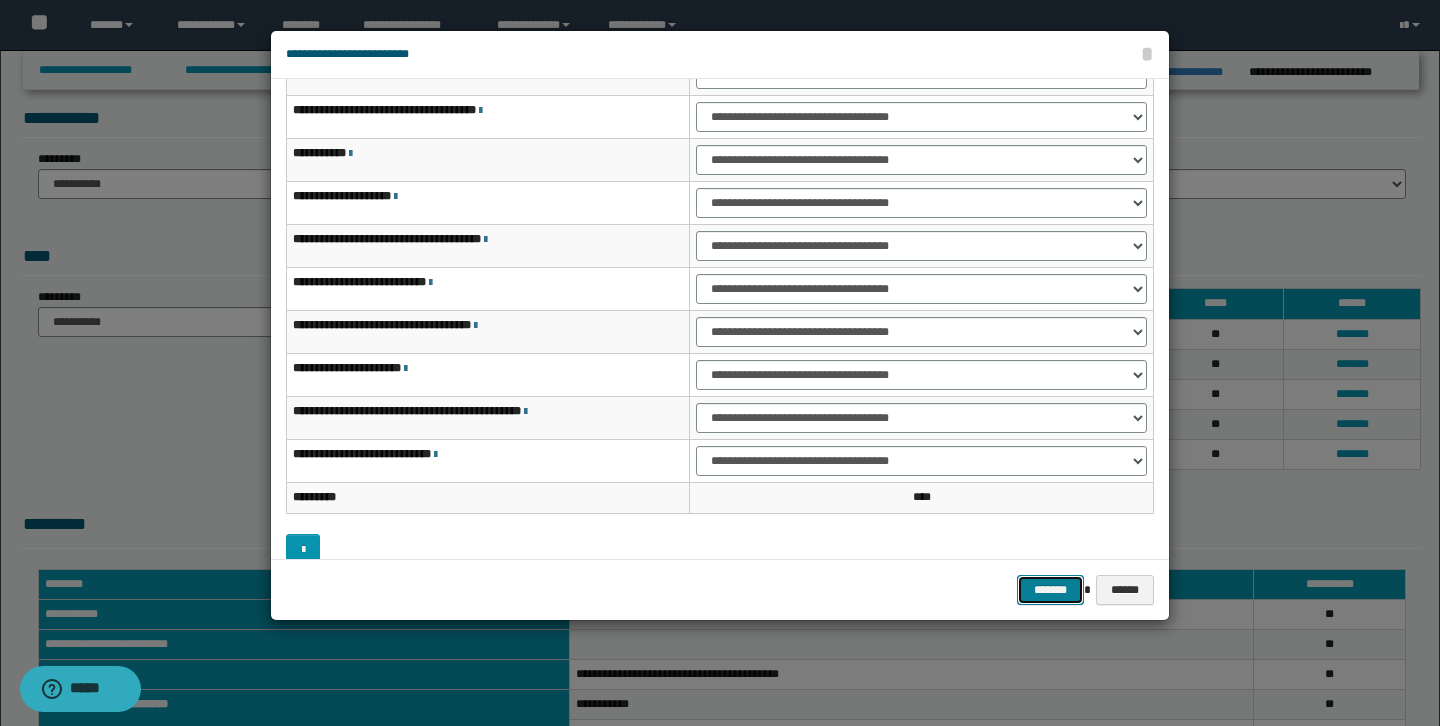 click on "*******" at bounding box center [1051, 590] 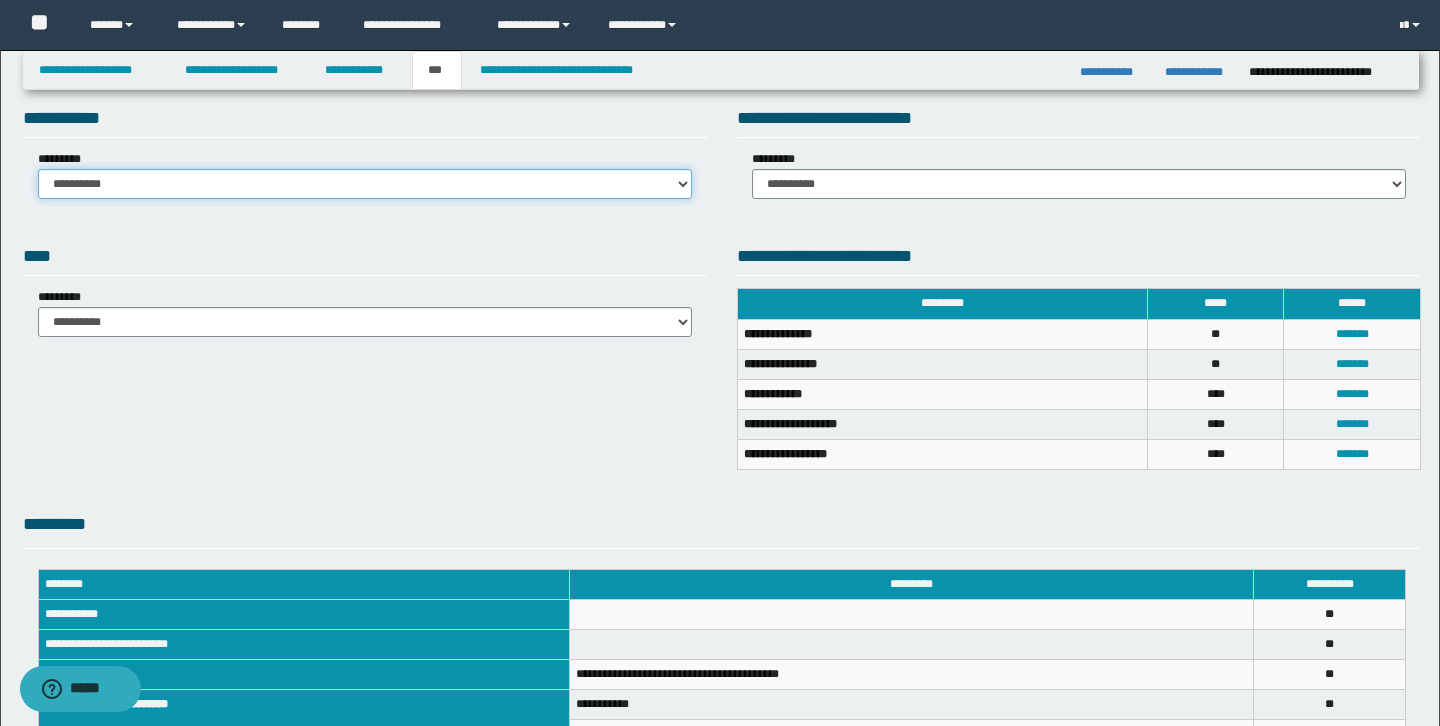 click on "**********" at bounding box center [365, 184] 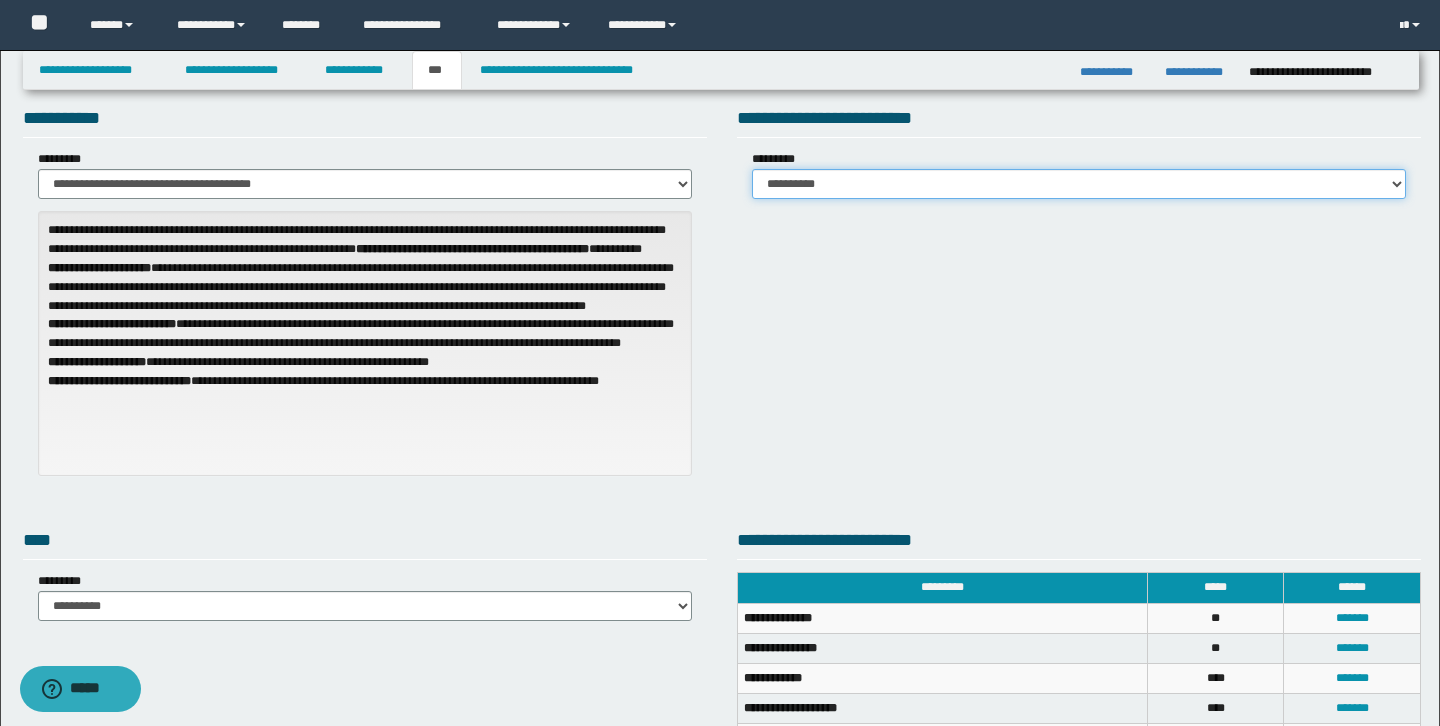 click on "**********" at bounding box center (1079, 184) 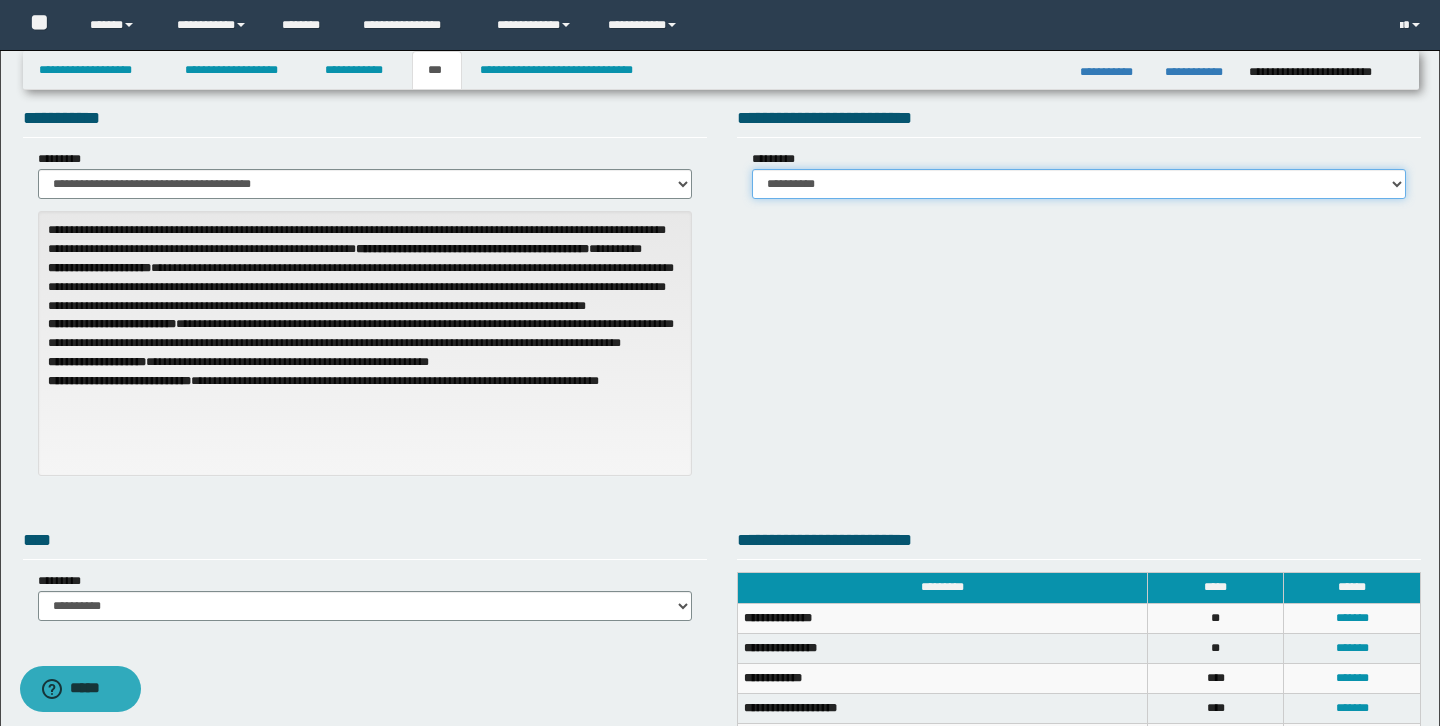 select on "***" 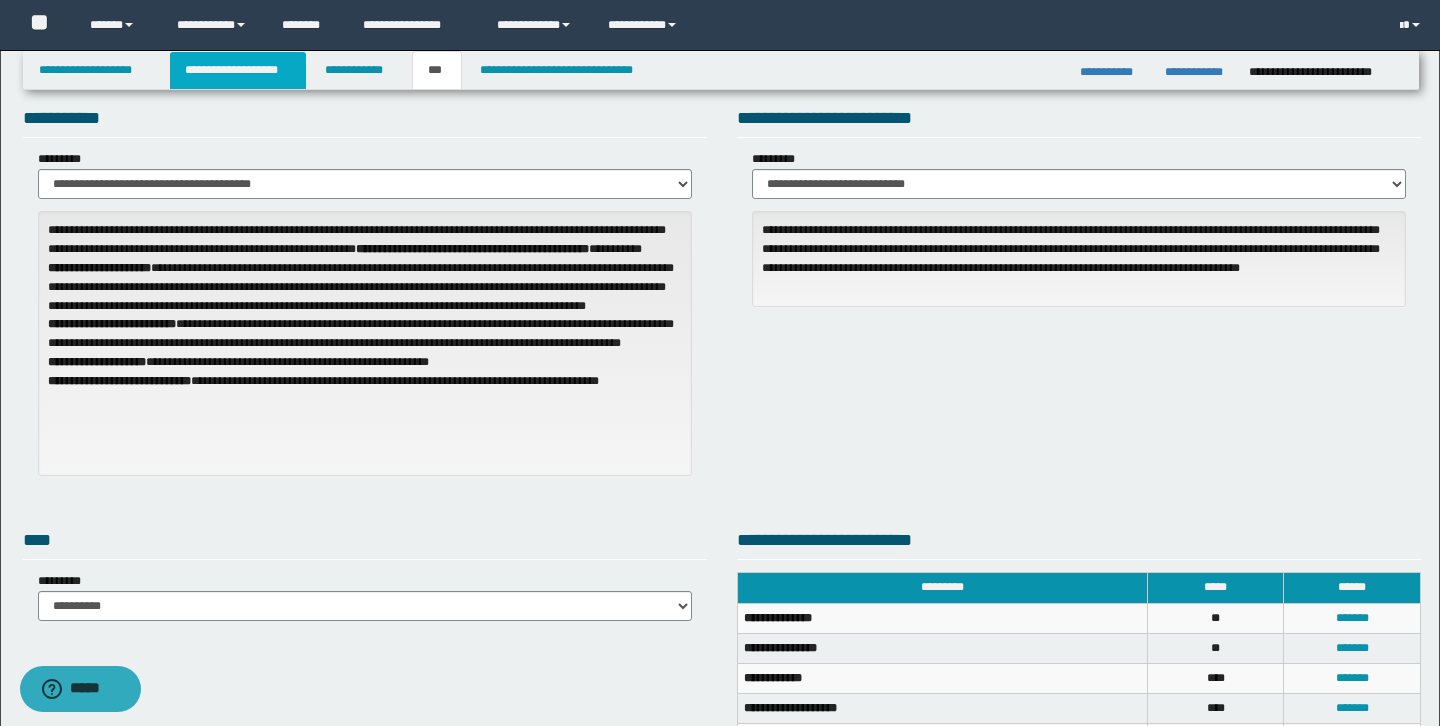 click on "**********" at bounding box center [238, 70] 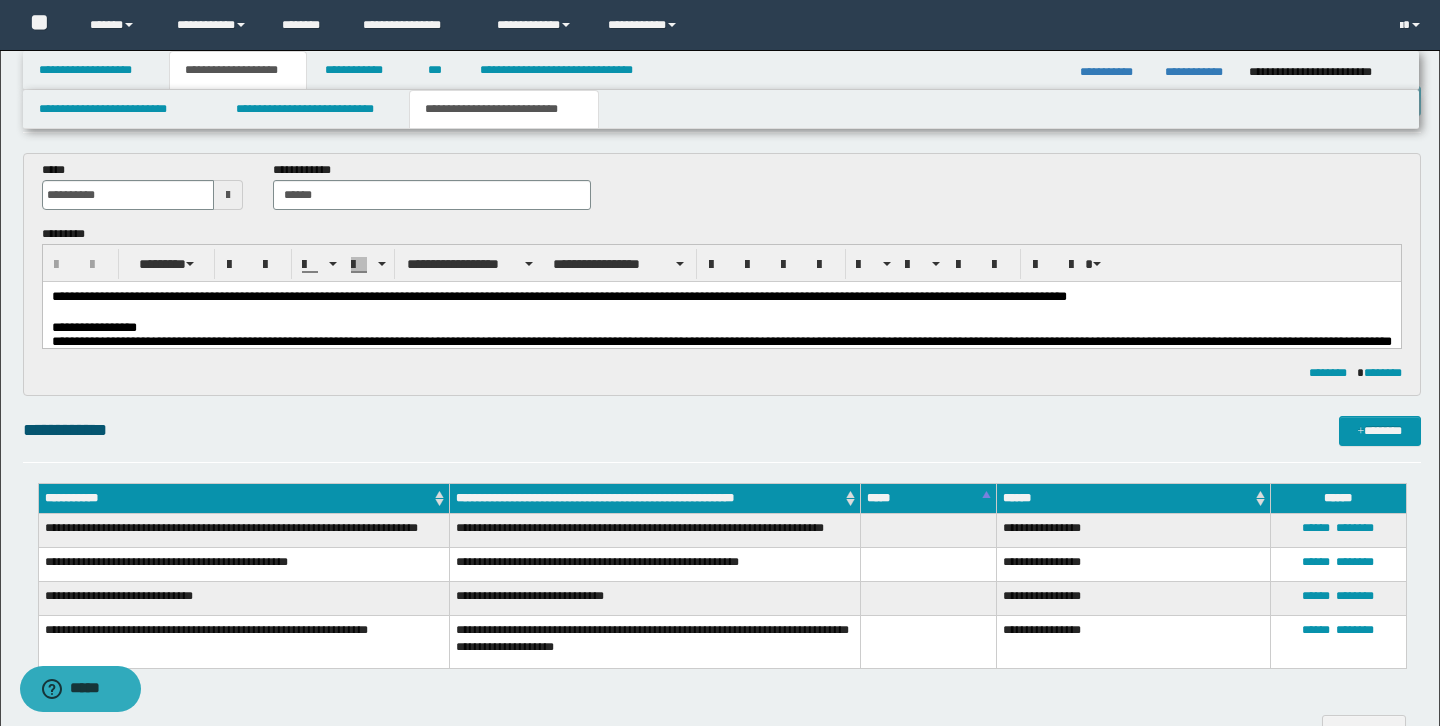 click at bounding box center (721, 312) 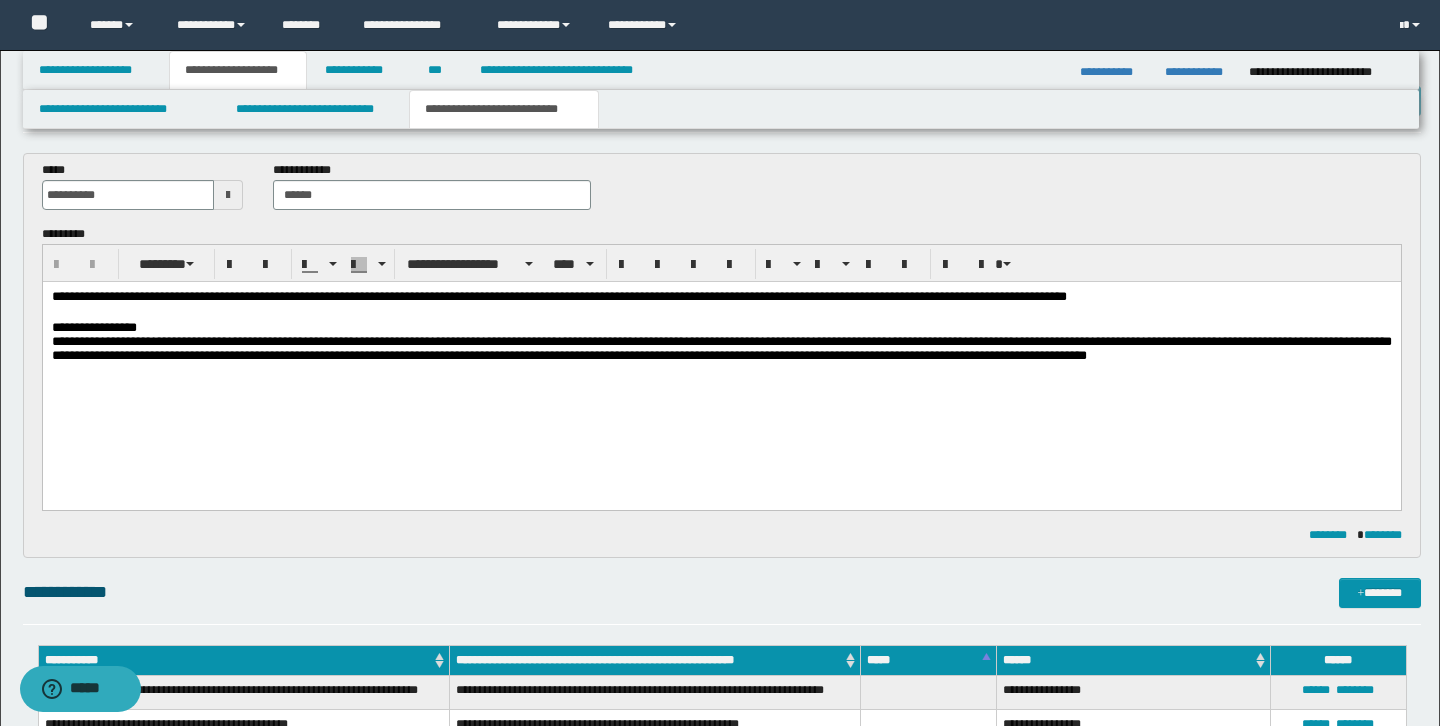 scroll, scrollTop: 0, scrollLeft: 0, axis: both 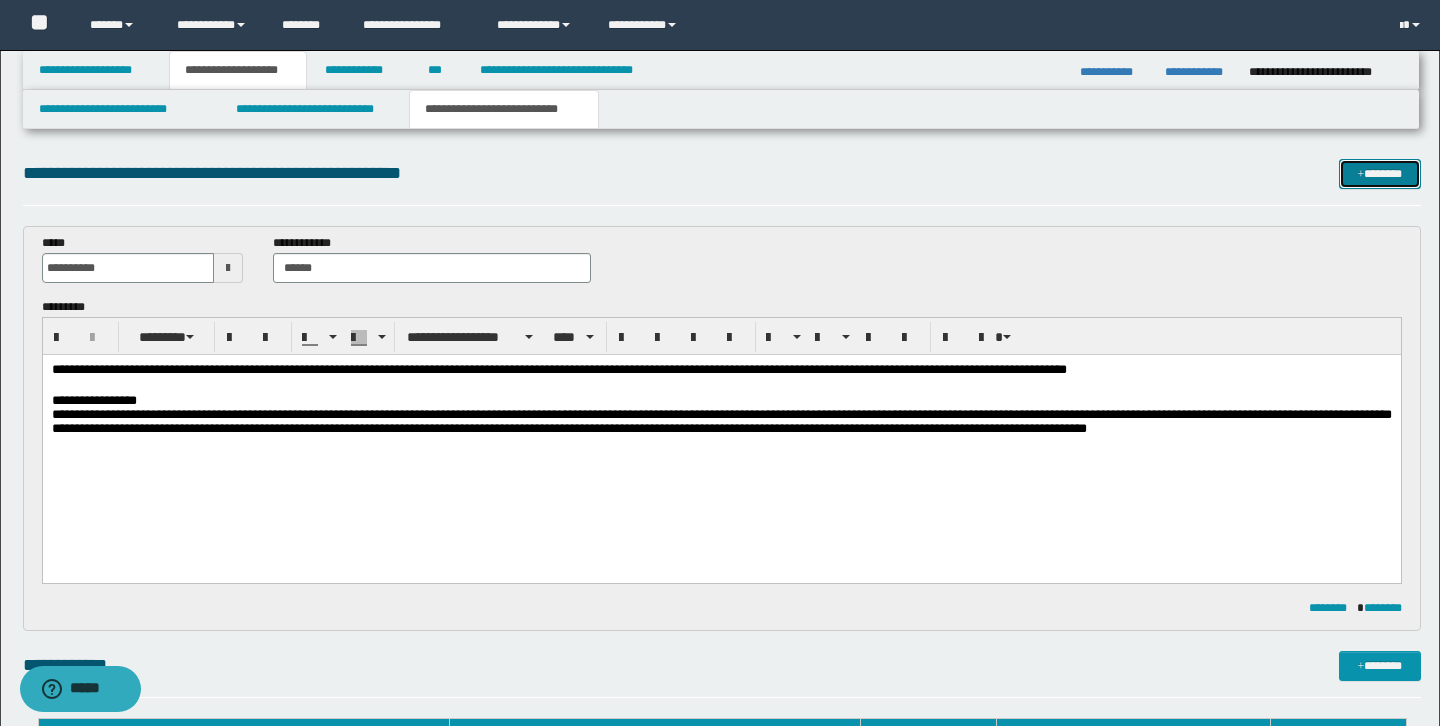 click on "*******" at bounding box center [1380, 174] 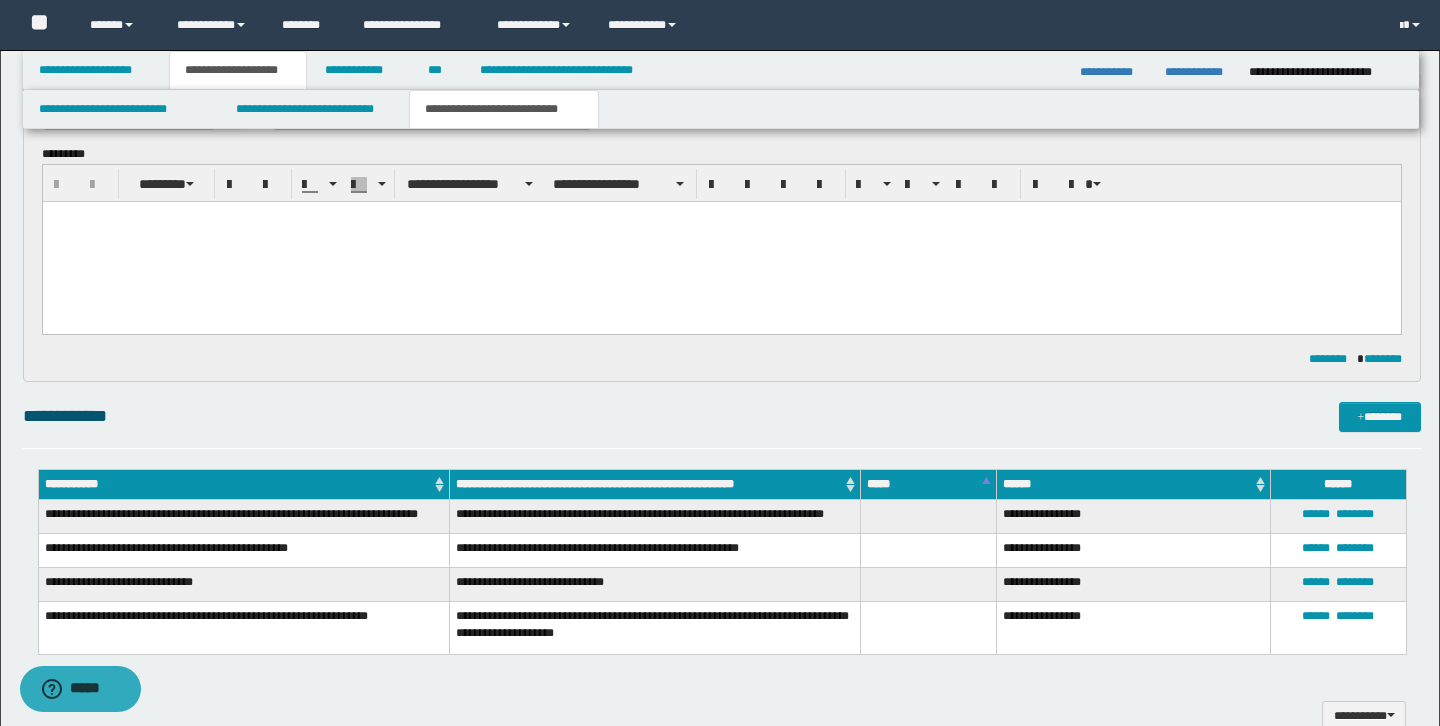 scroll, scrollTop: 0, scrollLeft: 0, axis: both 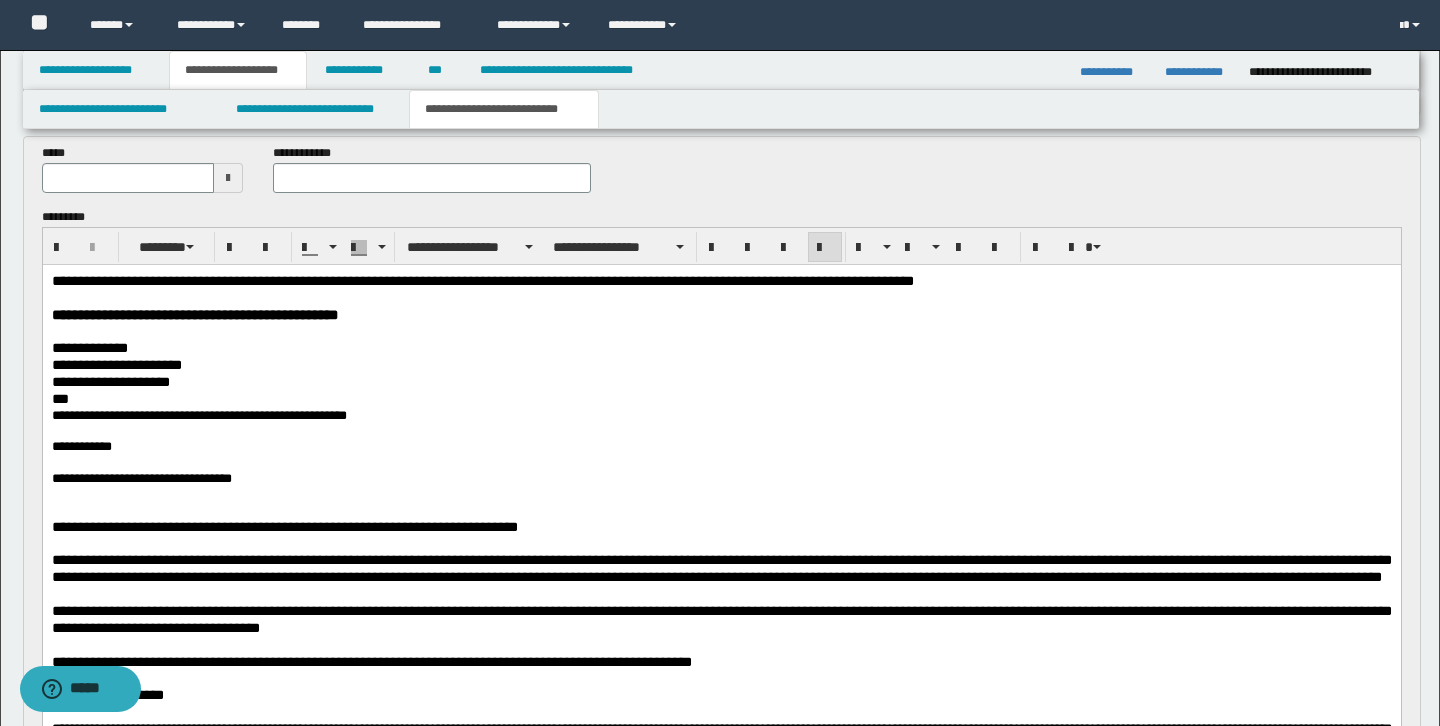 click at bounding box center [432, 178] 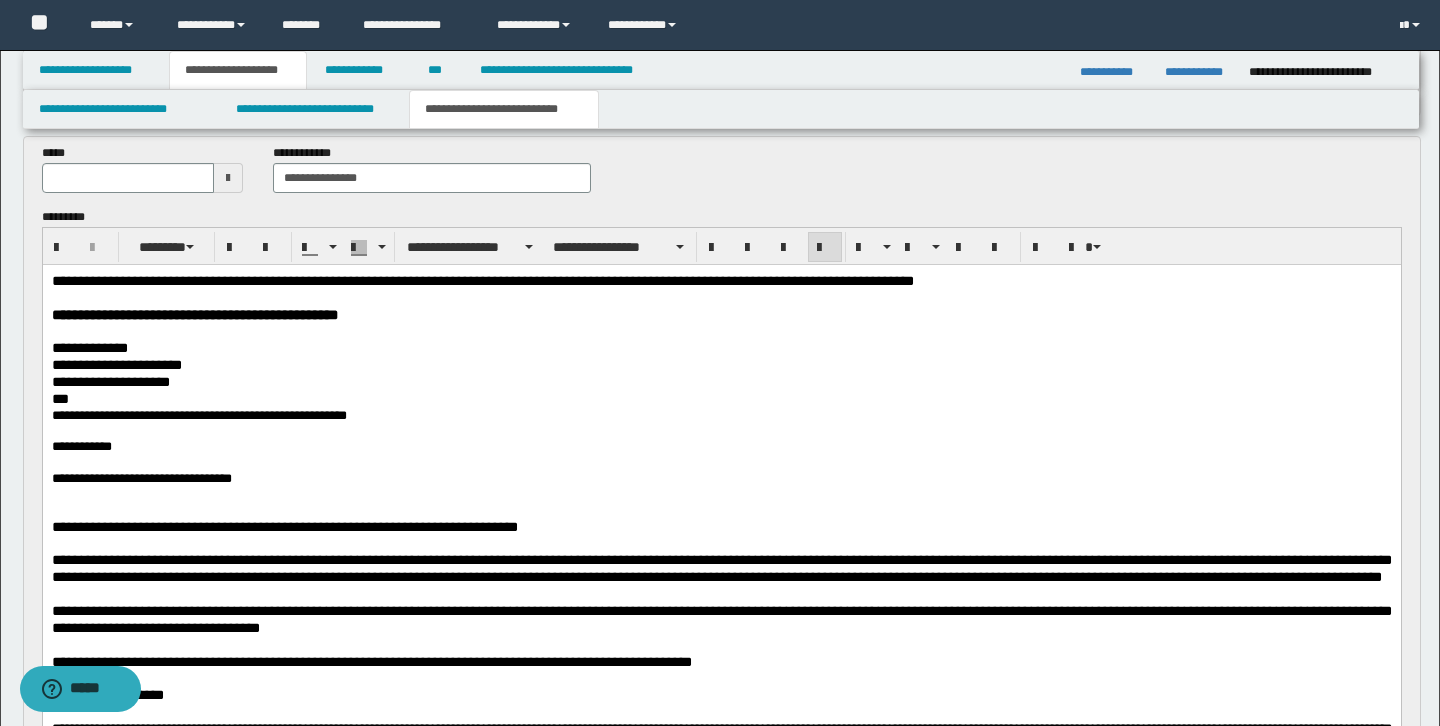 type on "**********" 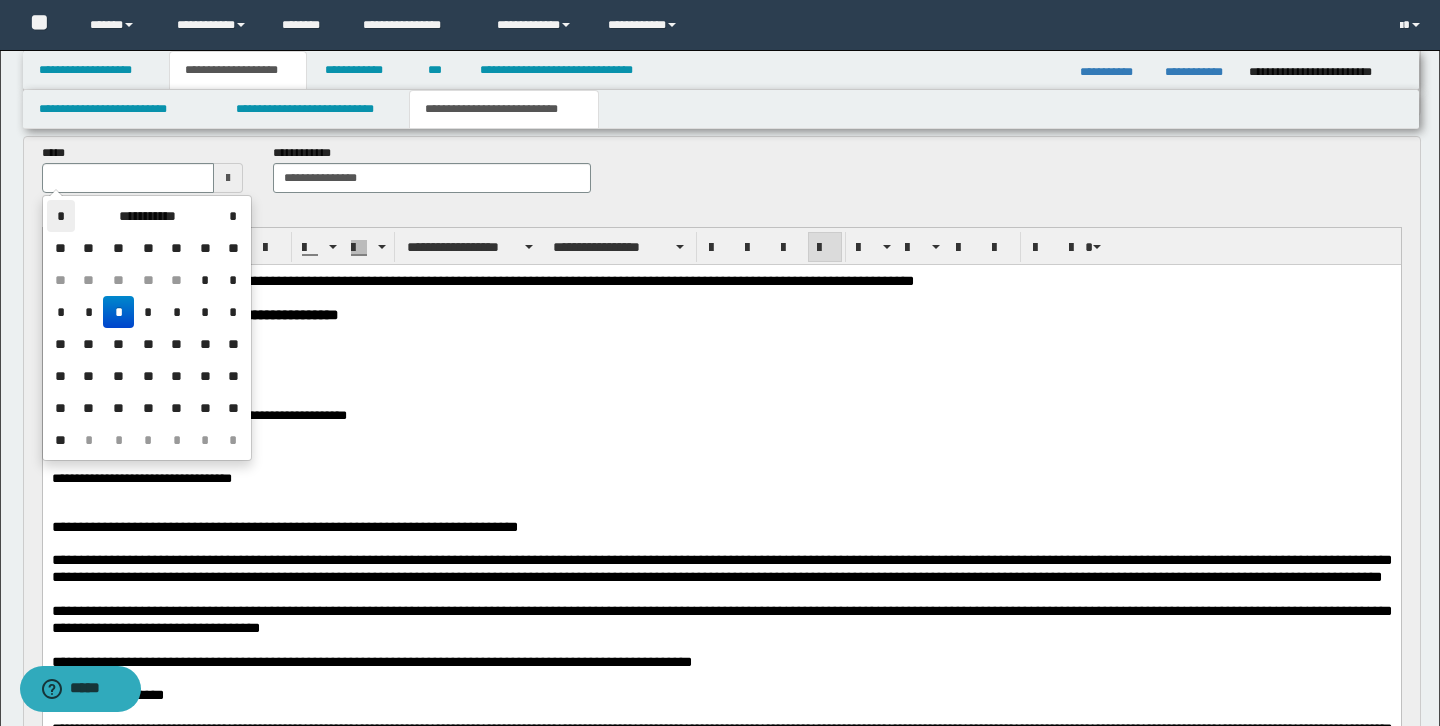 click on "*" at bounding box center (61, 216) 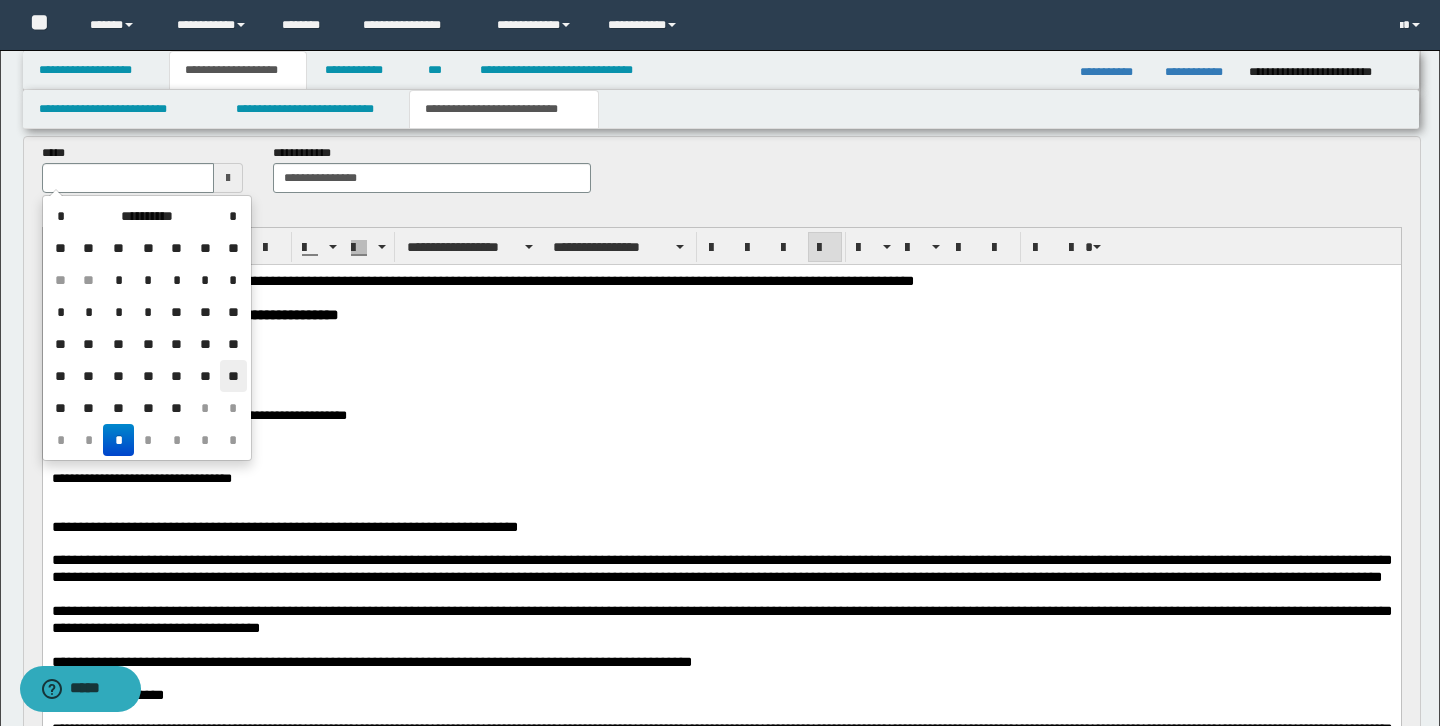 click on "**" at bounding box center (233, 376) 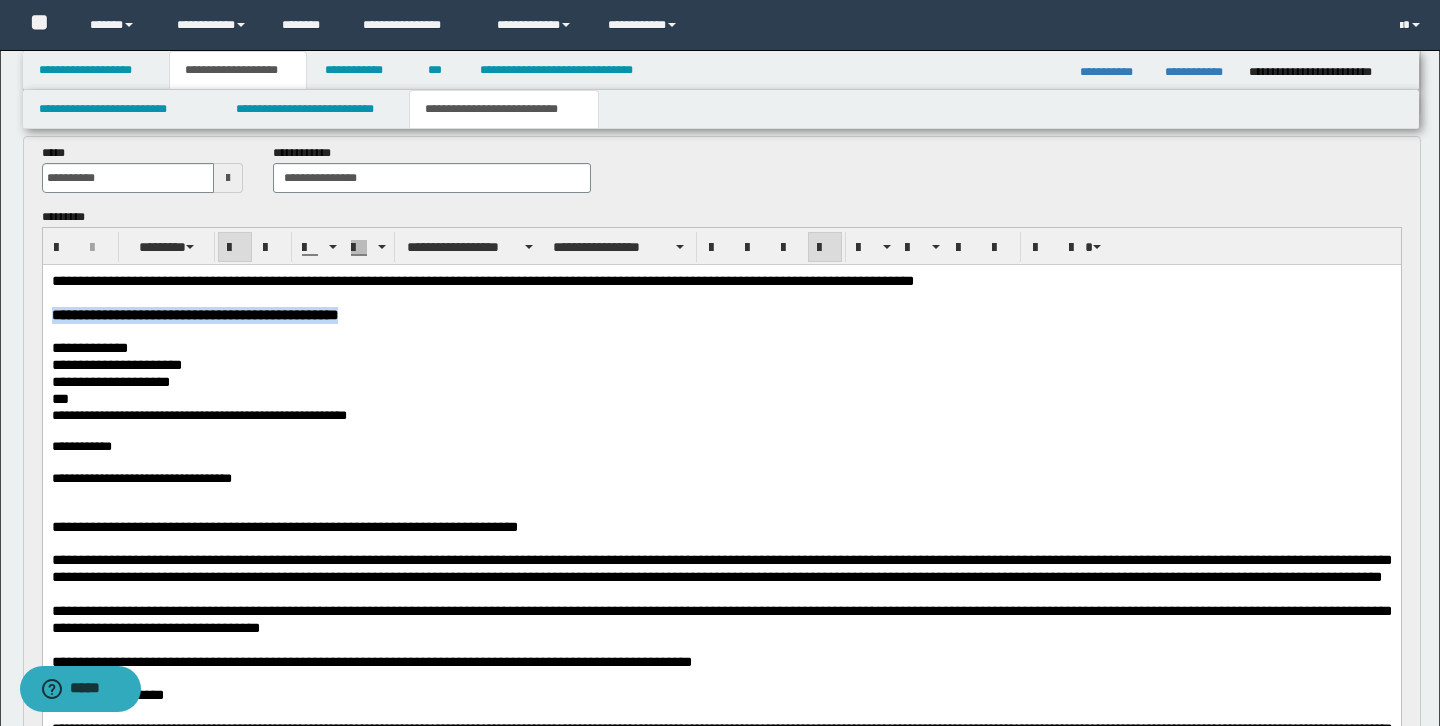 drag, startPoint x: 53, startPoint y: 310, endPoint x: 475, endPoint y: 318, distance: 422.07584 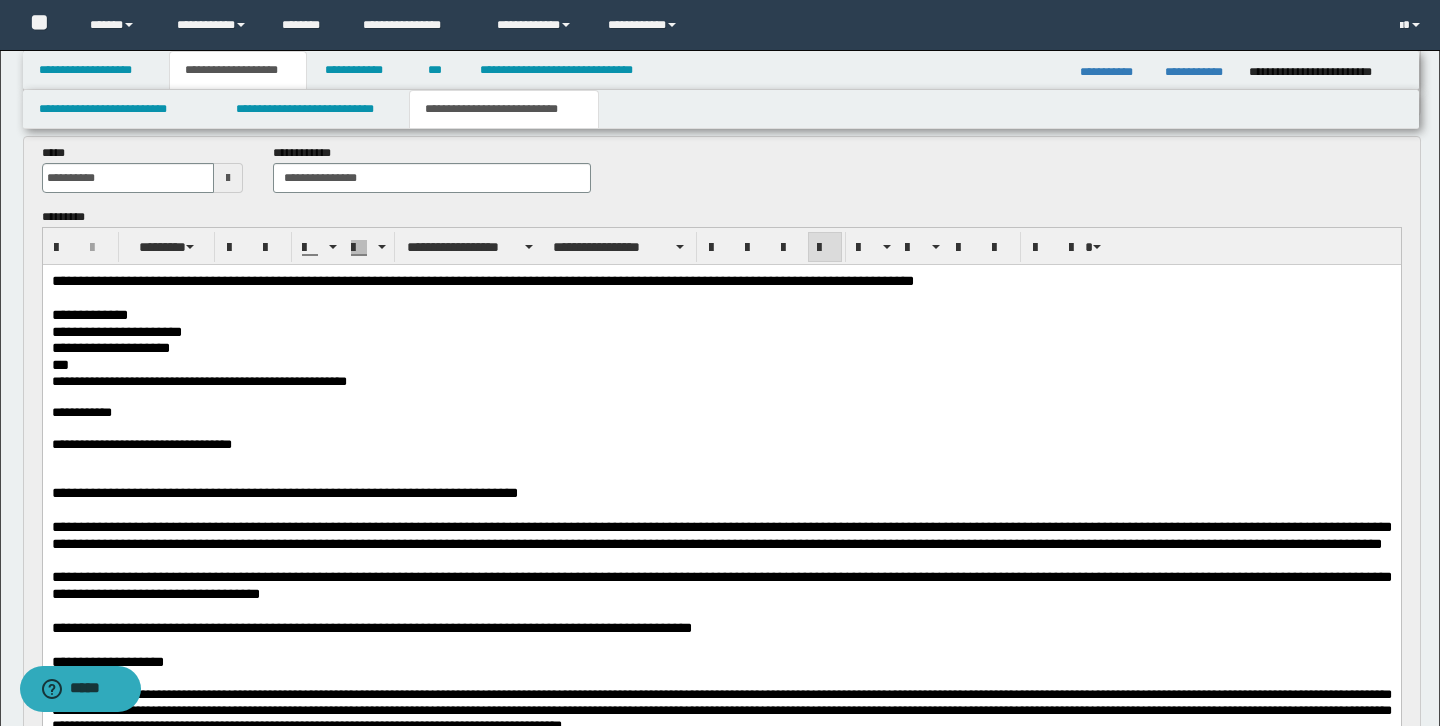 click on "**********" at bounding box center [721, 347] 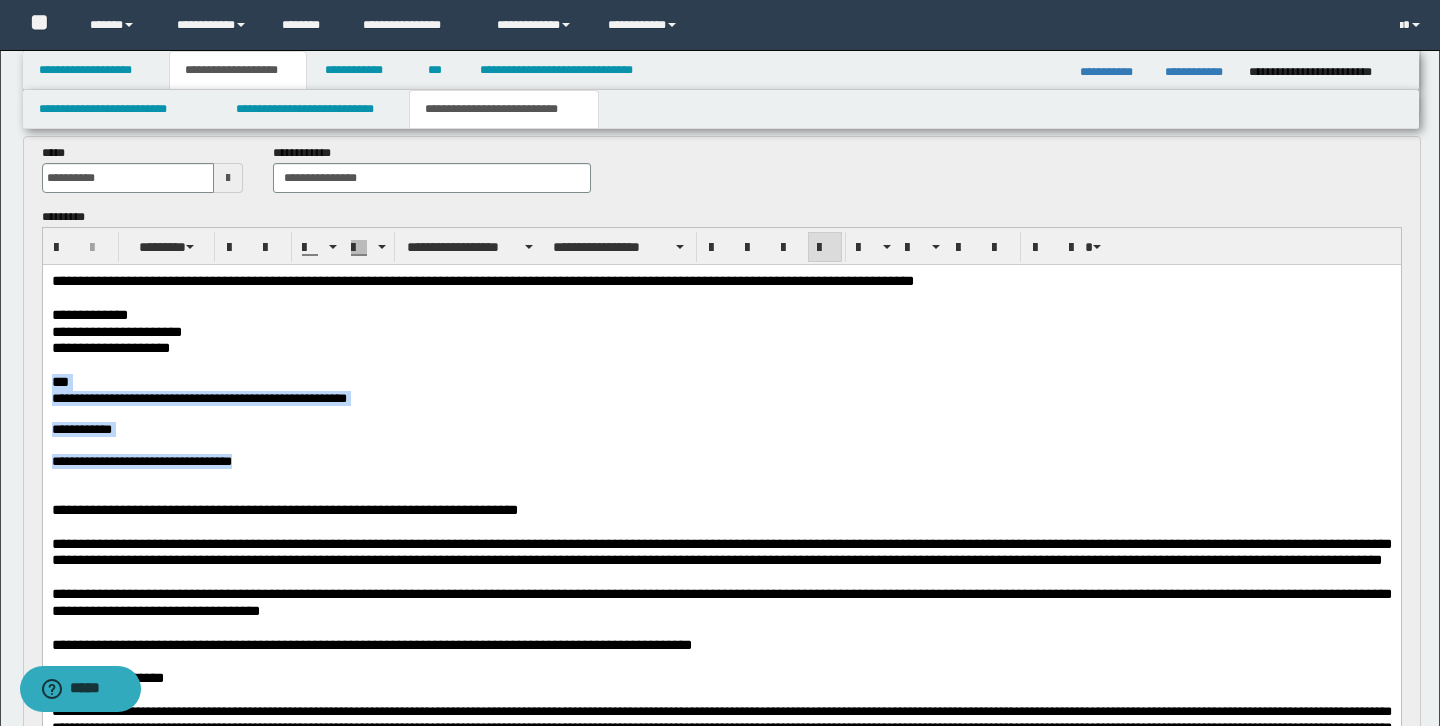 drag, startPoint x: 54, startPoint y: 382, endPoint x: 251, endPoint y: 475, distance: 217.84857 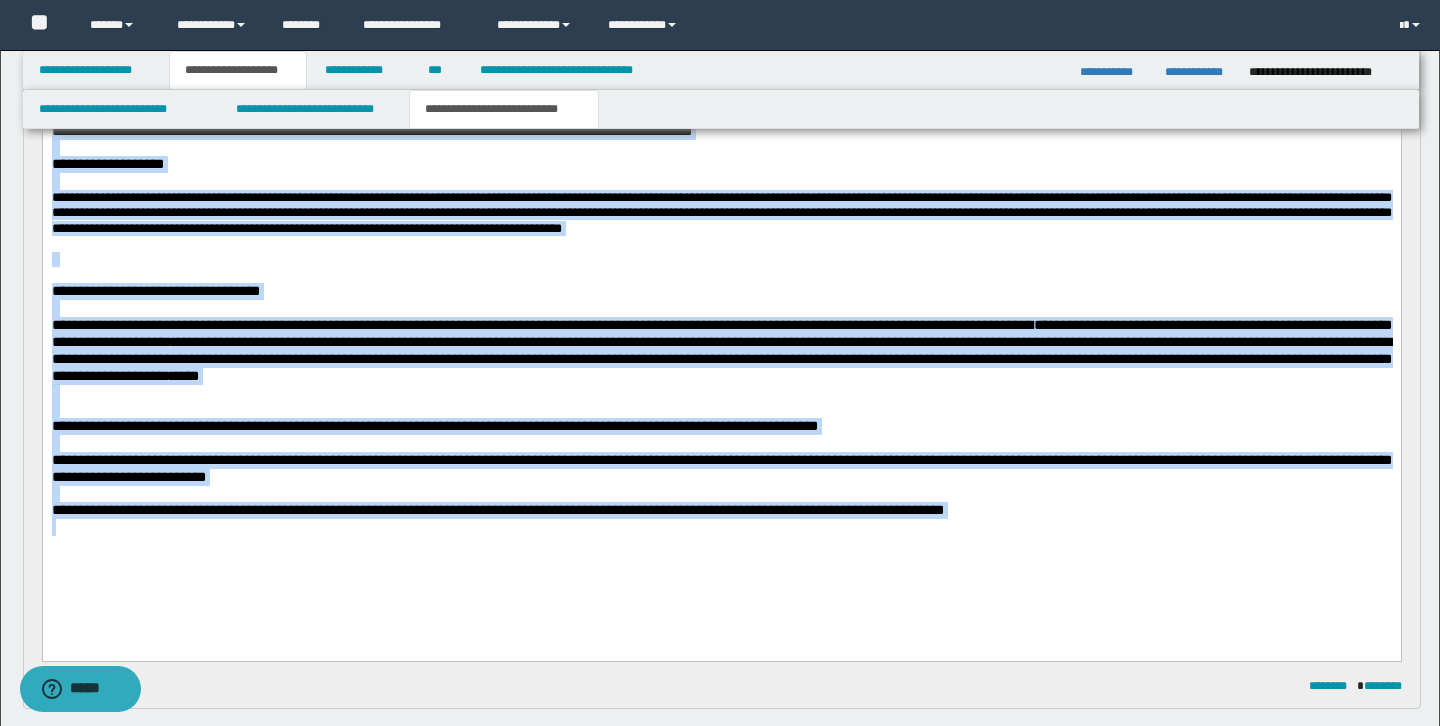 drag, startPoint x: 54, startPoint y: -103, endPoint x: 263, endPoint y: 571, distance: 705.6607 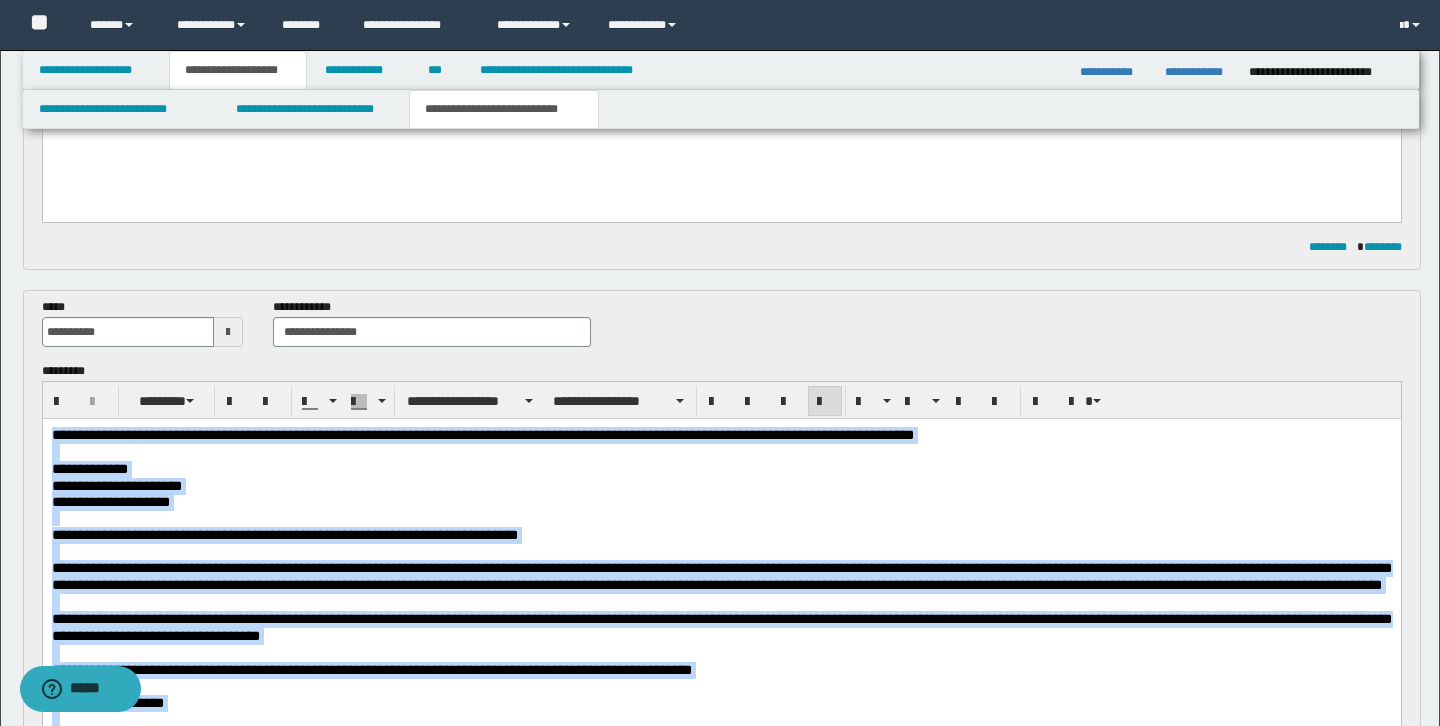 scroll, scrollTop: 352, scrollLeft: 0, axis: vertical 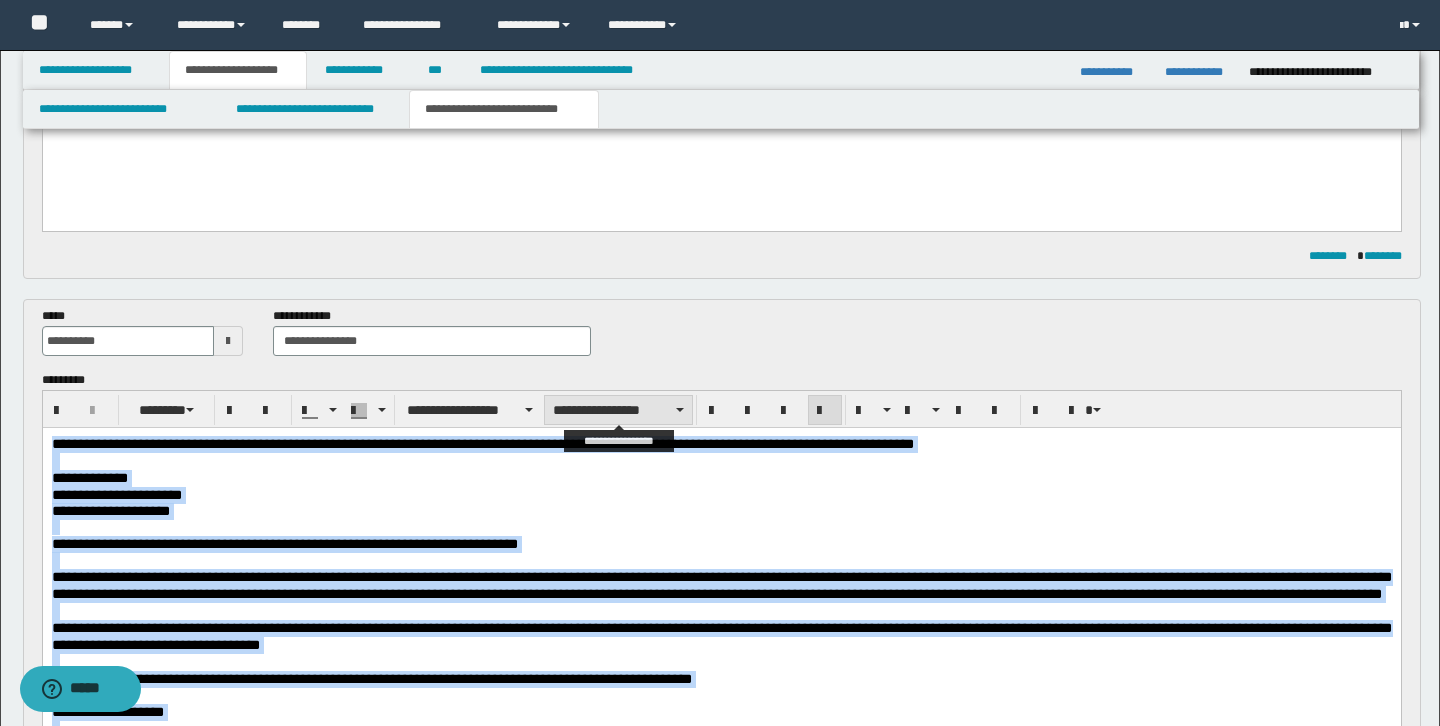 click on "**********" at bounding box center (618, 410) 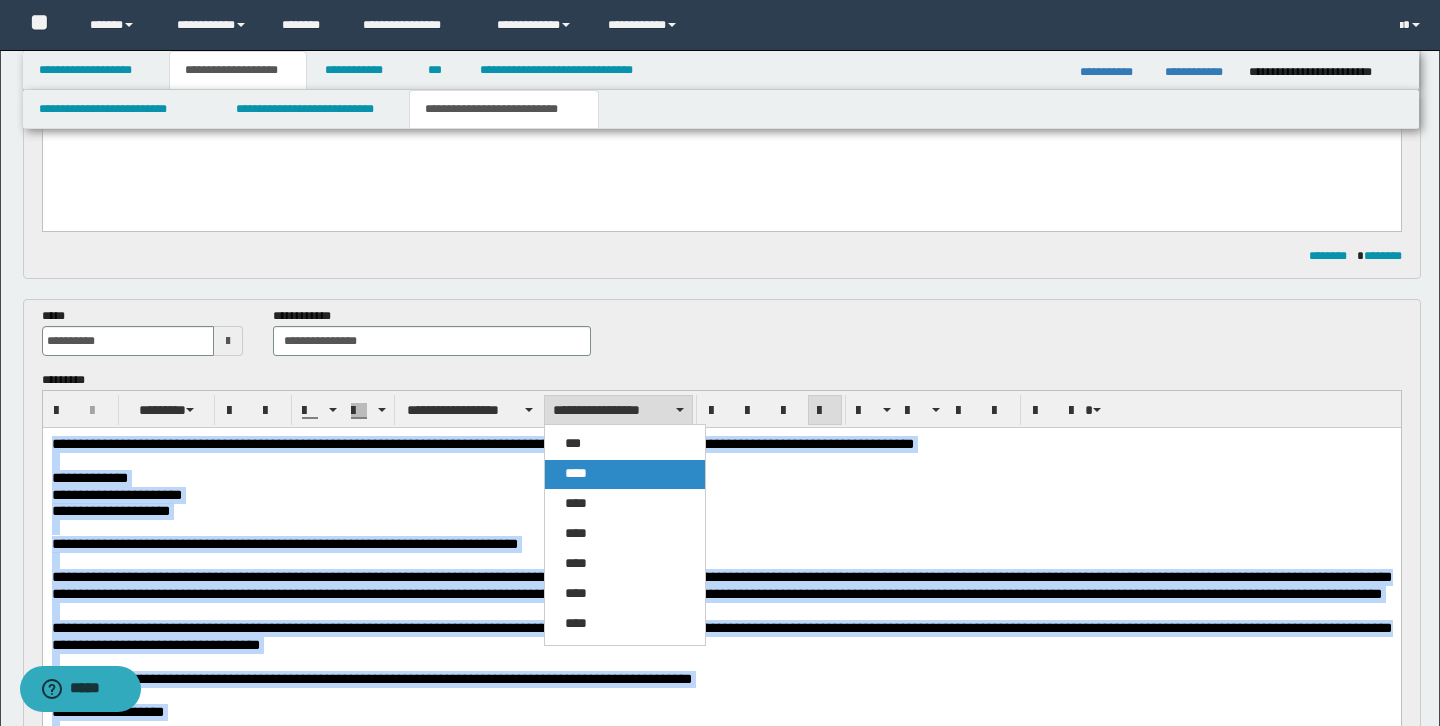 click on "****" at bounding box center (576, 473) 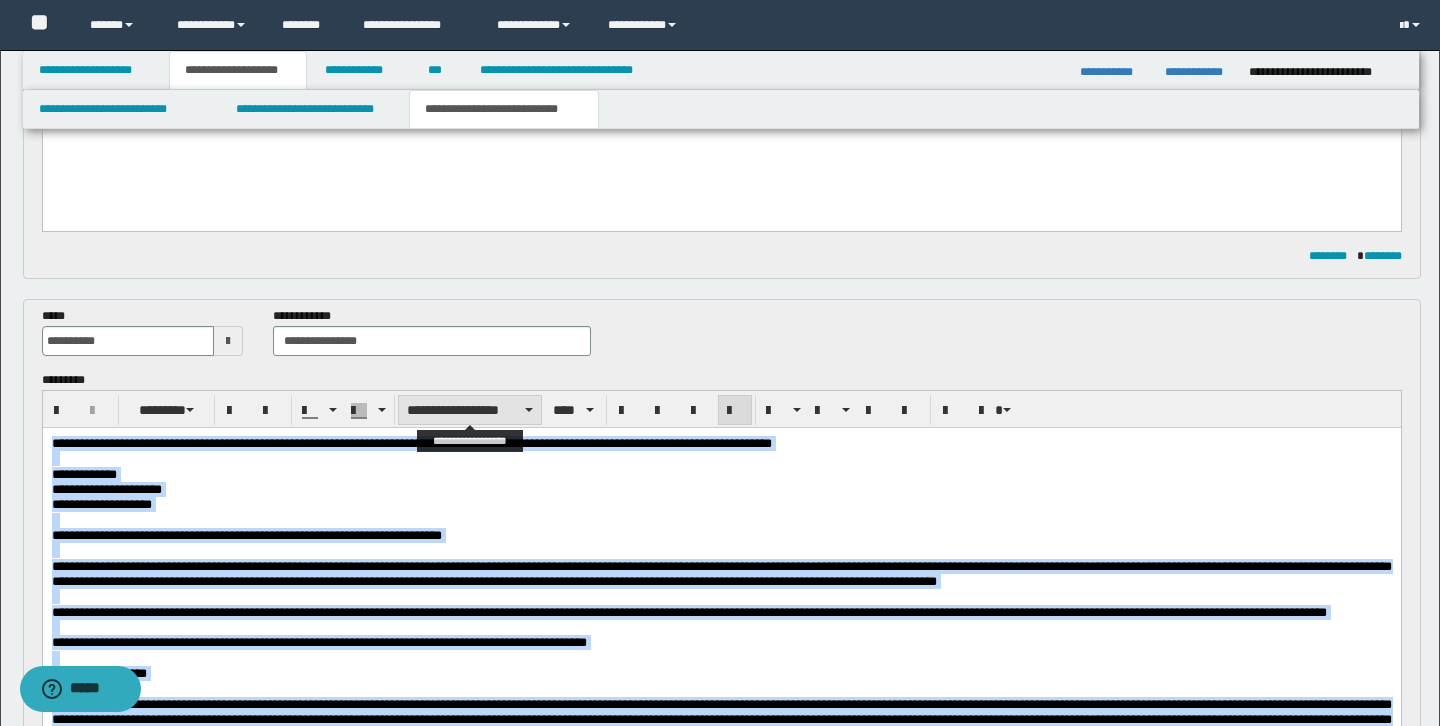 click on "**********" at bounding box center [470, 410] 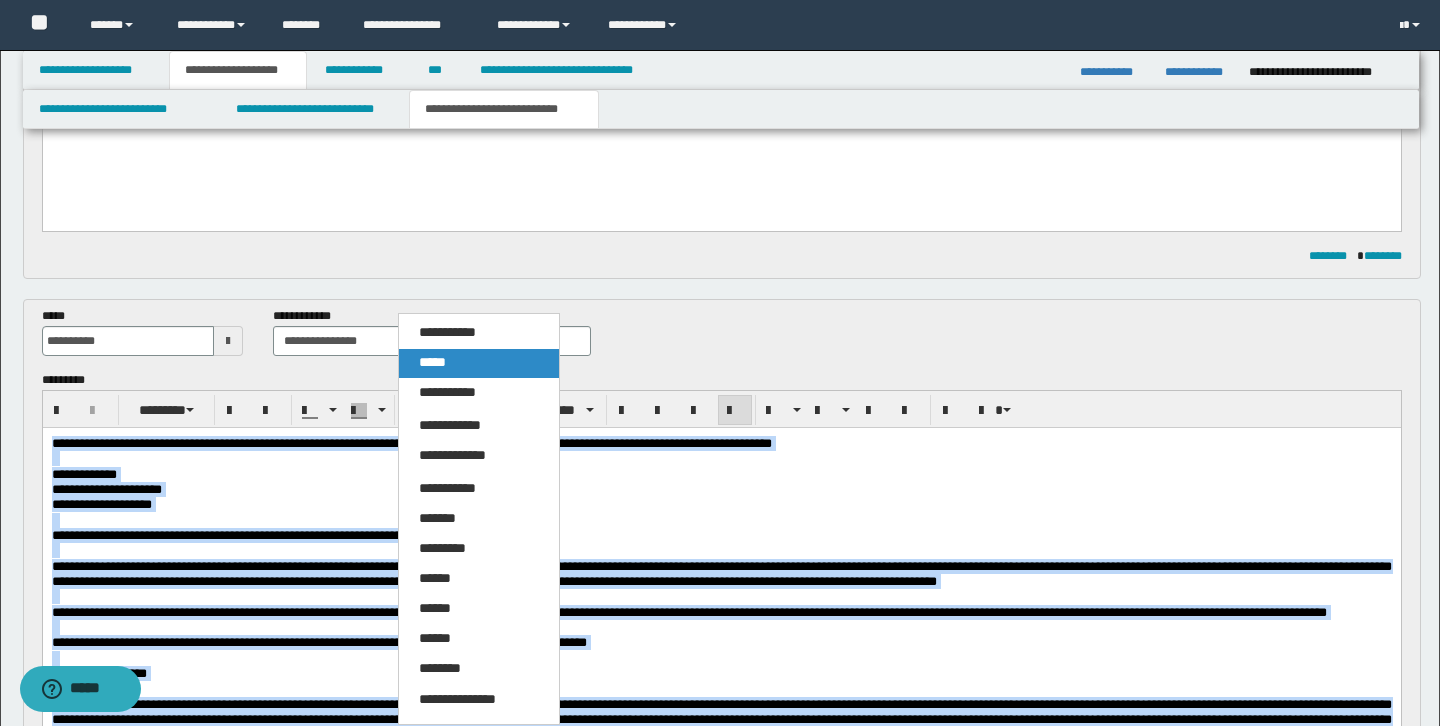 click on "*****" at bounding box center (479, 363) 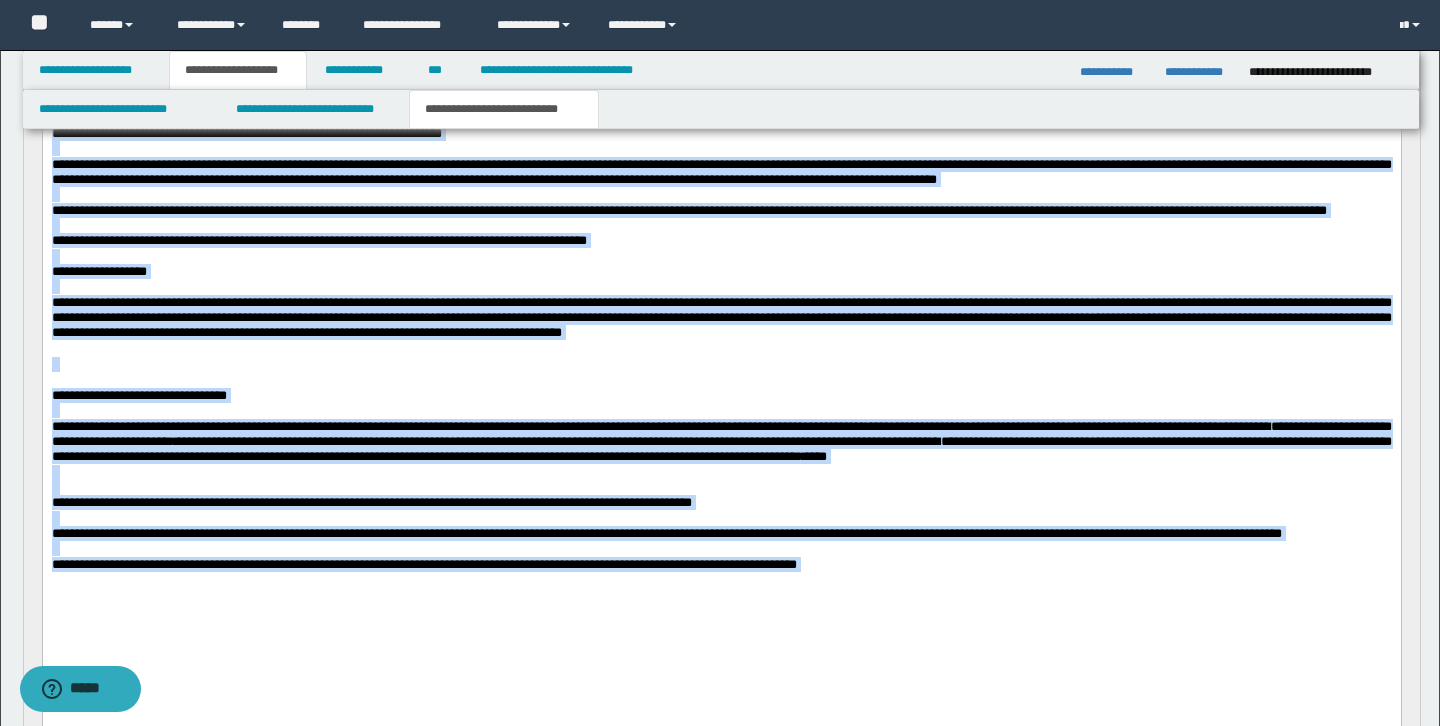 scroll, scrollTop: 756, scrollLeft: 0, axis: vertical 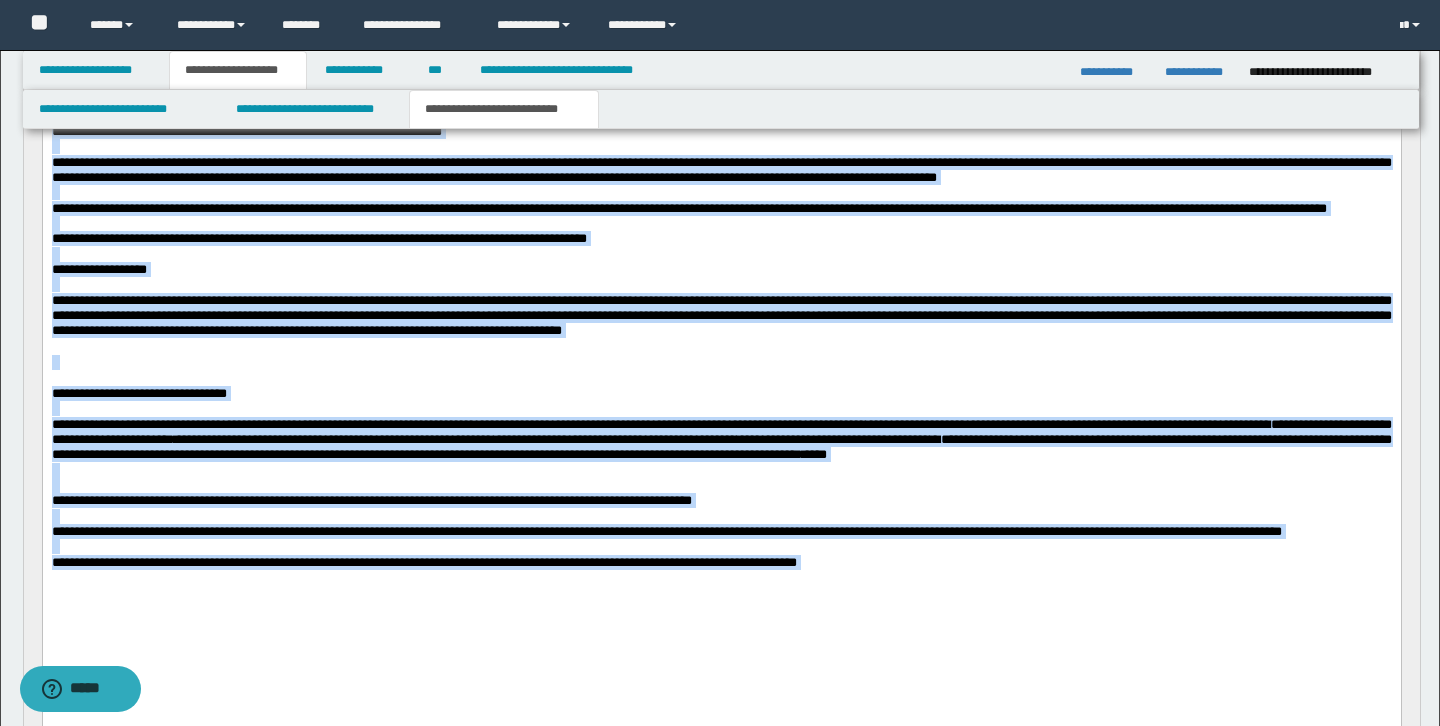 click on "**********" at bounding box center (721, 332) 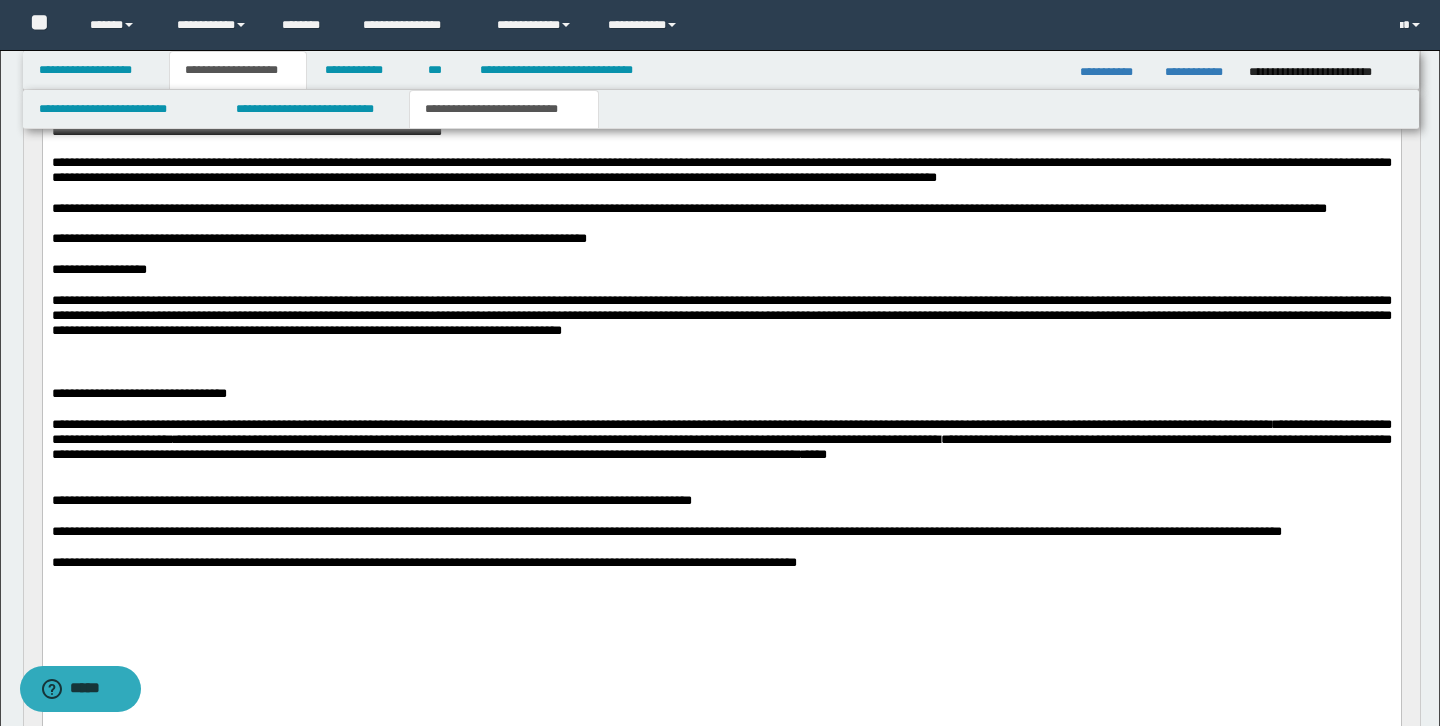 click at bounding box center [721, 361] 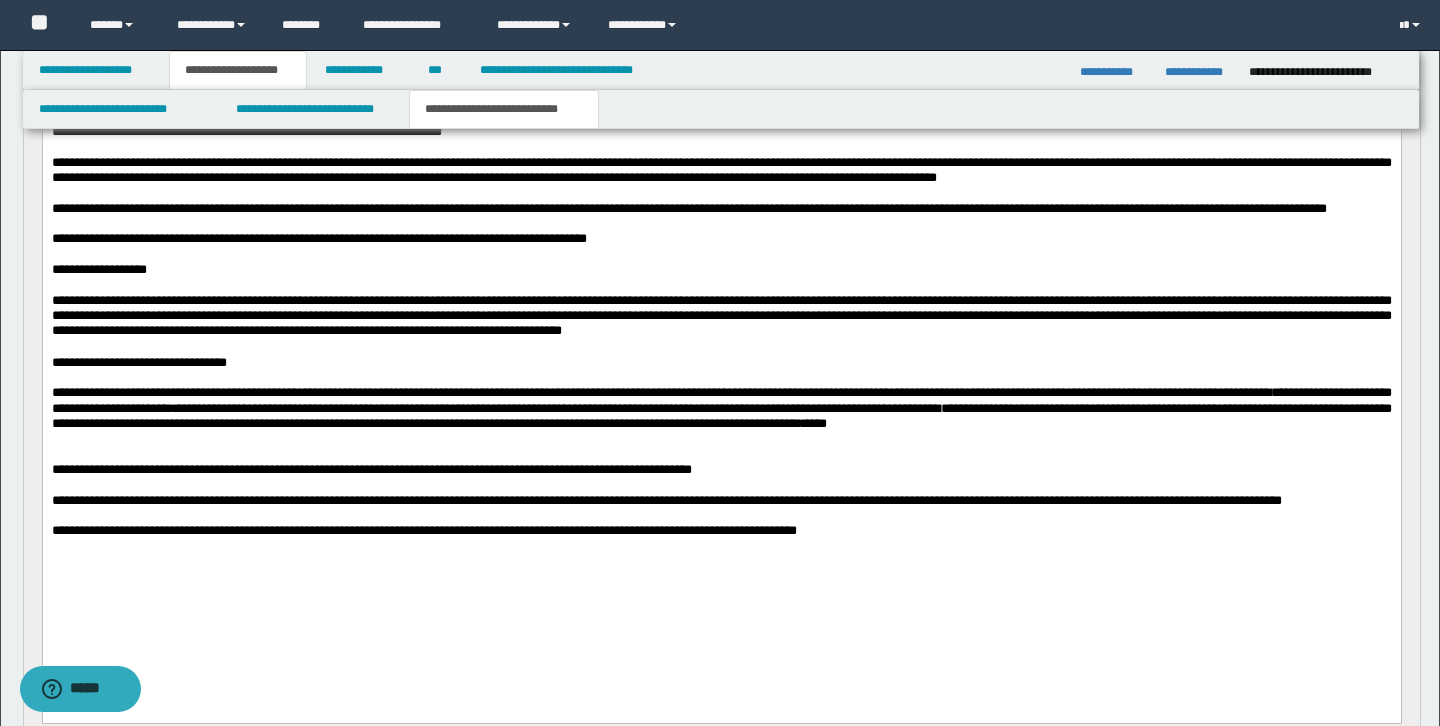 click on "**********" at bounding box center (721, 317) 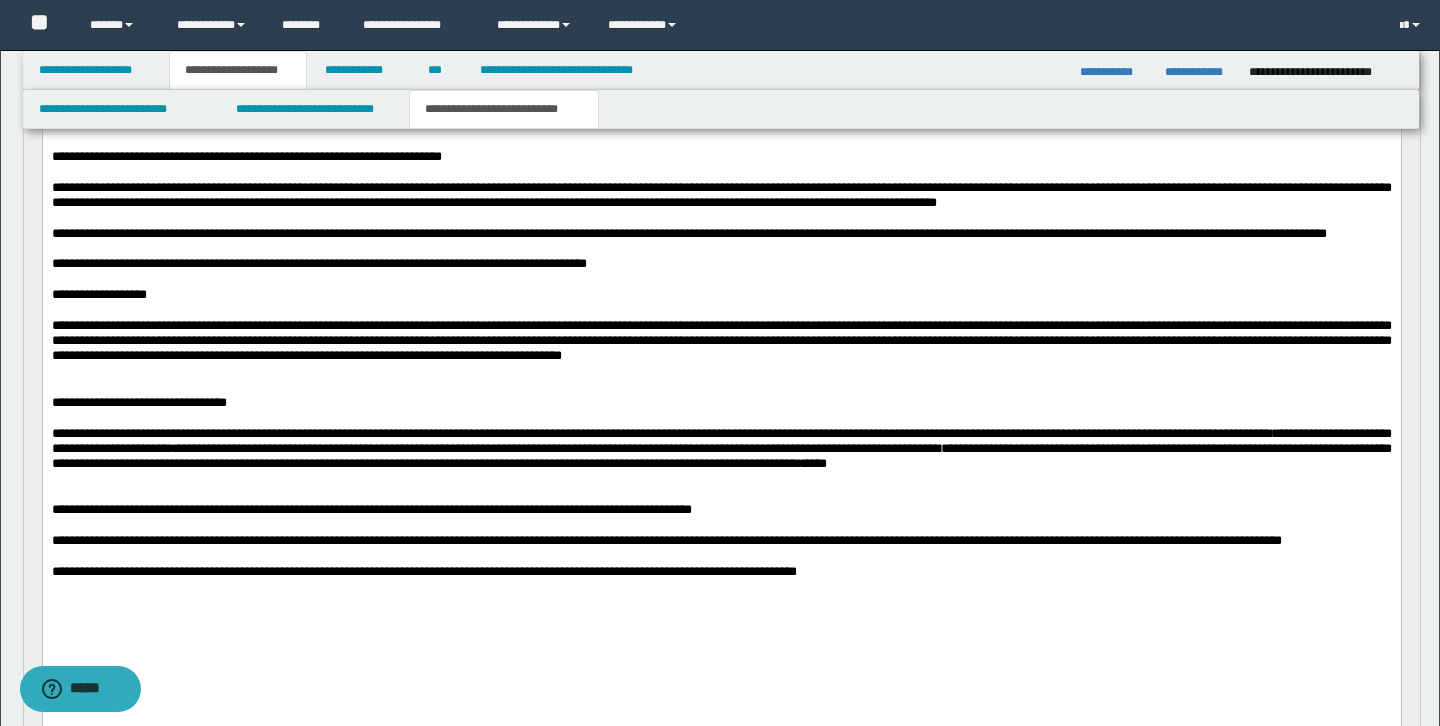 scroll, scrollTop: 734, scrollLeft: 0, axis: vertical 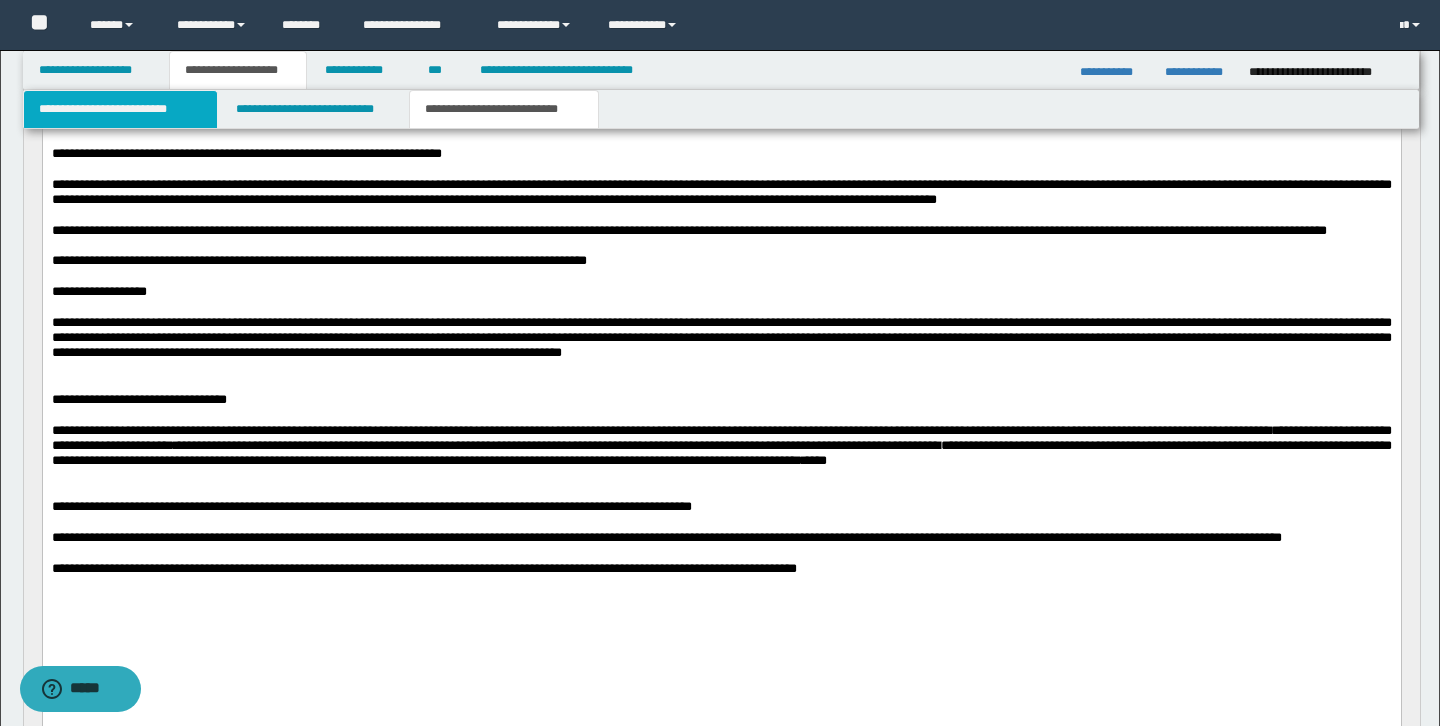 click on "**********" at bounding box center (120, 109) 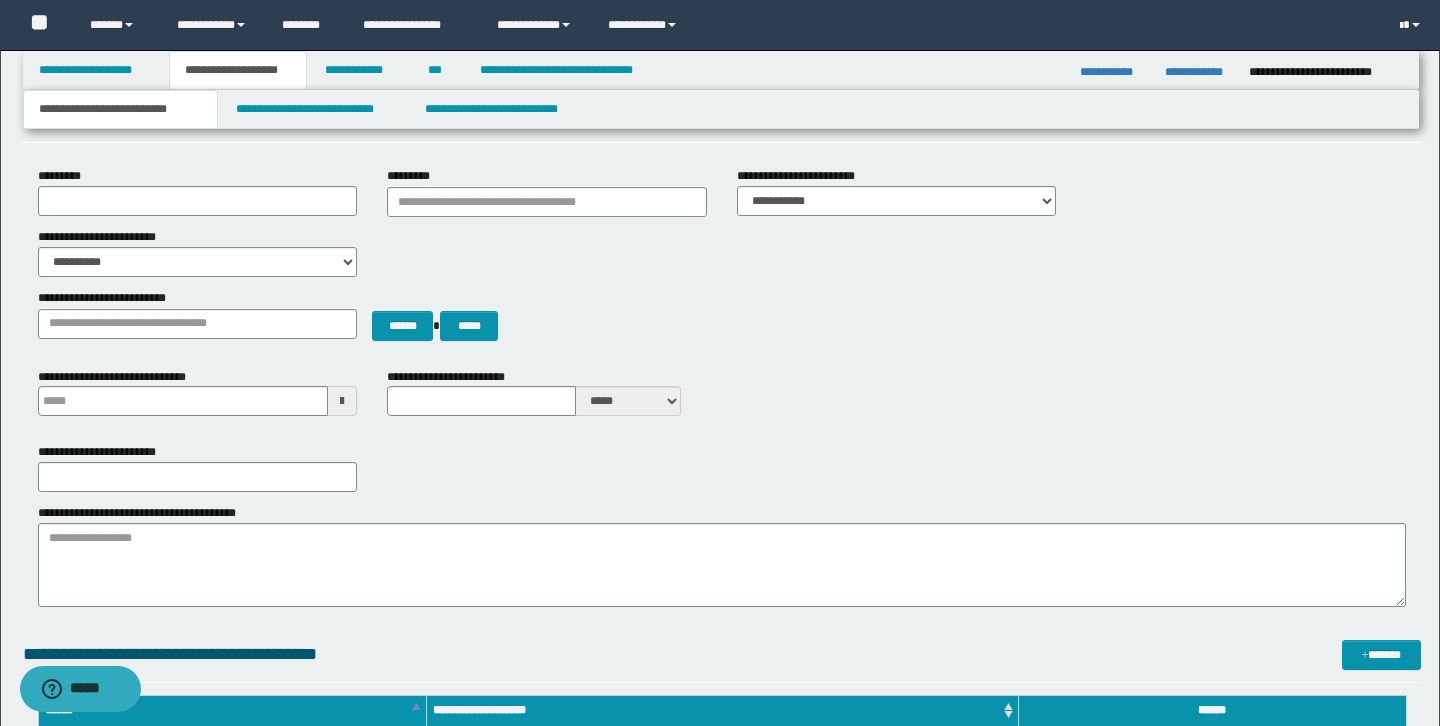 scroll, scrollTop: 0, scrollLeft: 0, axis: both 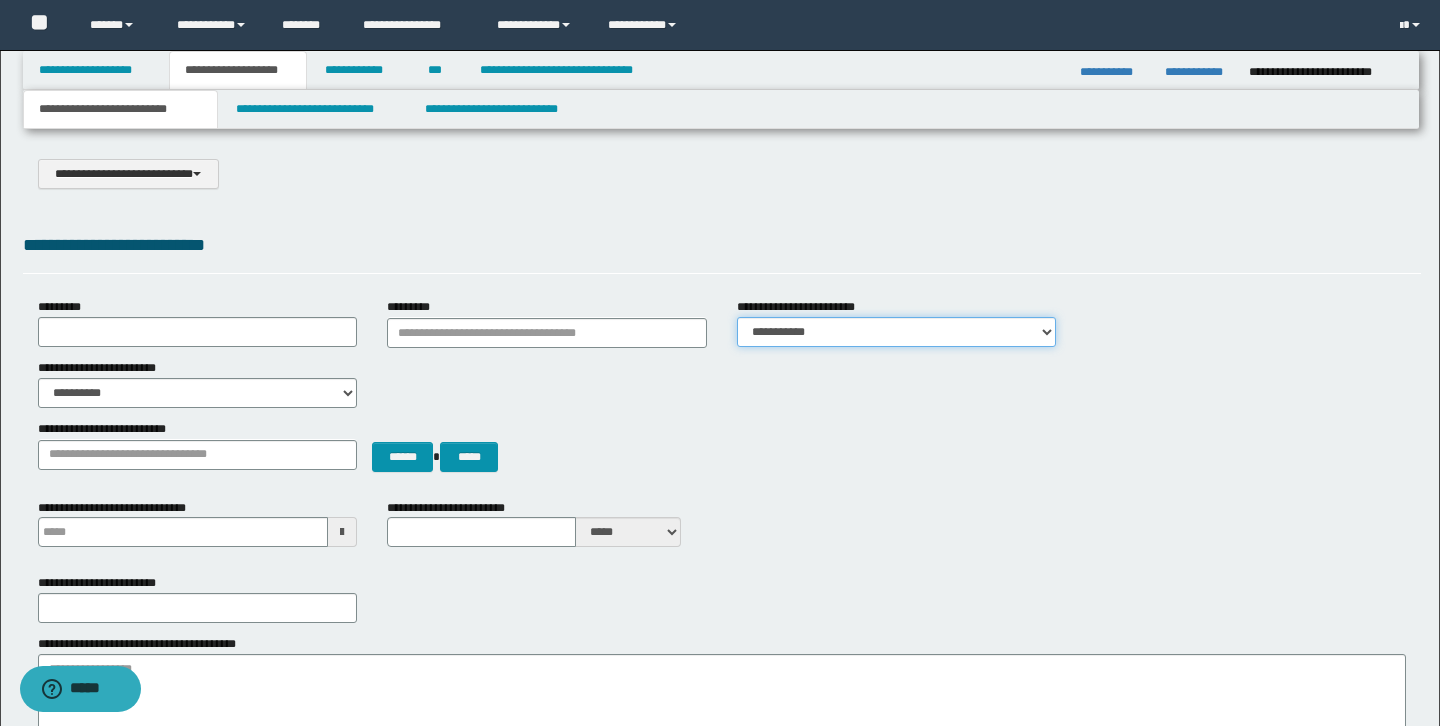 click on "**********" at bounding box center [897, 332] 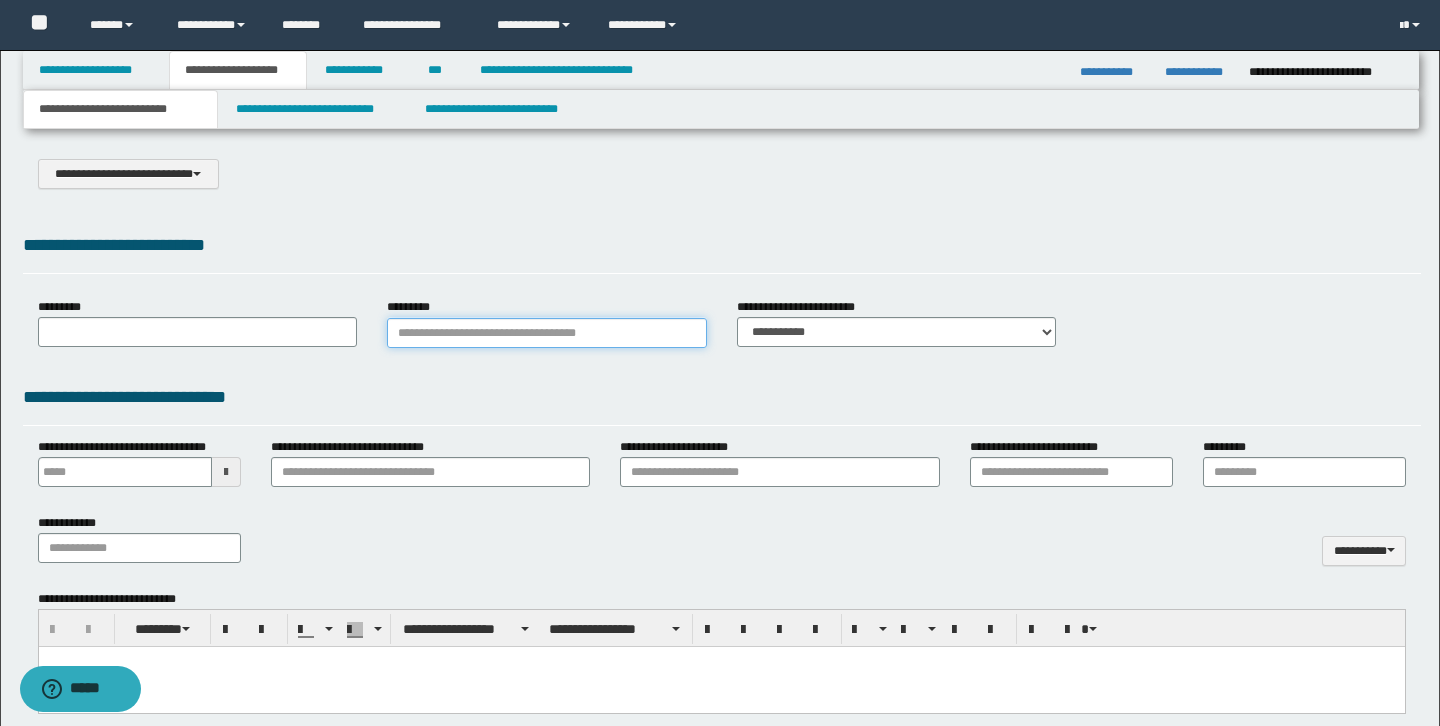 click on "*********" at bounding box center [547, 333] 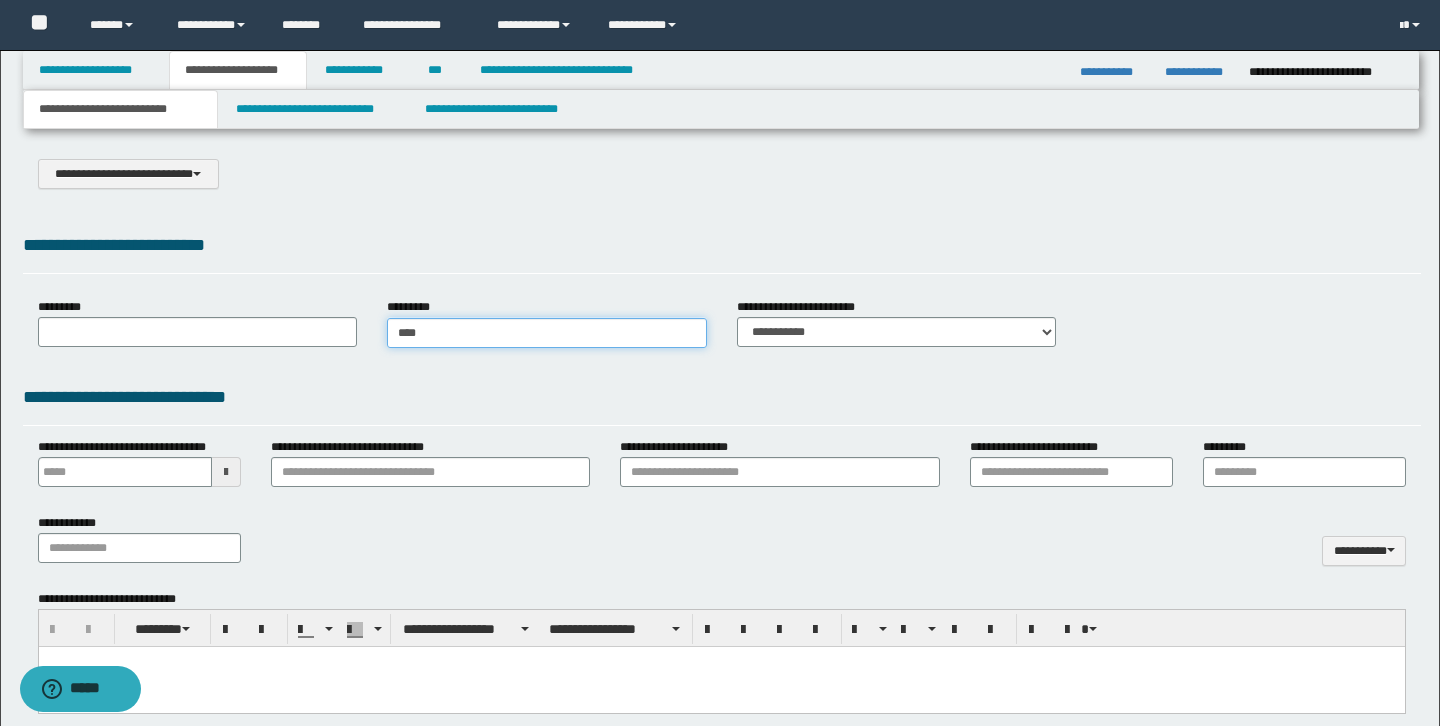 type on "*****" 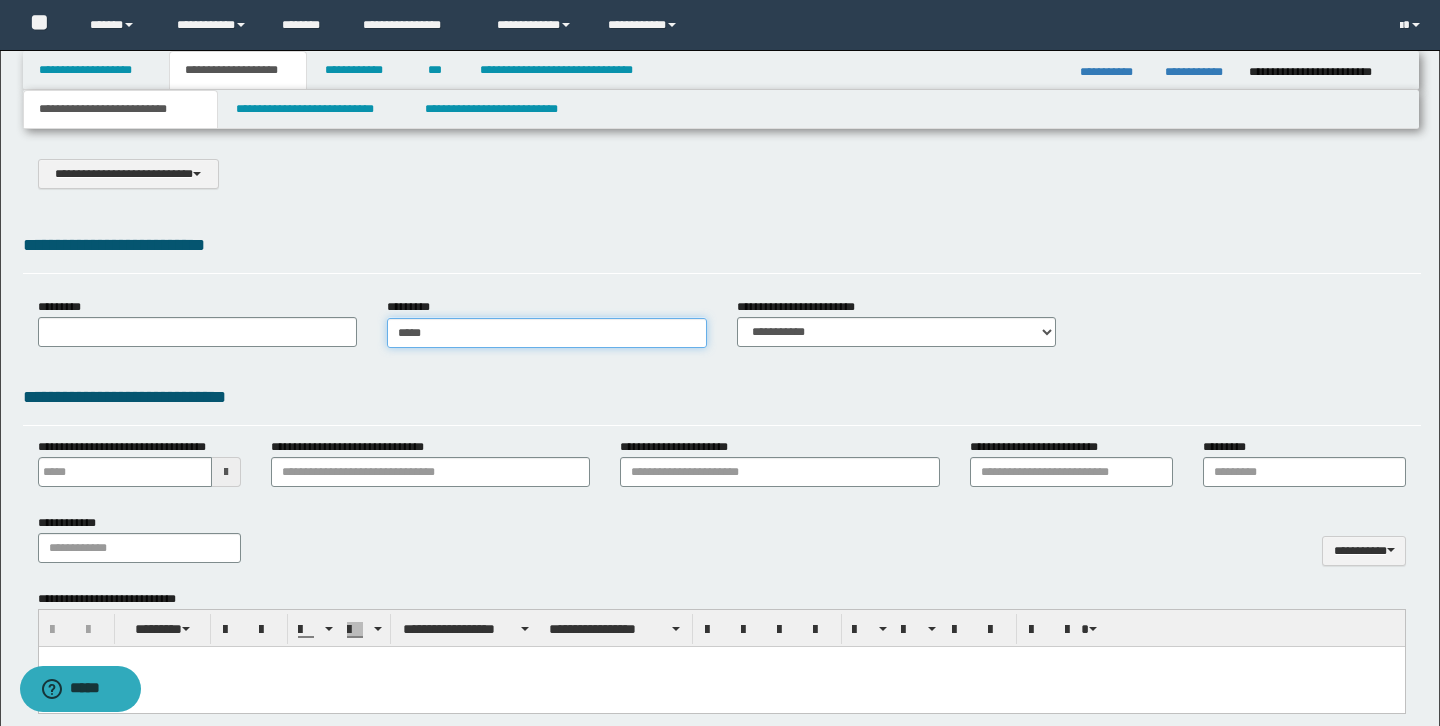 type on "**********" 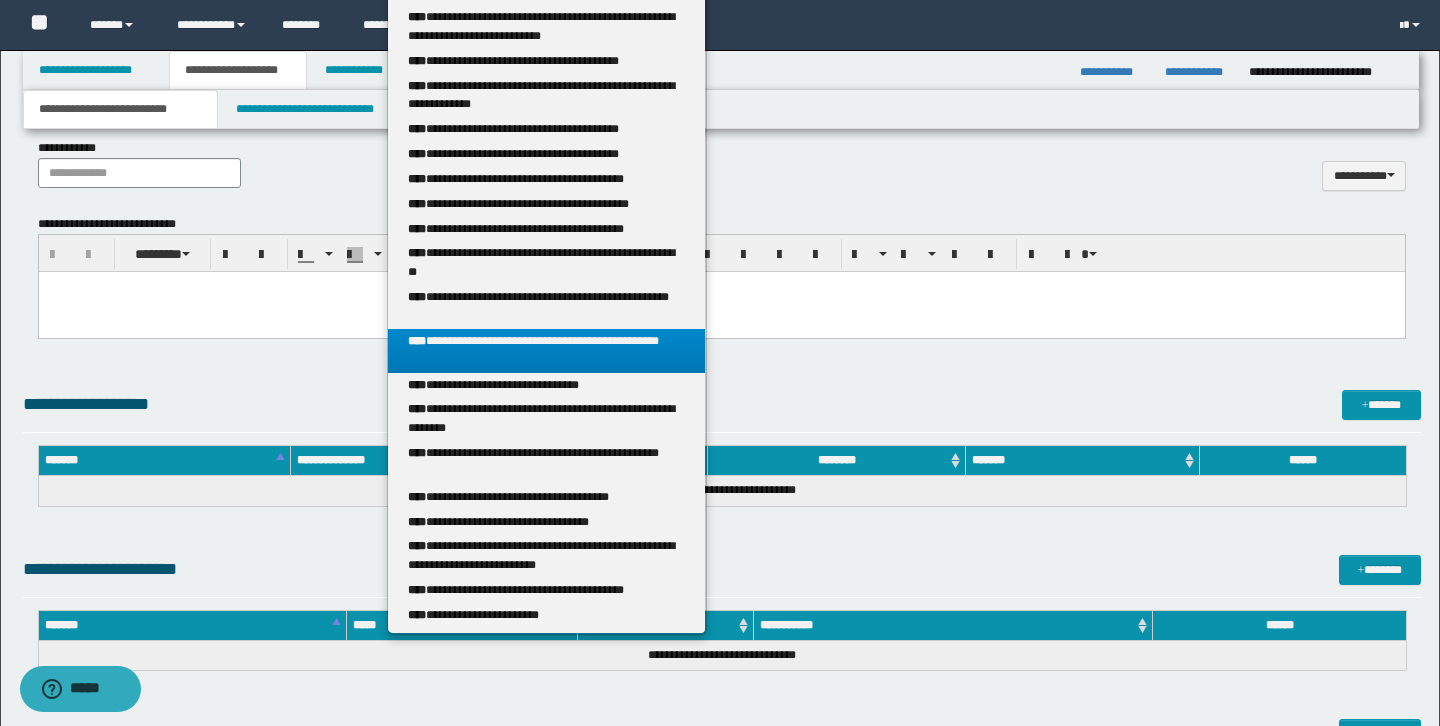 scroll, scrollTop: 395, scrollLeft: 0, axis: vertical 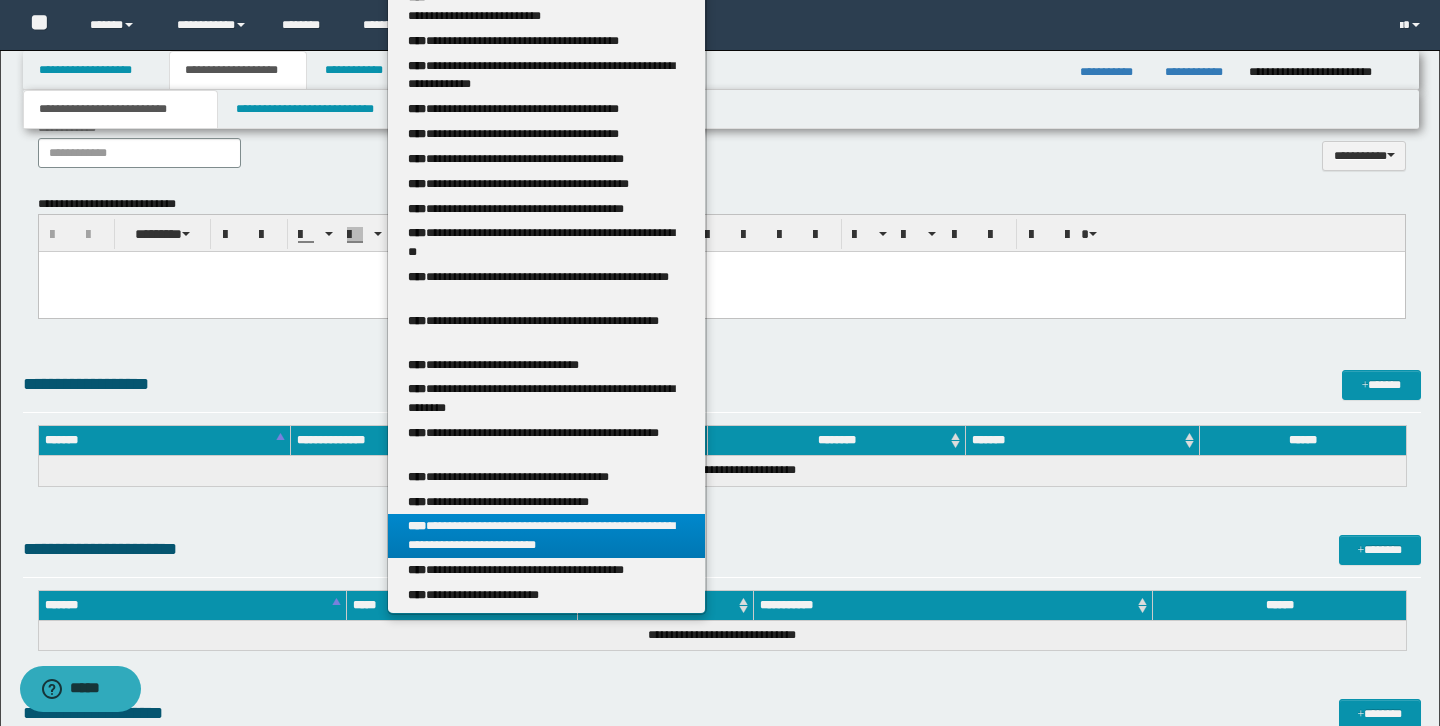 type on "*****" 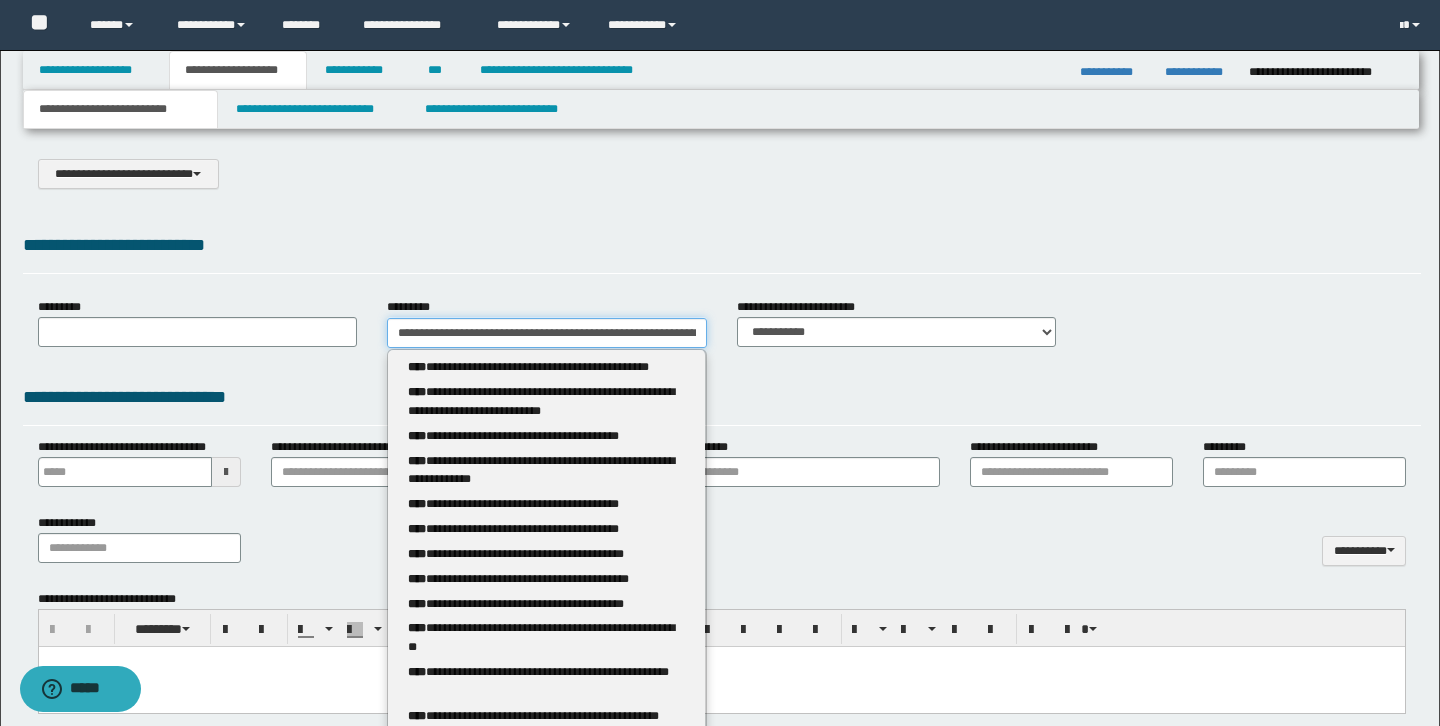 scroll, scrollTop: 0, scrollLeft: 137, axis: horizontal 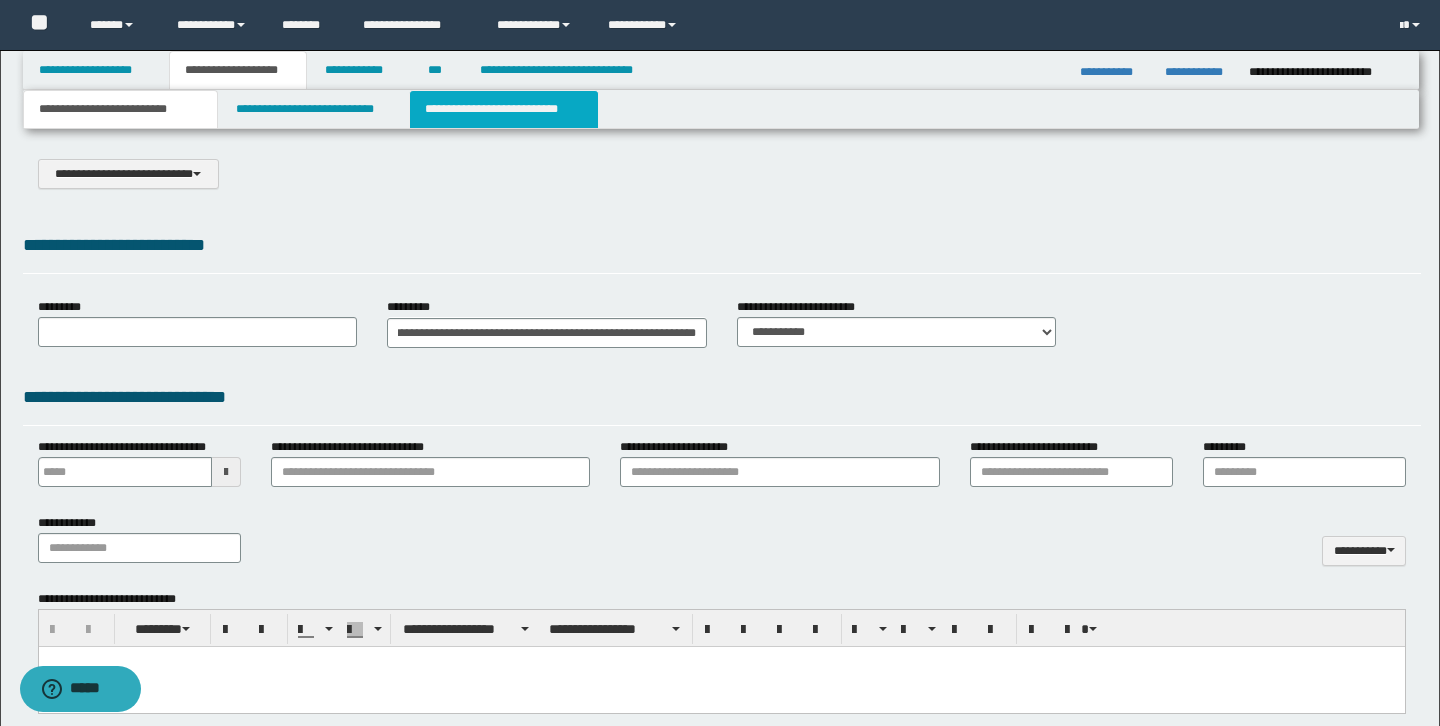 click on "**********" at bounding box center (504, 109) 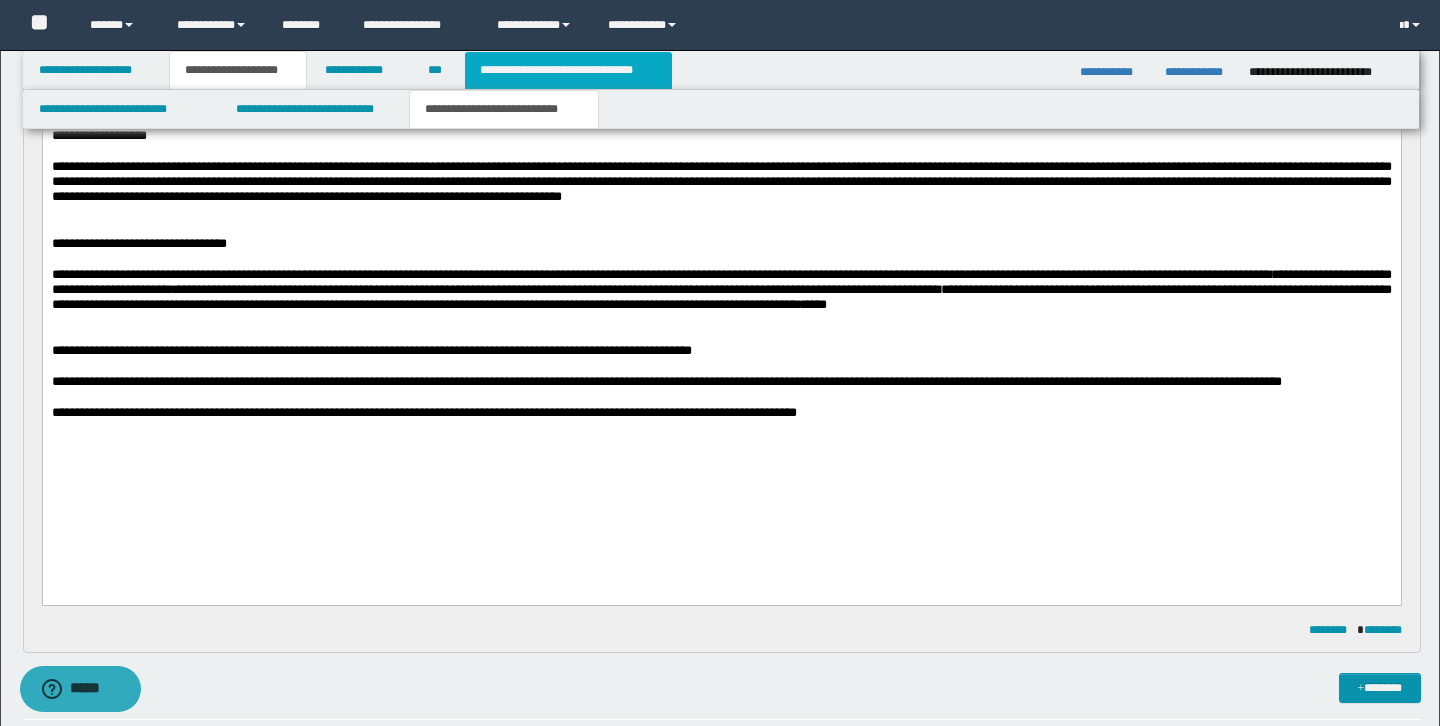 click on "**********" at bounding box center (568, 70) 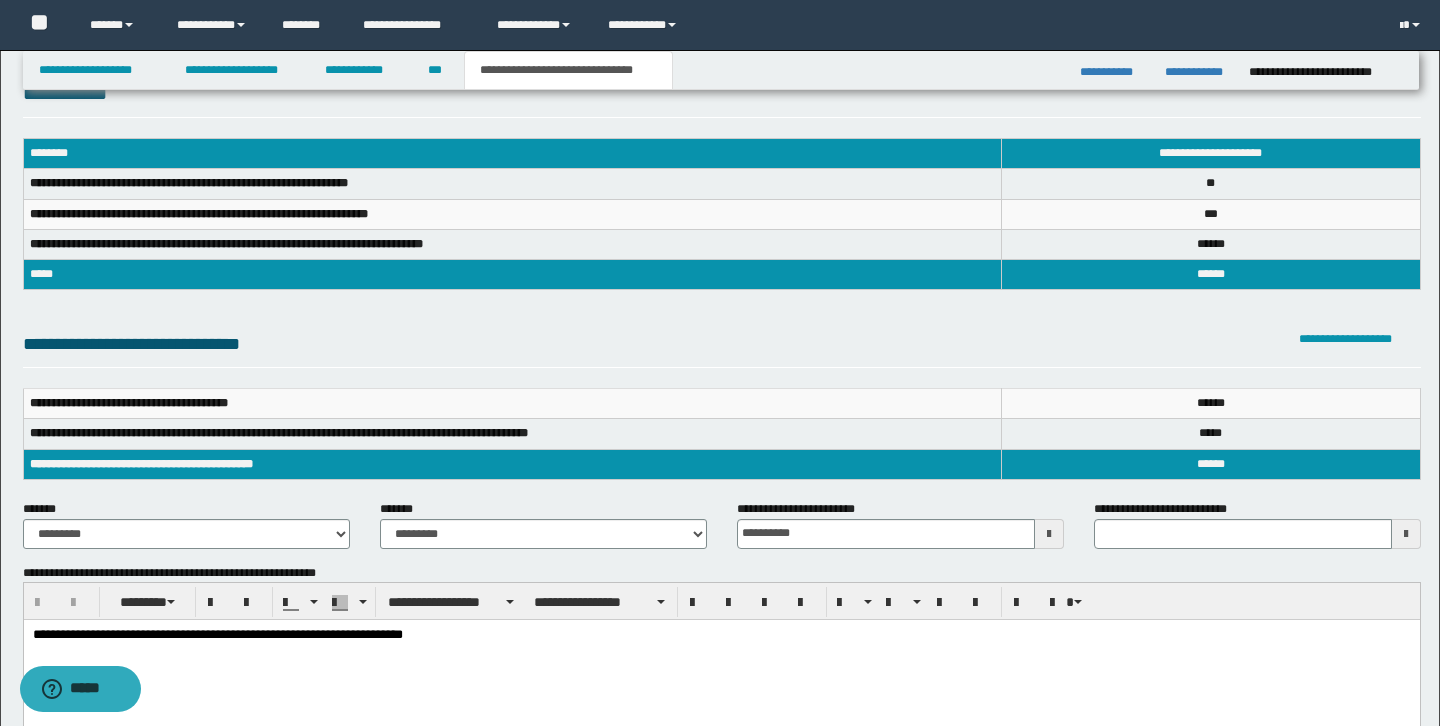 scroll, scrollTop: 61, scrollLeft: 0, axis: vertical 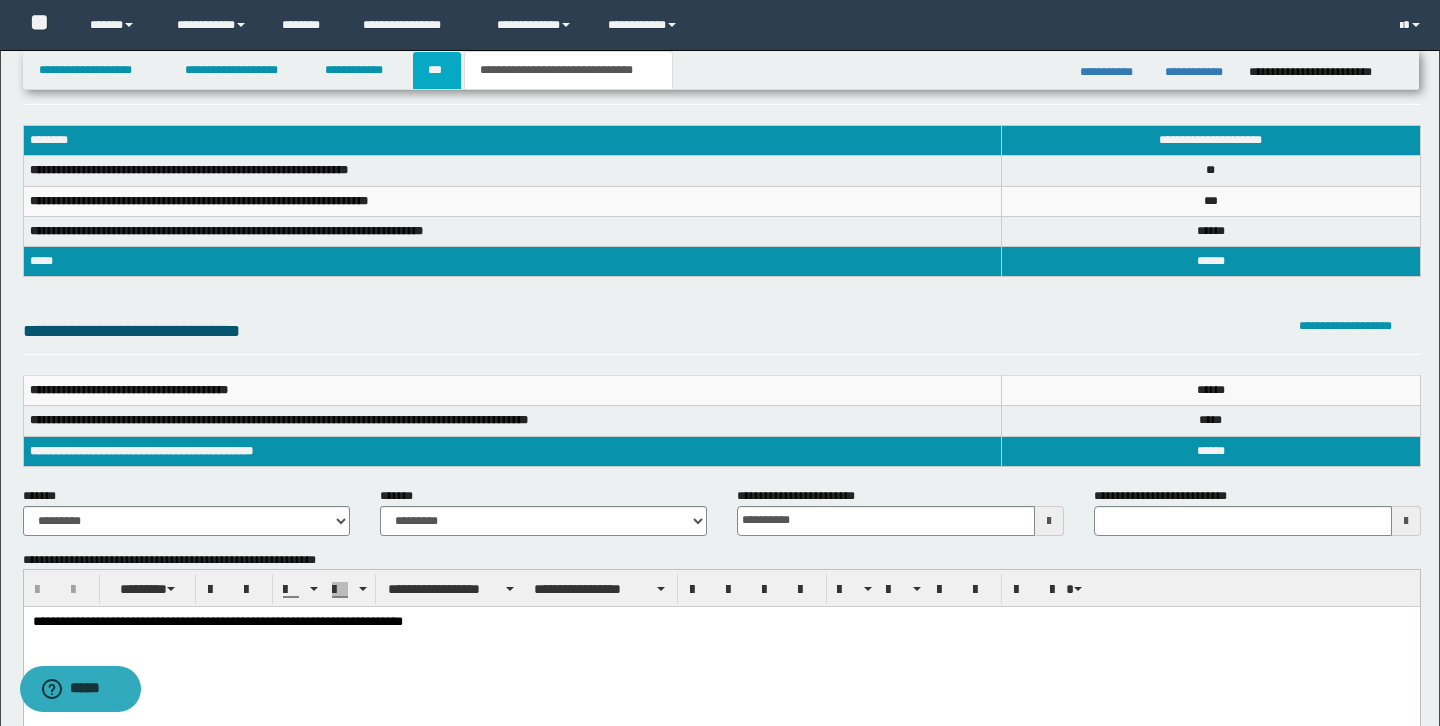 click on "***" at bounding box center [437, 70] 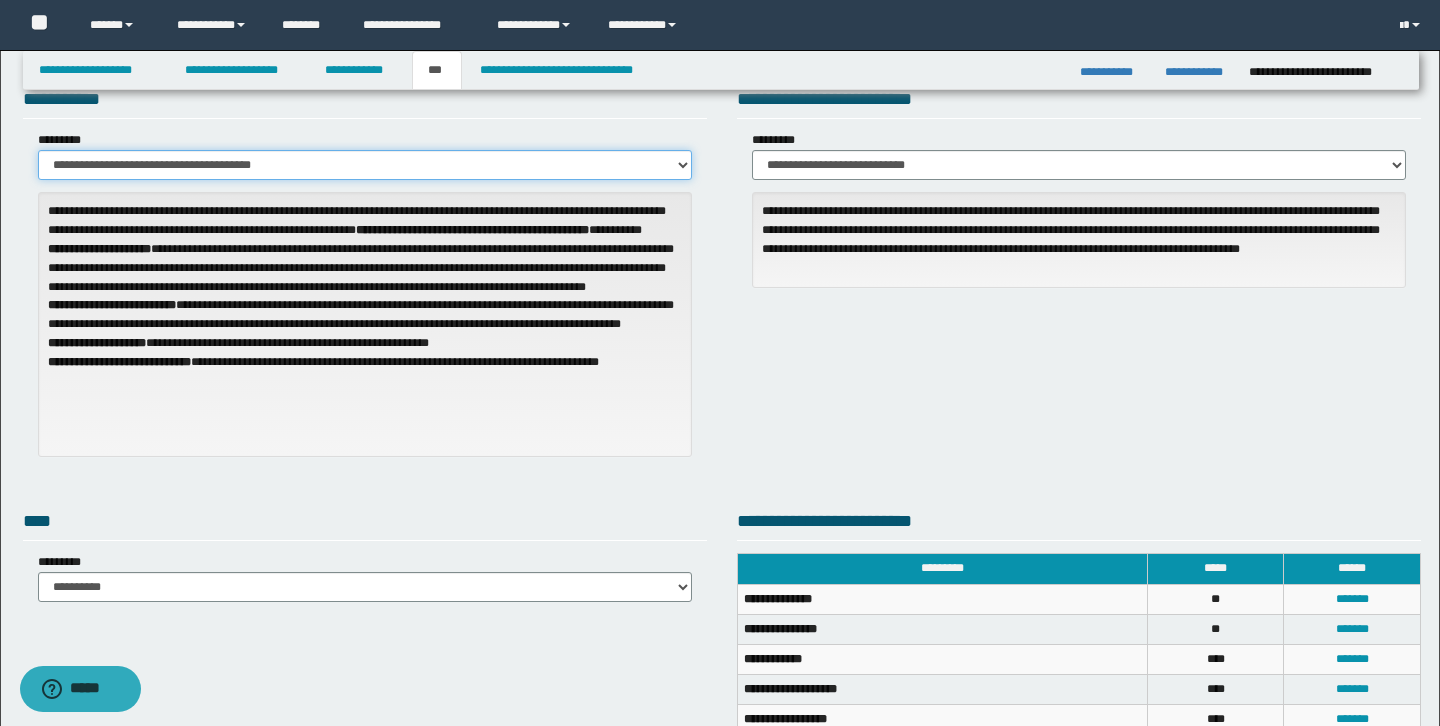 click on "**********" at bounding box center (365, 165) 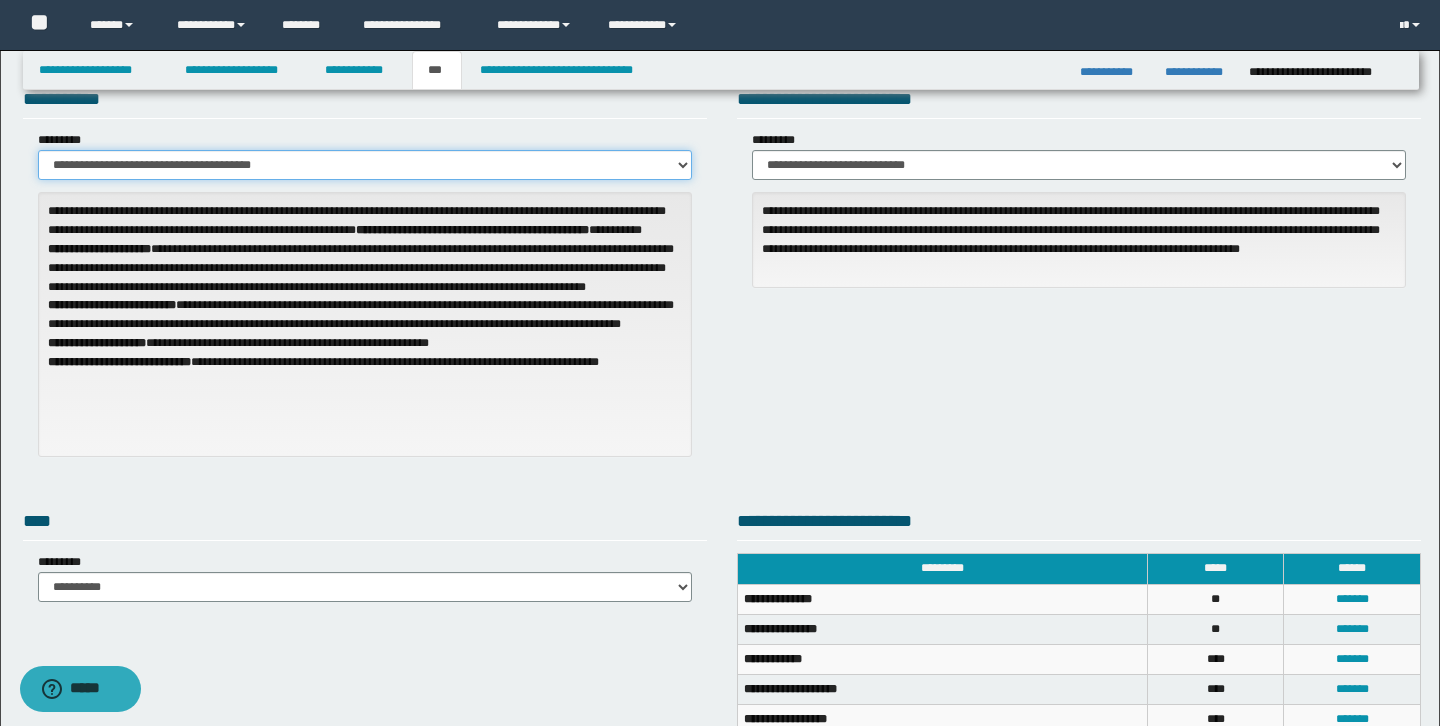 select on "**" 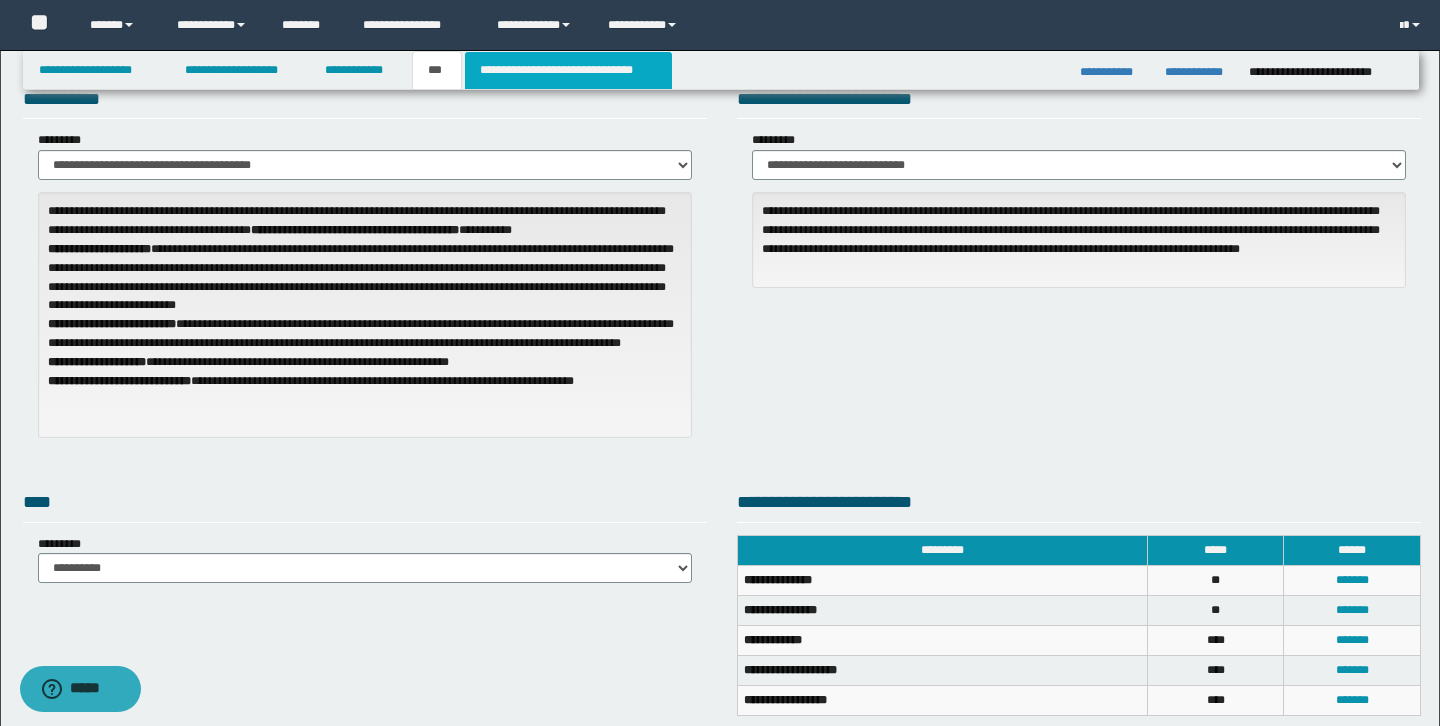 click on "**********" at bounding box center (568, 70) 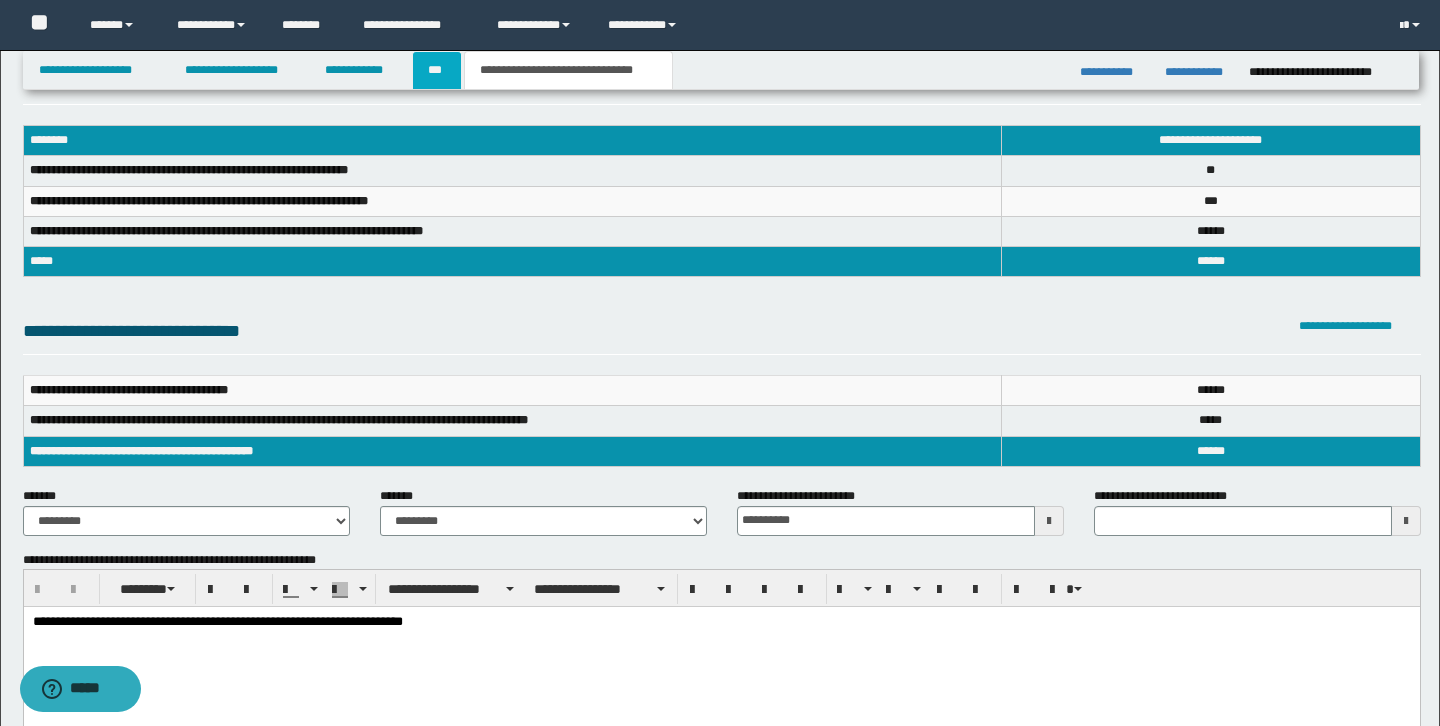 click on "***" at bounding box center [437, 70] 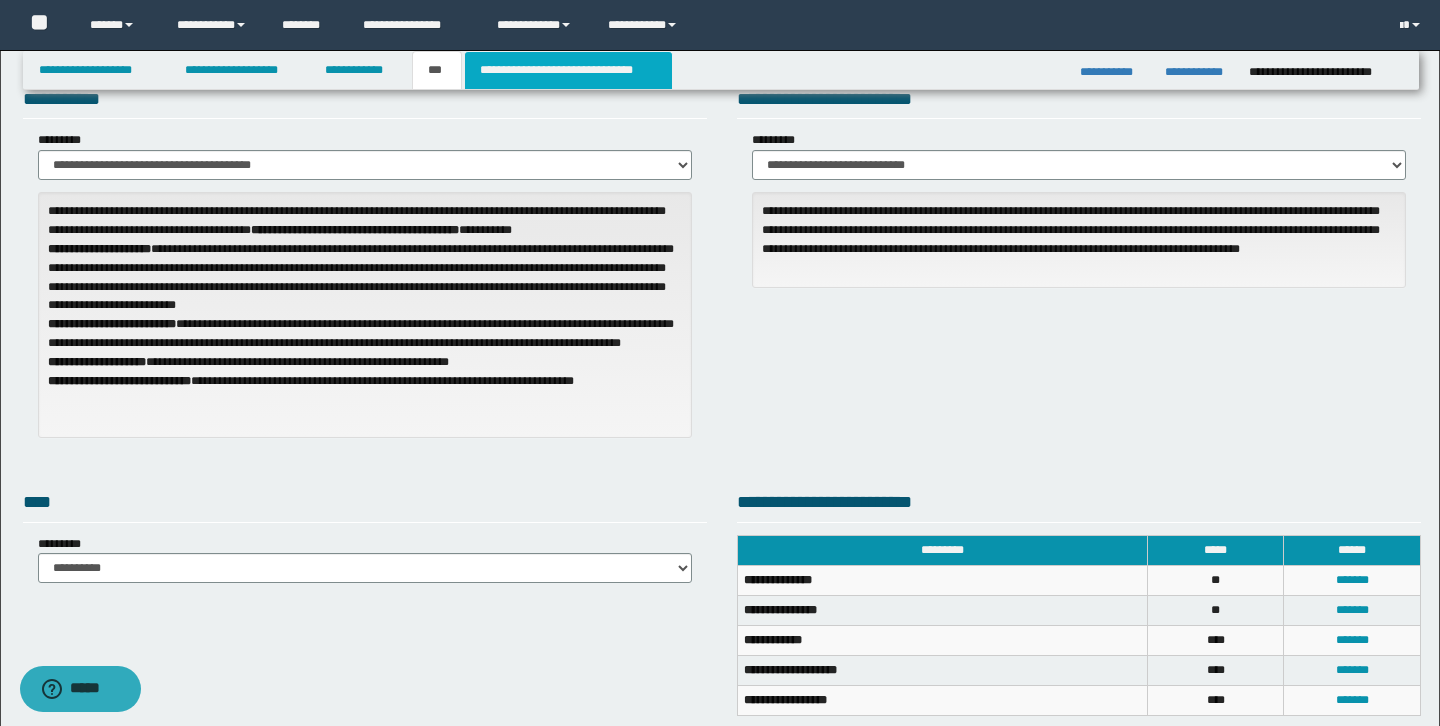 click on "**********" at bounding box center [568, 70] 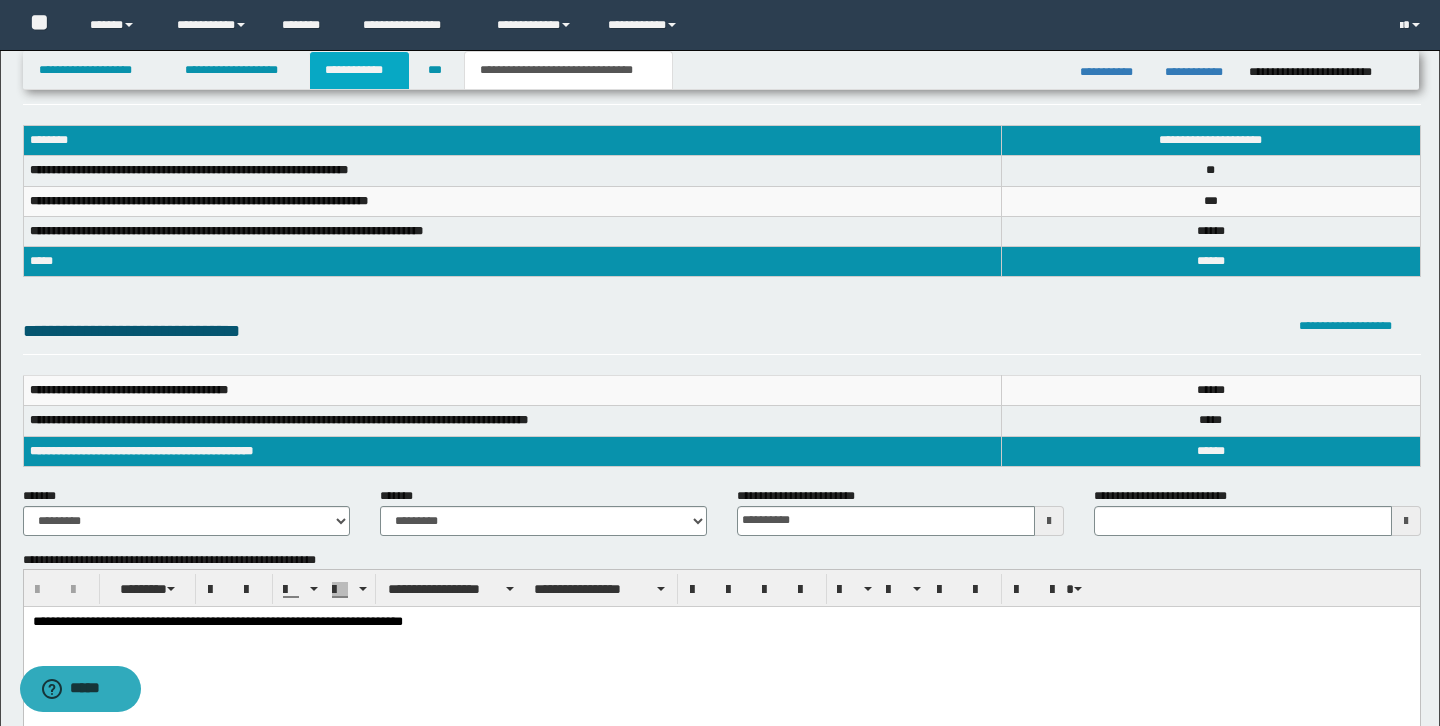 click on "**********" at bounding box center [359, 70] 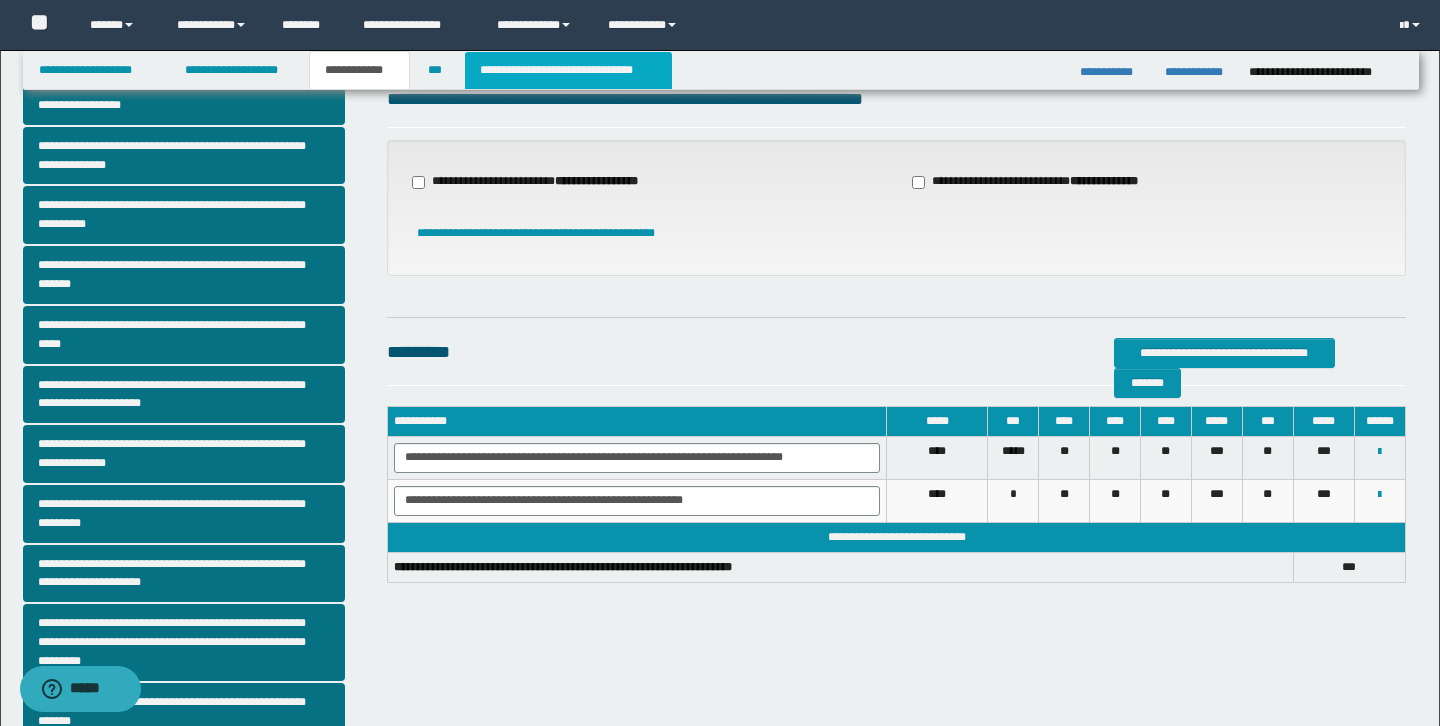 click on "**********" at bounding box center [568, 70] 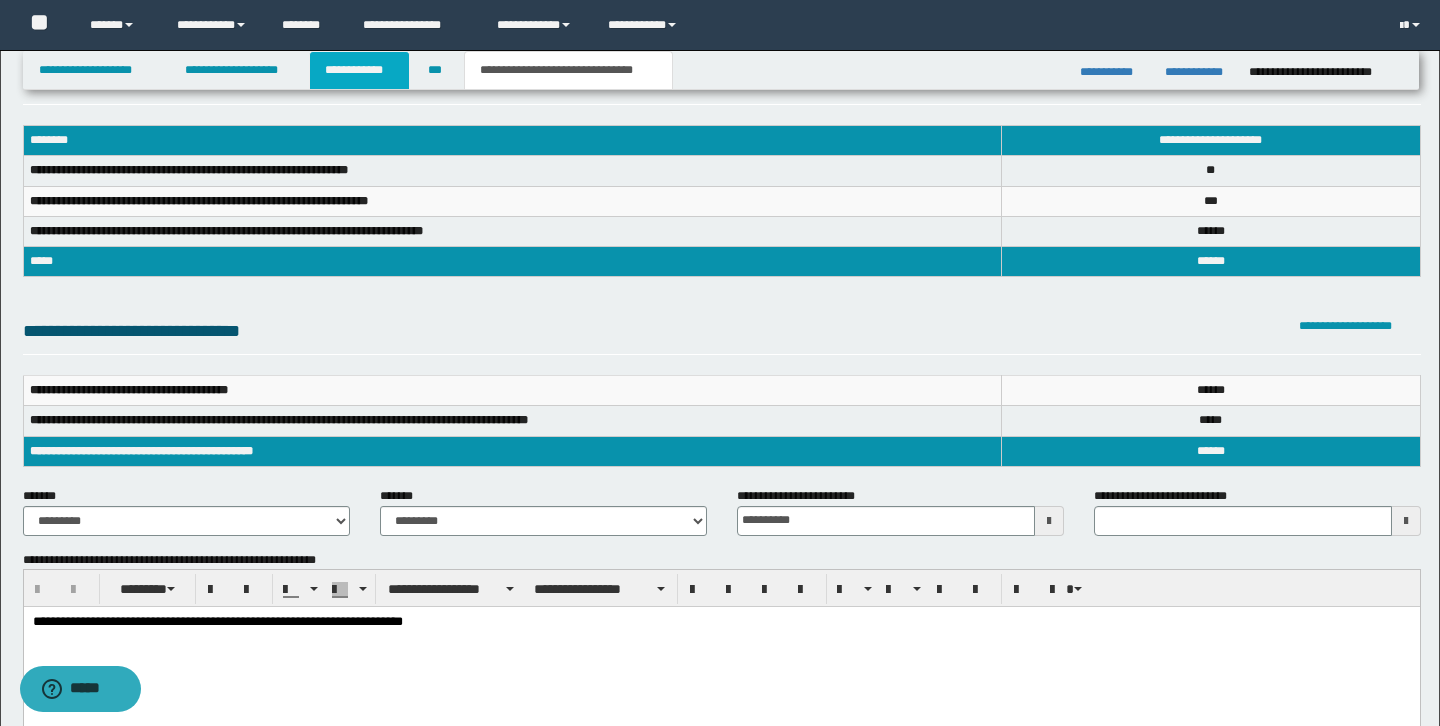 click on "**********" at bounding box center (359, 70) 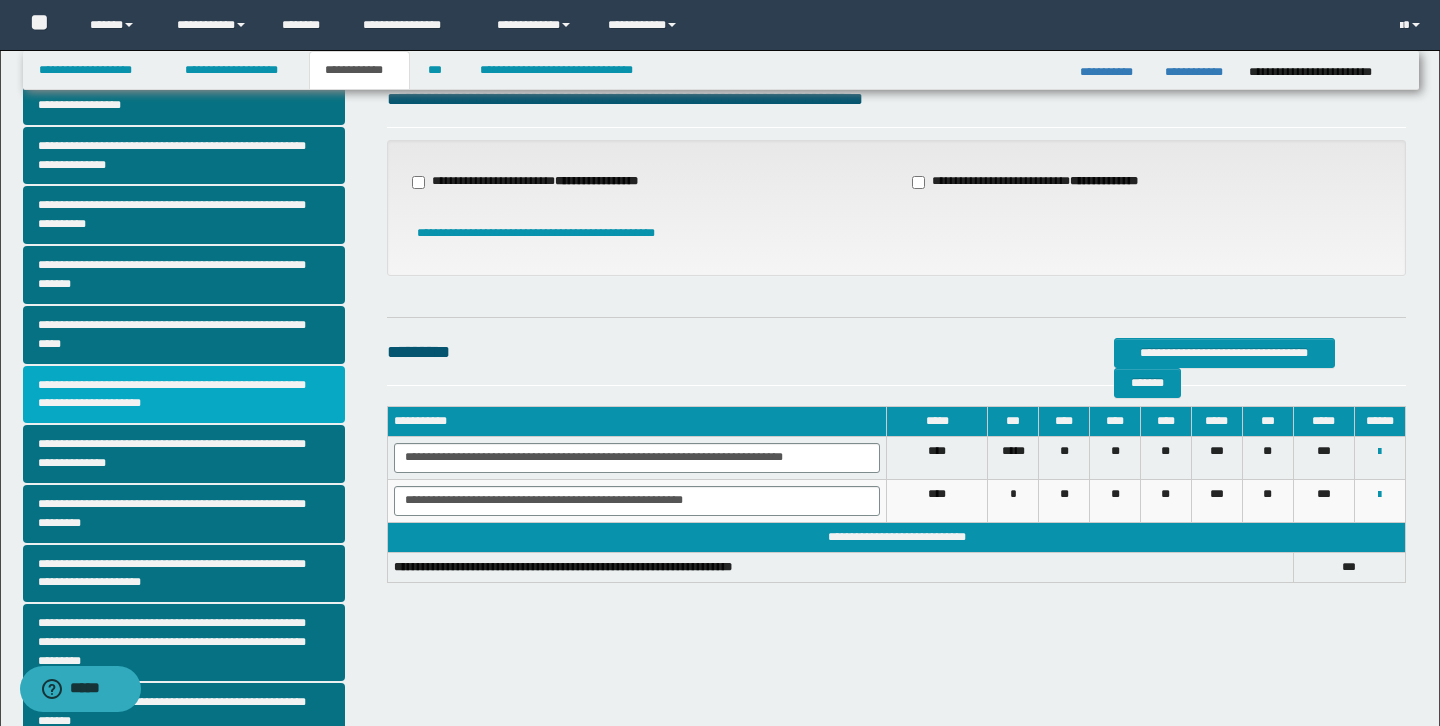 scroll, scrollTop: 423, scrollLeft: 0, axis: vertical 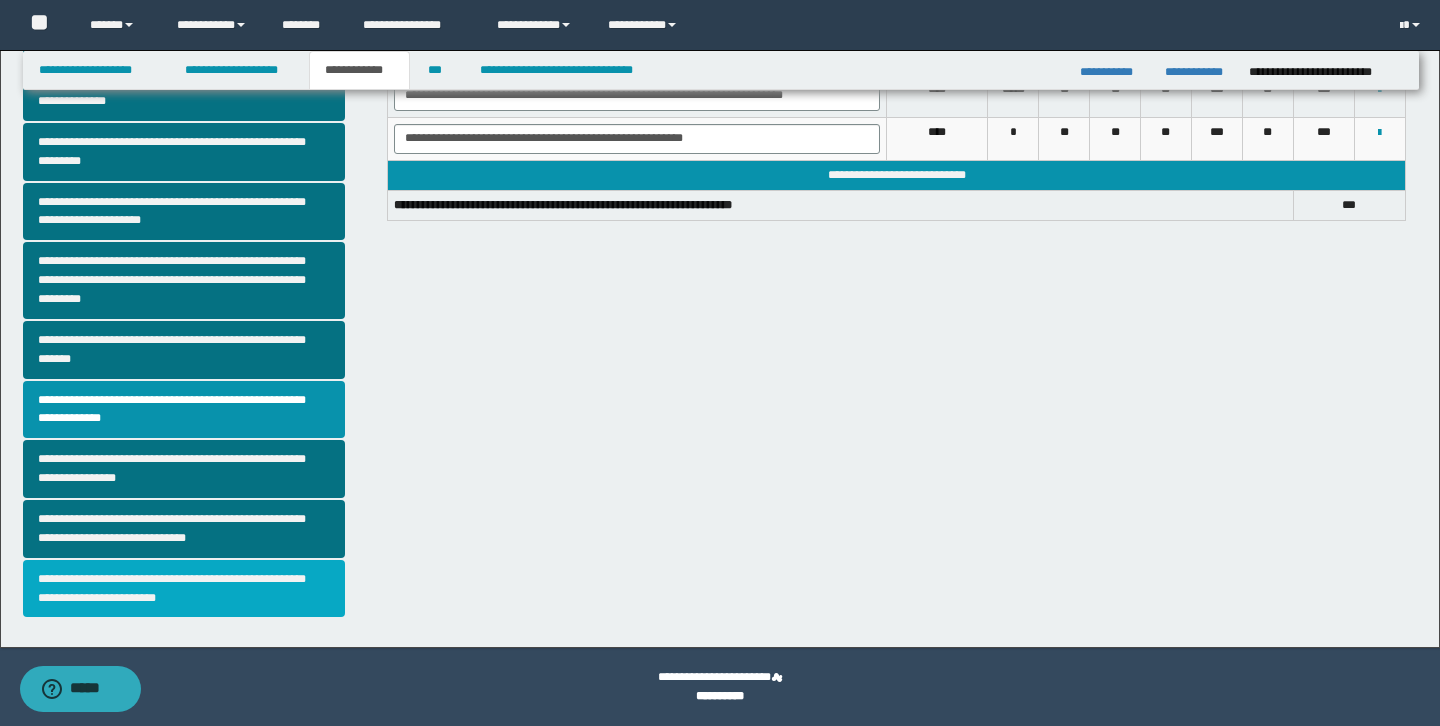 click on "**********" at bounding box center (184, 589) 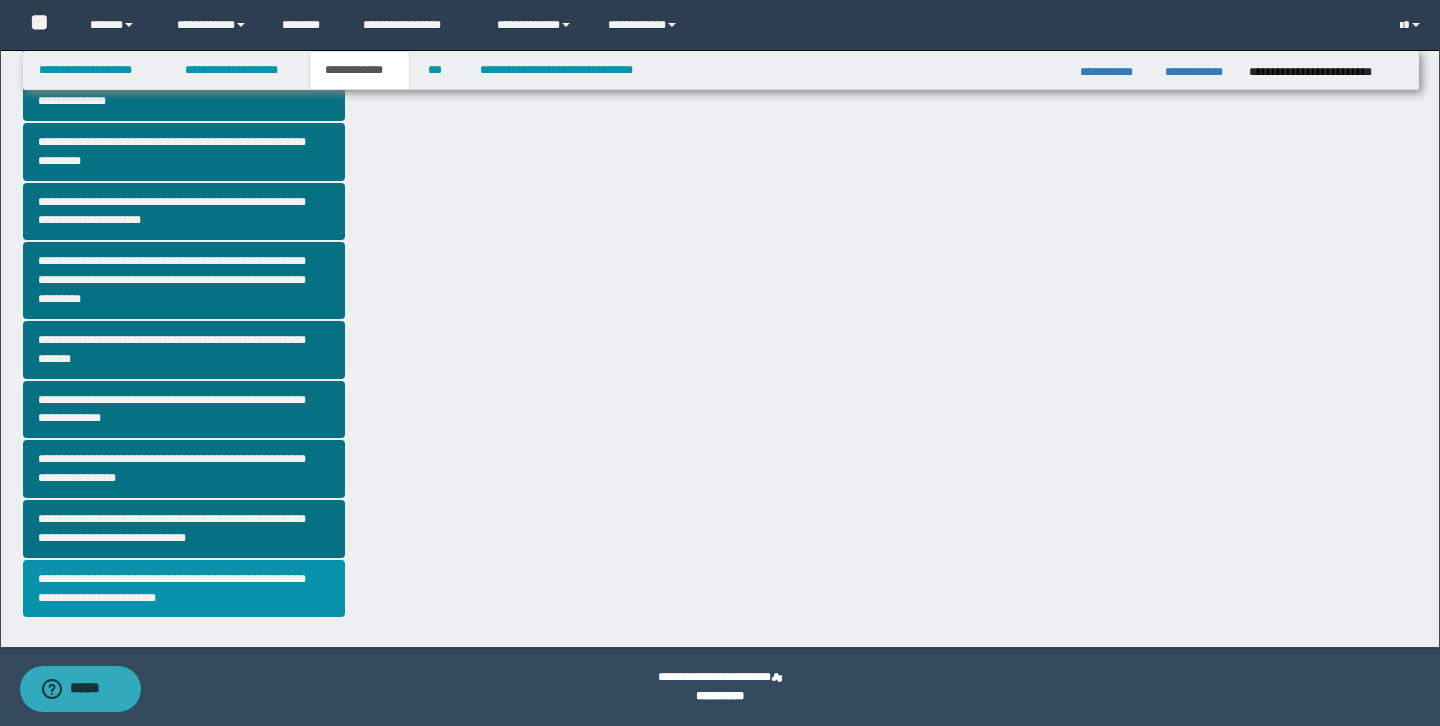 scroll, scrollTop: 0, scrollLeft: 0, axis: both 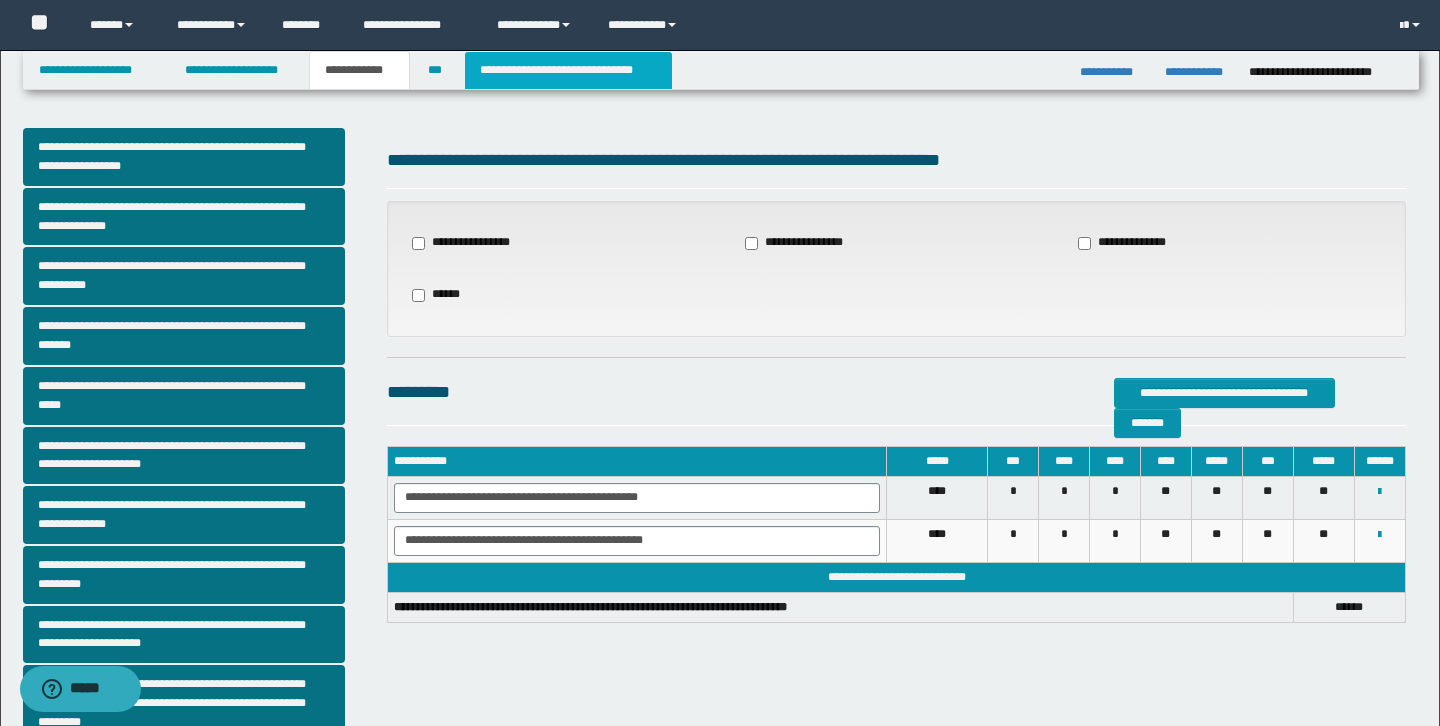 click on "**********" at bounding box center [568, 70] 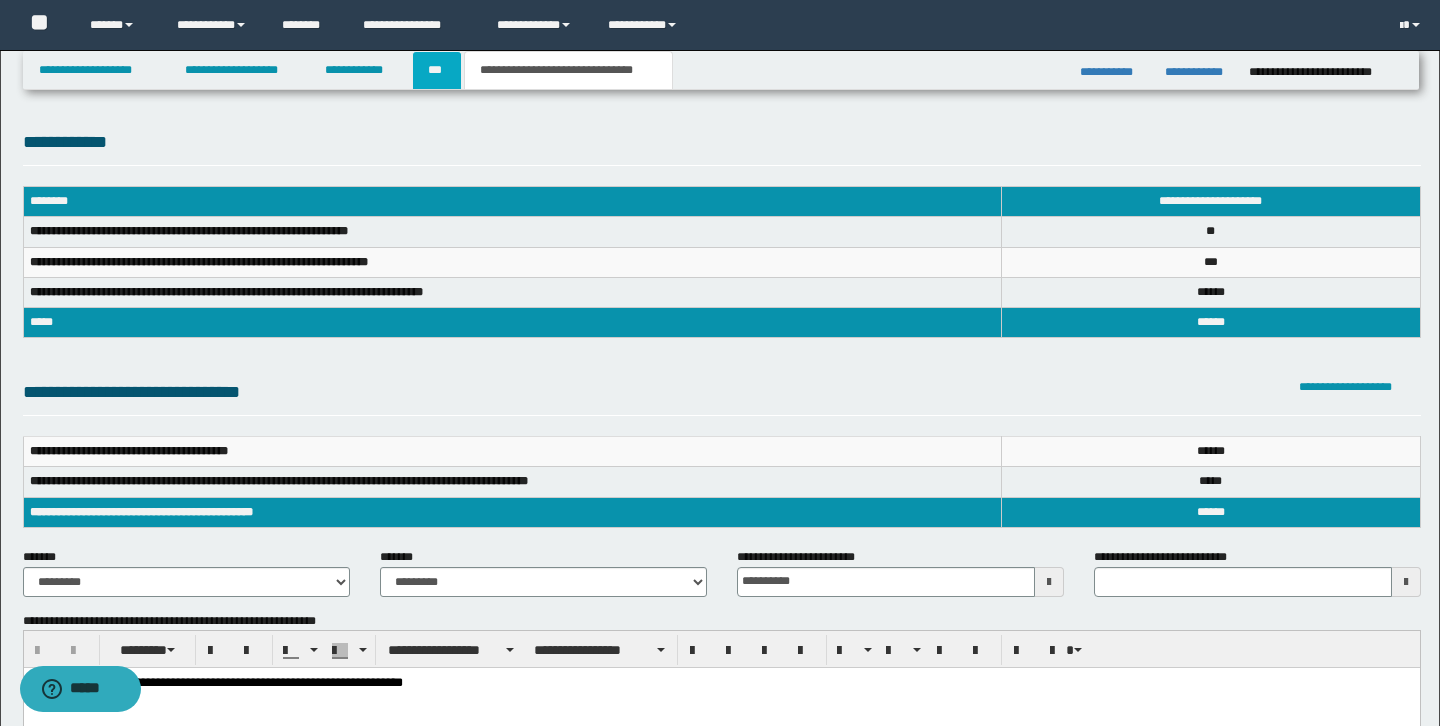 click on "***" at bounding box center (437, 70) 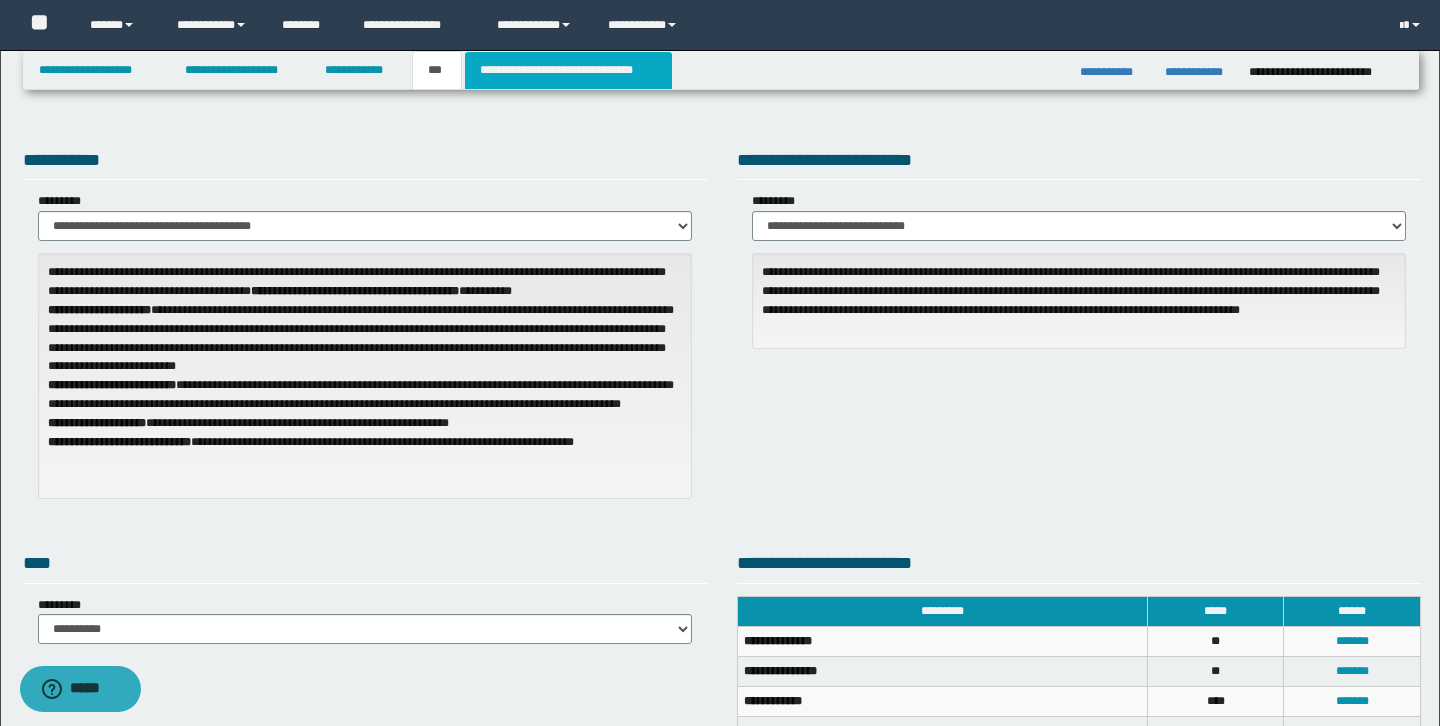 click on "**********" at bounding box center (568, 70) 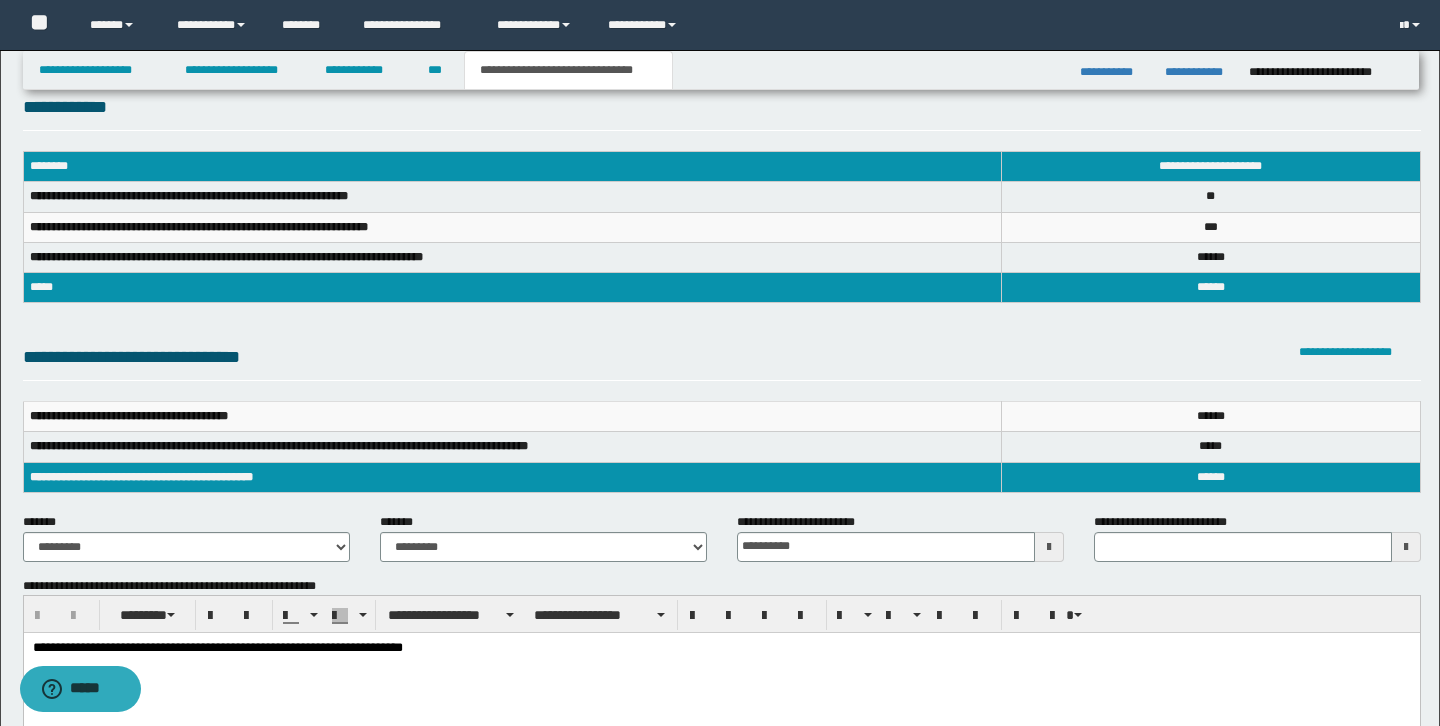 scroll, scrollTop: 37, scrollLeft: 0, axis: vertical 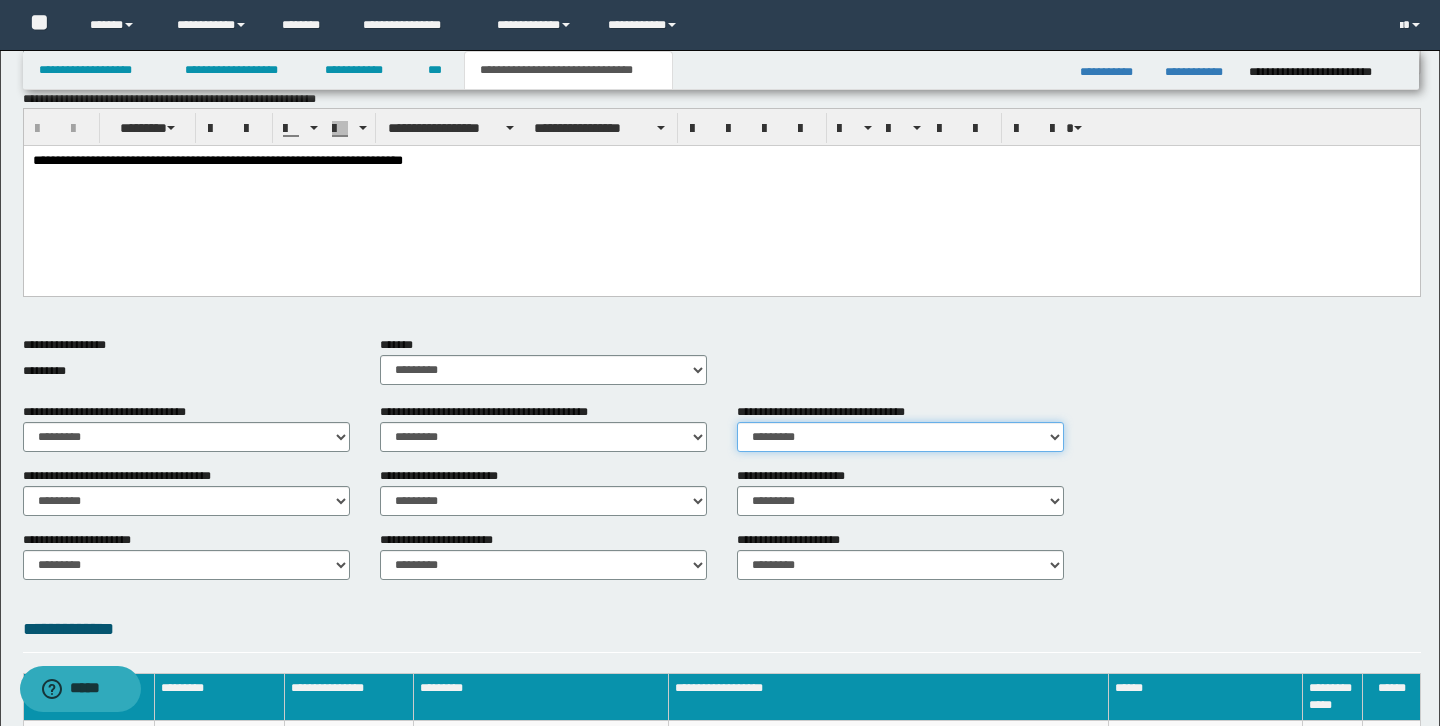 click on "*********
**
**" at bounding box center (900, 437) 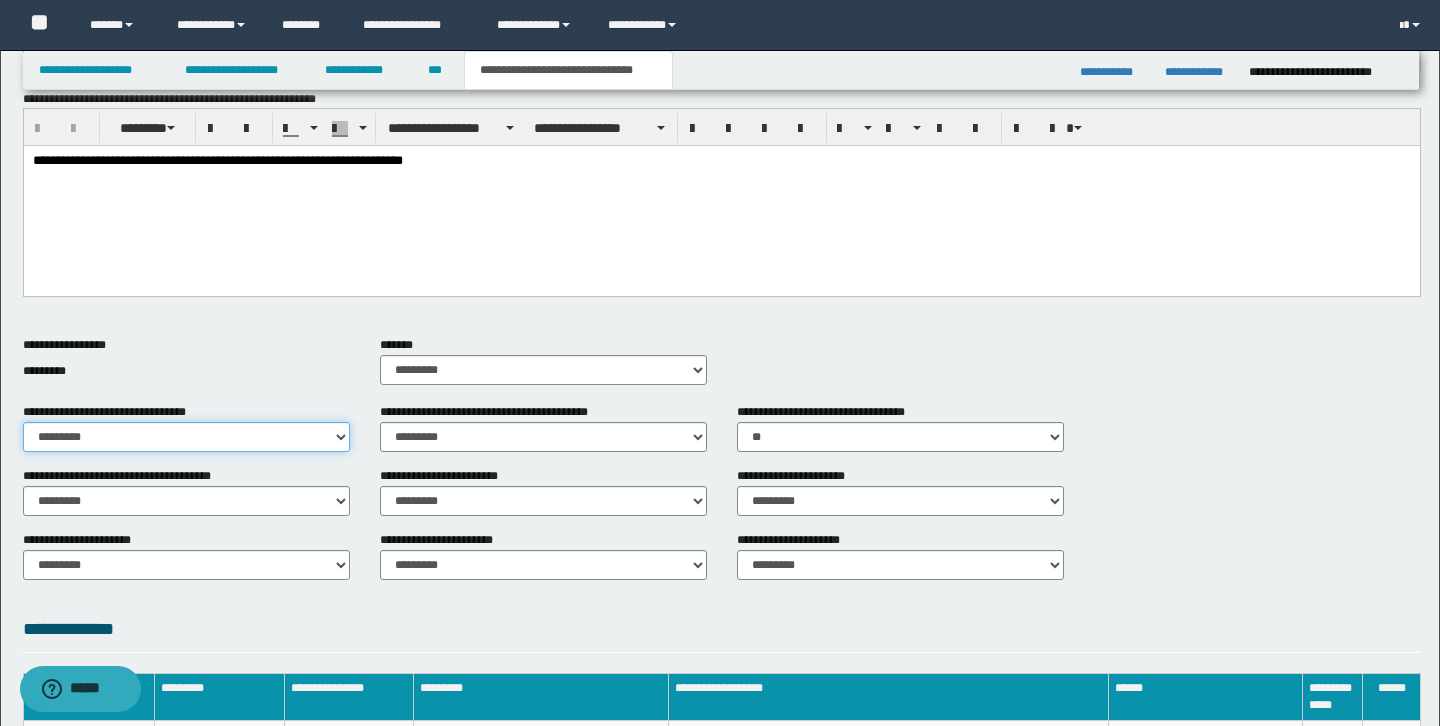 click on "*********
**
**" at bounding box center (186, 437) 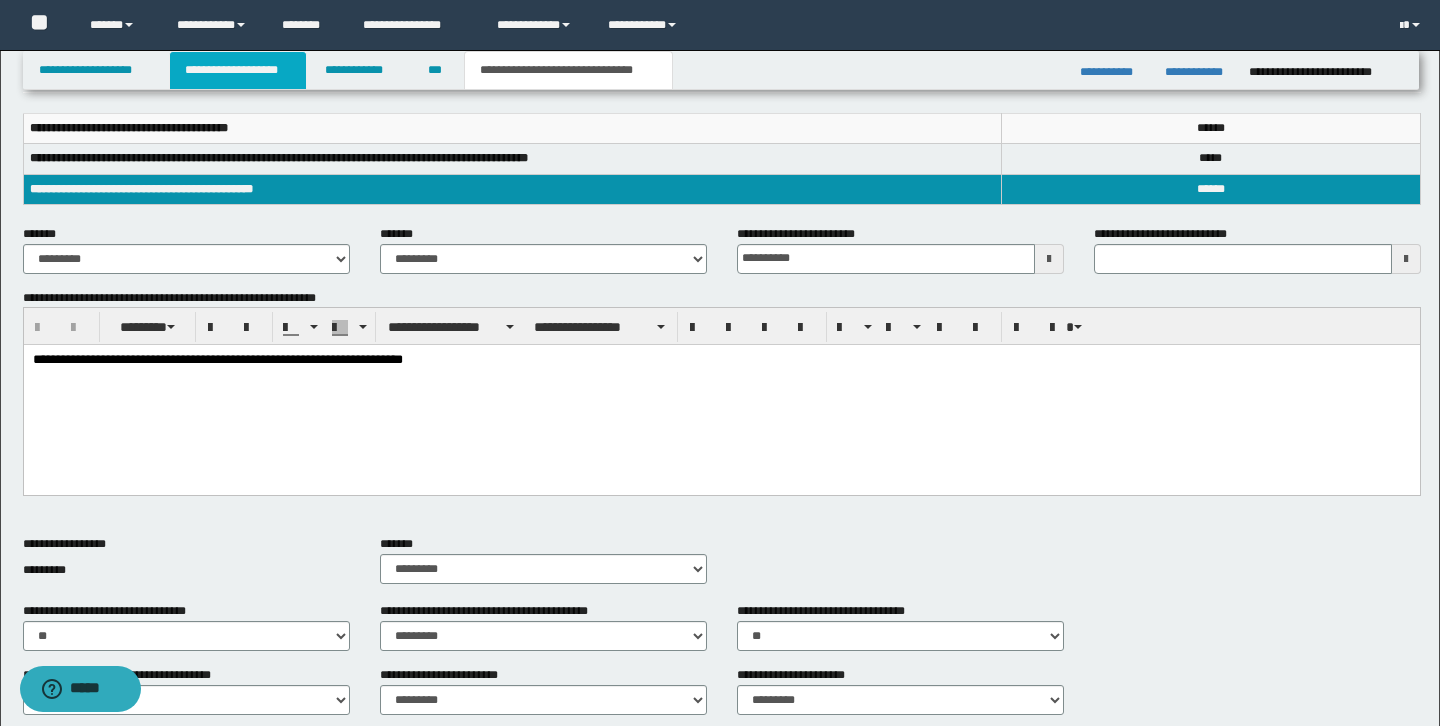 click on "**********" at bounding box center [238, 70] 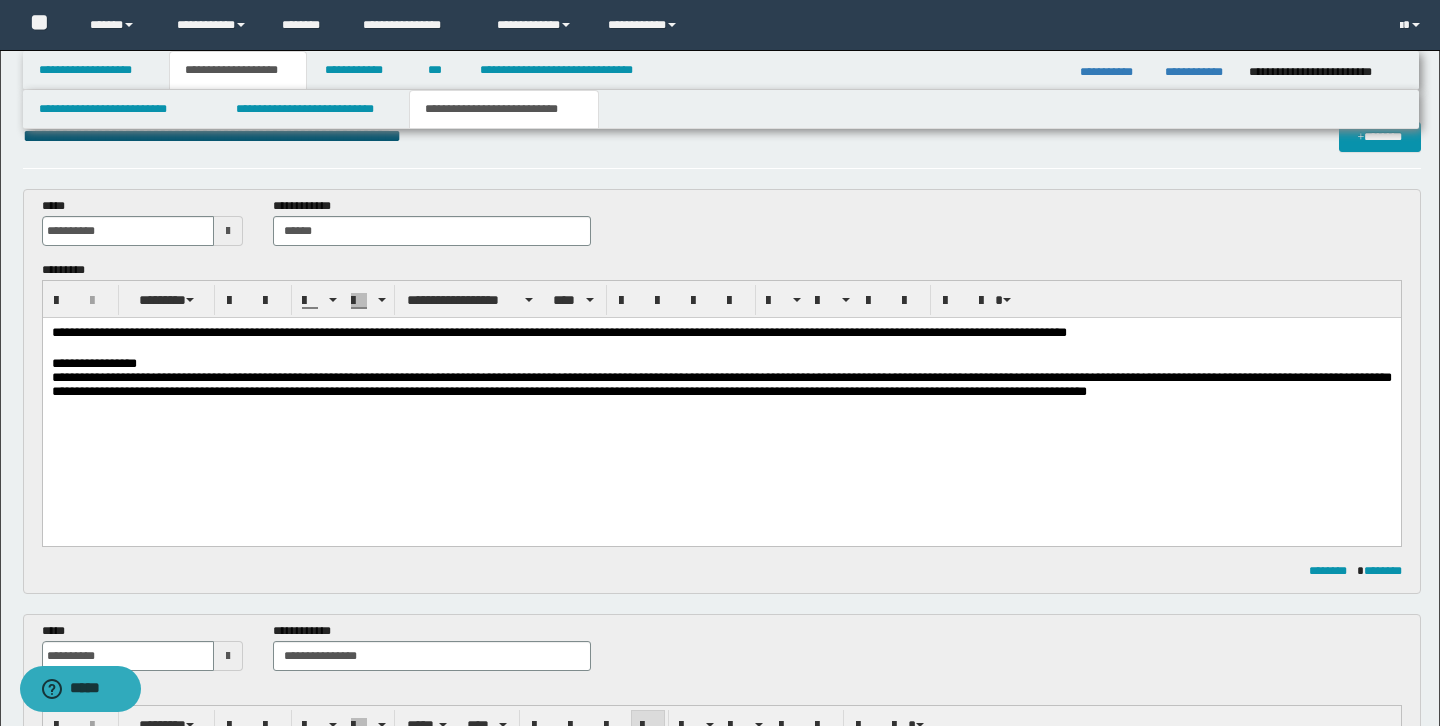scroll, scrollTop: 0, scrollLeft: 0, axis: both 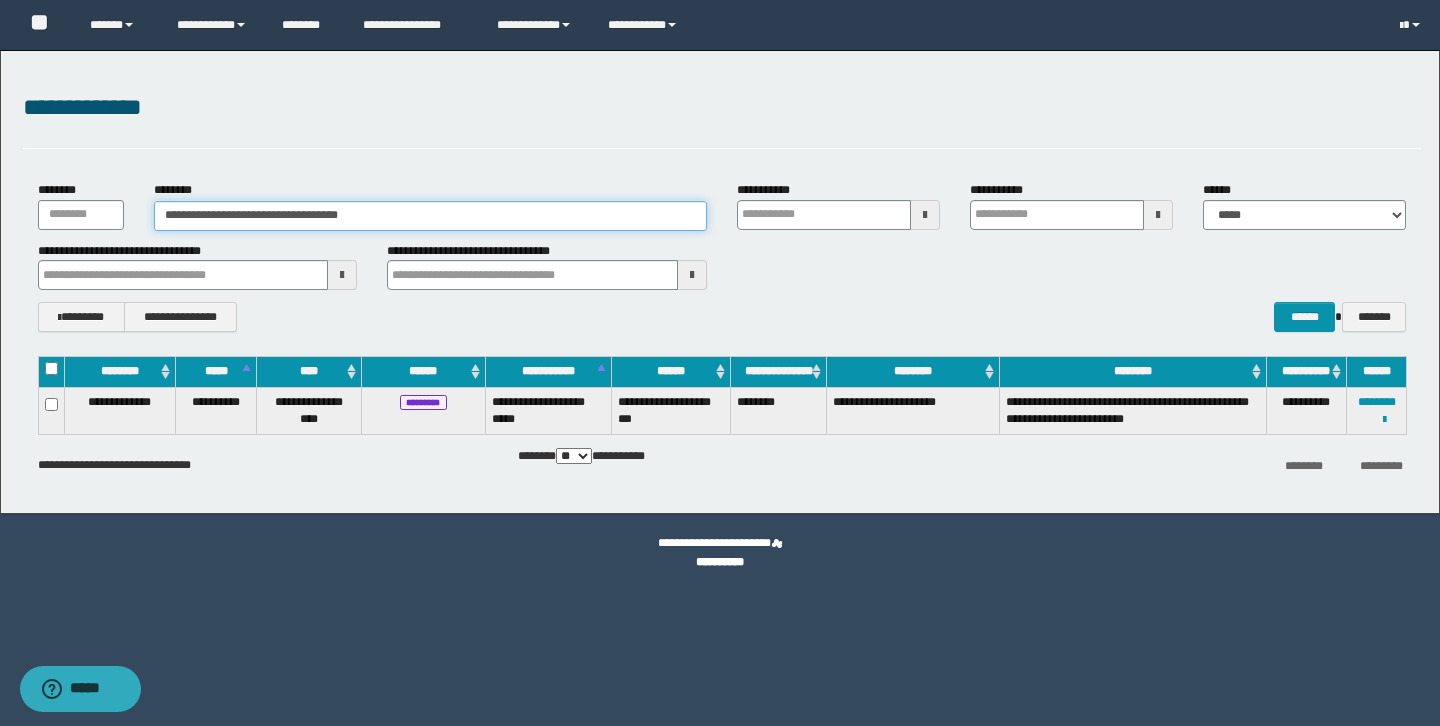 drag, startPoint x: 442, startPoint y: 219, endPoint x: 79, endPoint y: 216, distance: 363.0124 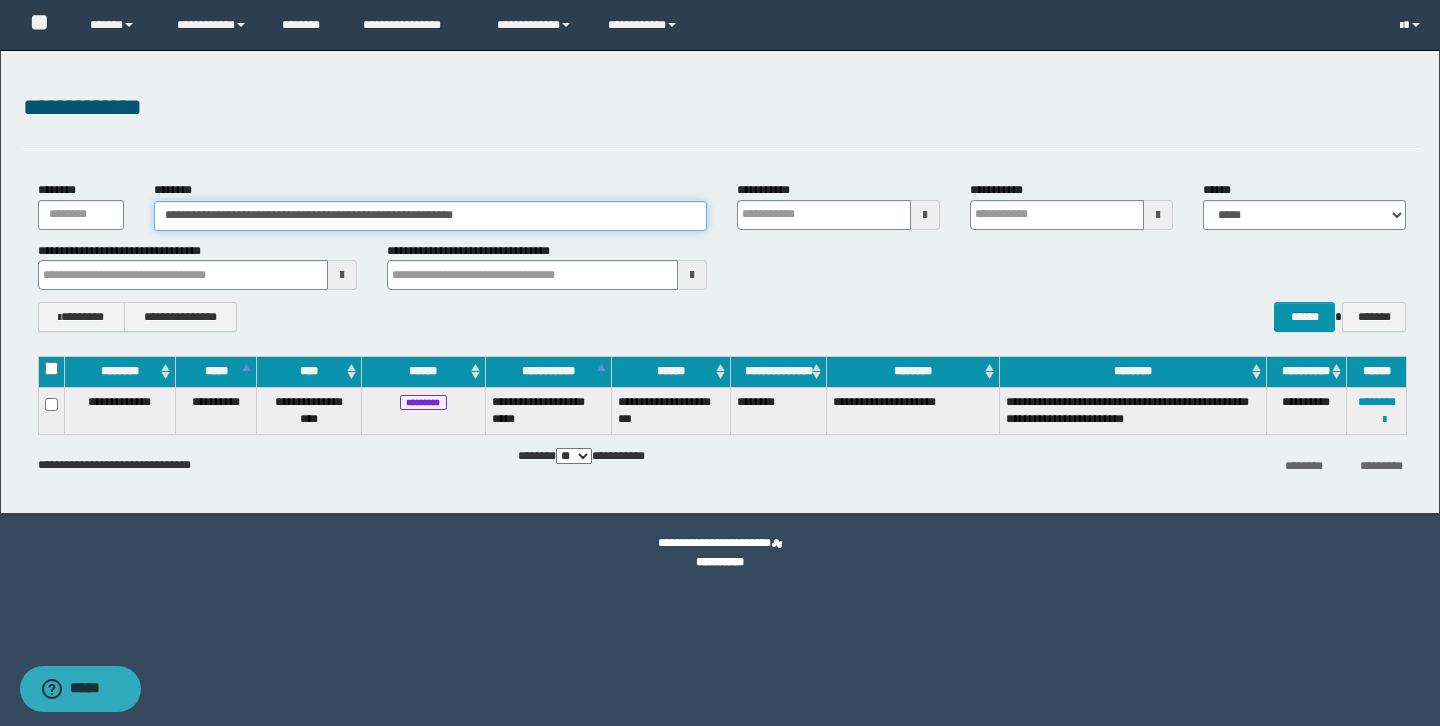 drag, startPoint x: 402, startPoint y: 211, endPoint x: 601, endPoint y: 213, distance: 199.01006 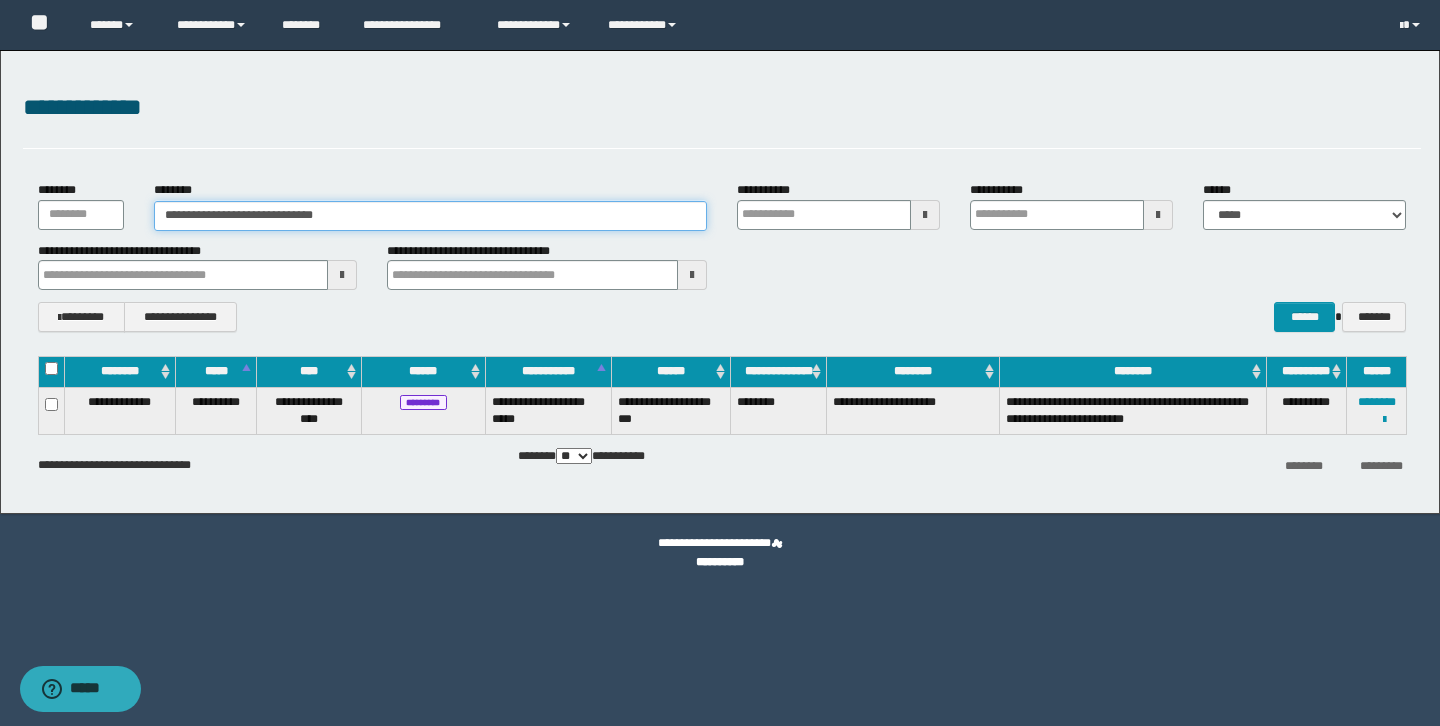 type on "**********" 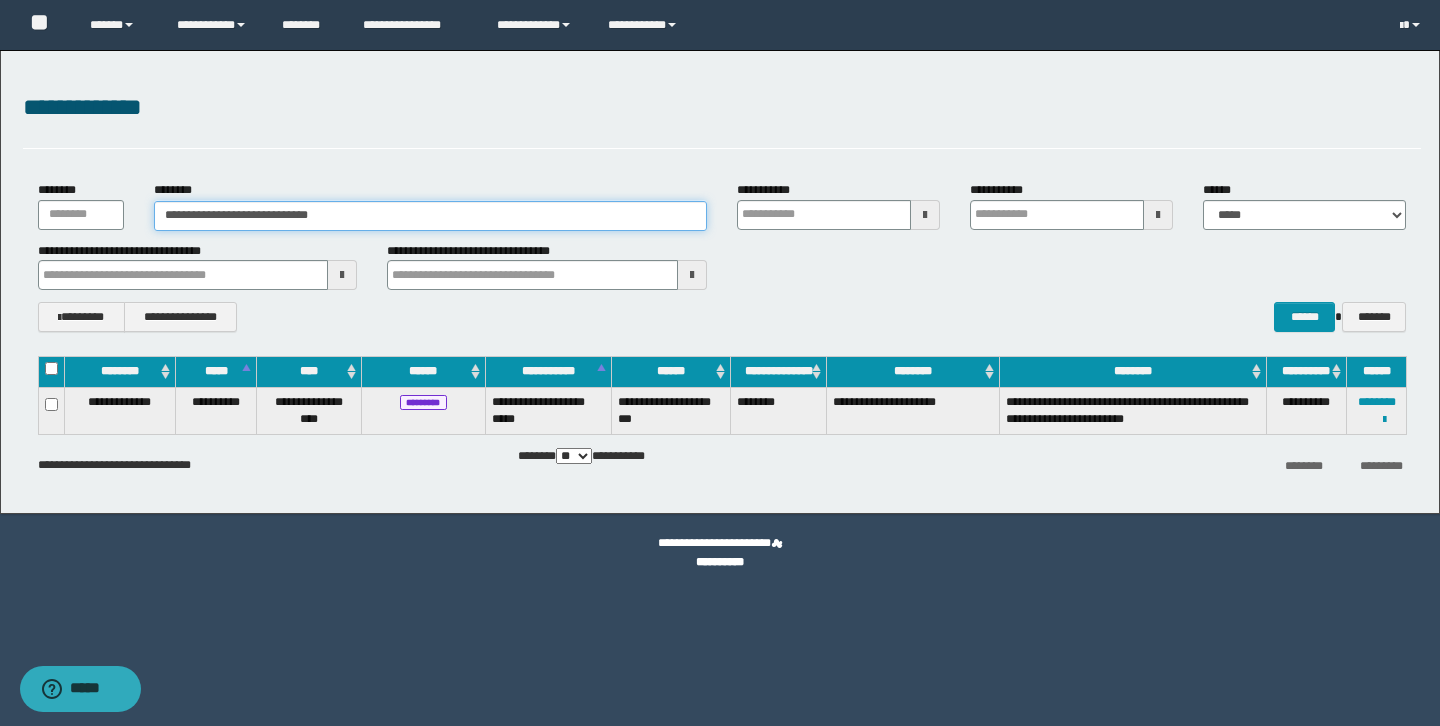 type on "**********" 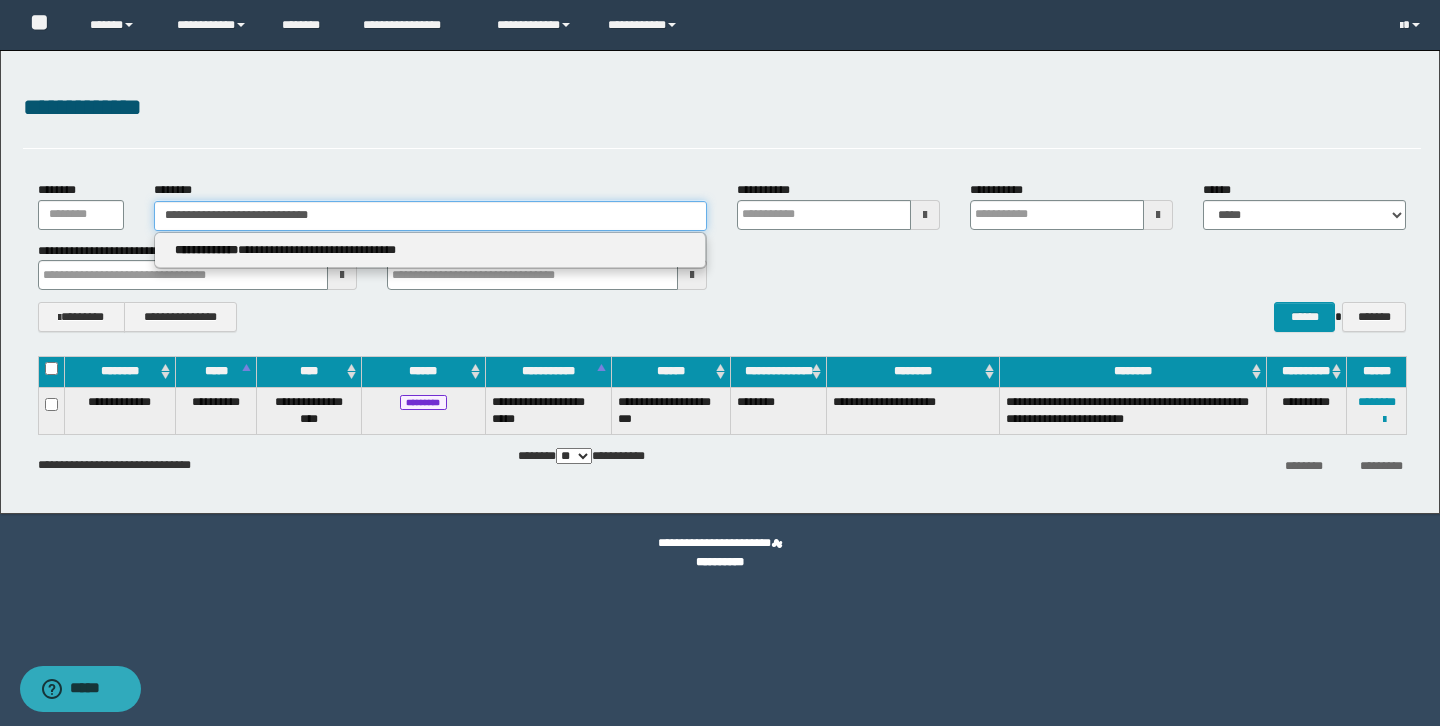 type 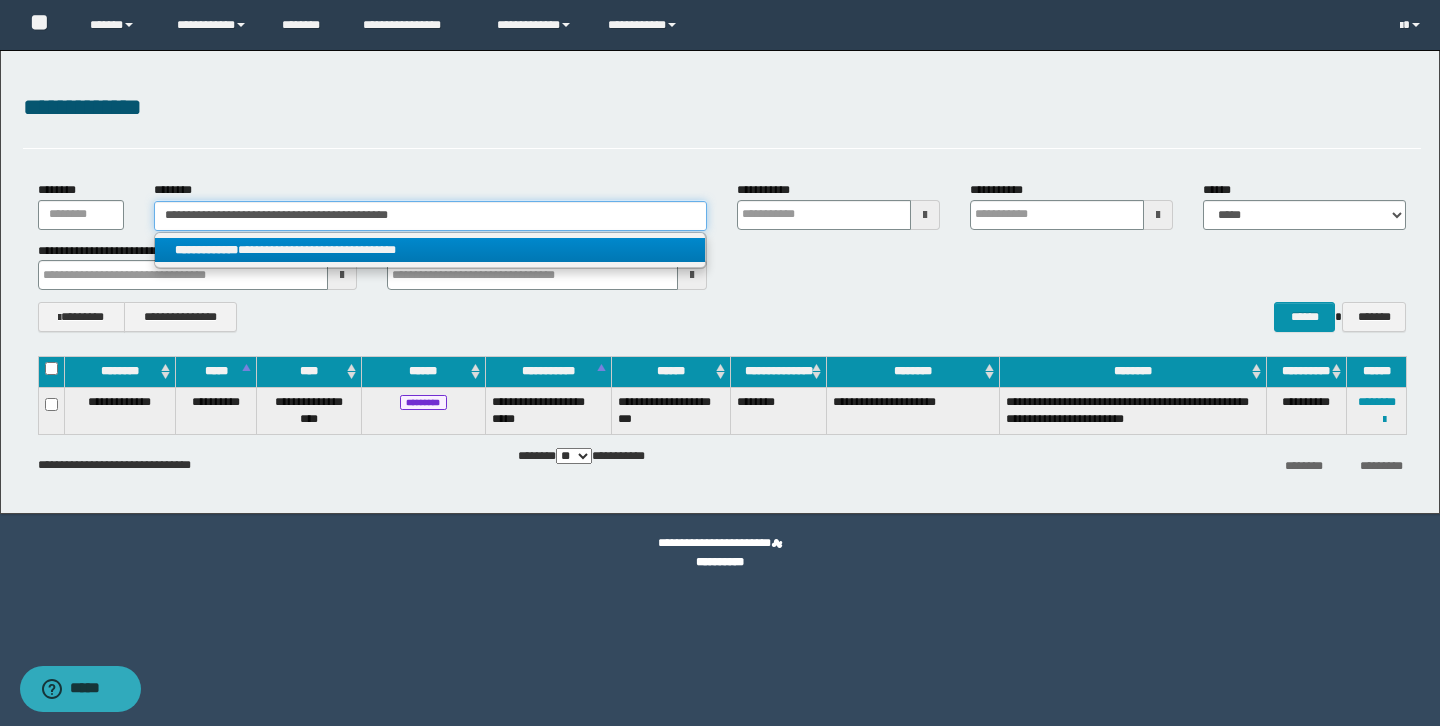 type on "**********" 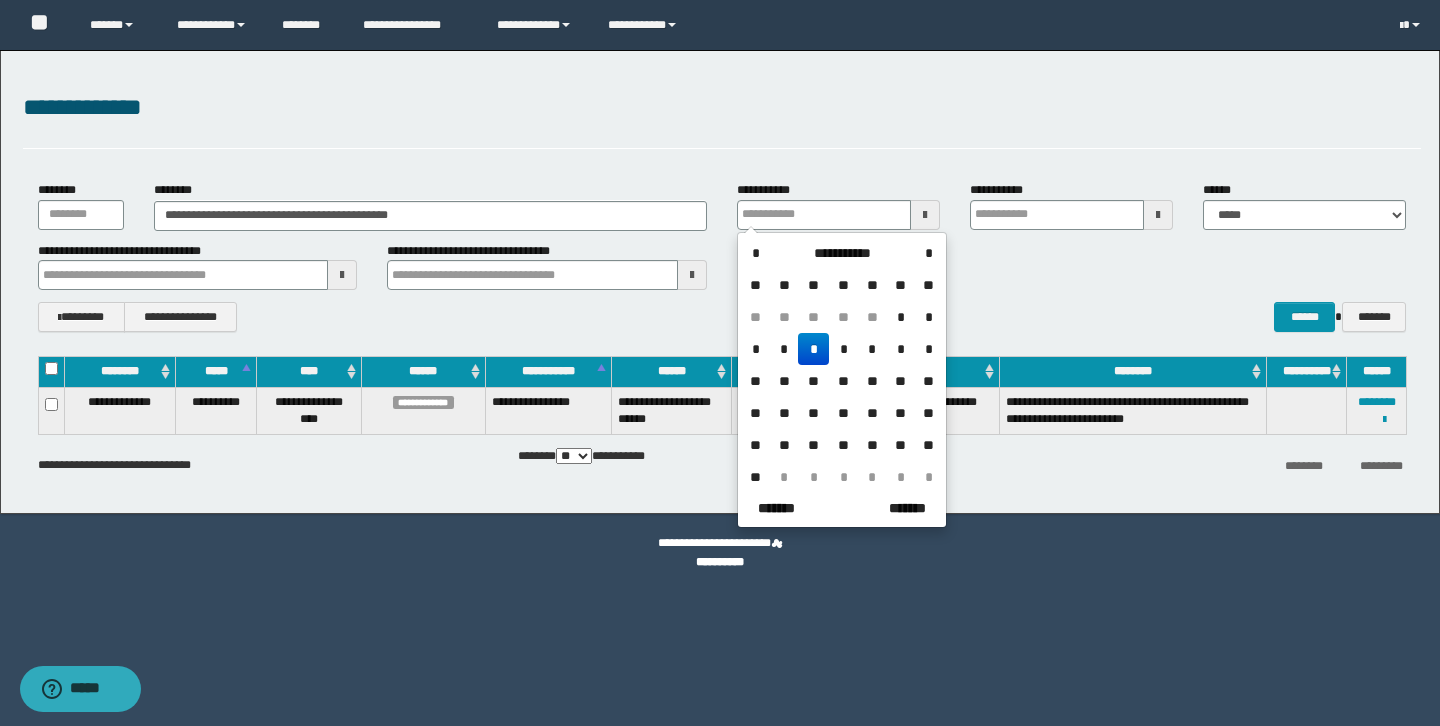 click on "**********" at bounding box center [722, 317] 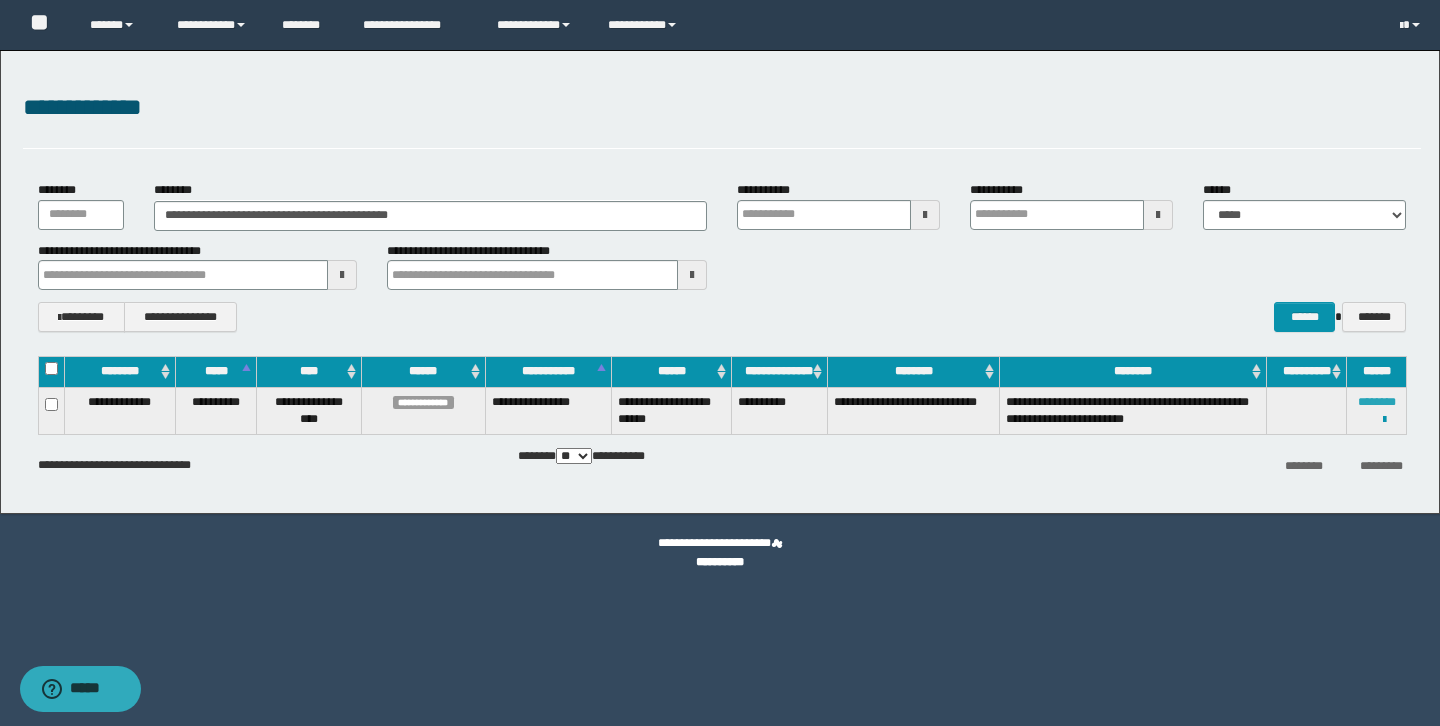 click on "********" at bounding box center (1377, 402) 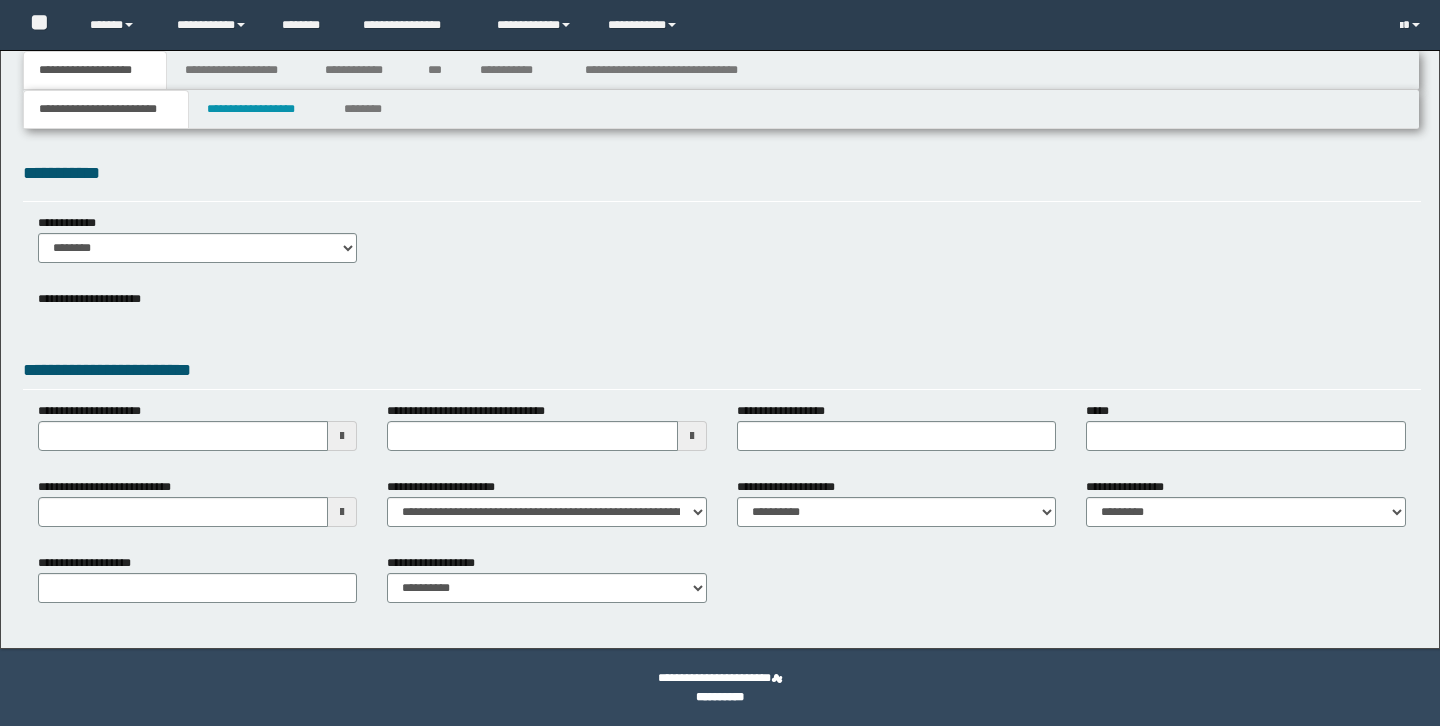 scroll, scrollTop: 0, scrollLeft: 0, axis: both 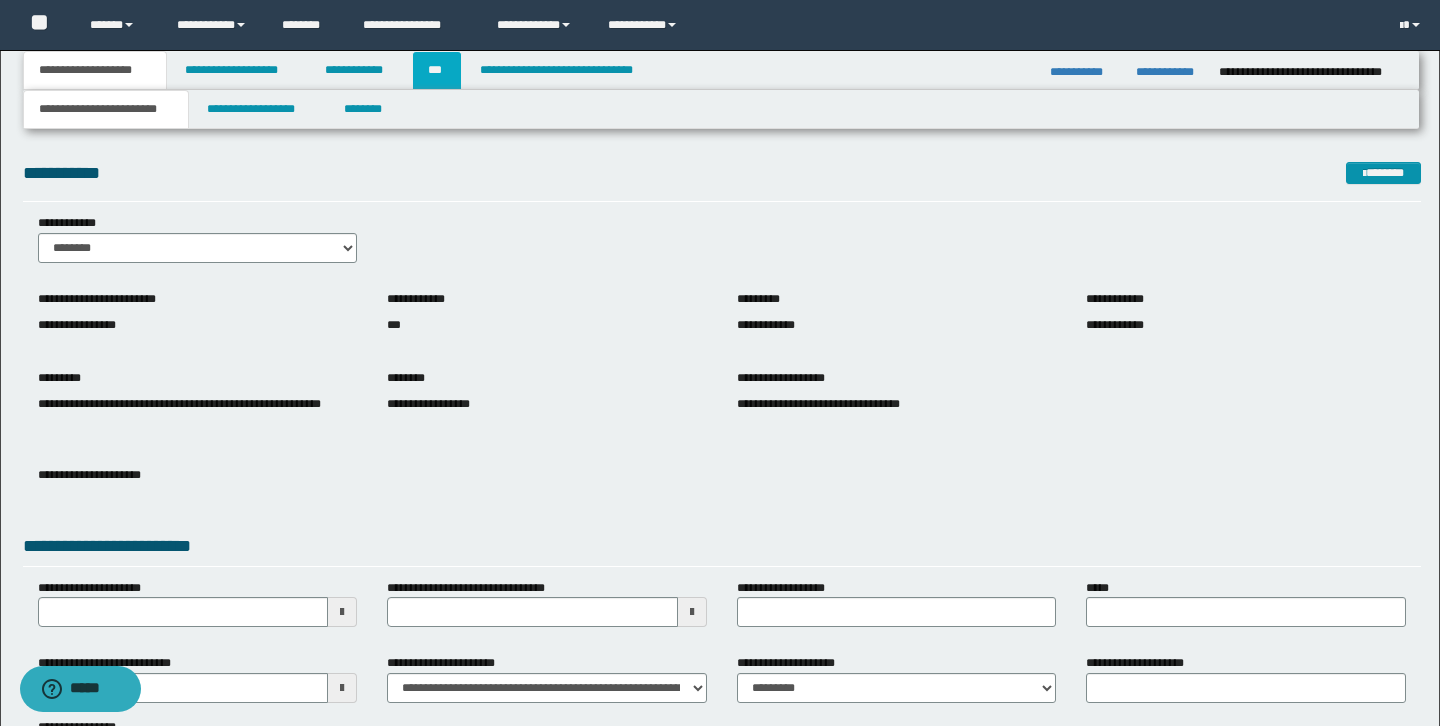 click on "***" at bounding box center [437, 70] 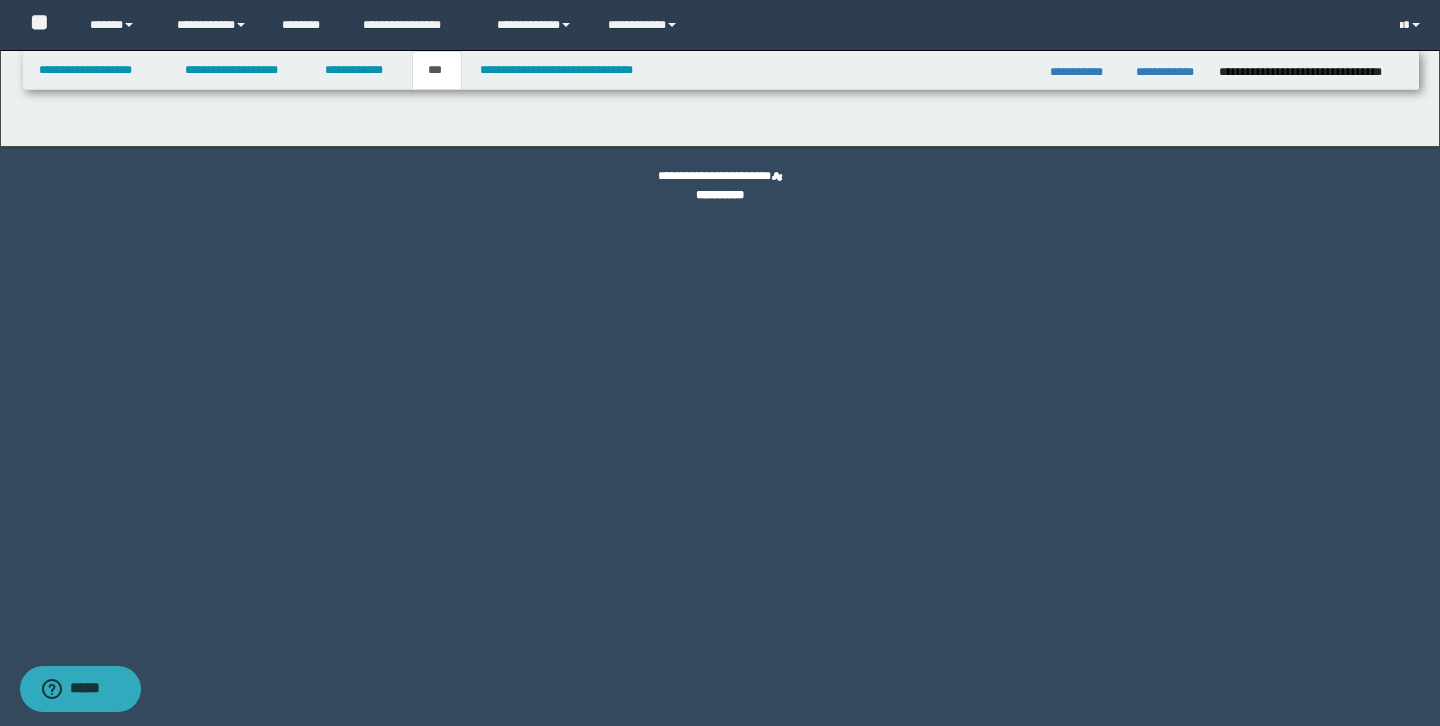 select on "*" 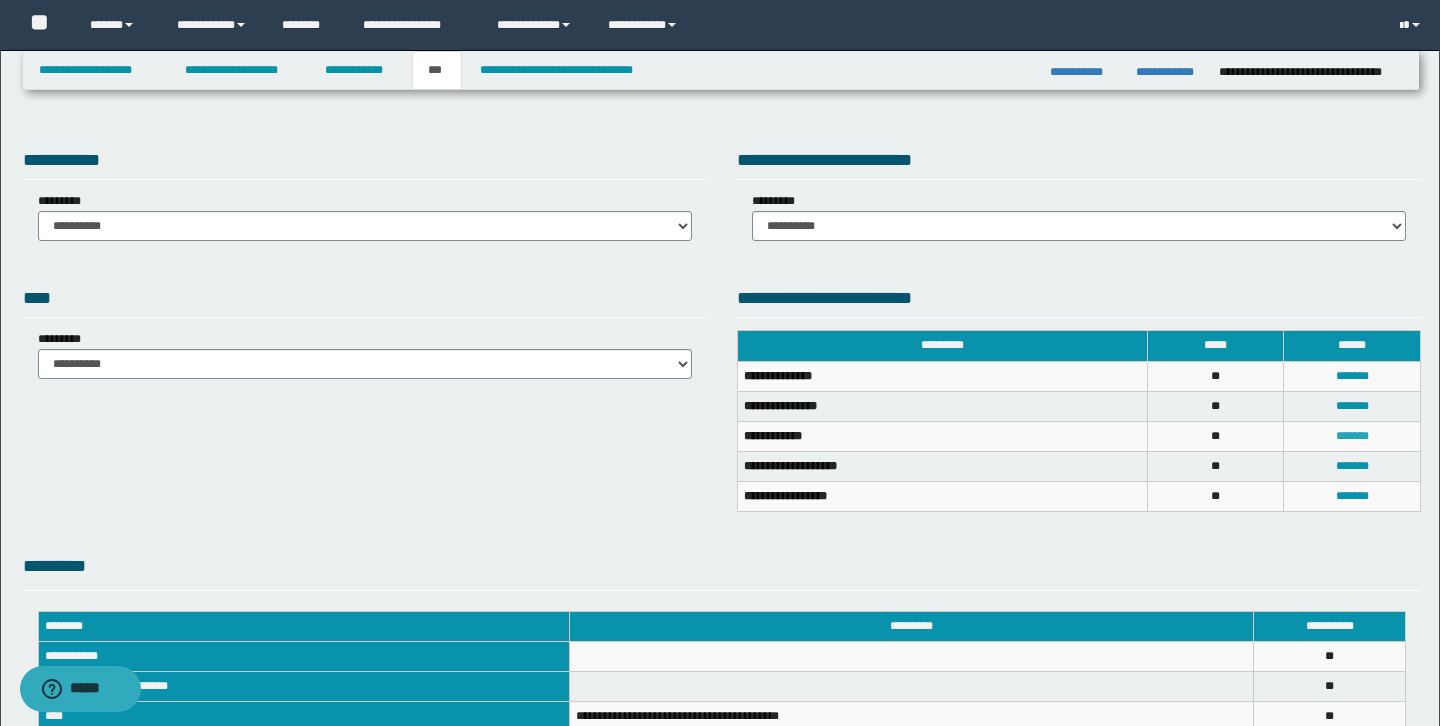 click on "*******" at bounding box center [1352, 436] 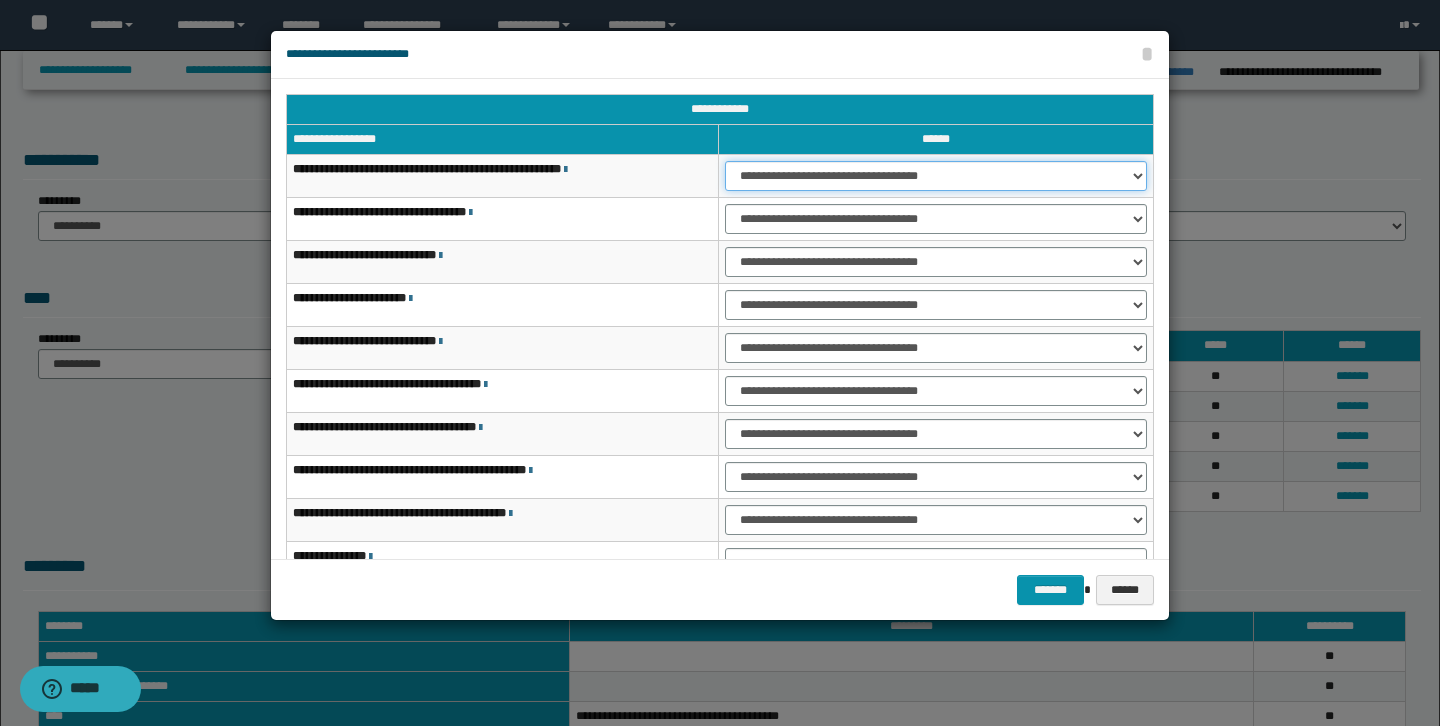 click on "**********" at bounding box center [936, 176] 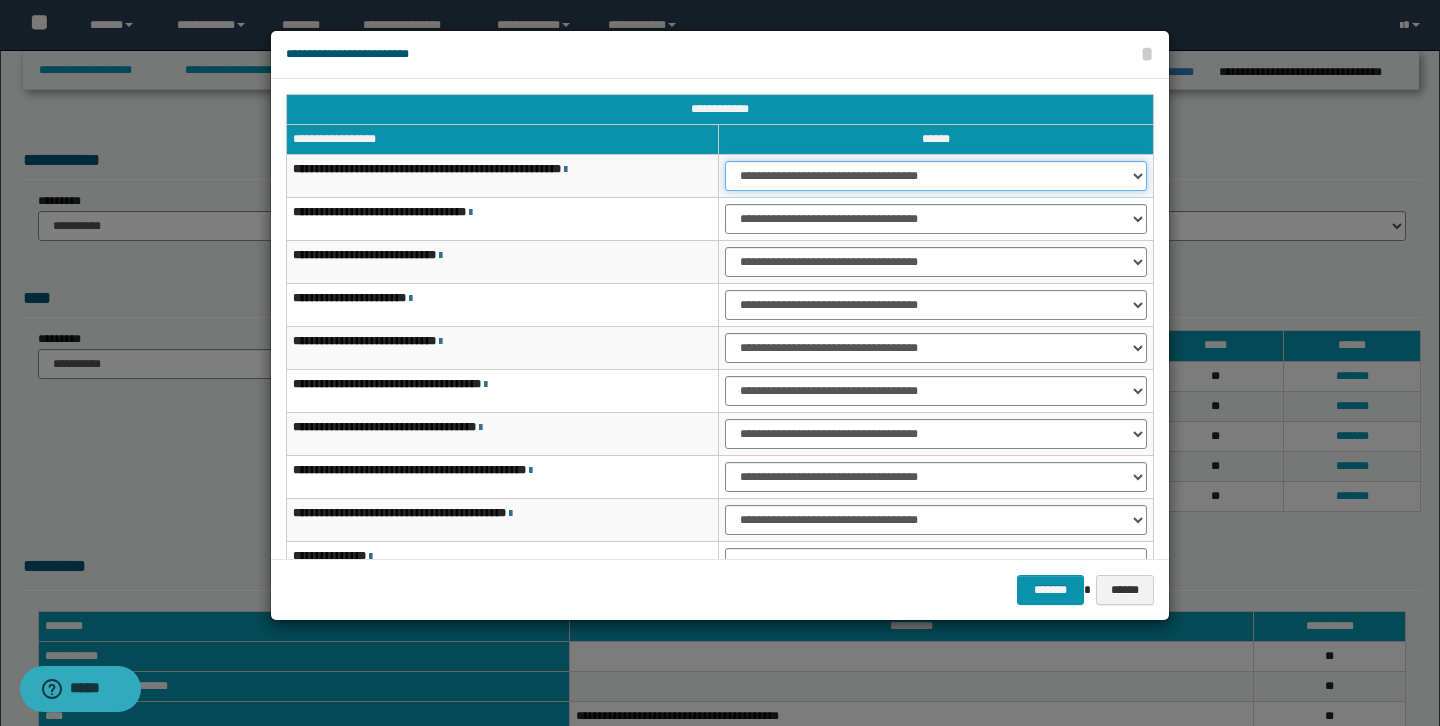 select on "***" 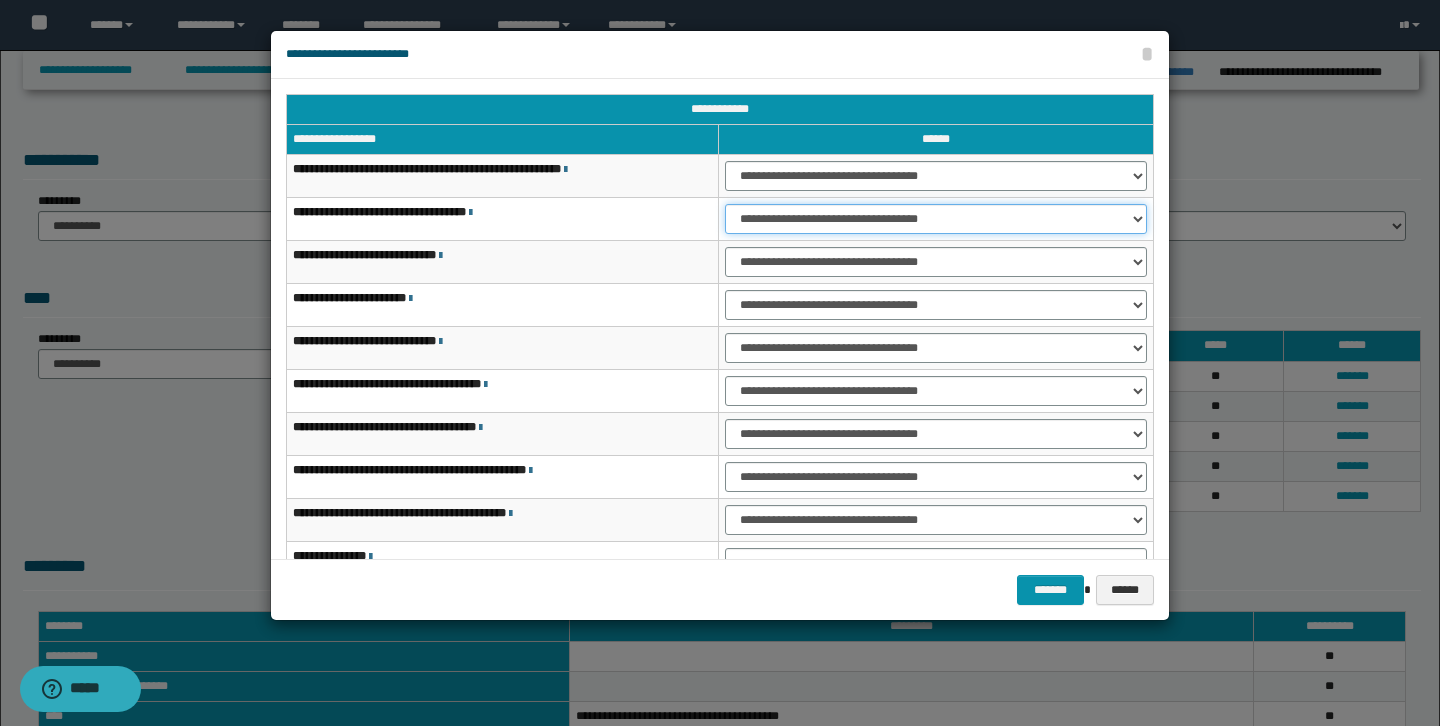 click on "**********" at bounding box center [936, 219] 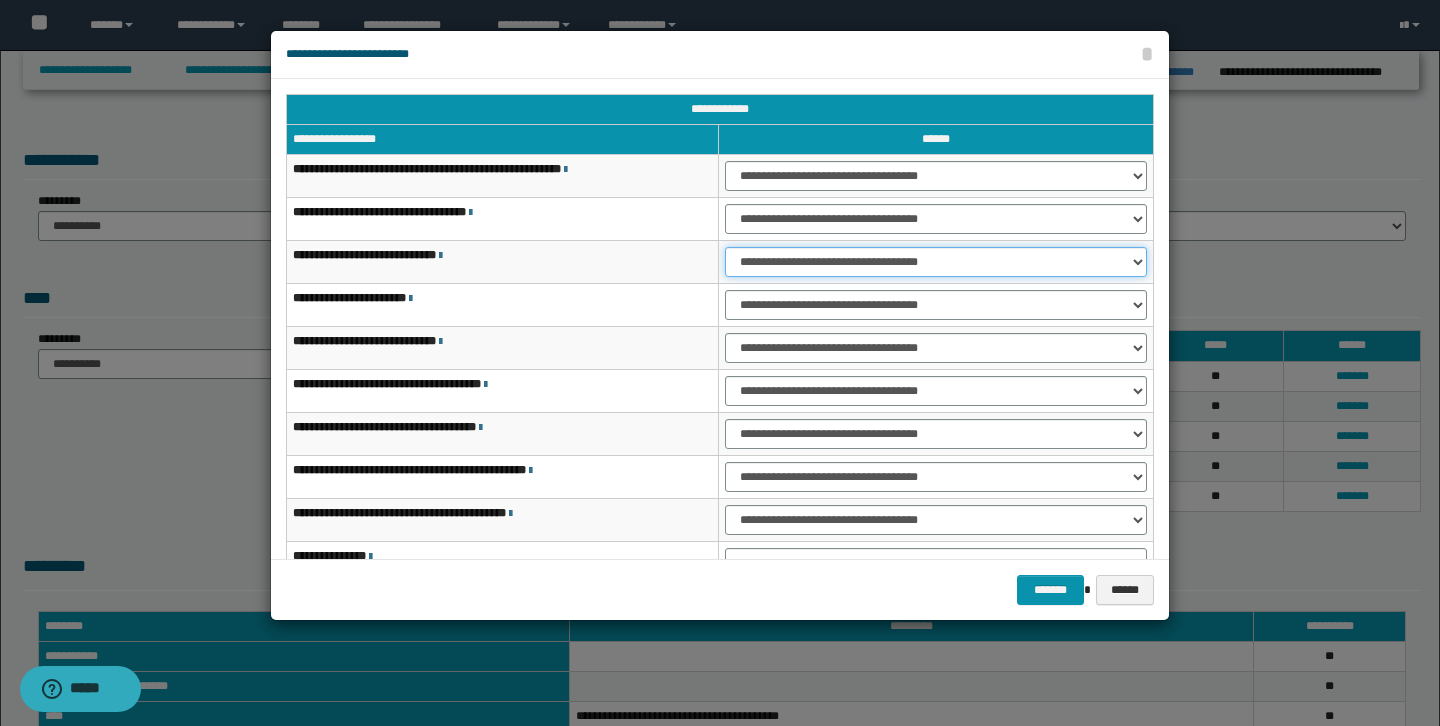 click on "**********" at bounding box center [936, 262] 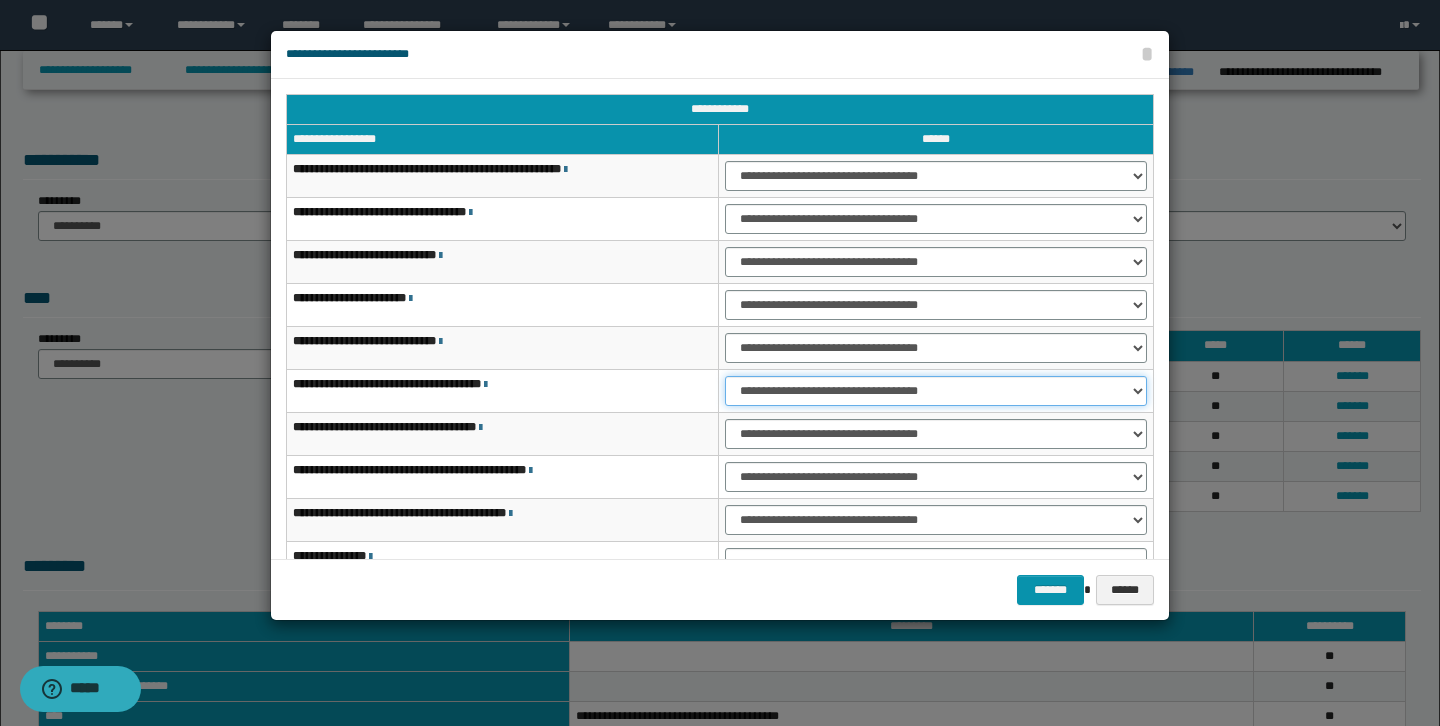 click on "**********" at bounding box center [936, 391] 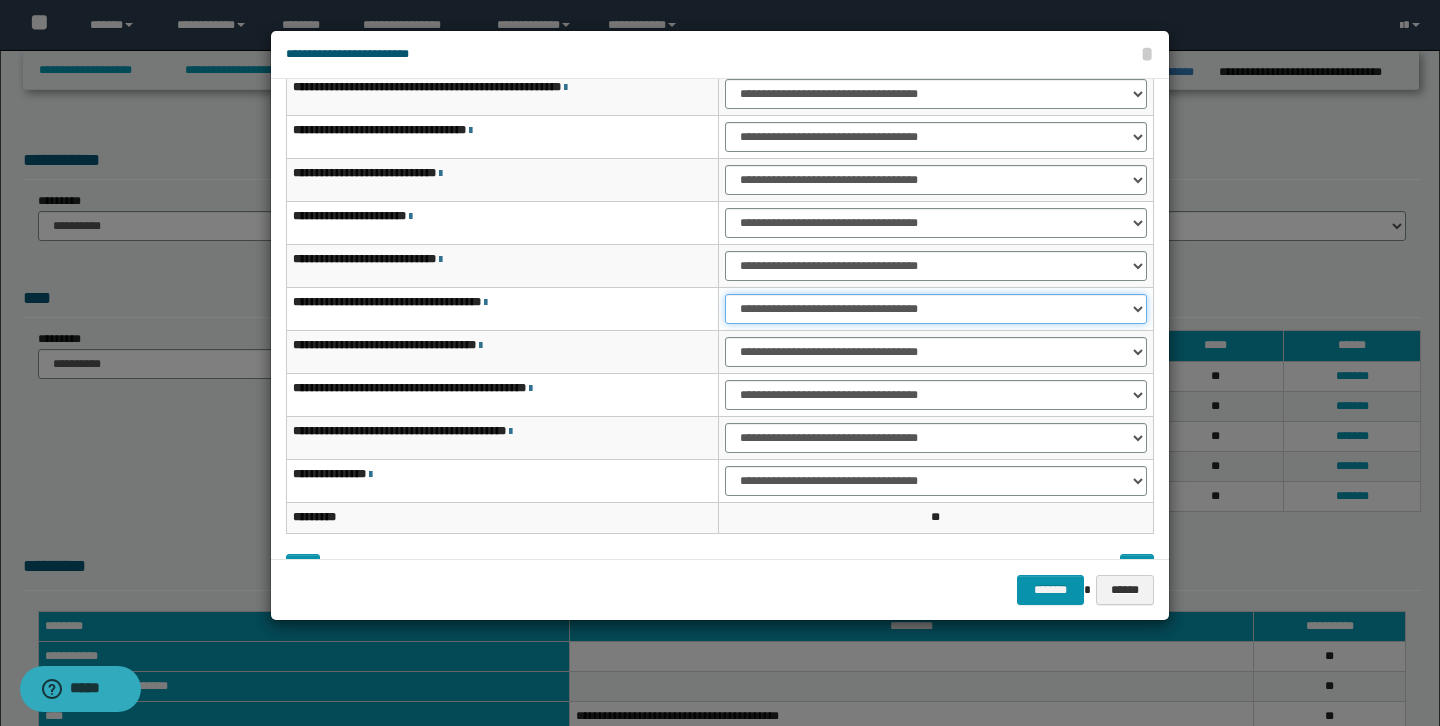 scroll, scrollTop: 83, scrollLeft: 0, axis: vertical 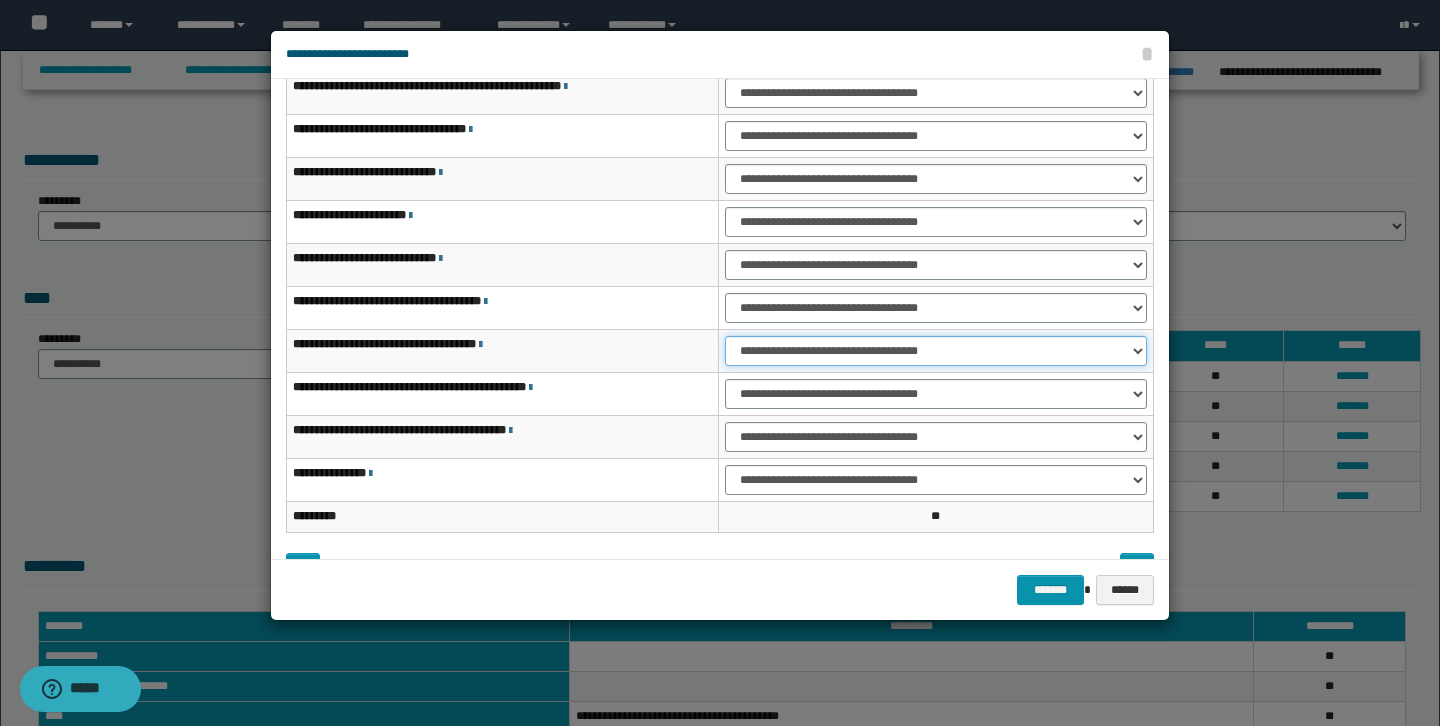 click on "**********" at bounding box center [936, 351] 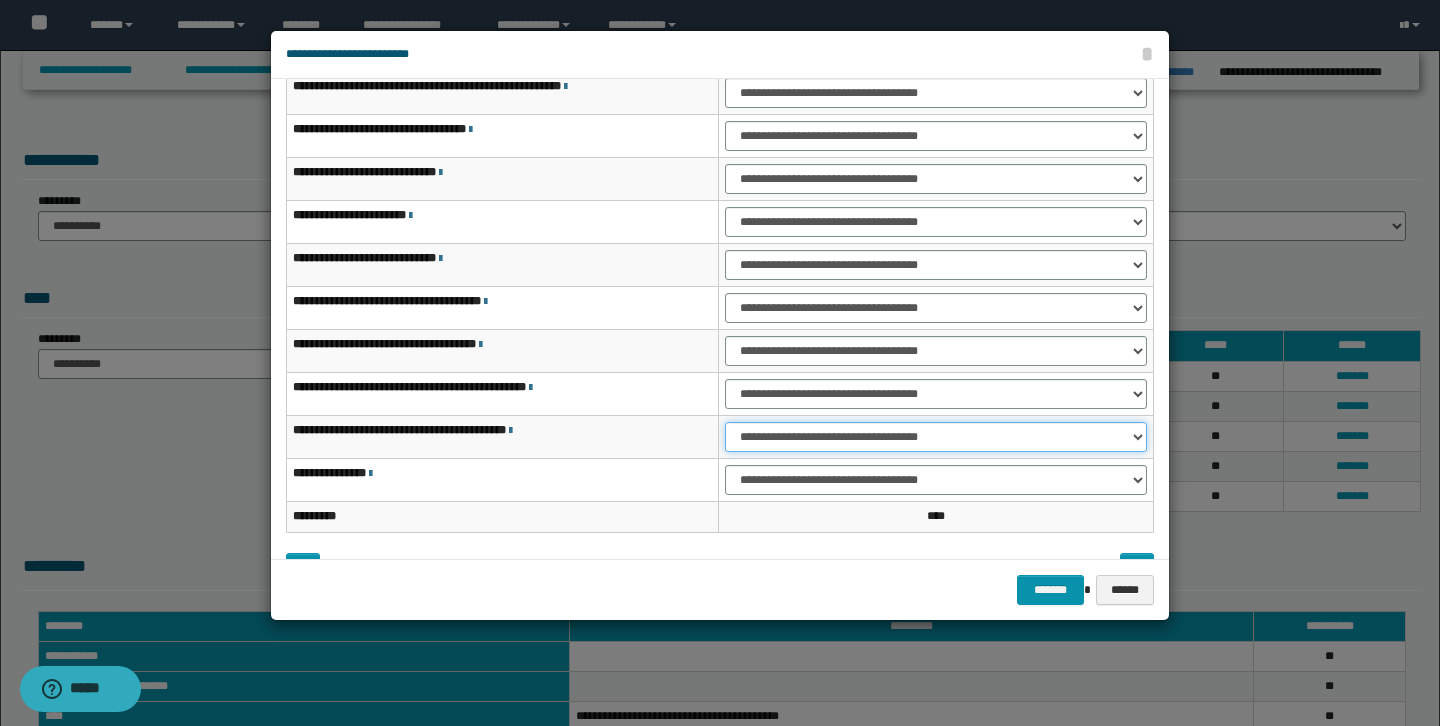 click on "**********" at bounding box center (936, 437) 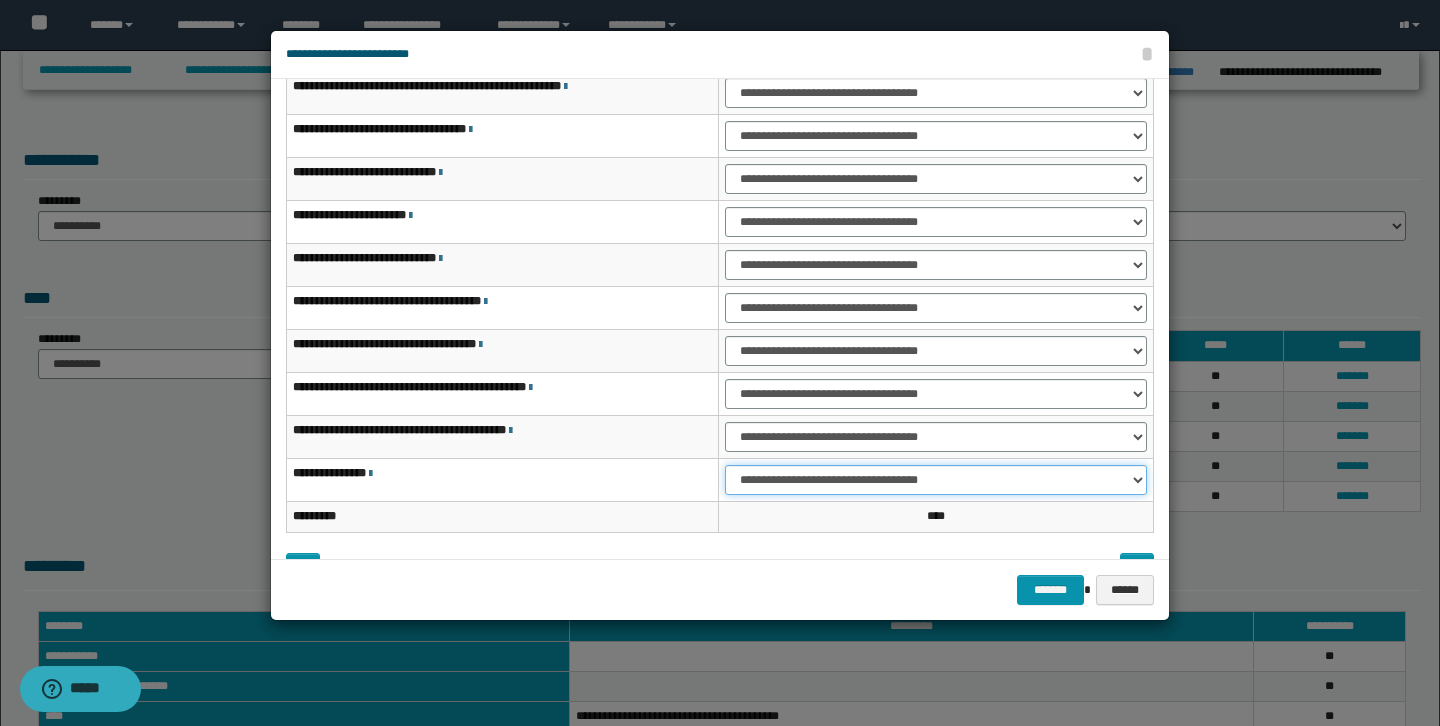 click on "**********" at bounding box center [936, 480] 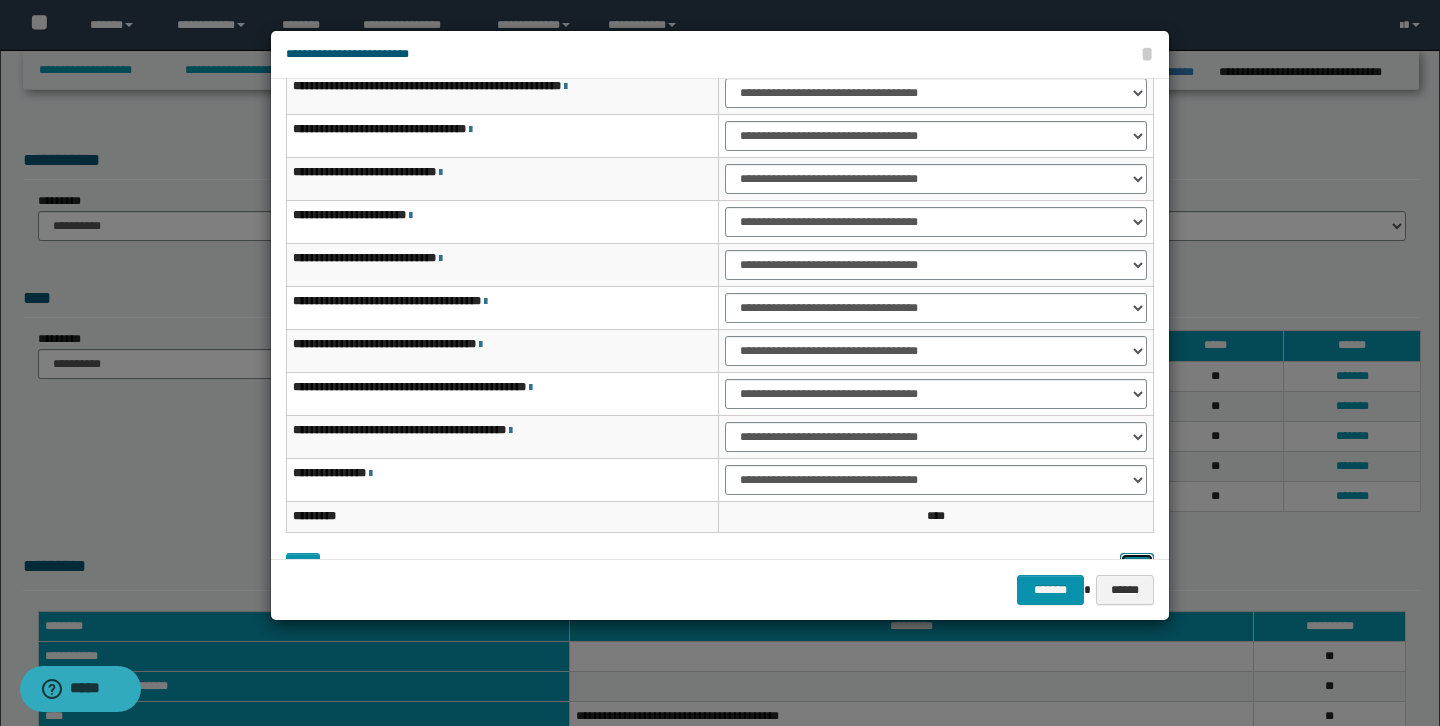 click at bounding box center [1137, 568] 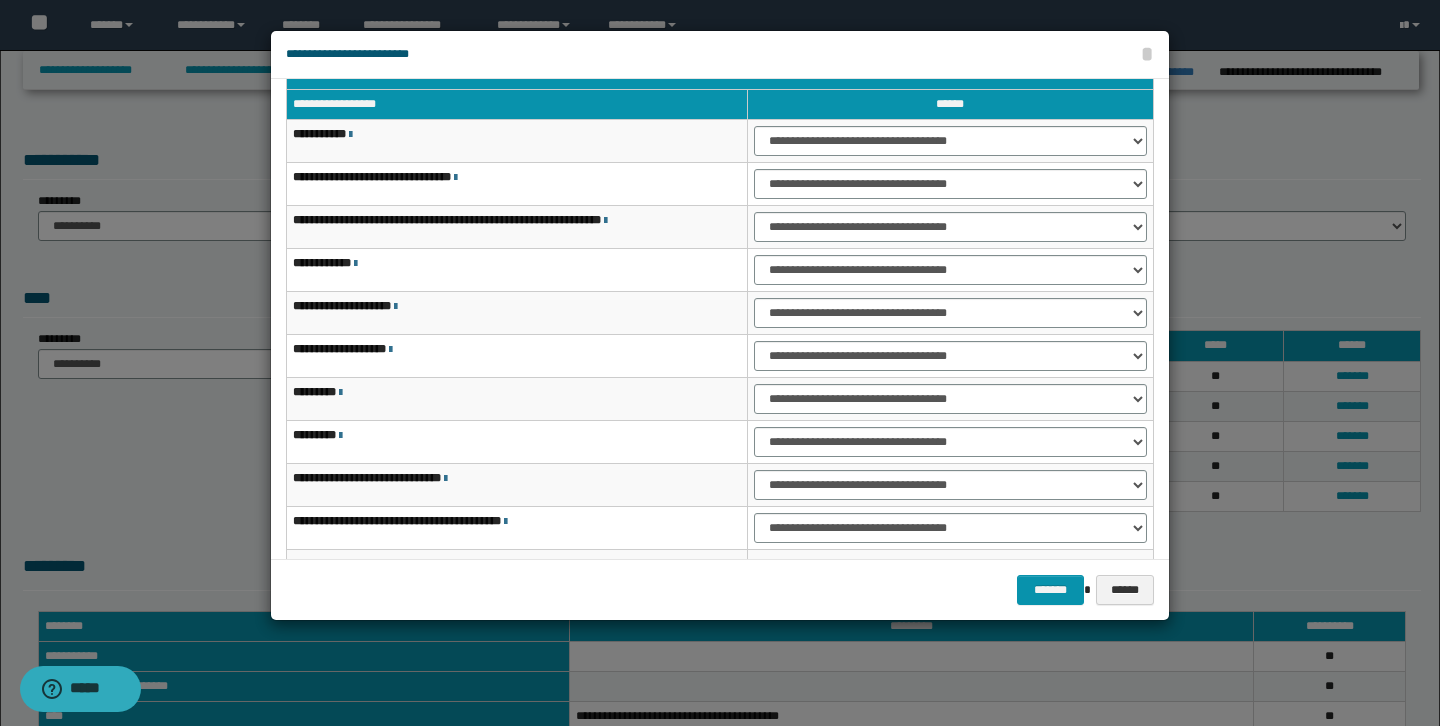 scroll, scrollTop: 36, scrollLeft: 0, axis: vertical 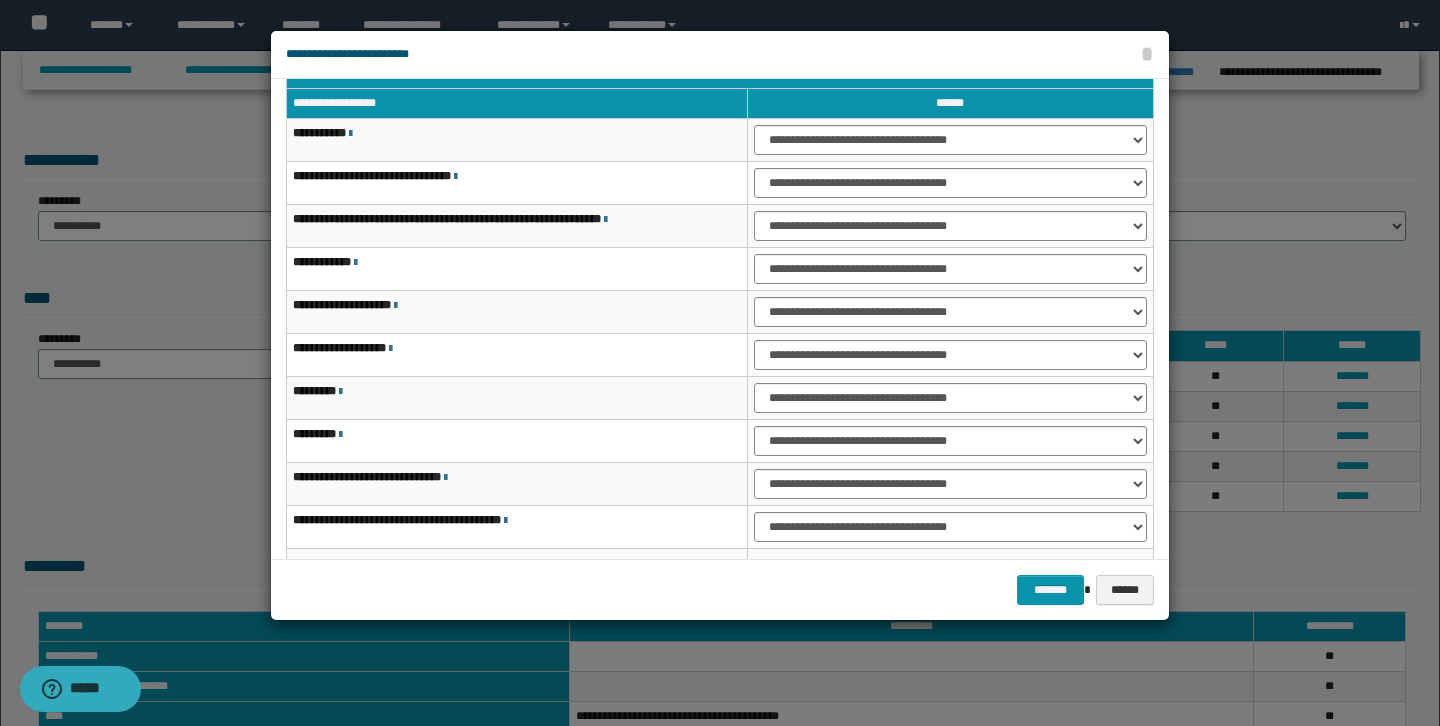 type 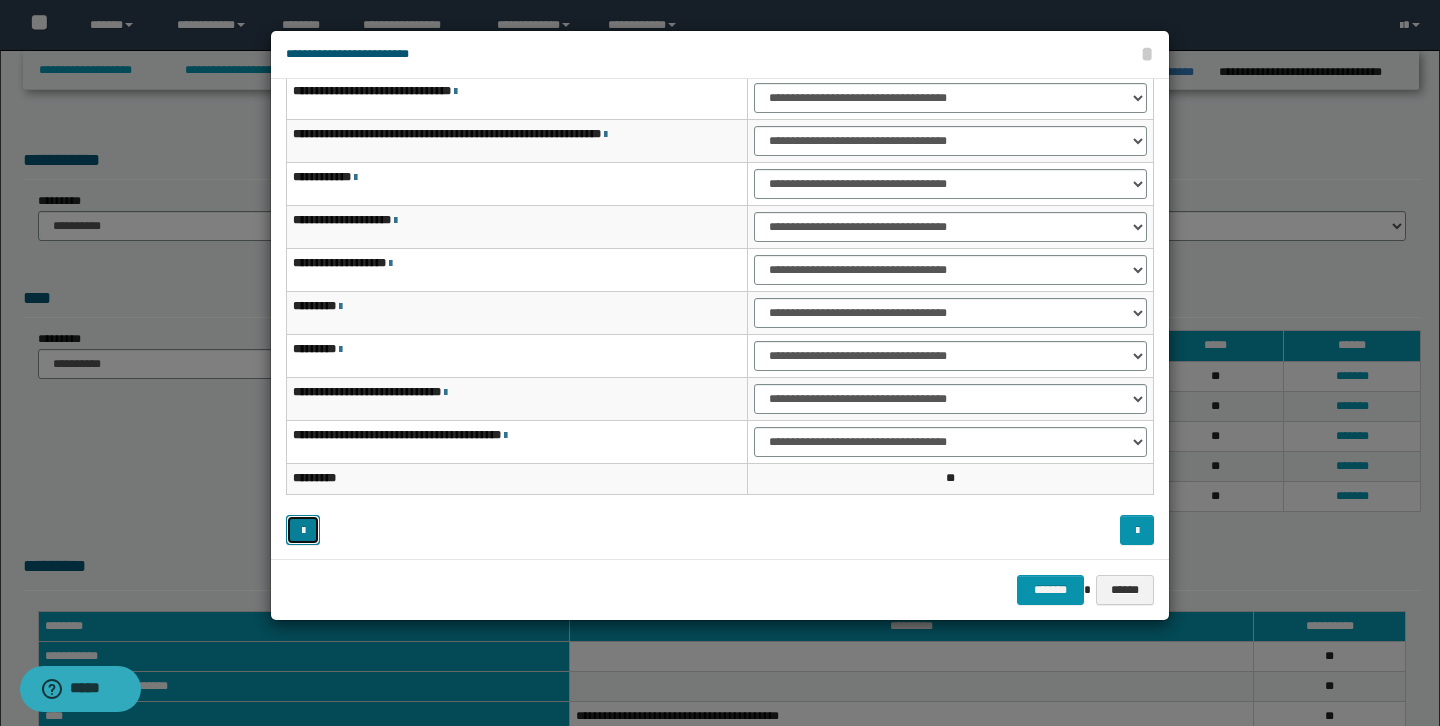 click at bounding box center (303, 531) 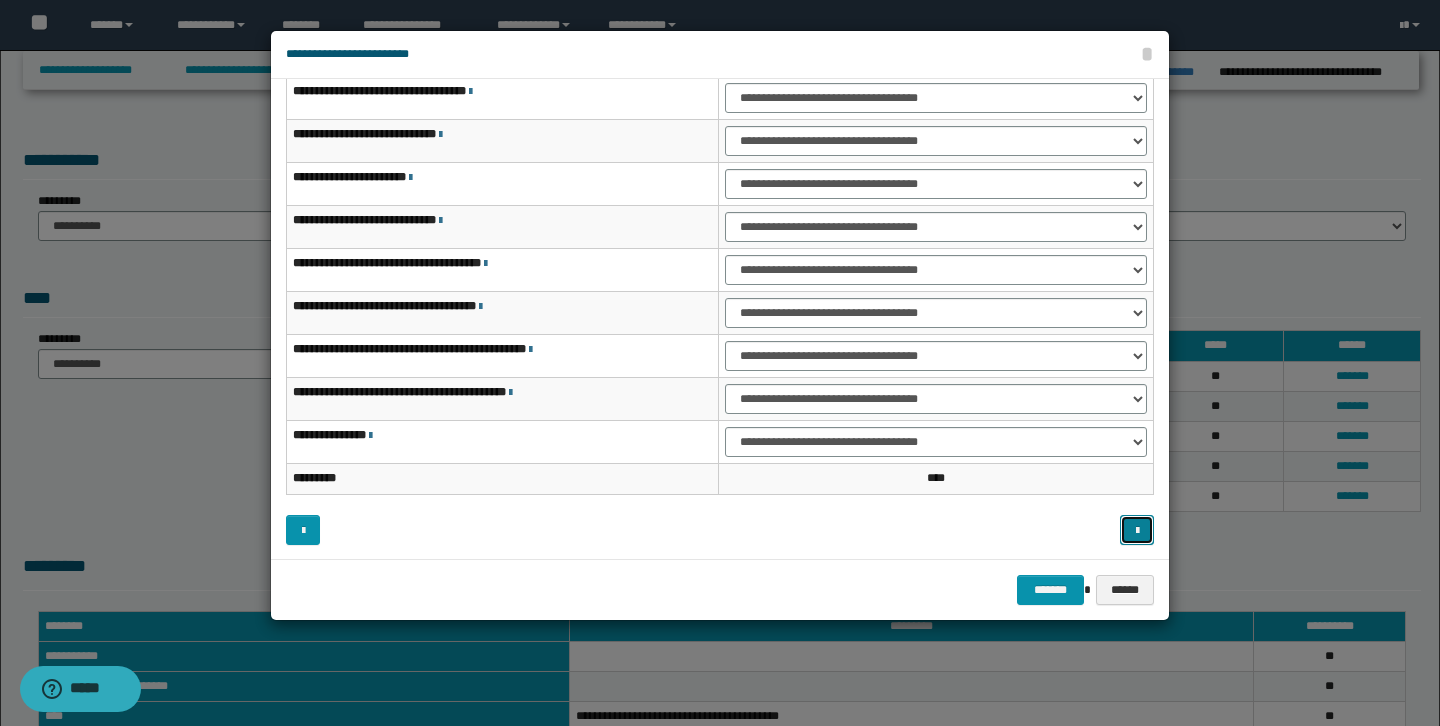 click at bounding box center [1137, 531] 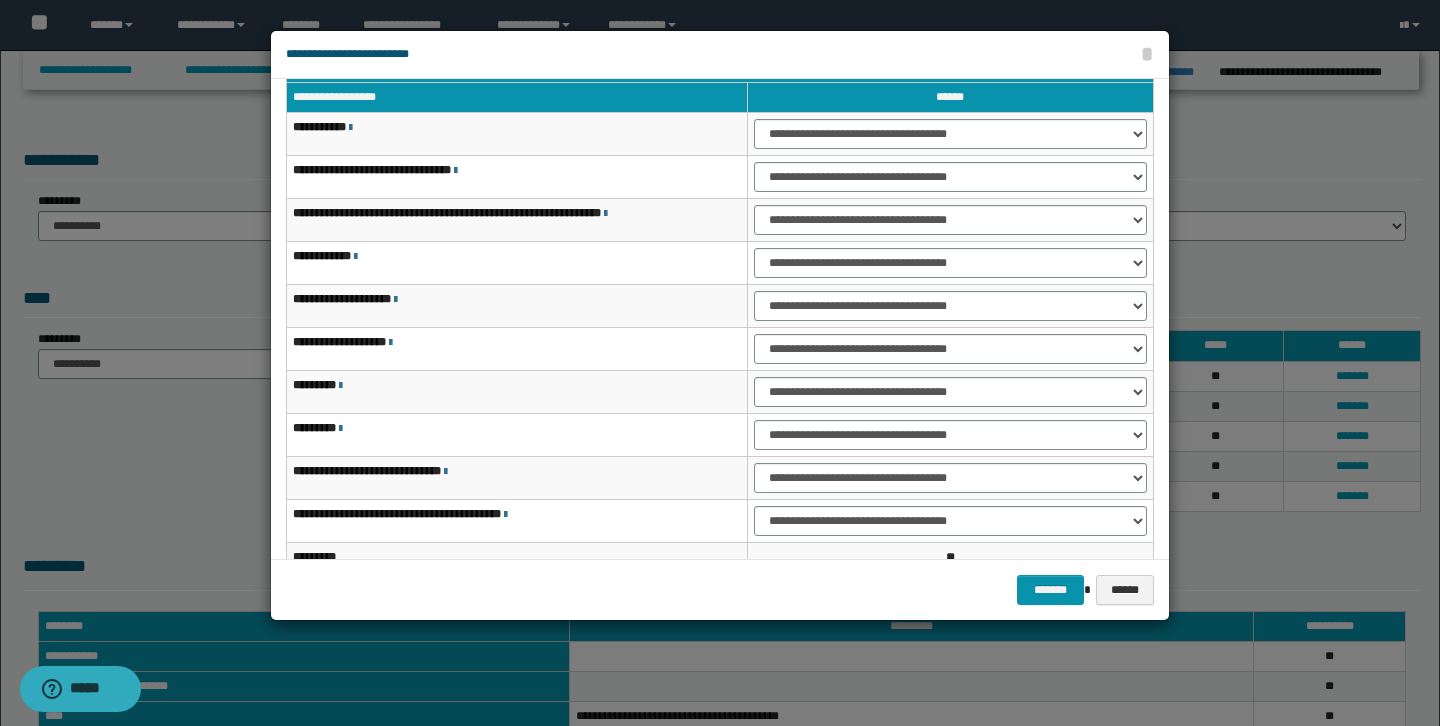 scroll, scrollTop: 41, scrollLeft: 0, axis: vertical 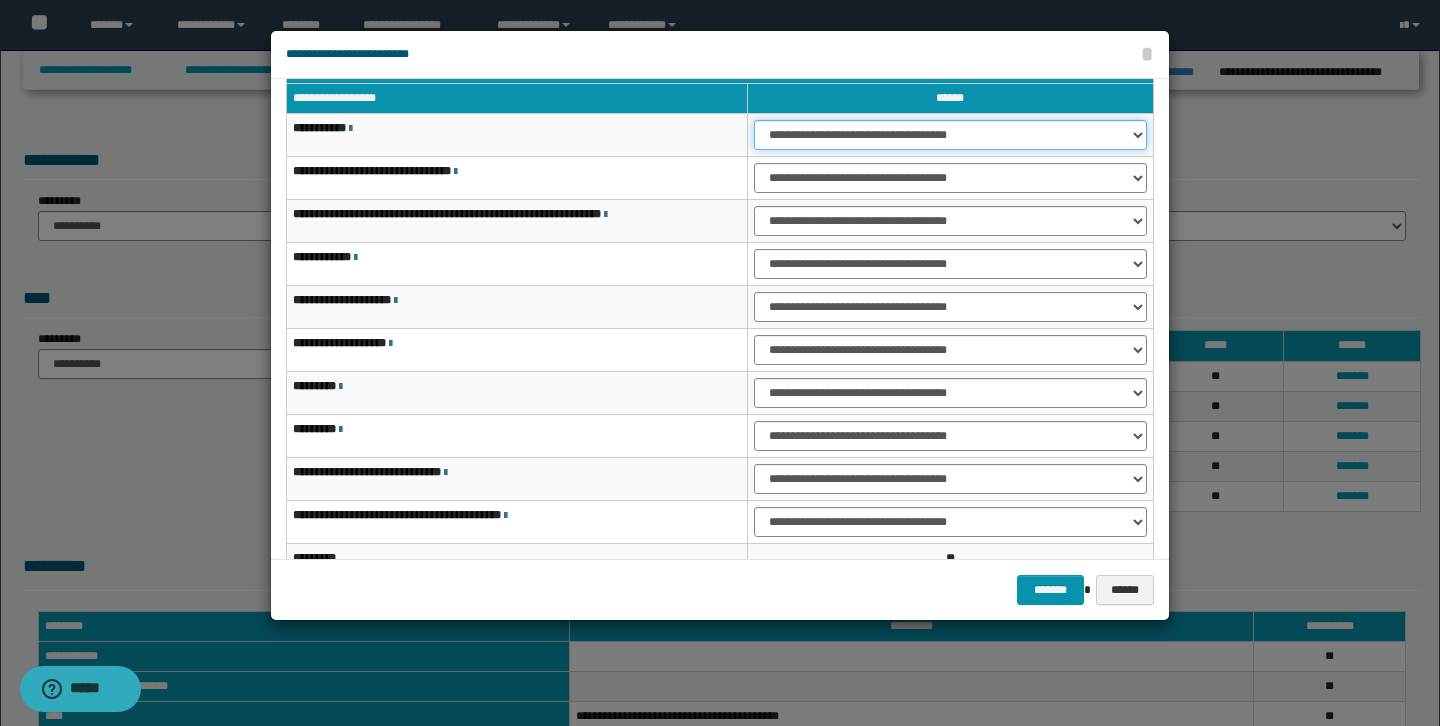 click on "**********" at bounding box center (950, 135) 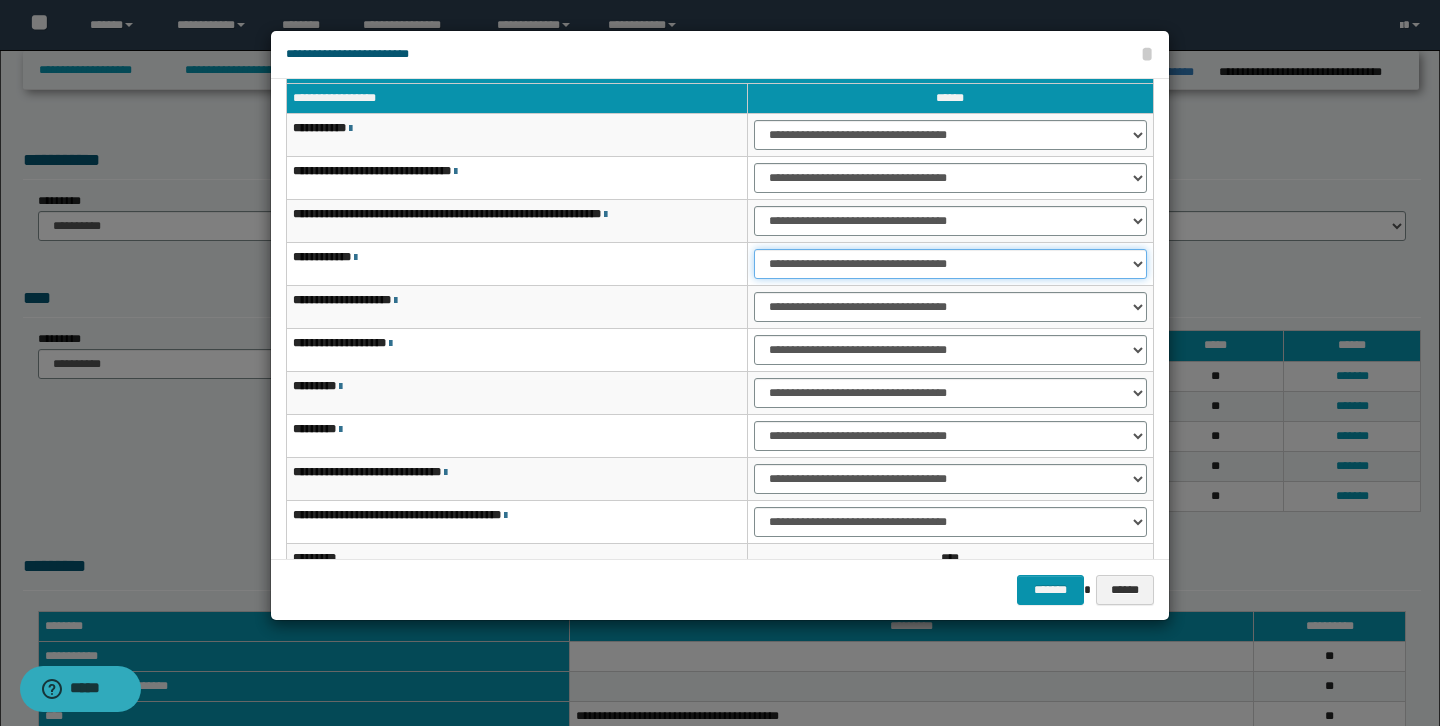 click on "**********" at bounding box center [950, 264] 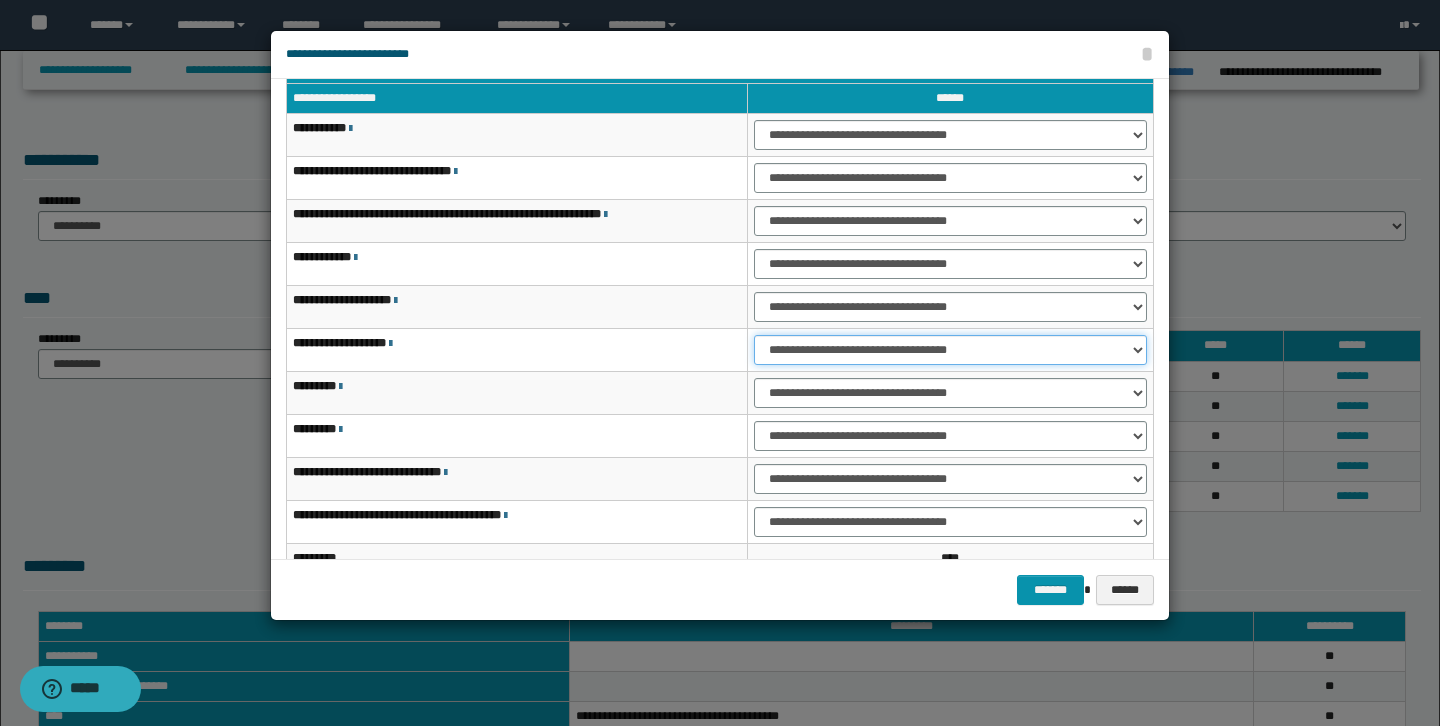 click on "**********" at bounding box center (950, 350) 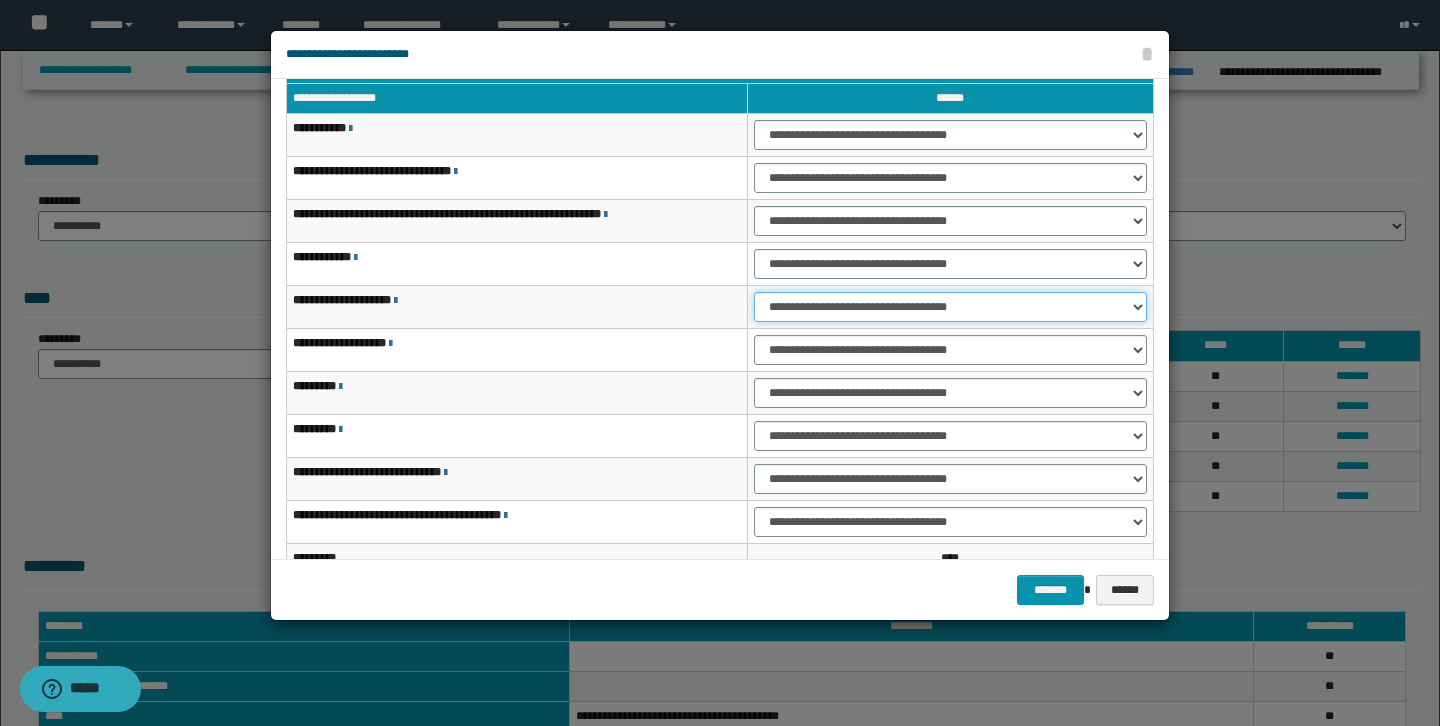 click on "**********" at bounding box center (950, 307) 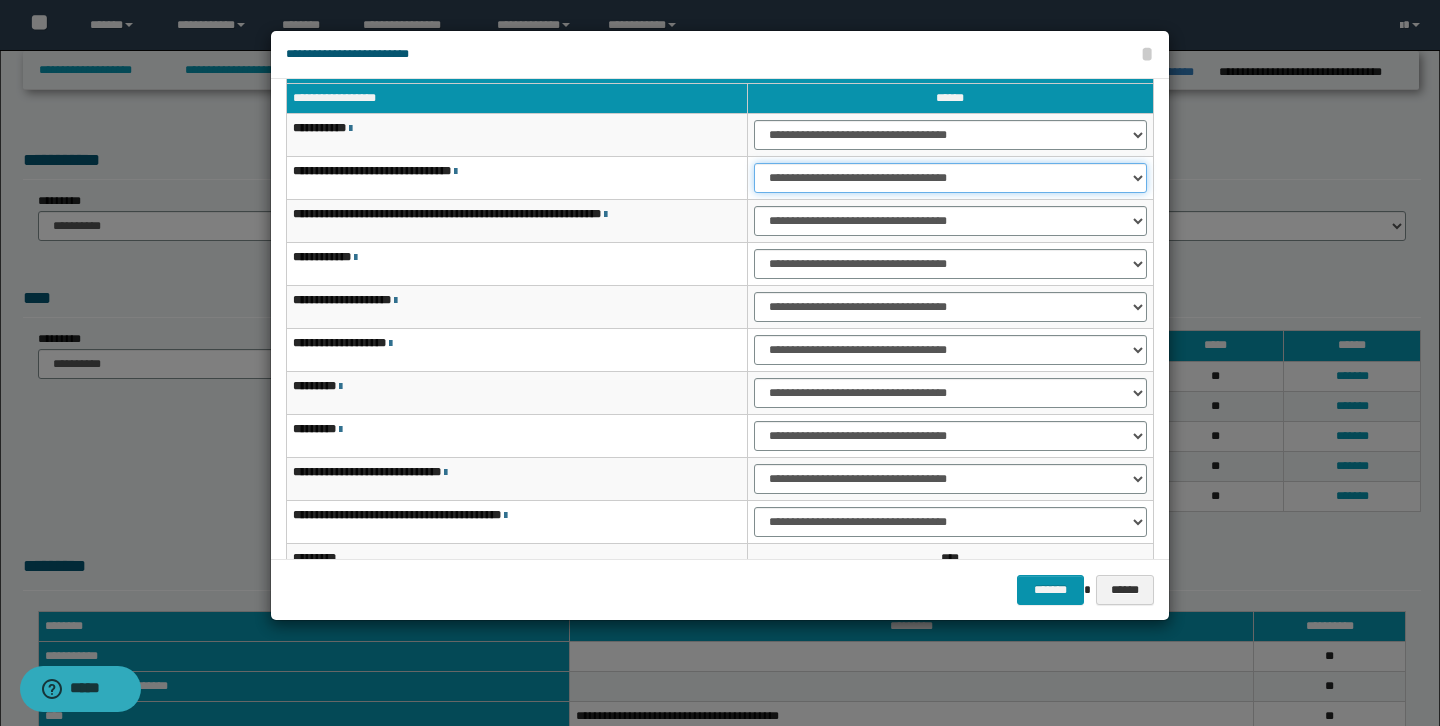 click on "**********" at bounding box center [950, 178] 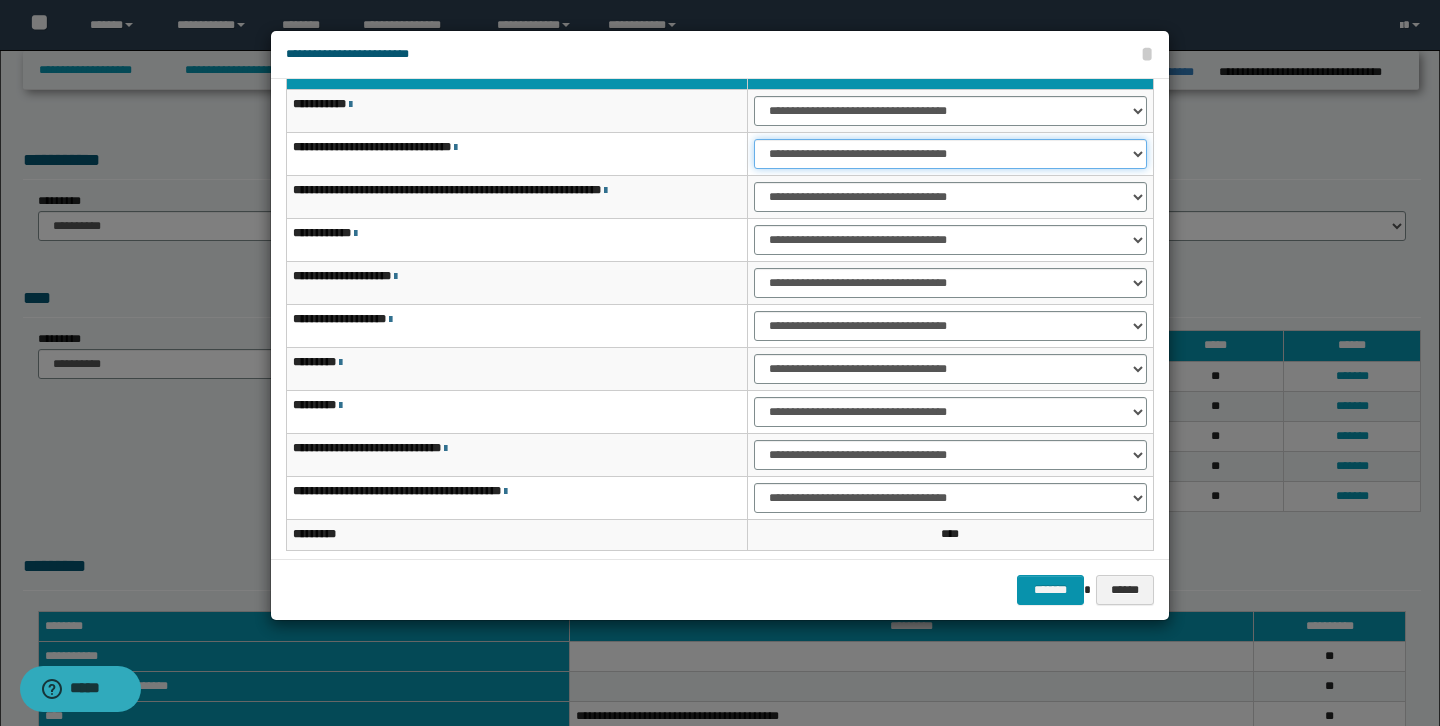 scroll, scrollTop: 121, scrollLeft: 0, axis: vertical 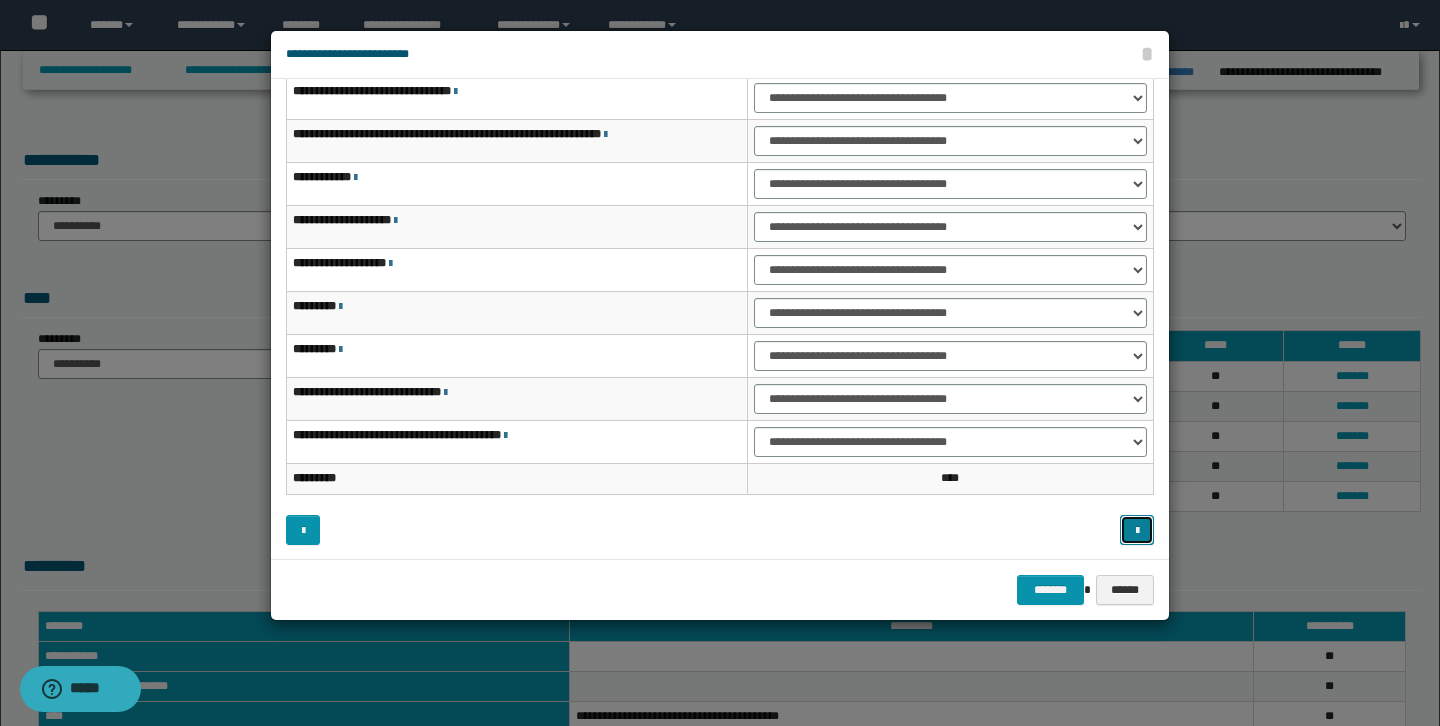 click at bounding box center [1137, 531] 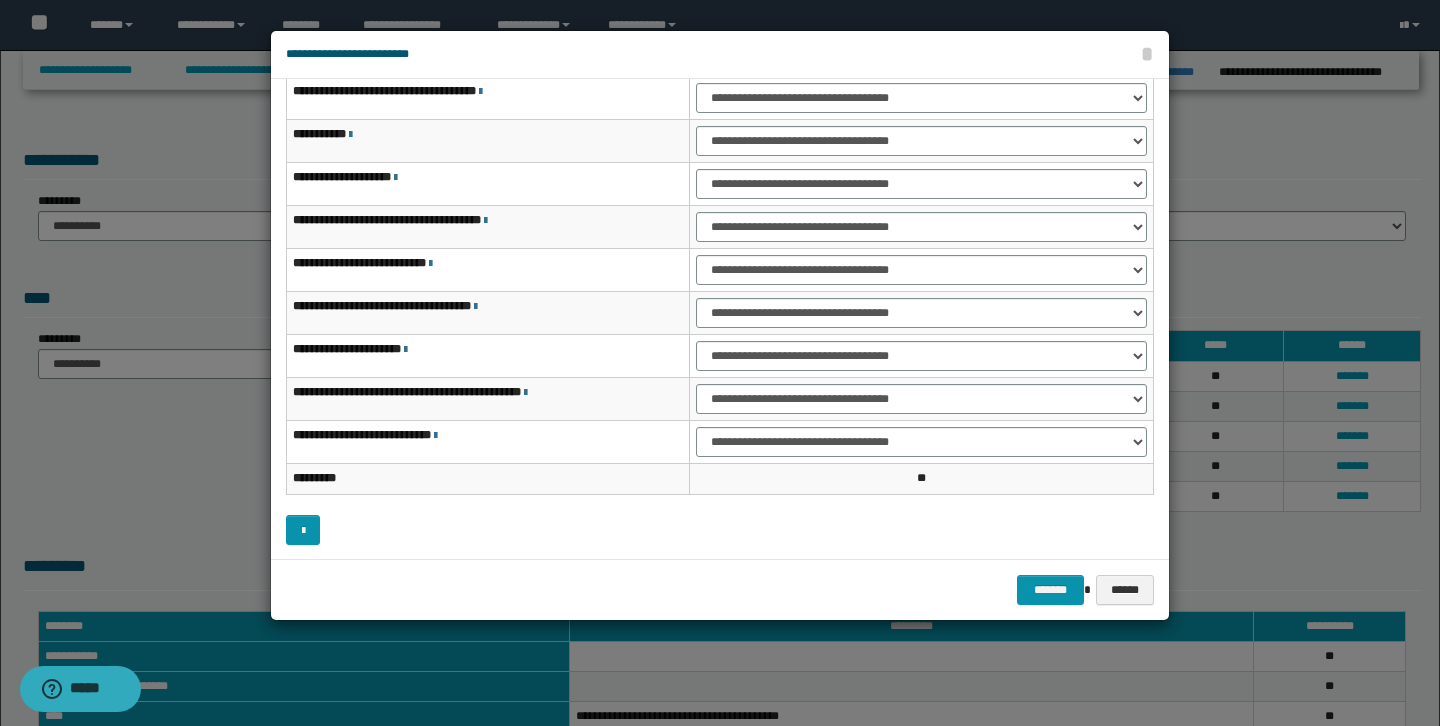 scroll, scrollTop: 89, scrollLeft: 0, axis: vertical 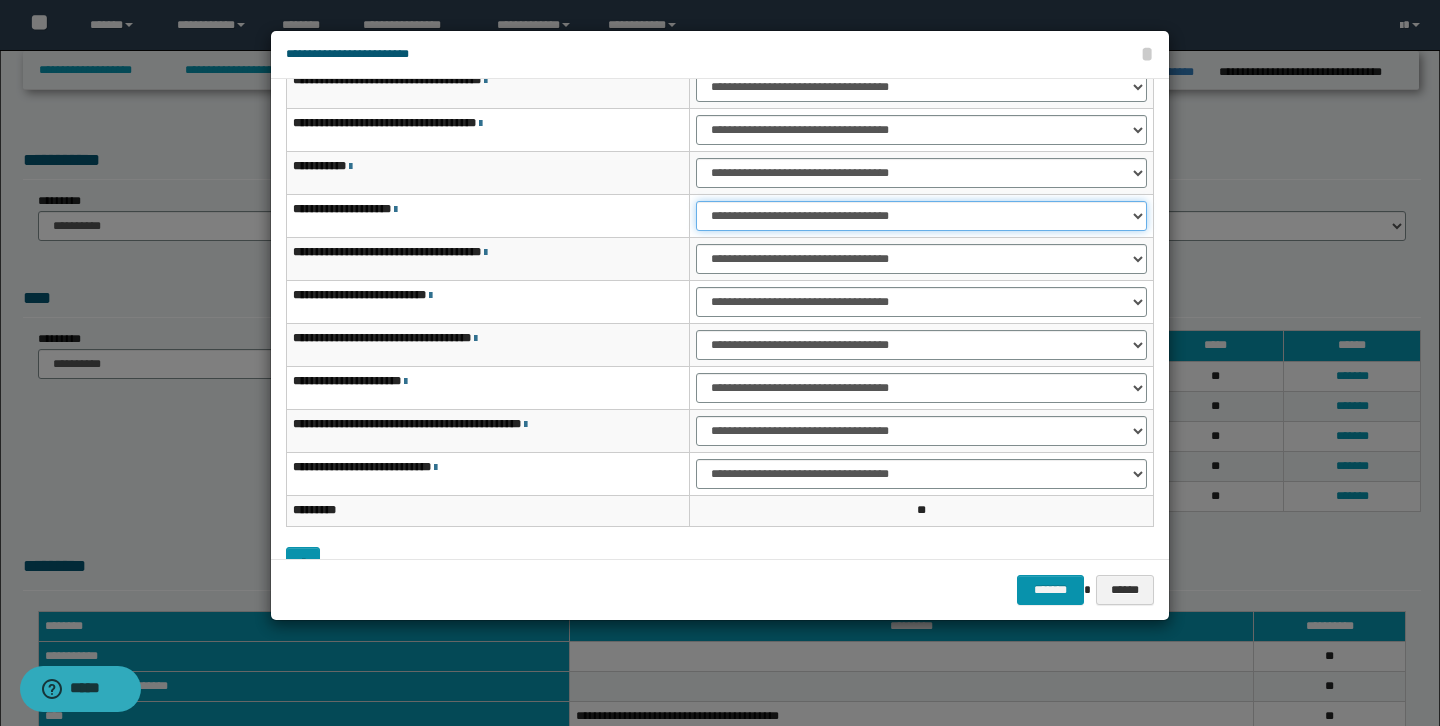 click on "**********" at bounding box center [921, 216] 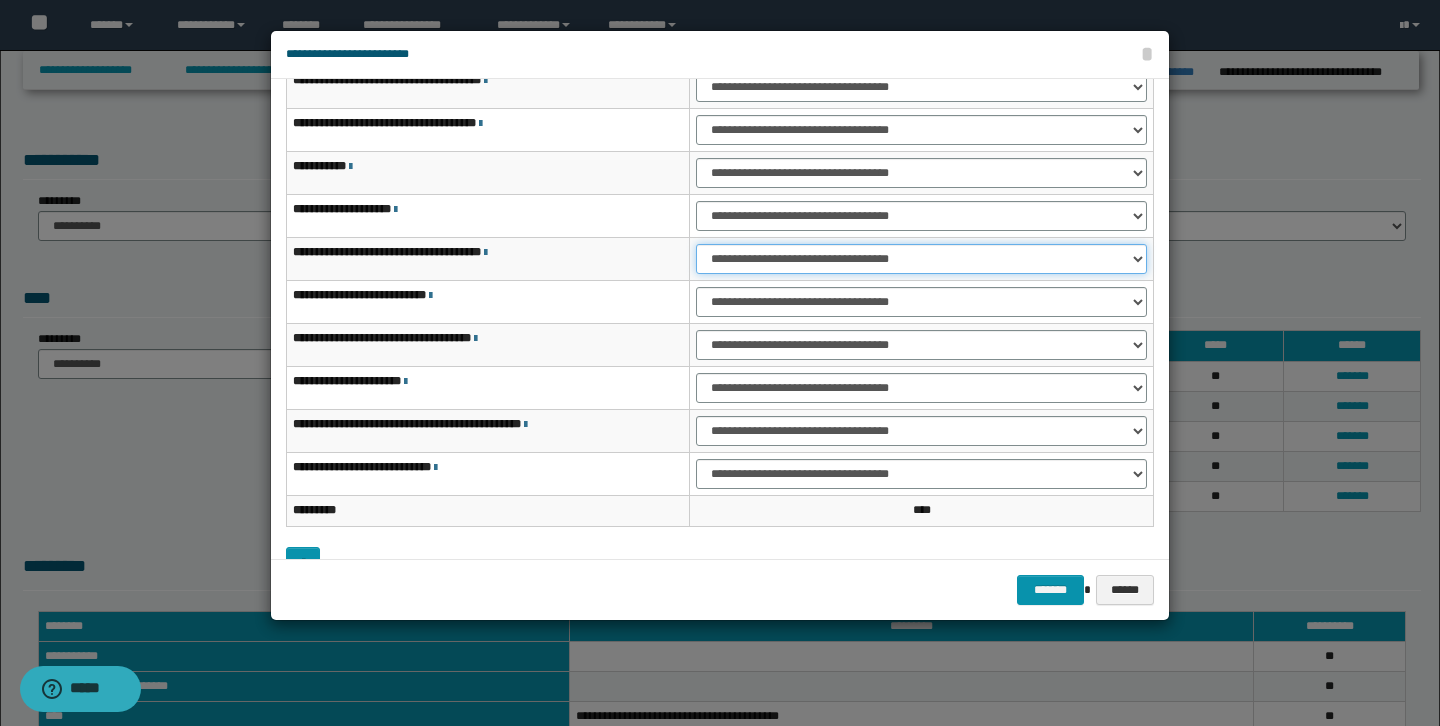 click on "**********" at bounding box center [921, 259] 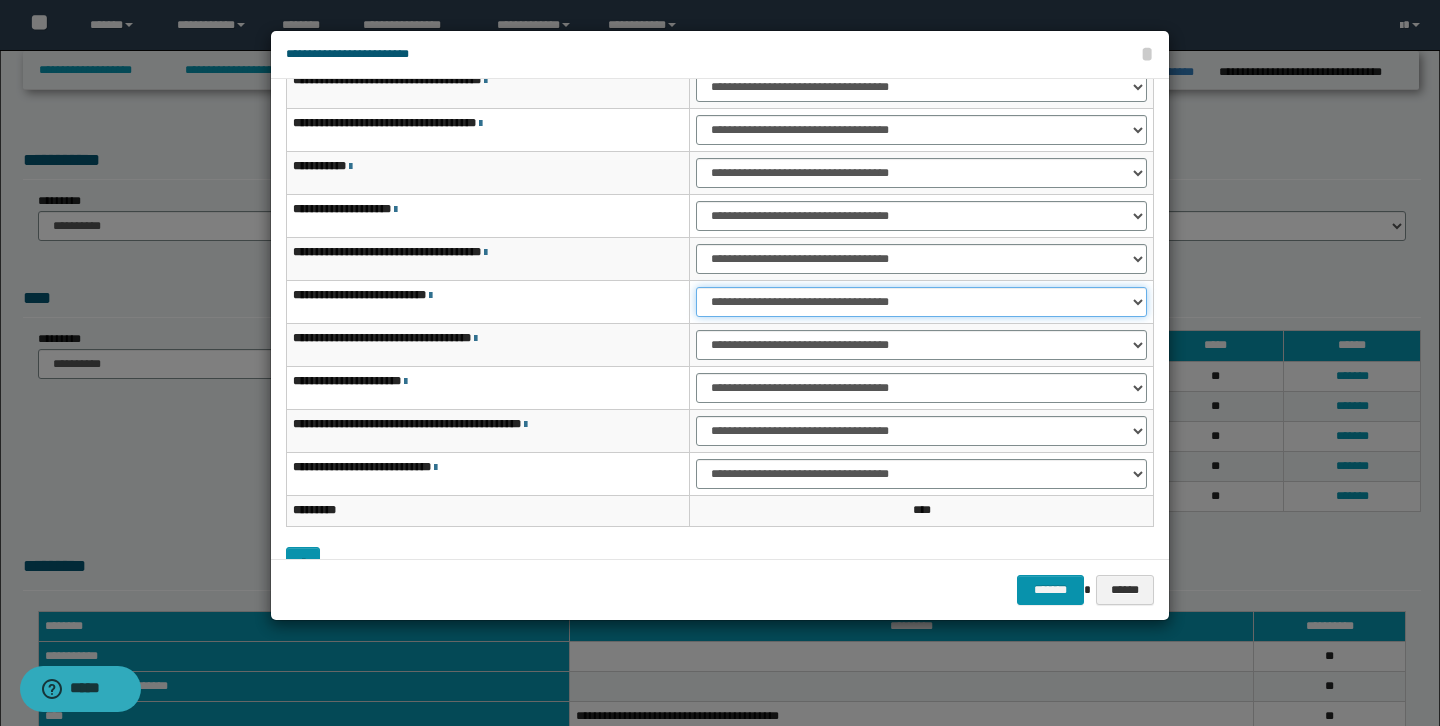 click on "**********" at bounding box center [921, 302] 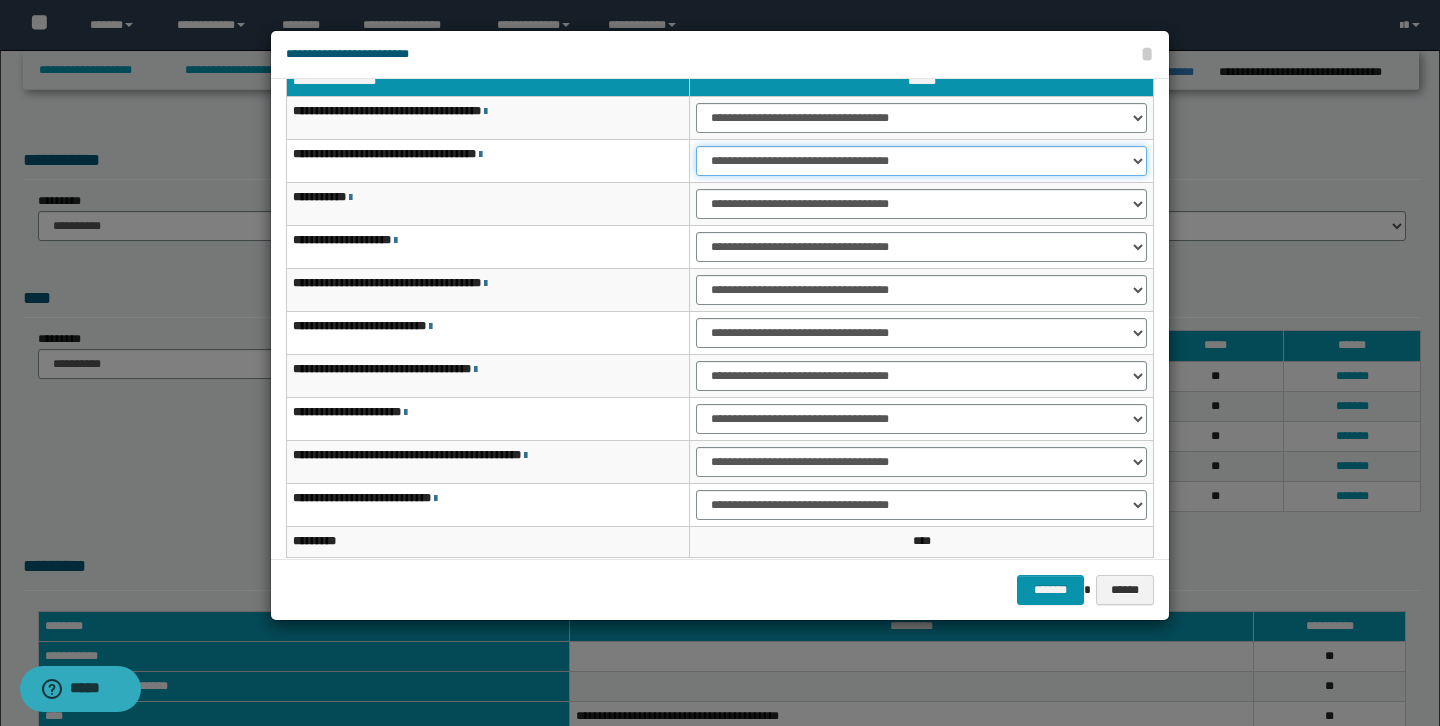 click on "**********" at bounding box center [921, 161] 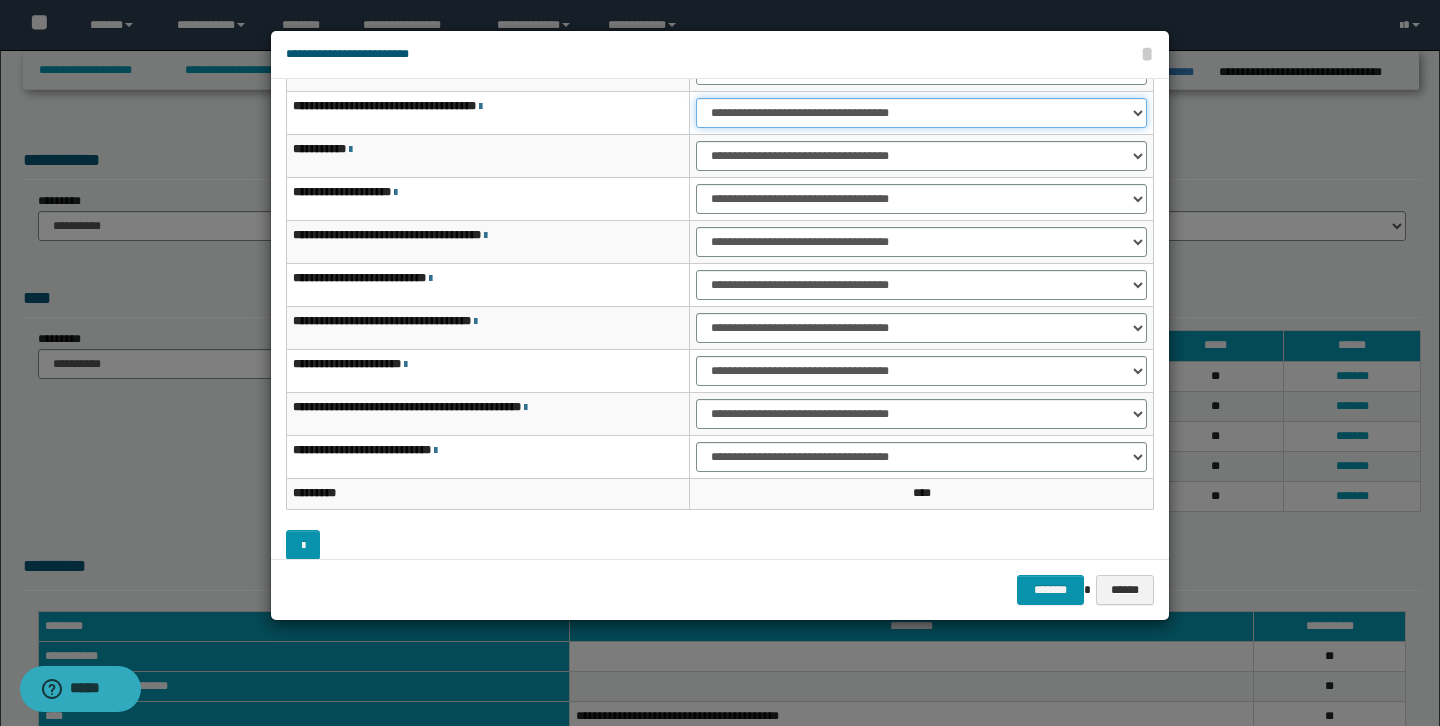 scroll, scrollTop: 67, scrollLeft: 0, axis: vertical 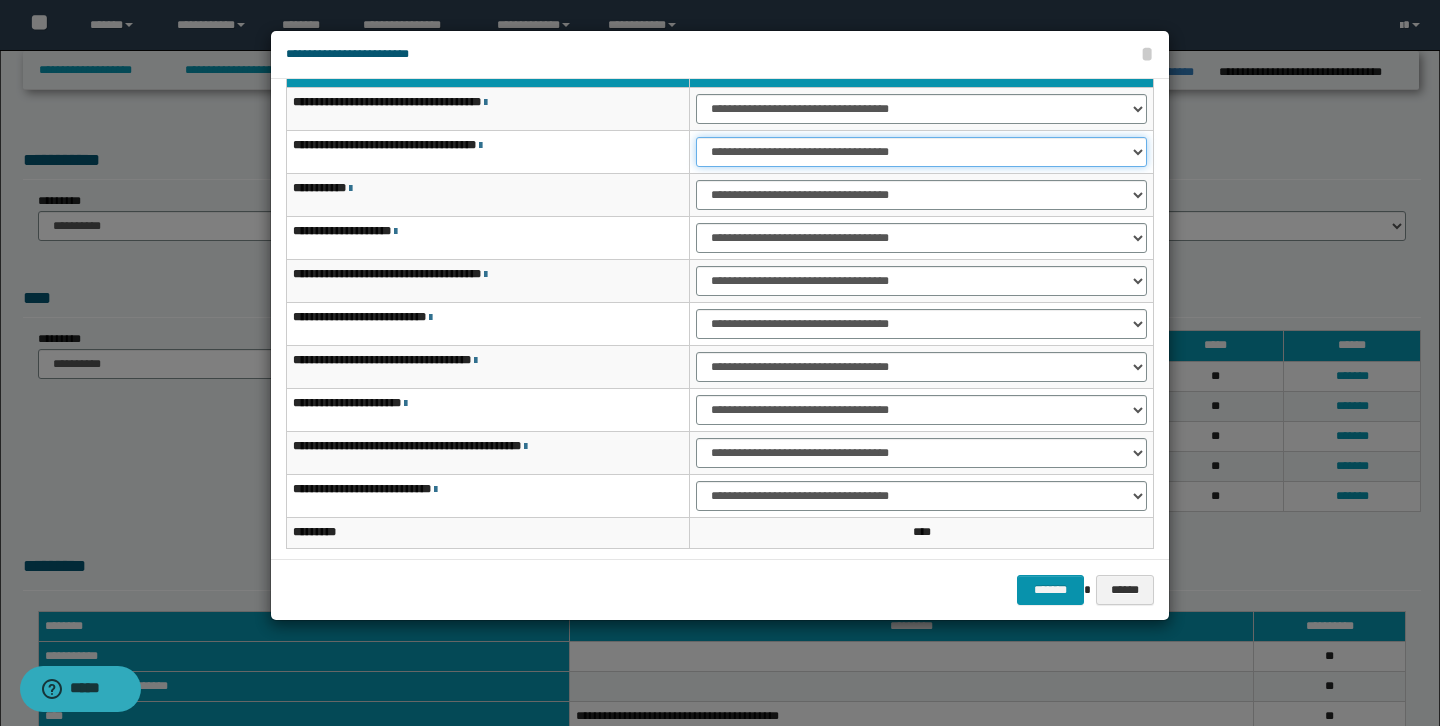 click on "**********" at bounding box center [921, 152] 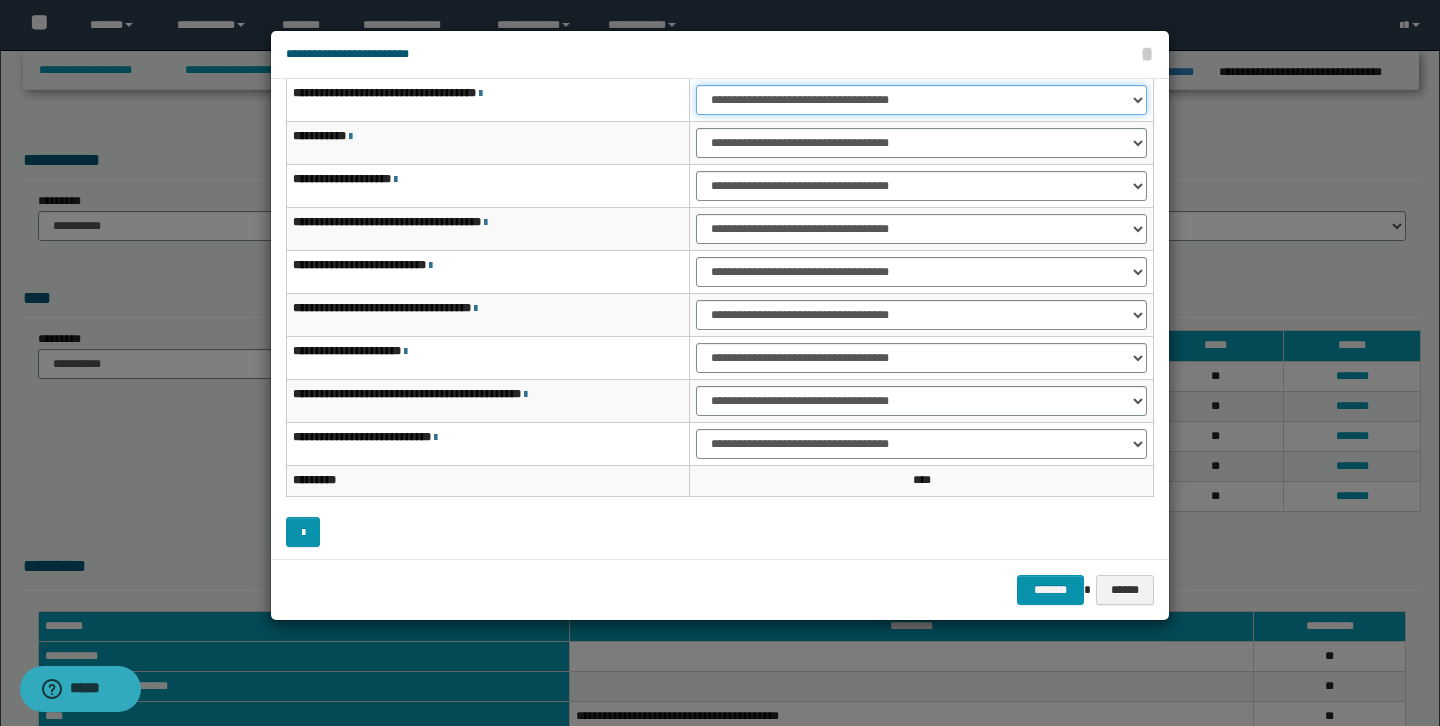 scroll, scrollTop: 121, scrollLeft: 0, axis: vertical 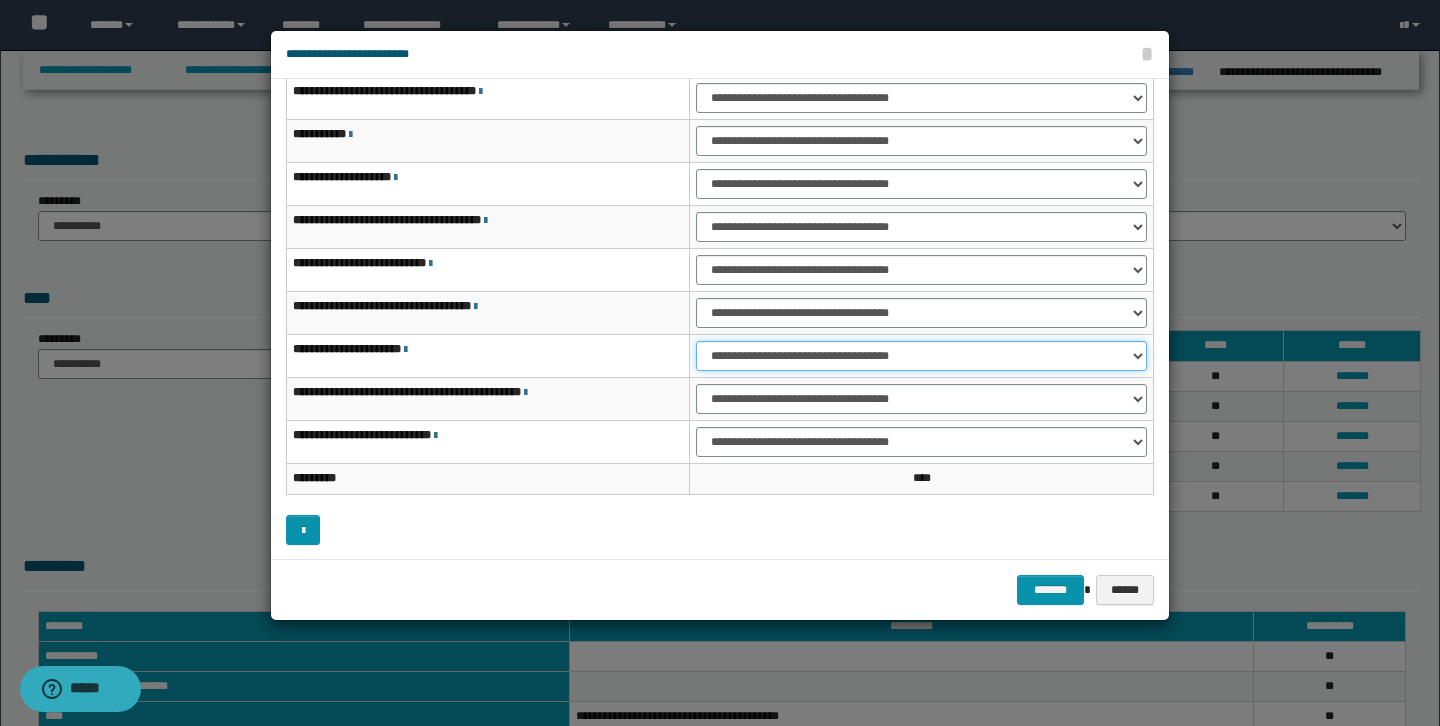 click on "**********" at bounding box center (921, 356) 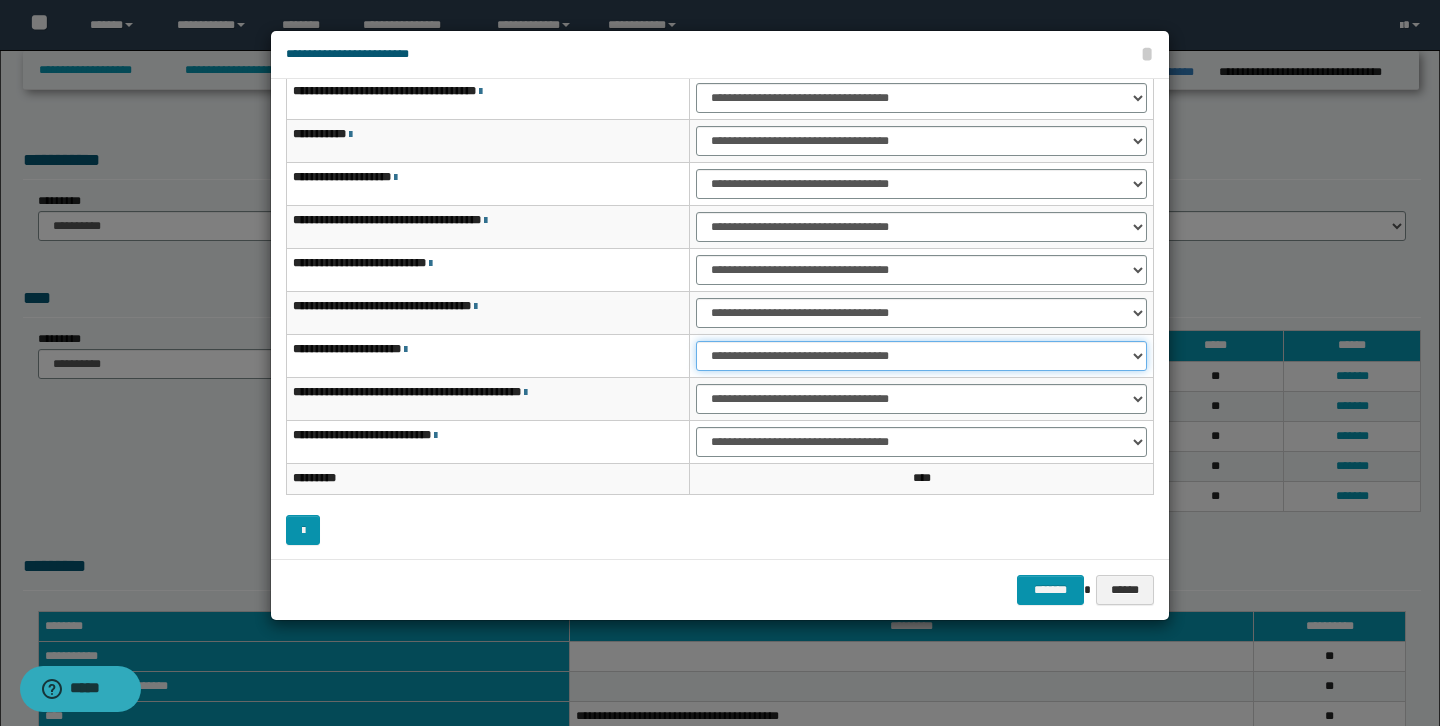 click on "**********" at bounding box center (921, 356) 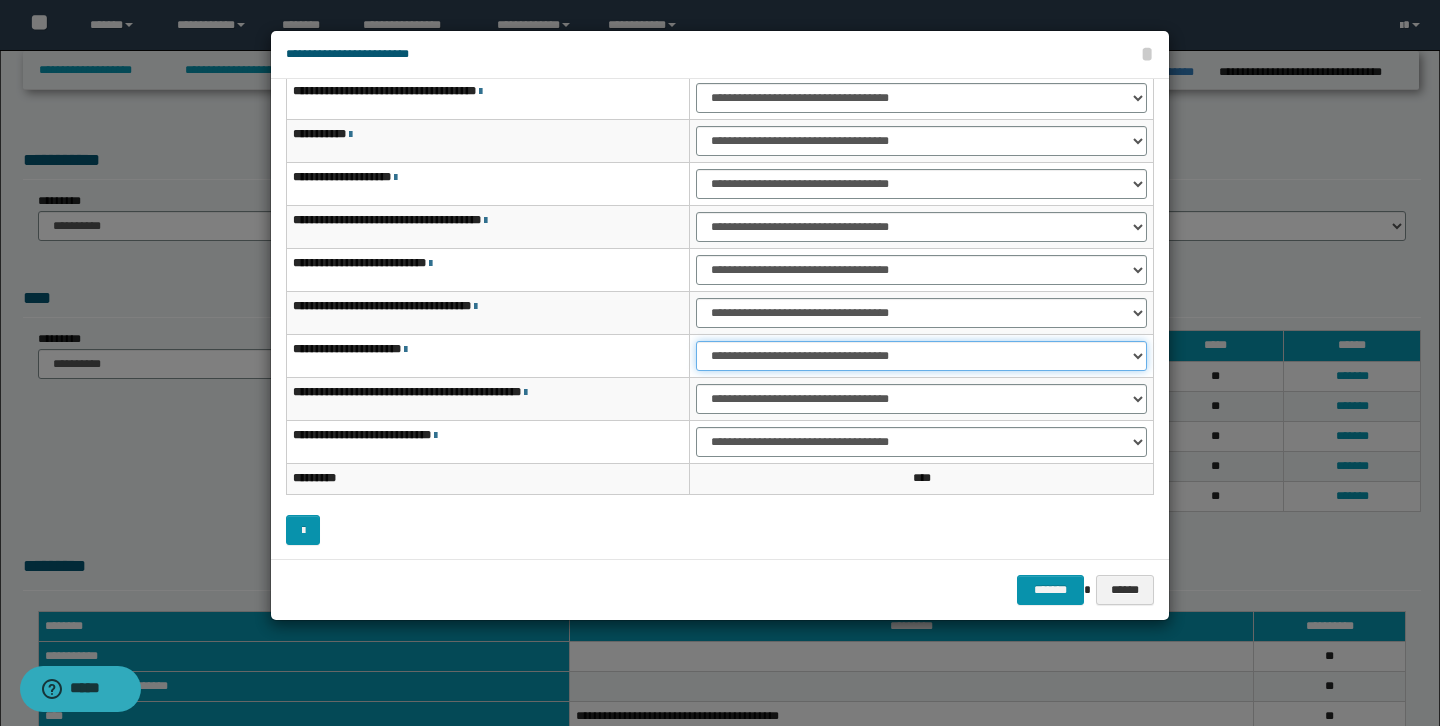 select on "***" 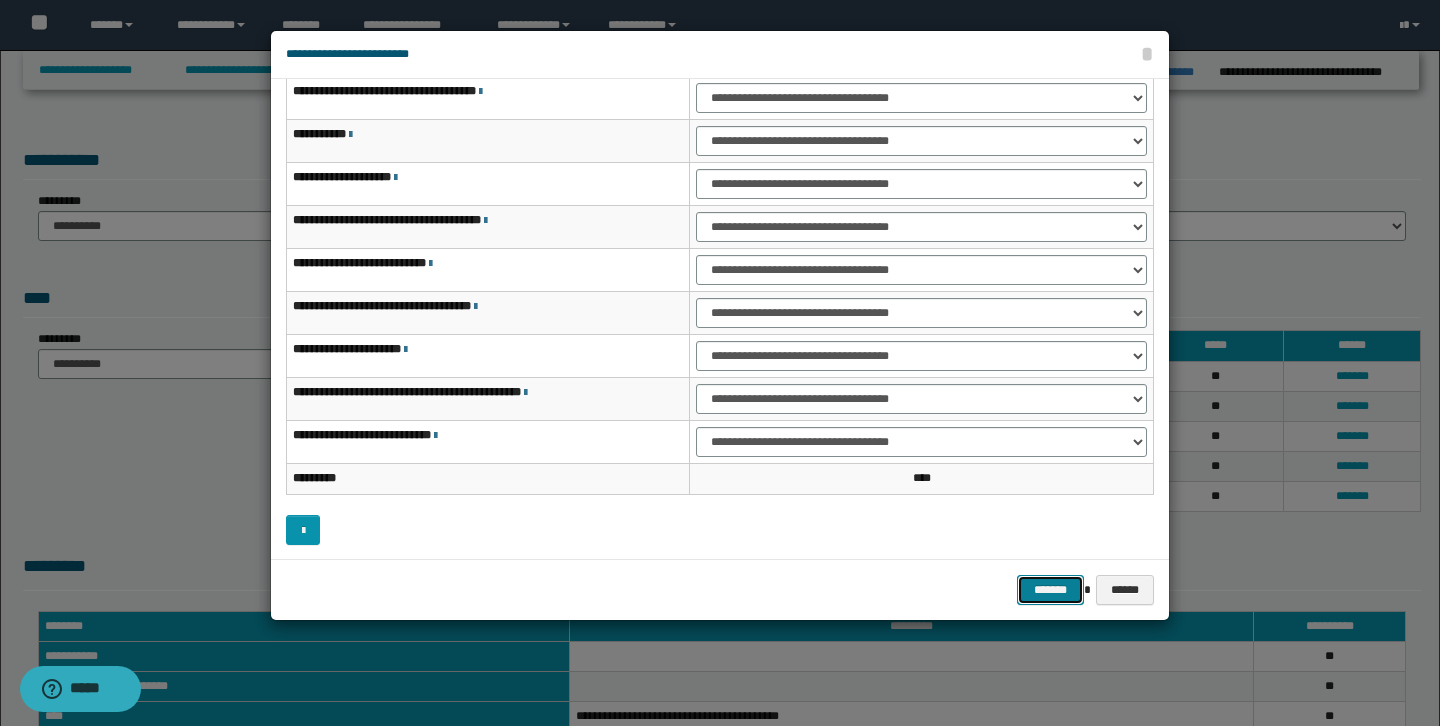 click on "*******" at bounding box center [1051, 590] 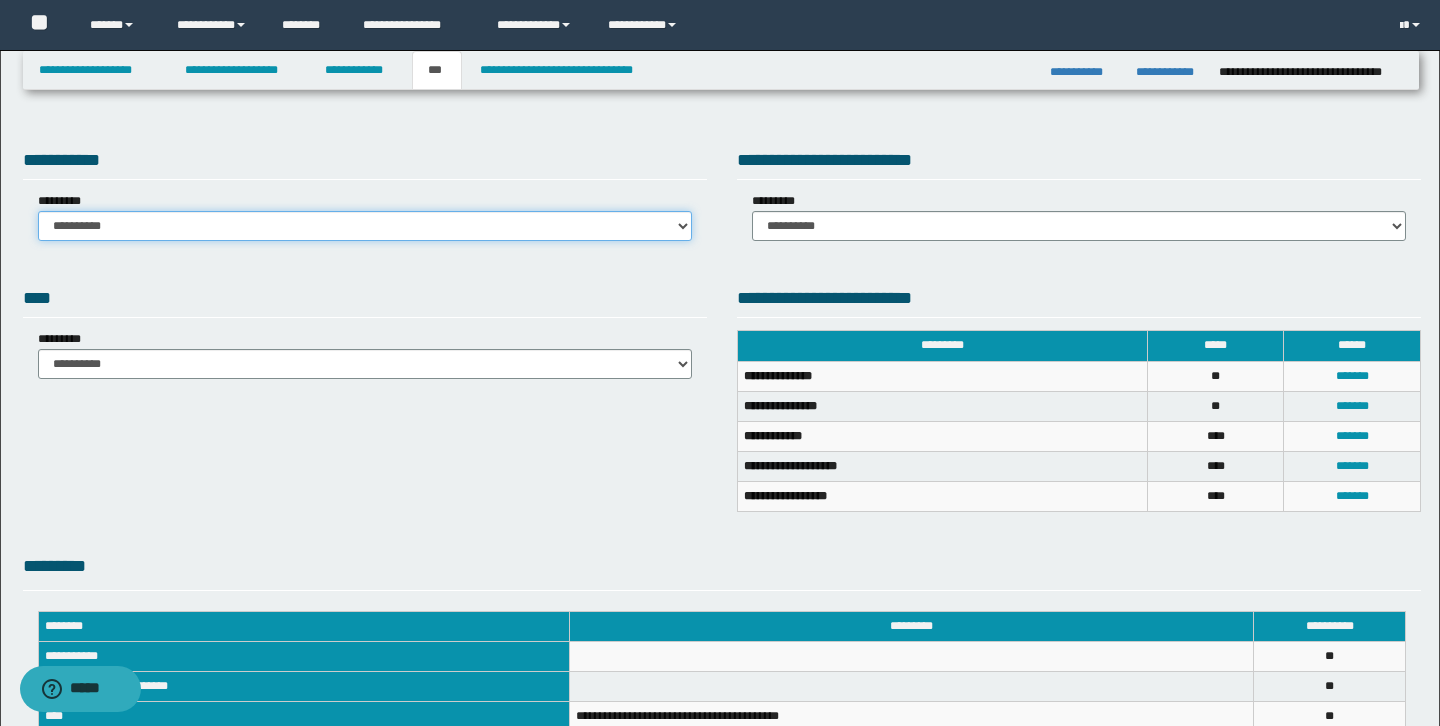 click on "**********" at bounding box center [365, 226] 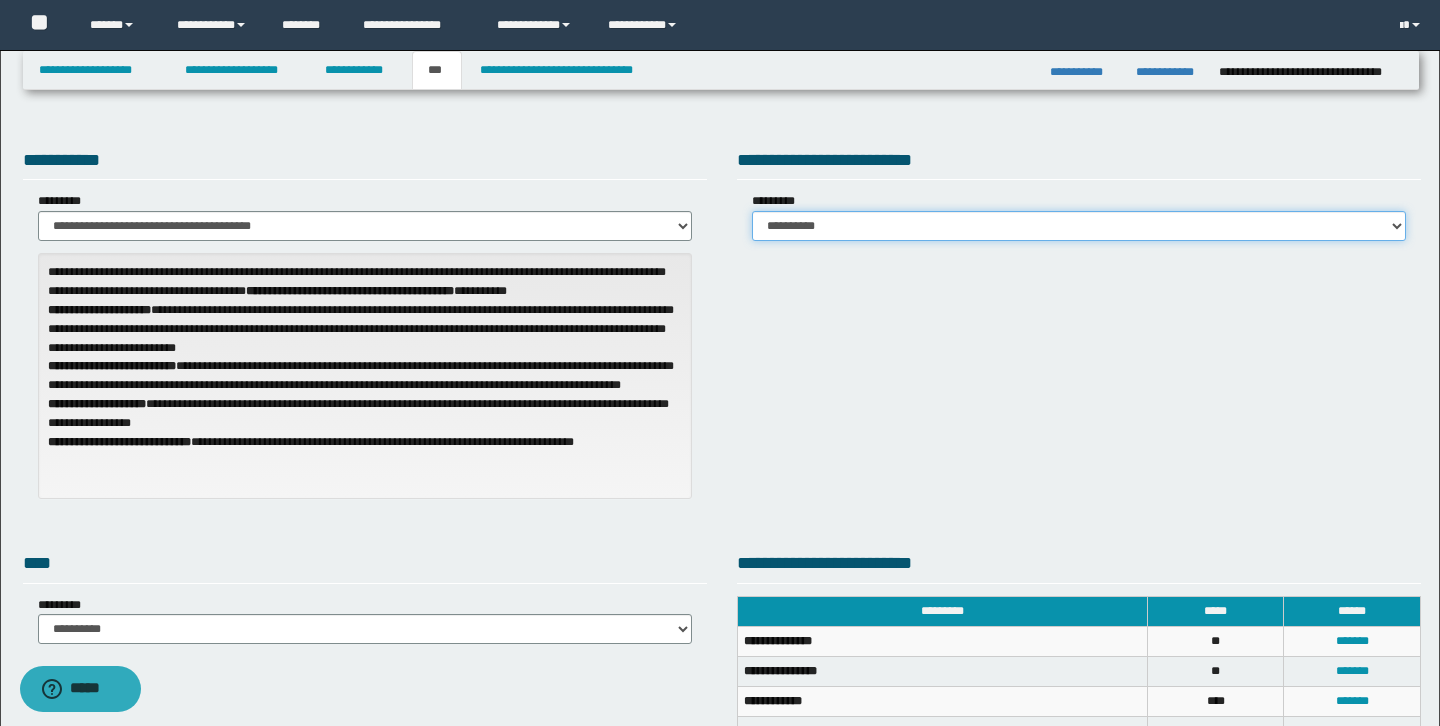 click on "**********" at bounding box center [1079, 226] 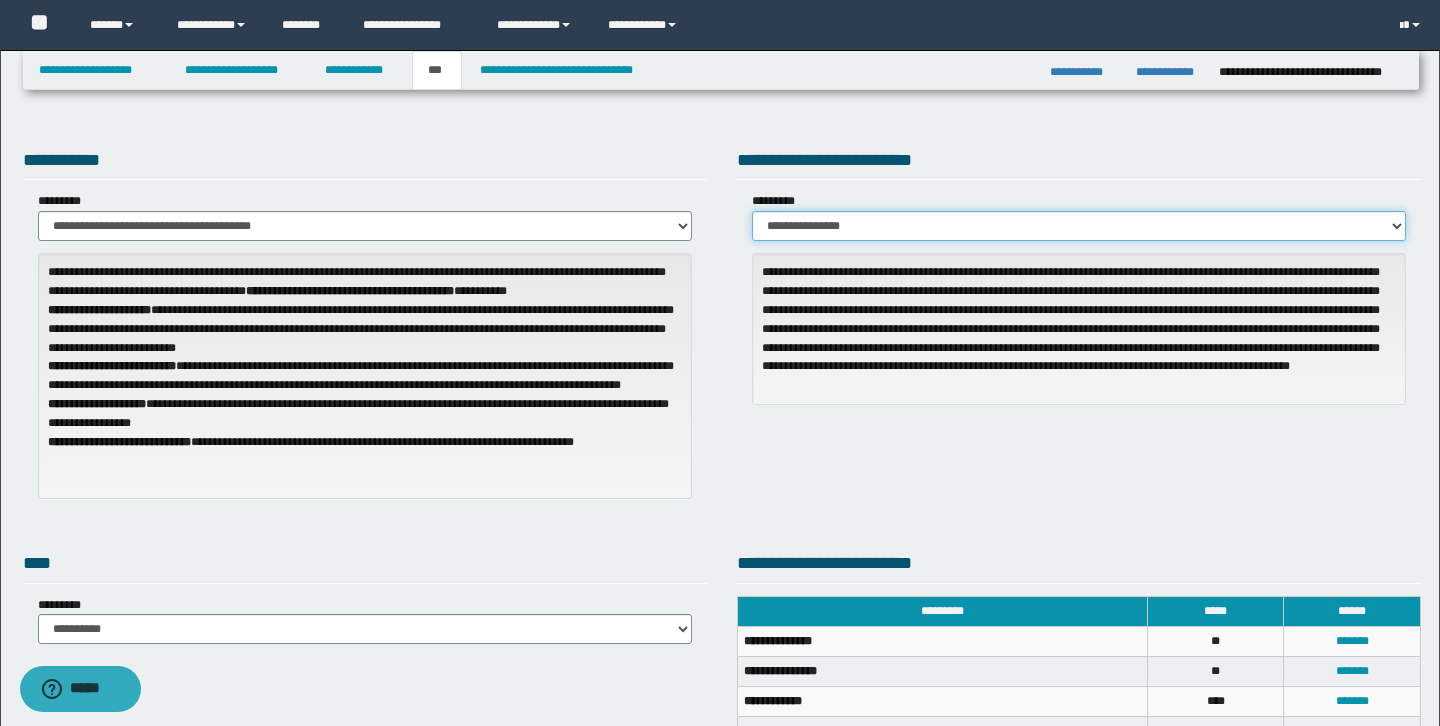 click on "**********" at bounding box center [1079, 226] 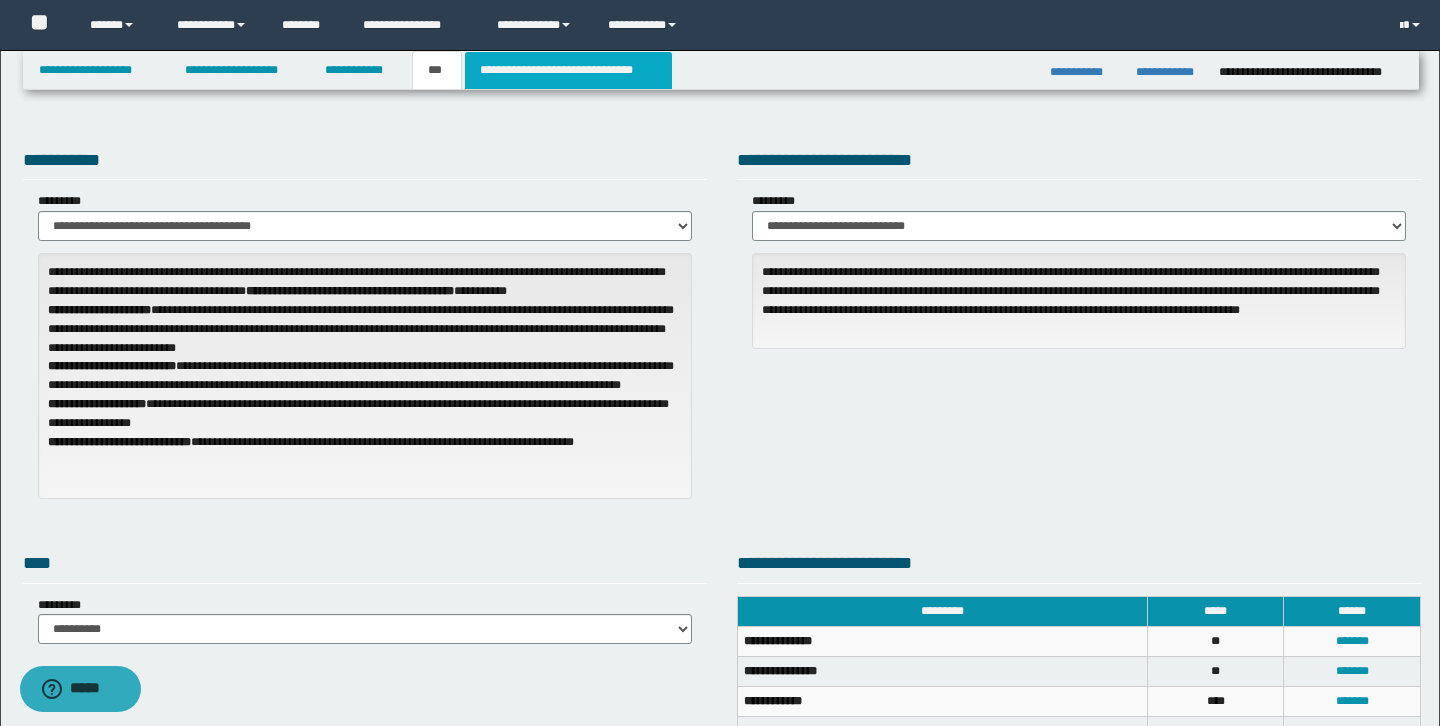 click on "**********" at bounding box center (568, 70) 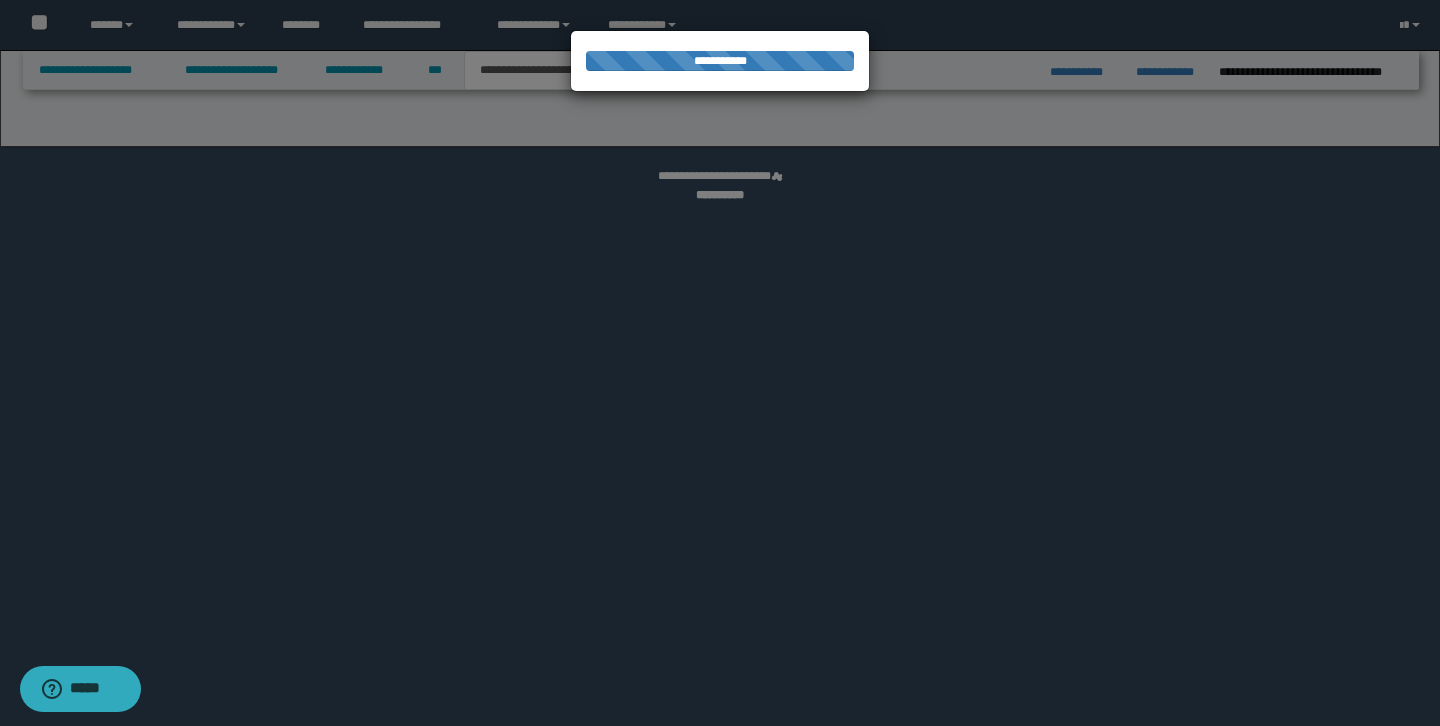 select on "*" 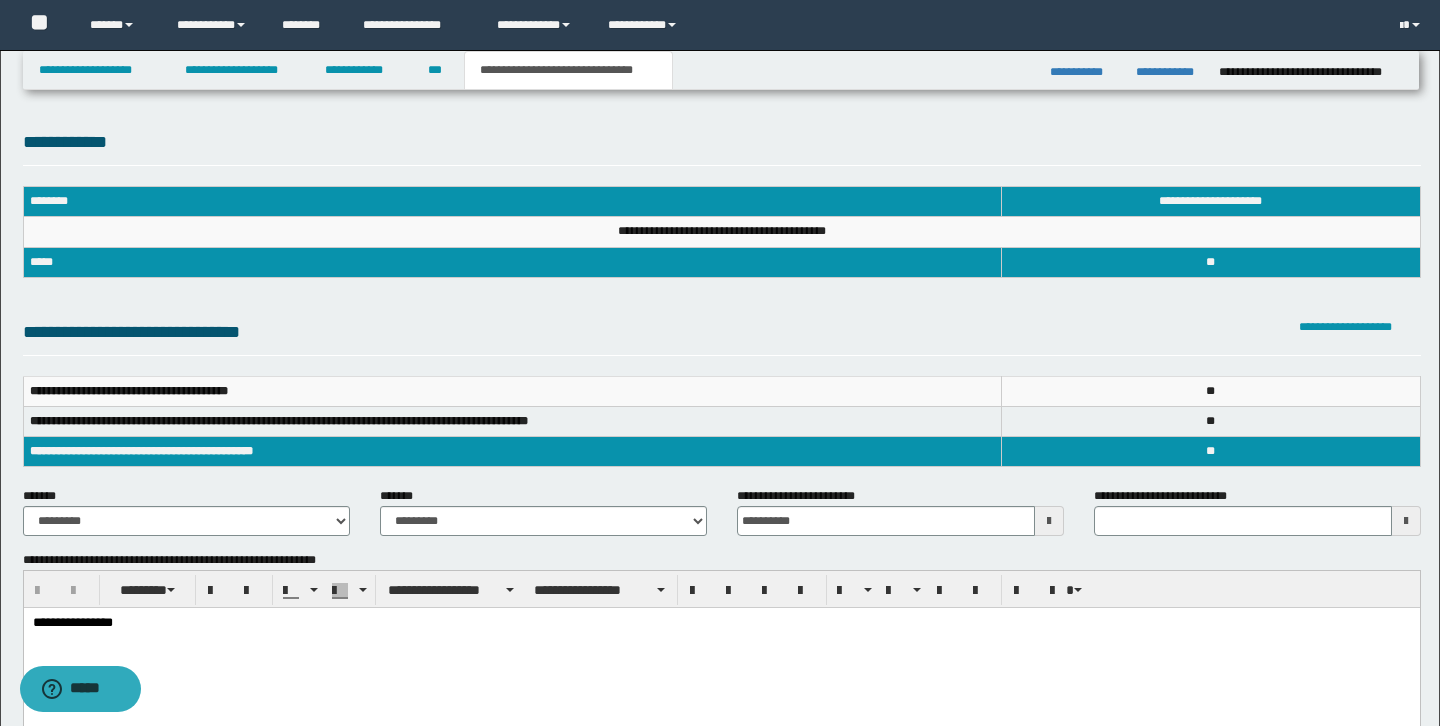 scroll, scrollTop: 0, scrollLeft: 0, axis: both 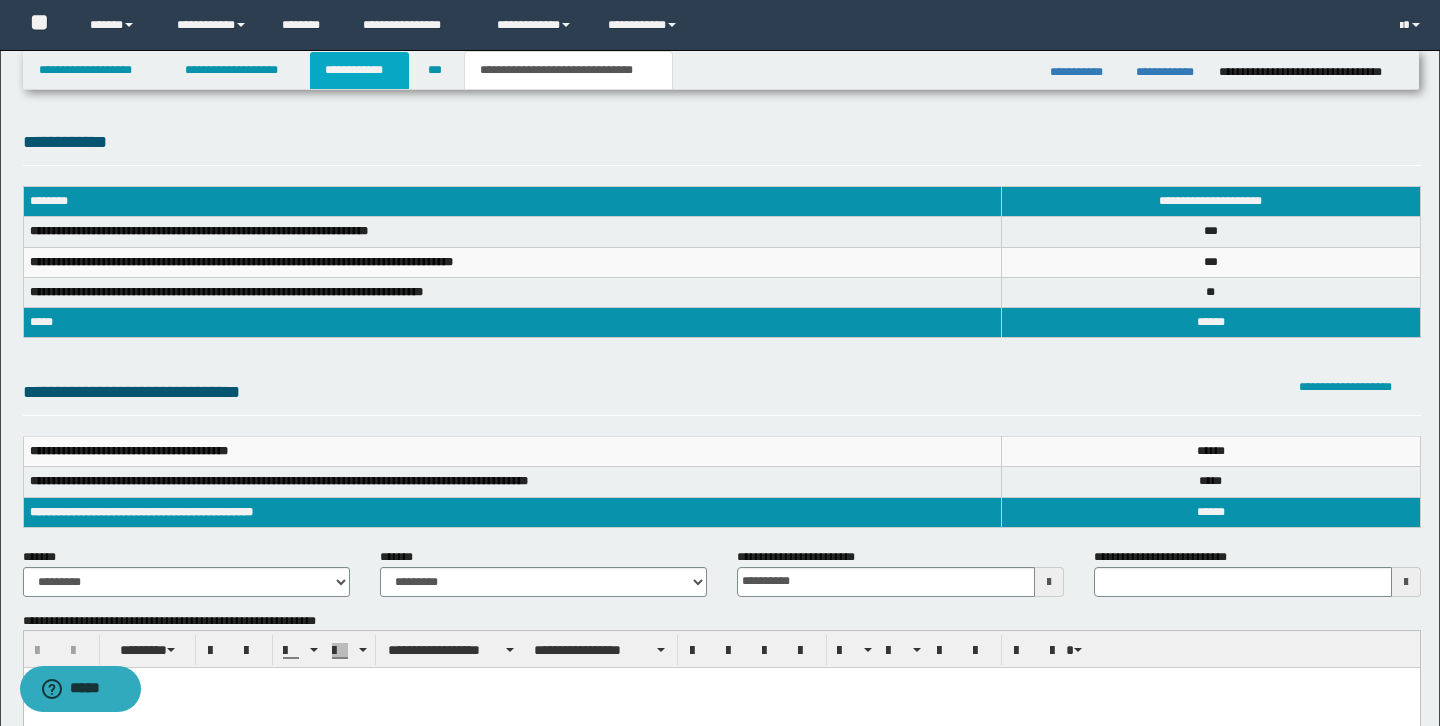 click on "**********" at bounding box center (359, 70) 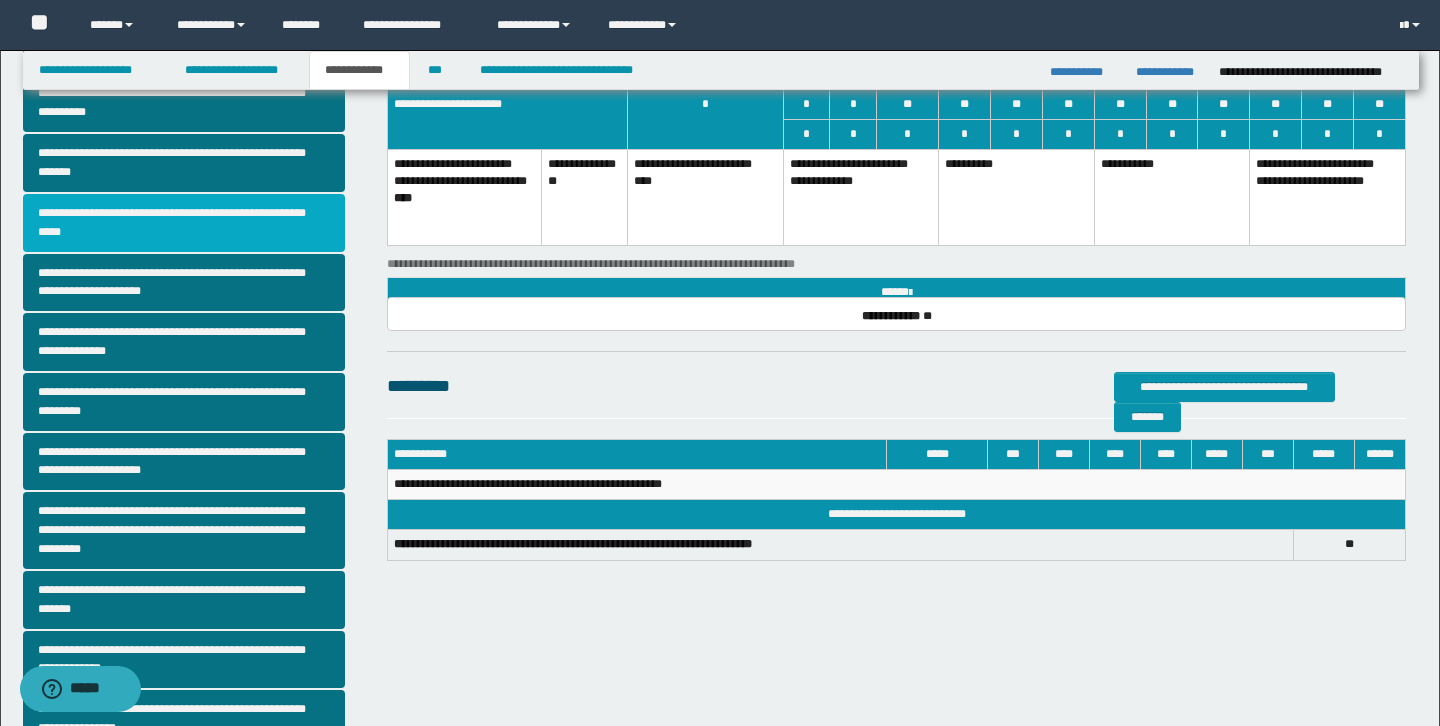 scroll, scrollTop: 182, scrollLeft: 0, axis: vertical 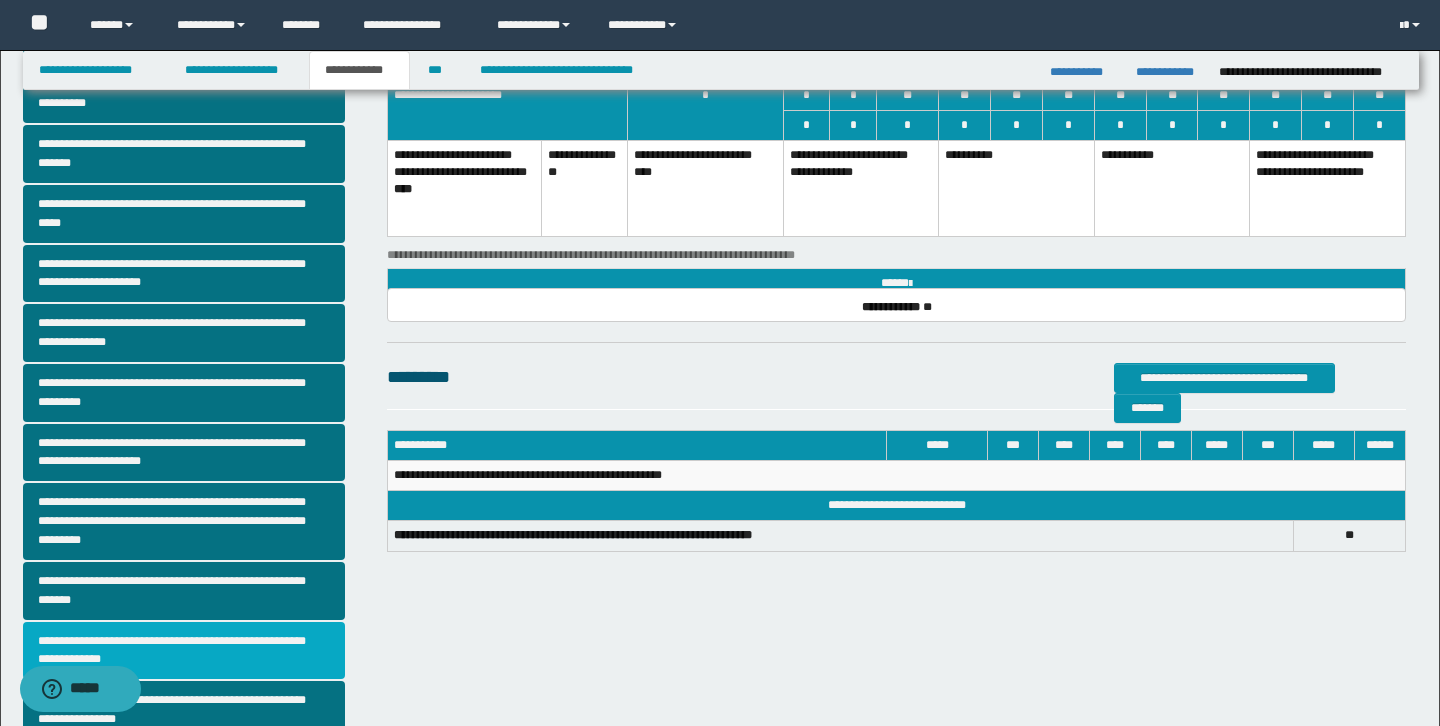 click on "**********" at bounding box center (184, 651) 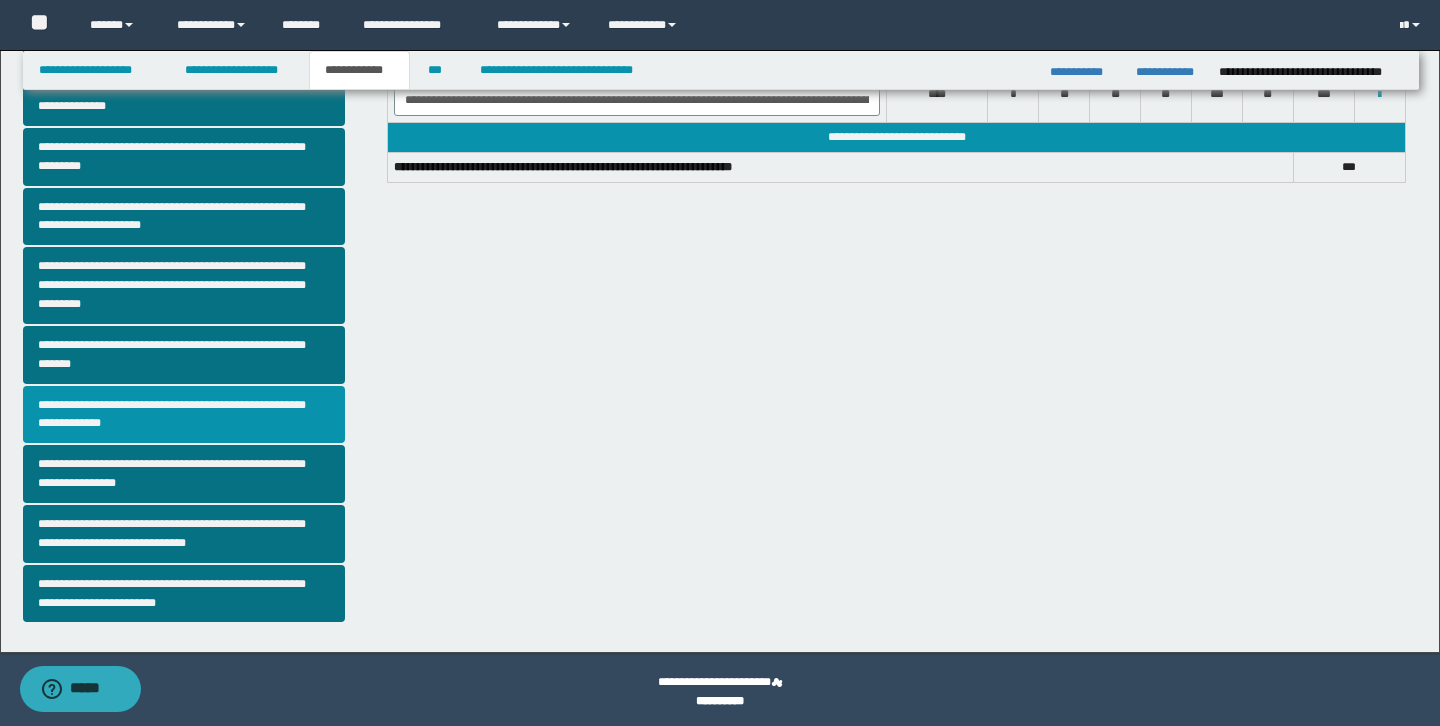 scroll, scrollTop: 421, scrollLeft: 0, axis: vertical 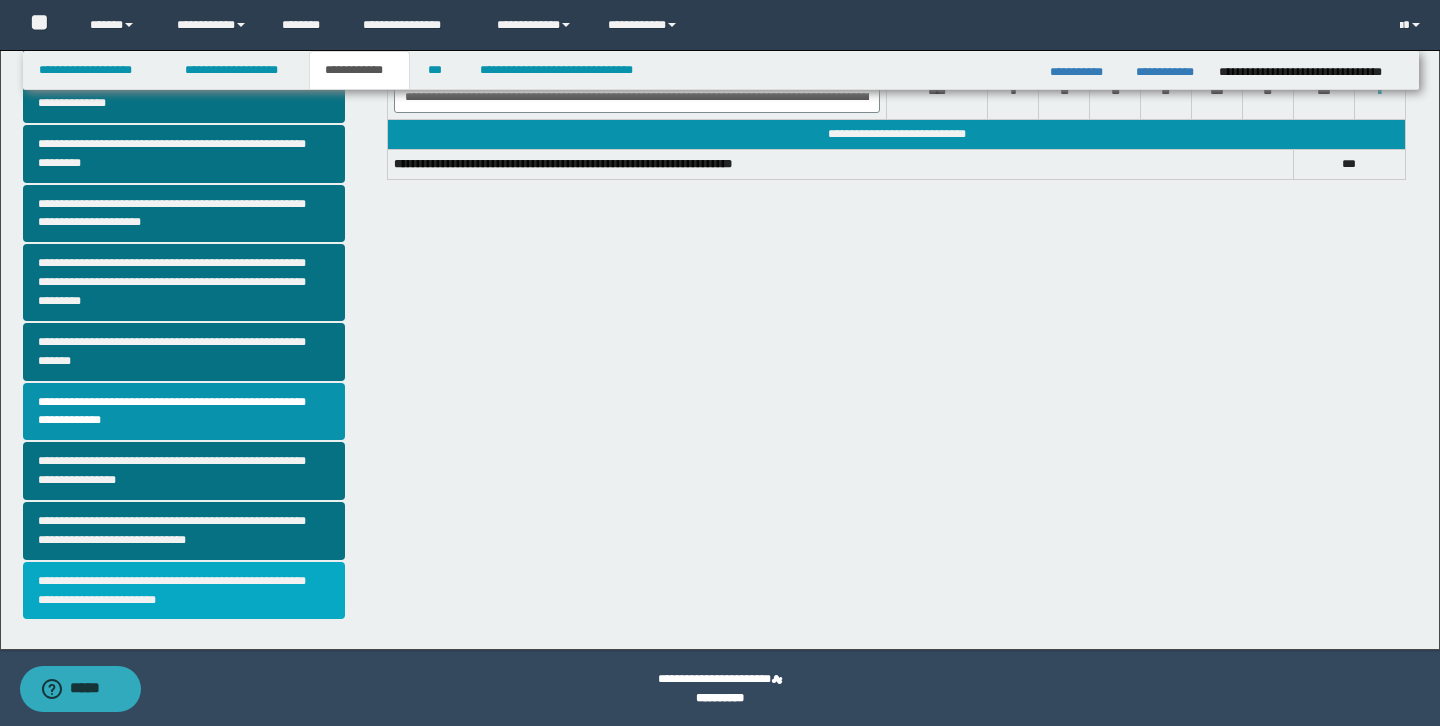 click on "**********" at bounding box center [184, 591] 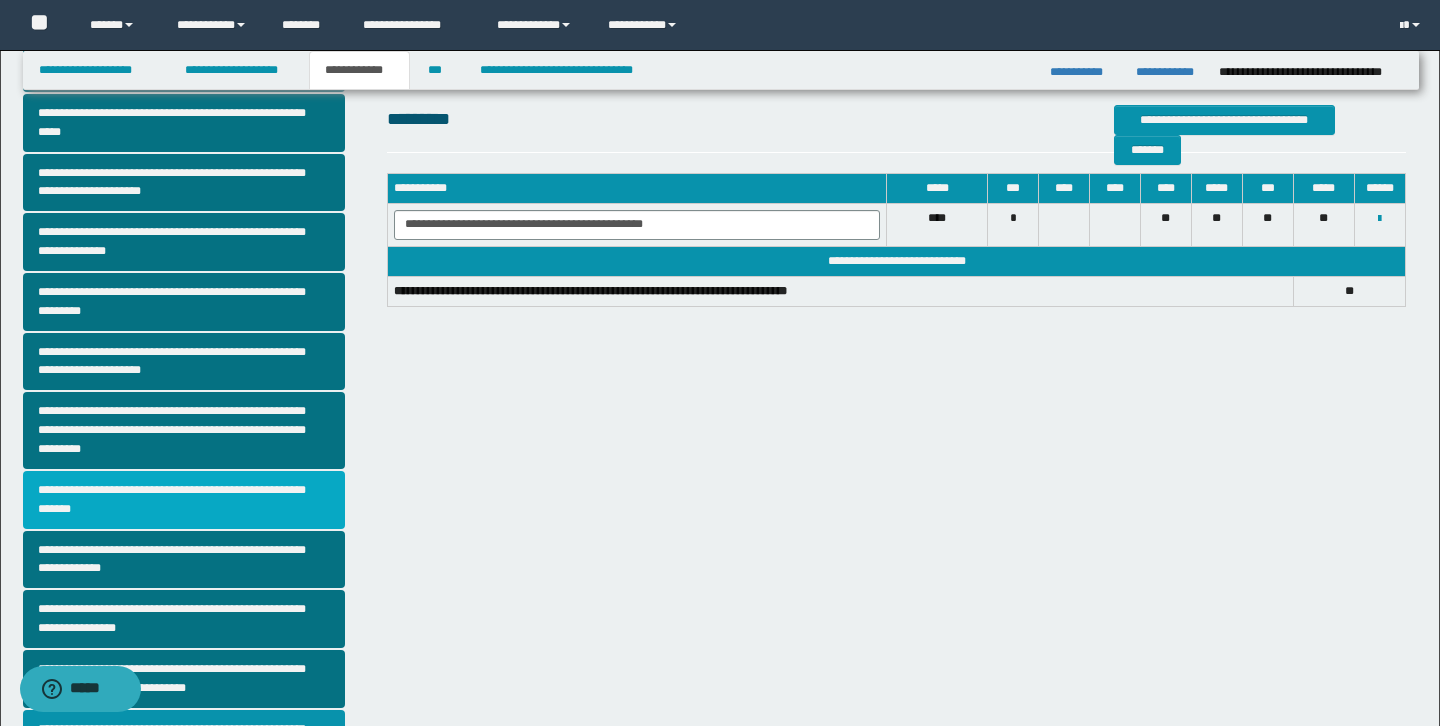 scroll, scrollTop: 423, scrollLeft: 0, axis: vertical 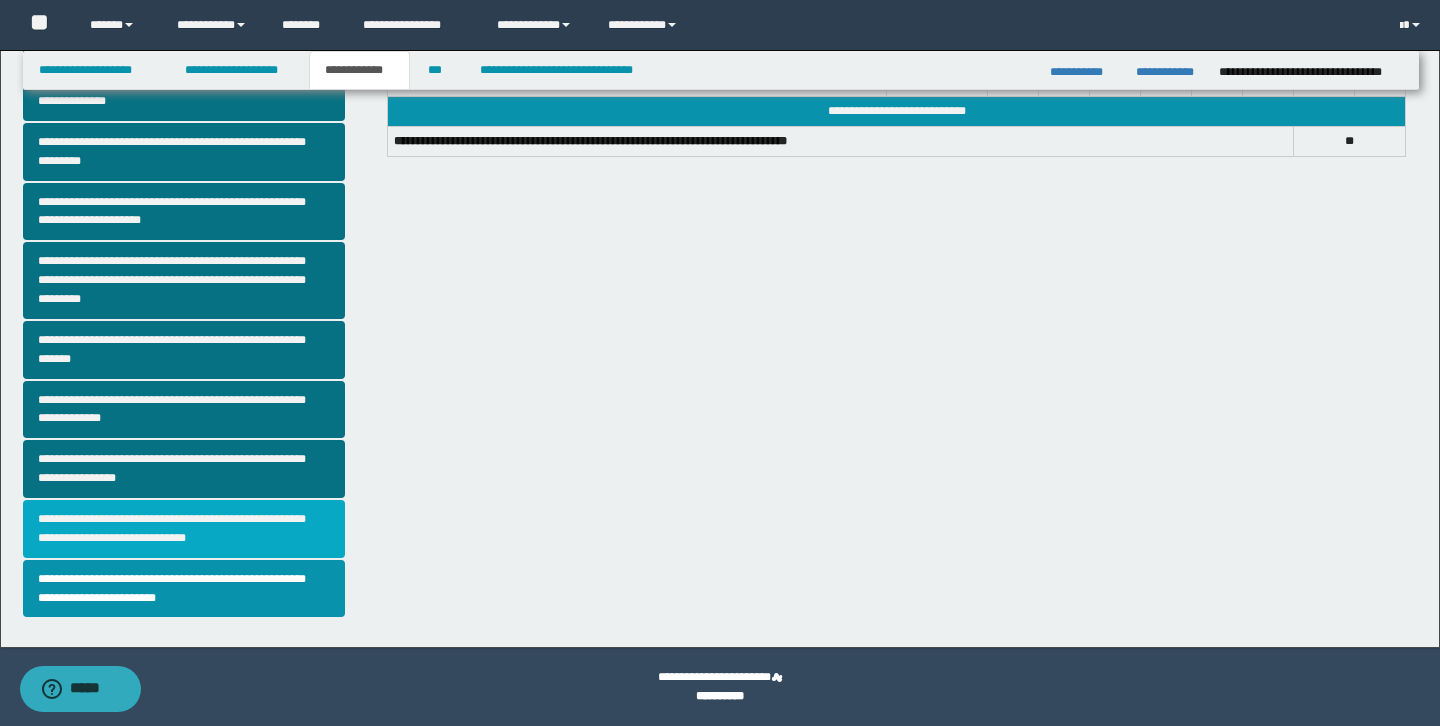 click on "**********" at bounding box center [184, 529] 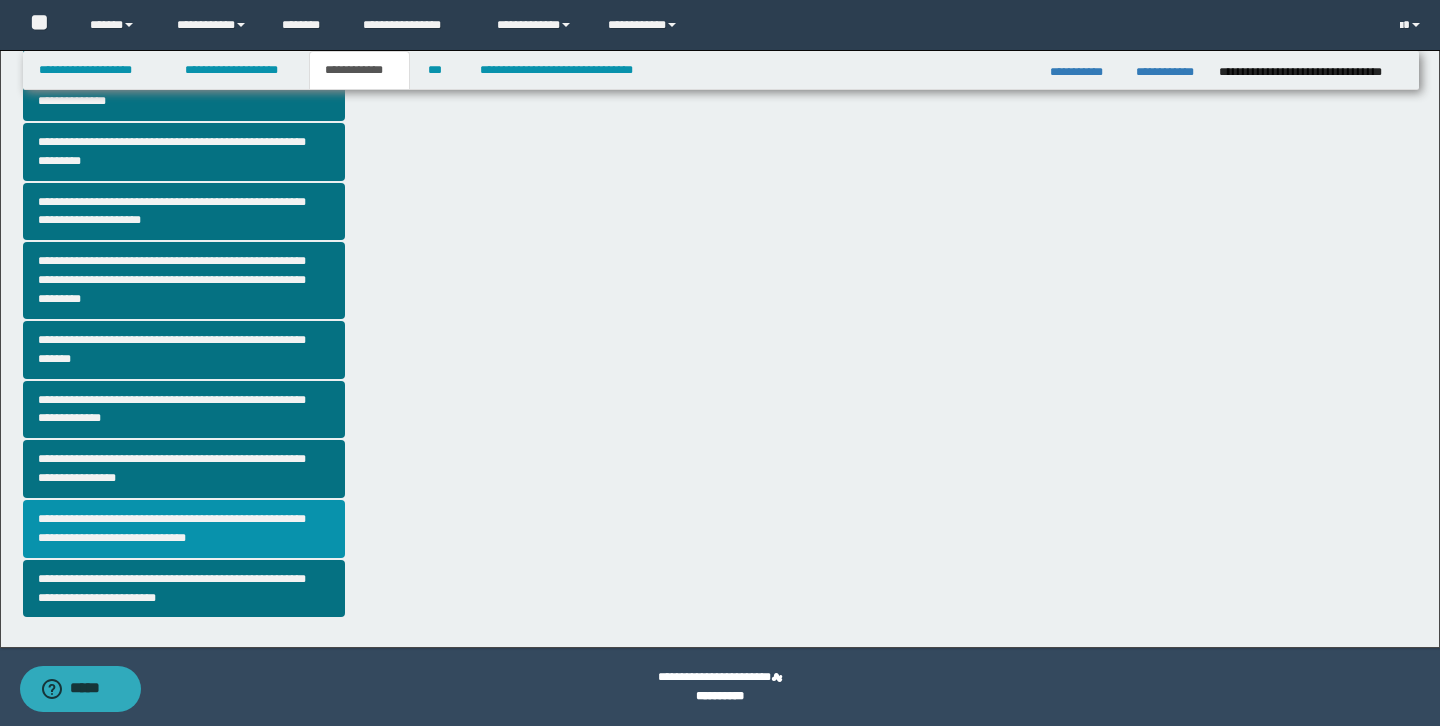 scroll, scrollTop: 0, scrollLeft: 0, axis: both 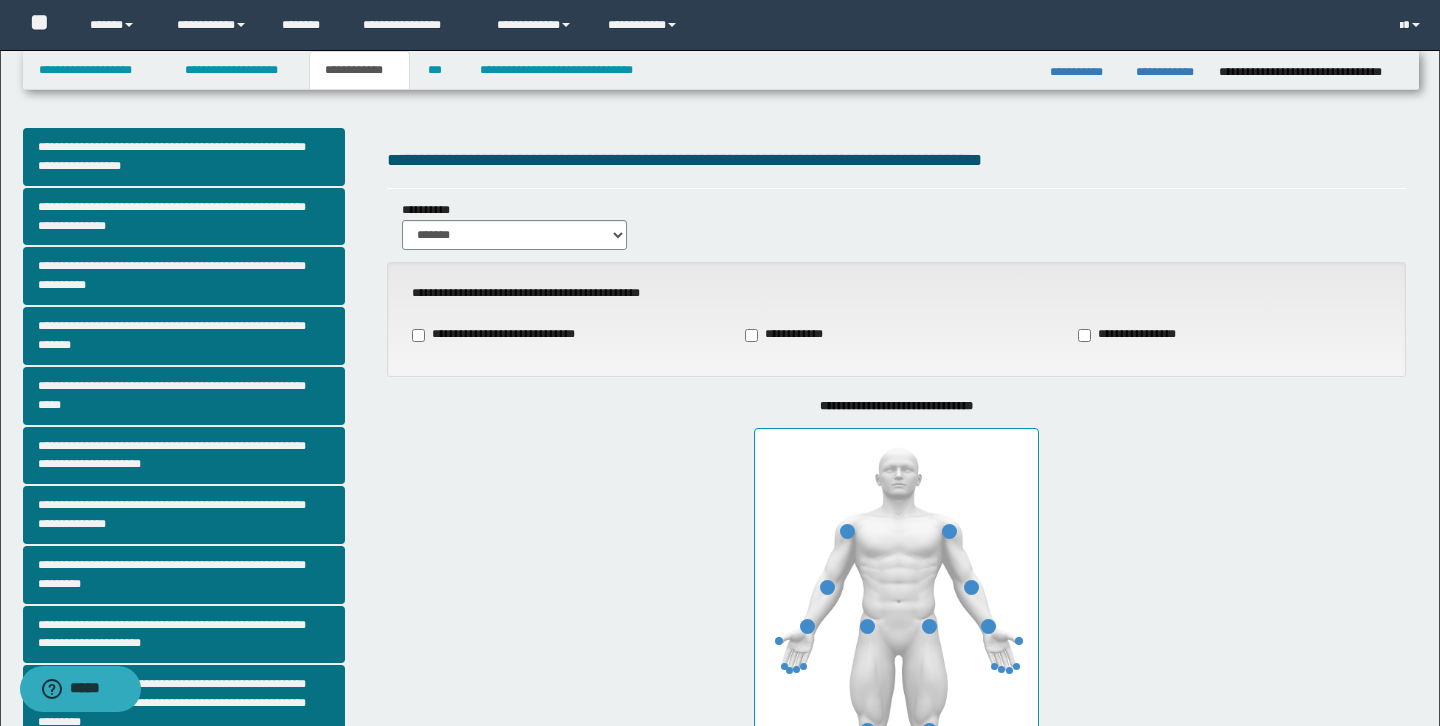 type on "**" 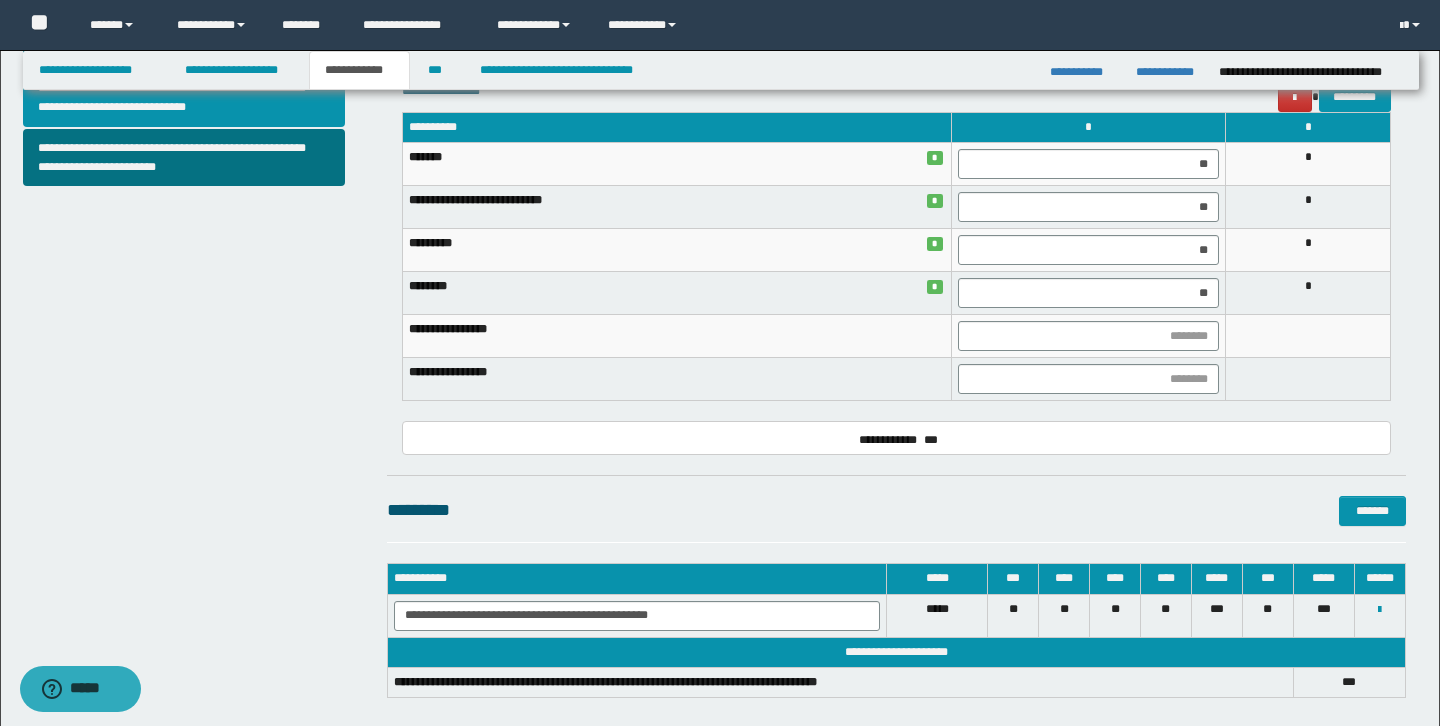 scroll, scrollTop: 858, scrollLeft: 0, axis: vertical 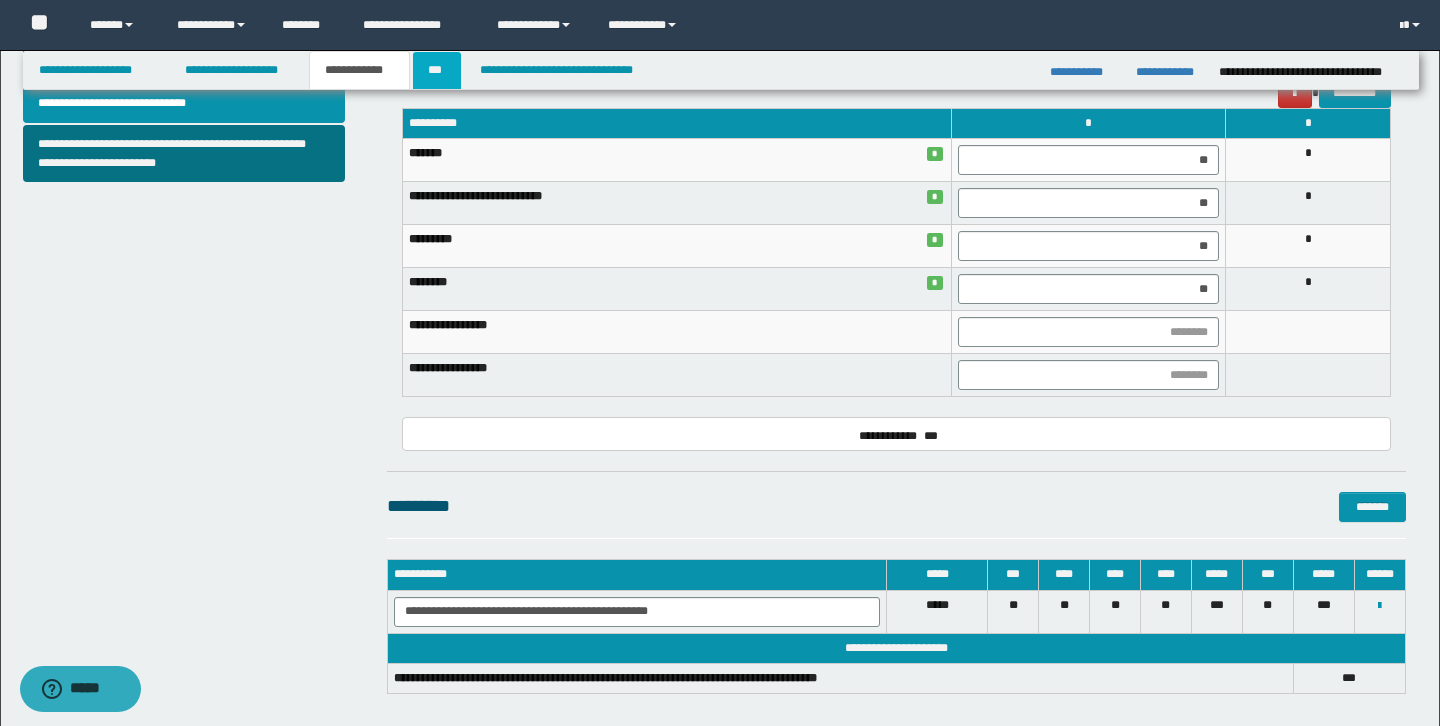 click on "***" at bounding box center [437, 70] 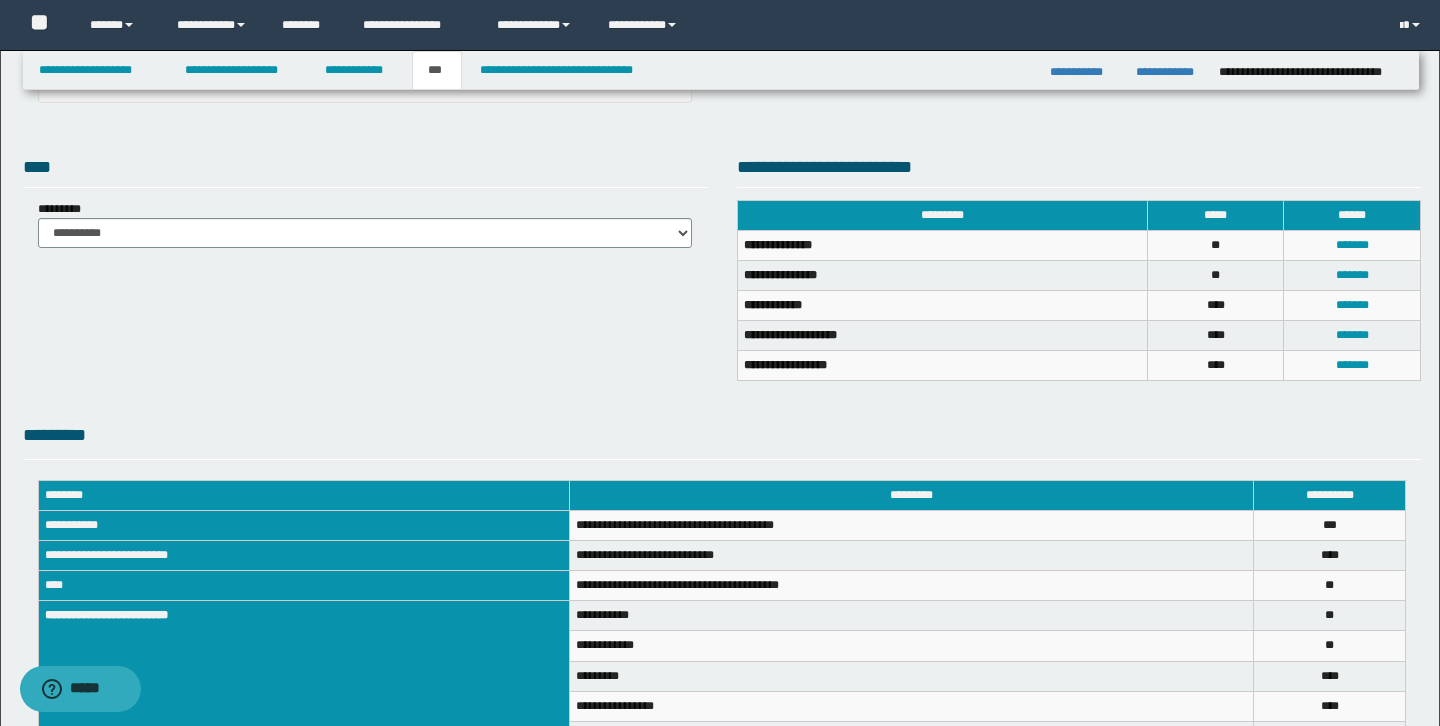scroll, scrollTop: 371, scrollLeft: 0, axis: vertical 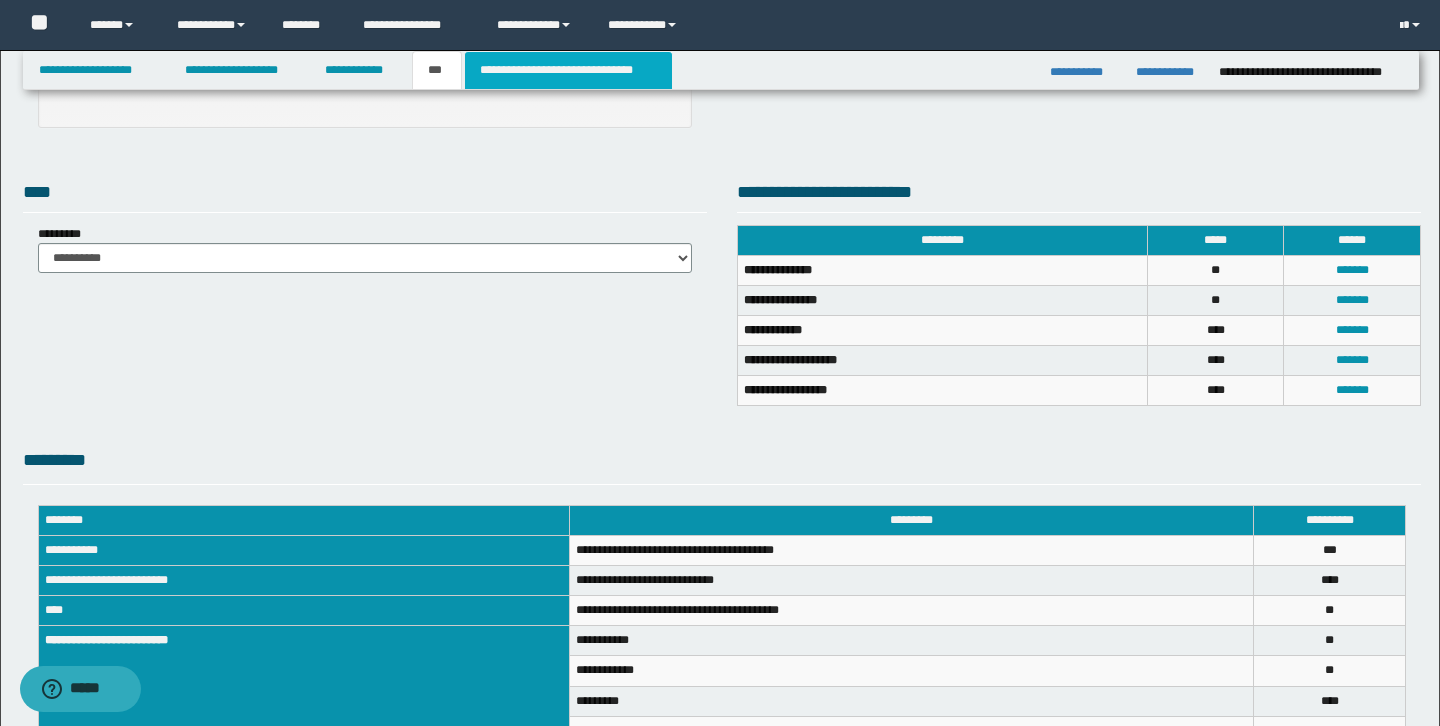 click on "**********" at bounding box center [568, 70] 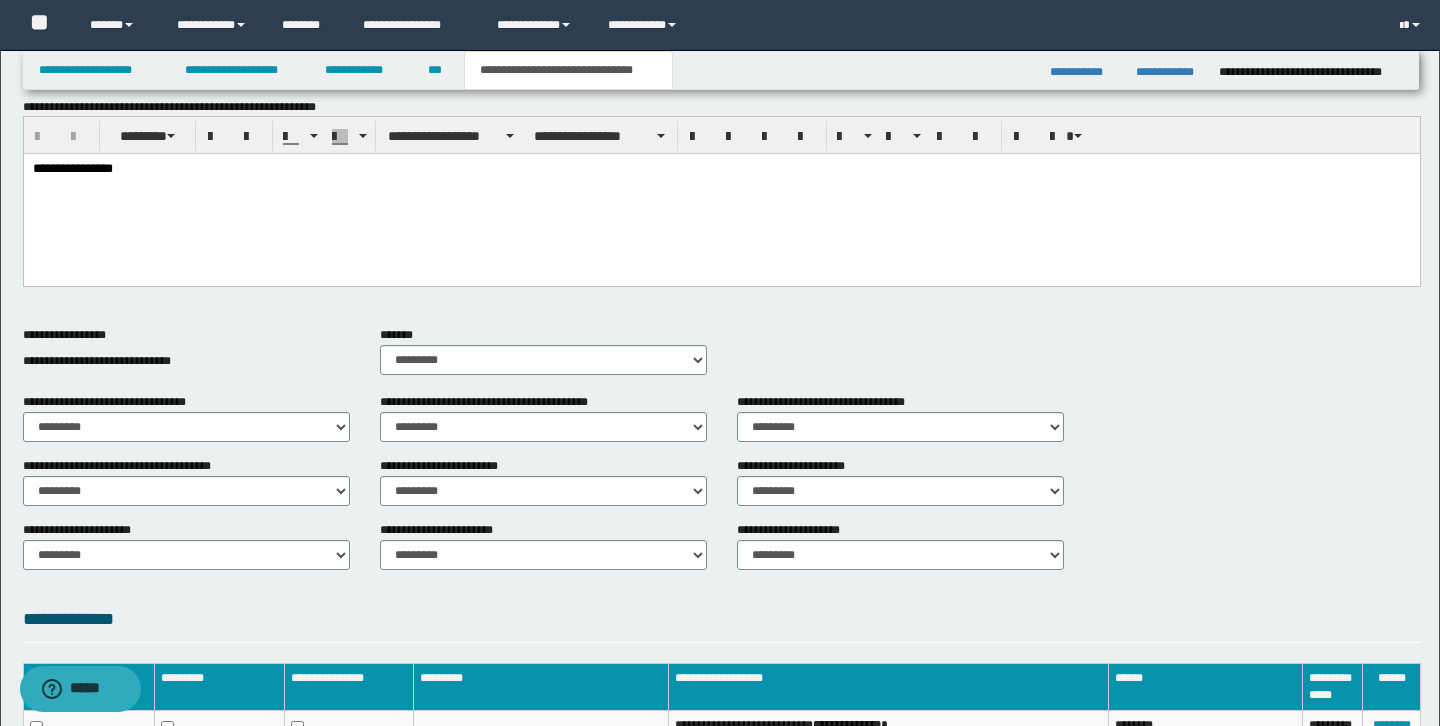 scroll, scrollTop: 517, scrollLeft: 0, axis: vertical 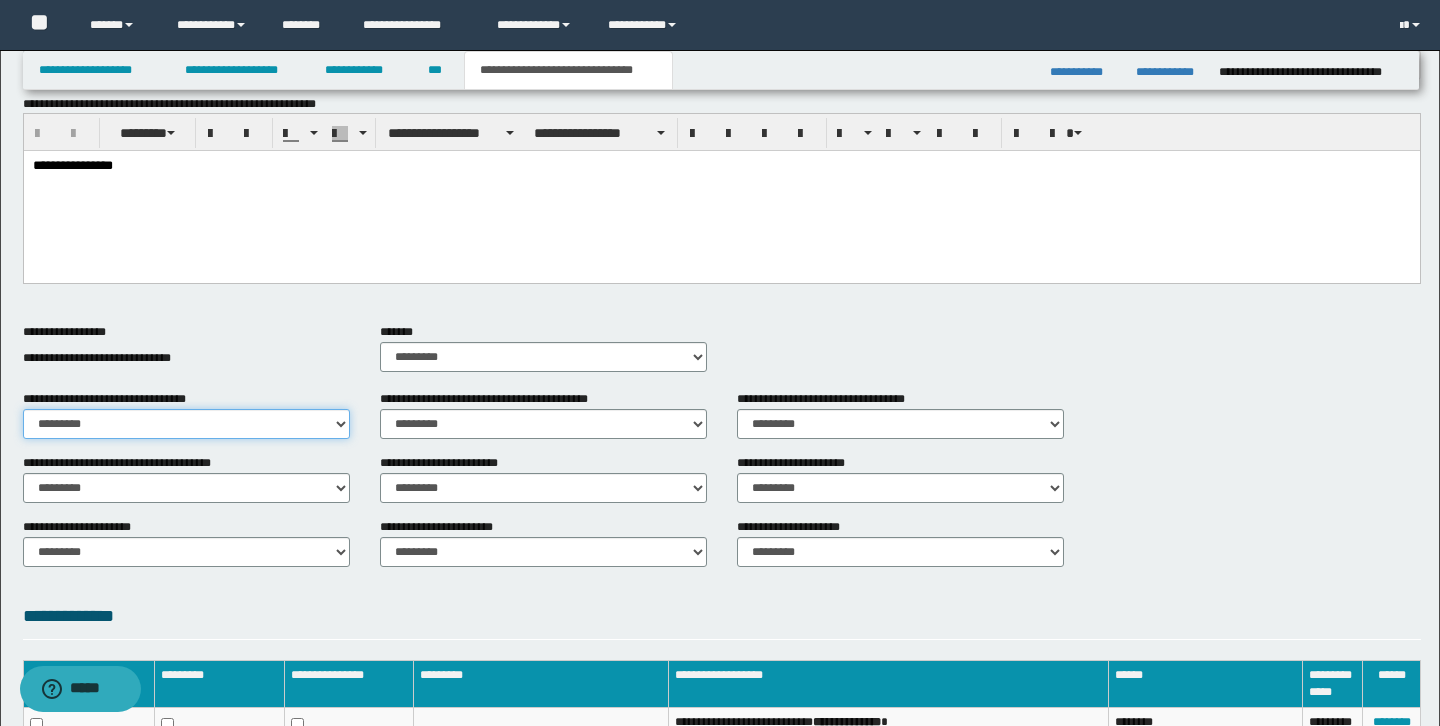click on "*********
**
**" at bounding box center (186, 424) 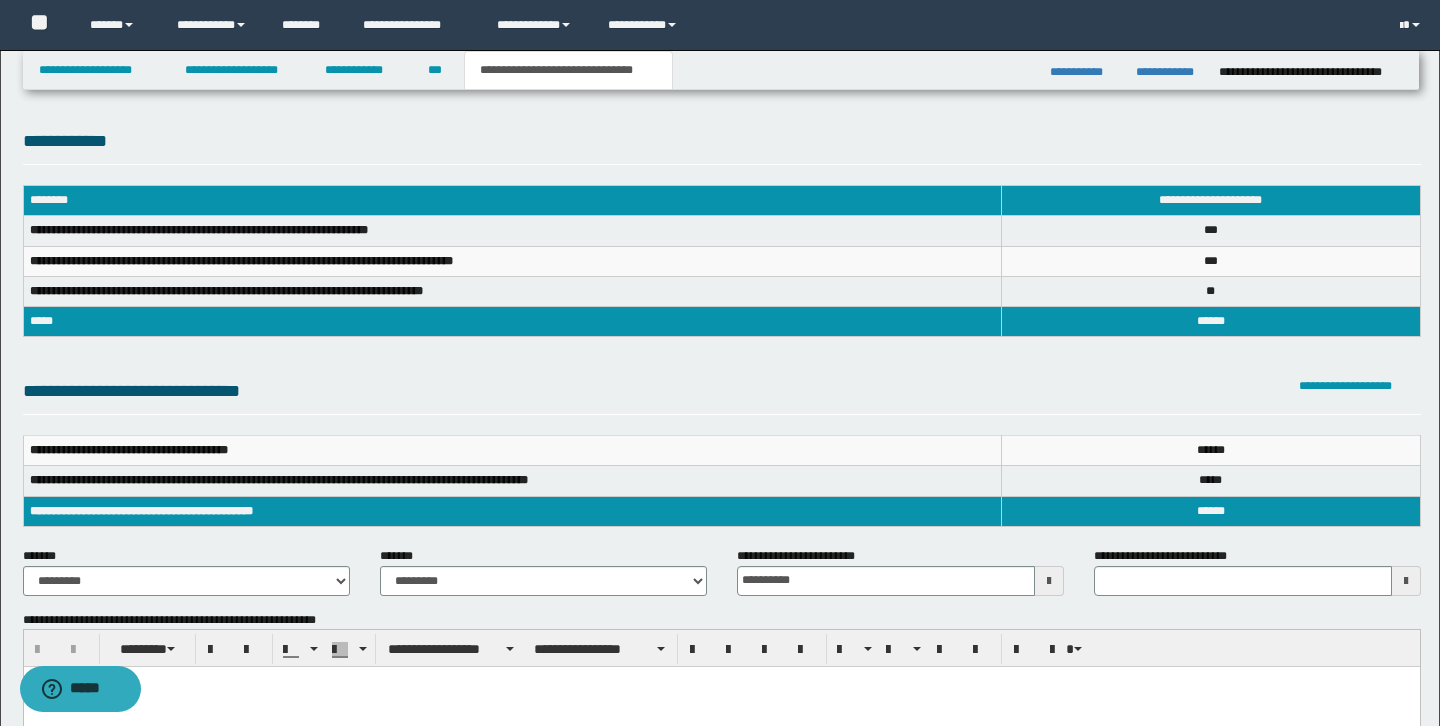 scroll, scrollTop: 0, scrollLeft: 0, axis: both 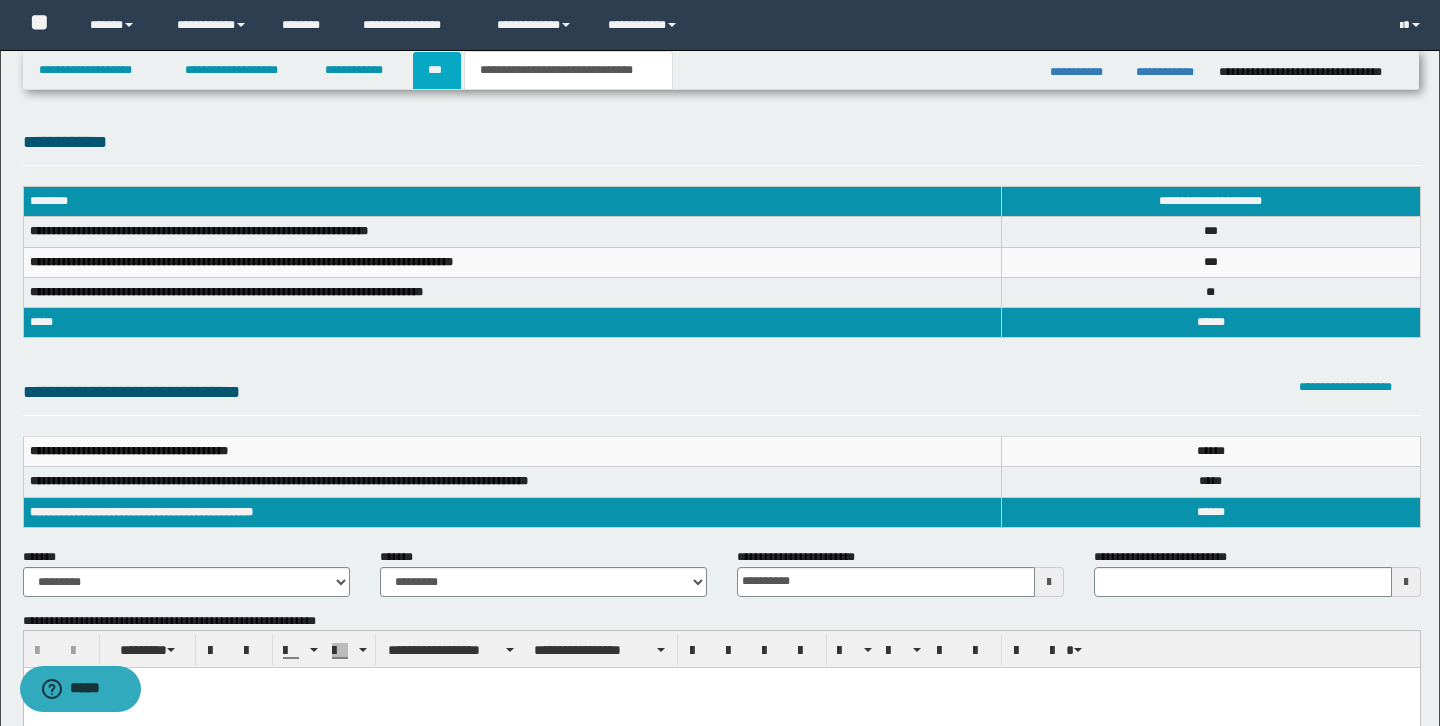 click on "***" at bounding box center [437, 70] 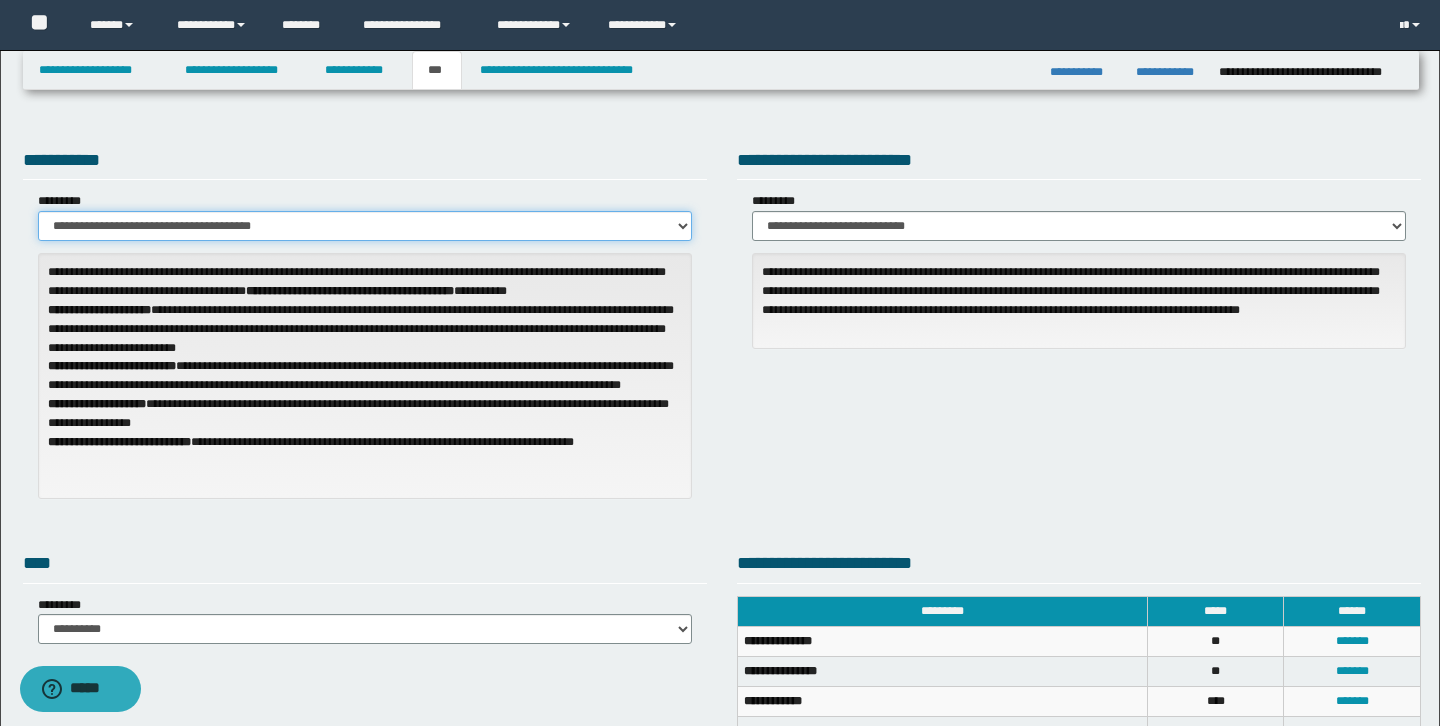 click on "**********" at bounding box center (365, 226) 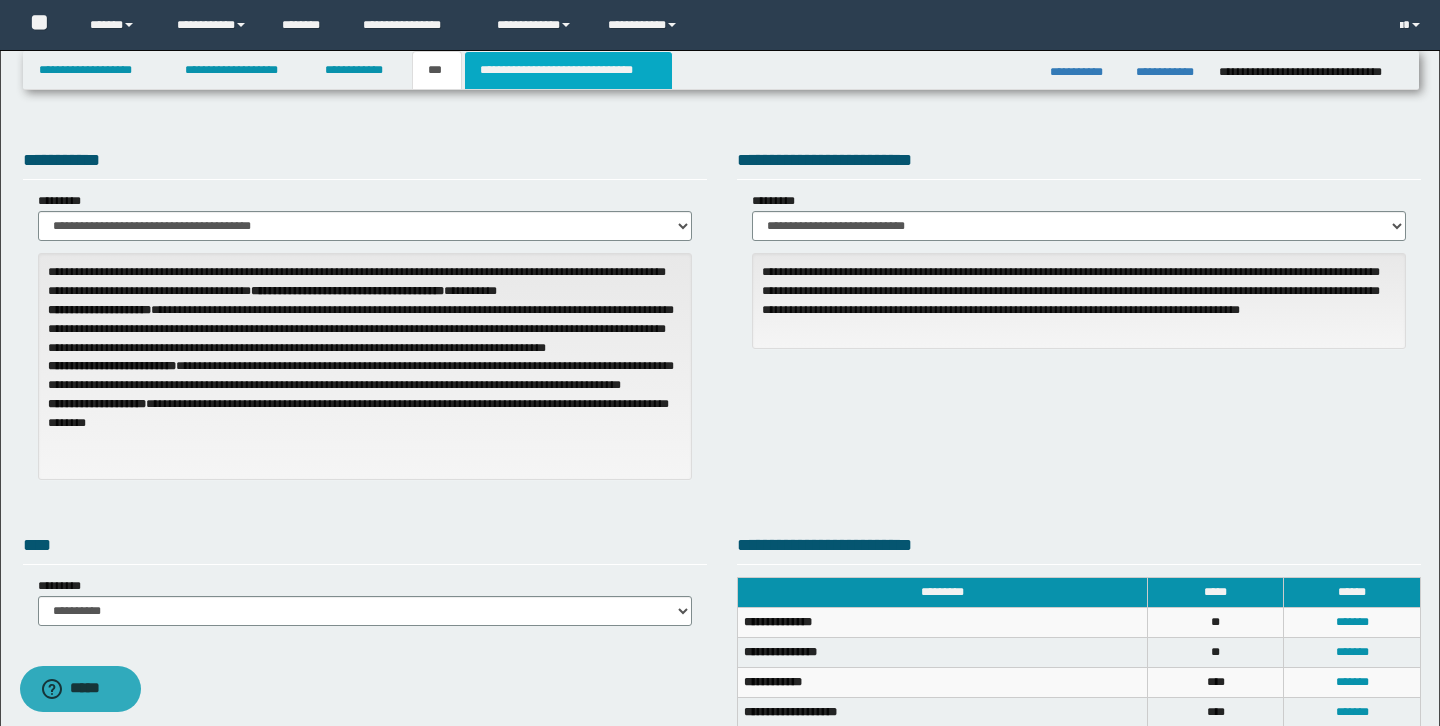 click on "**********" at bounding box center [568, 70] 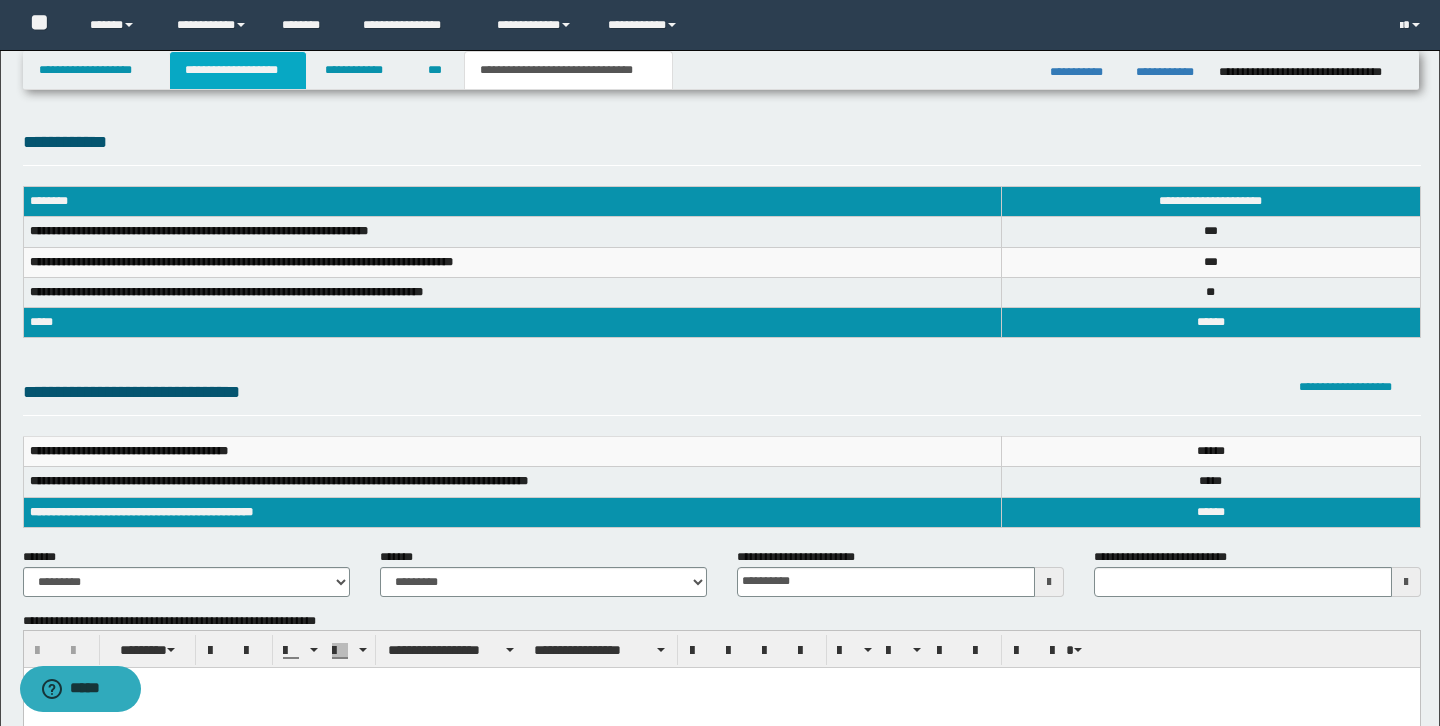 click on "**********" at bounding box center [238, 70] 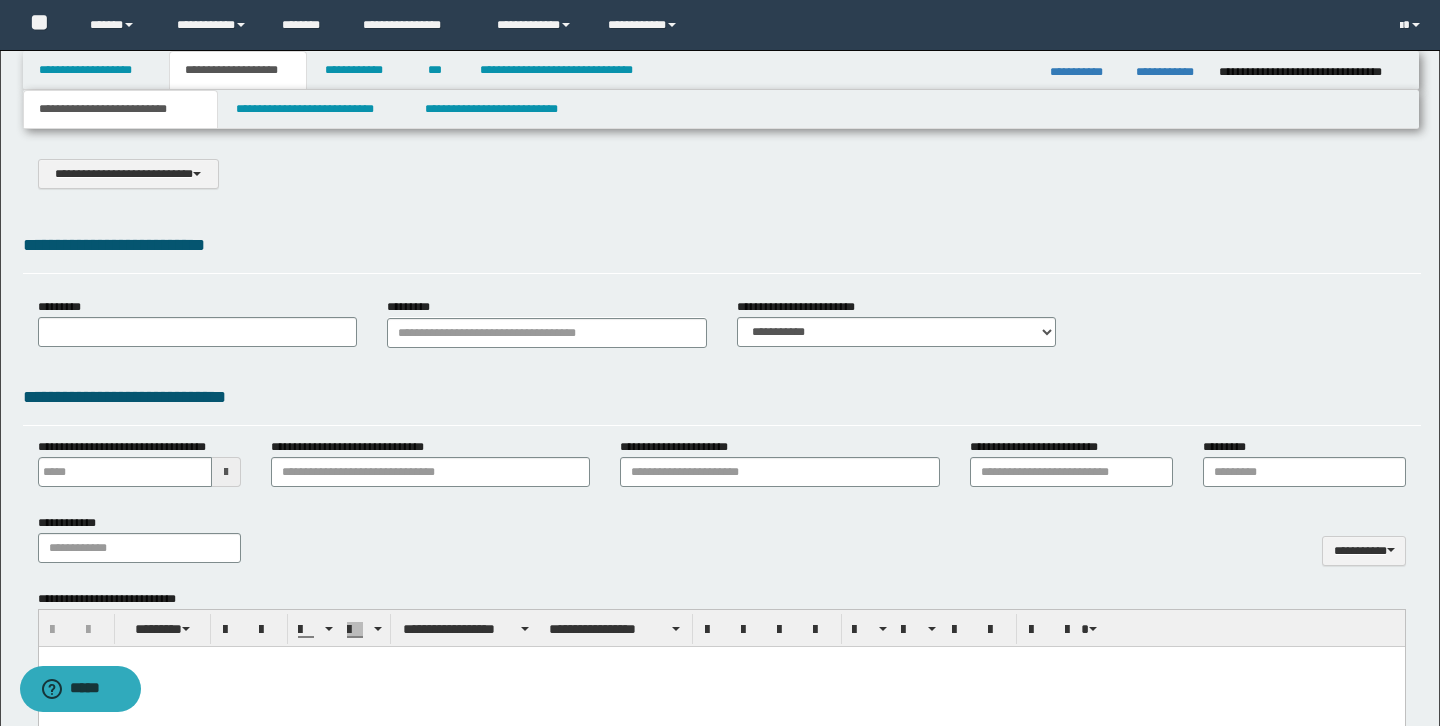 select on "*" 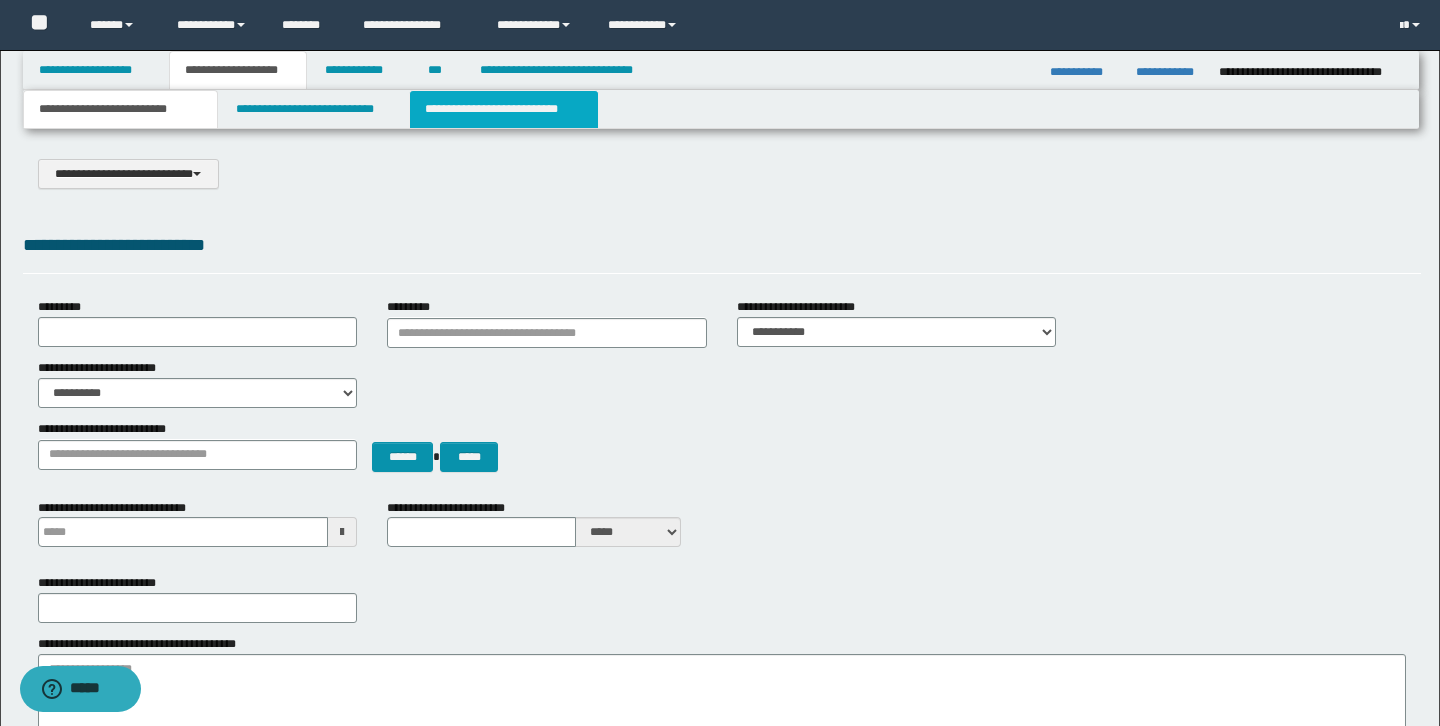 click on "**********" at bounding box center (504, 109) 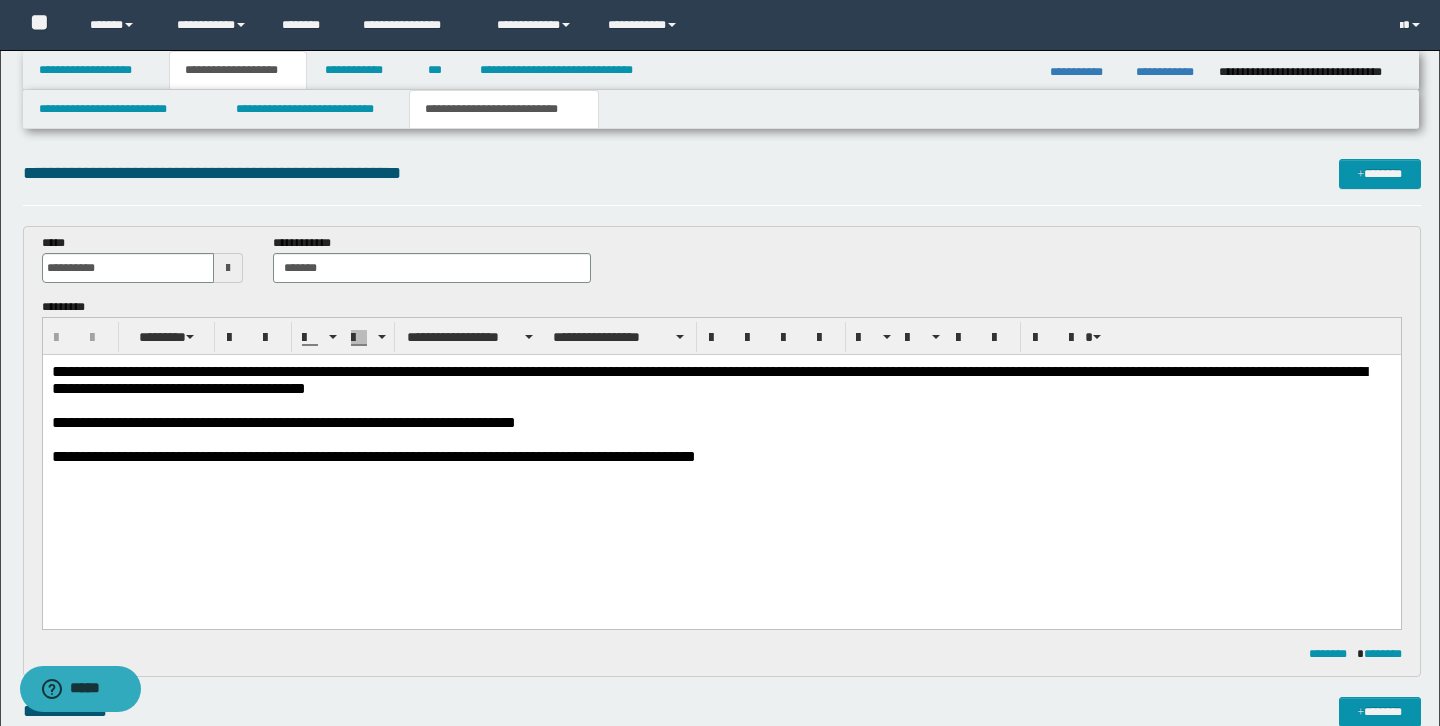 scroll, scrollTop: 0, scrollLeft: 0, axis: both 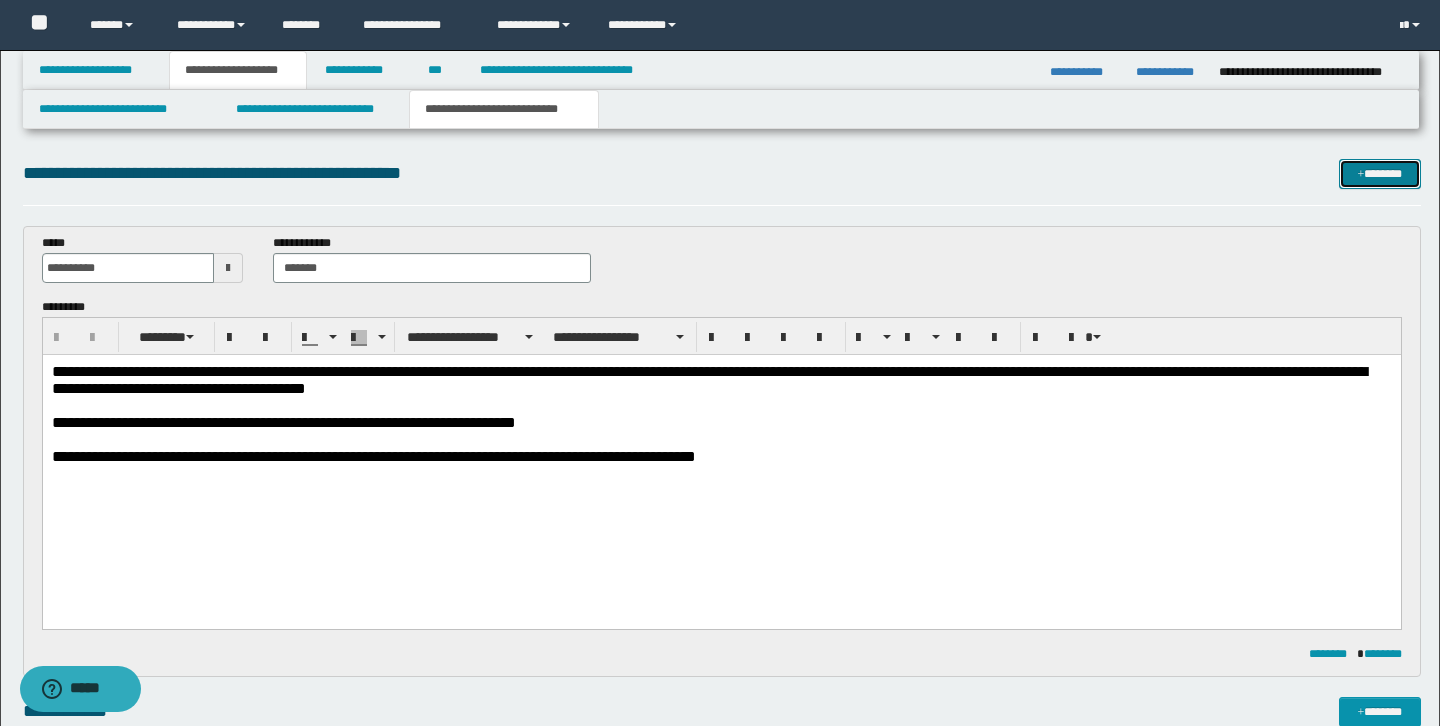 click on "*******" at bounding box center (1380, 174) 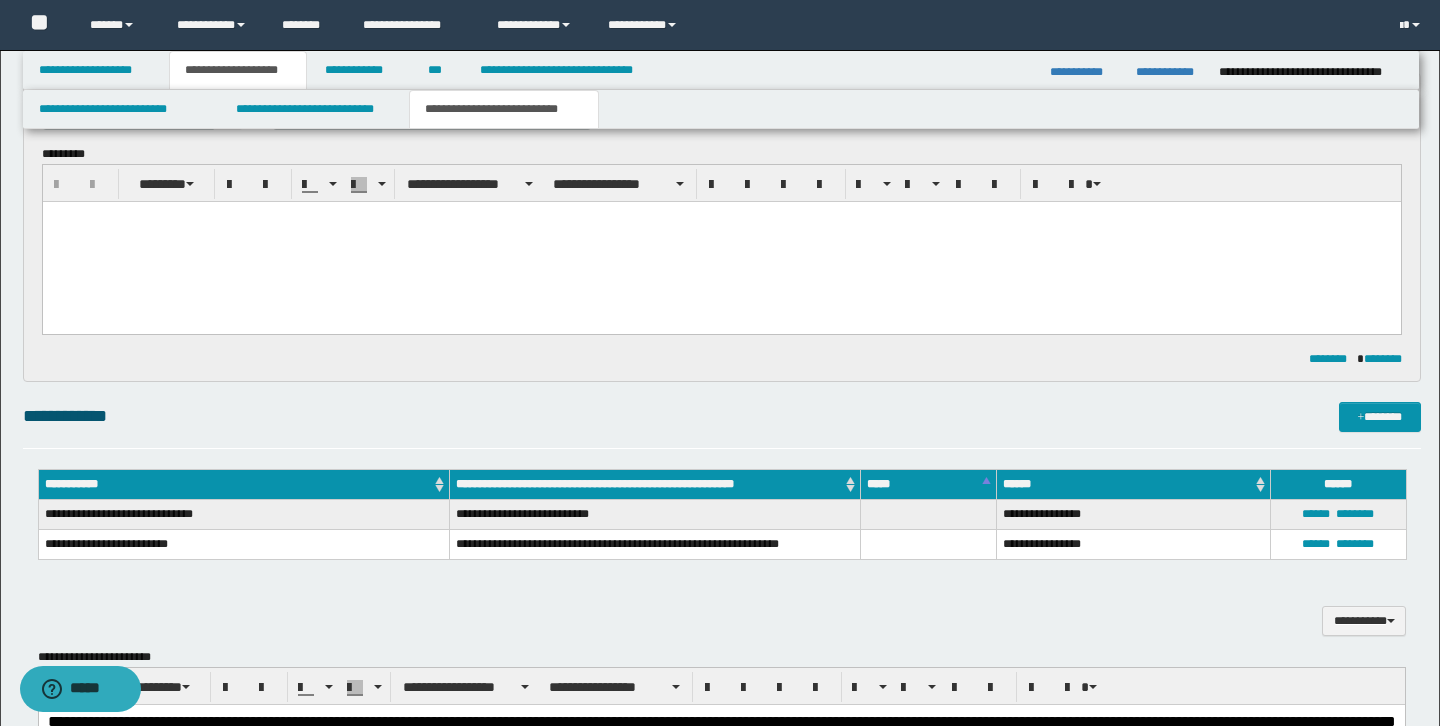 scroll, scrollTop: 0, scrollLeft: 0, axis: both 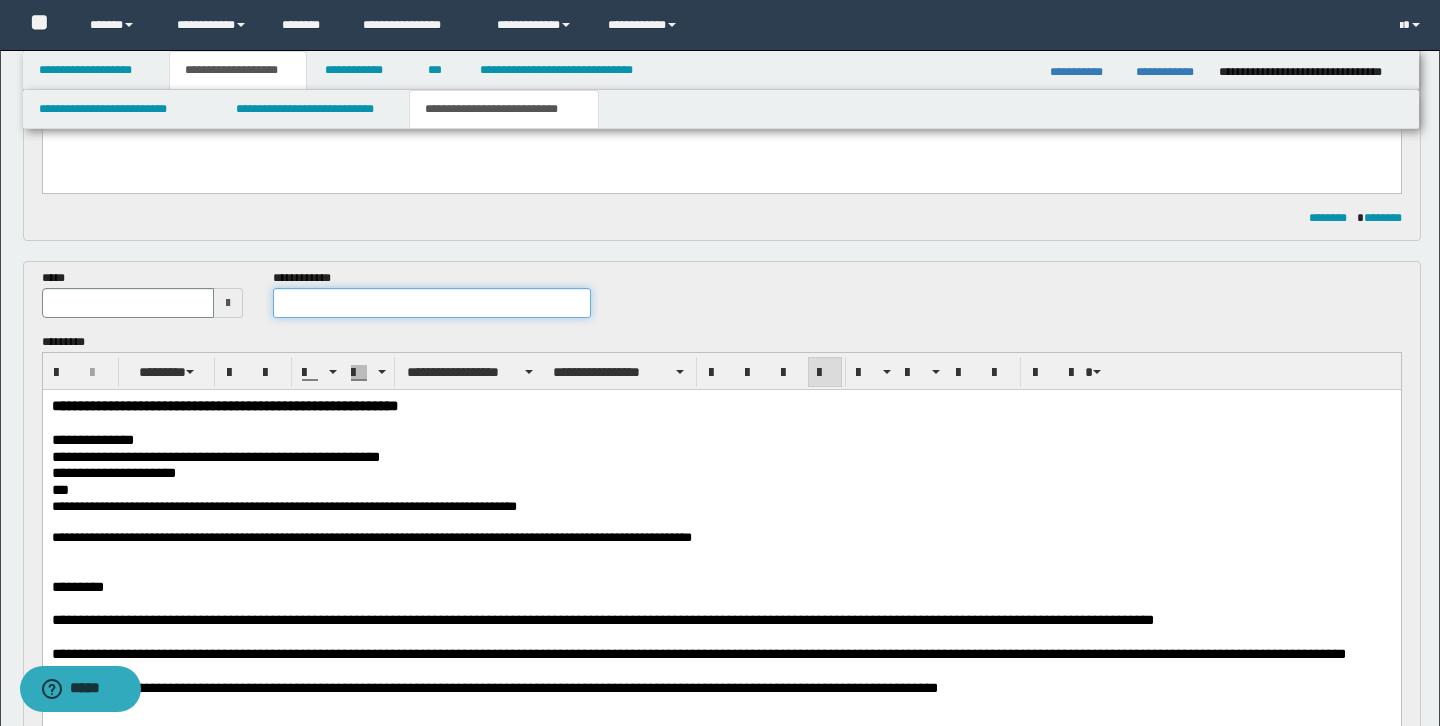 click at bounding box center (432, 303) 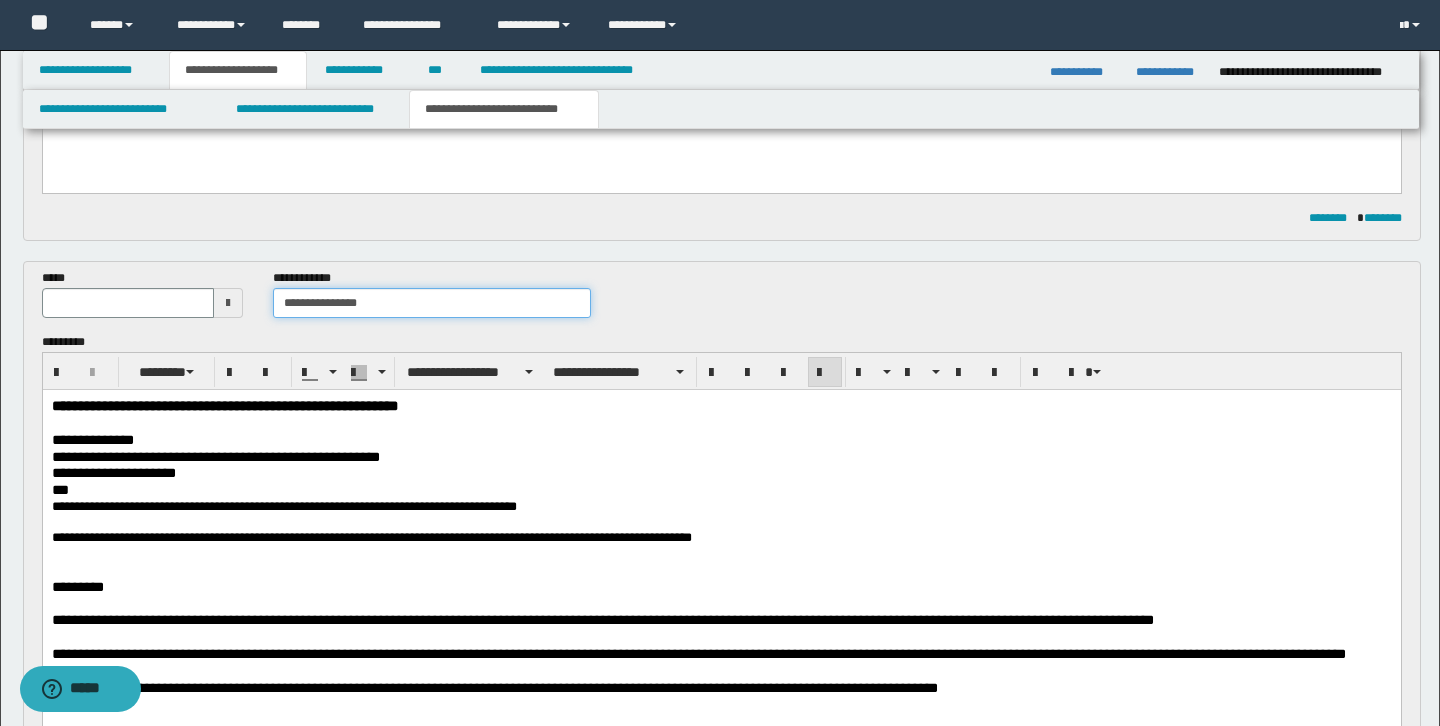type on "**********" 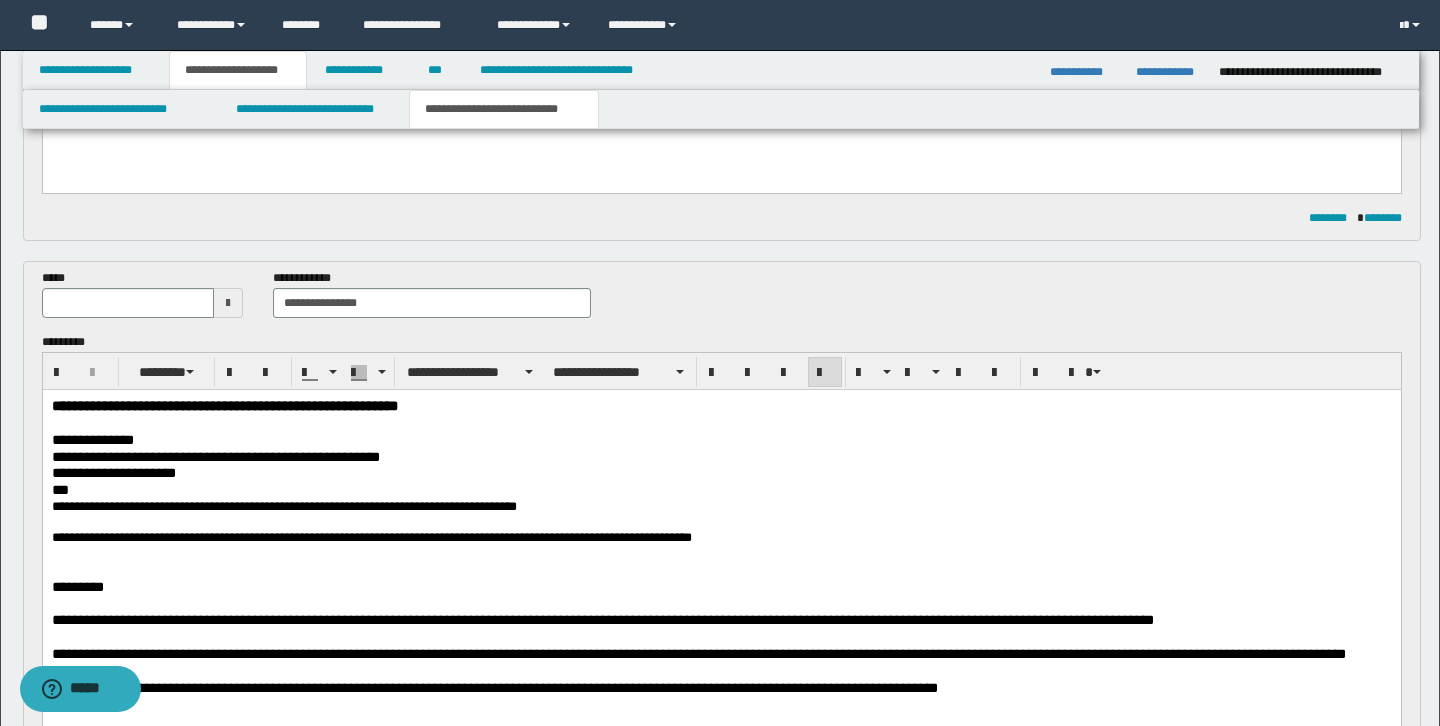 click at bounding box center (228, 303) 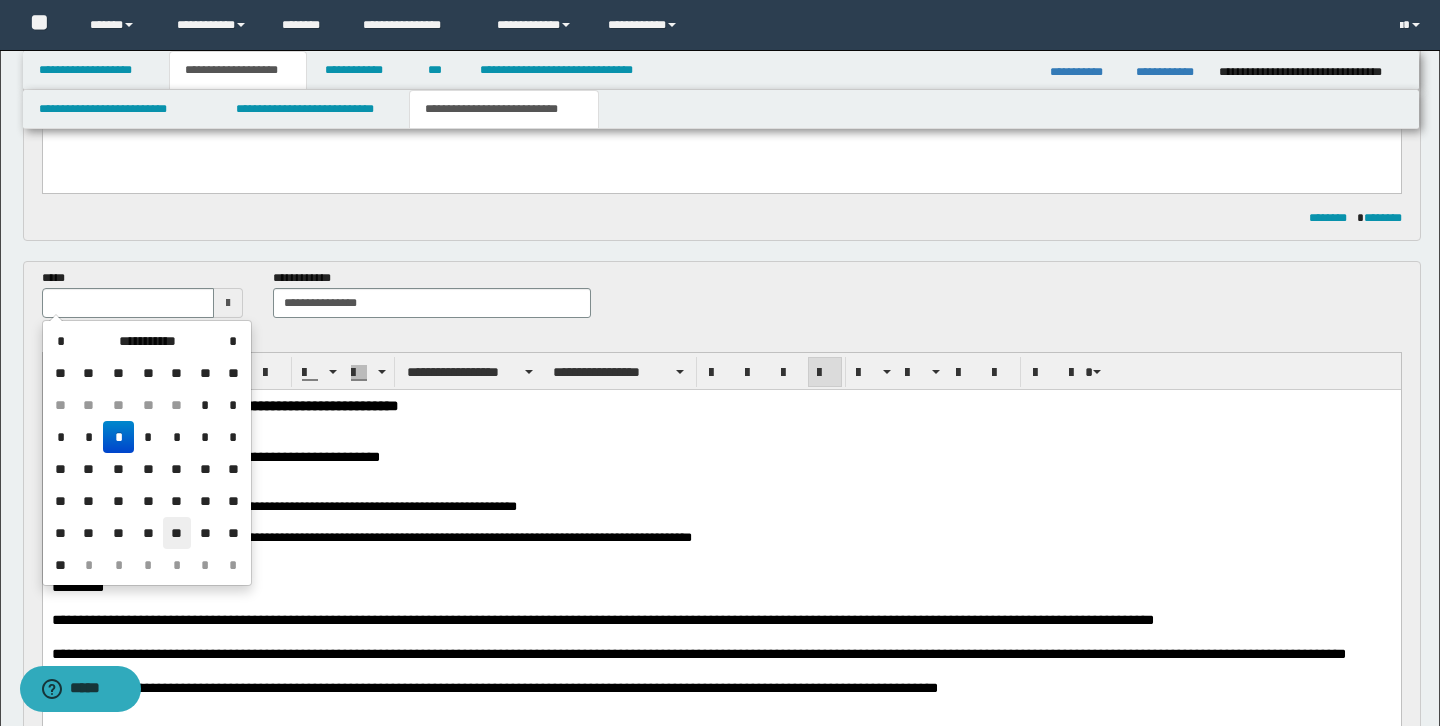 click on "**" at bounding box center (177, 533) 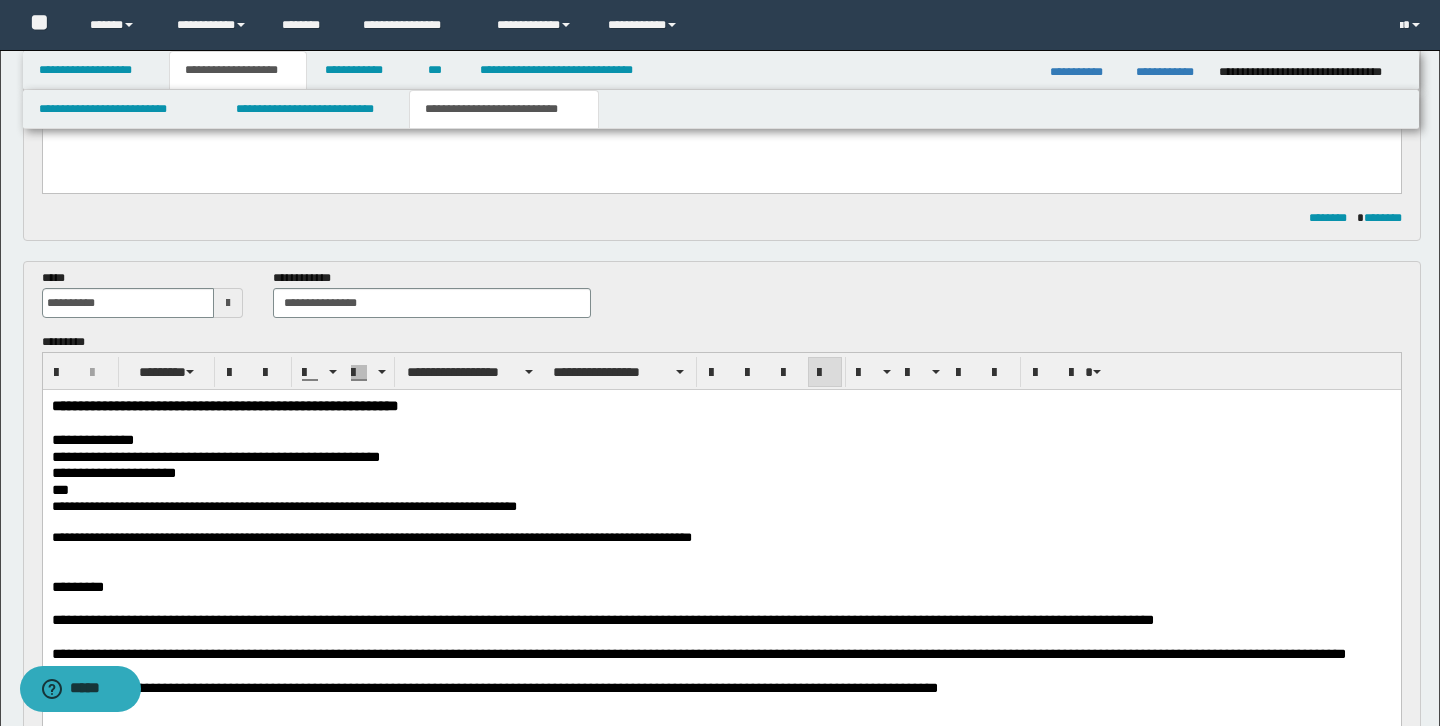 click on "**********" at bounding box center [224, 405] 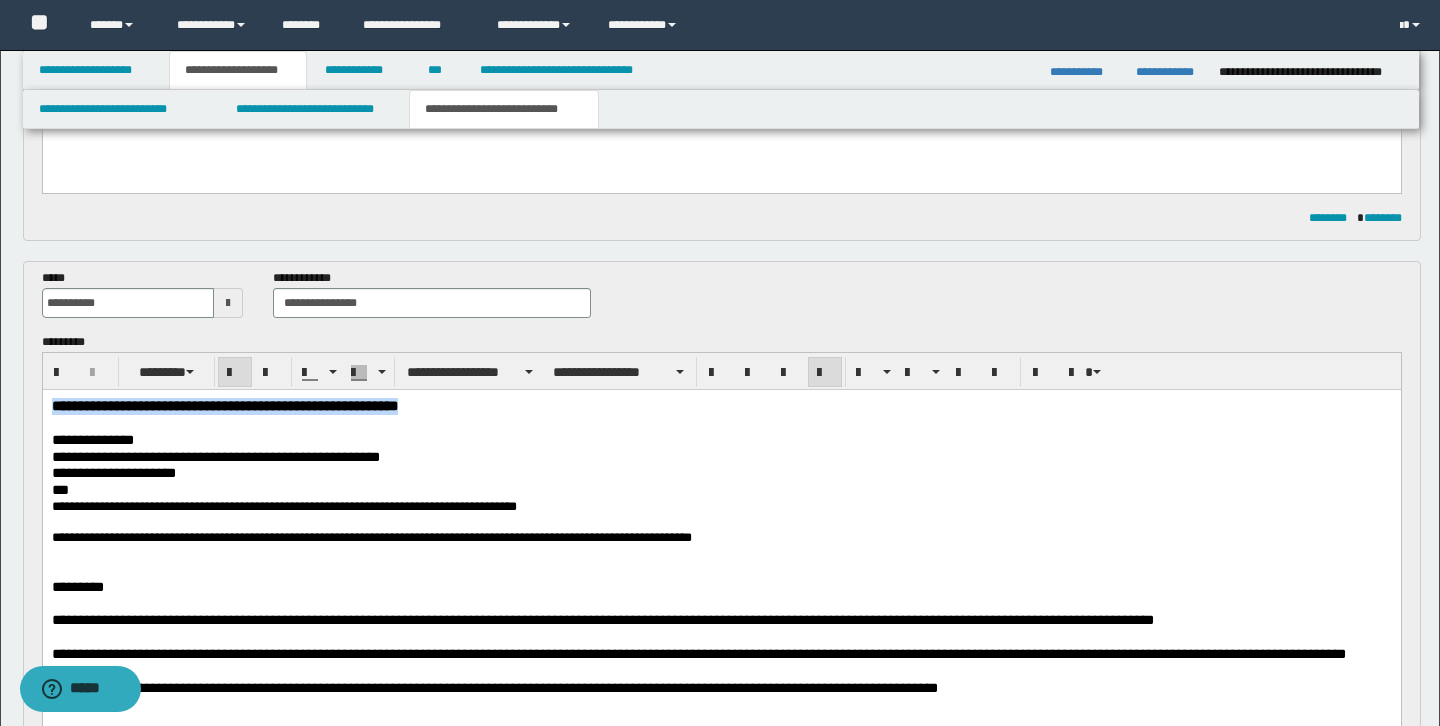 drag, startPoint x: 51, startPoint y: 403, endPoint x: 568, endPoint y: 409, distance: 517.0348 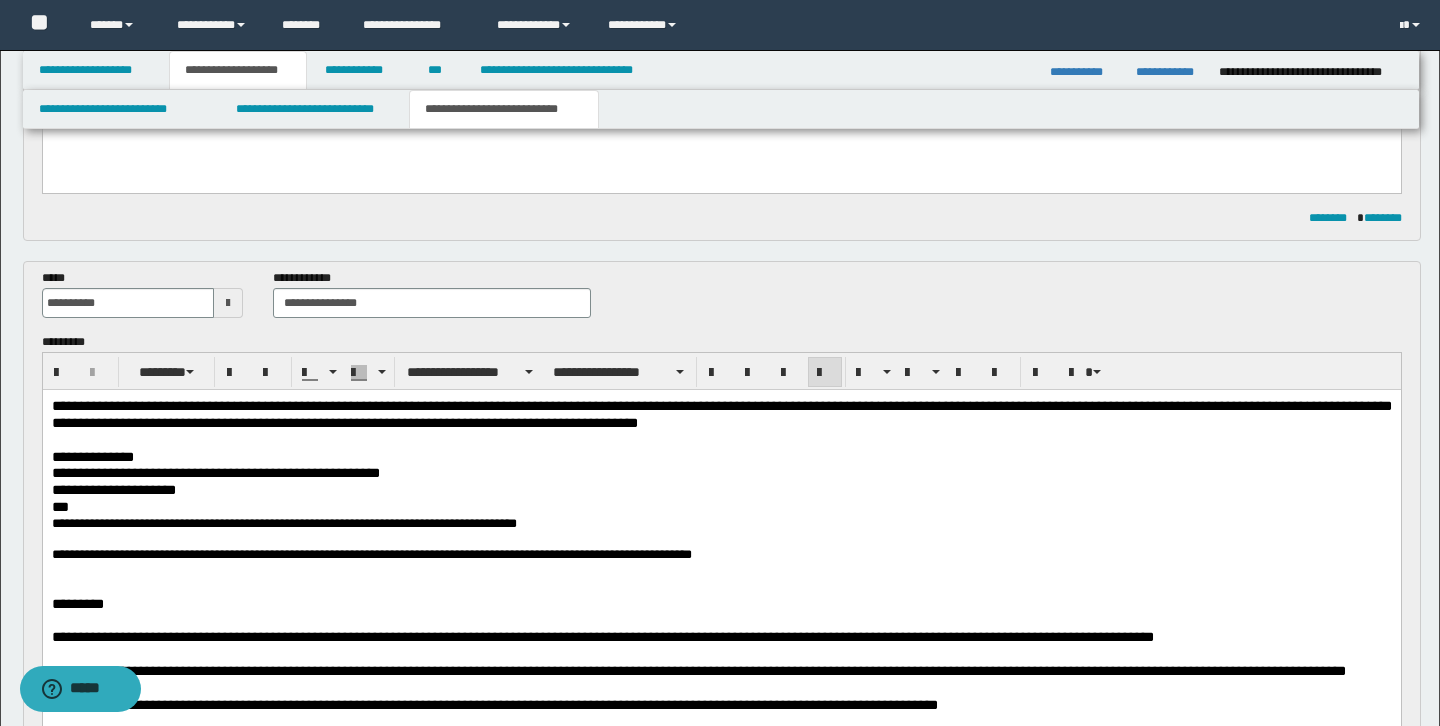 click on "**********" at bounding box center [721, 489] 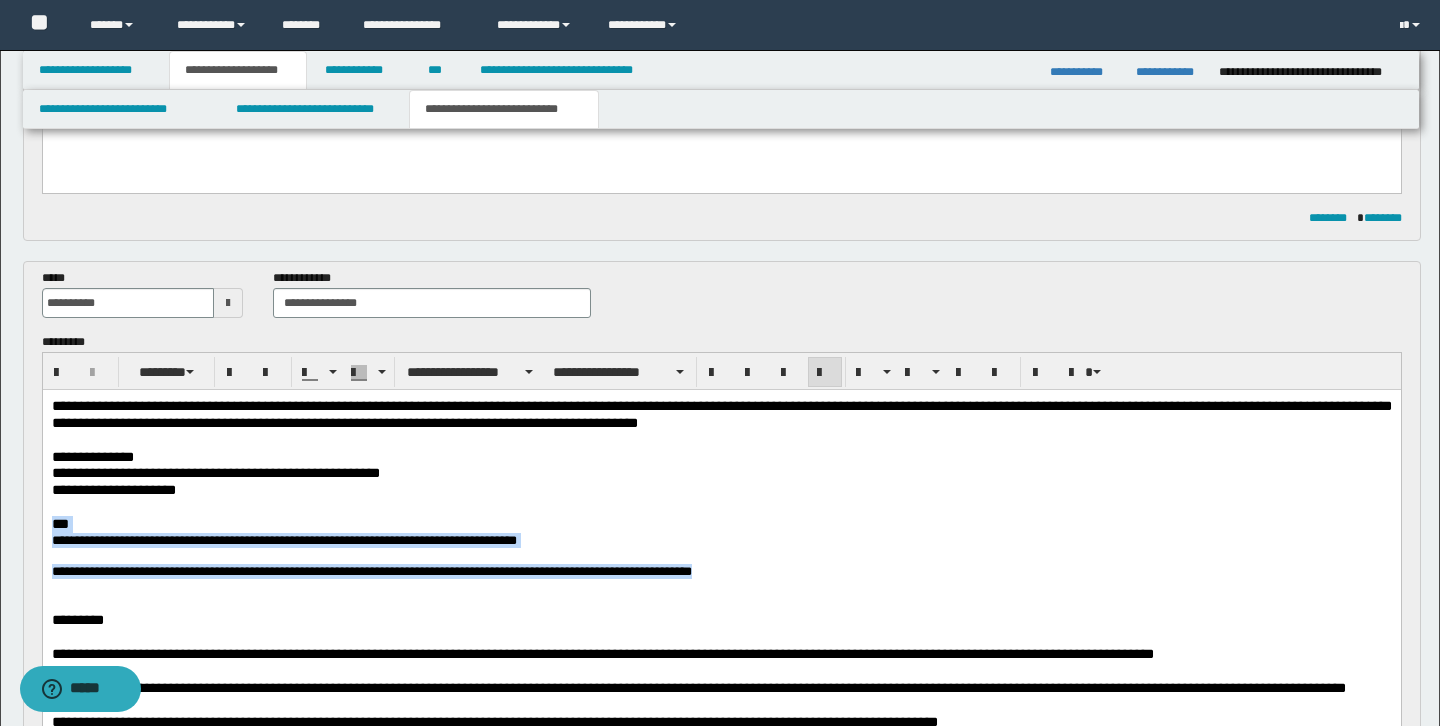 drag, startPoint x: 54, startPoint y: 521, endPoint x: 54, endPoint y: 581, distance: 60 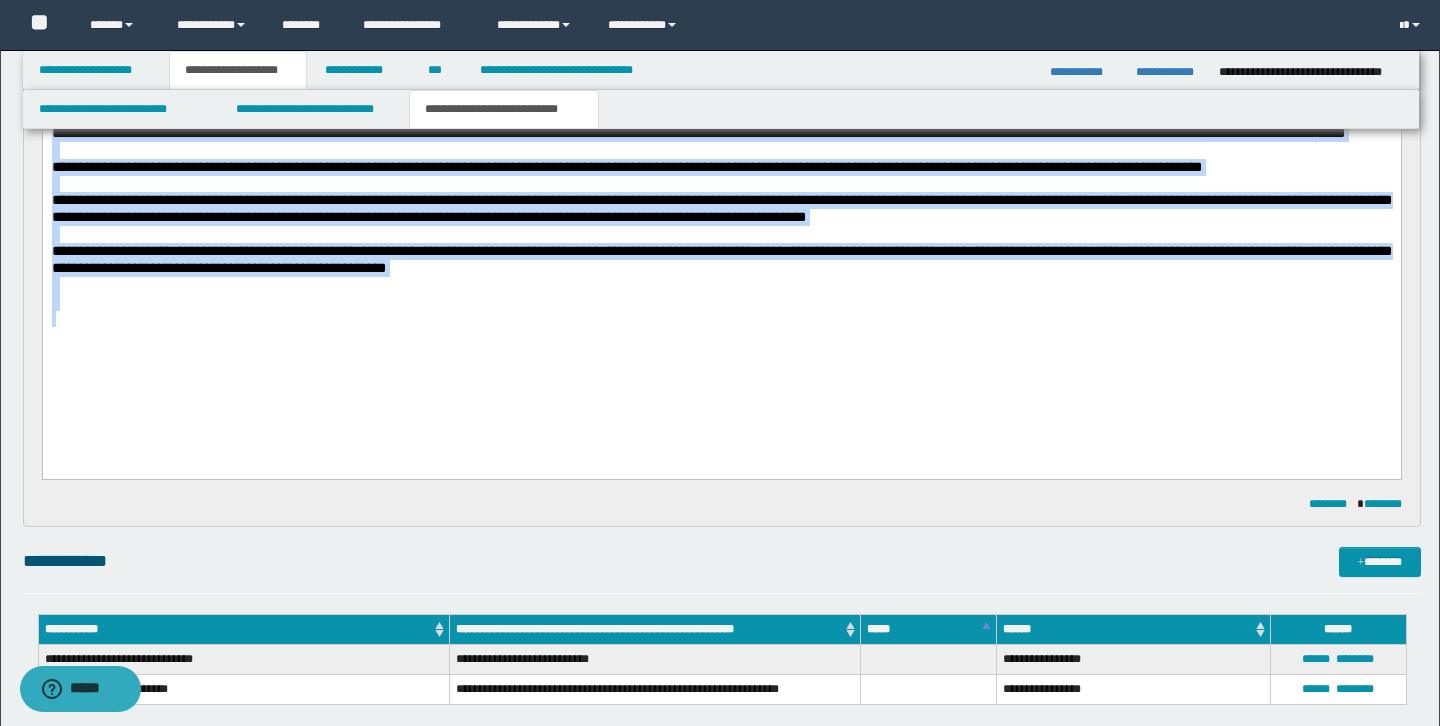 drag, startPoint x: 53, startPoint y: -463, endPoint x: 207, endPoint y: 549, distance: 1023.6503 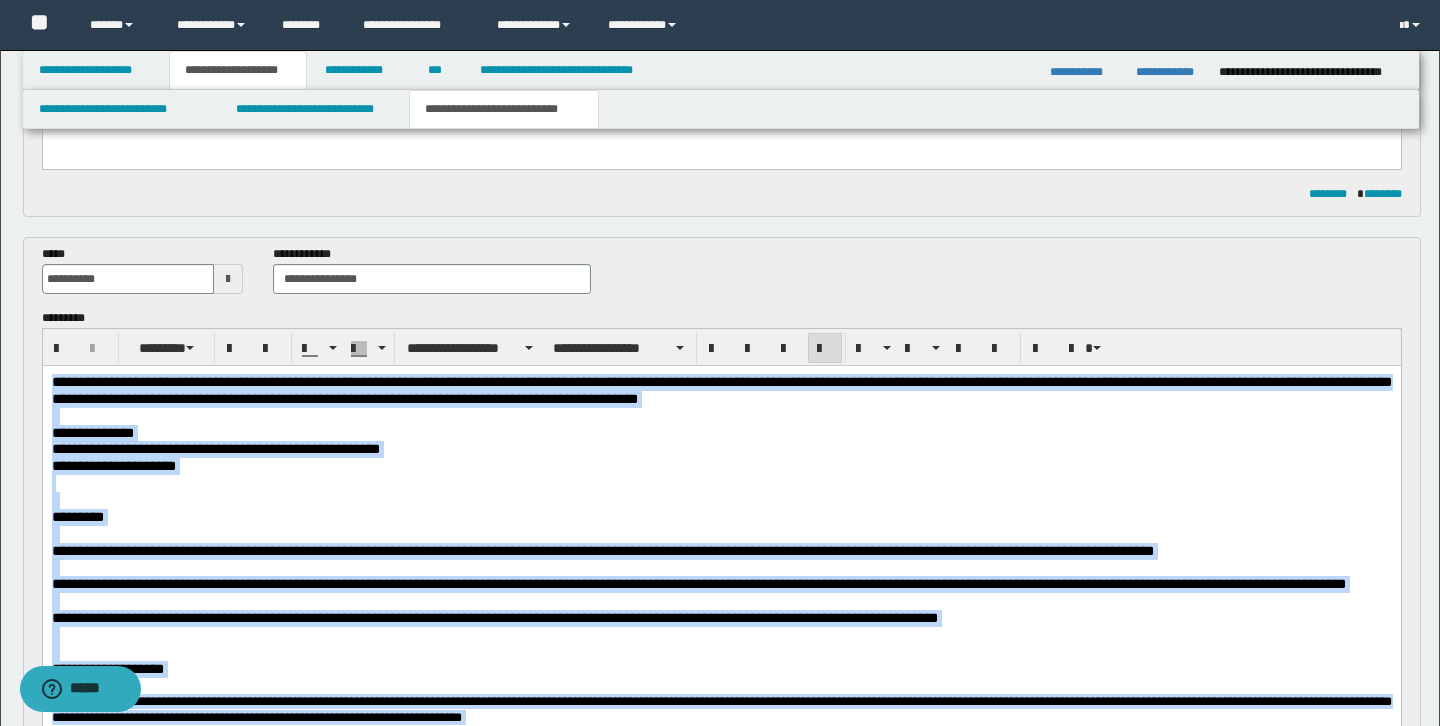 scroll, scrollTop: 452, scrollLeft: 0, axis: vertical 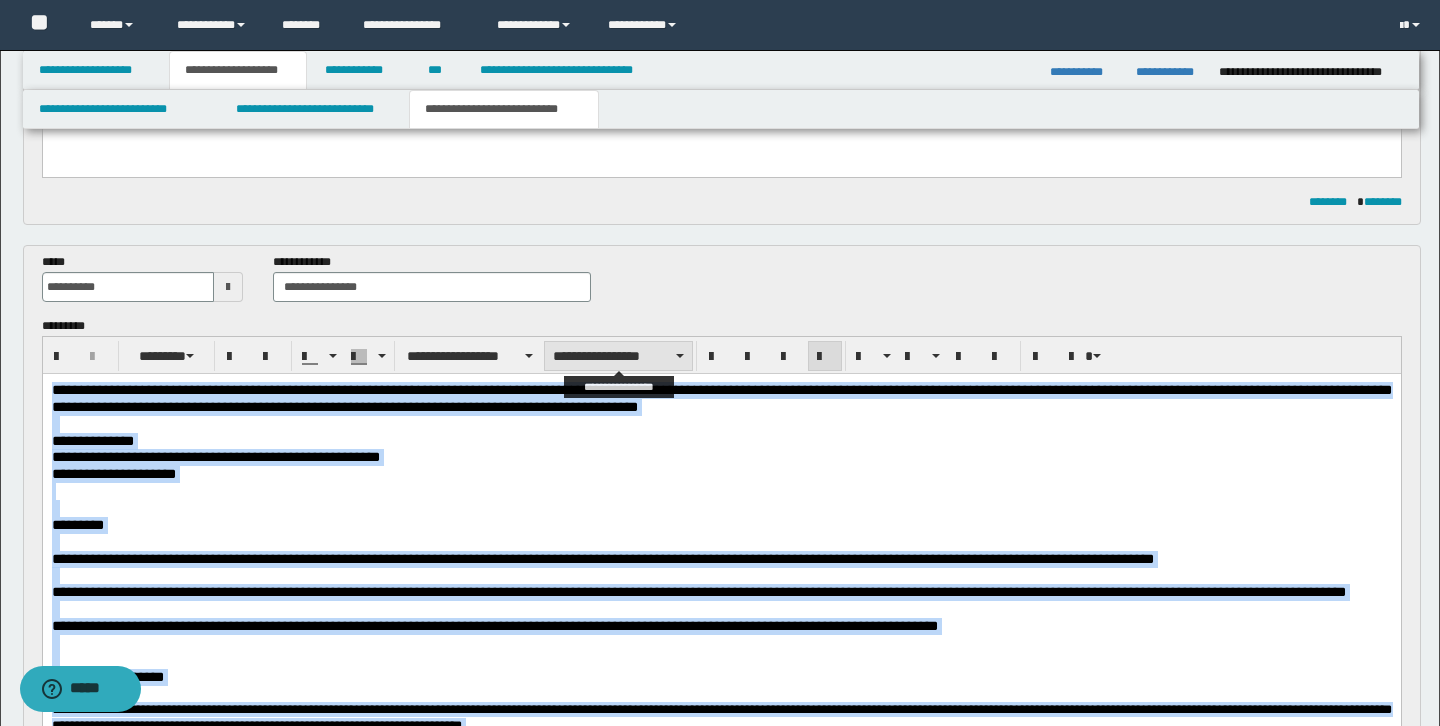 click on "**********" at bounding box center (618, 356) 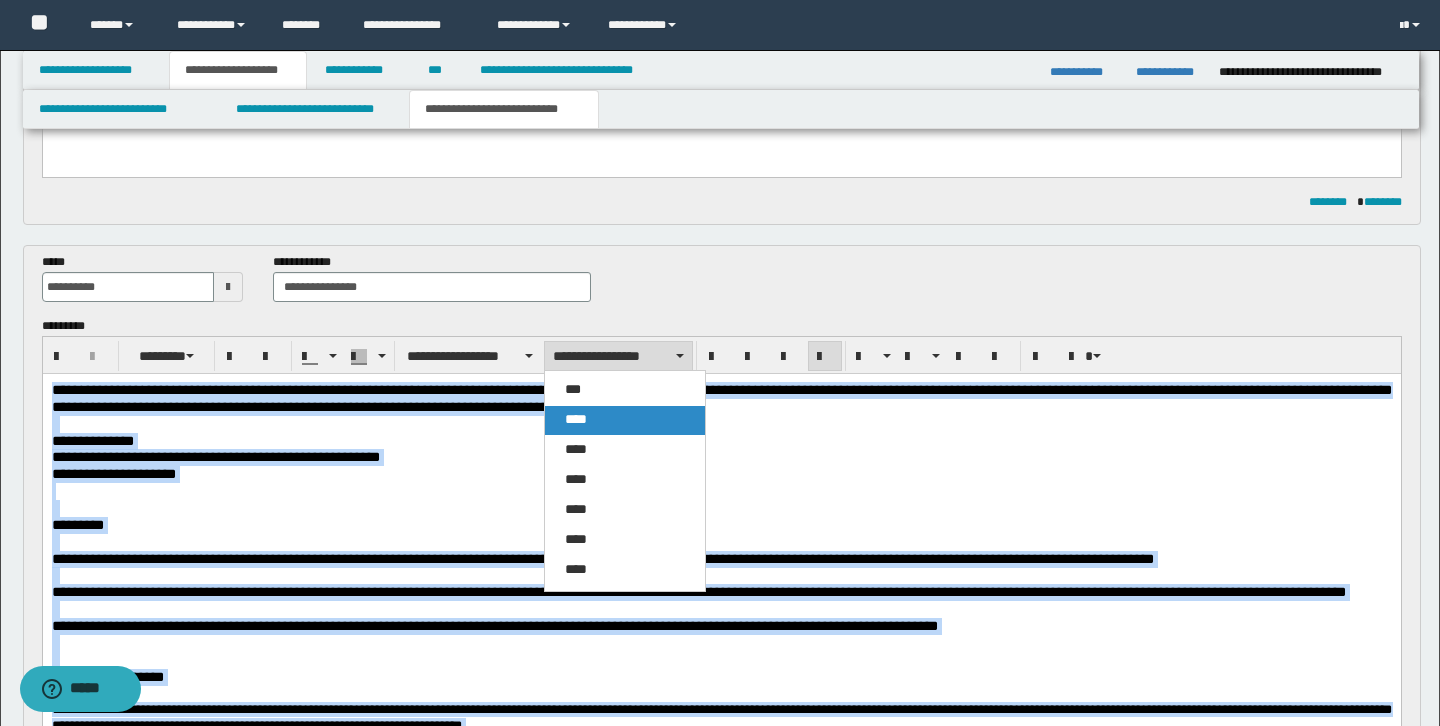 click on "****" at bounding box center [576, 419] 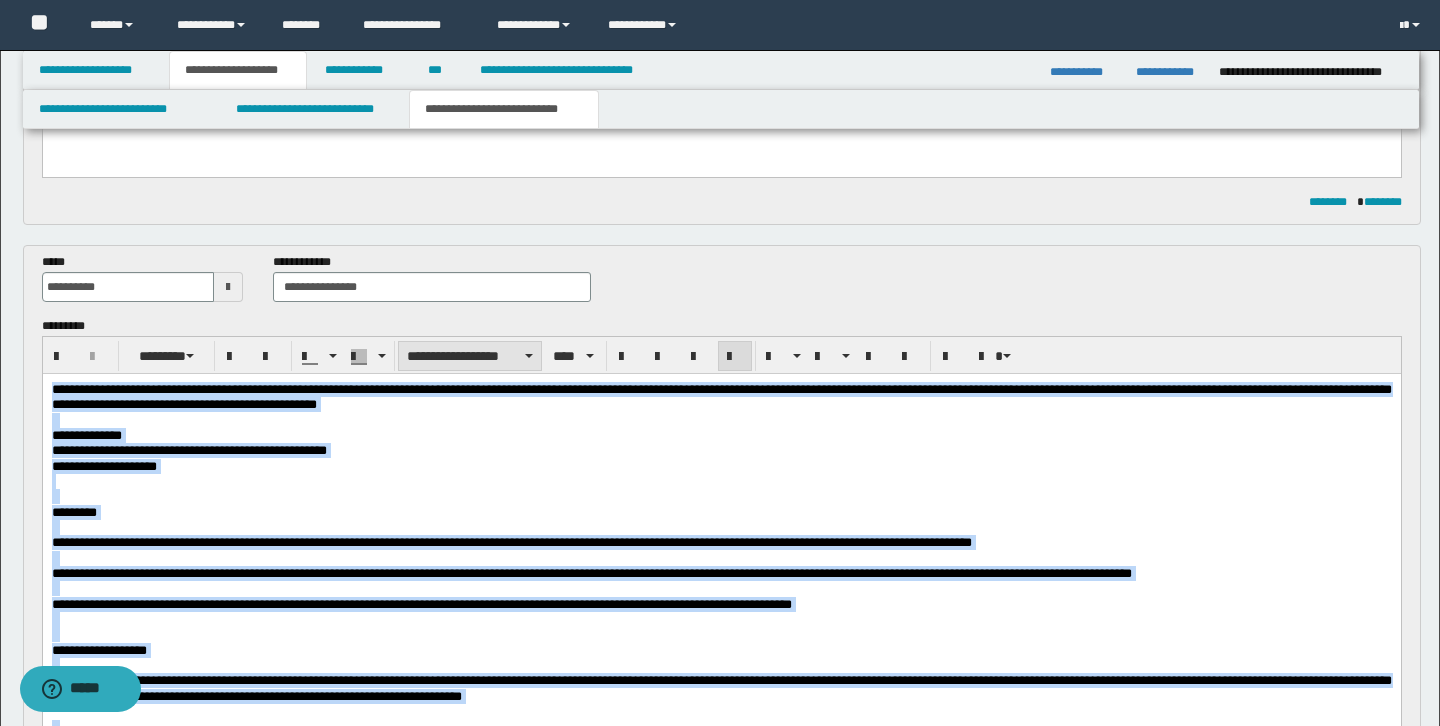 click on "**********" at bounding box center (470, 356) 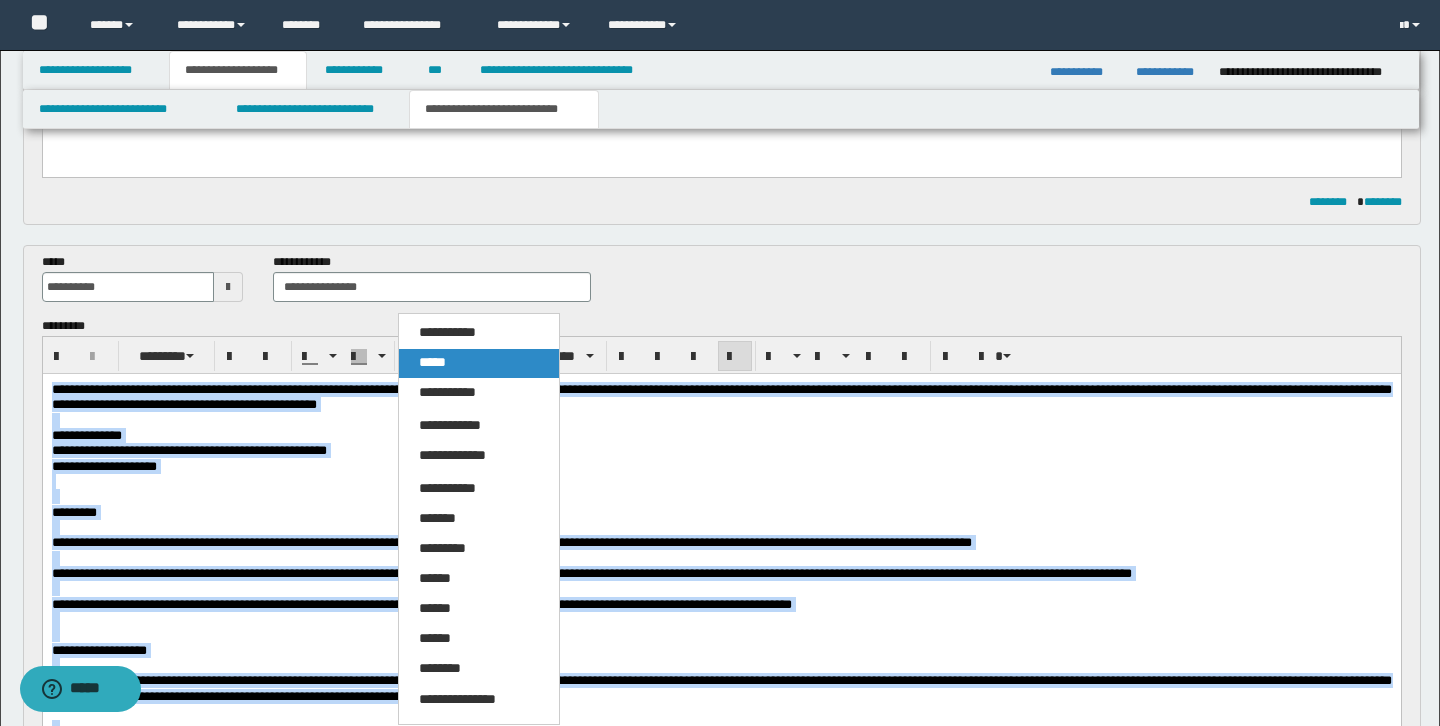 click on "*****" at bounding box center [479, 363] 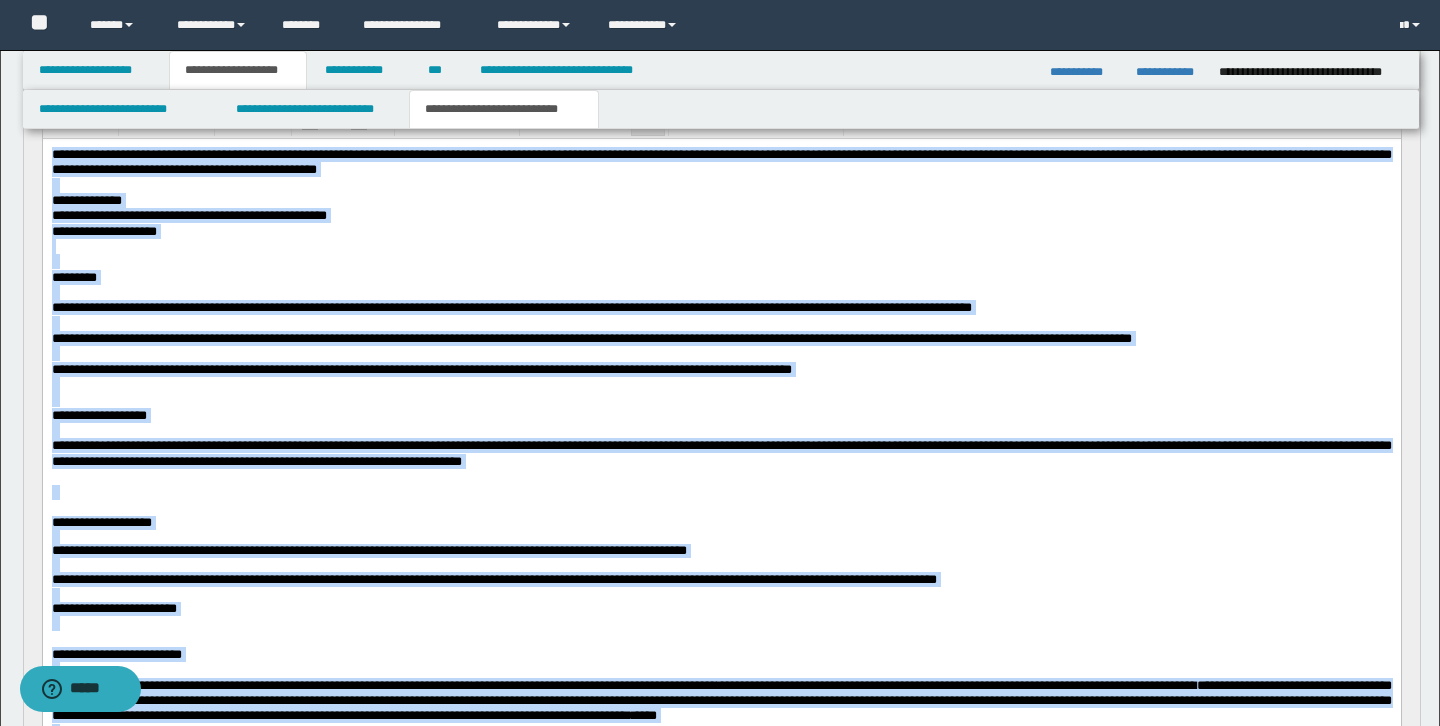 scroll, scrollTop: 696, scrollLeft: 0, axis: vertical 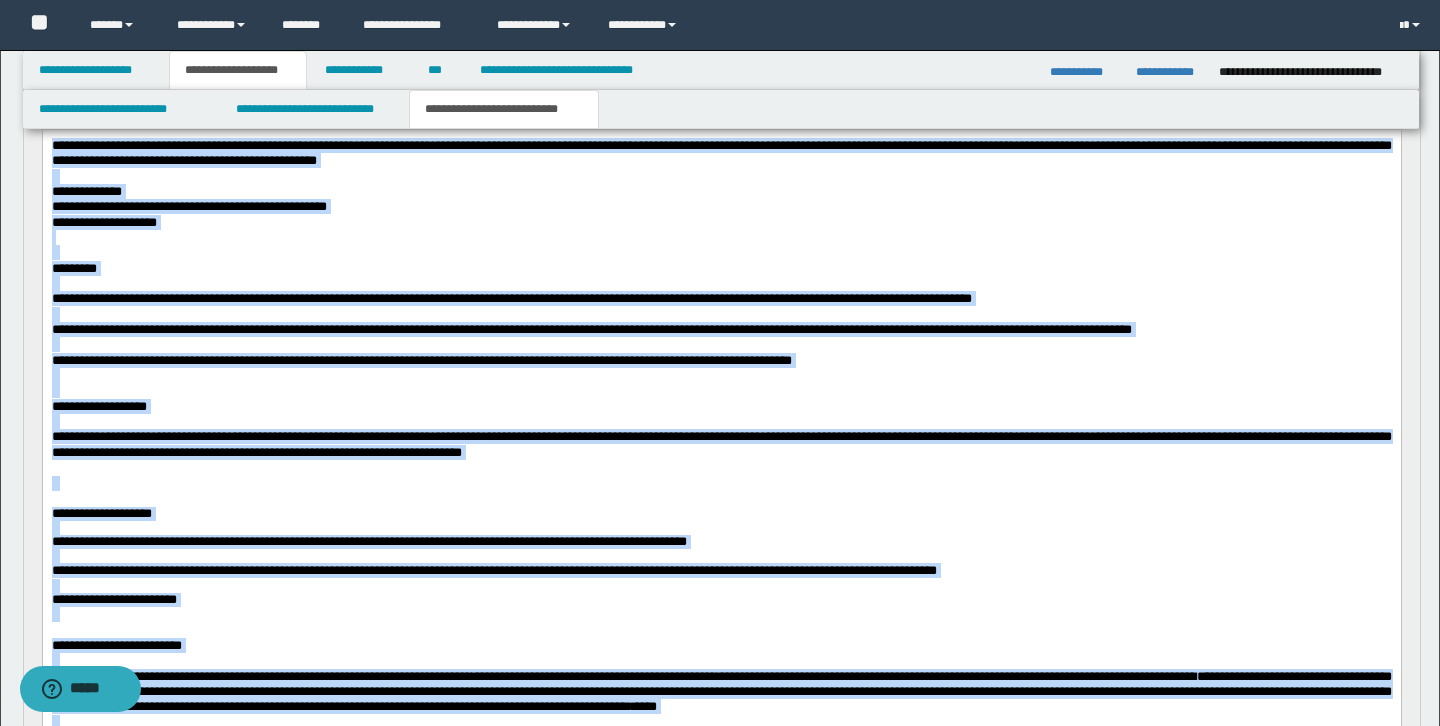 click on "**********" at bounding box center (721, 534) 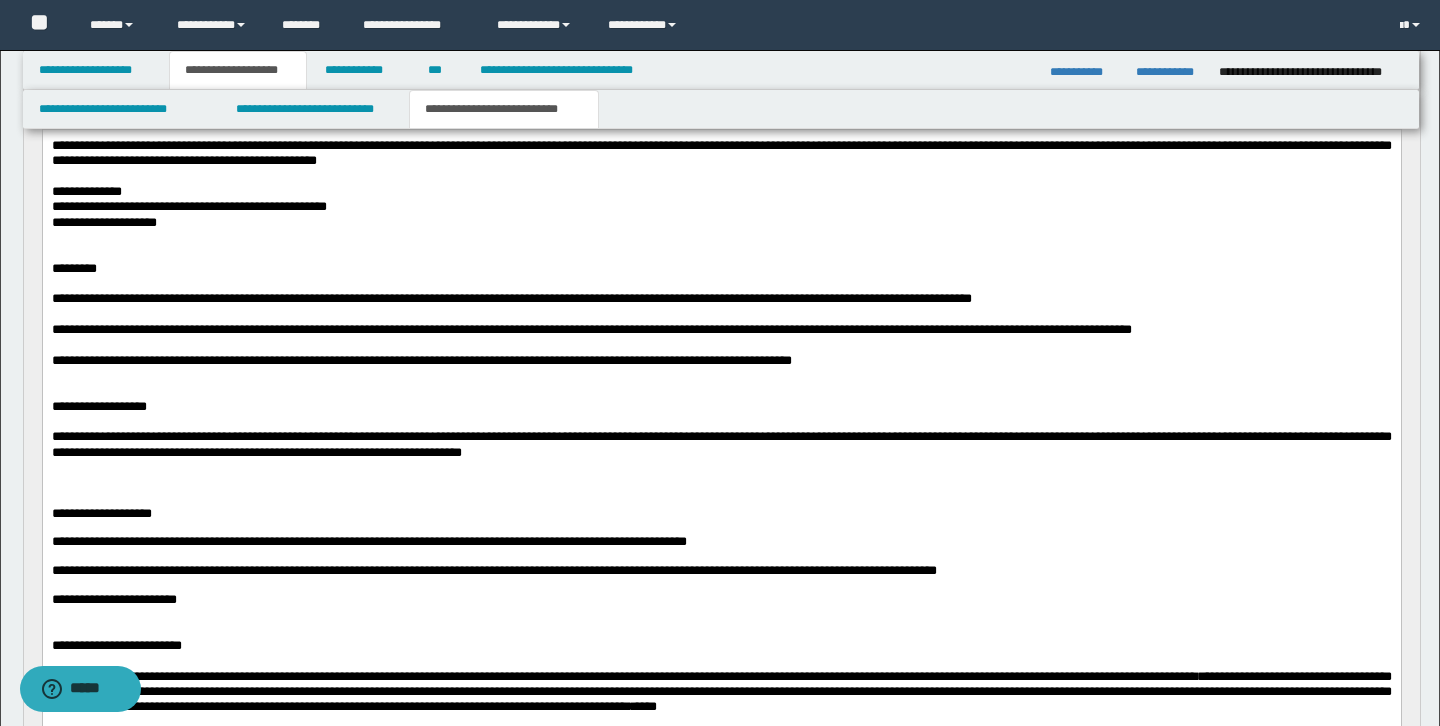 click on "**********" at bounding box center [591, 328] 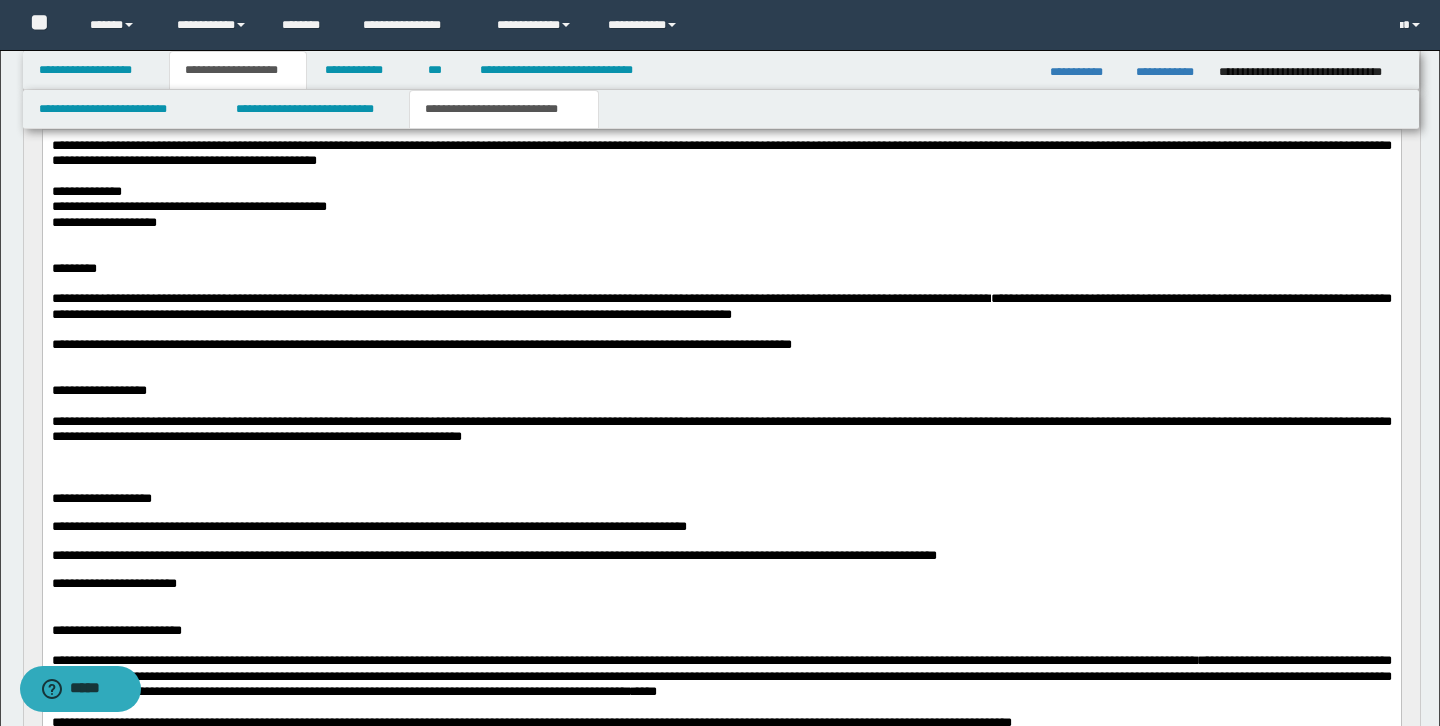 scroll, scrollTop: 735, scrollLeft: 0, axis: vertical 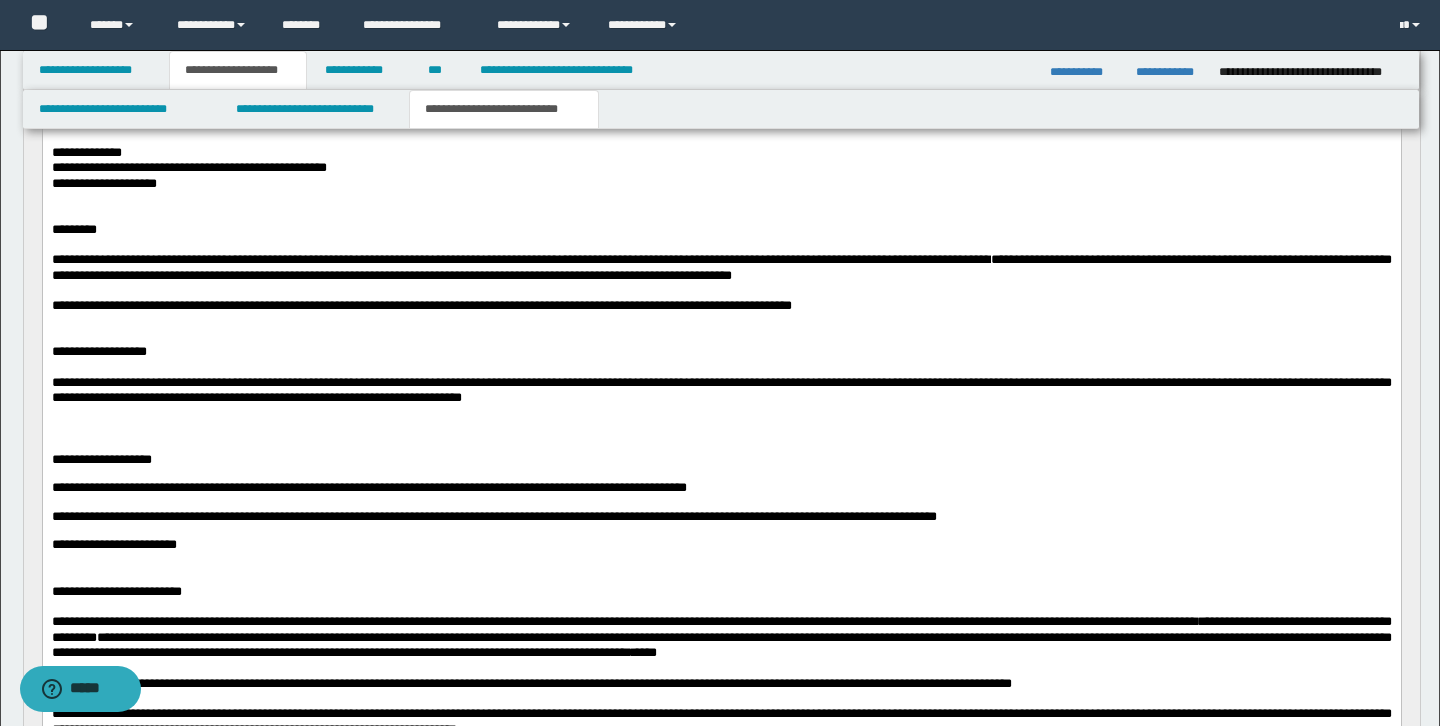 click at bounding box center (721, 428) 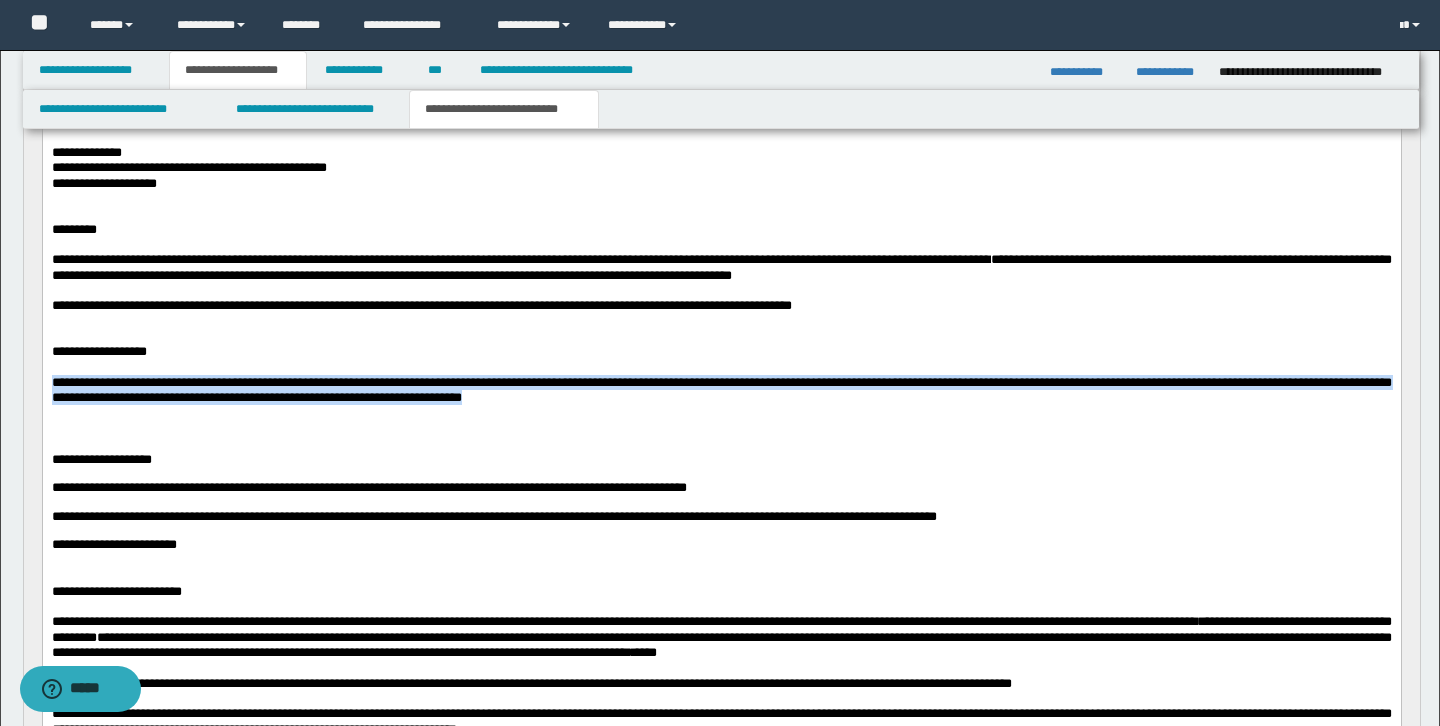 drag, startPoint x: 54, startPoint y: 381, endPoint x: 54, endPoint y: 414, distance: 33 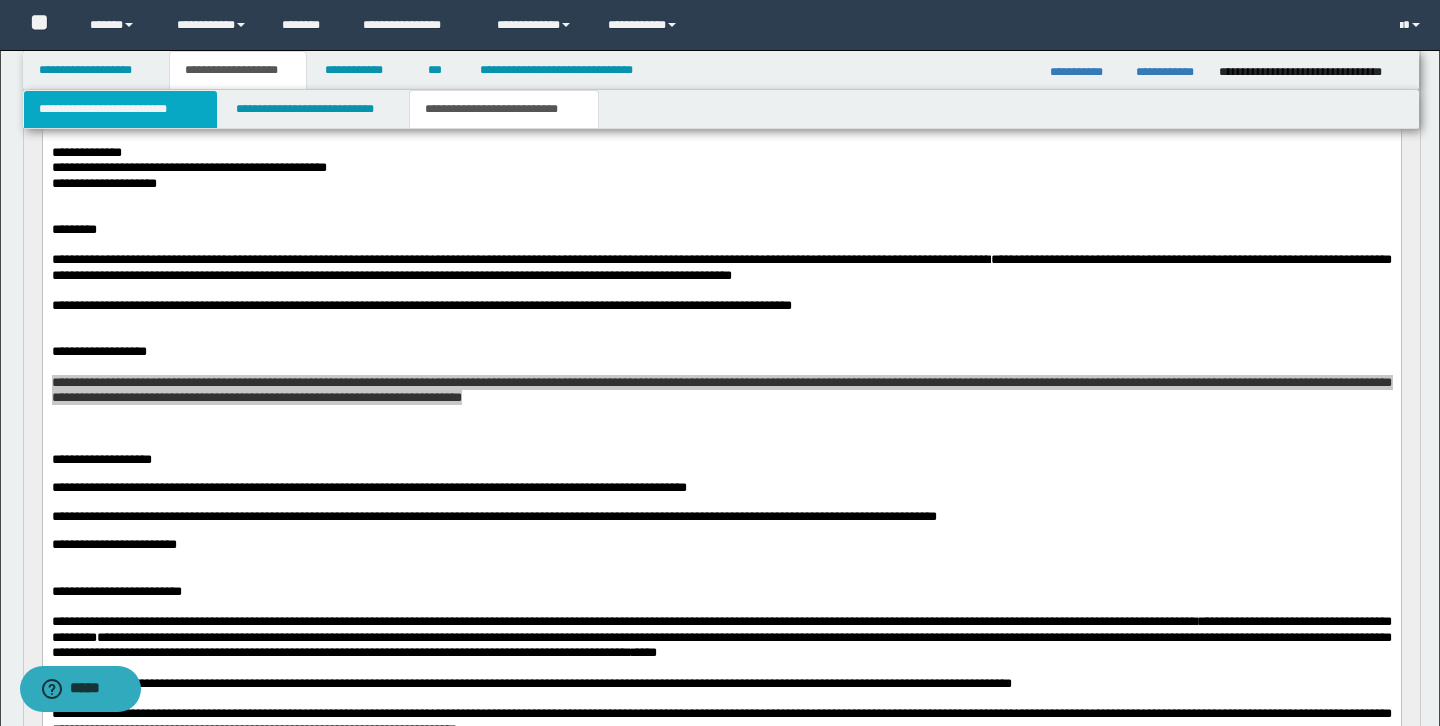 click on "**********" at bounding box center (120, 109) 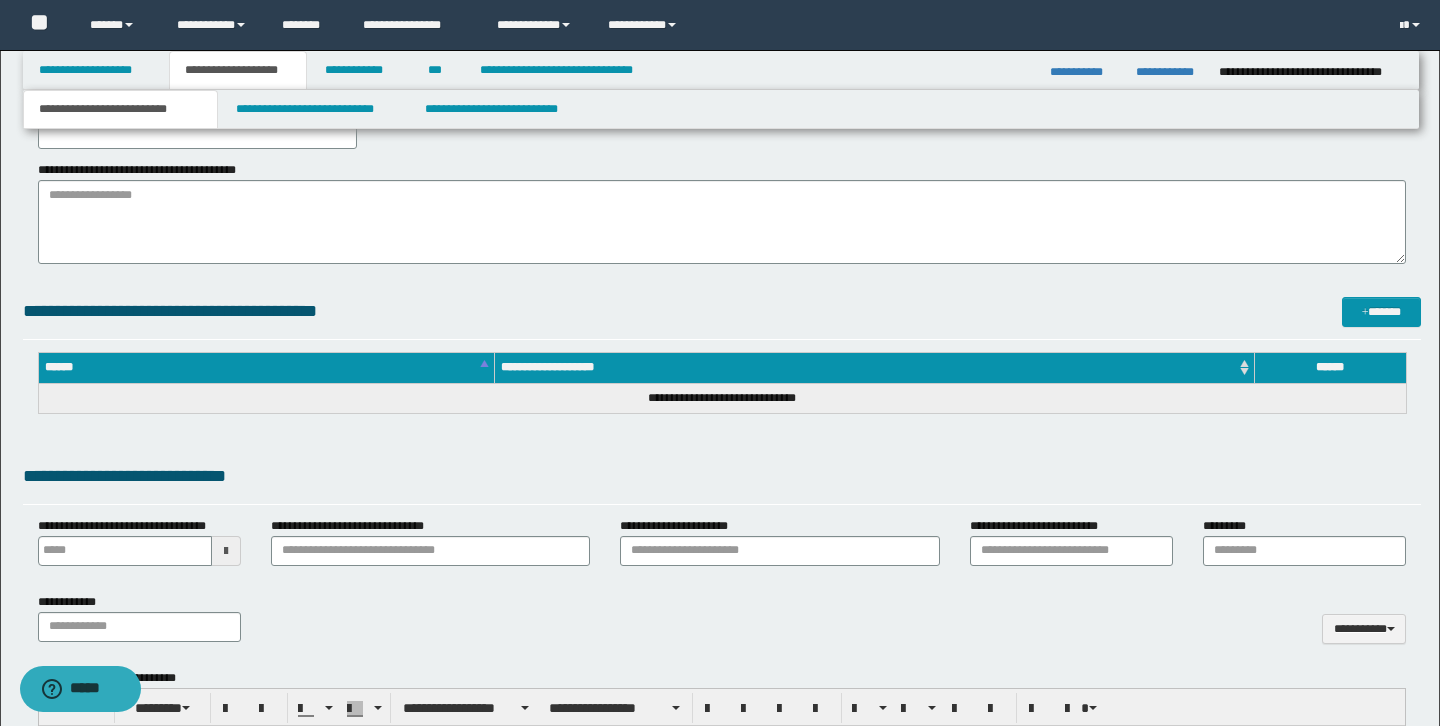 scroll, scrollTop: 435, scrollLeft: 0, axis: vertical 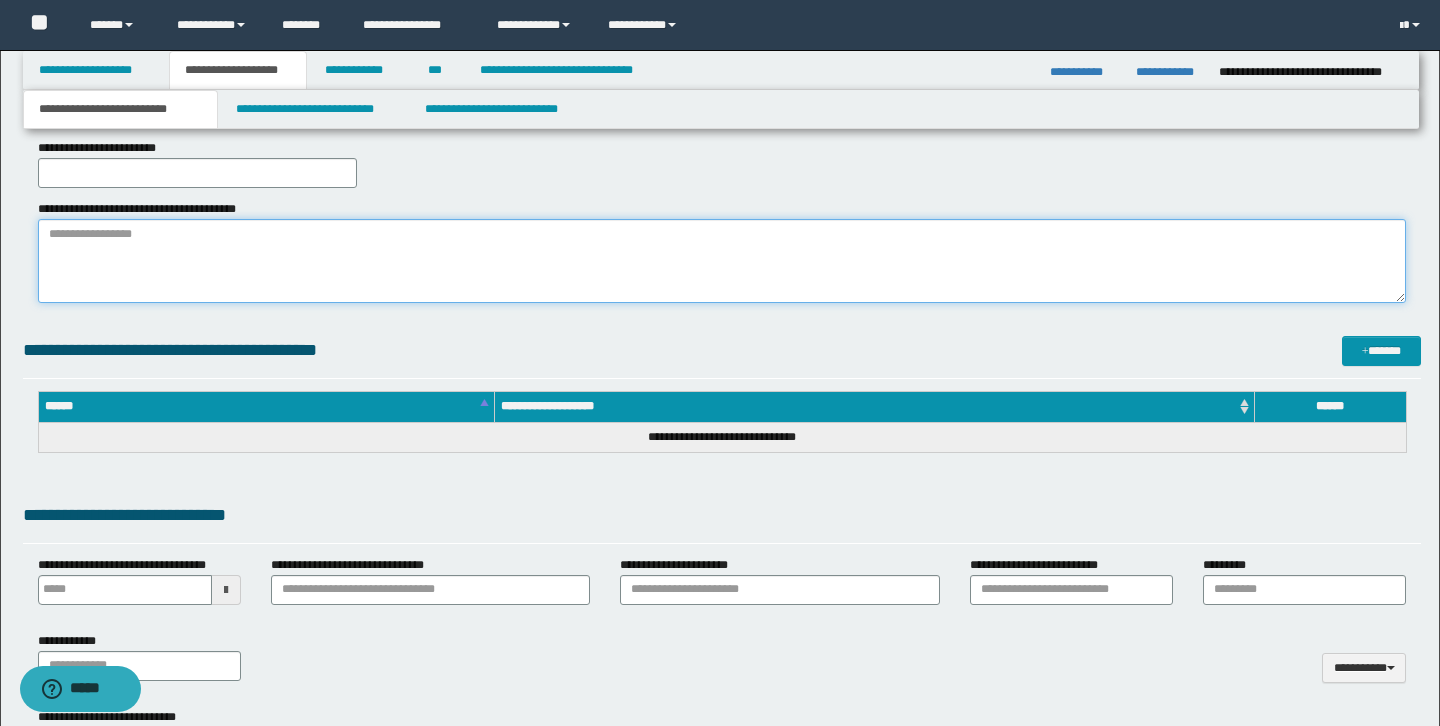 click on "**********" at bounding box center (722, 261) 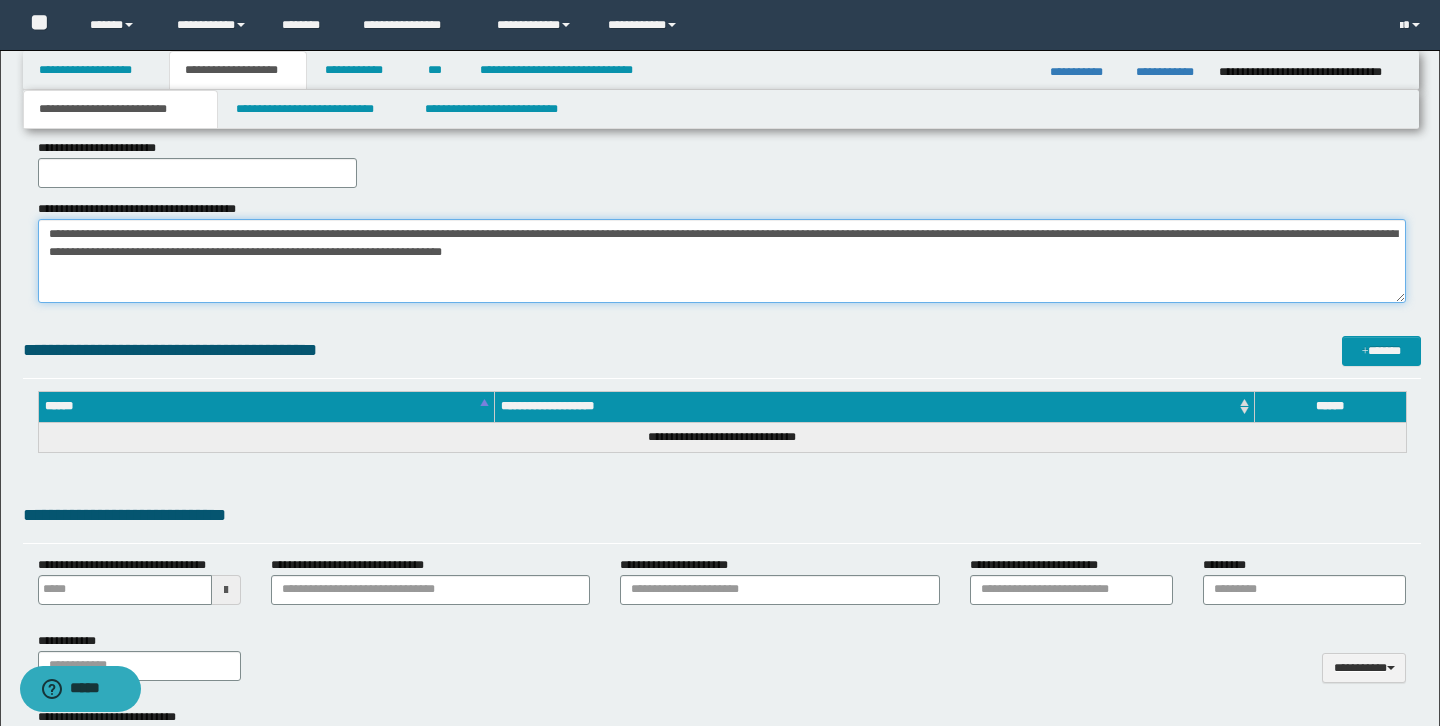 type on "**********" 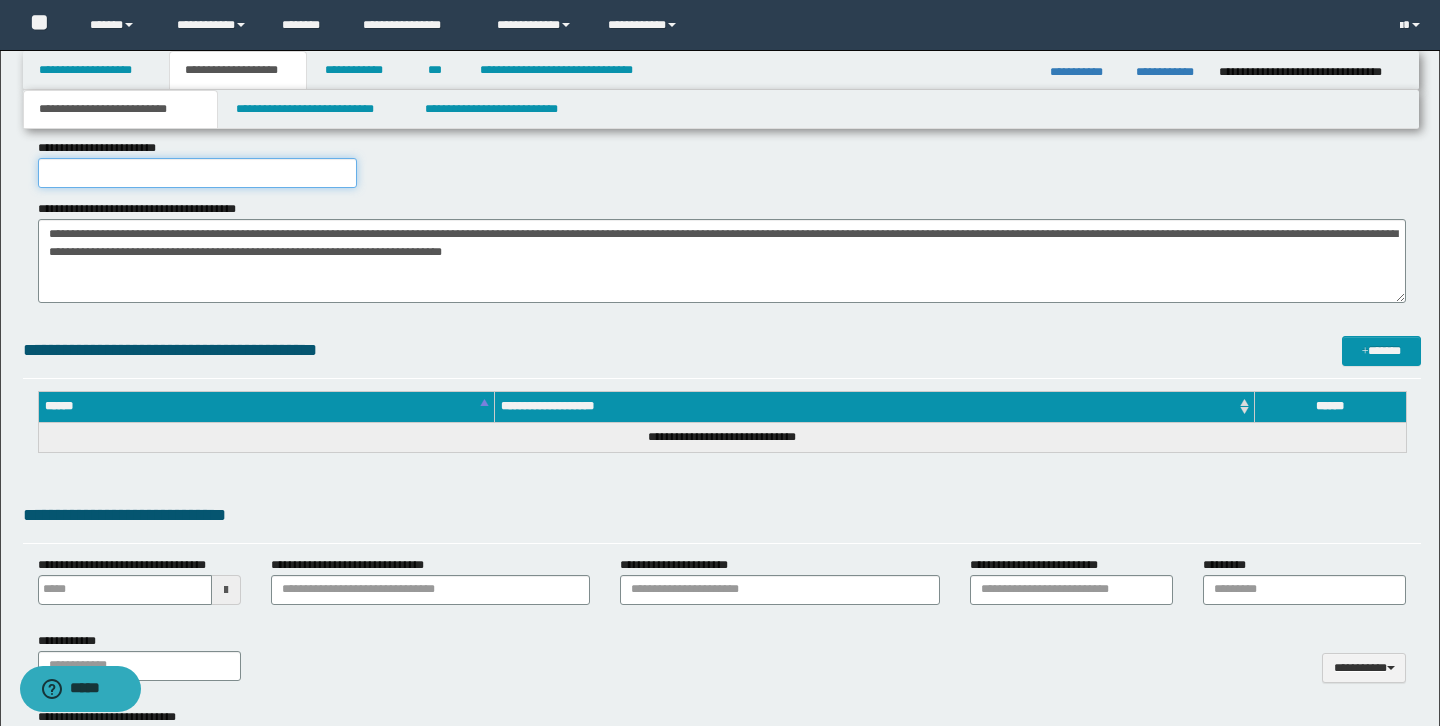 click on "**********" at bounding box center [198, 173] 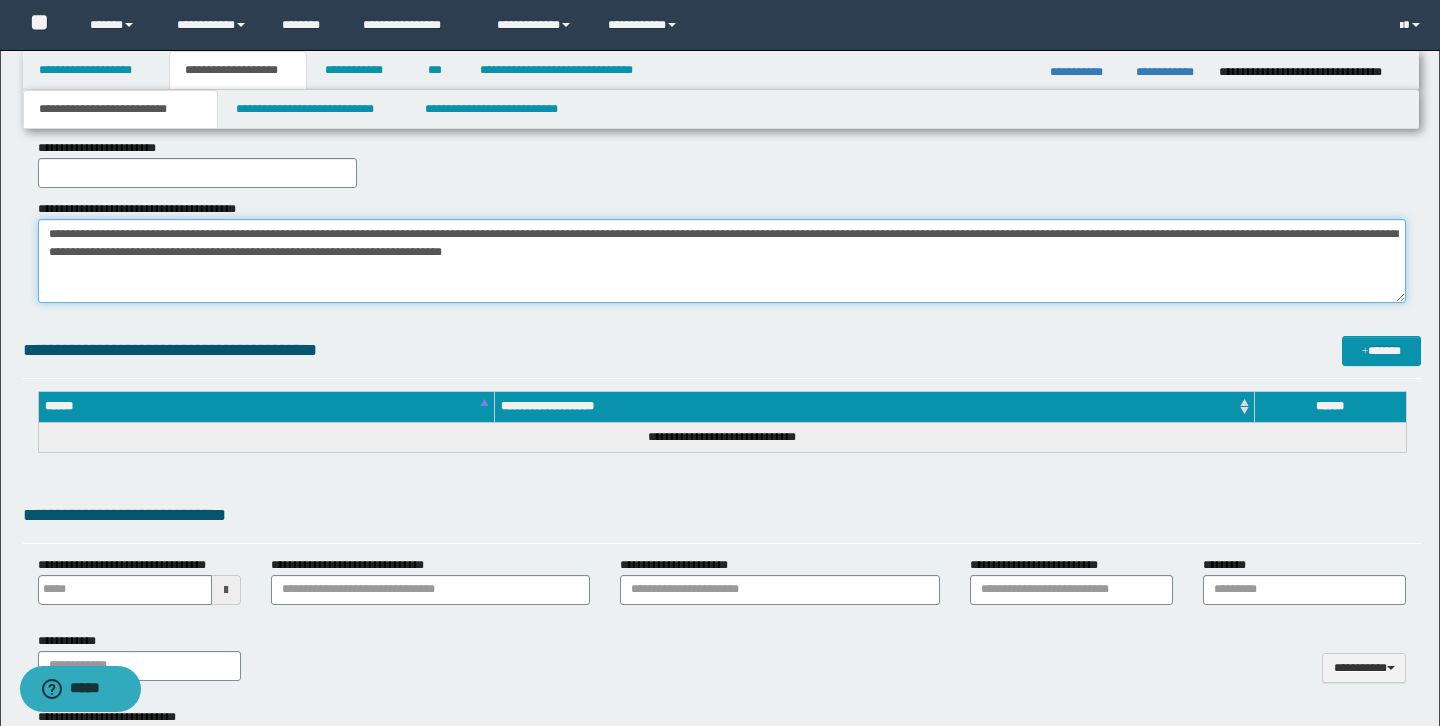 click on "**********" at bounding box center (722, 261) 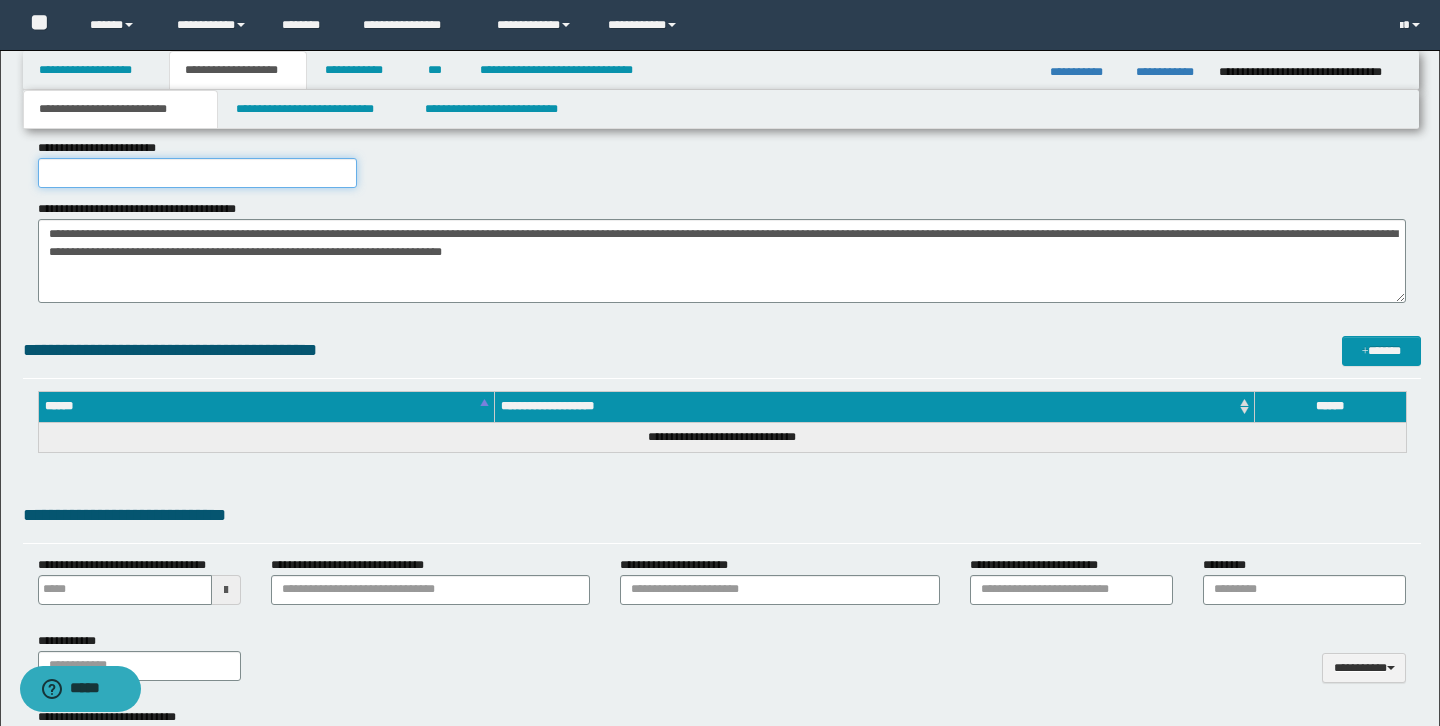 click on "**********" at bounding box center (198, 173) 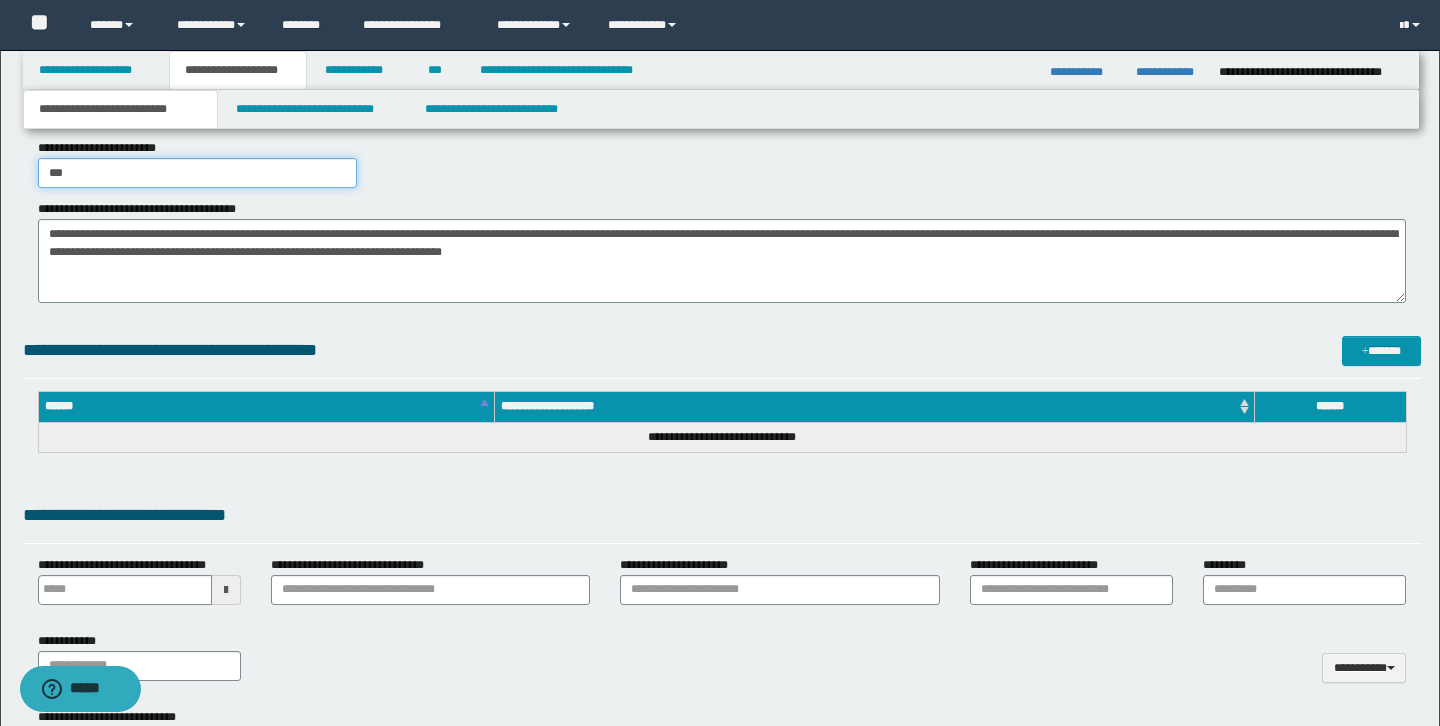 type on "**********" 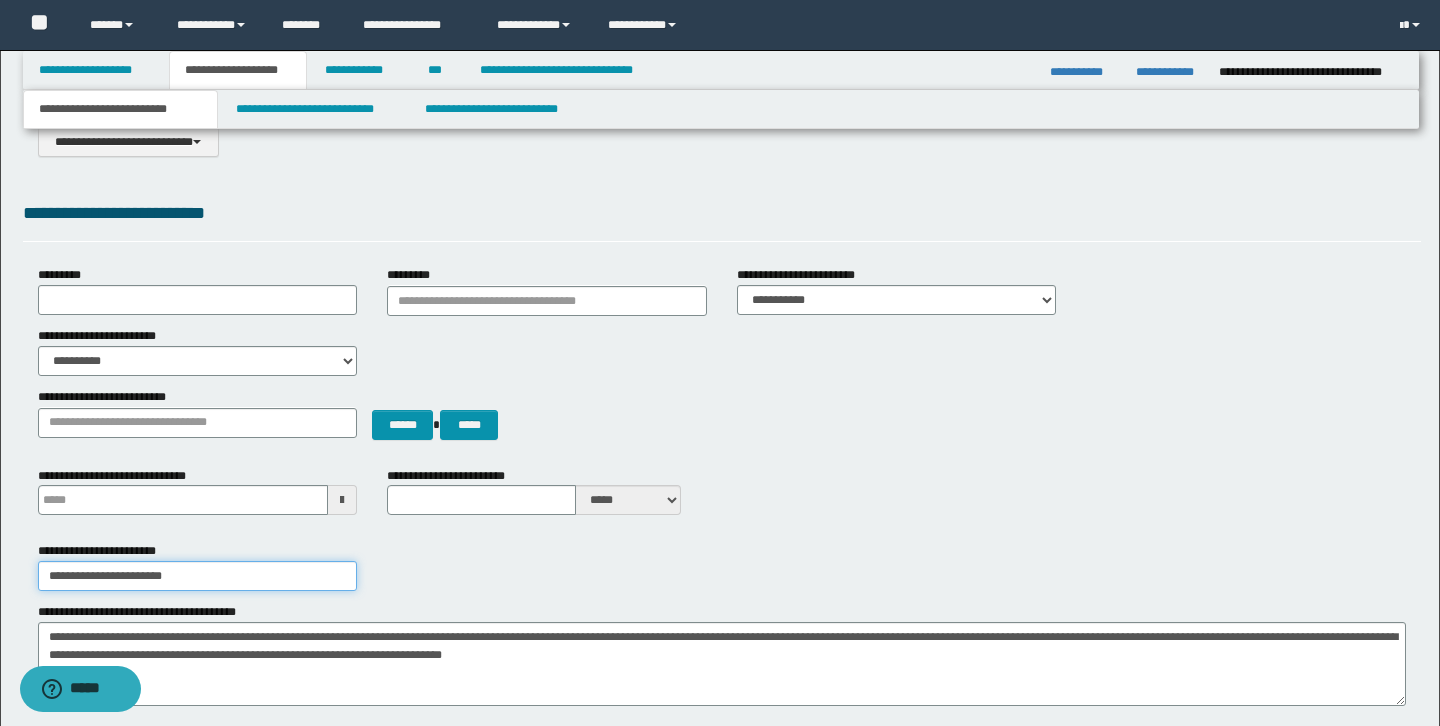 scroll, scrollTop: 0, scrollLeft: 0, axis: both 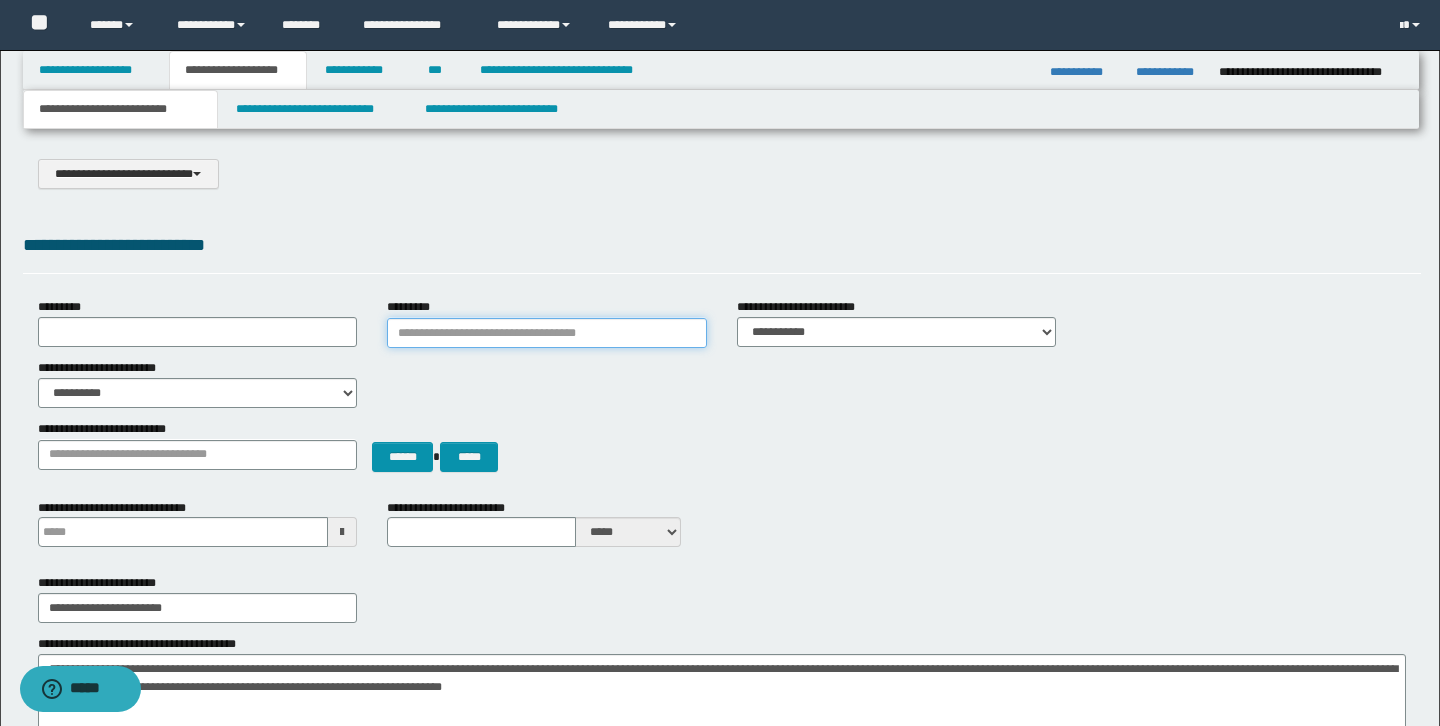 click on "*********" at bounding box center [547, 333] 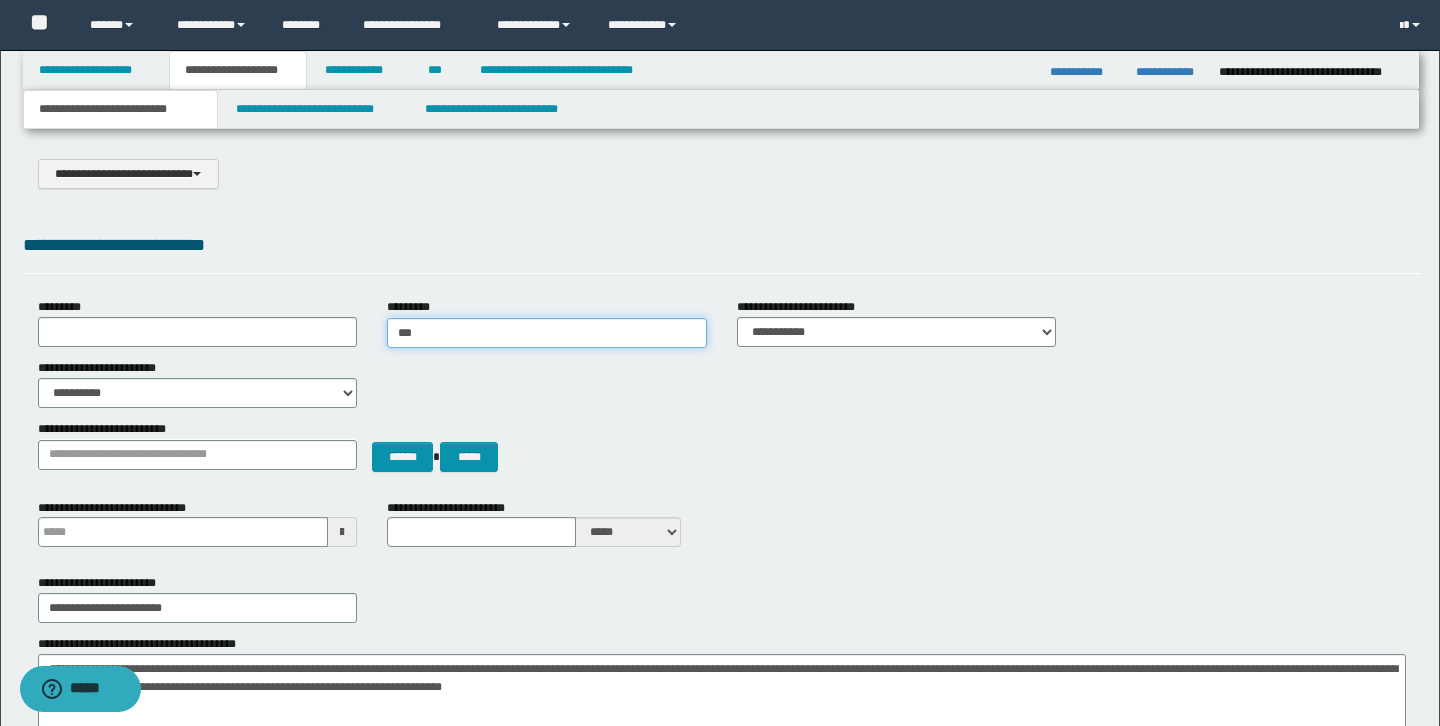 type on "****" 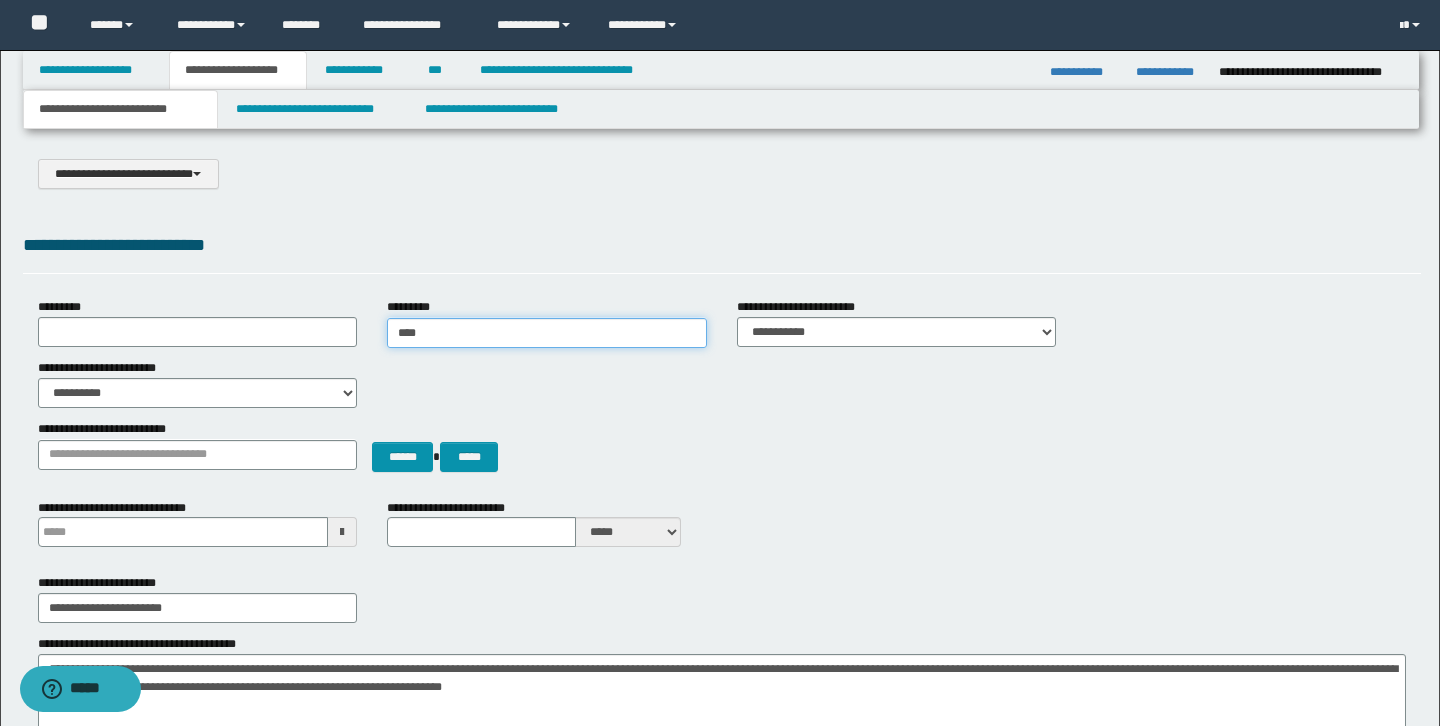 type on "****" 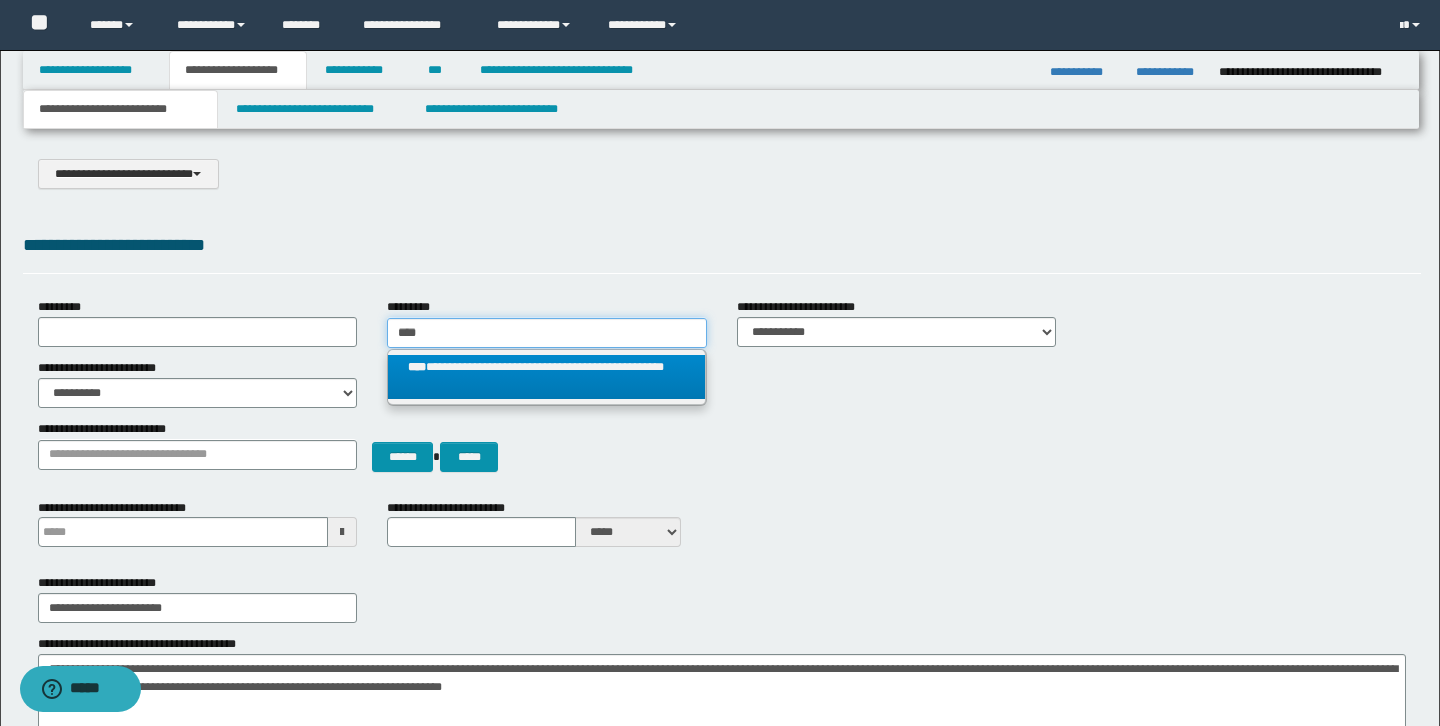 type on "****" 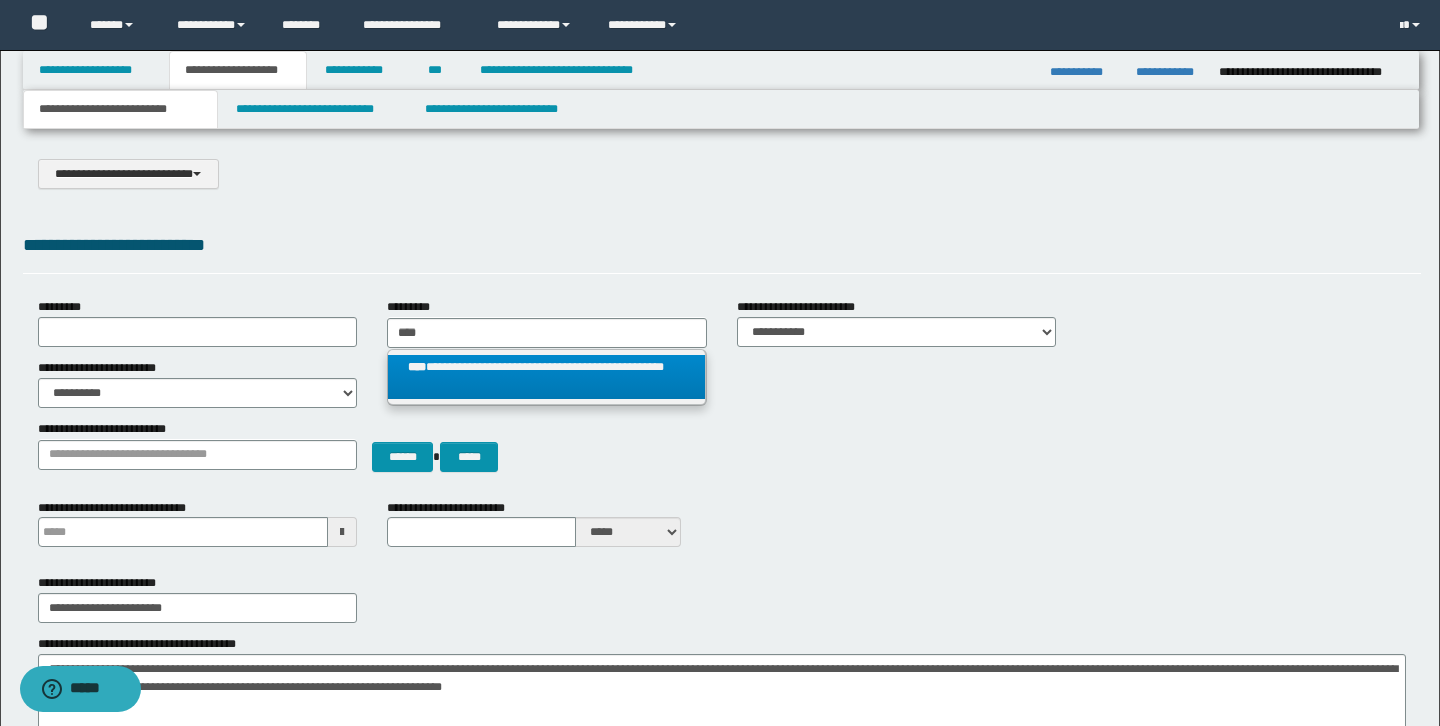 click on "**********" at bounding box center (546, 377) 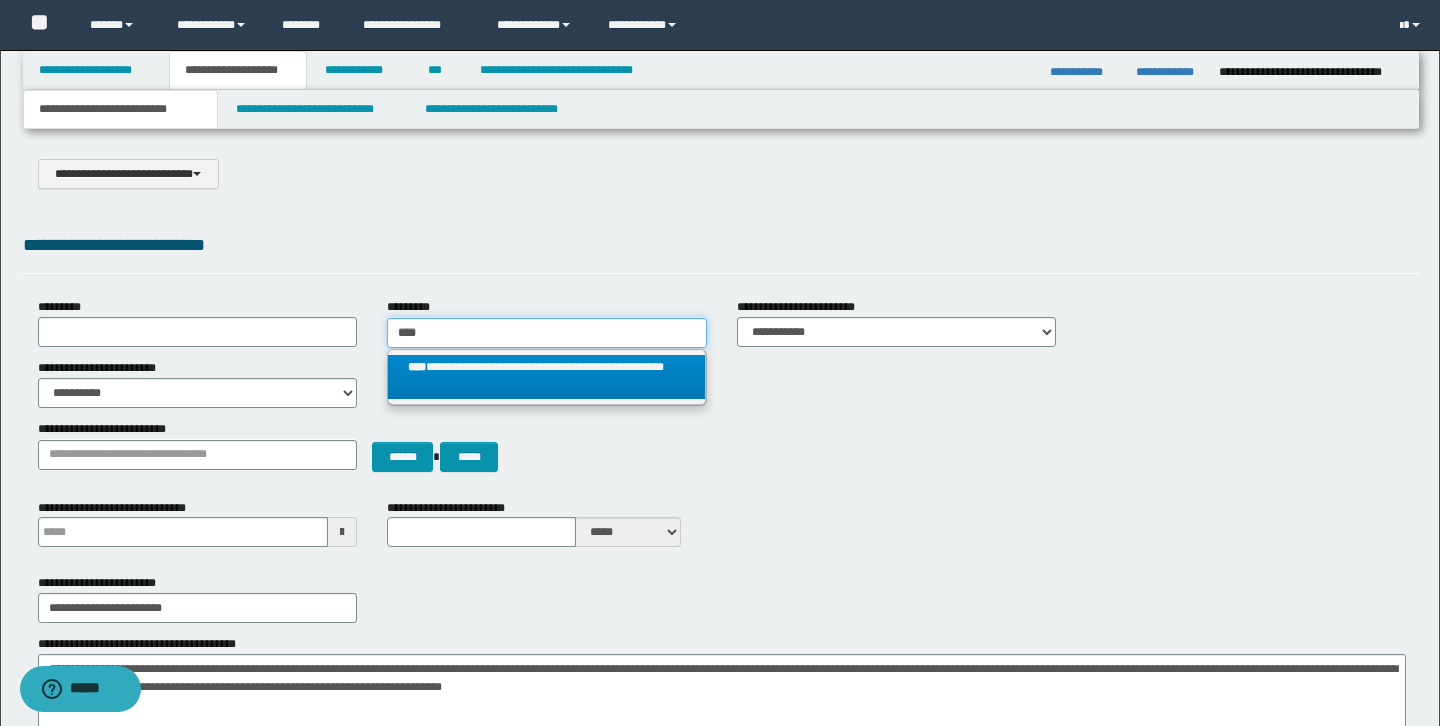 type 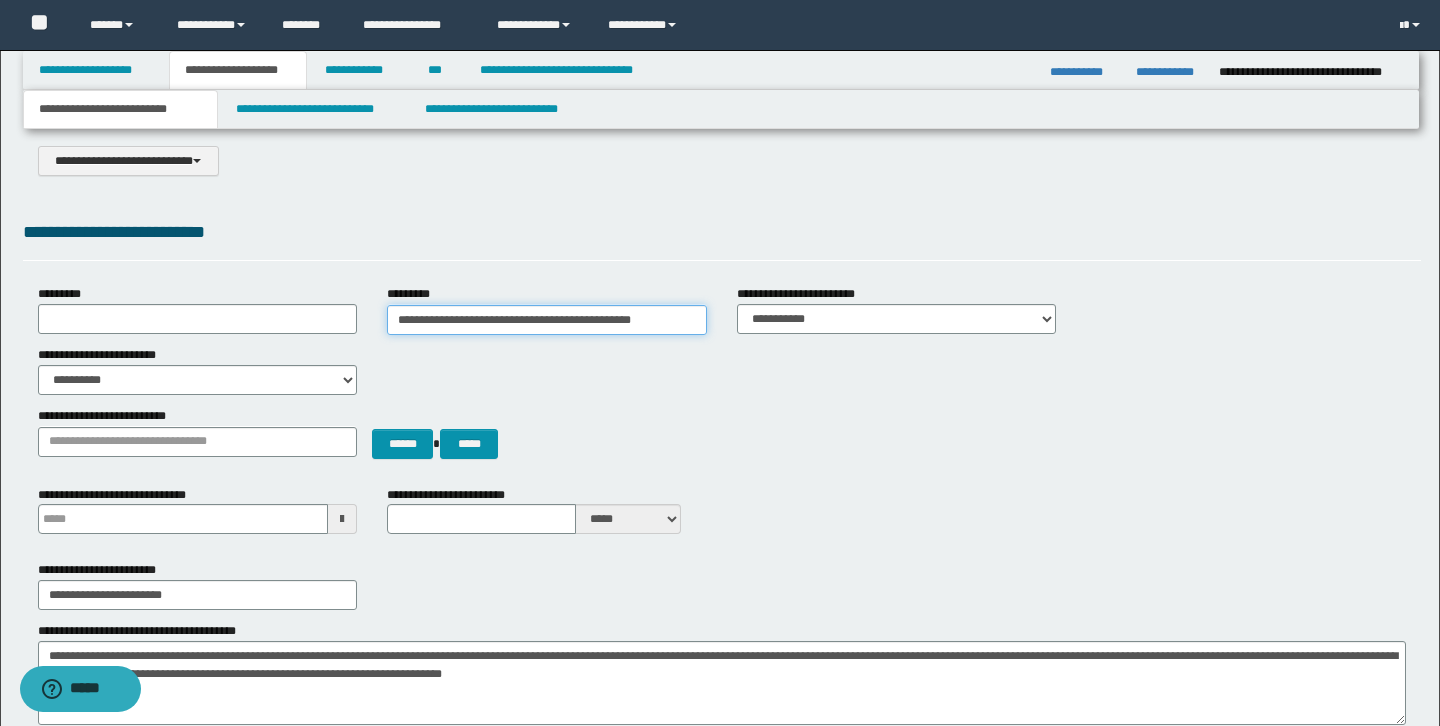 scroll, scrollTop: 0, scrollLeft: 0, axis: both 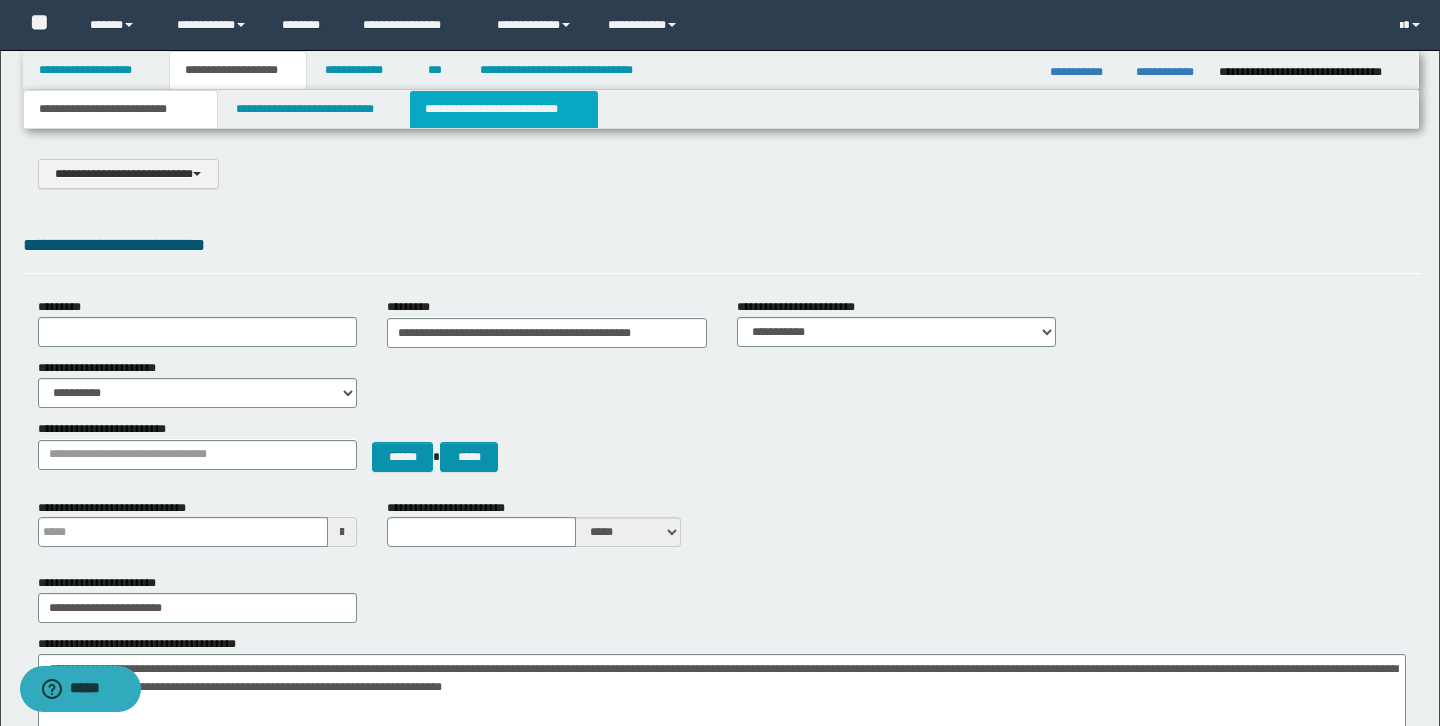click on "**********" at bounding box center (504, 109) 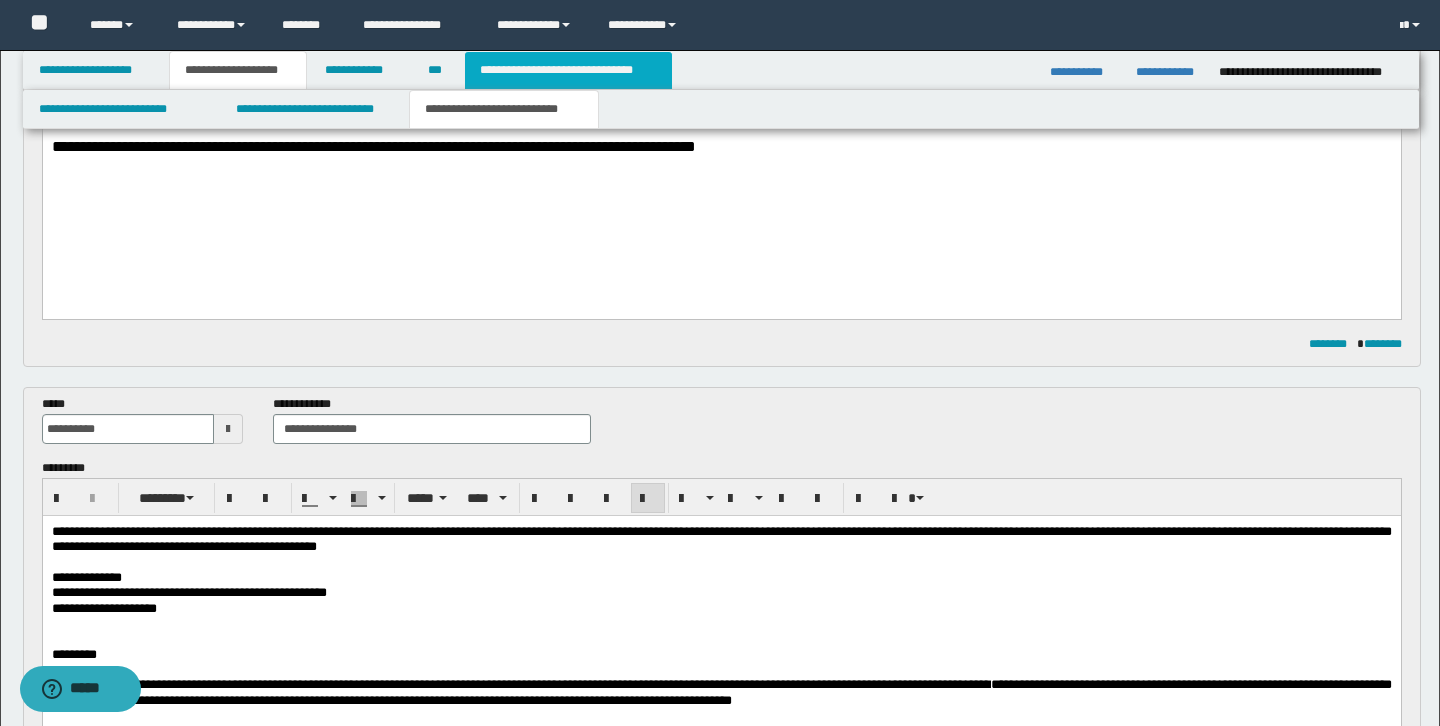 click on "**********" at bounding box center (568, 70) 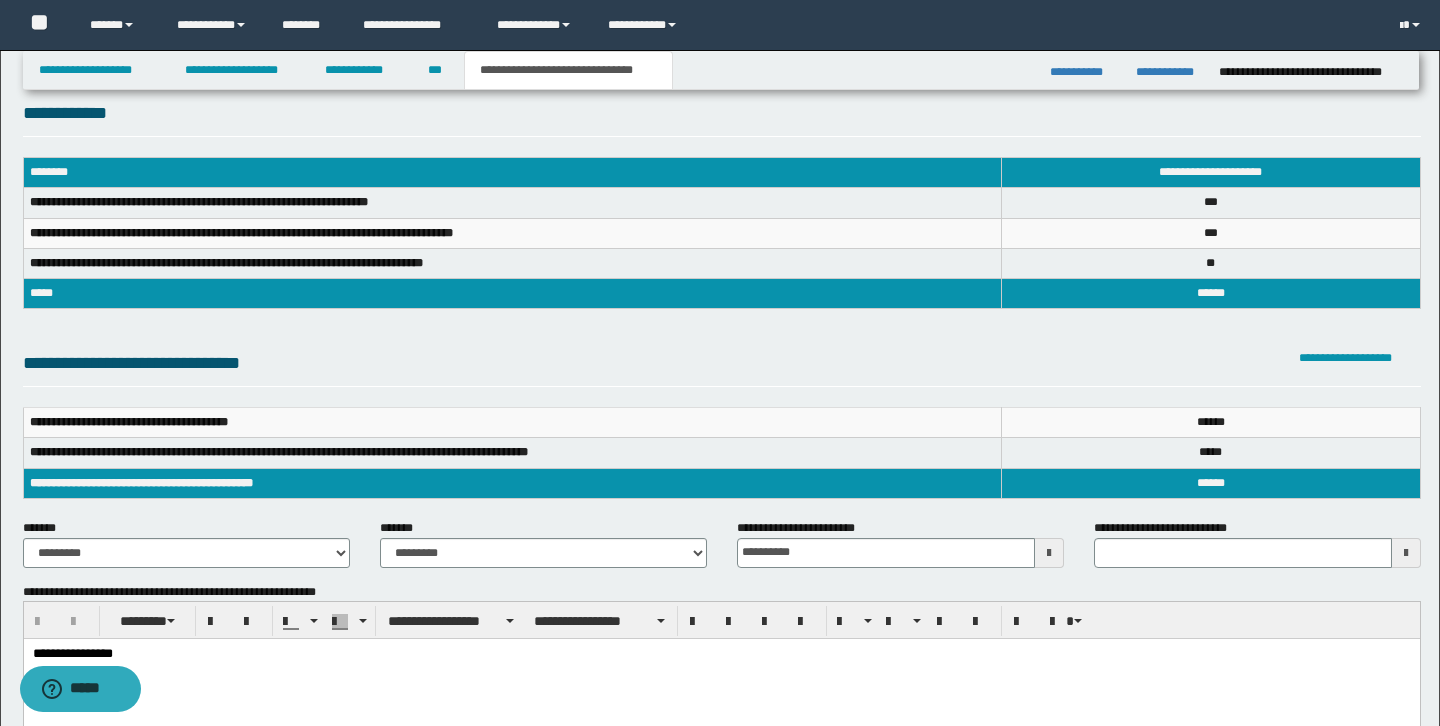 scroll, scrollTop: 0, scrollLeft: 0, axis: both 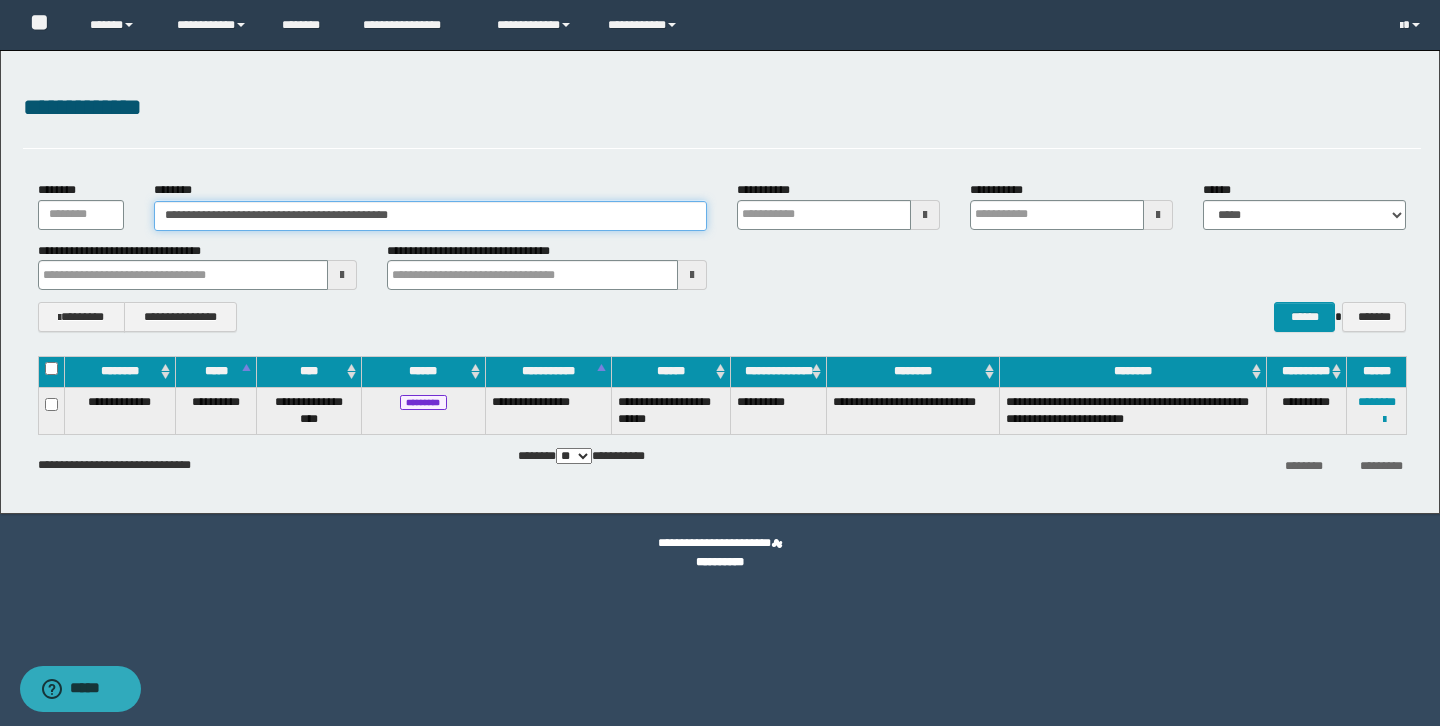 drag, startPoint x: 472, startPoint y: 216, endPoint x: 129, endPoint y: 218, distance: 343.00583 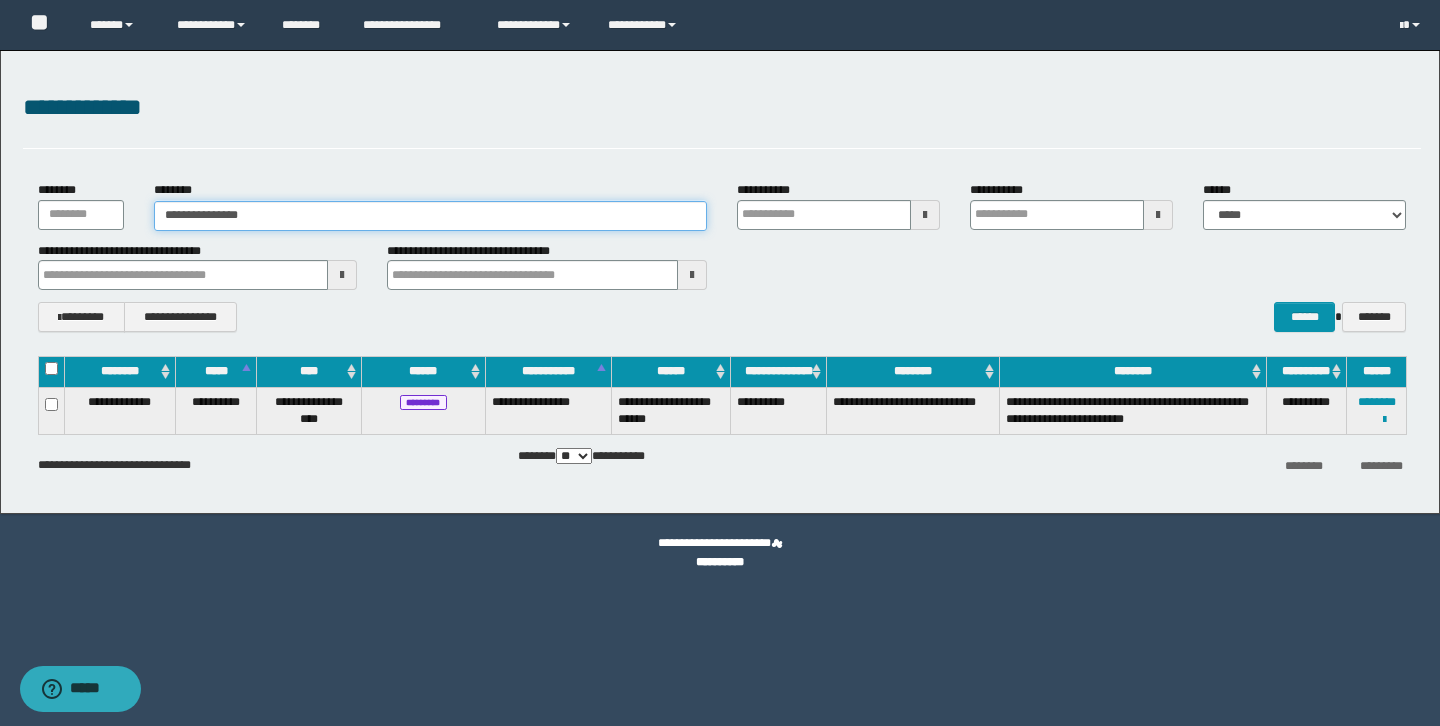 type on "**********" 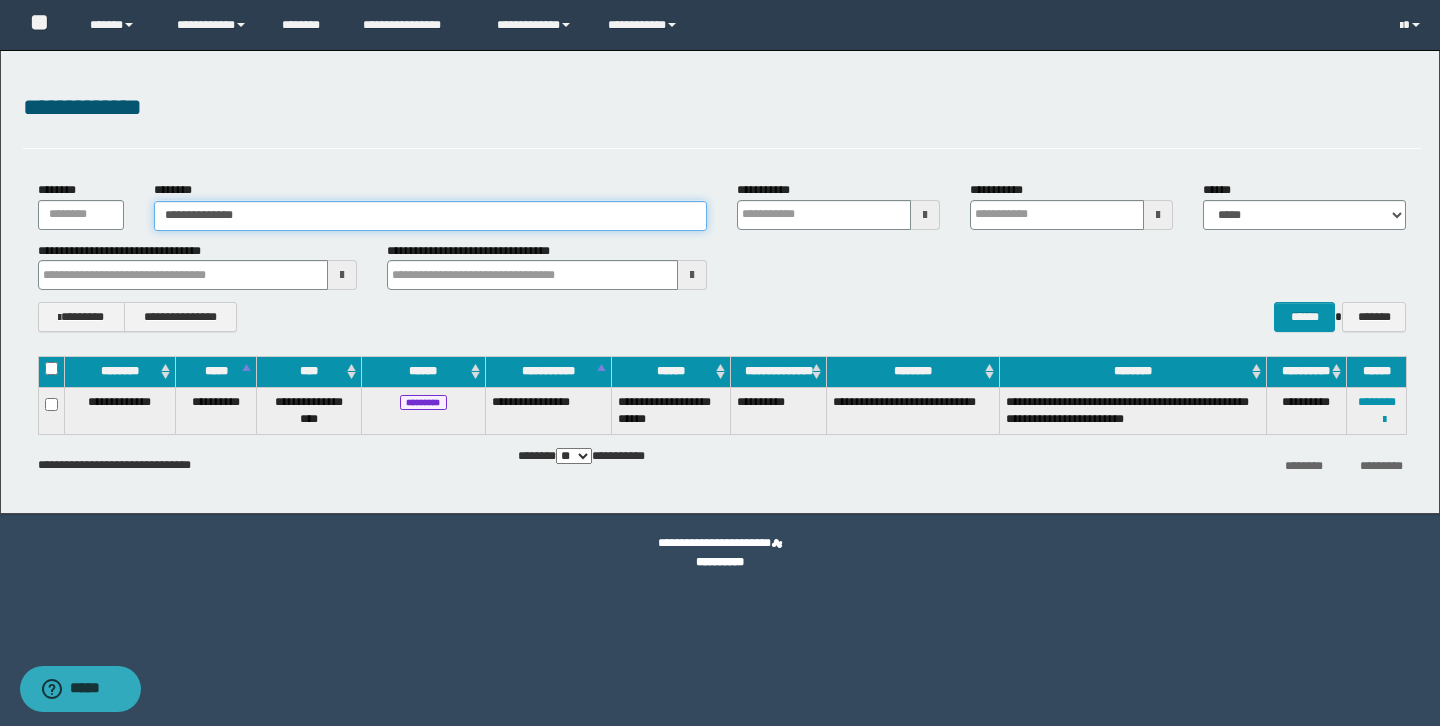 type on "**********" 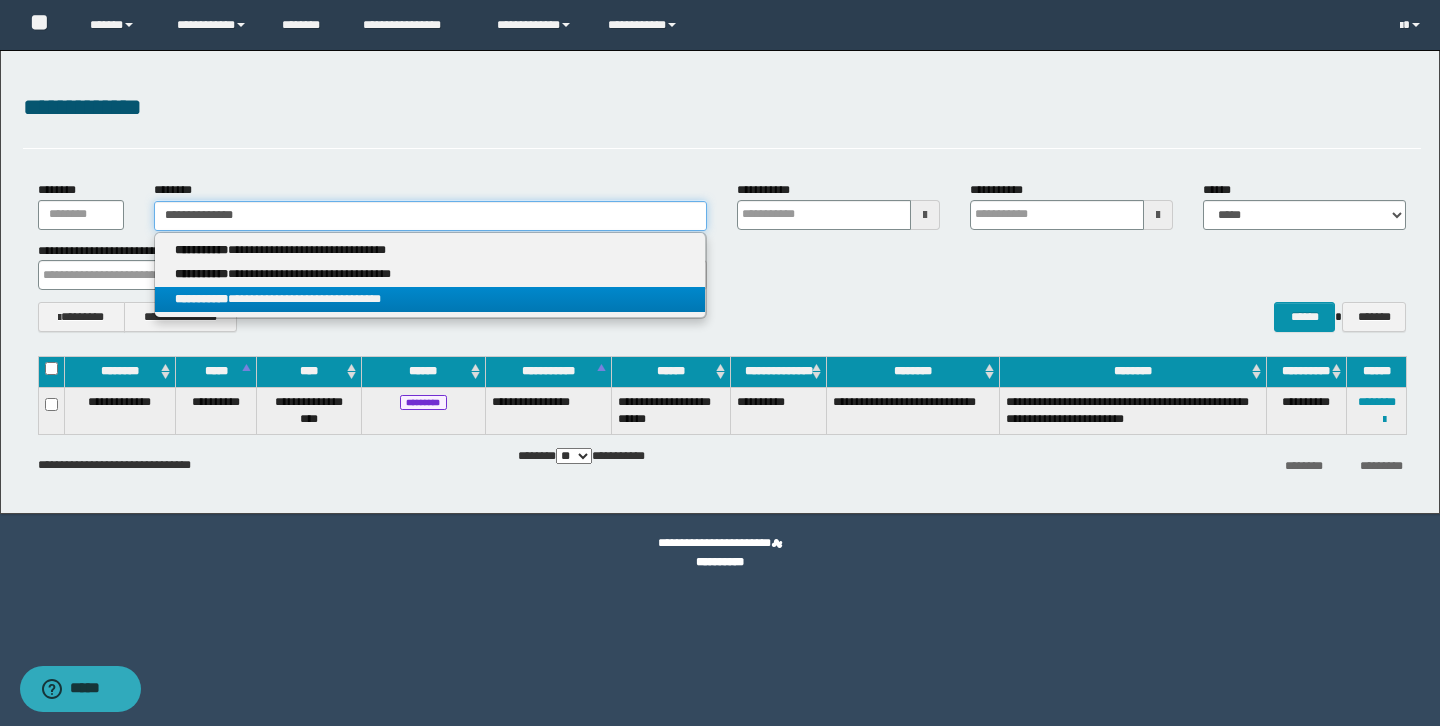 type on "**********" 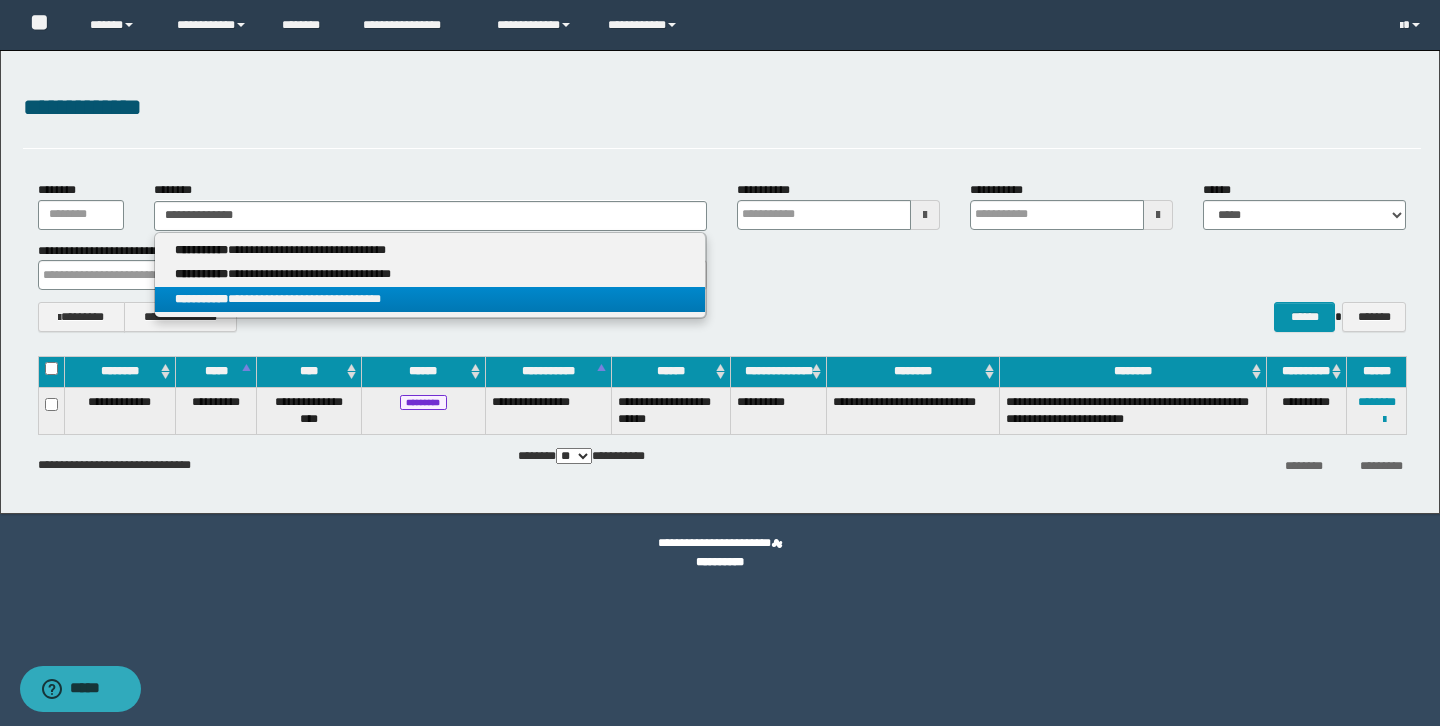 click on "**********" at bounding box center (430, 299) 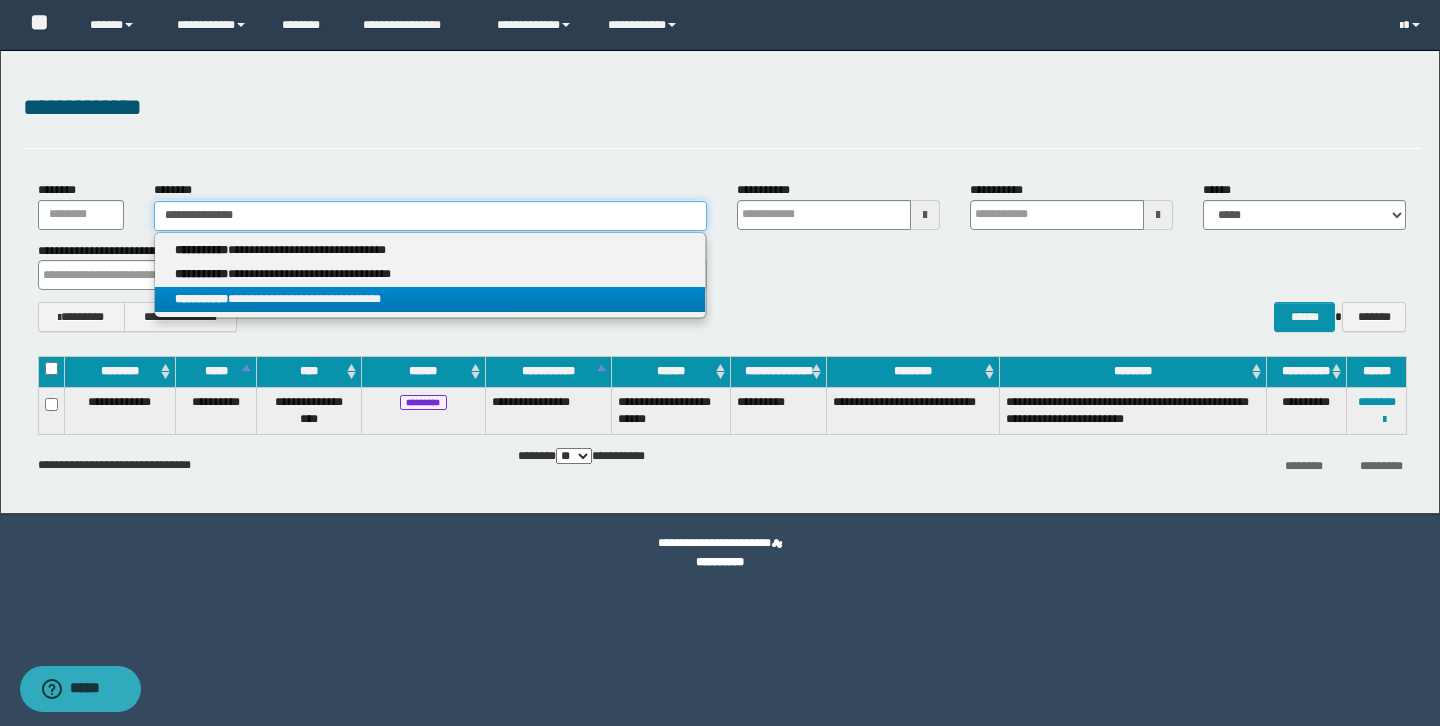 type 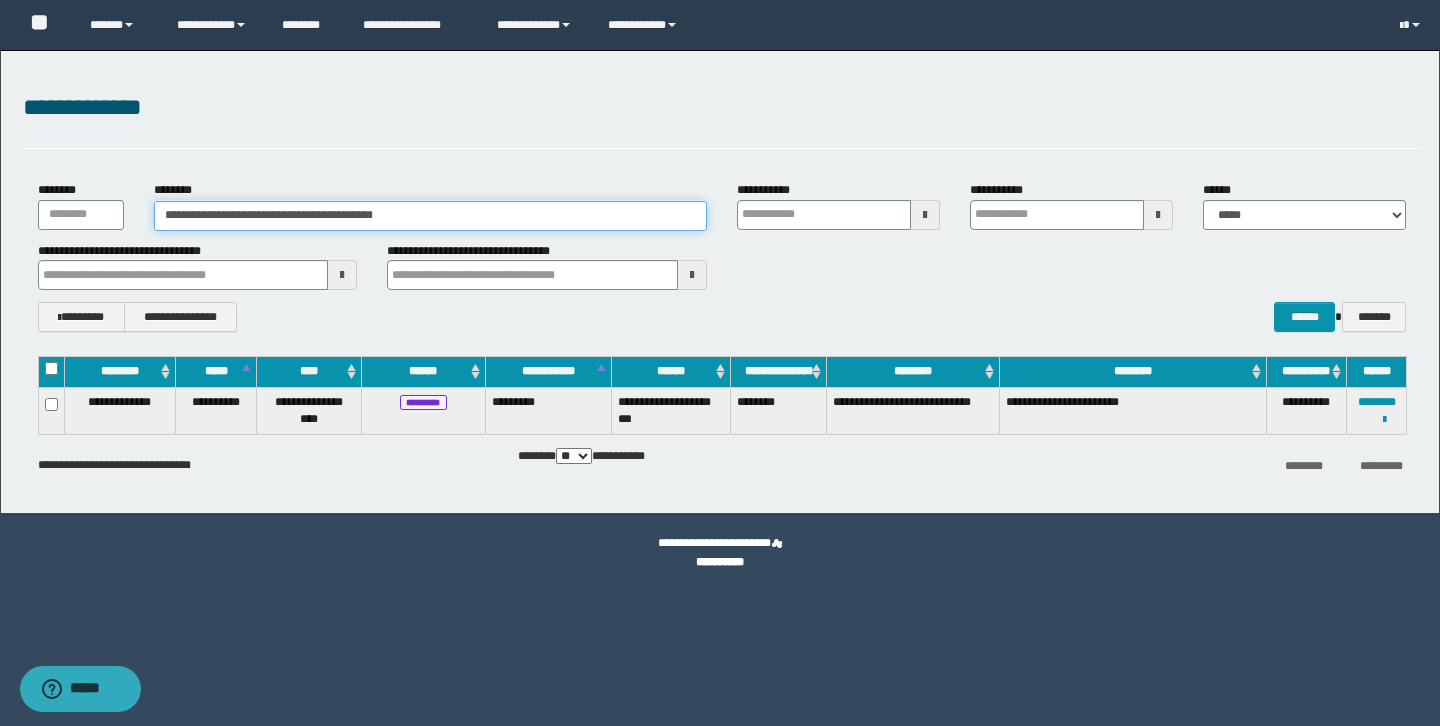 drag, startPoint x: 447, startPoint y: 218, endPoint x: 33, endPoint y: 194, distance: 414.69507 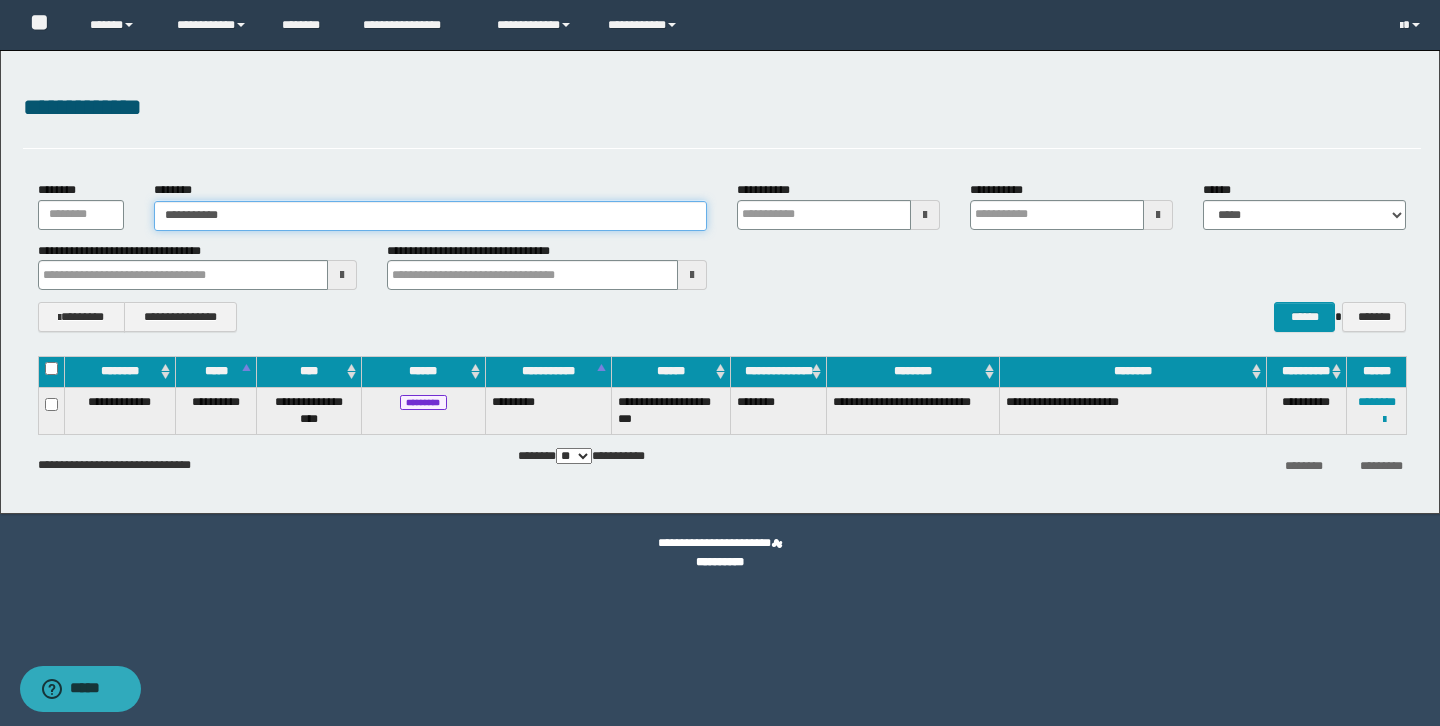 type on "**********" 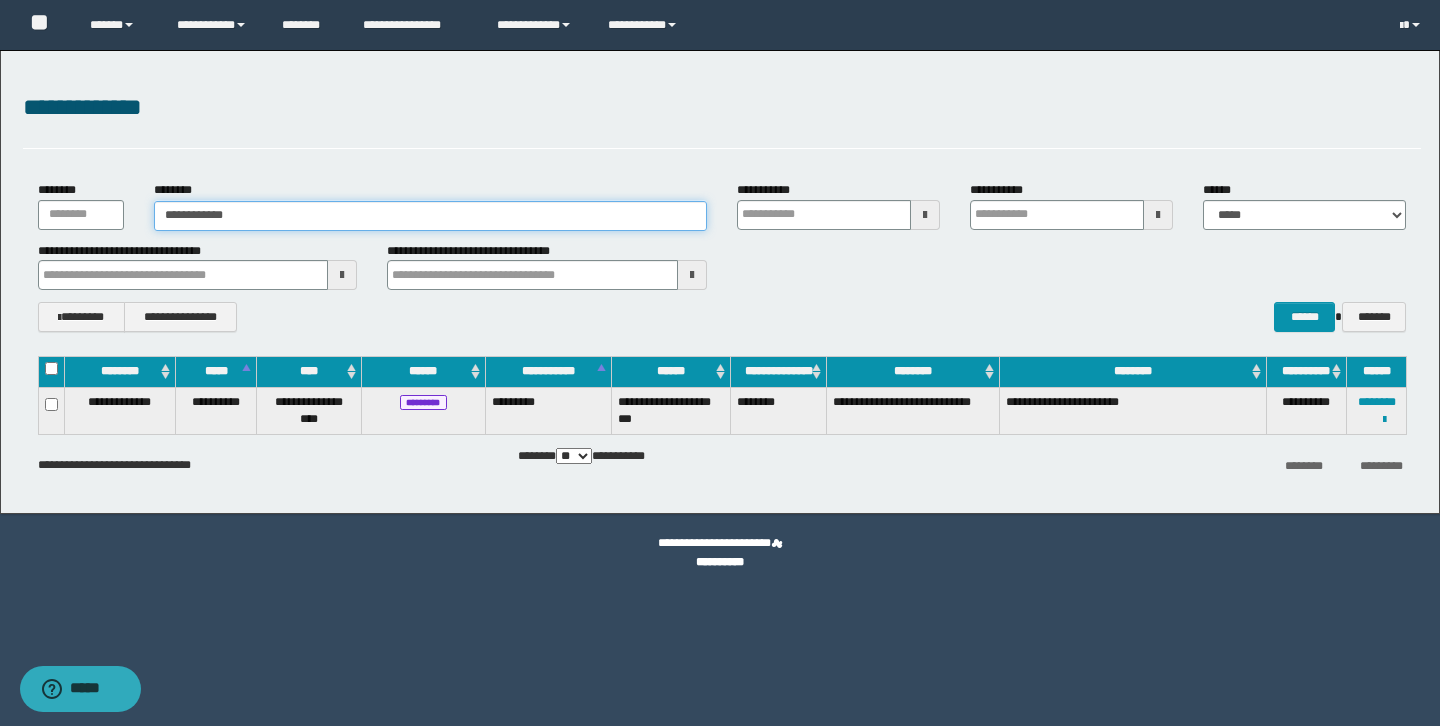 type on "**********" 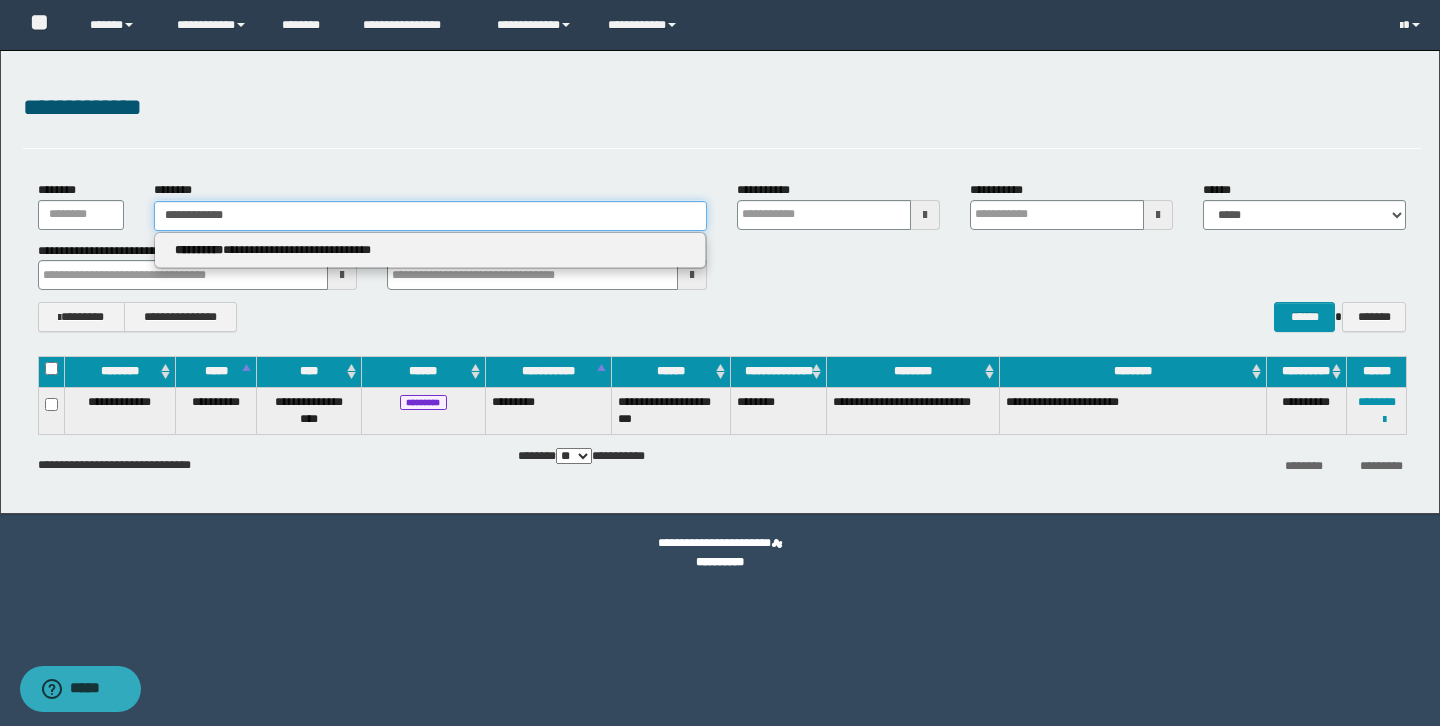 type 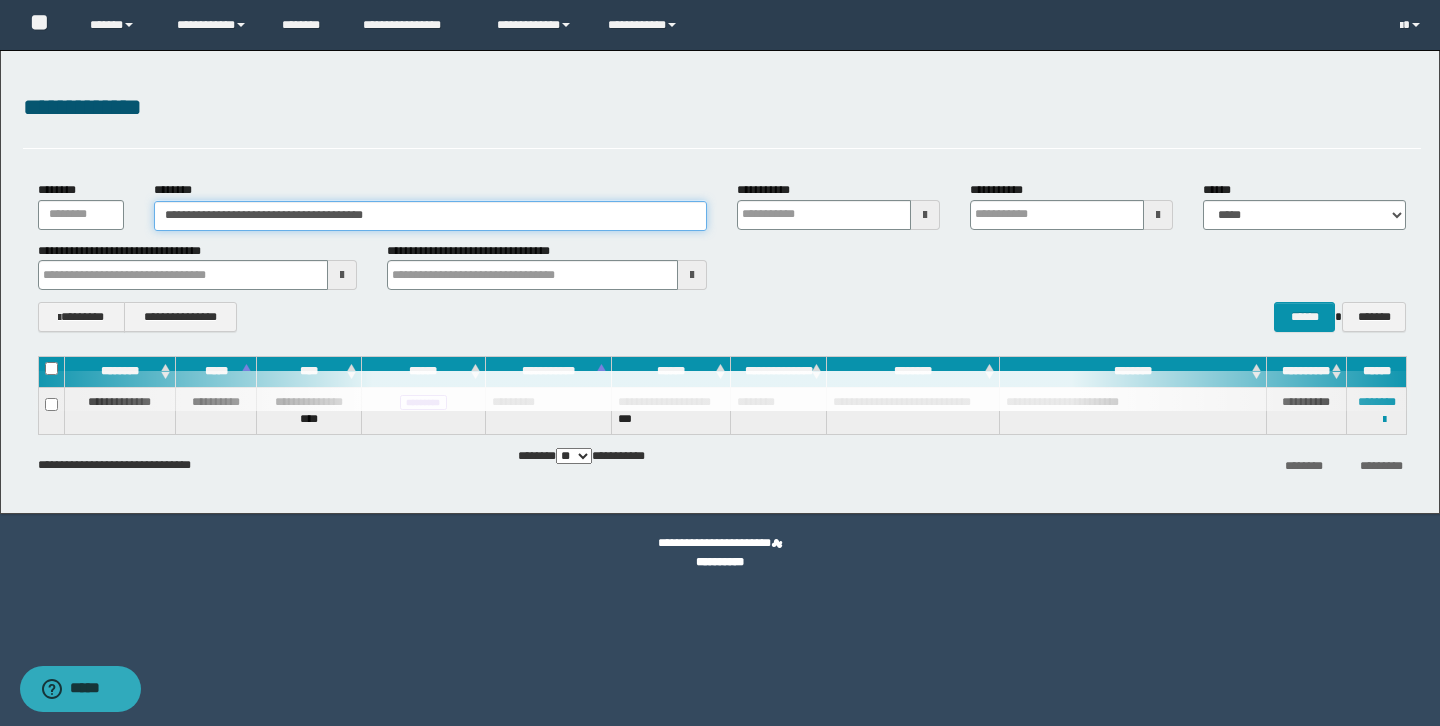 type on "**********" 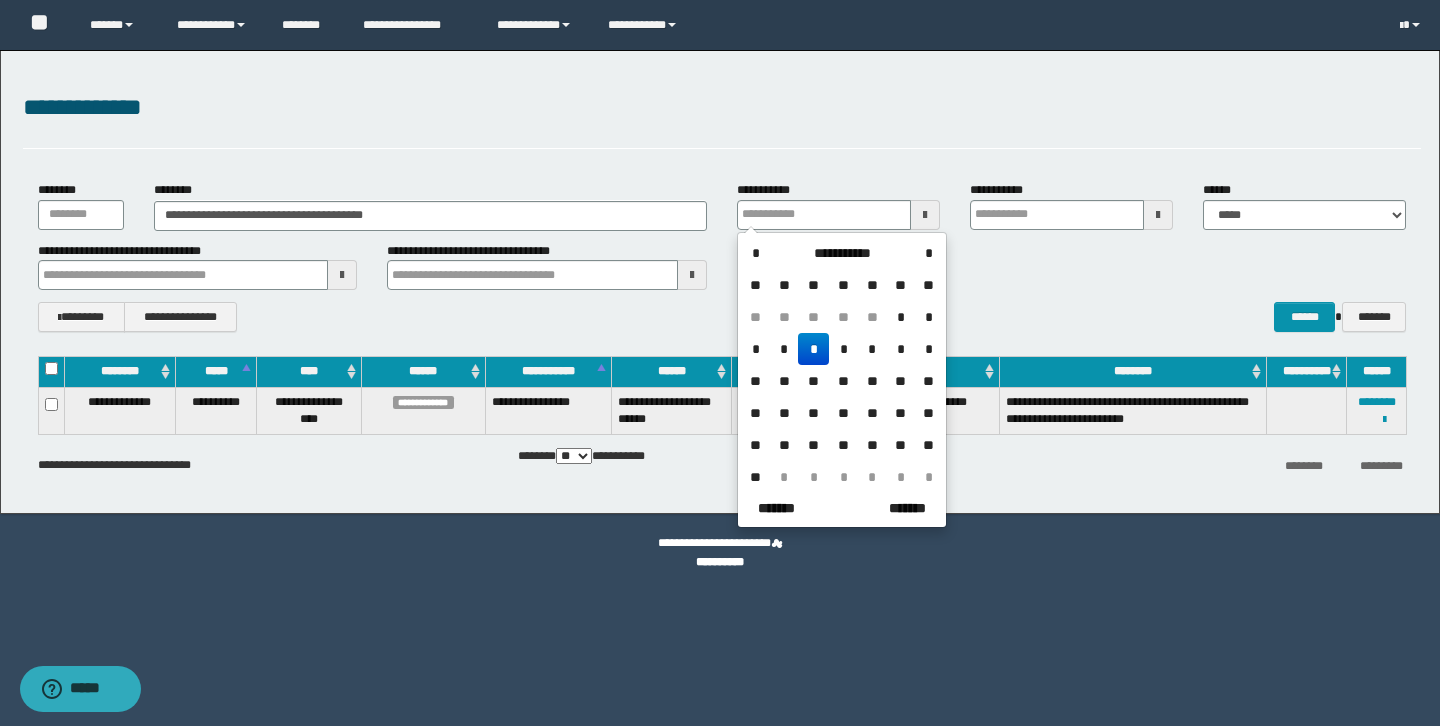 click on "**********" at bounding box center (722, 317) 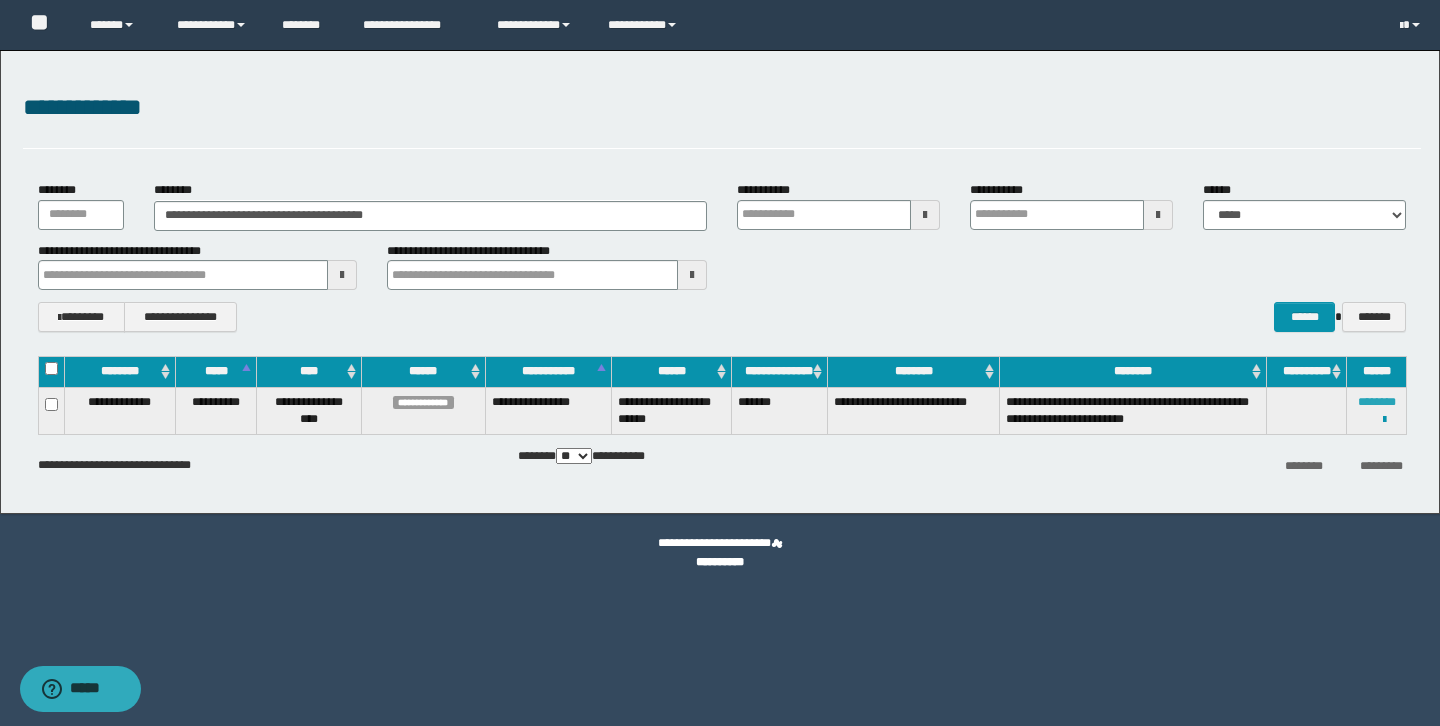 click on "********" at bounding box center (1377, 402) 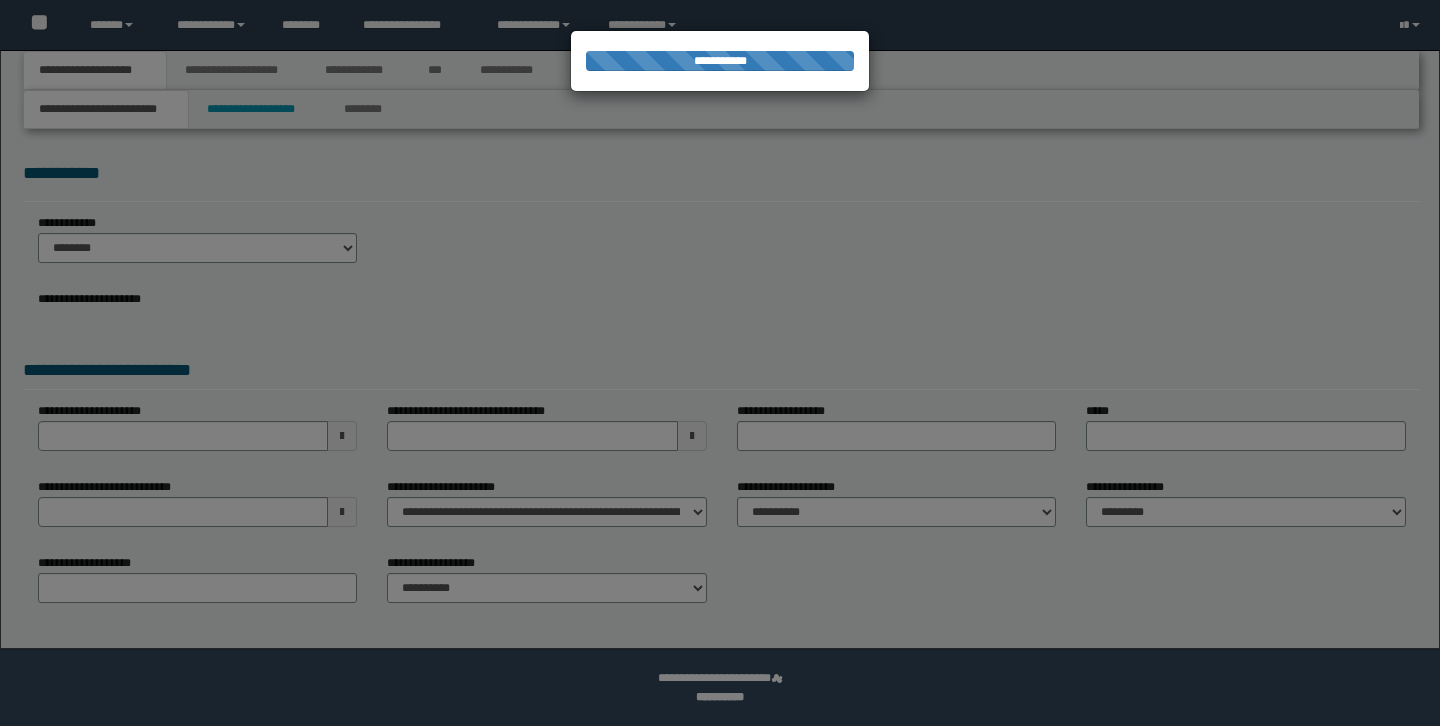 scroll, scrollTop: 0, scrollLeft: 0, axis: both 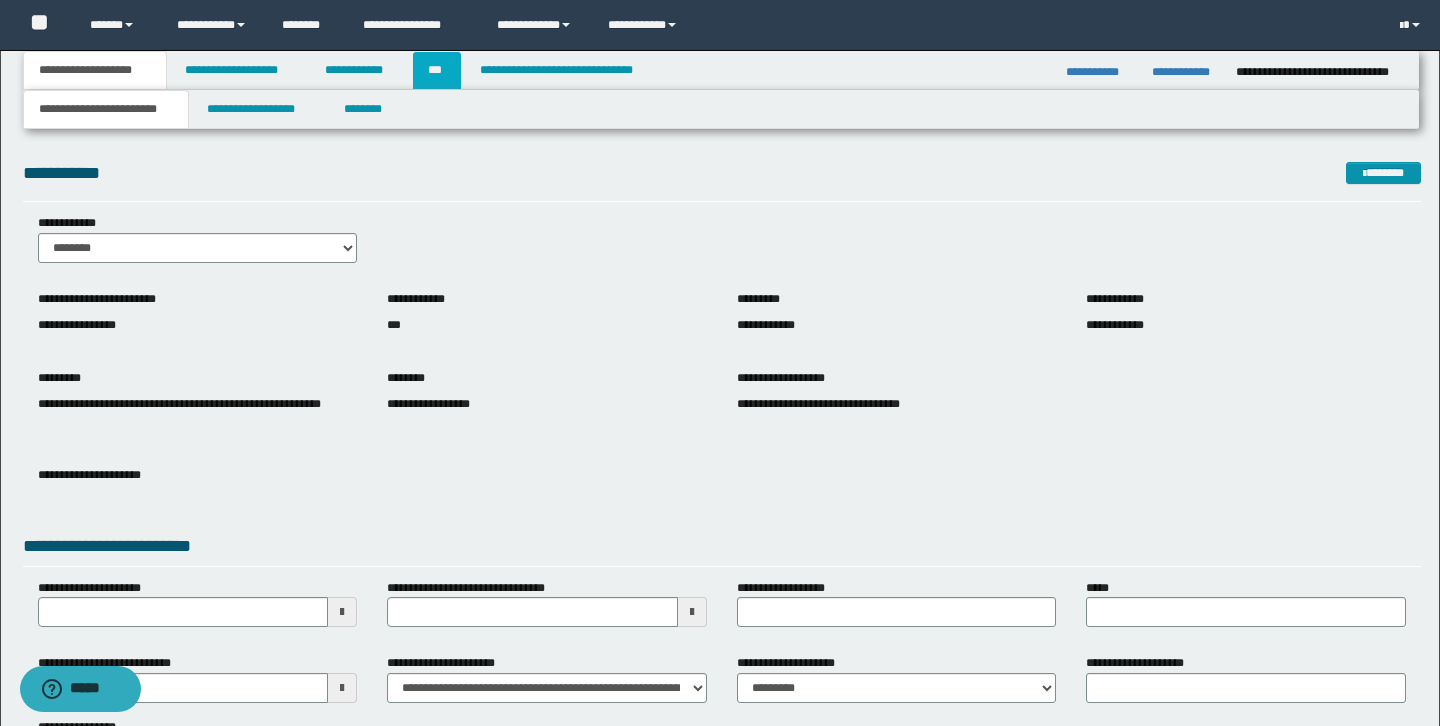 click on "***" at bounding box center (437, 70) 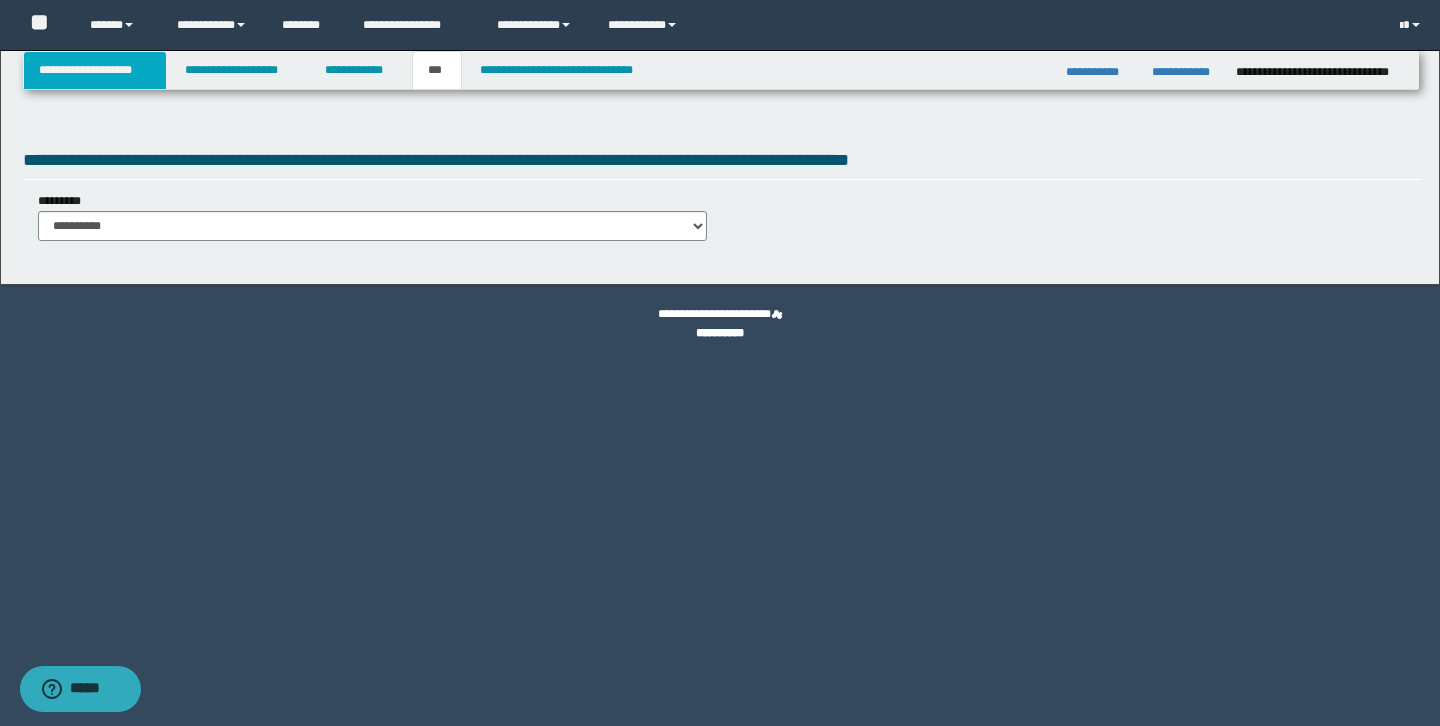 click on "**********" at bounding box center (95, 70) 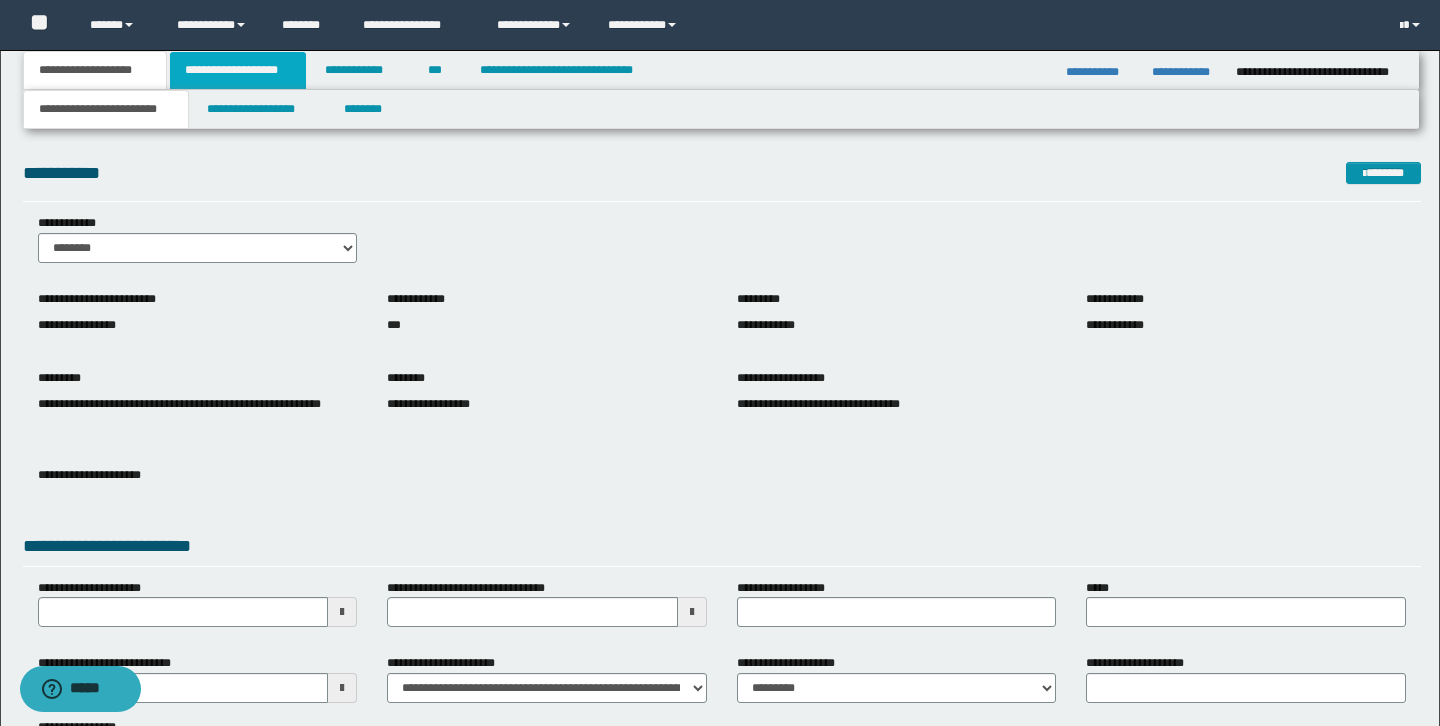 click on "**********" at bounding box center (238, 70) 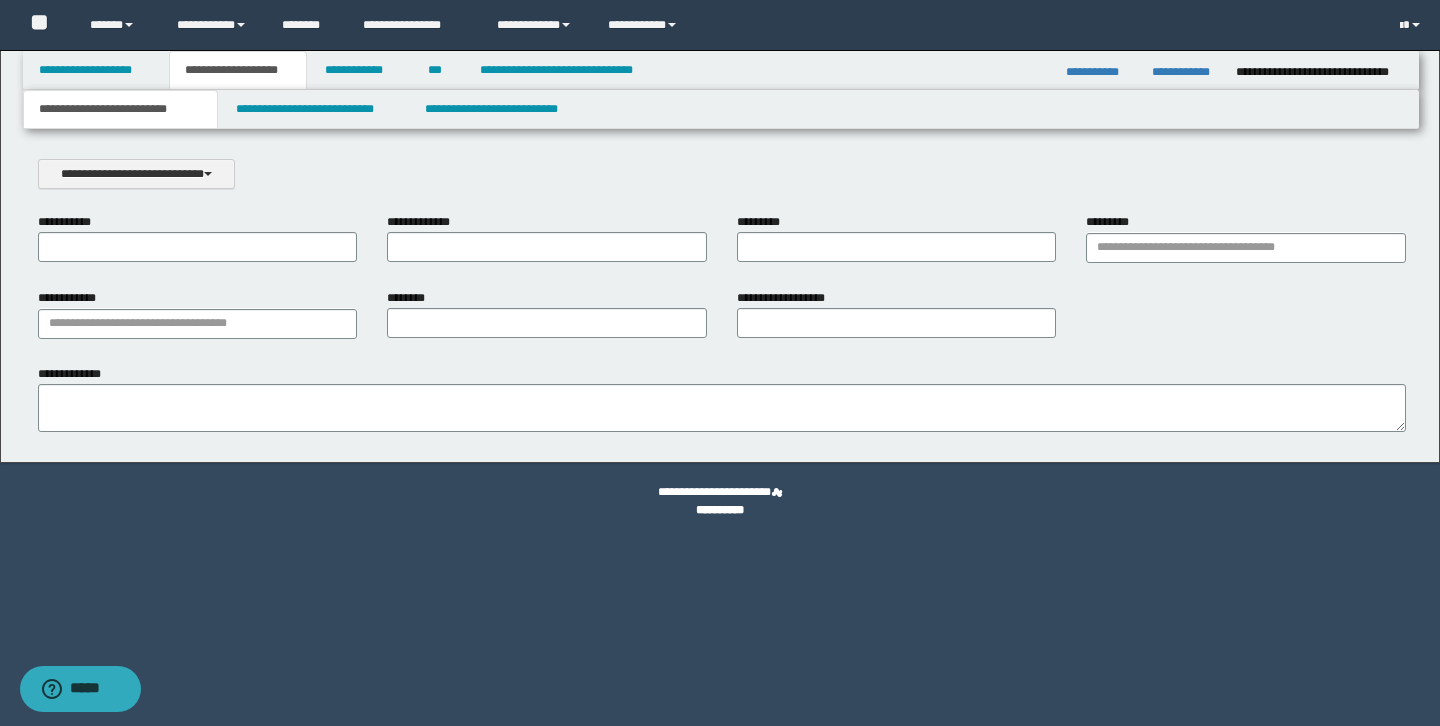 scroll, scrollTop: 0, scrollLeft: 0, axis: both 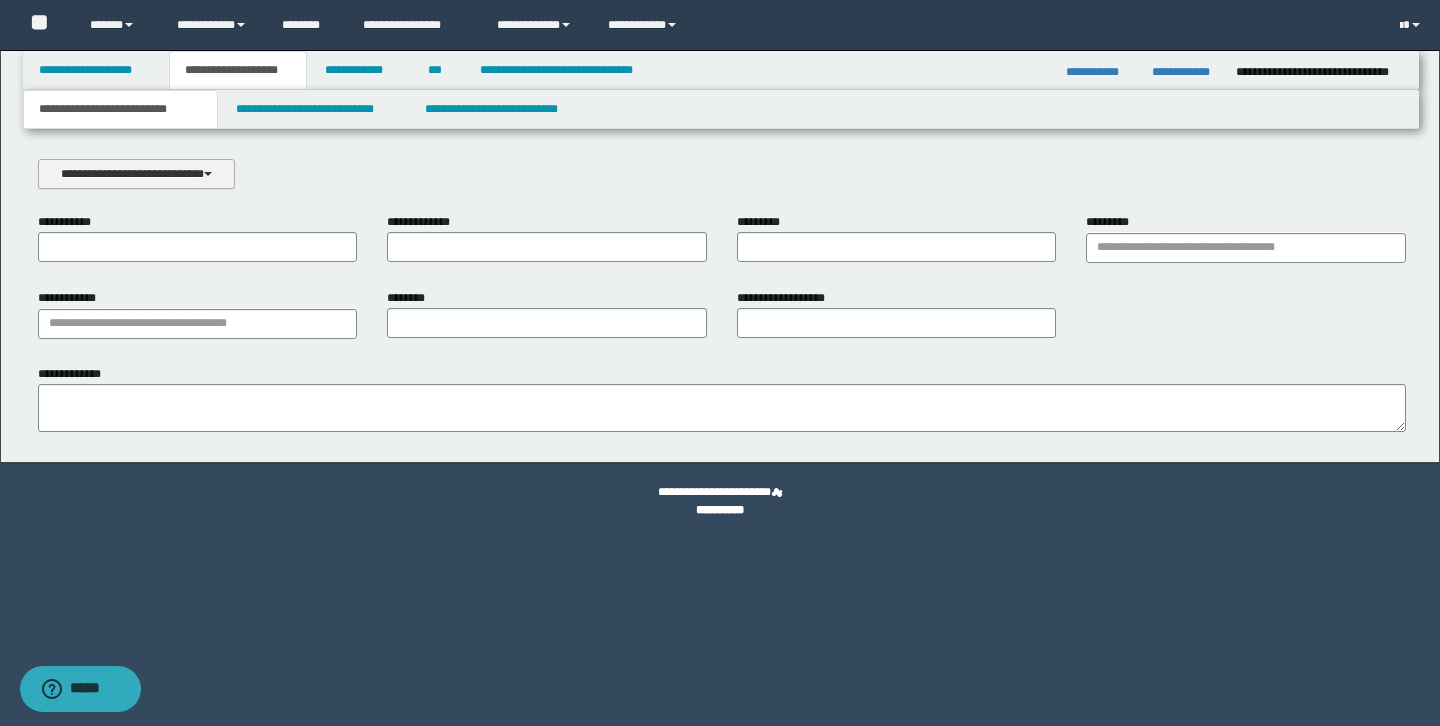 click on "**********" at bounding box center (136, 174) 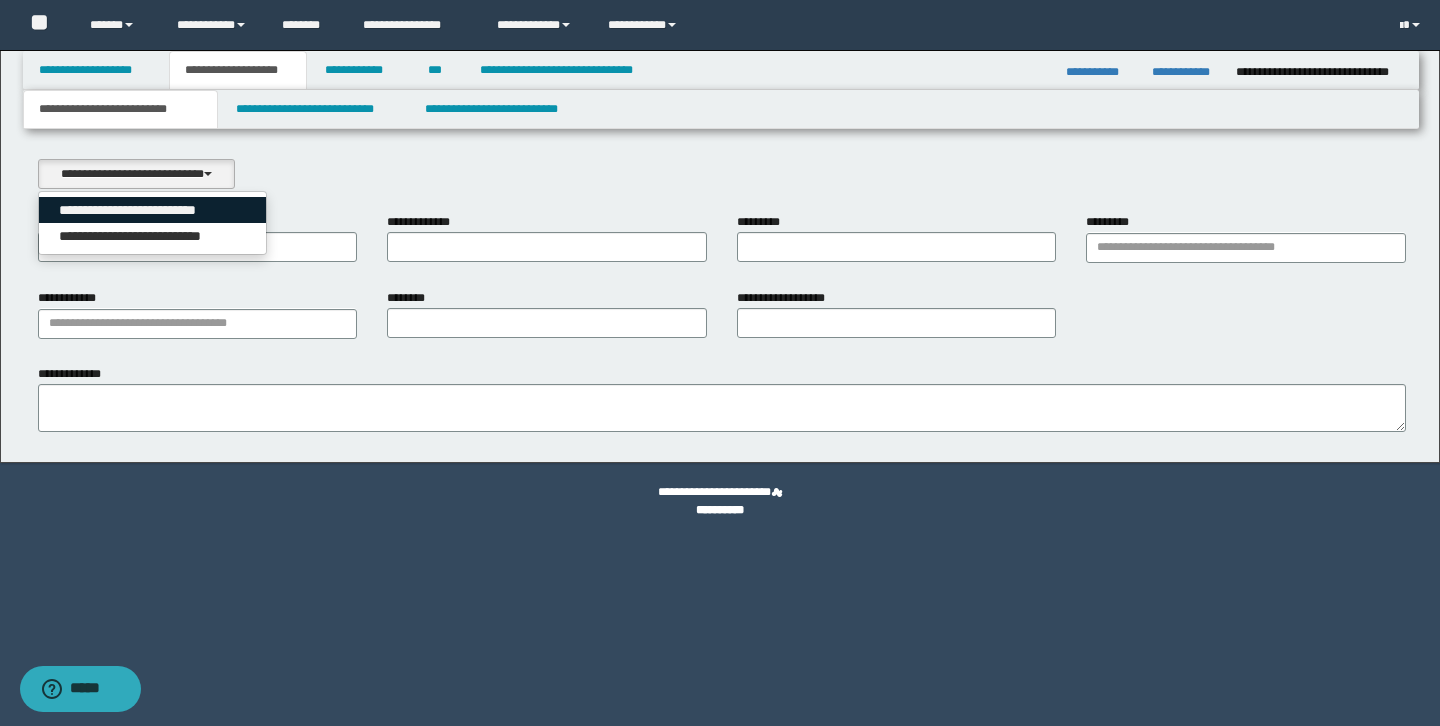 click on "**********" at bounding box center (152, 210) 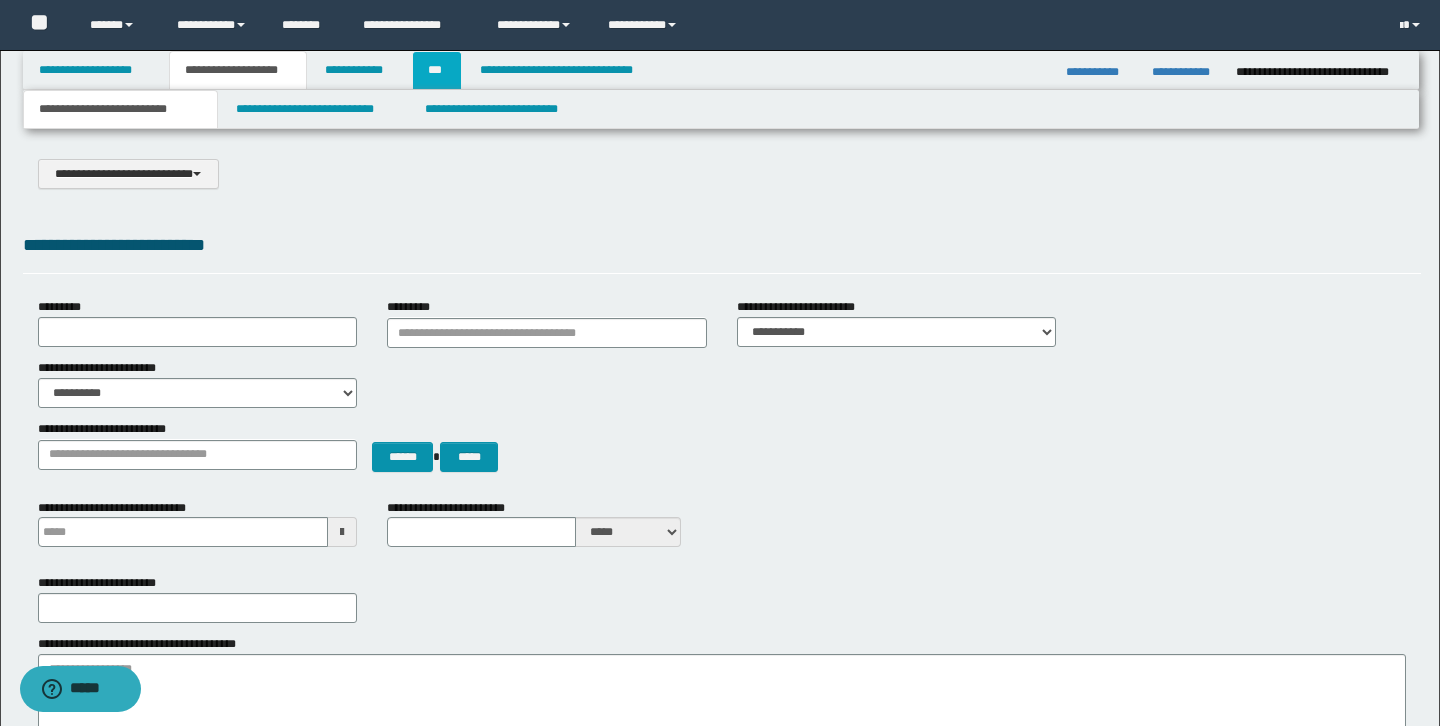 click on "***" at bounding box center (437, 70) 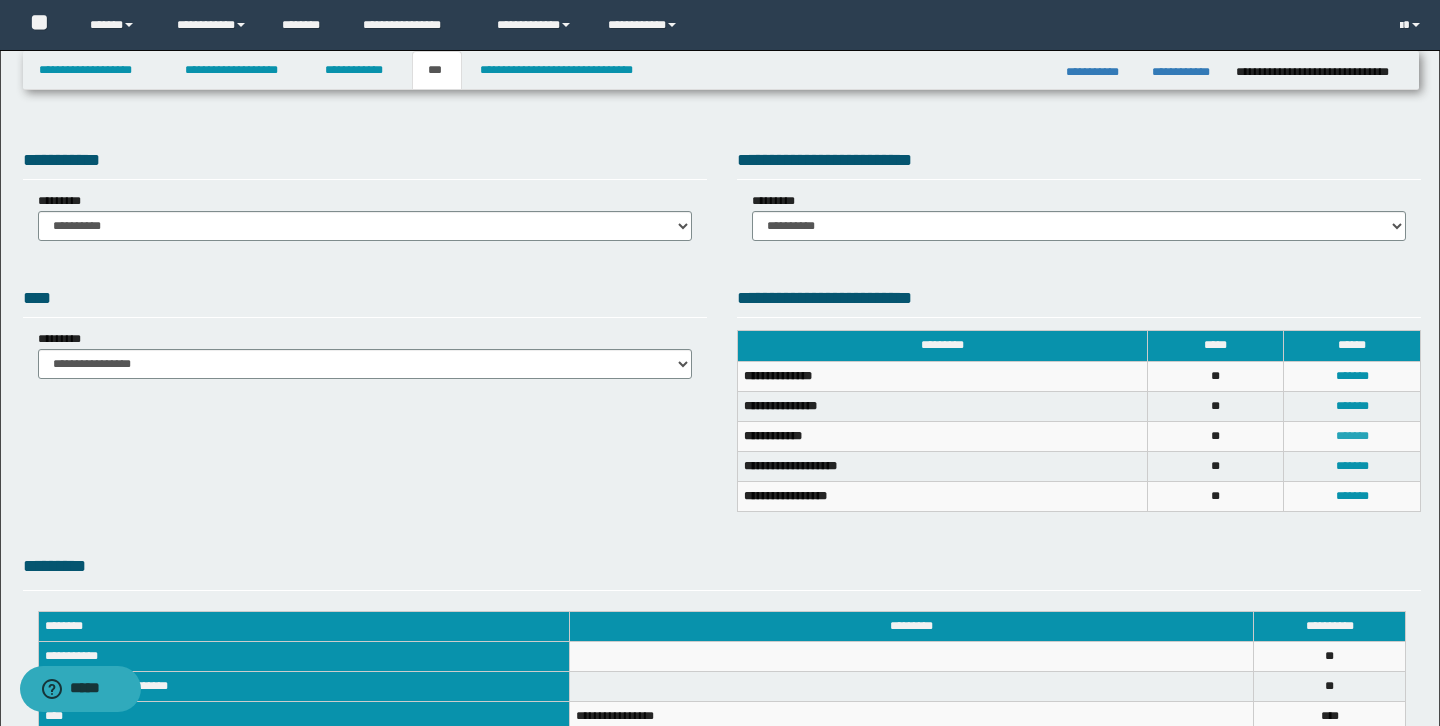 click on "*******" at bounding box center (1352, 436) 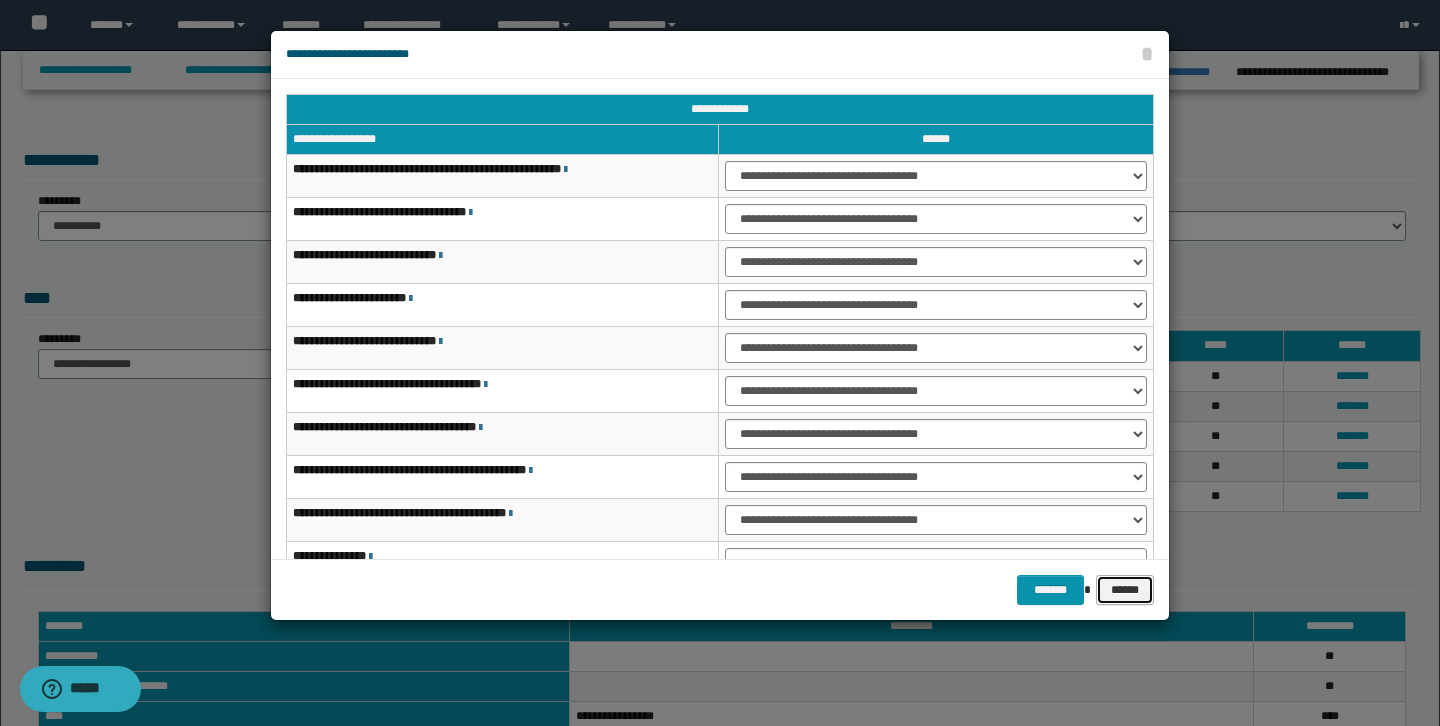 click on "******" at bounding box center (1125, 590) 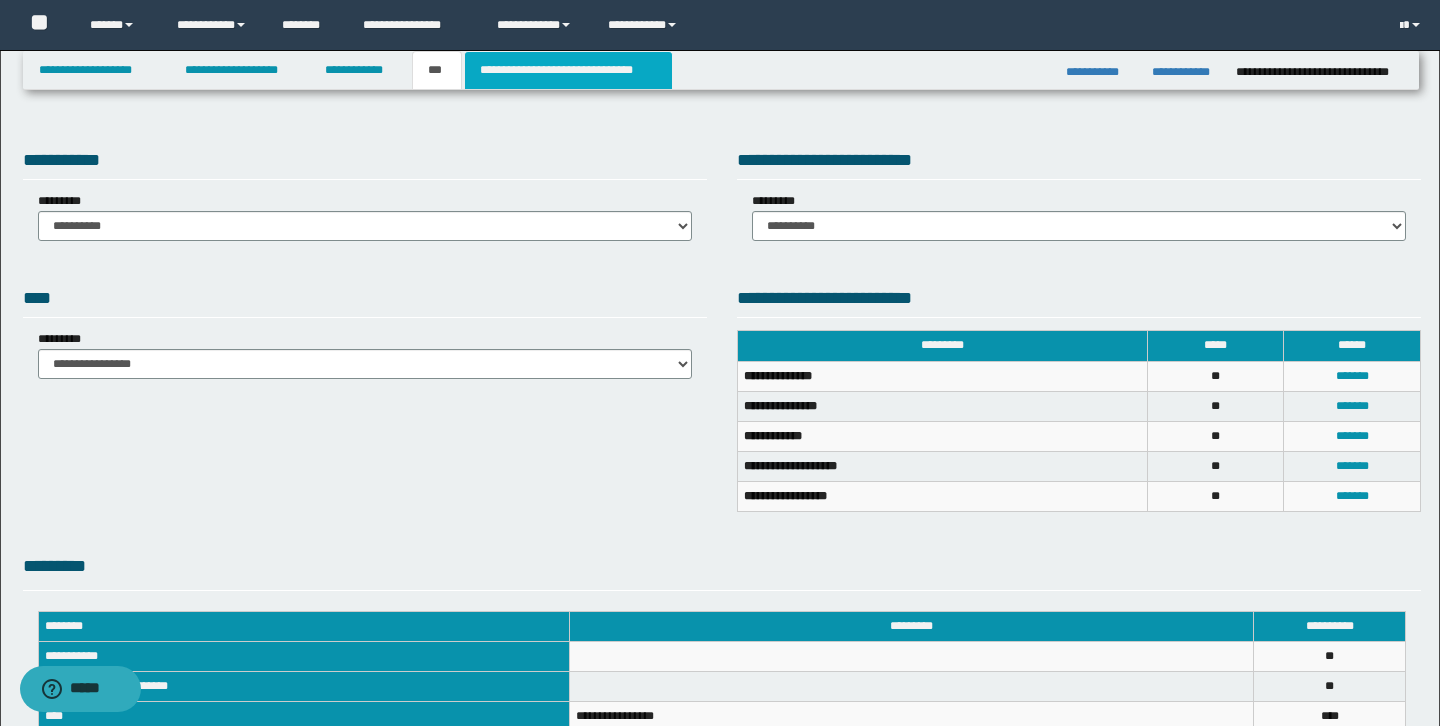 click on "**********" at bounding box center (568, 70) 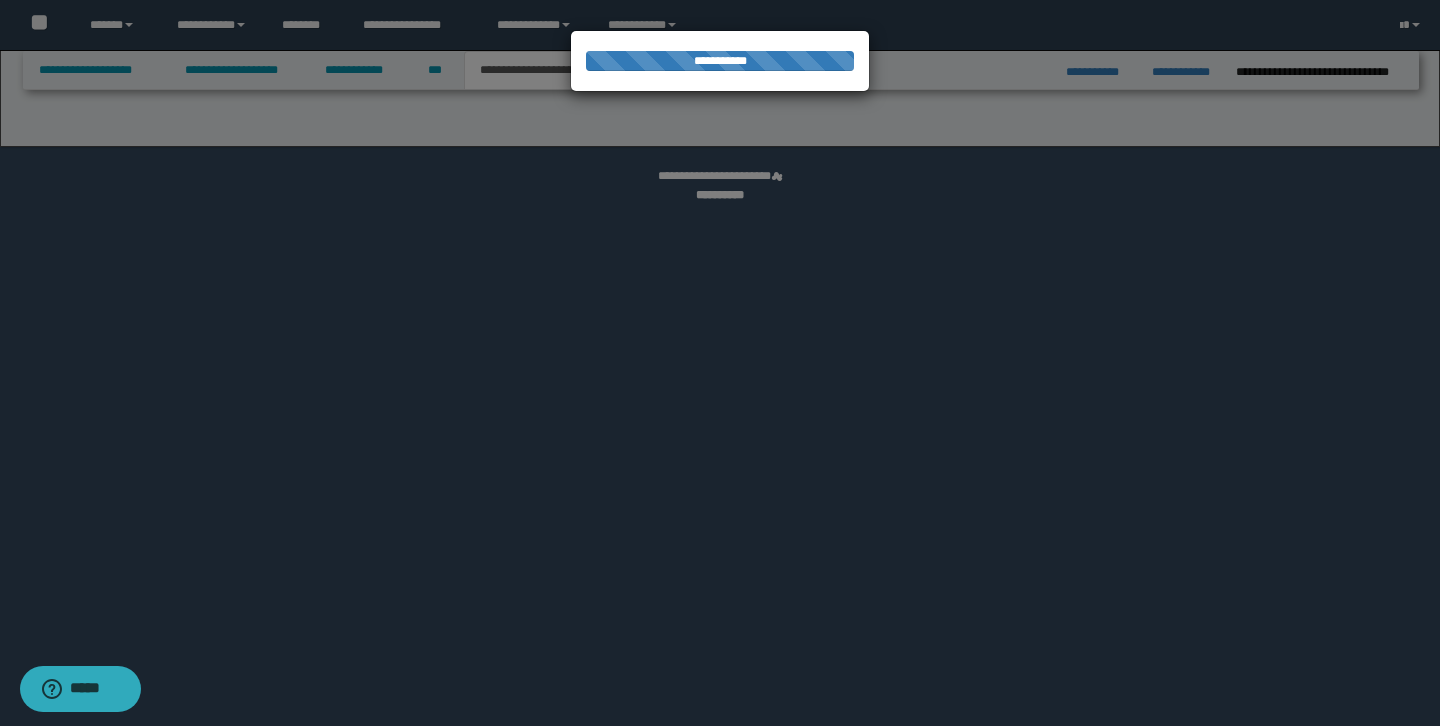 select on "*" 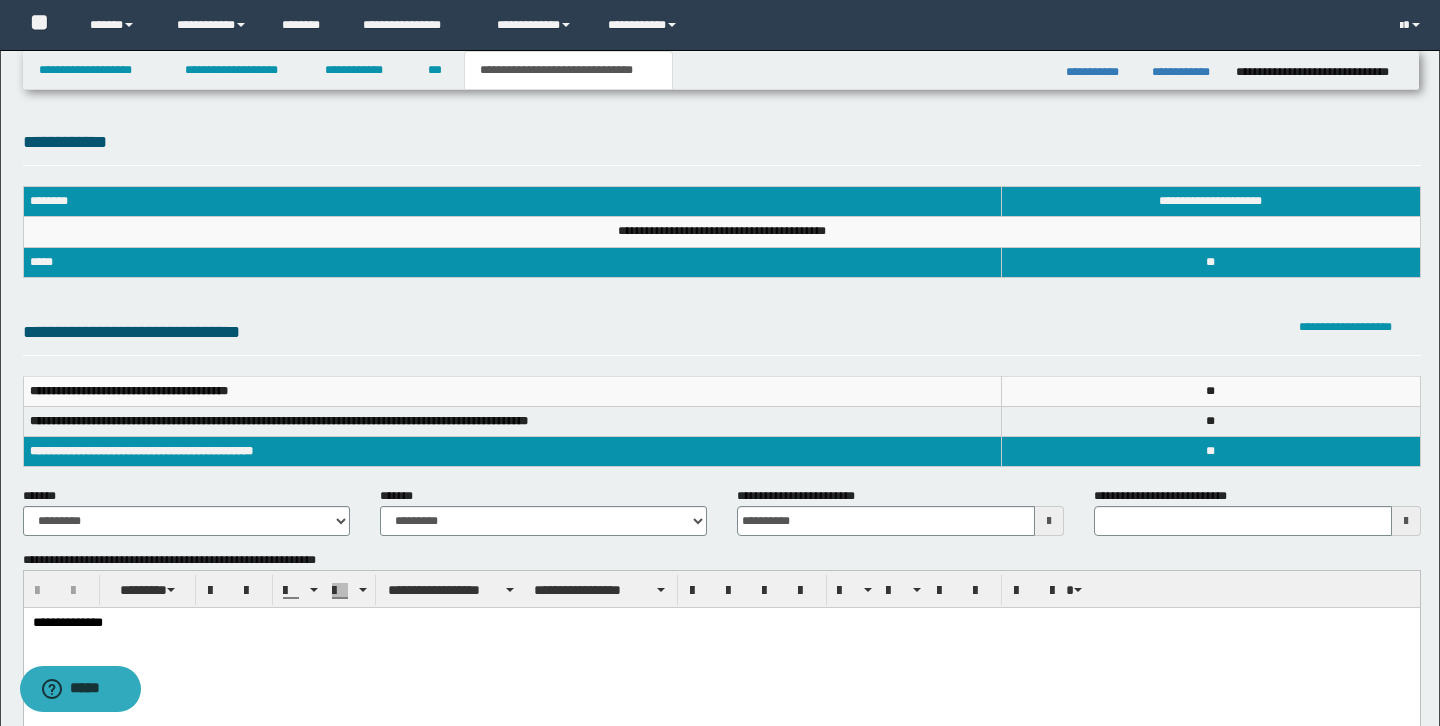 scroll, scrollTop: 0, scrollLeft: 0, axis: both 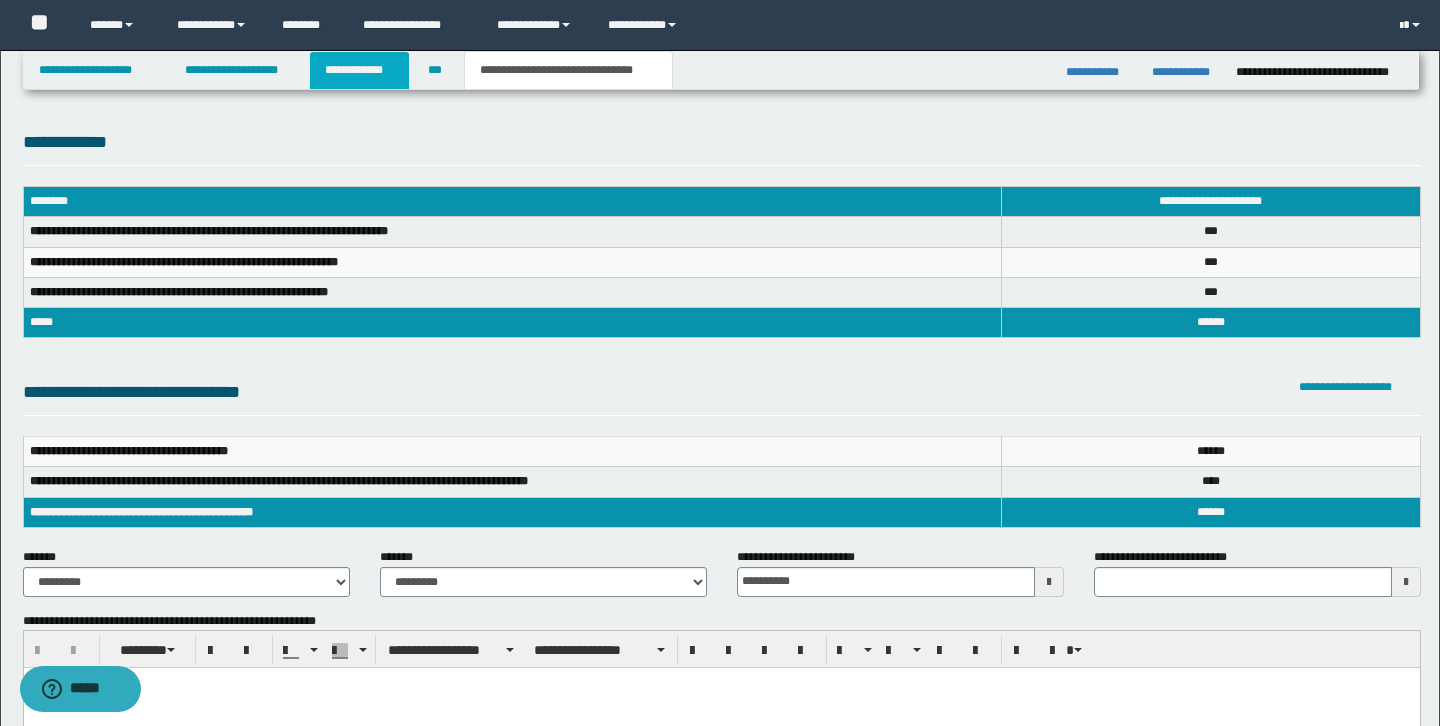 click on "**********" at bounding box center (359, 70) 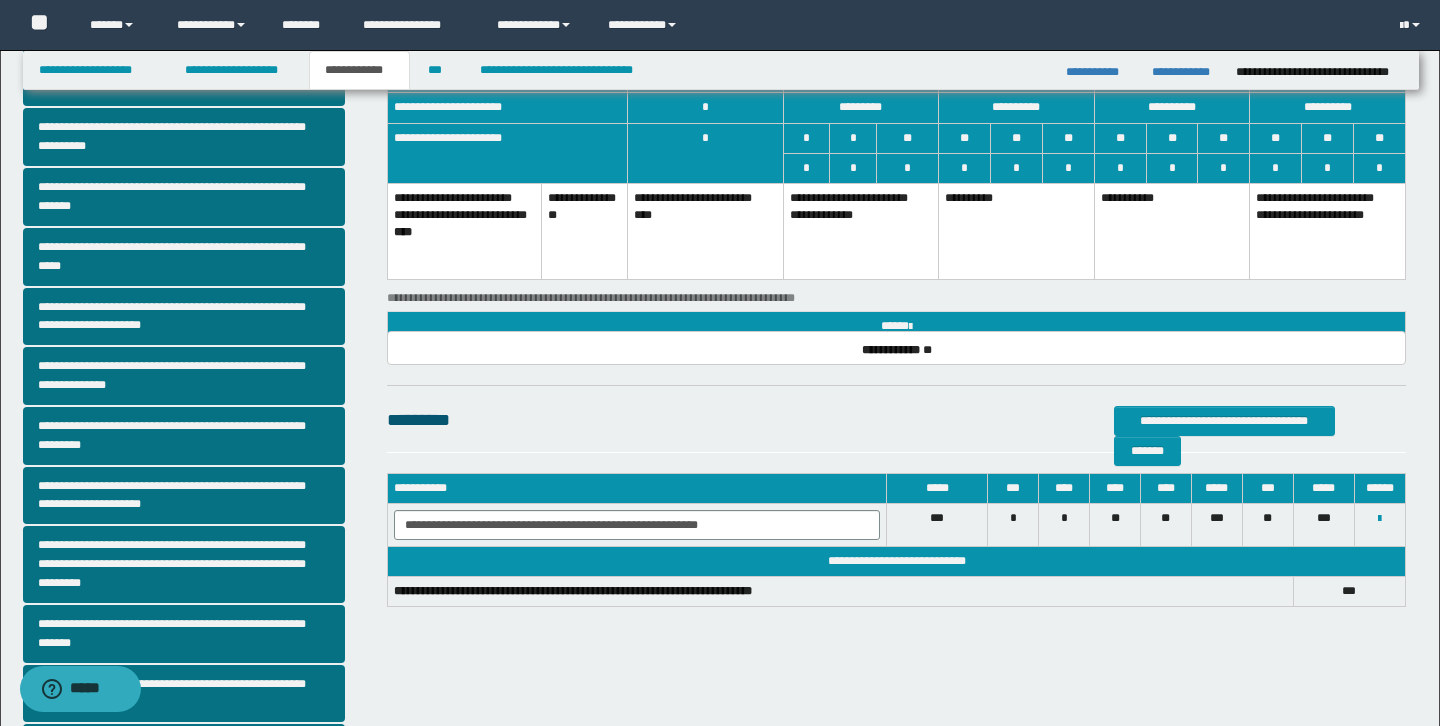 scroll, scrollTop: 142, scrollLeft: 0, axis: vertical 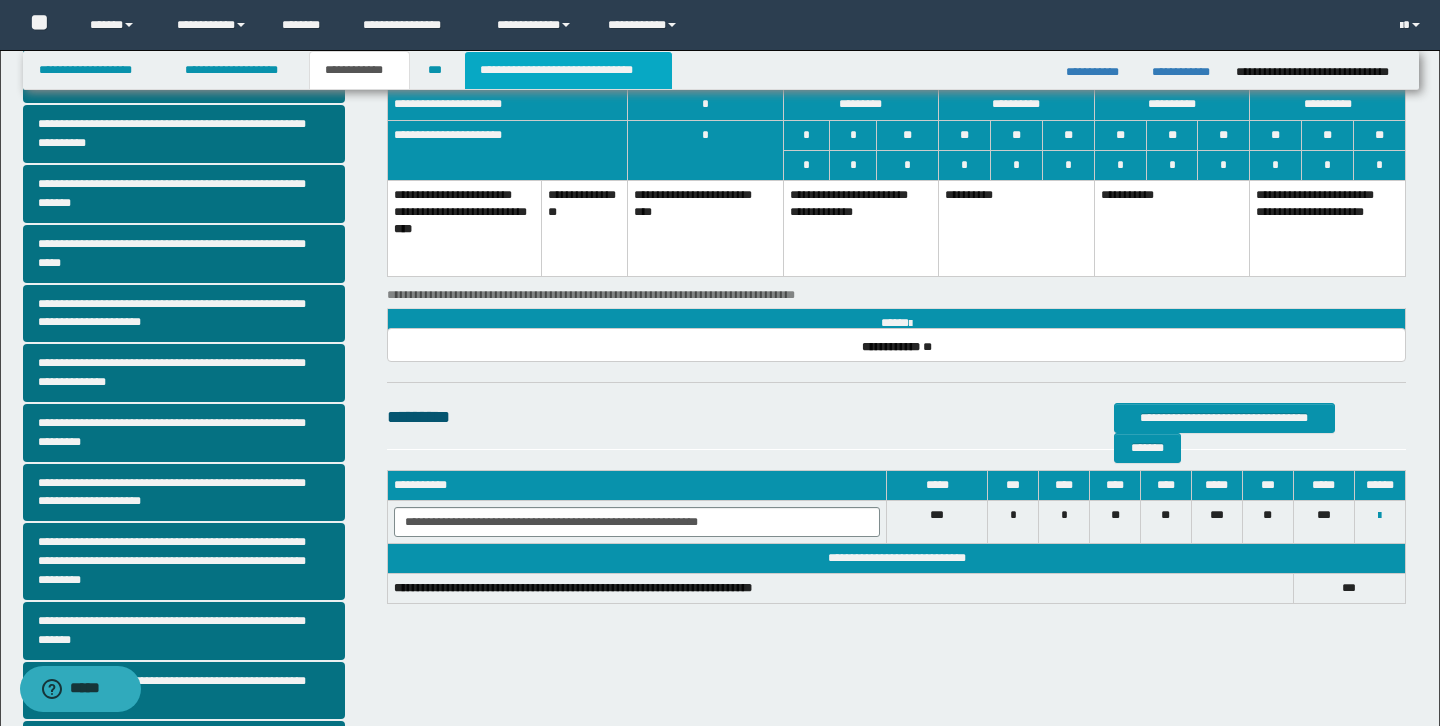 click on "**********" at bounding box center (568, 70) 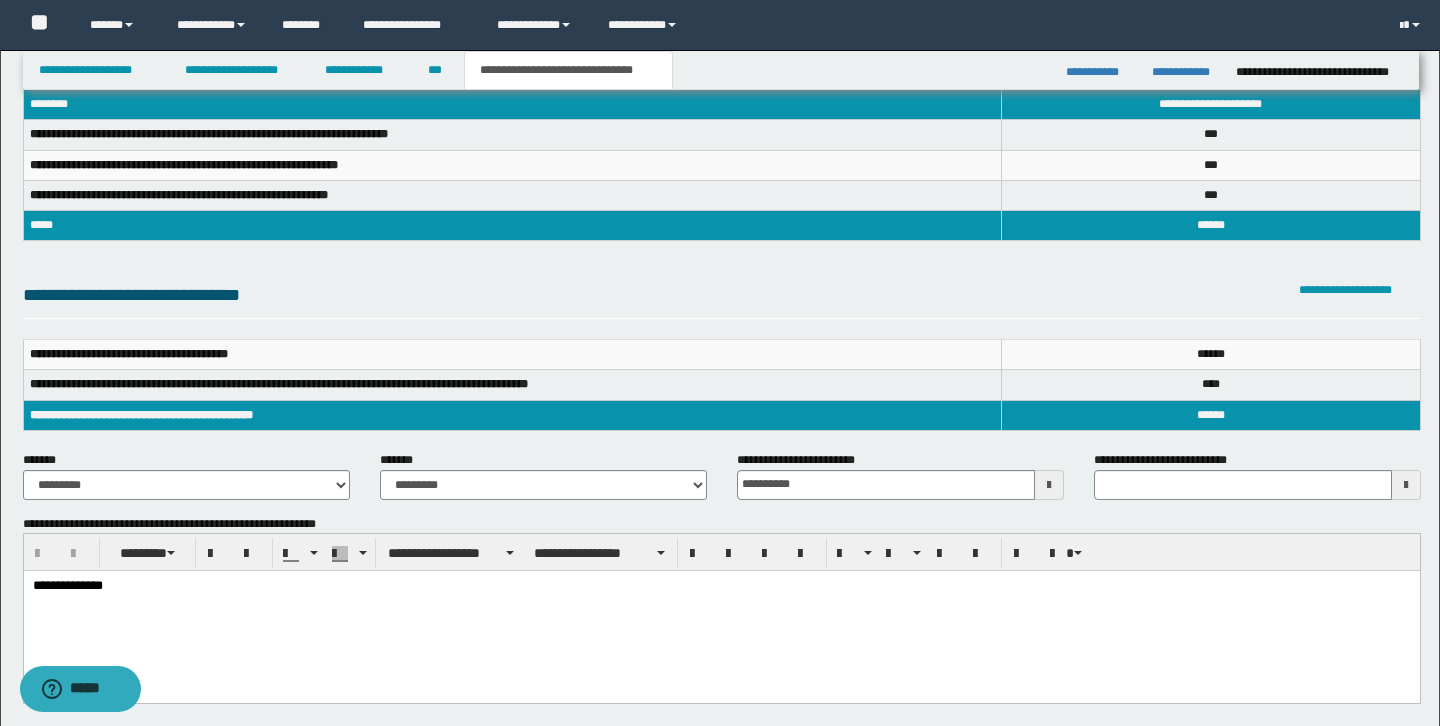 scroll, scrollTop: 84, scrollLeft: 0, axis: vertical 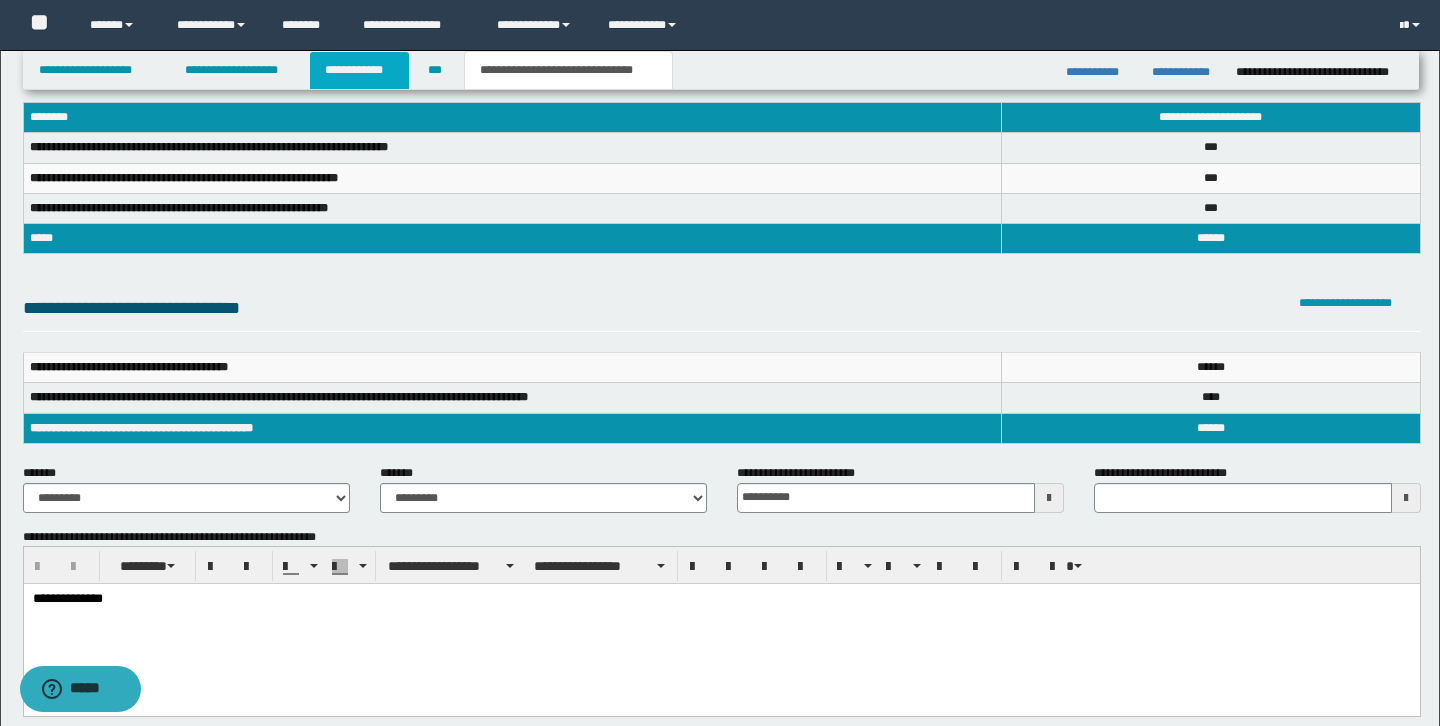 click on "**********" at bounding box center (359, 70) 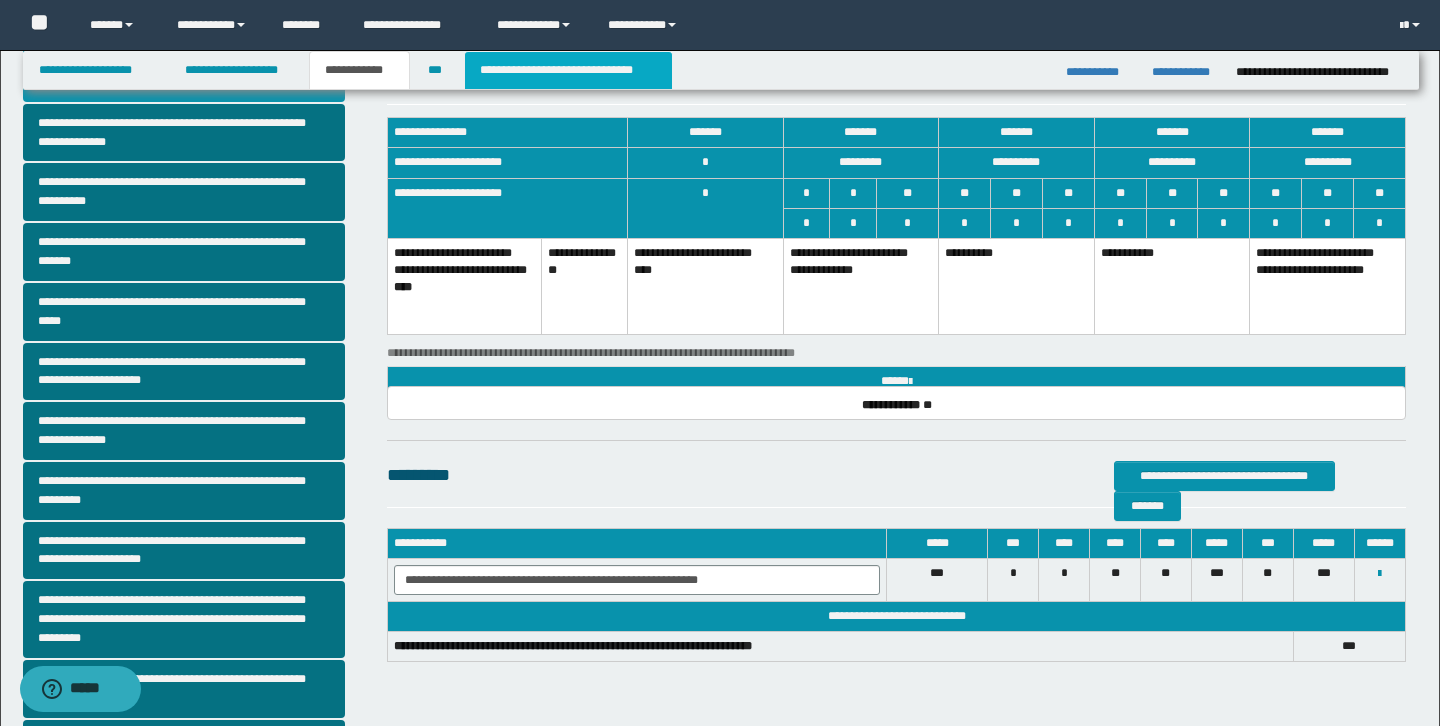 click on "**********" at bounding box center [568, 70] 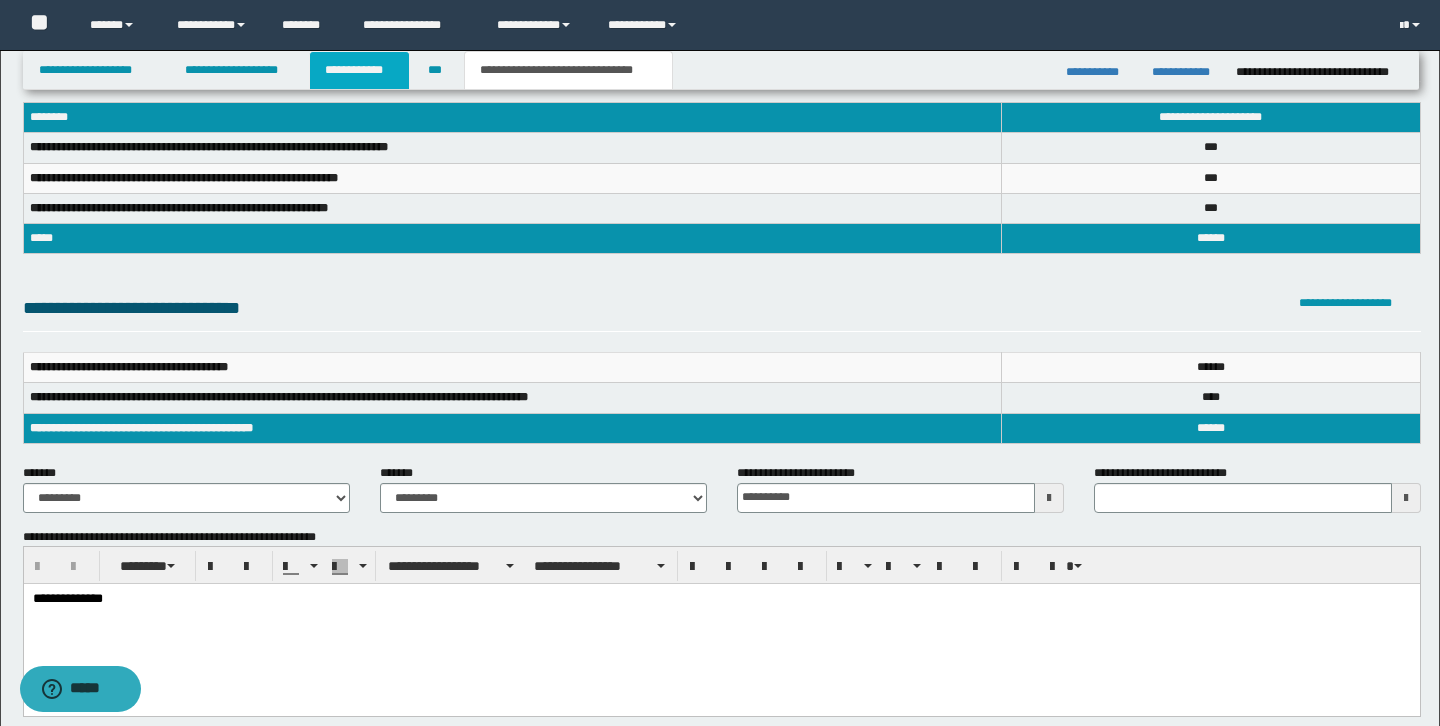 click on "**********" at bounding box center [359, 70] 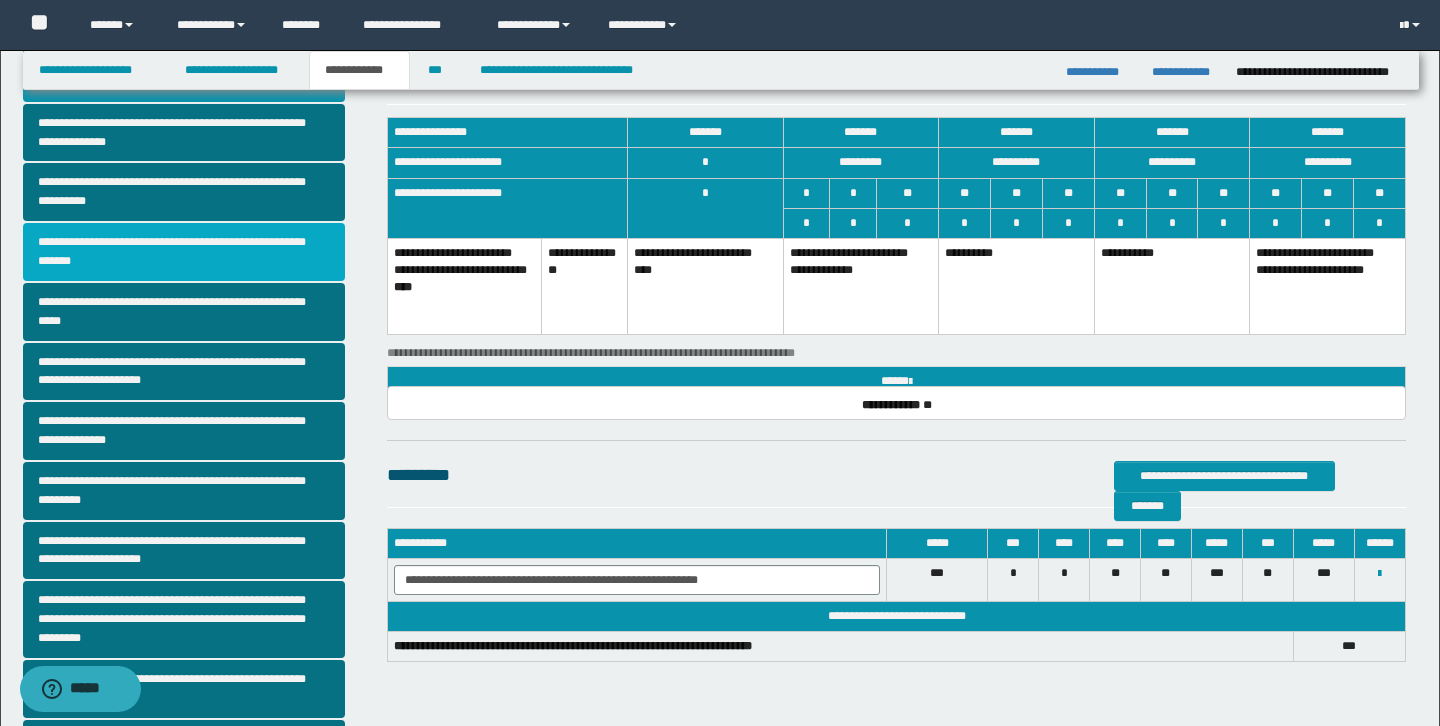 click on "**********" at bounding box center (184, 252) 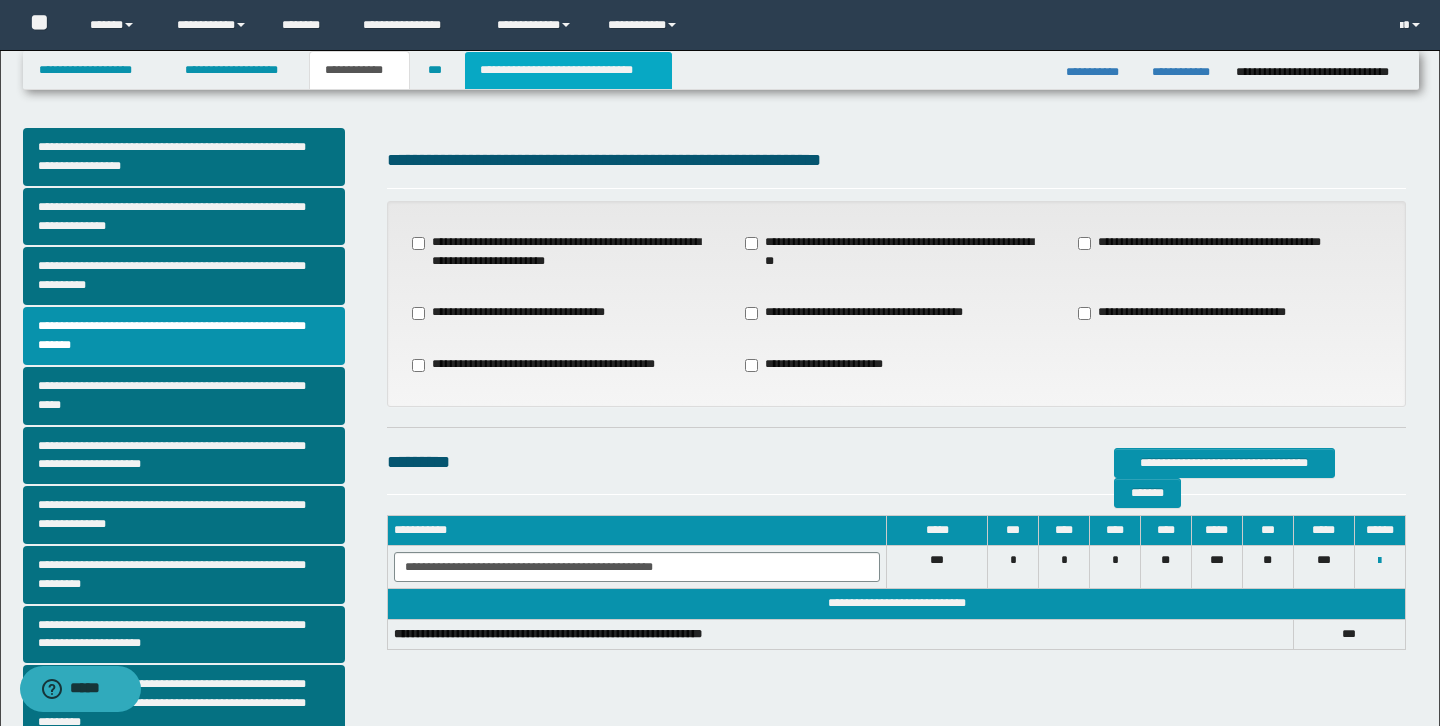 click on "**********" at bounding box center (568, 70) 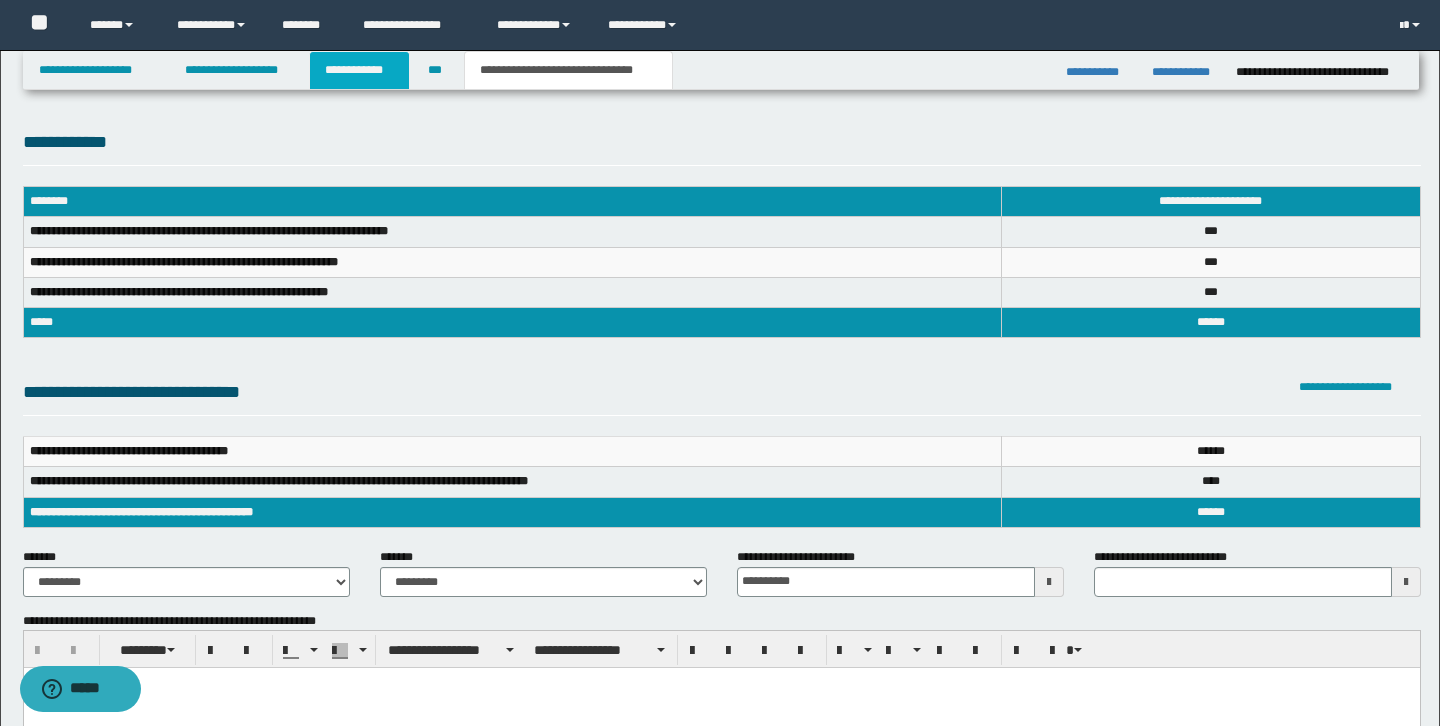 click on "**********" at bounding box center (359, 70) 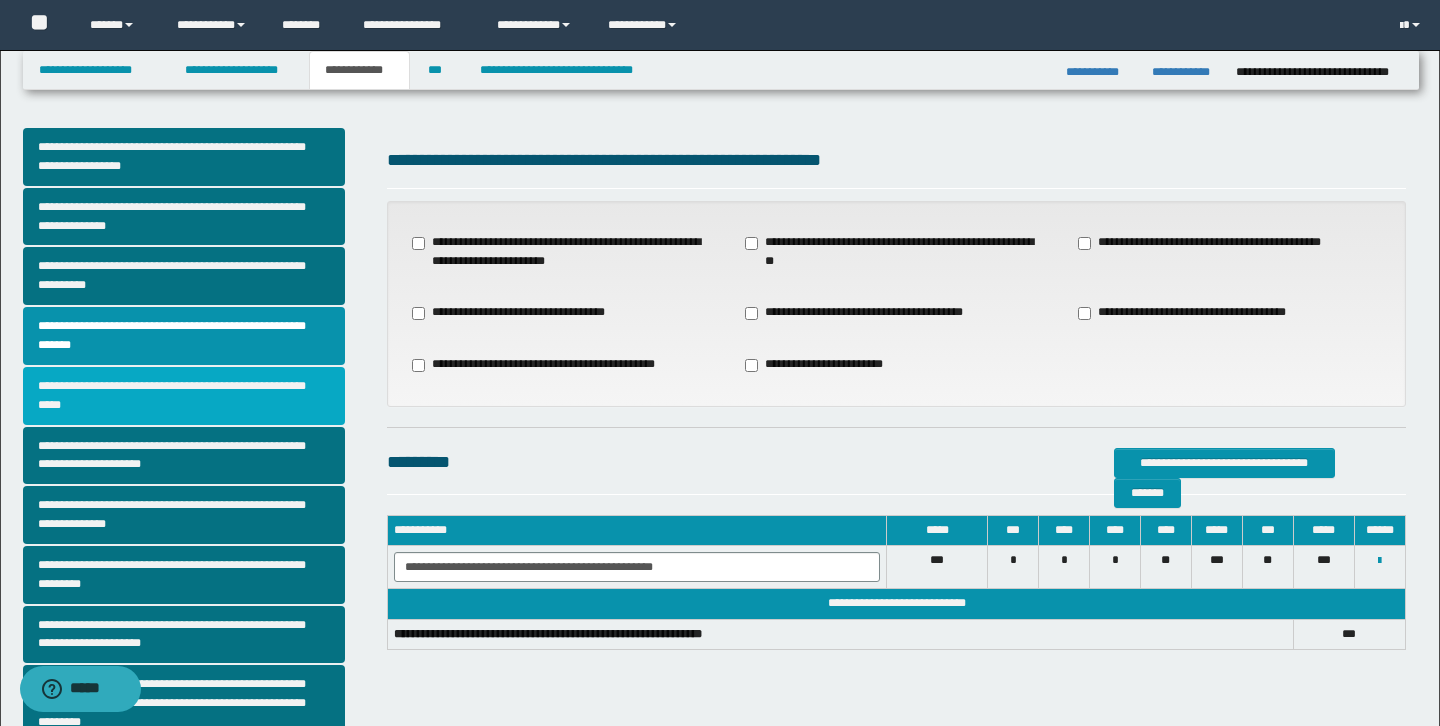 click on "**********" at bounding box center [184, 396] 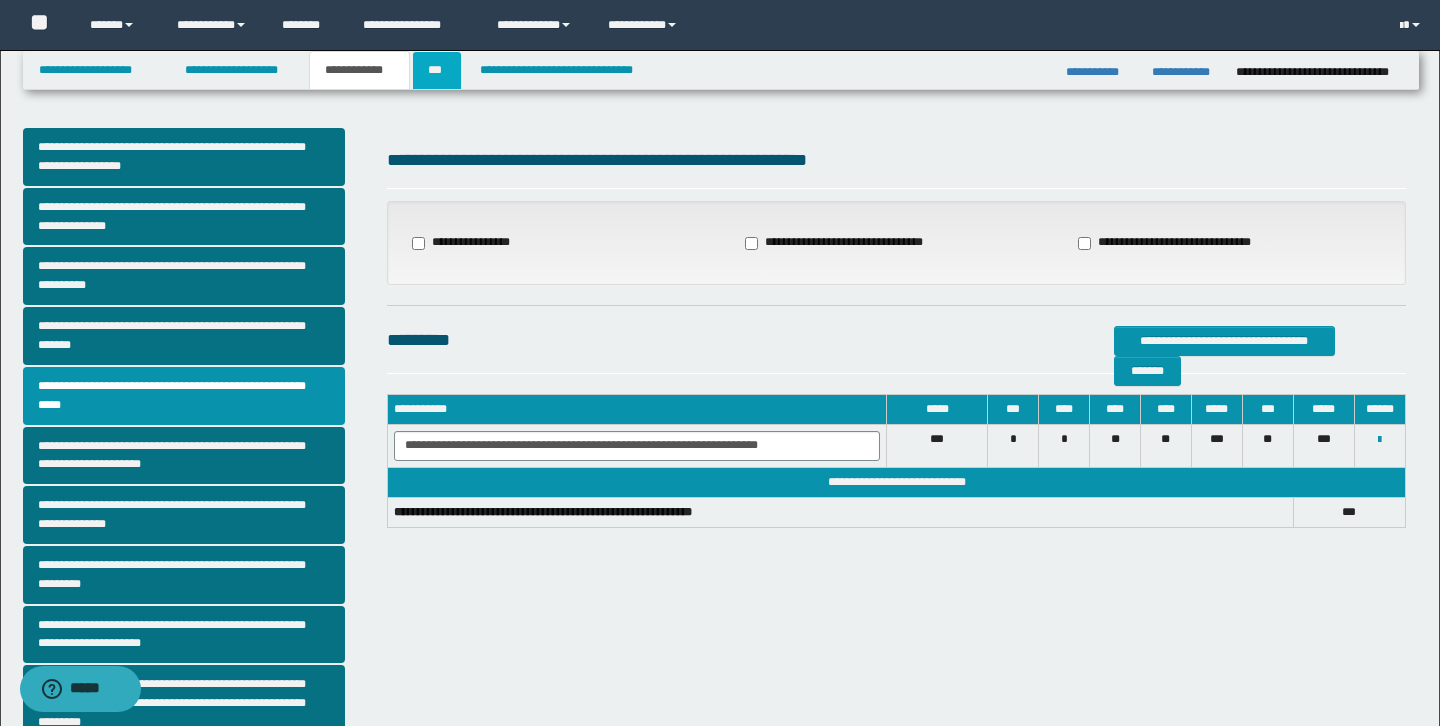 click on "***" at bounding box center [437, 70] 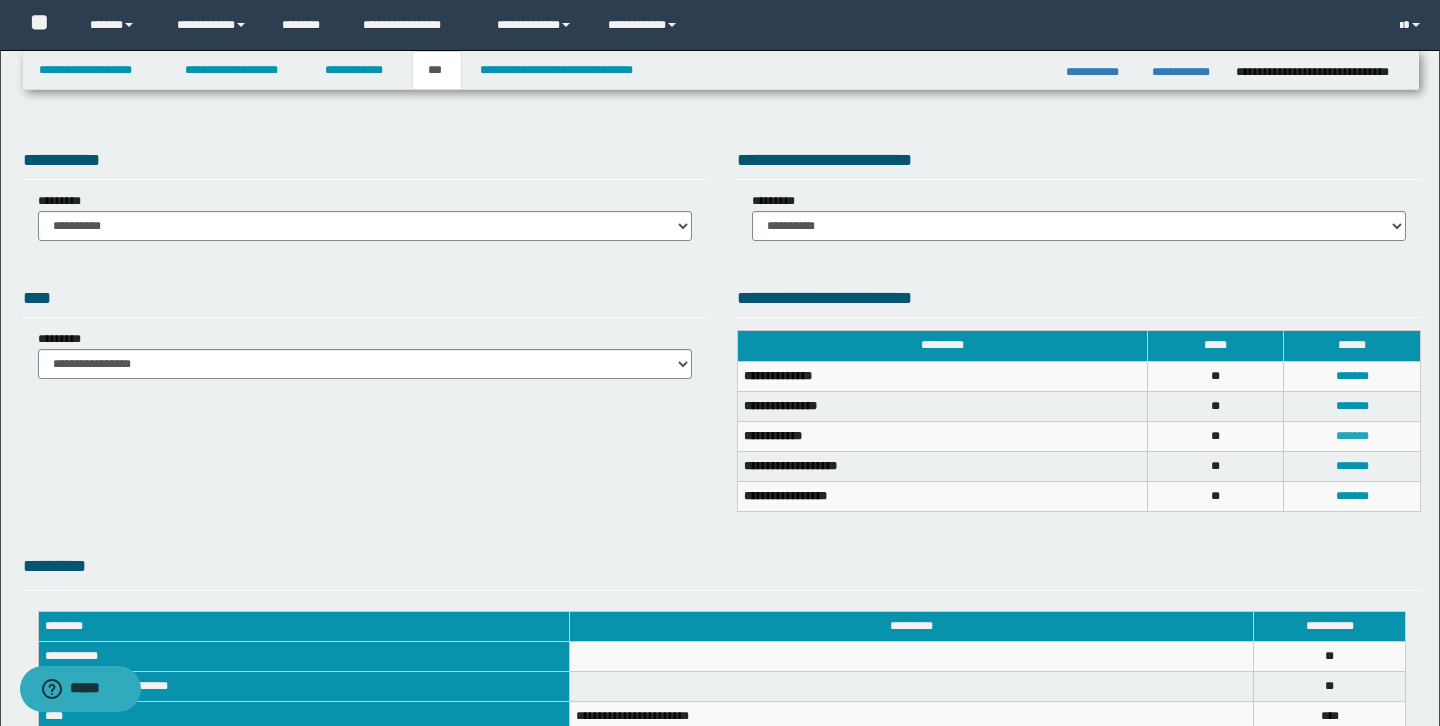 click on "*******" at bounding box center (1352, 436) 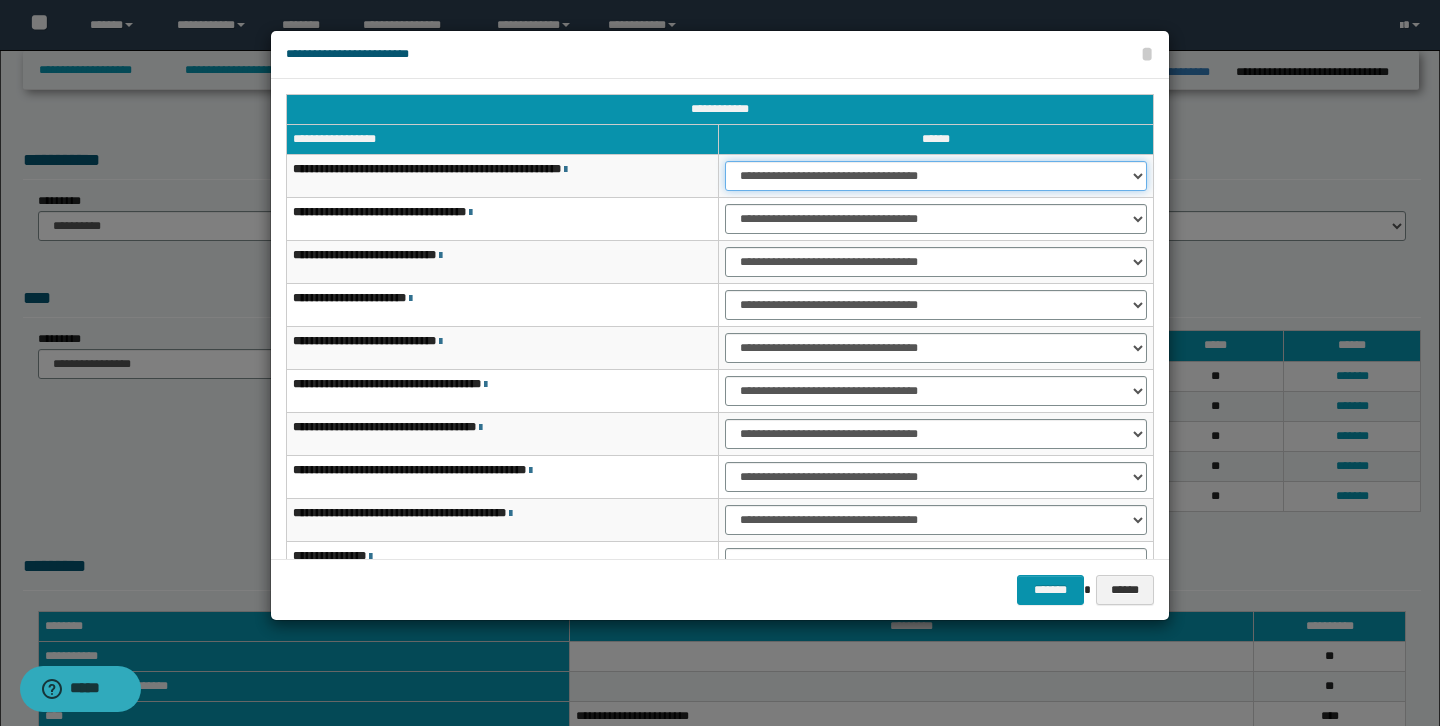 click on "**********" at bounding box center [936, 176] 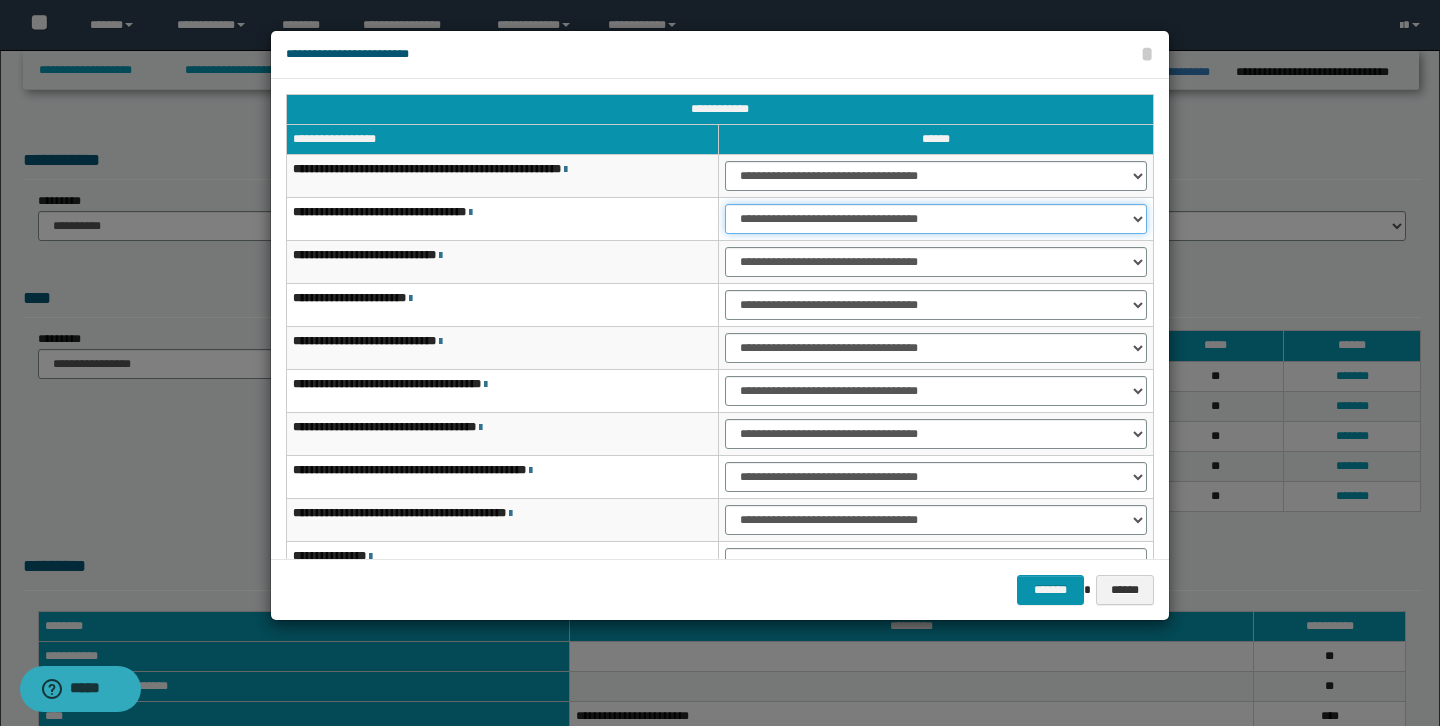 click on "**********" at bounding box center (936, 219) 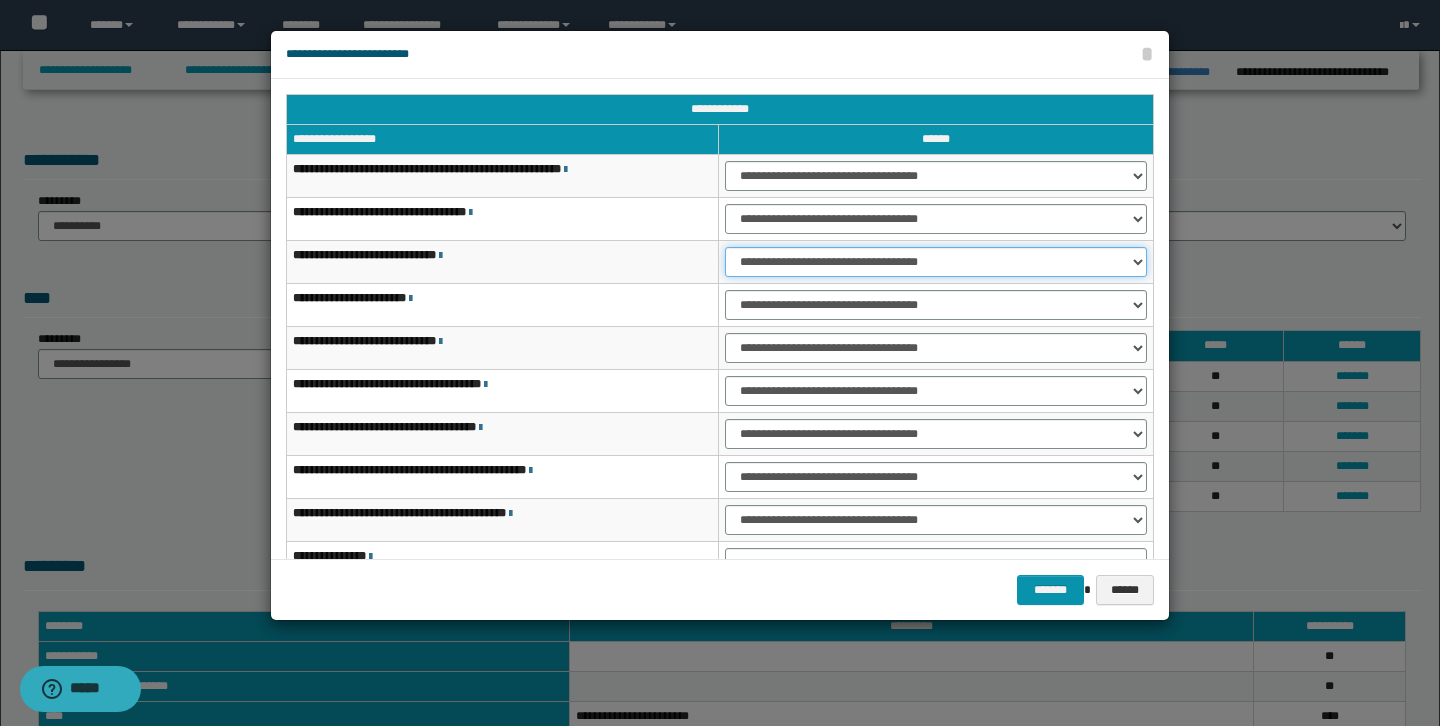 click on "**********" at bounding box center [936, 262] 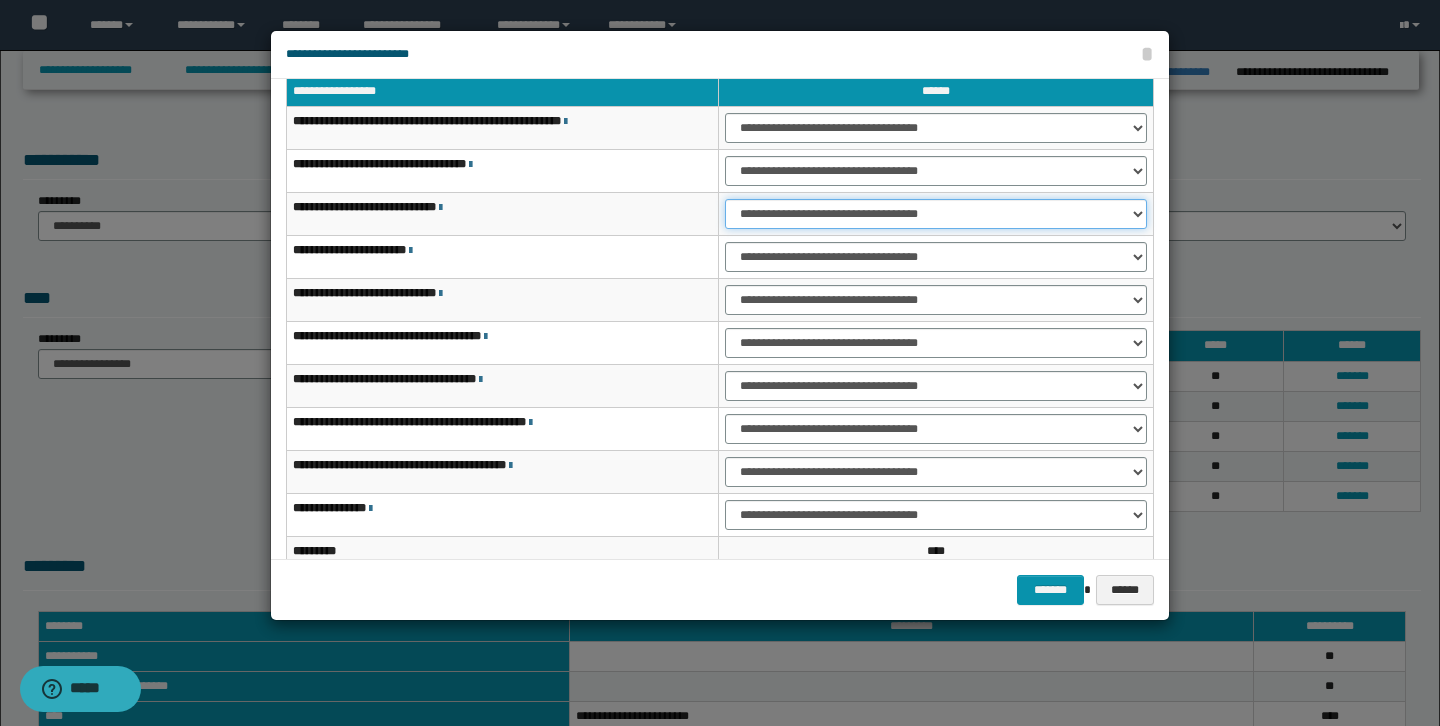 scroll, scrollTop: 49, scrollLeft: 0, axis: vertical 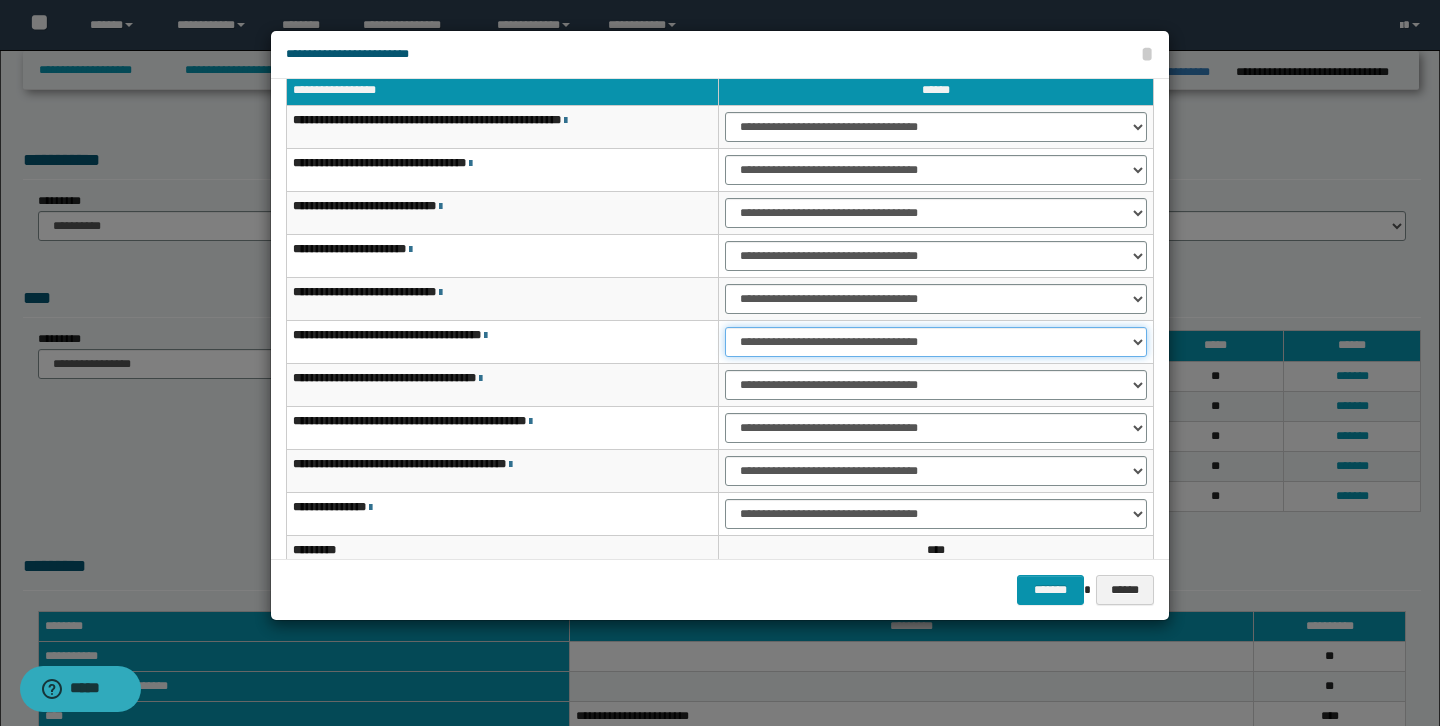 click on "**********" at bounding box center [936, 342] 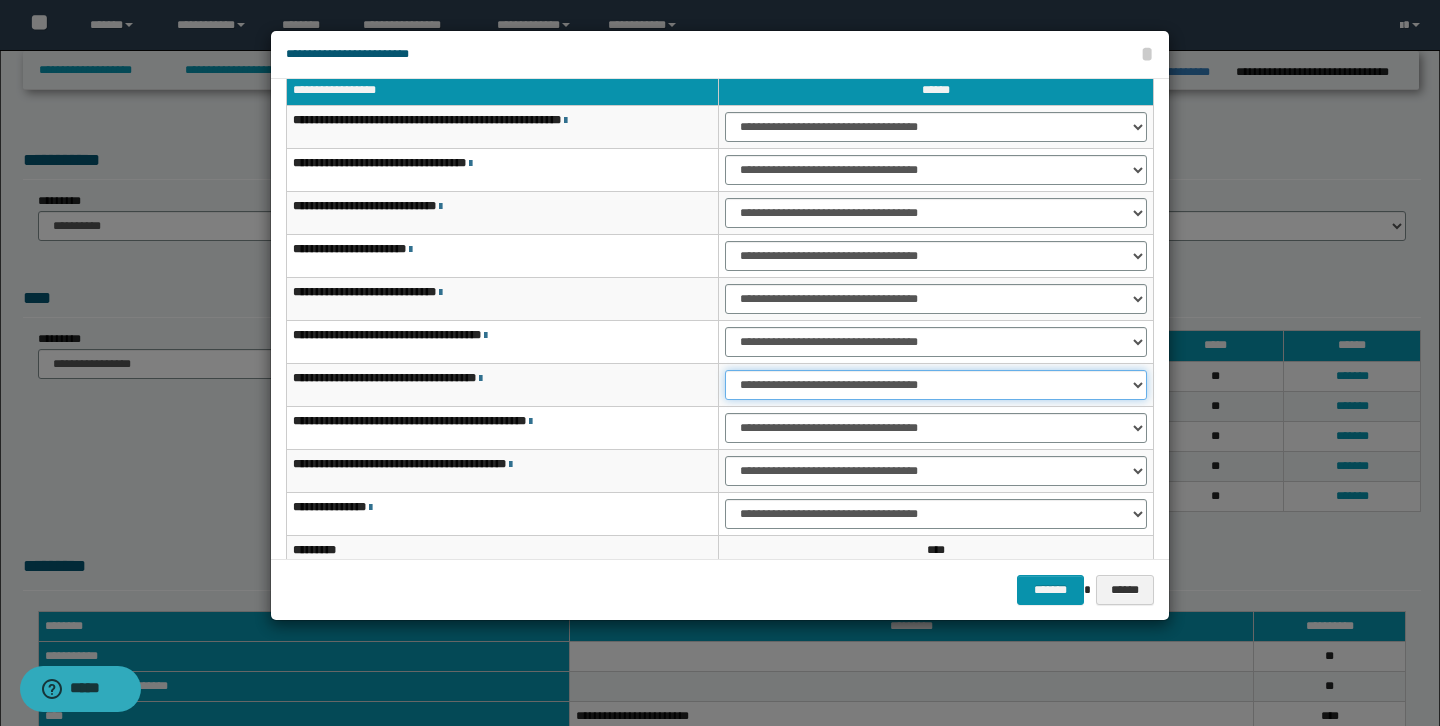 click on "**********" at bounding box center (936, 385) 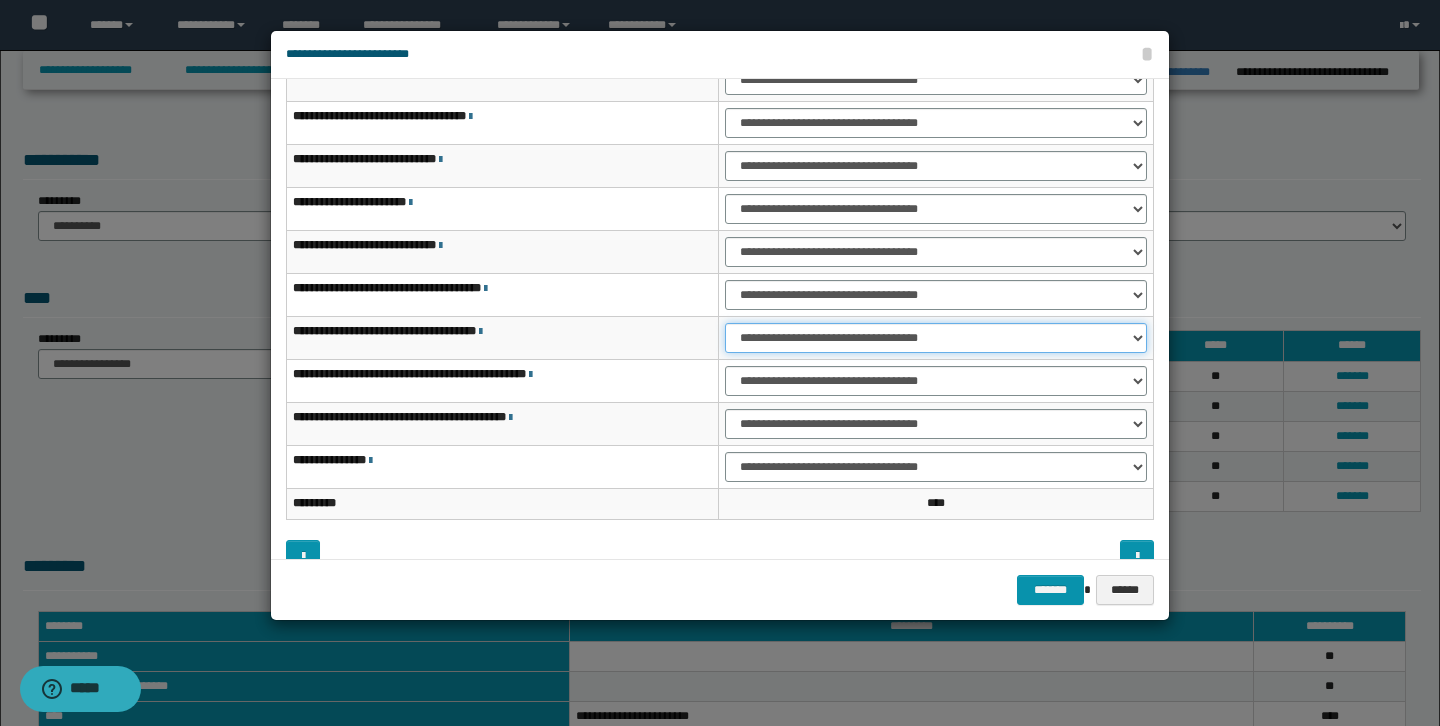 scroll, scrollTop: 105, scrollLeft: 0, axis: vertical 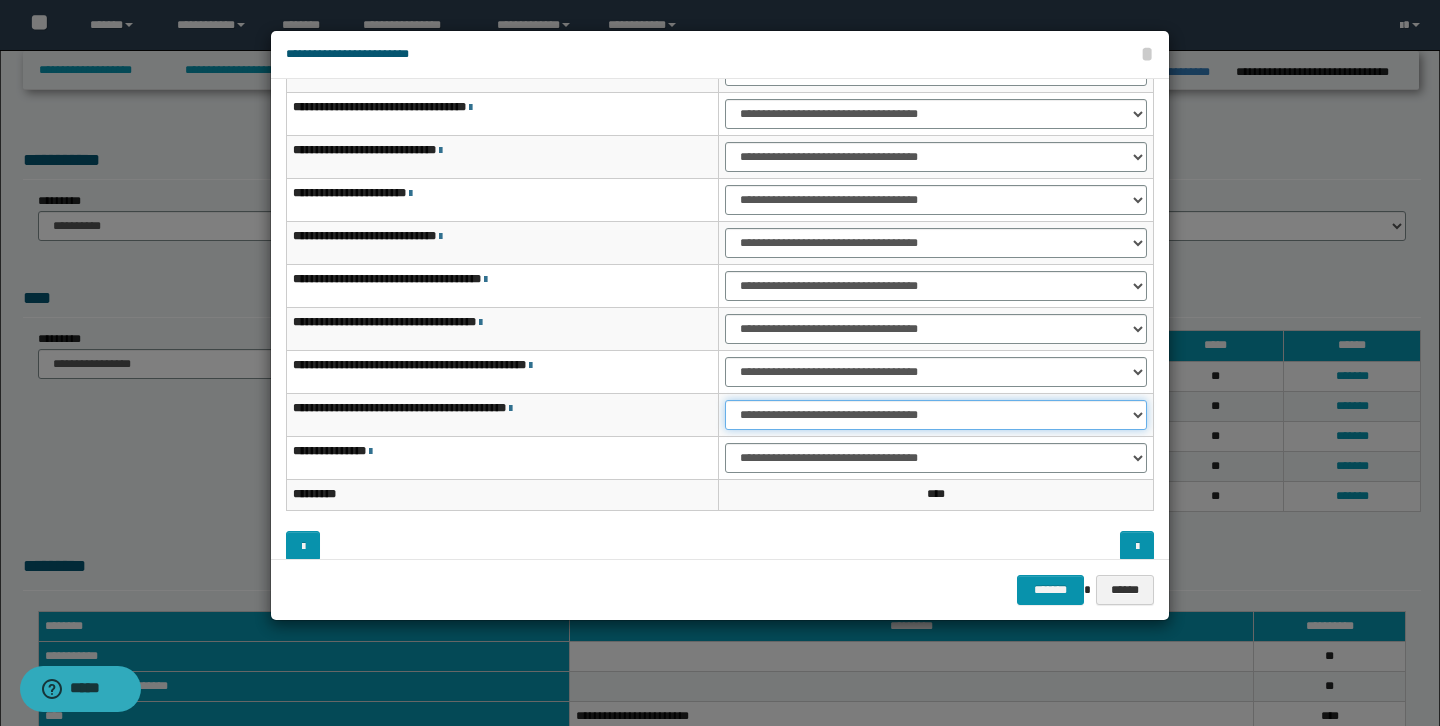 click on "**********" at bounding box center [936, 415] 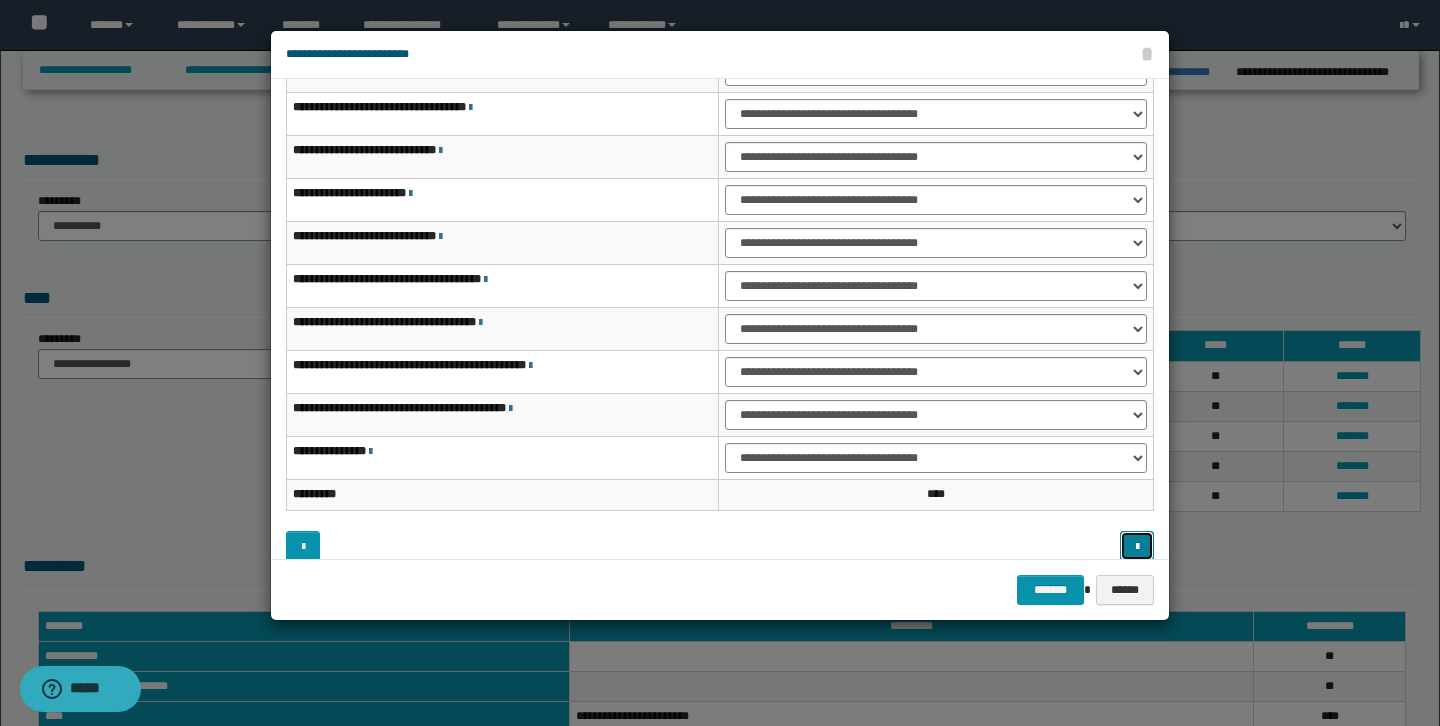 click at bounding box center (1137, 547) 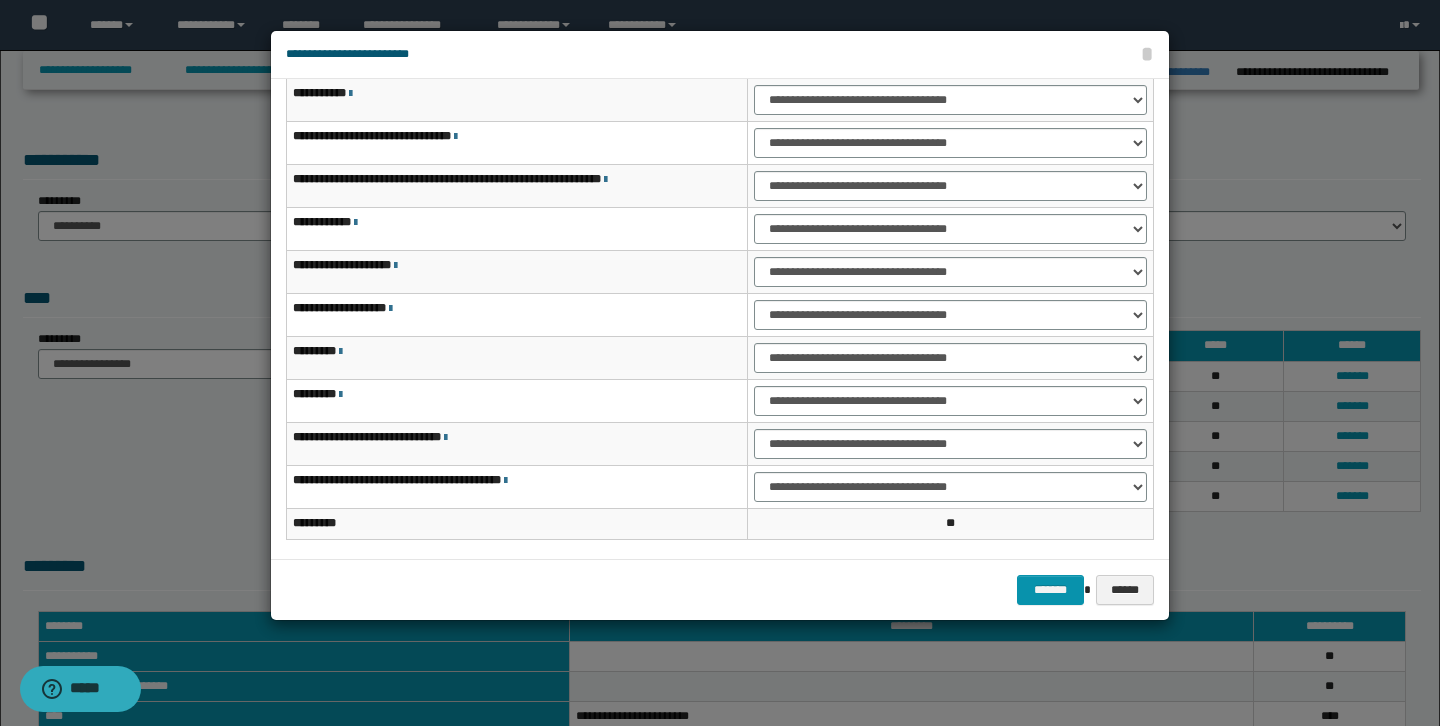scroll, scrollTop: 72, scrollLeft: 0, axis: vertical 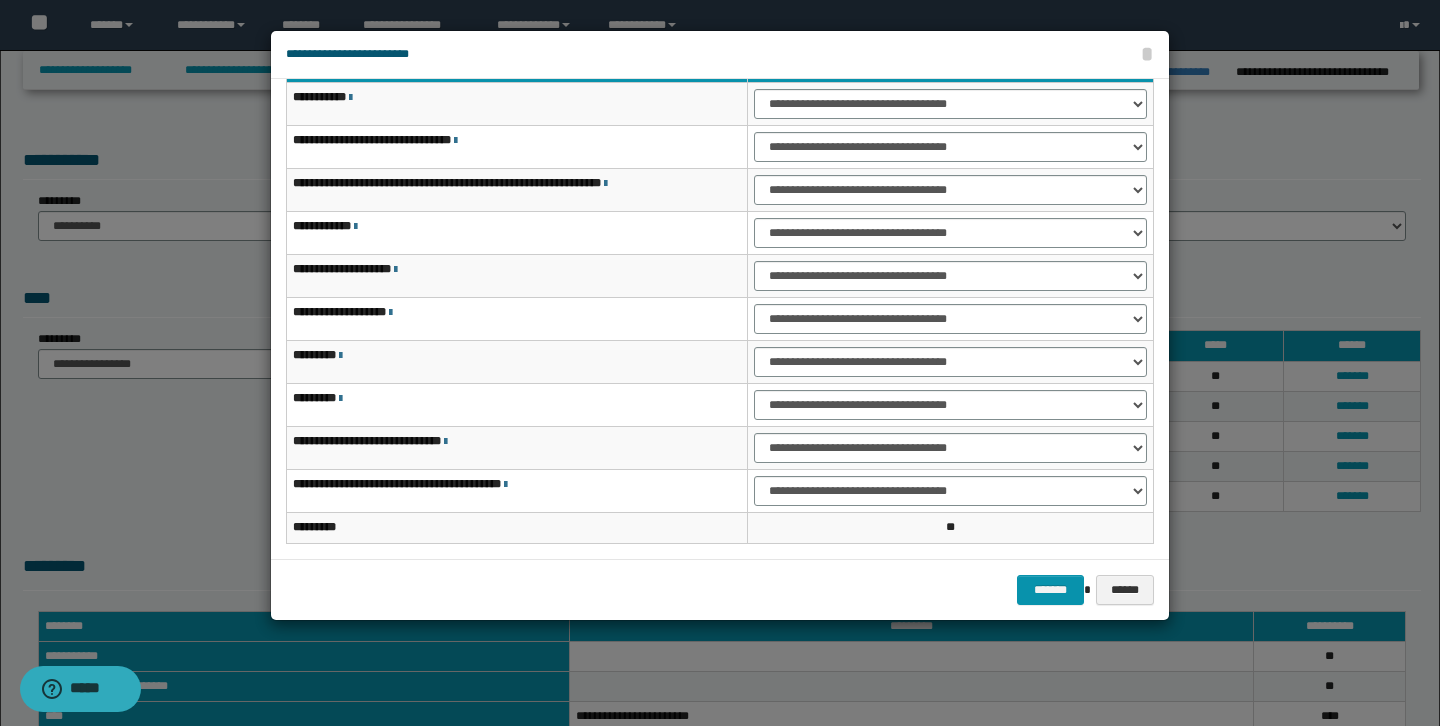 type 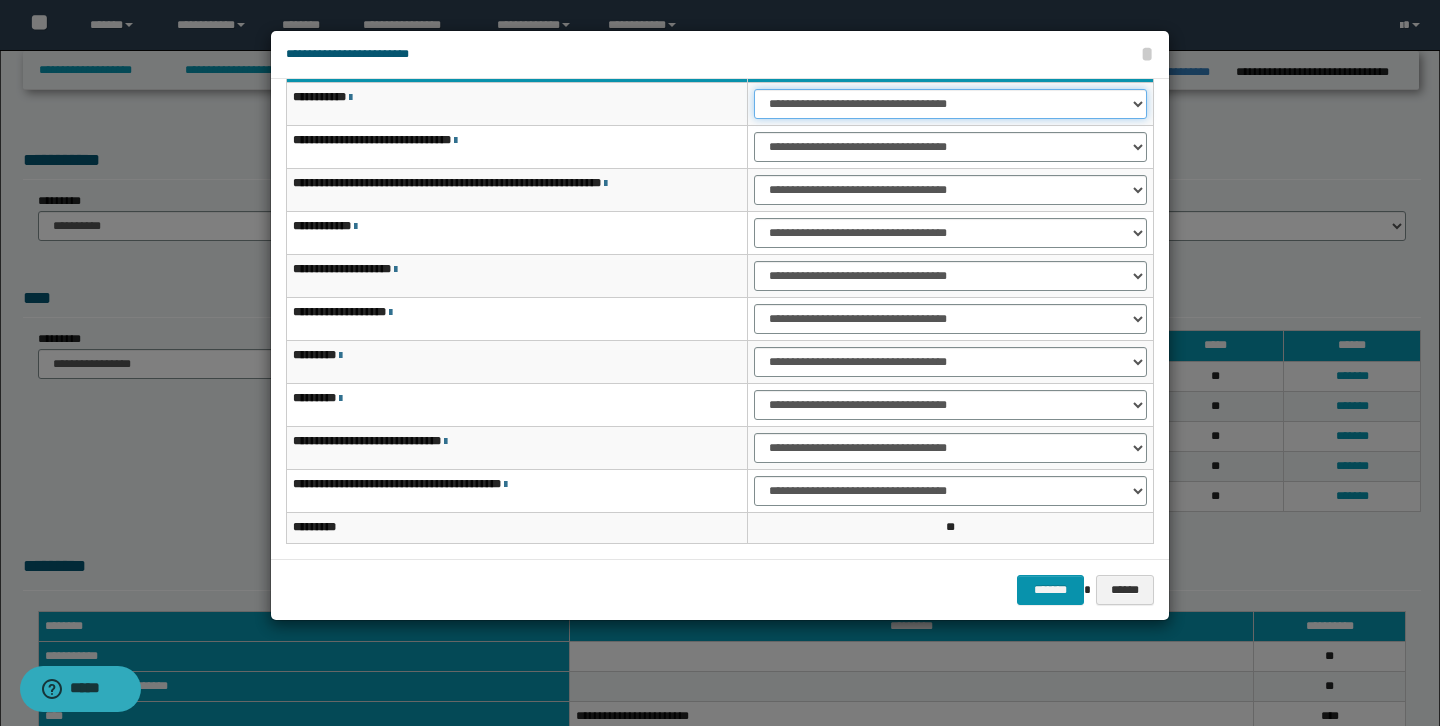 click on "**********" at bounding box center [950, 104] 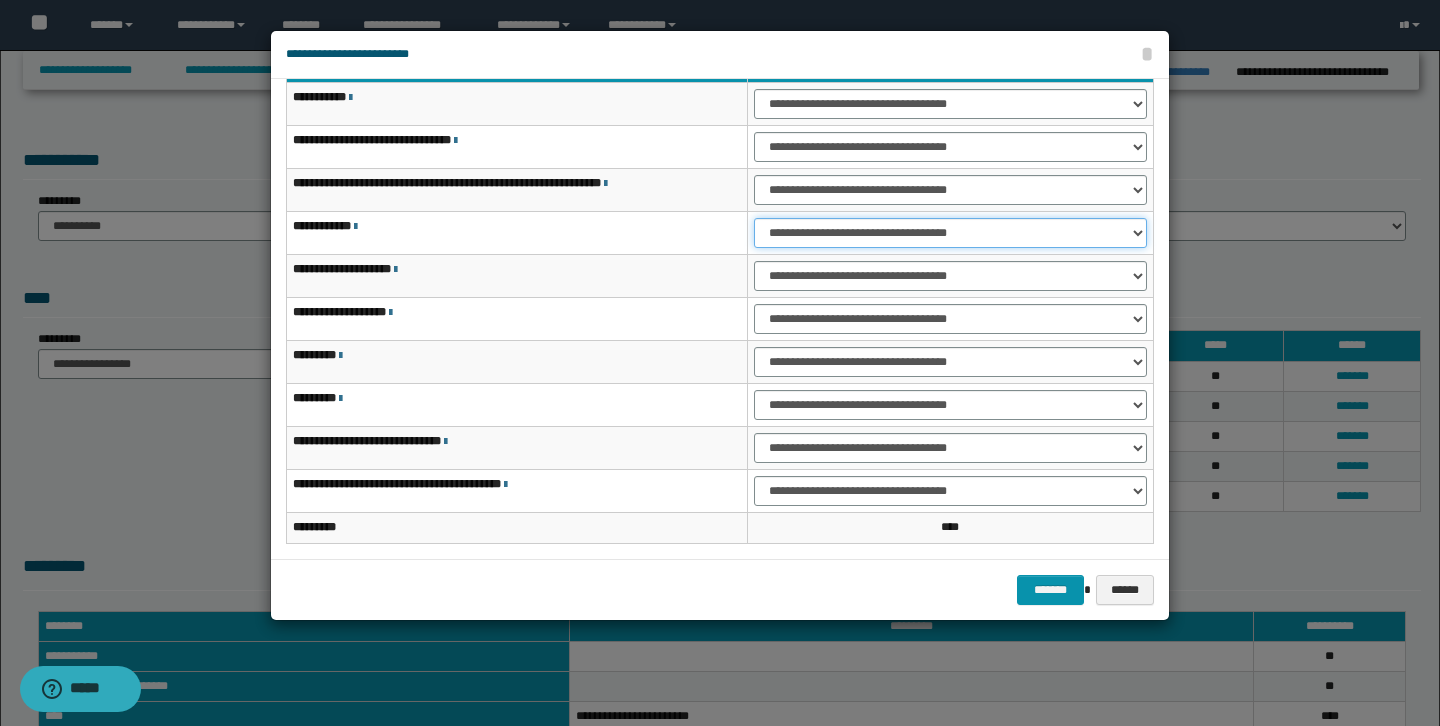 click on "**********" at bounding box center [950, 233] 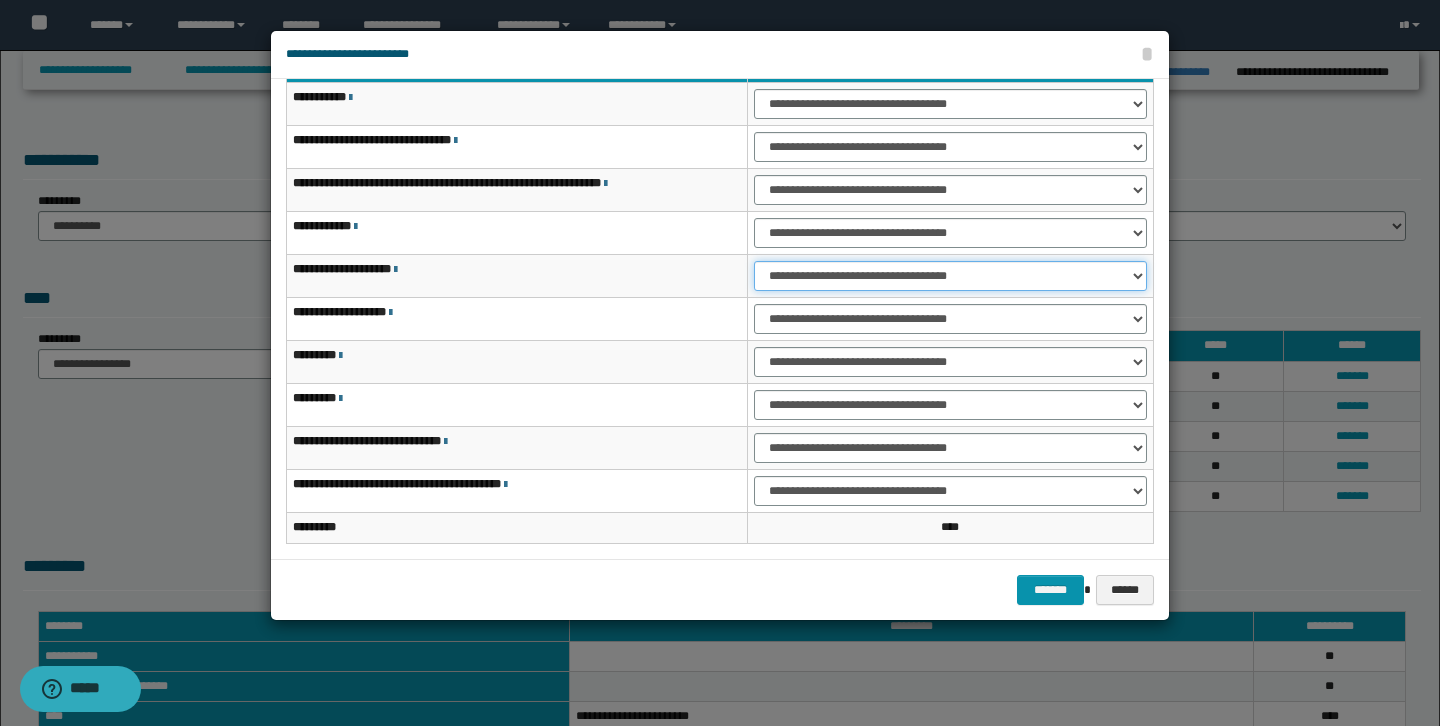 click on "**********" at bounding box center [950, 276] 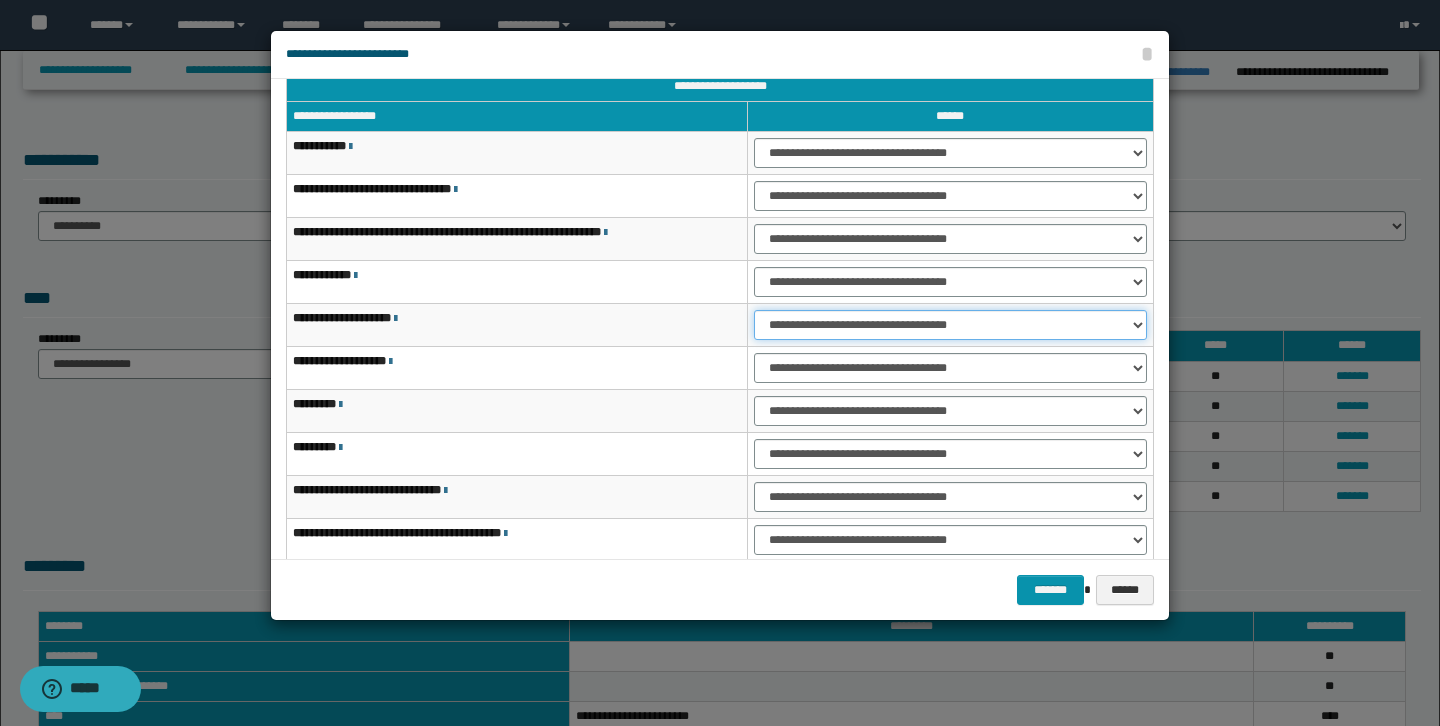 scroll, scrollTop: 10, scrollLeft: 0, axis: vertical 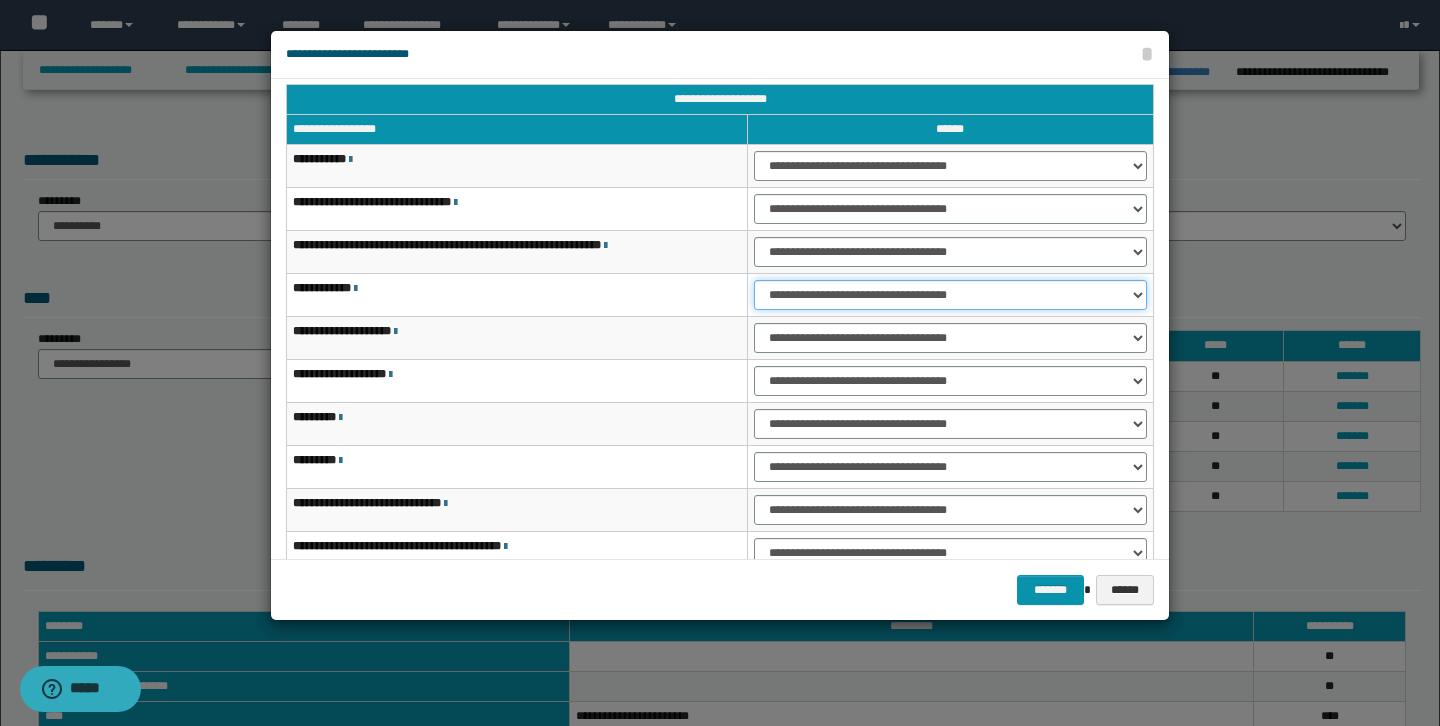 click on "**********" at bounding box center (950, 295) 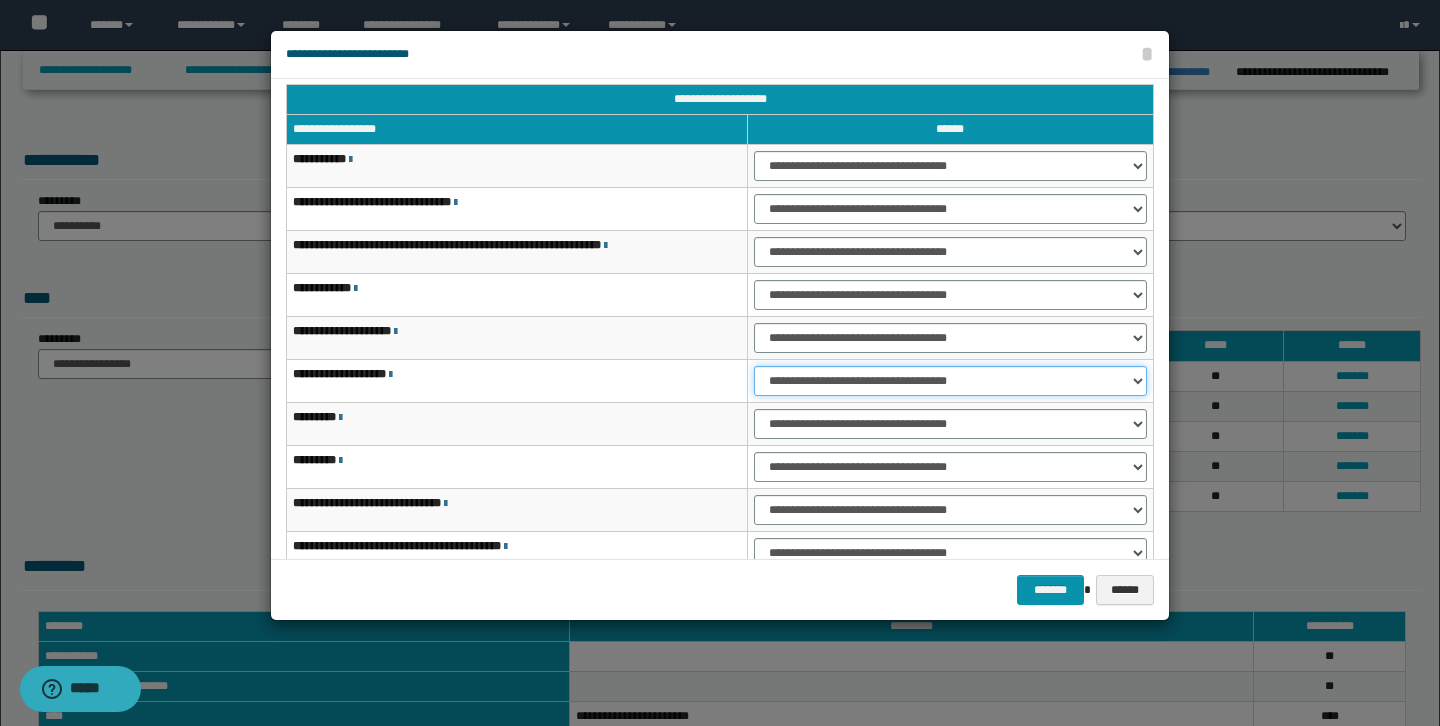 click on "**********" at bounding box center [950, 381] 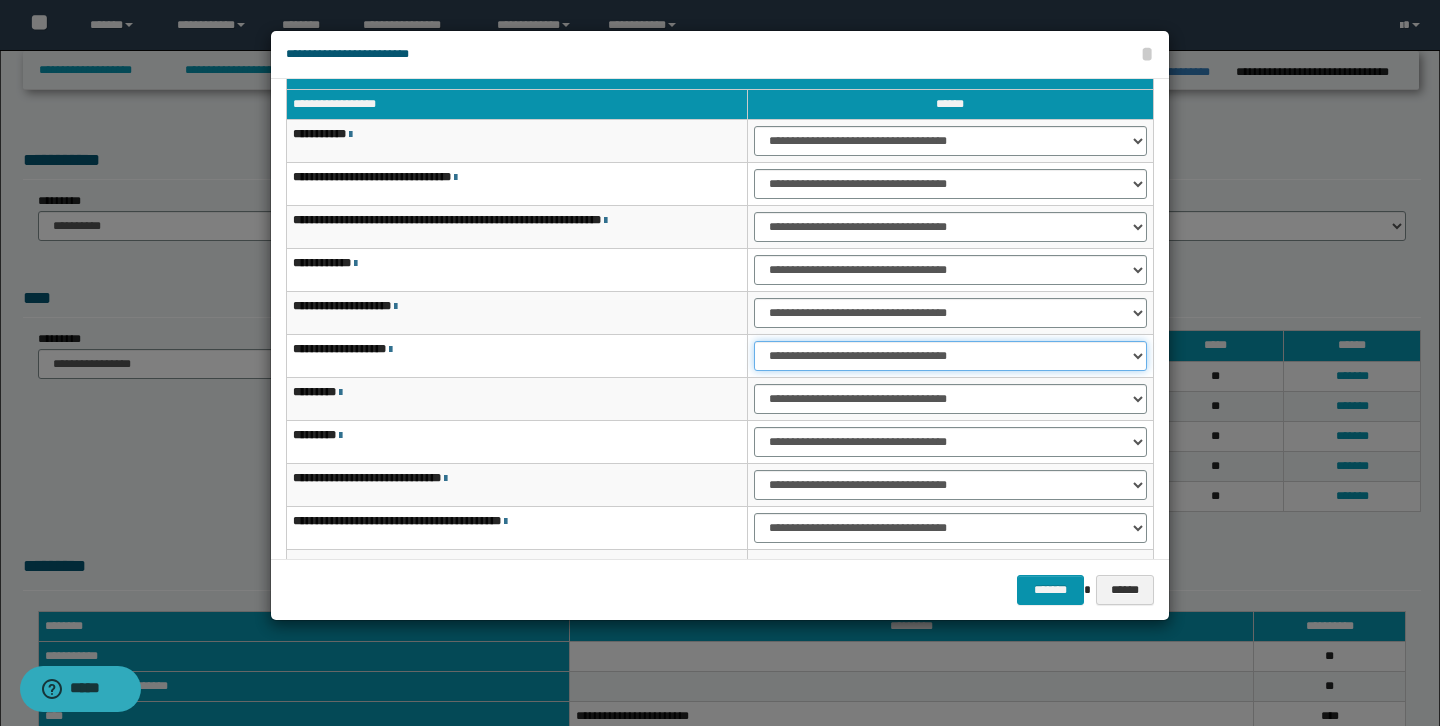 scroll, scrollTop: 21, scrollLeft: 0, axis: vertical 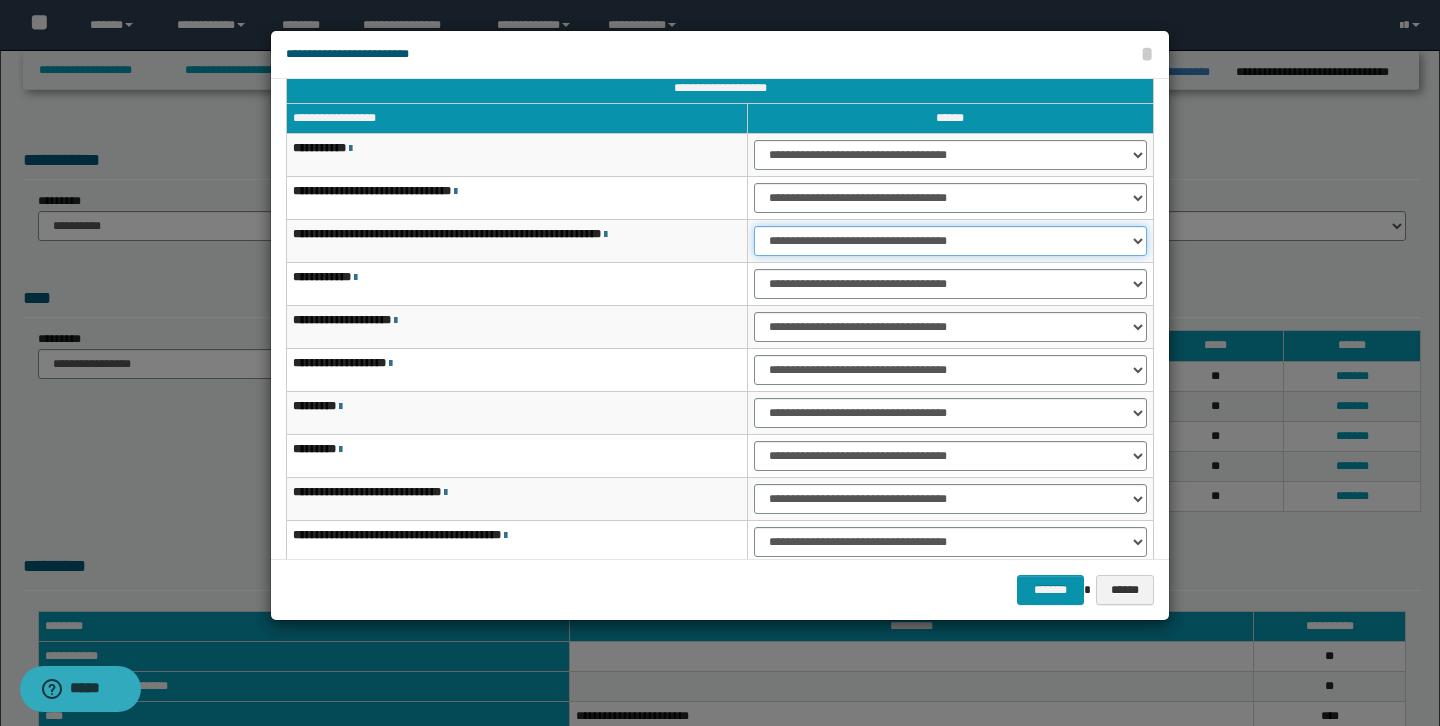 click on "**********" at bounding box center [950, 241] 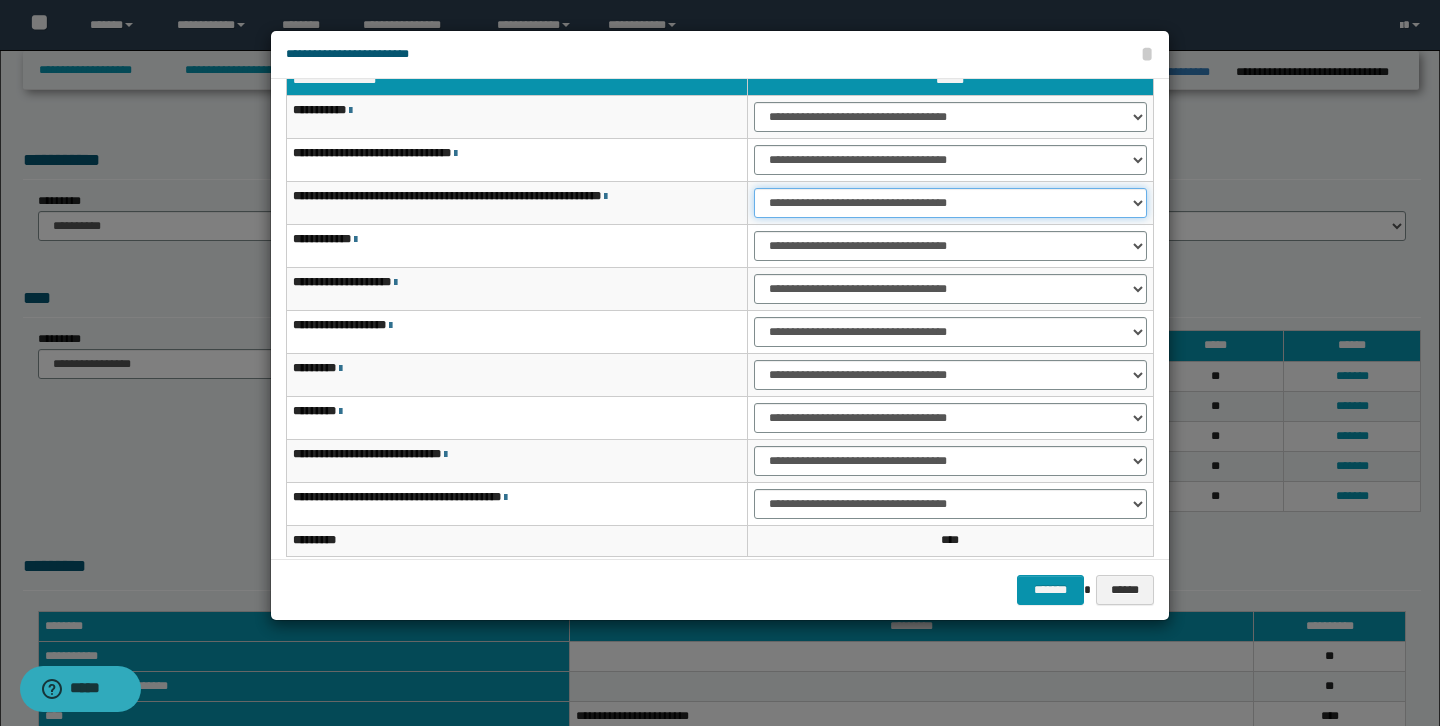 scroll, scrollTop: 60, scrollLeft: 0, axis: vertical 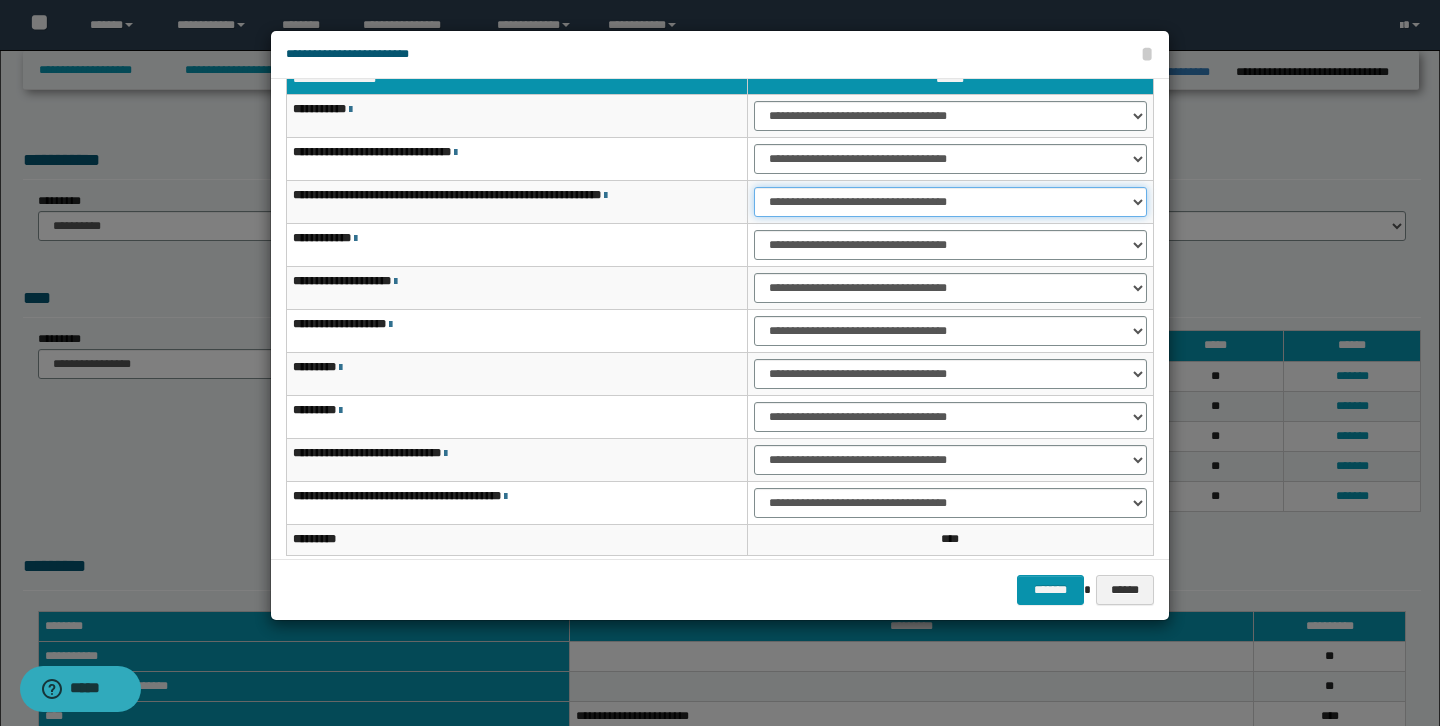 click on "**********" at bounding box center [950, 202] 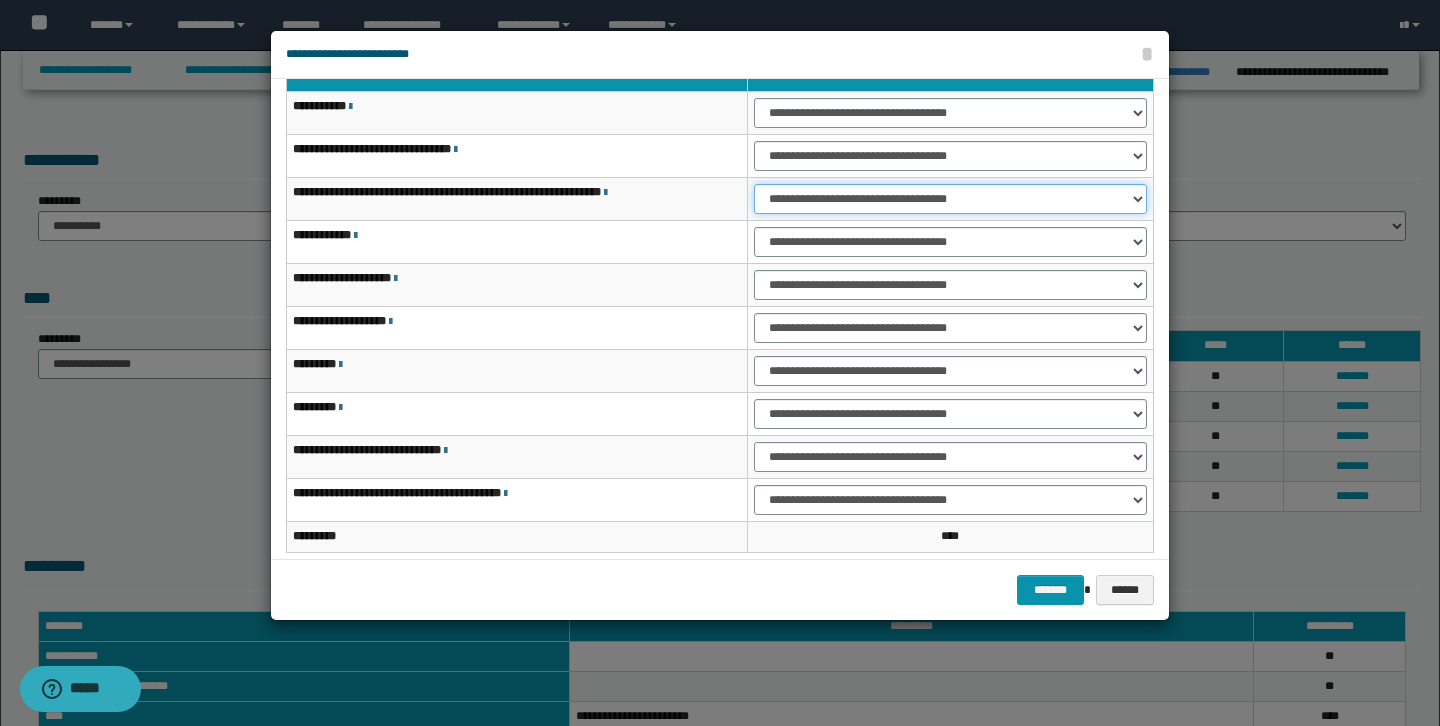 scroll, scrollTop: 53, scrollLeft: 0, axis: vertical 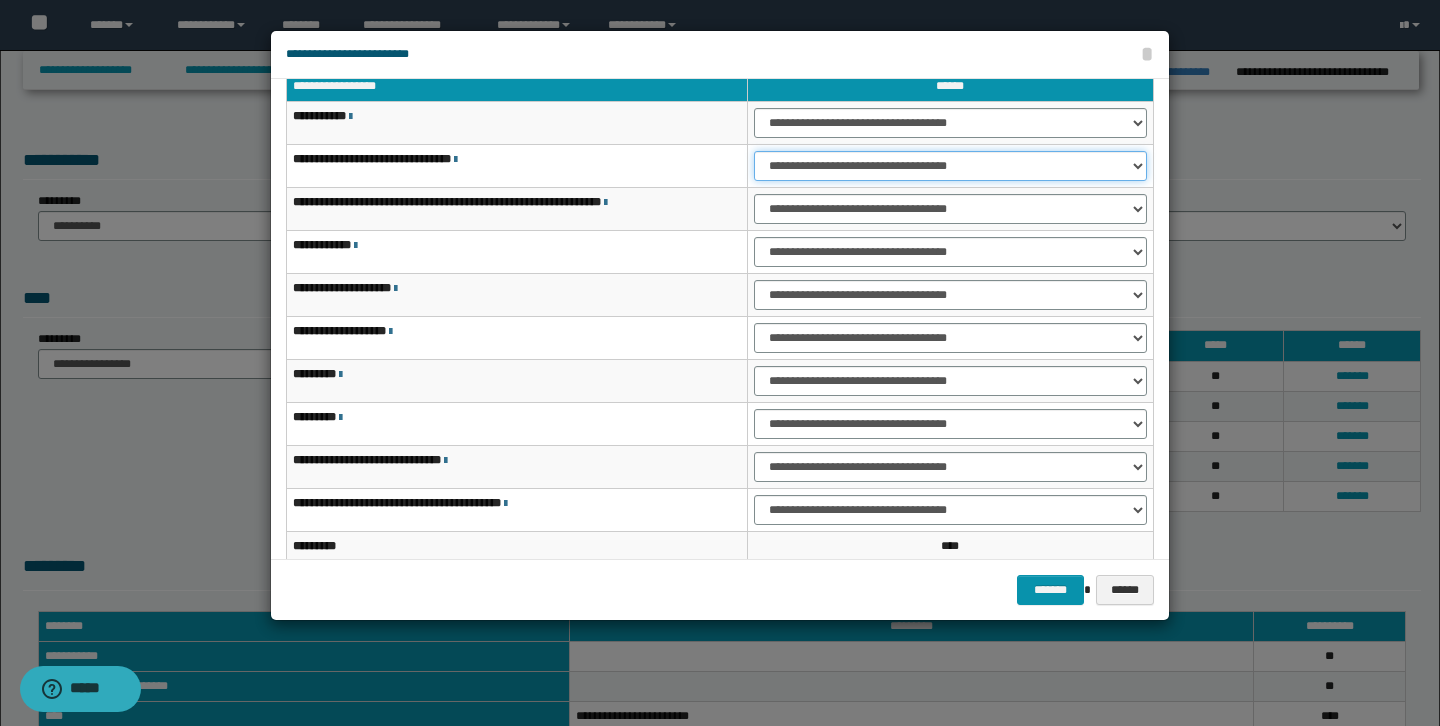 click on "**********" at bounding box center [950, 166] 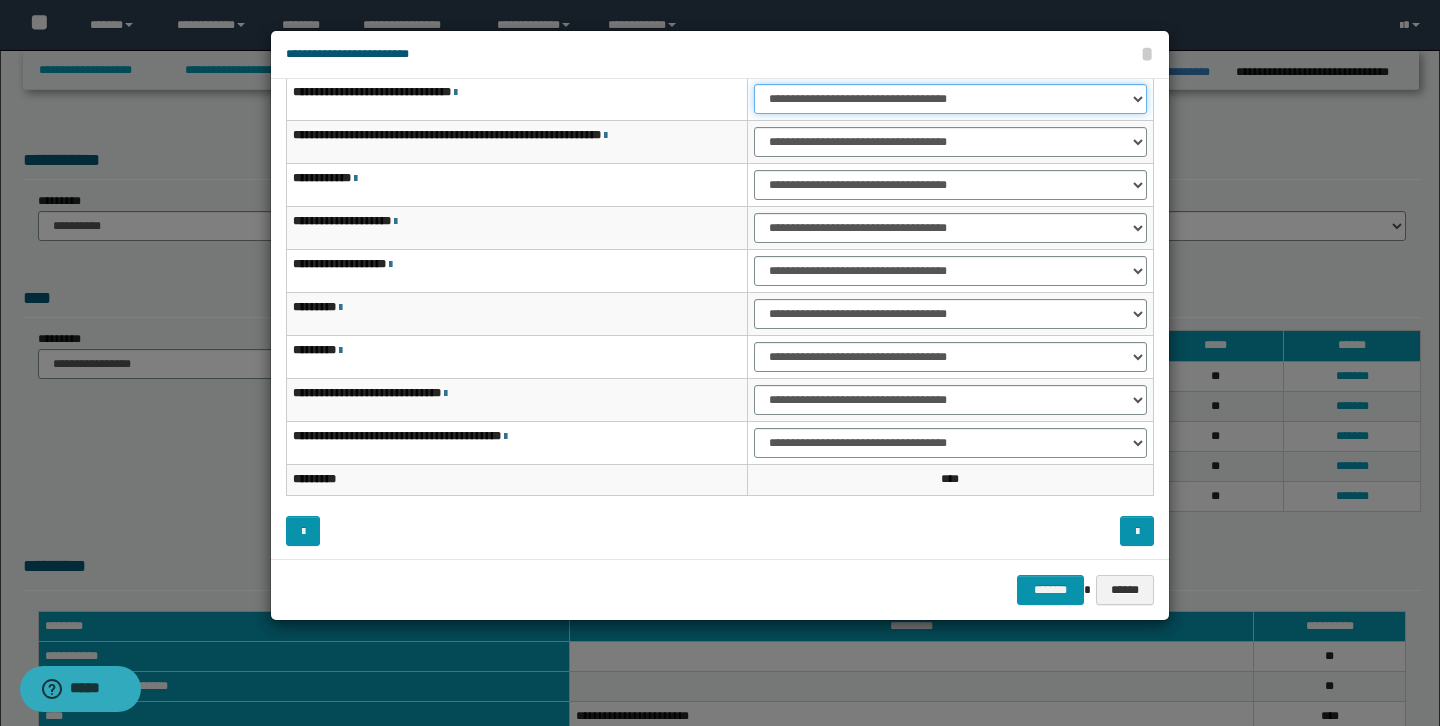 scroll, scrollTop: 121, scrollLeft: 0, axis: vertical 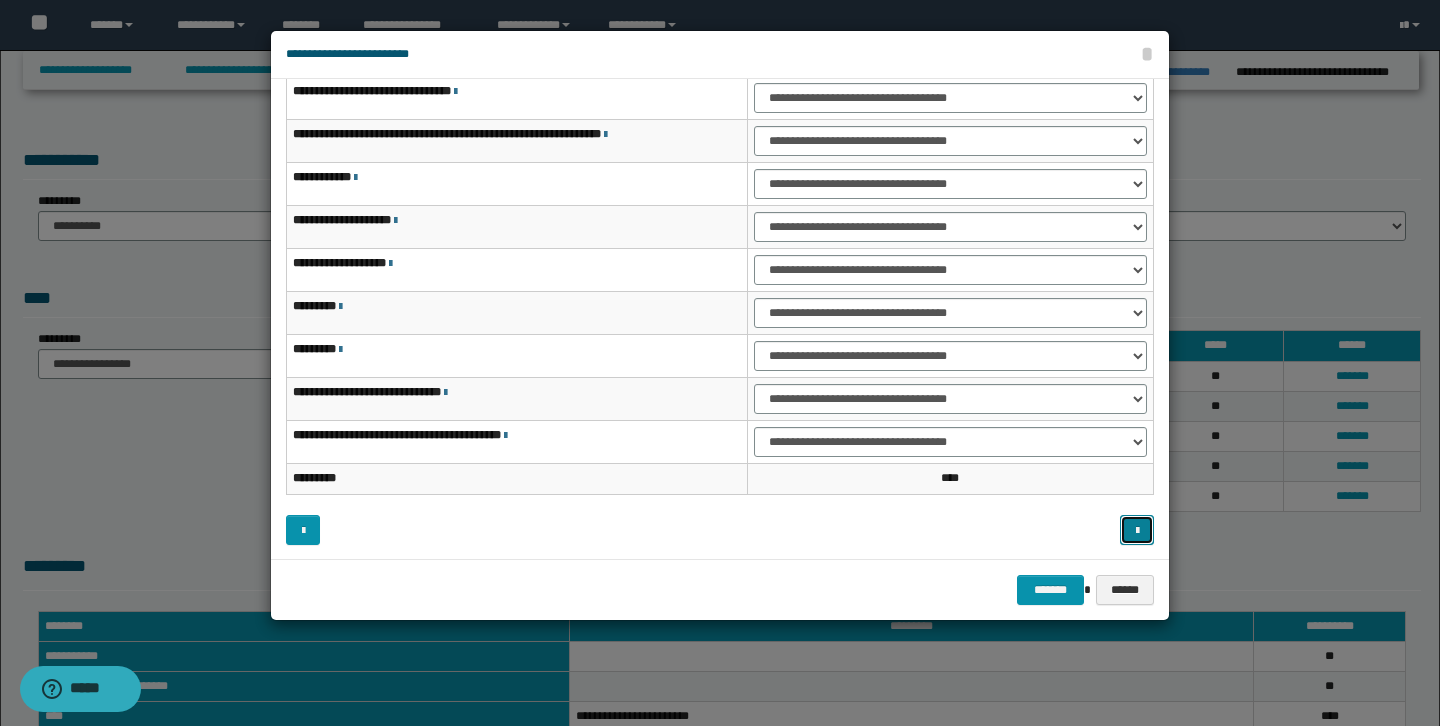 click at bounding box center [1137, 531] 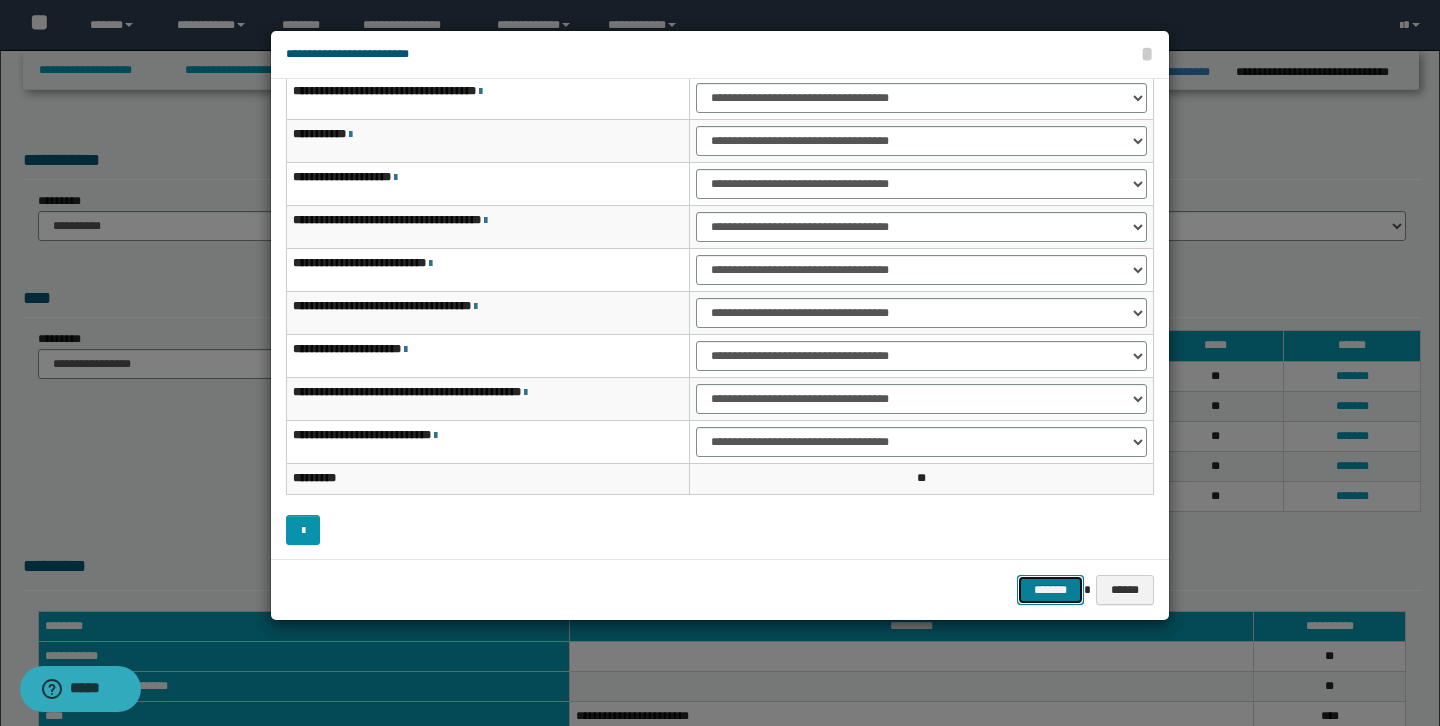 click on "*******" at bounding box center (1051, 590) 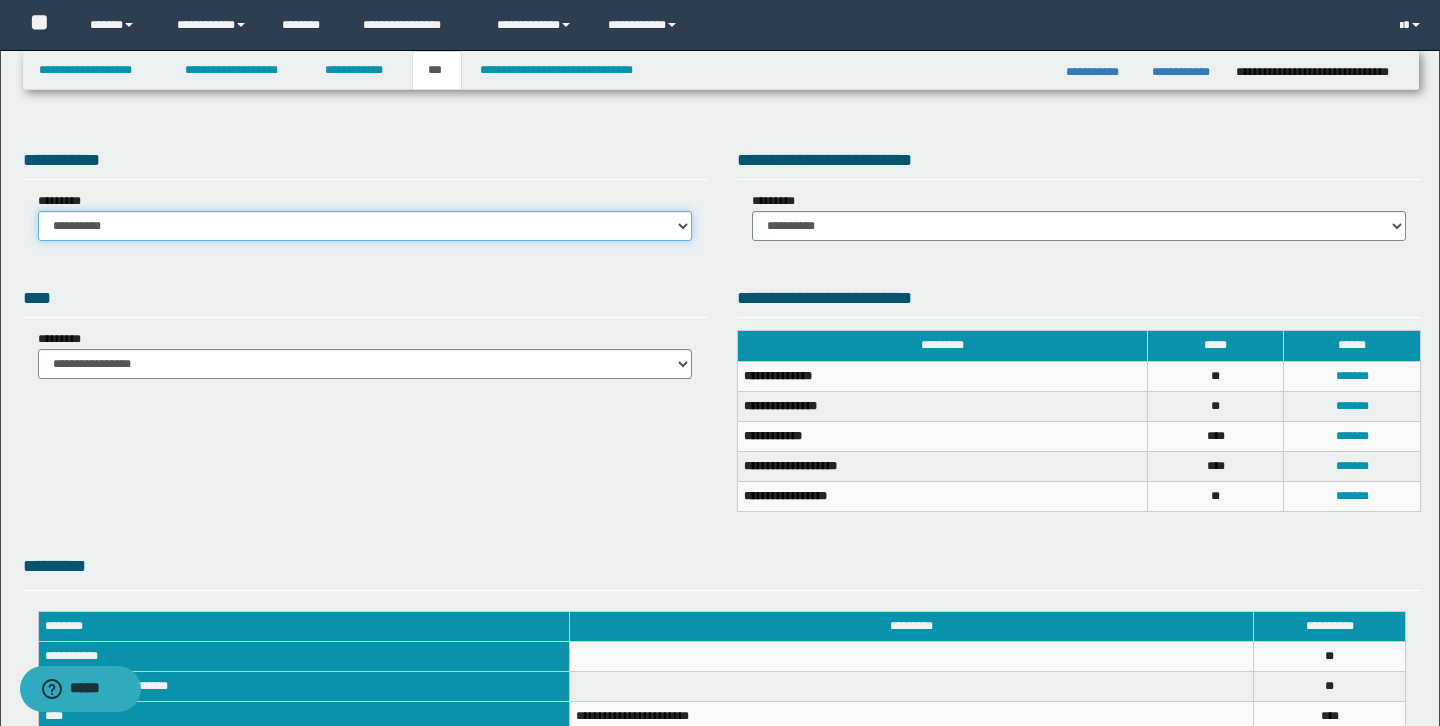click on "**********" at bounding box center (365, 226) 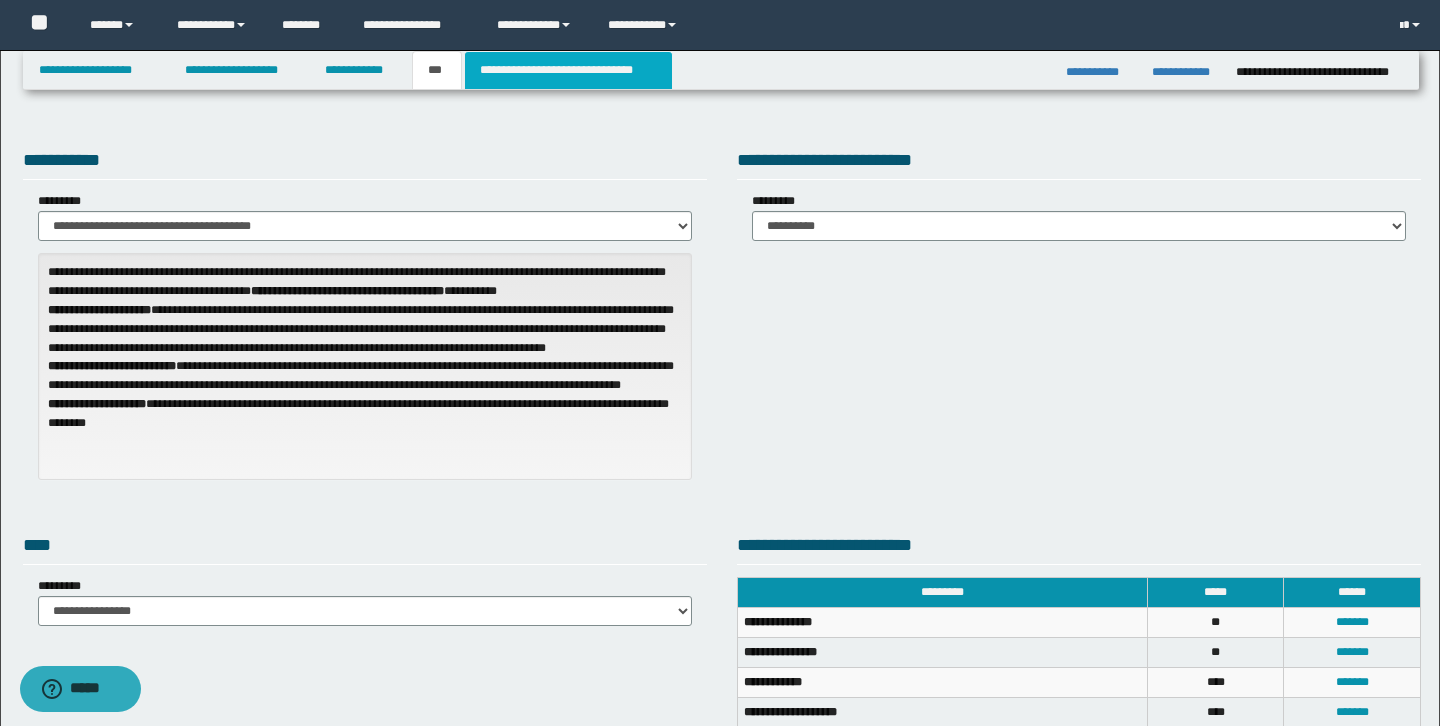 click on "**********" at bounding box center [568, 70] 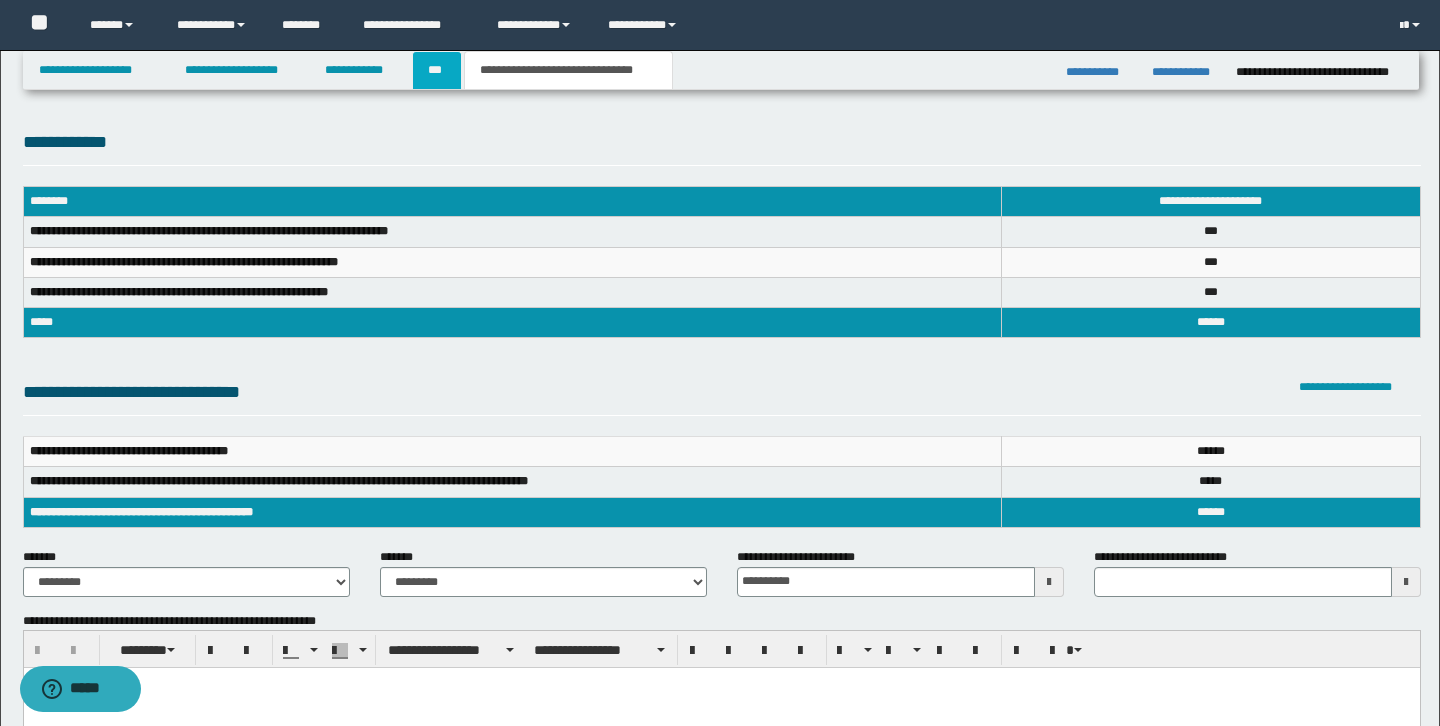 click on "***" at bounding box center (437, 70) 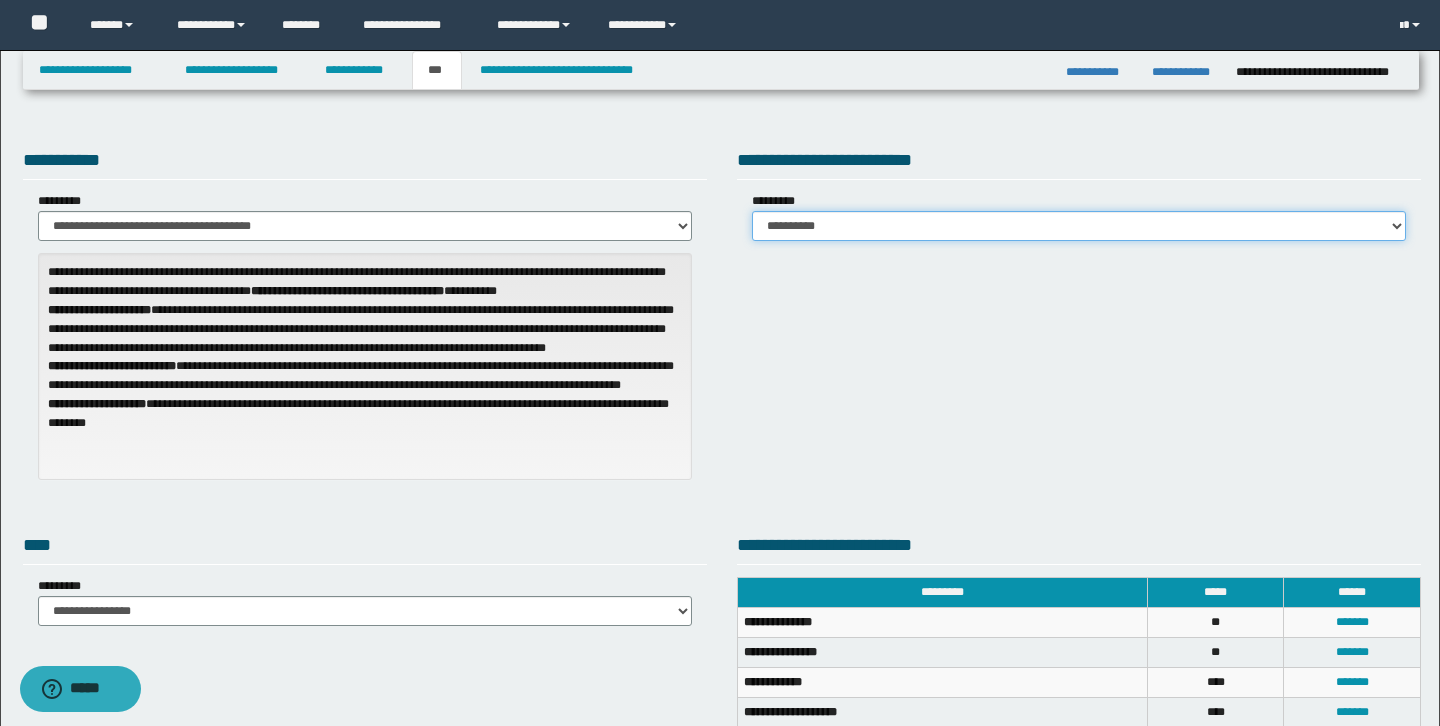 click on "**********" at bounding box center [1079, 226] 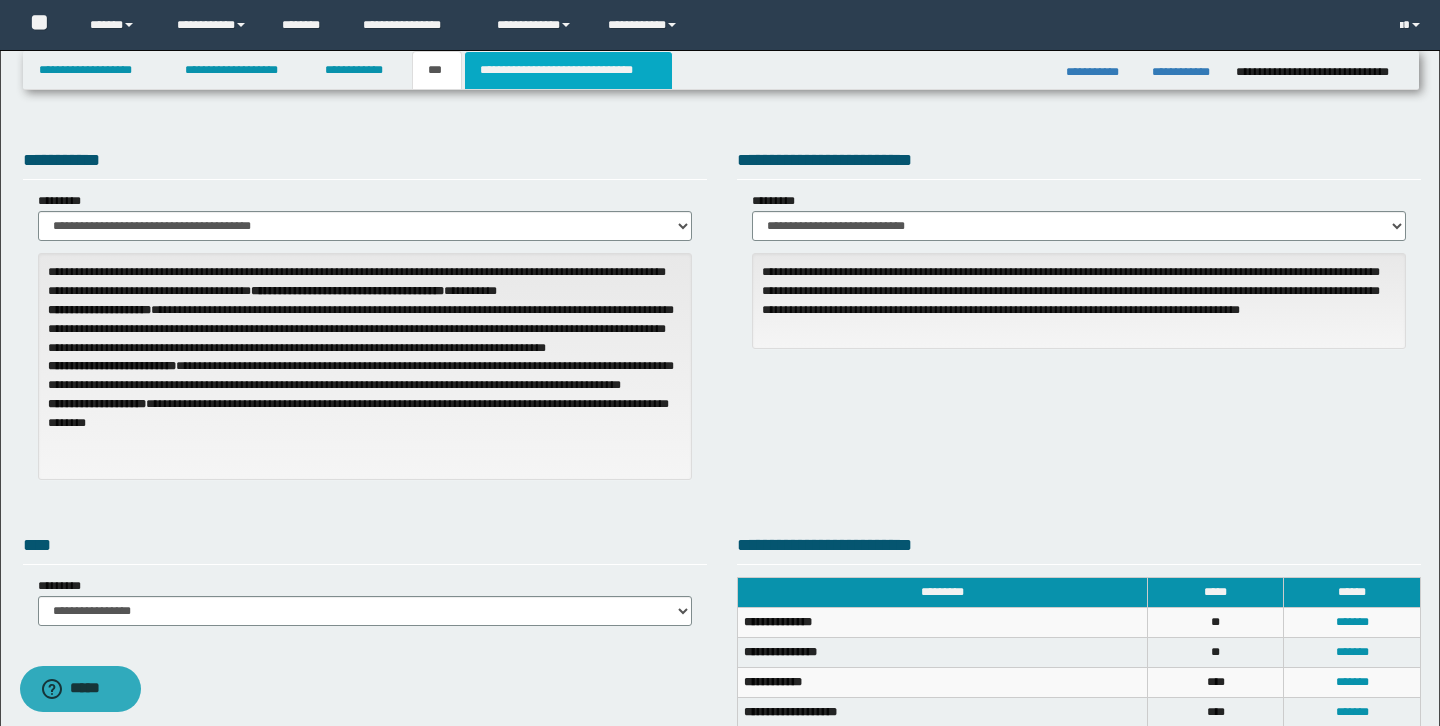 click on "**********" at bounding box center [568, 70] 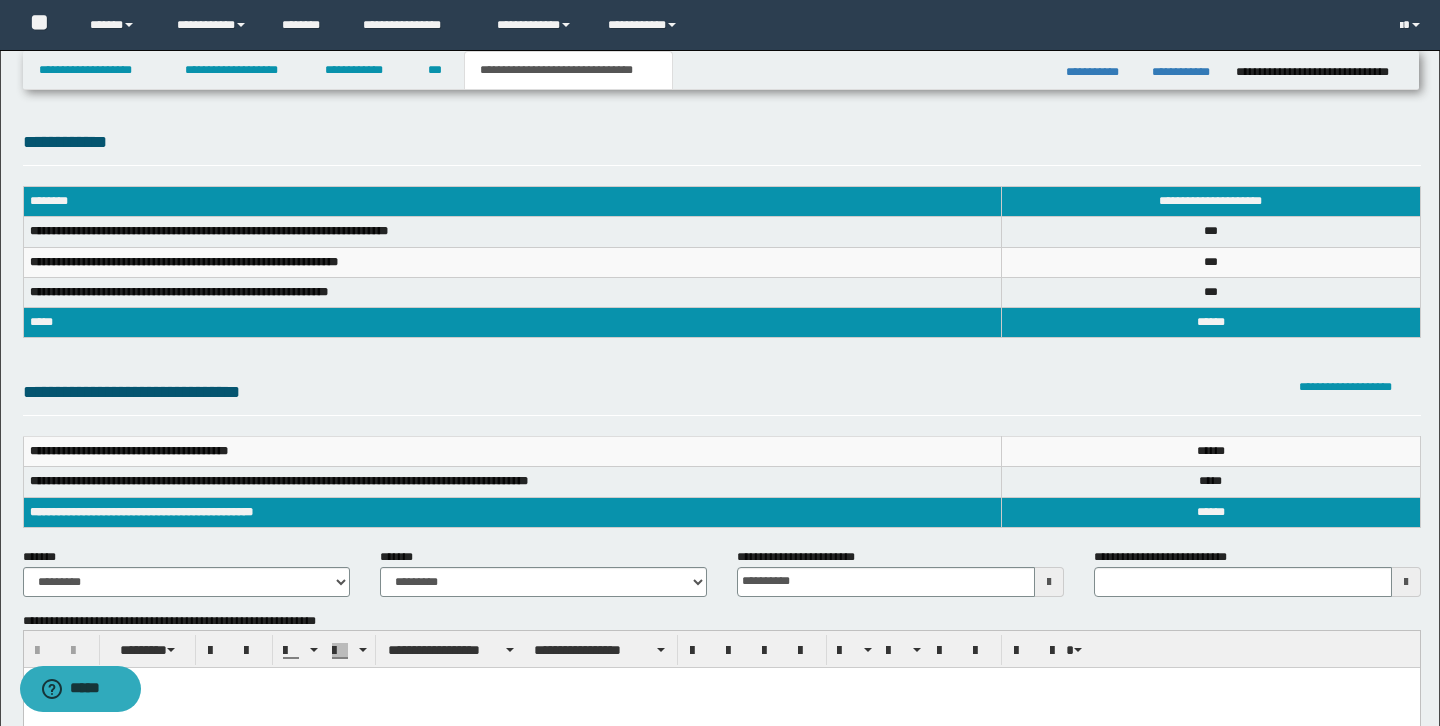 scroll, scrollTop: 61, scrollLeft: 0, axis: vertical 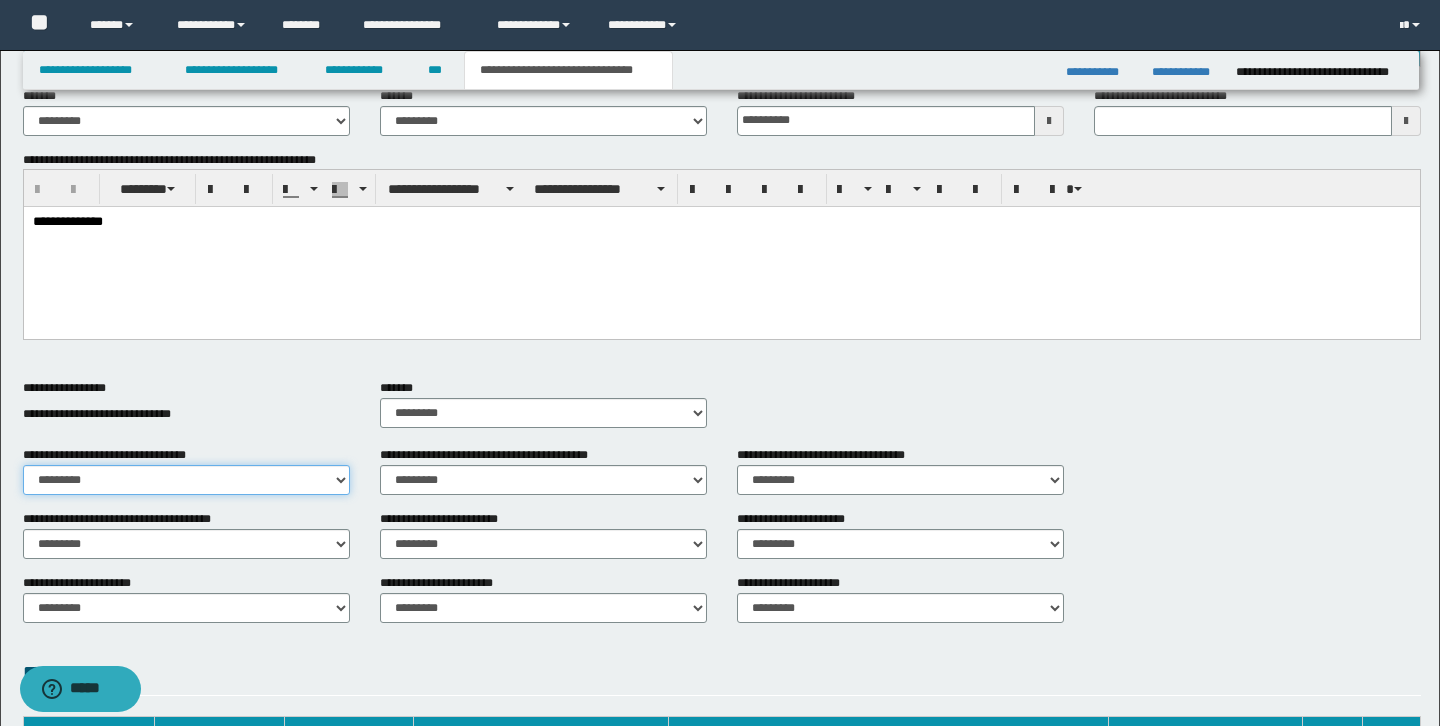 click on "*********
**
**" at bounding box center [186, 480] 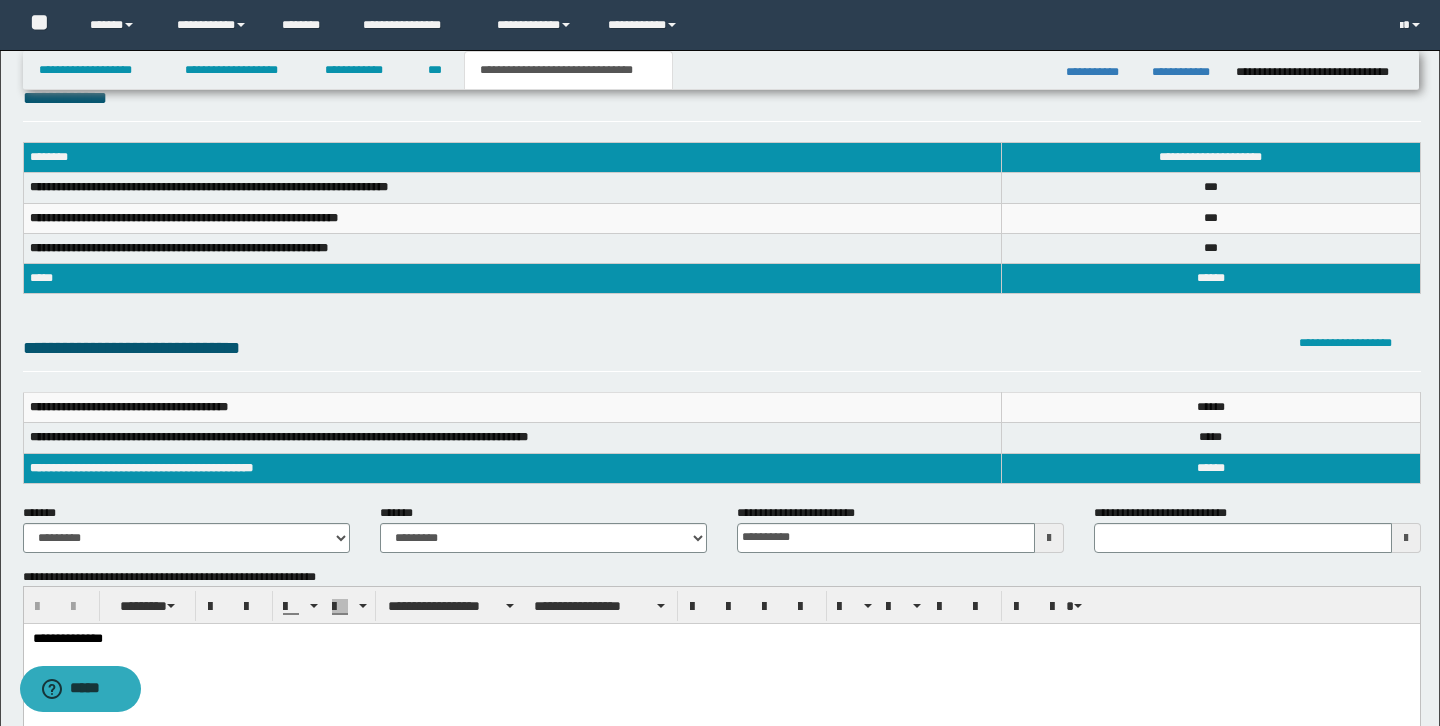 scroll, scrollTop: 0, scrollLeft: 0, axis: both 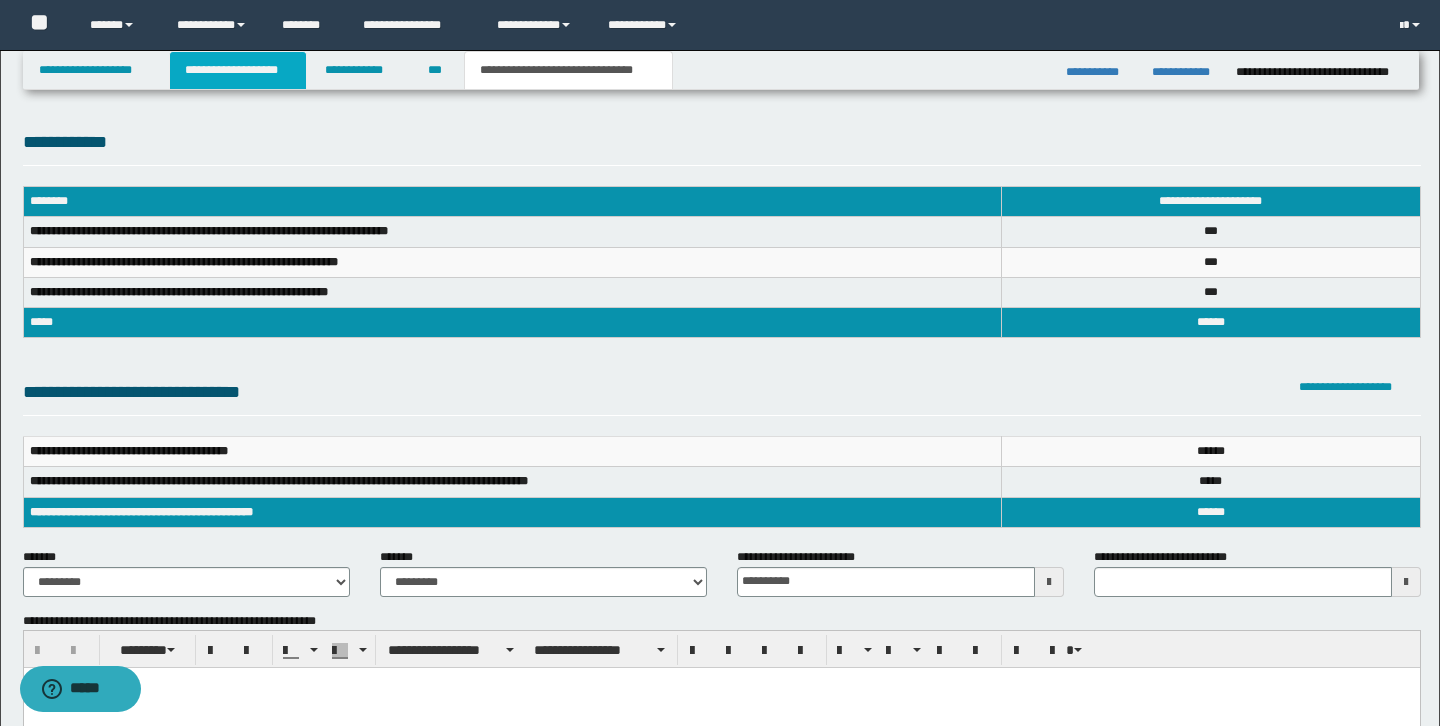 click on "**********" at bounding box center [238, 70] 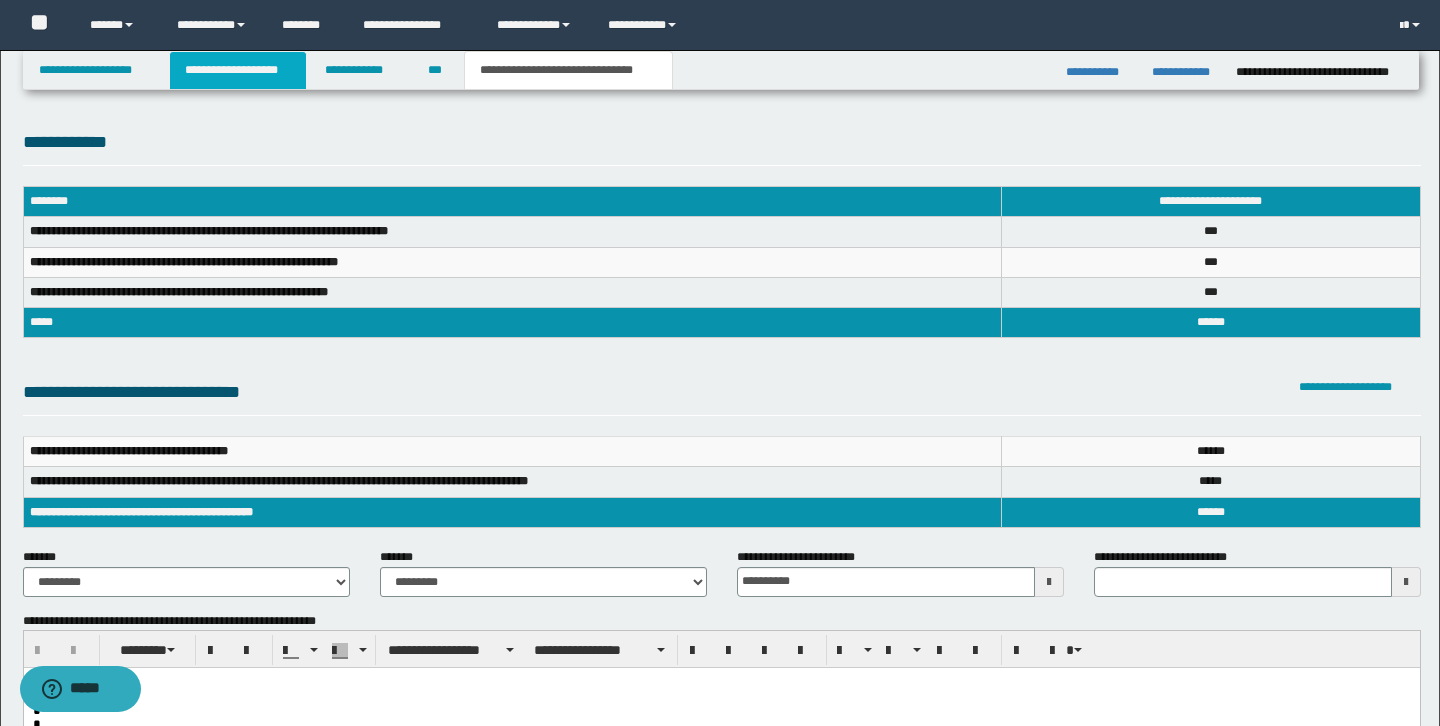 type 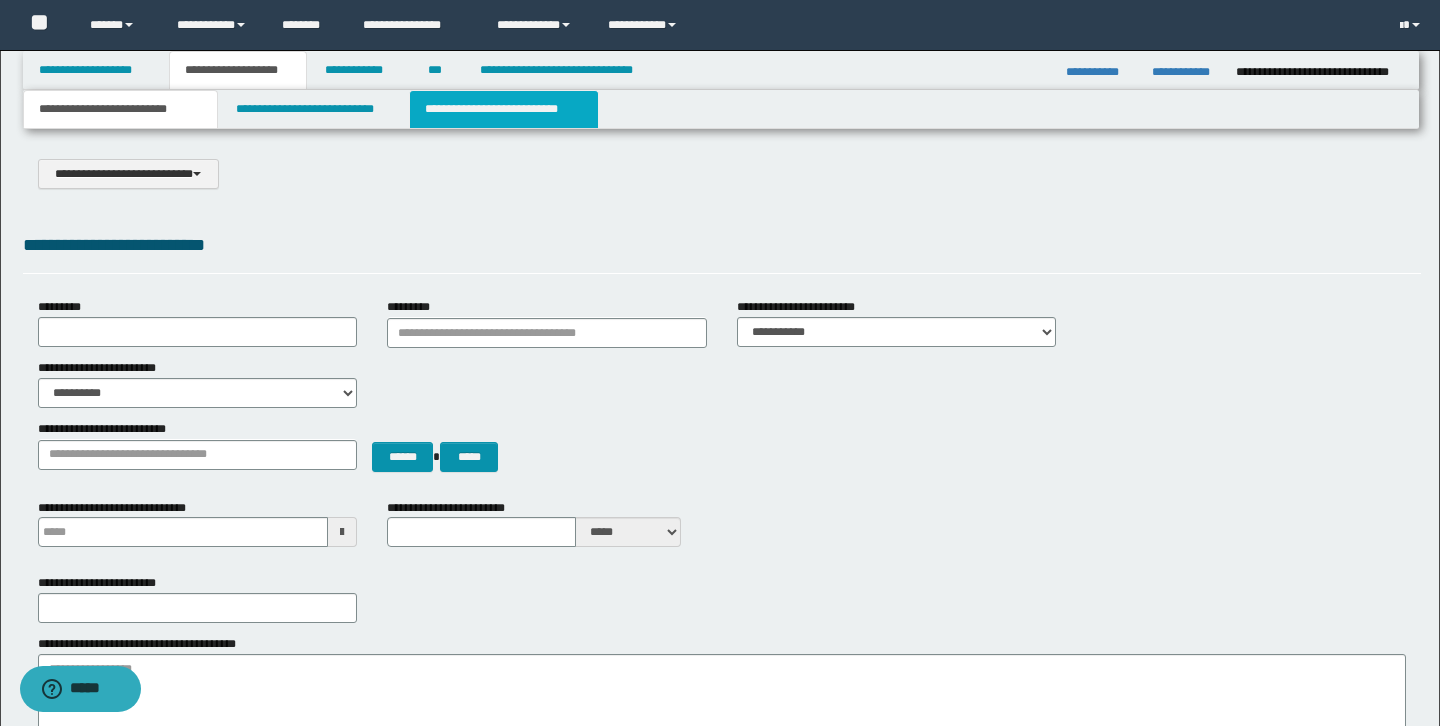 click on "**********" at bounding box center [504, 109] 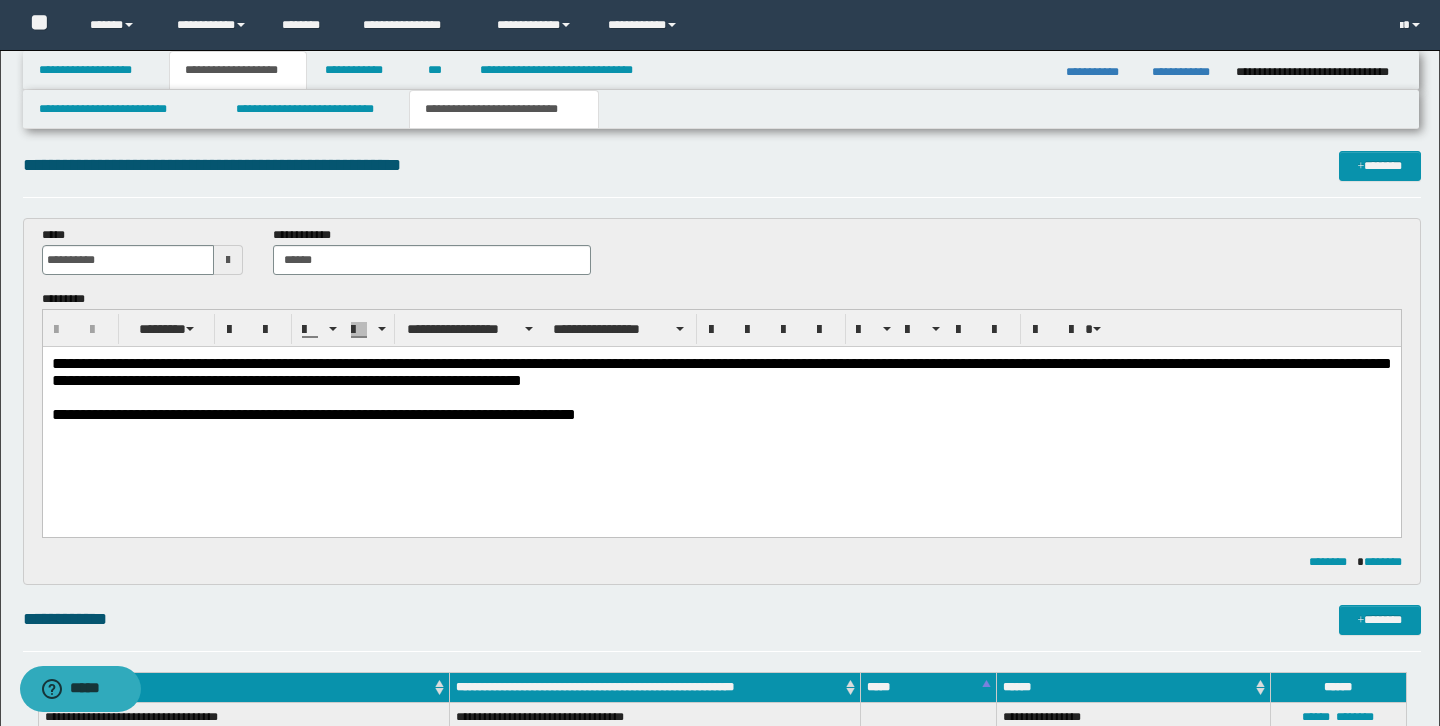 scroll, scrollTop: 0, scrollLeft: 0, axis: both 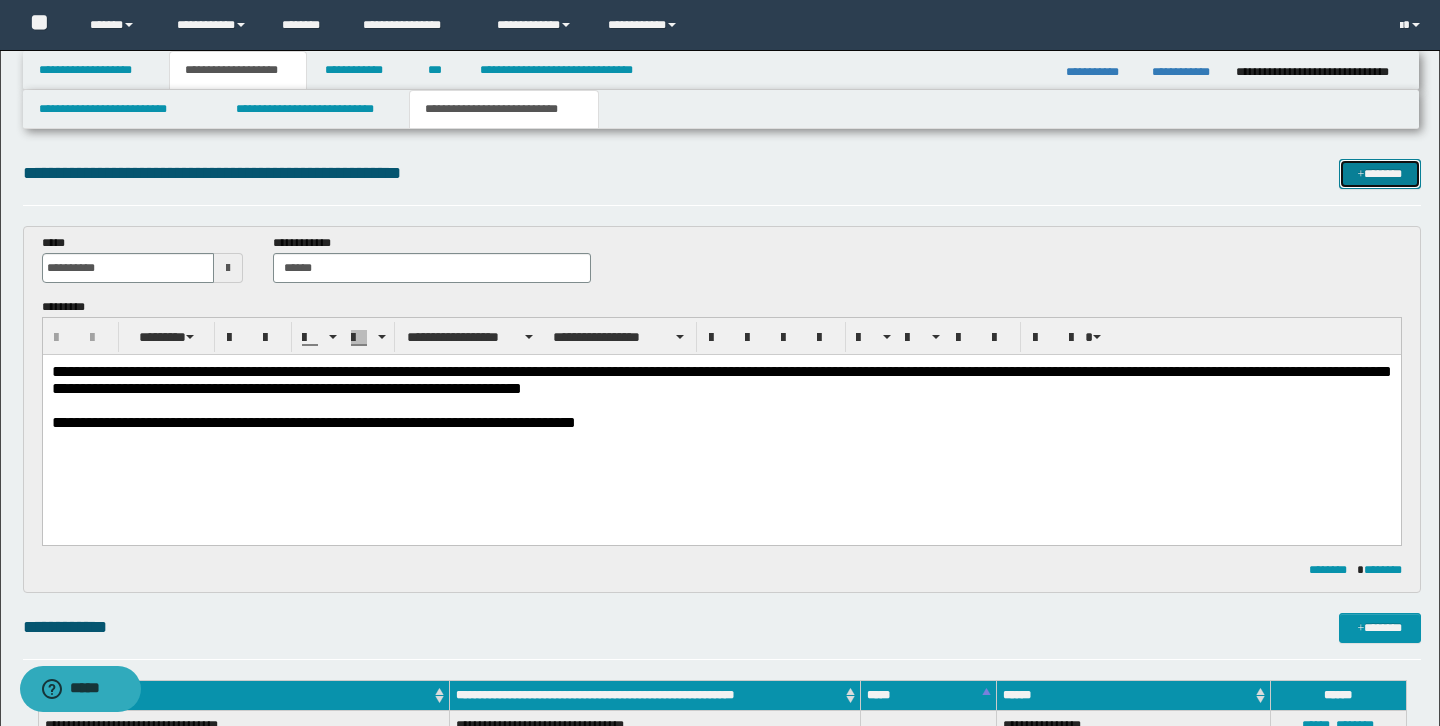 click on "*******" at bounding box center [1380, 174] 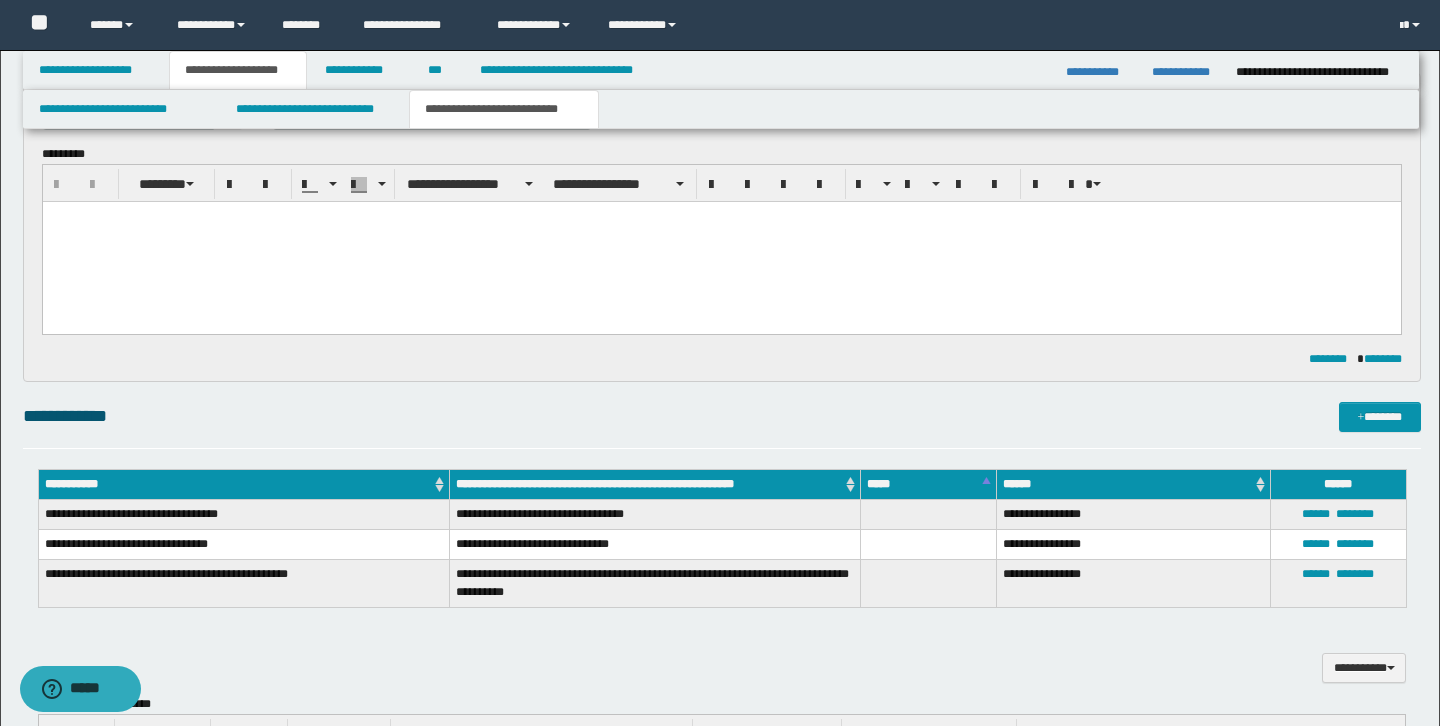 scroll, scrollTop: 0, scrollLeft: 0, axis: both 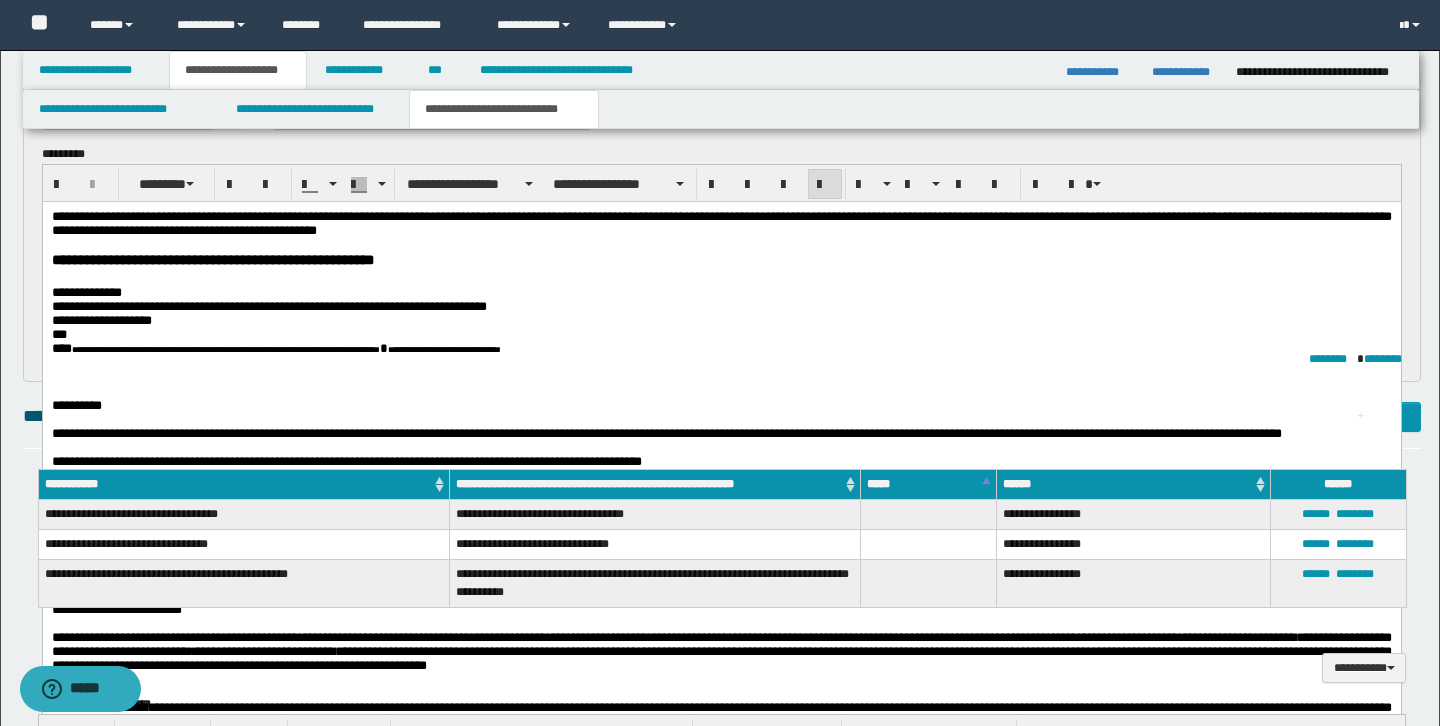 click at bounding box center (721, 276) 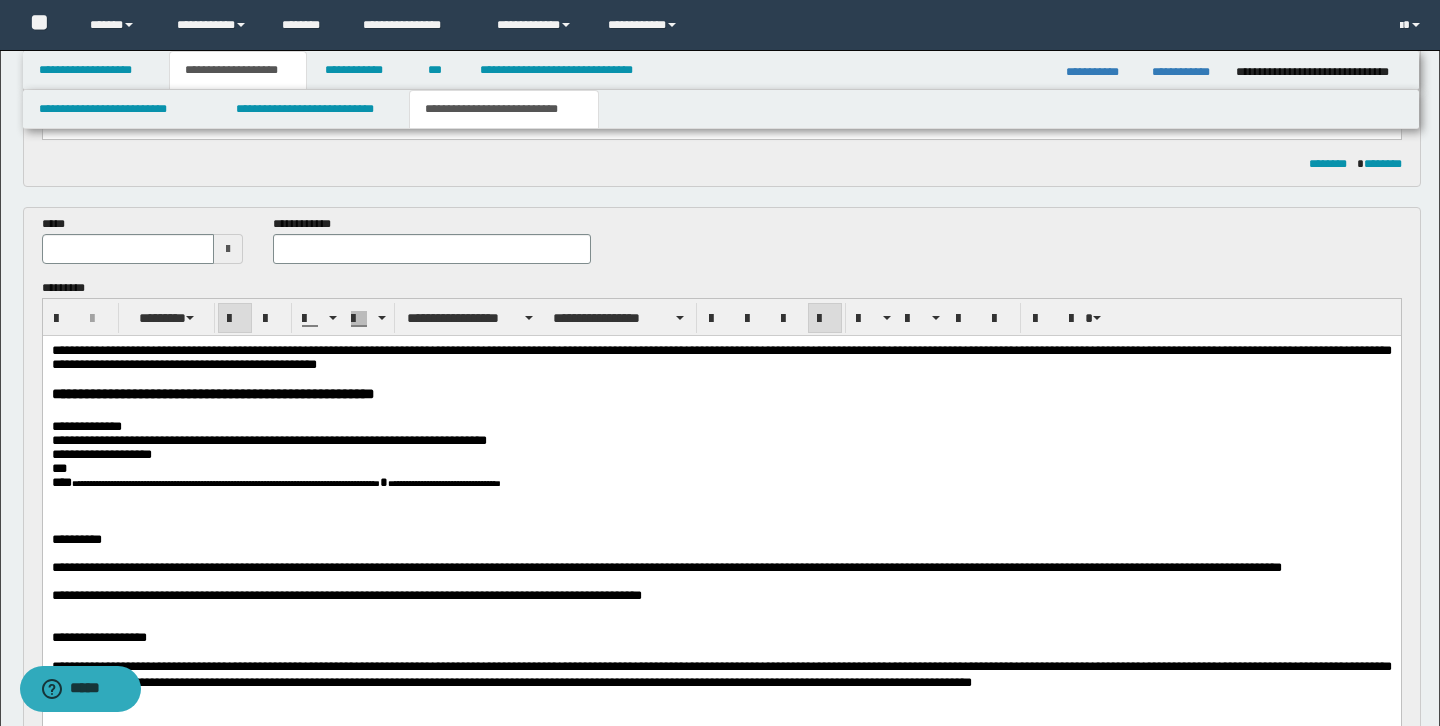 scroll, scrollTop: 405, scrollLeft: 0, axis: vertical 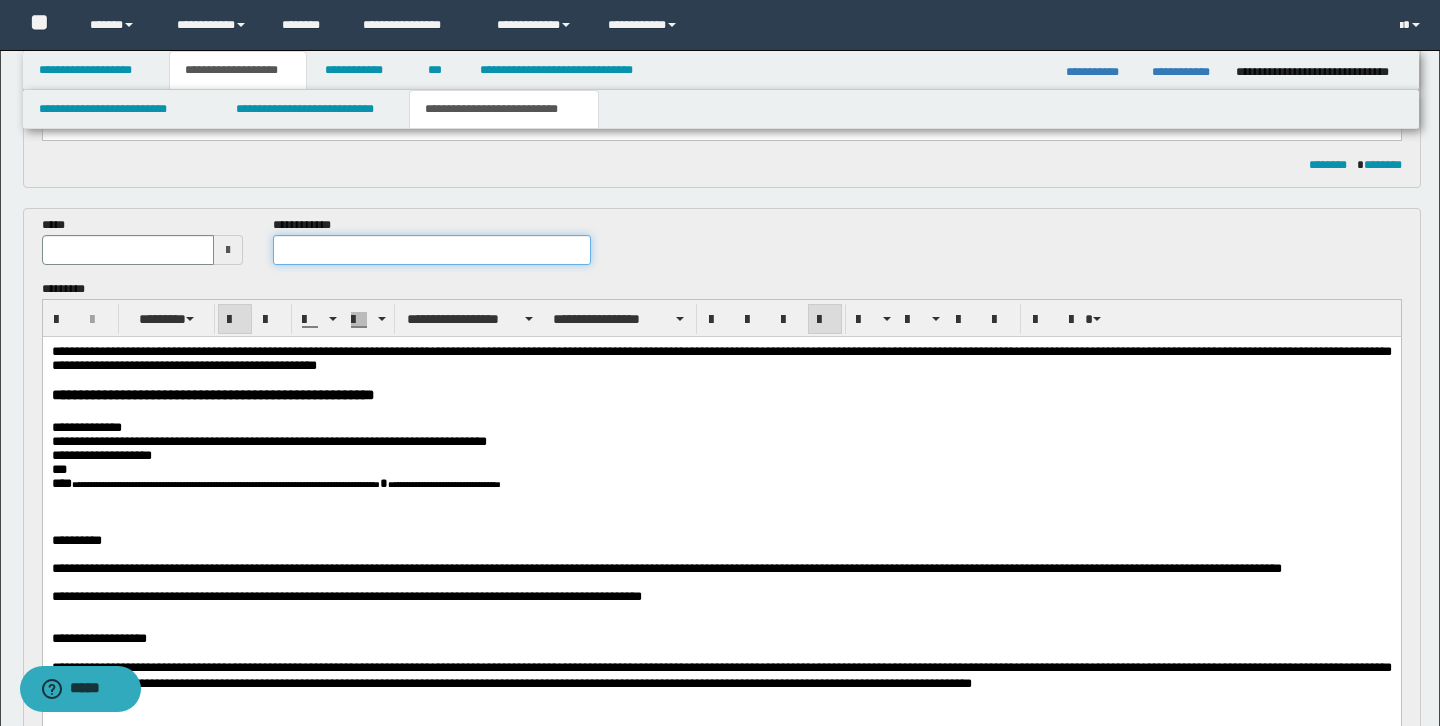 click at bounding box center [432, 250] 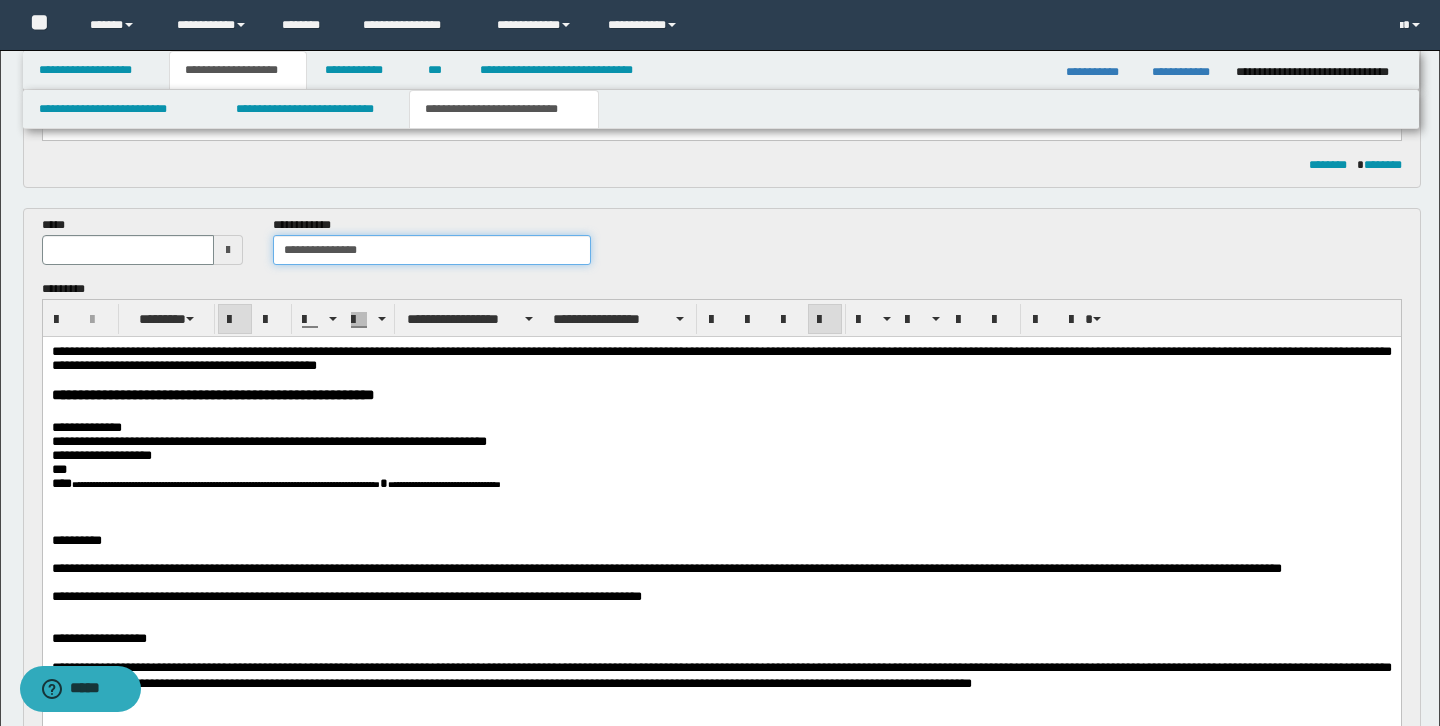 type on "**********" 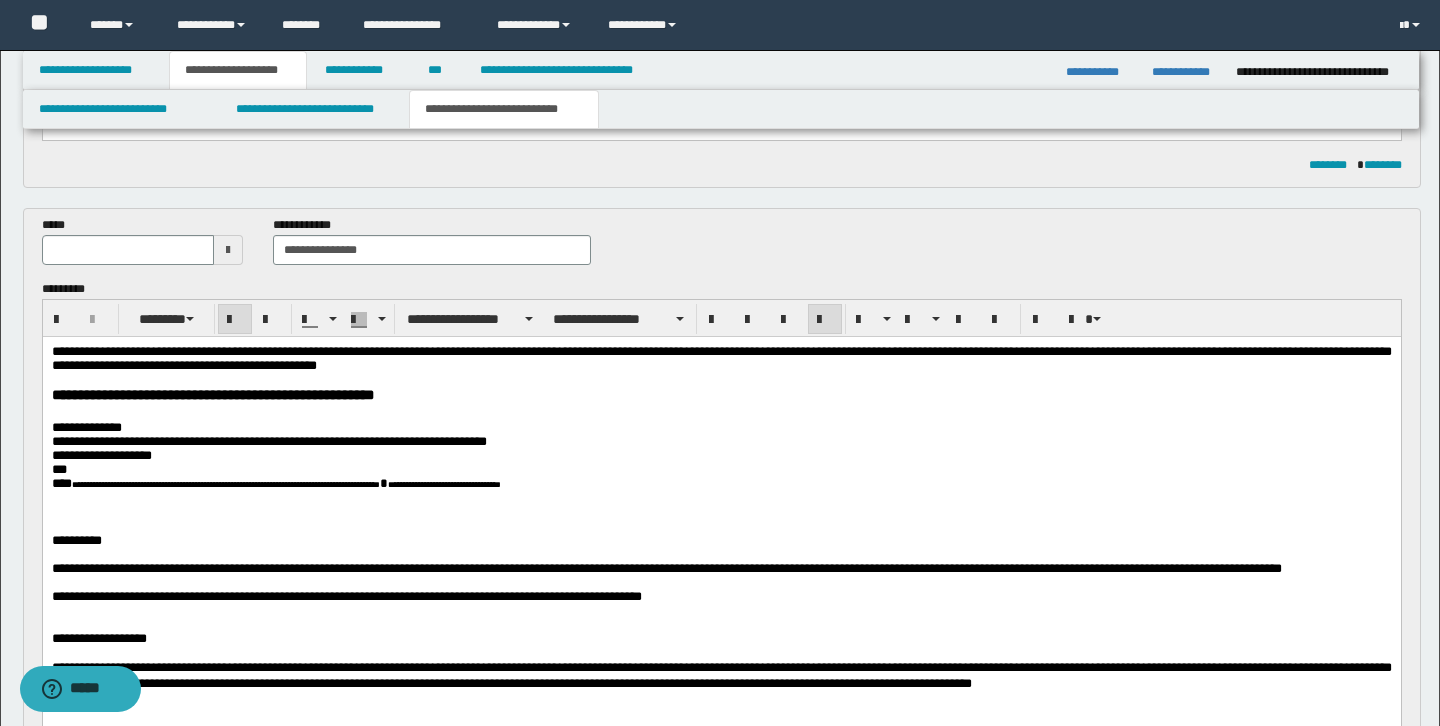 click at bounding box center (228, 250) 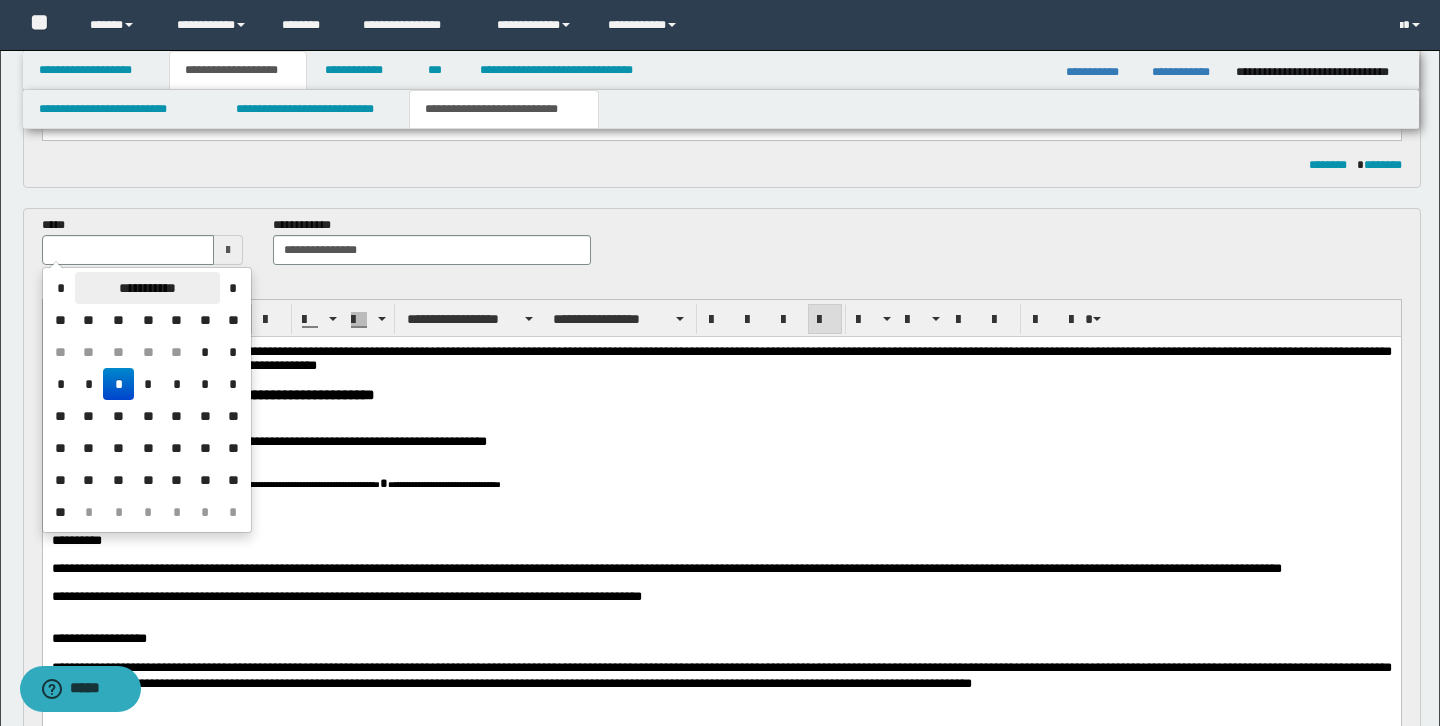 click on "**********" at bounding box center [147, 288] 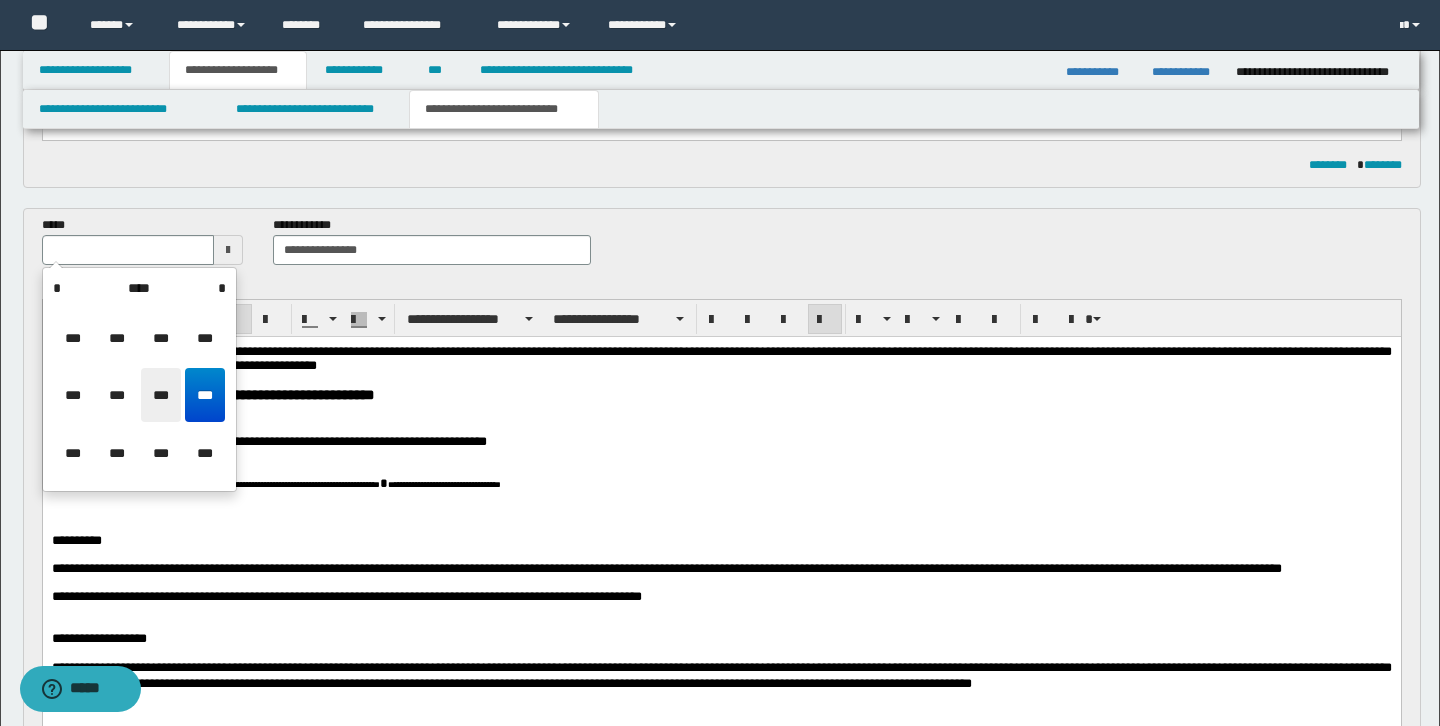 click on "***" at bounding box center [161, 395] 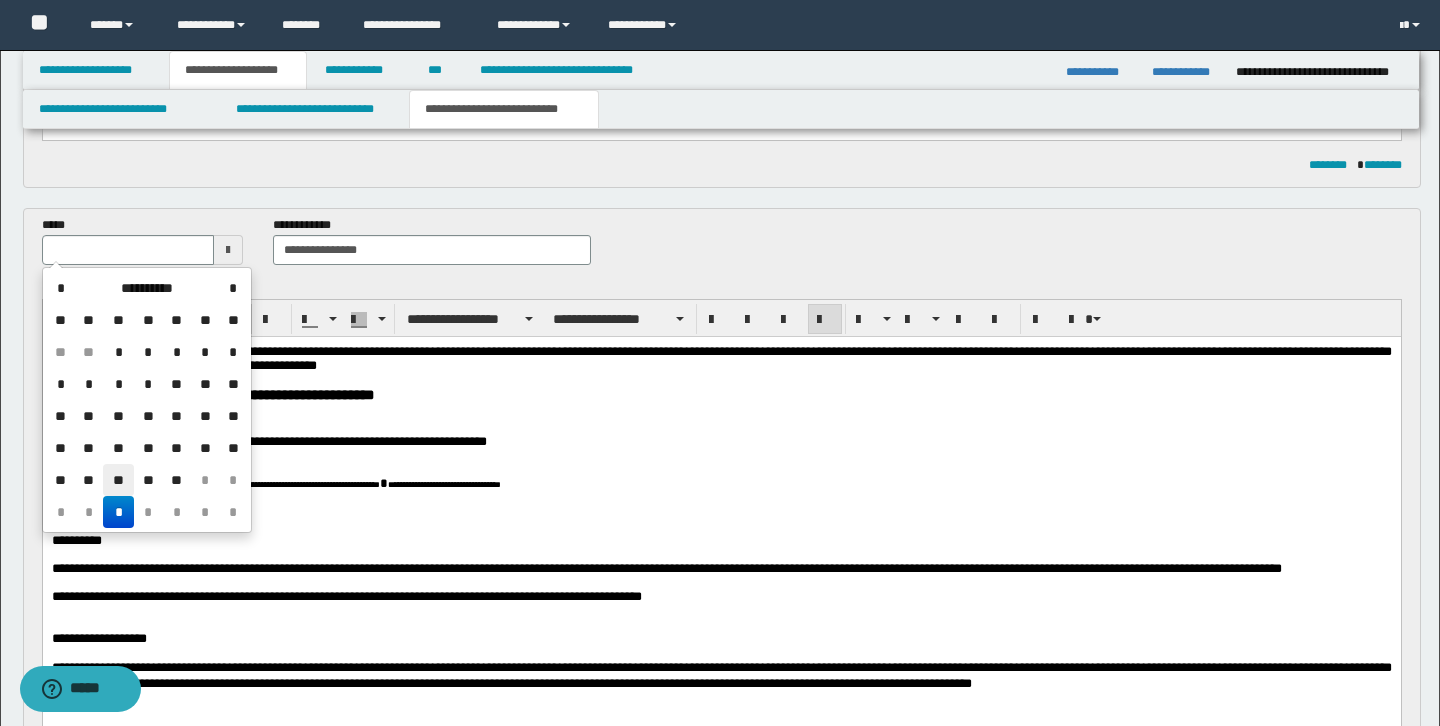 click on "**" at bounding box center (118, 480) 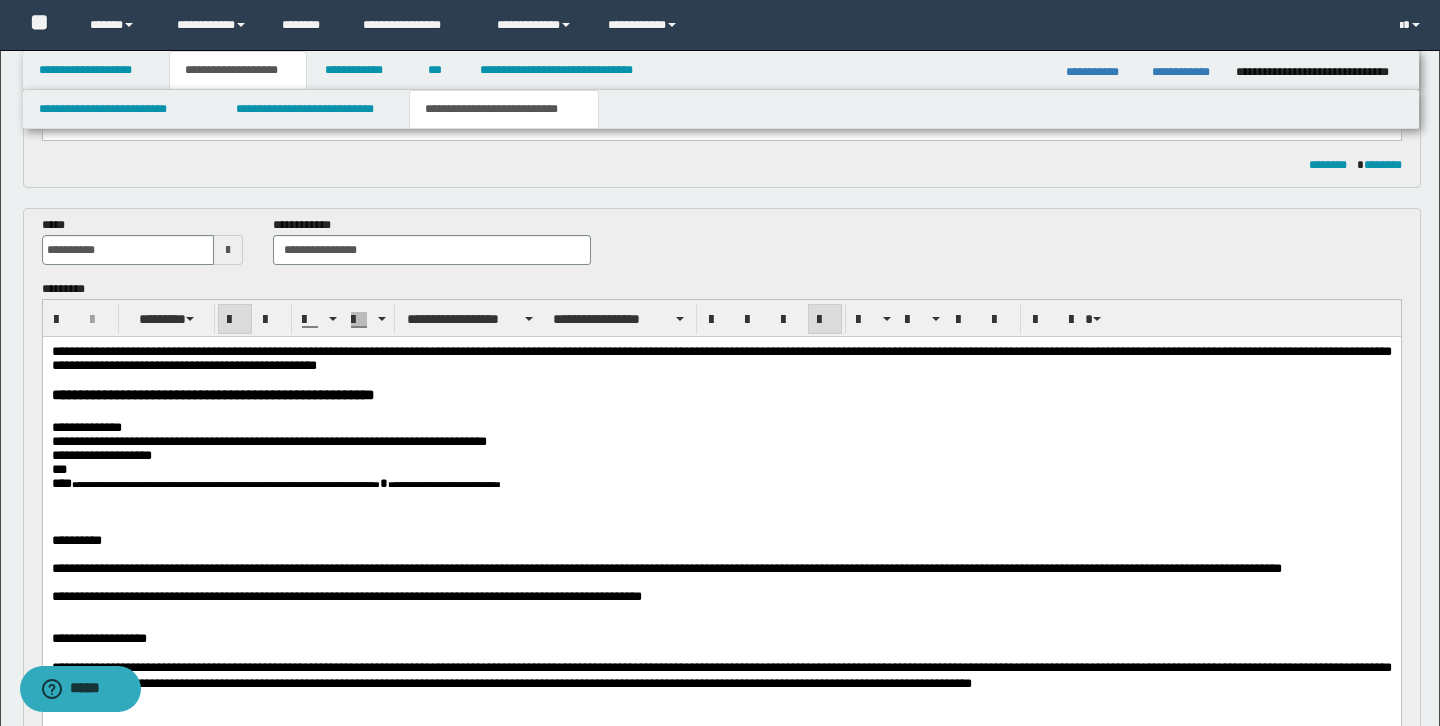 click on "**********" at bounding box center (212, 394) 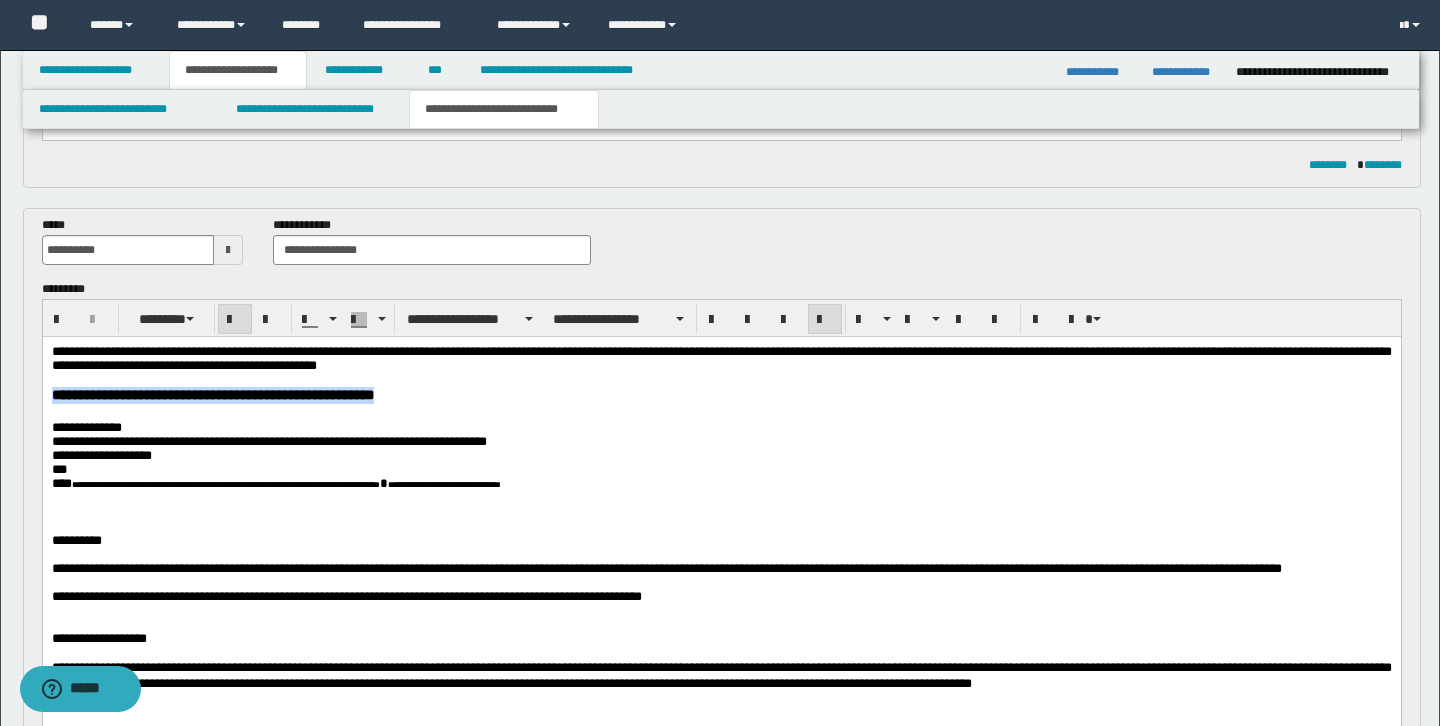 drag, startPoint x: 55, startPoint y: 395, endPoint x: 552, endPoint y: 390, distance: 497.02515 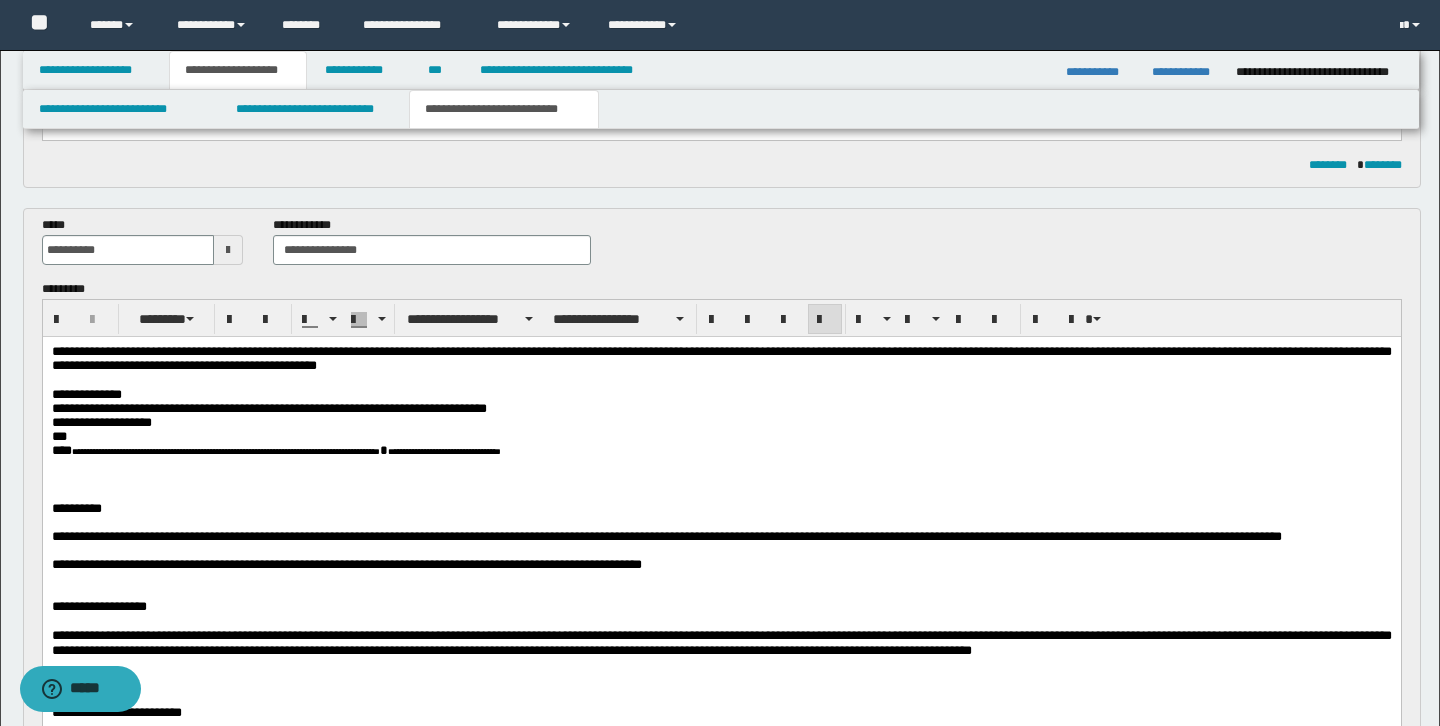 click on "**********" at bounding box center (721, 422) 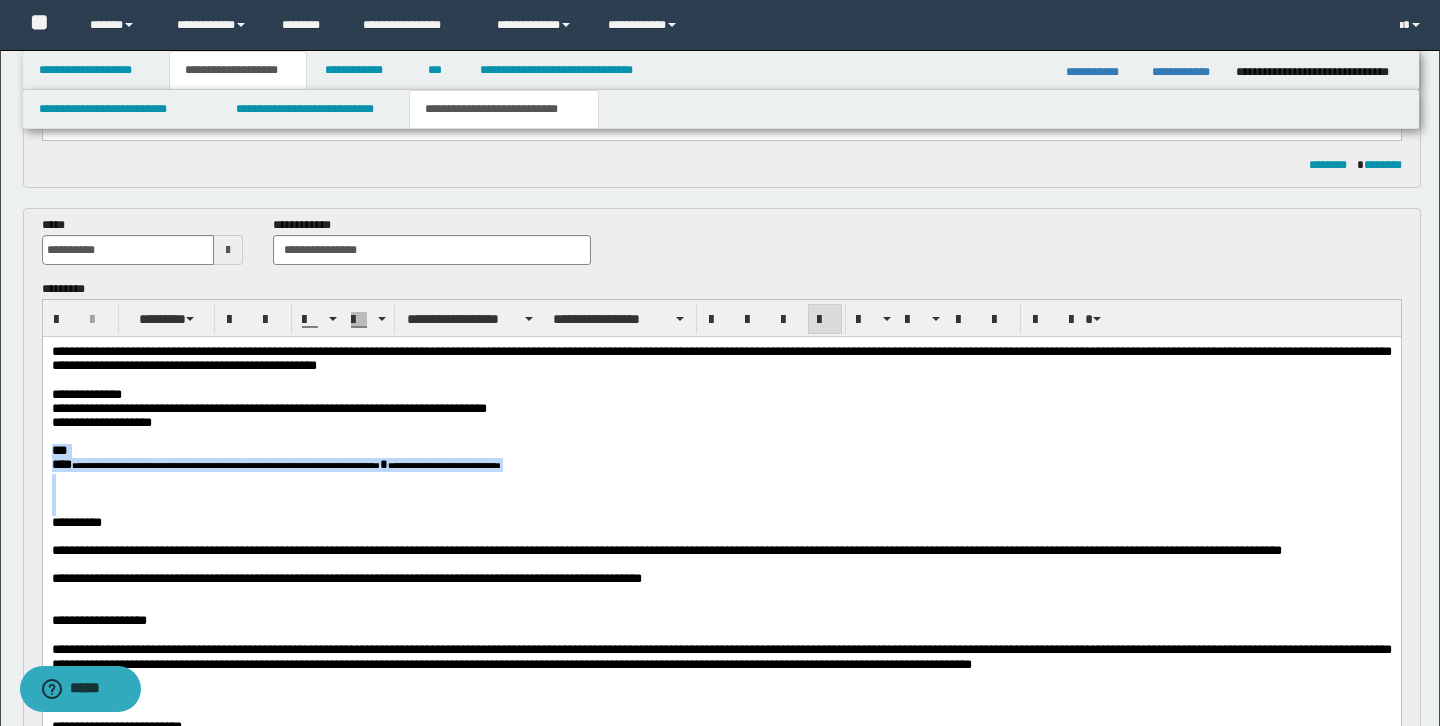 drag, startPoint x: 53, startPoint y: 452, endPoint x: 53, endPoint y: 522, distance: 70 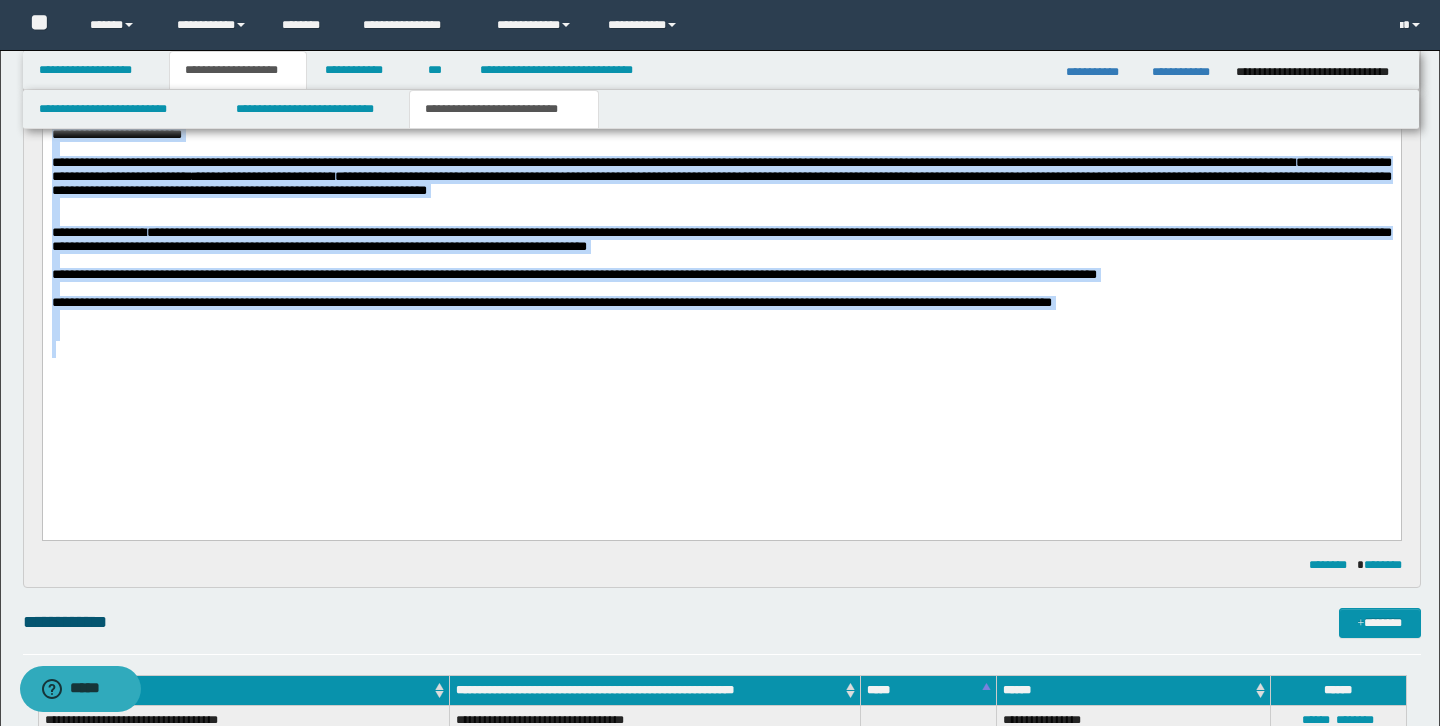 drag, startPoint x: 55, startPoint y: -169, endPoint x: 237, endPoint y: 502, distance: 695.24457 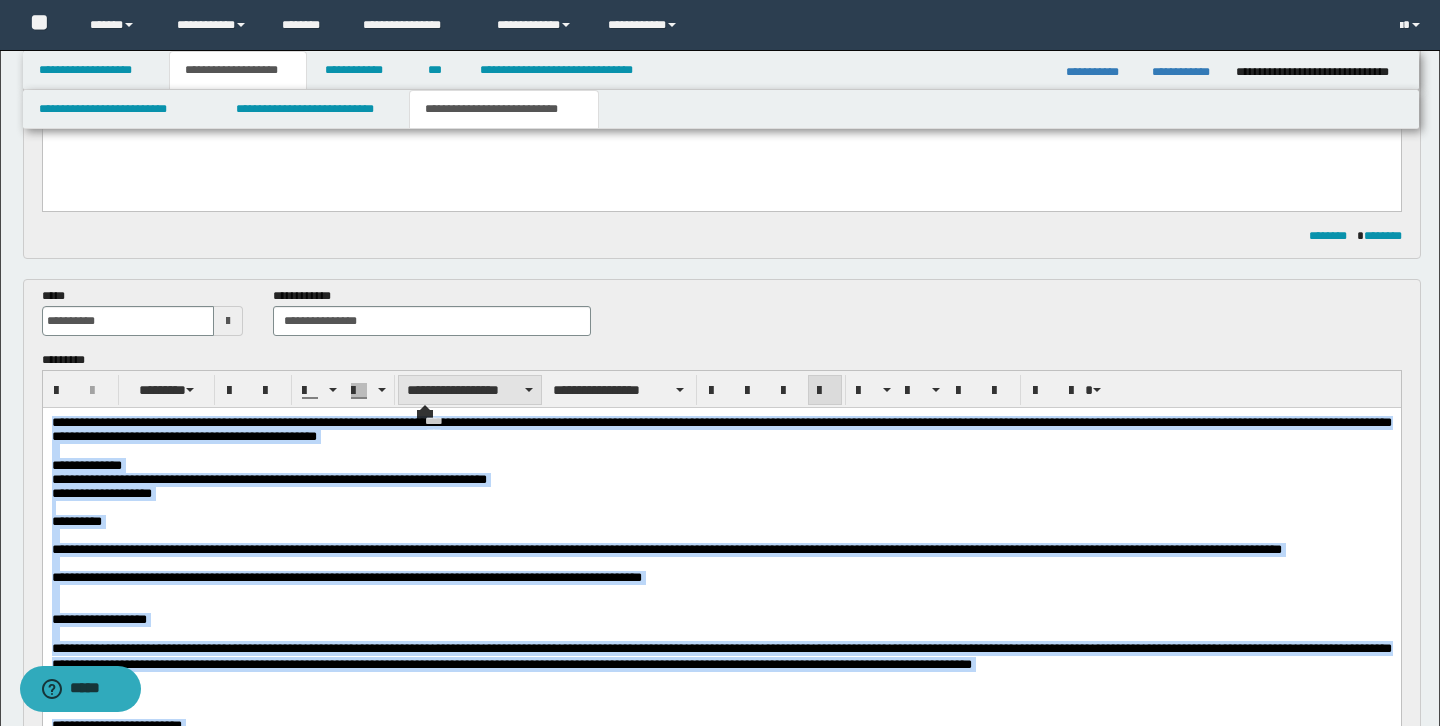 scroll, scrollTop: 316, scrollLeft: 0, axis: vertical 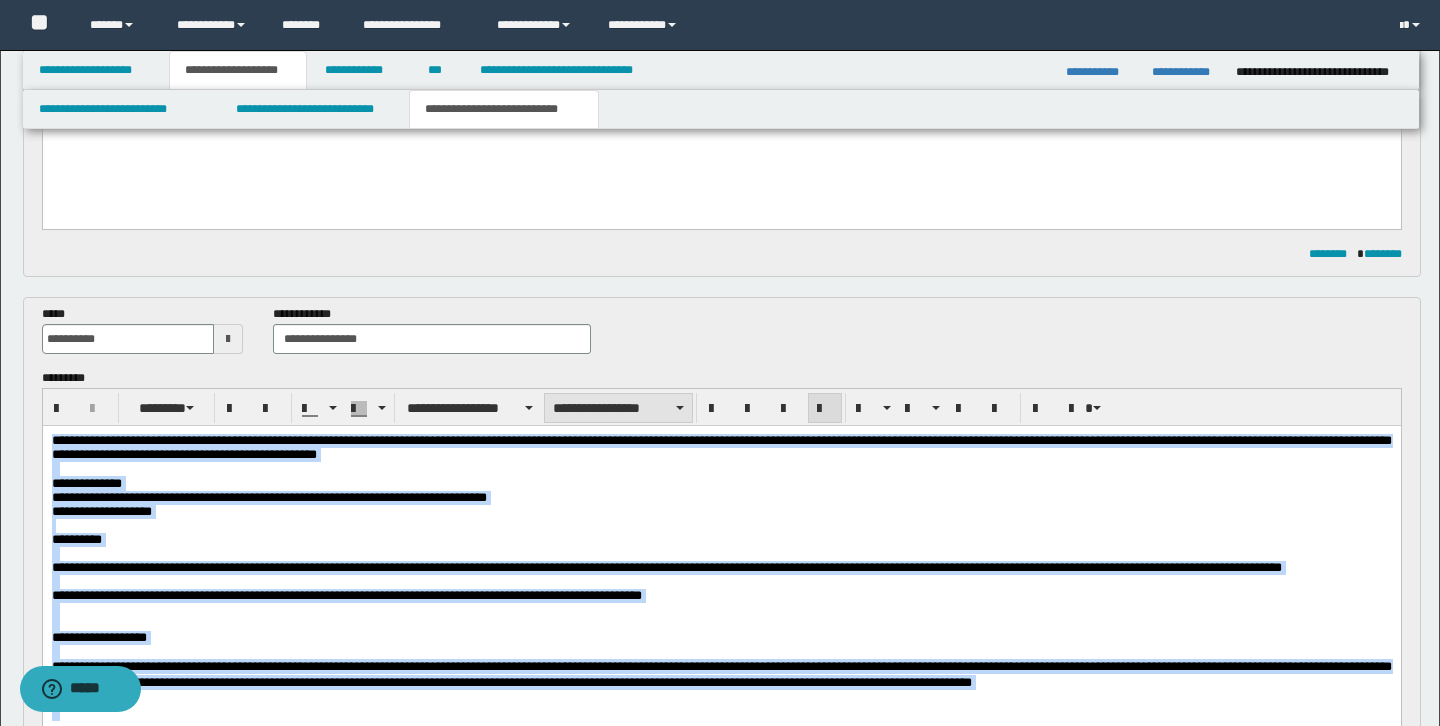 click on "**********" at bounding box center [618, 408] 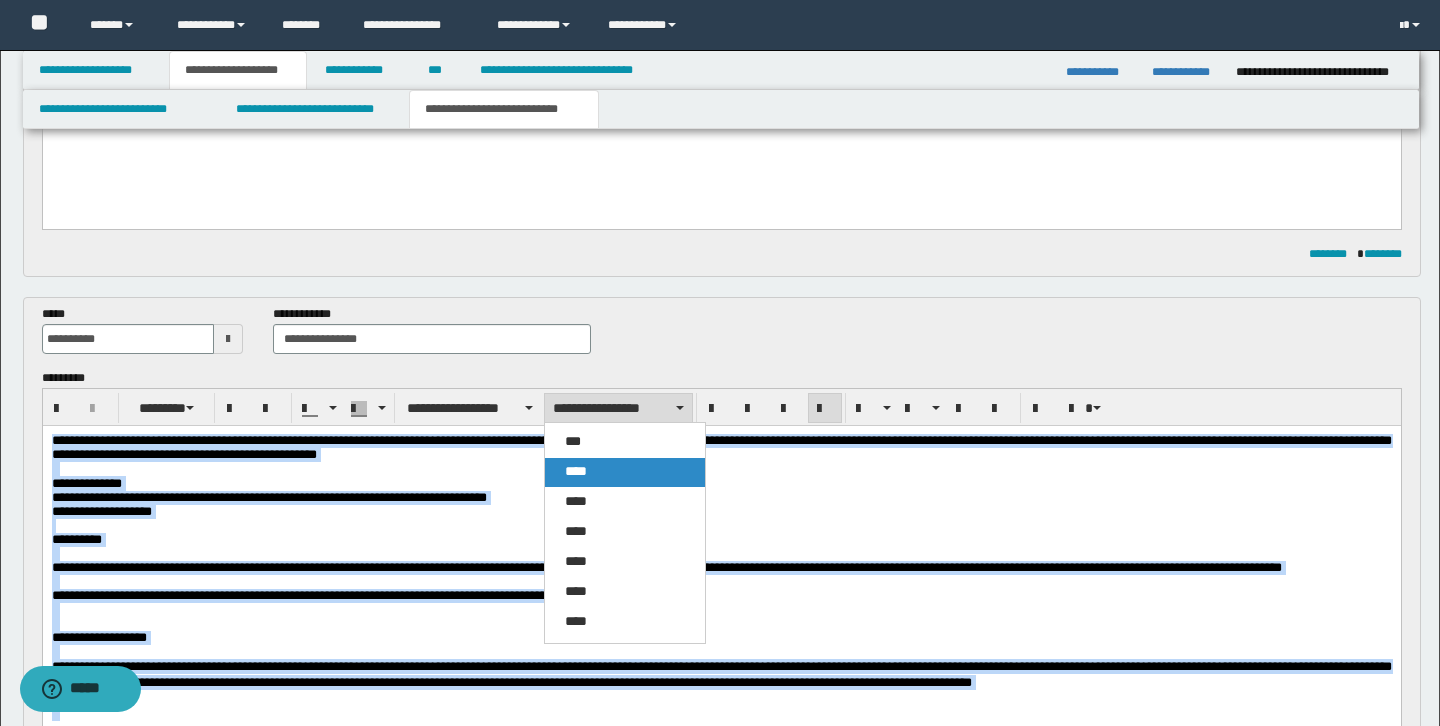 click on "****" at bounding box center (625, 472) 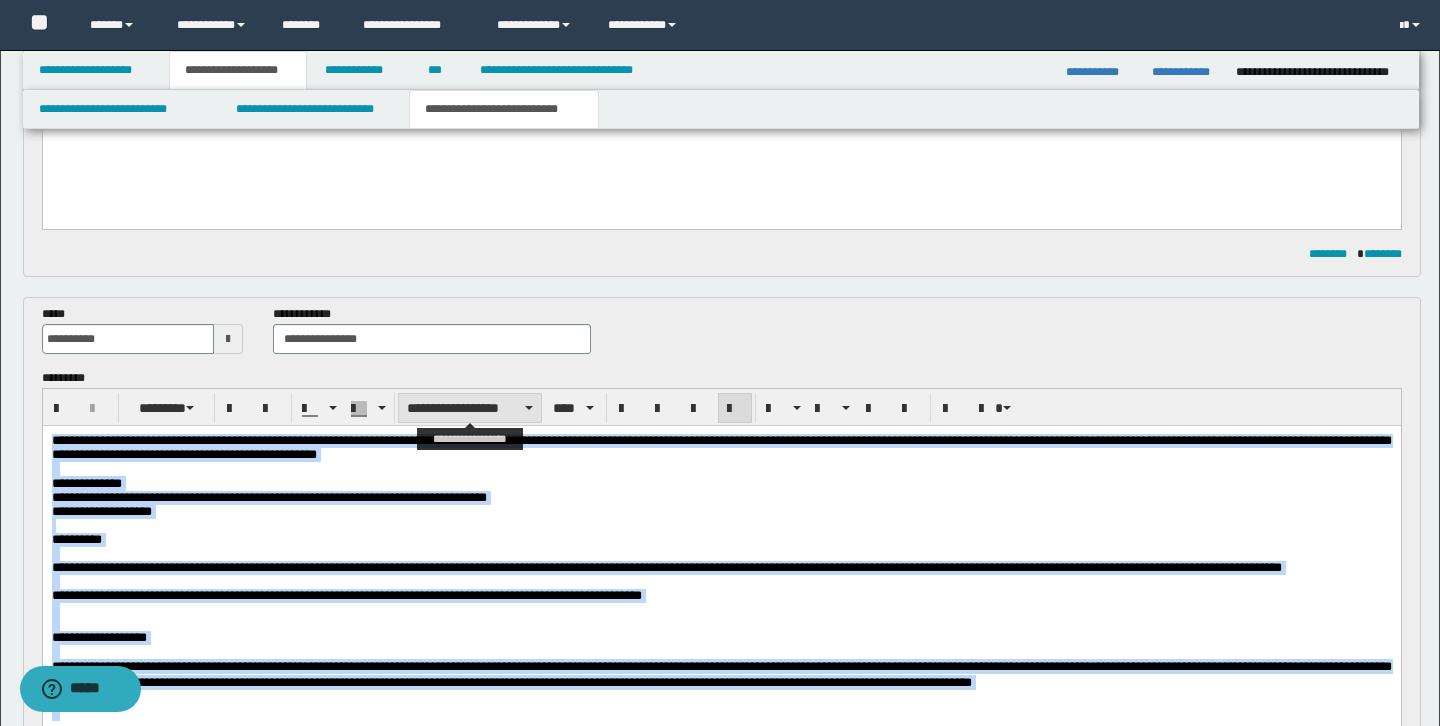 click on "**********" at bounding box center [470, 408] 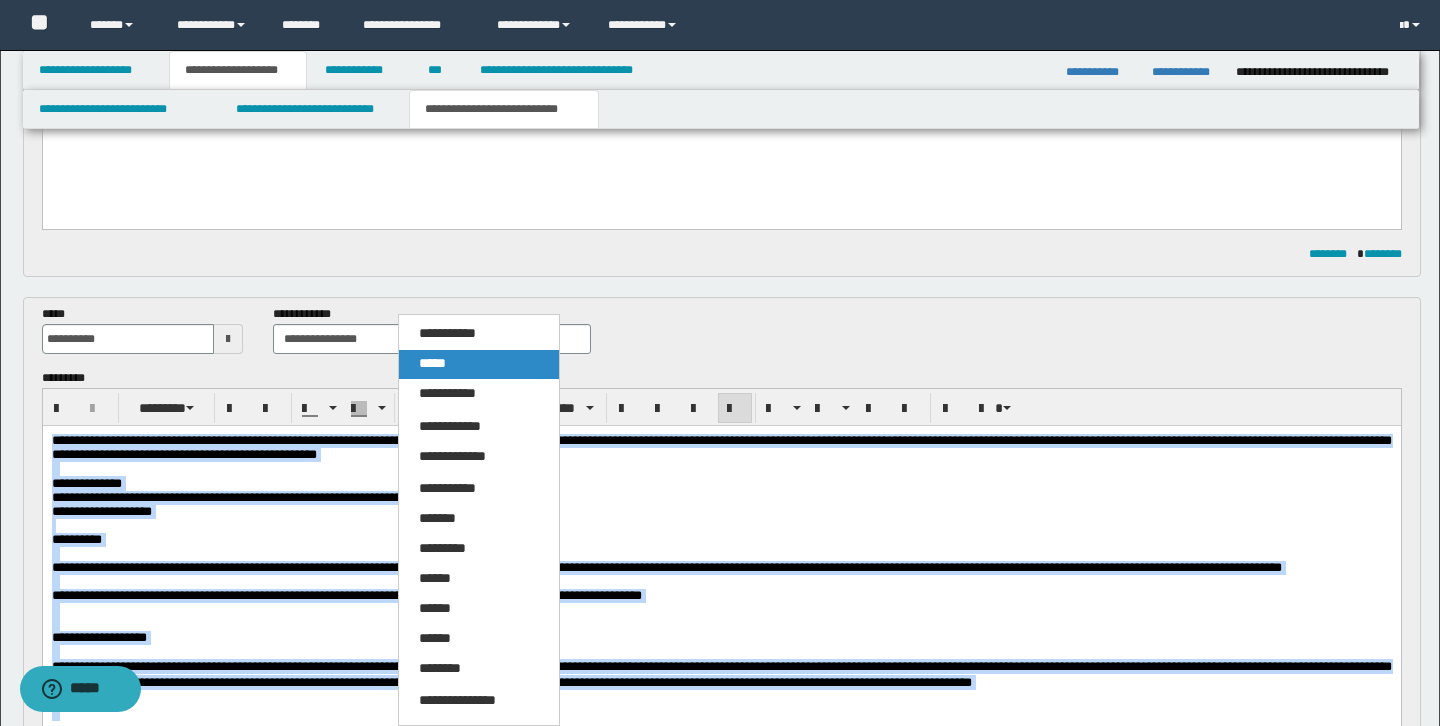 click on "*****" at bounding box center (479, 364) 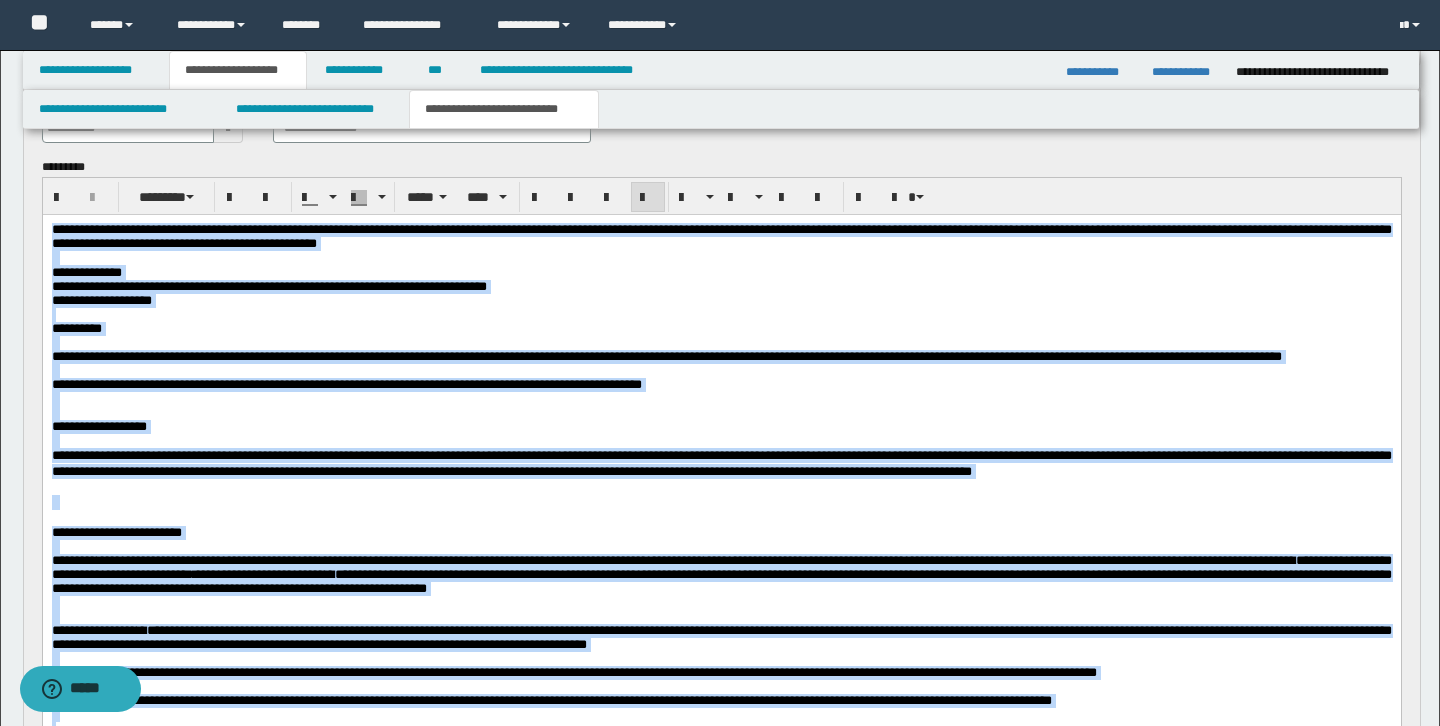 scroll, scrollTop: 529, scrollLeft: 0, axis: vertical 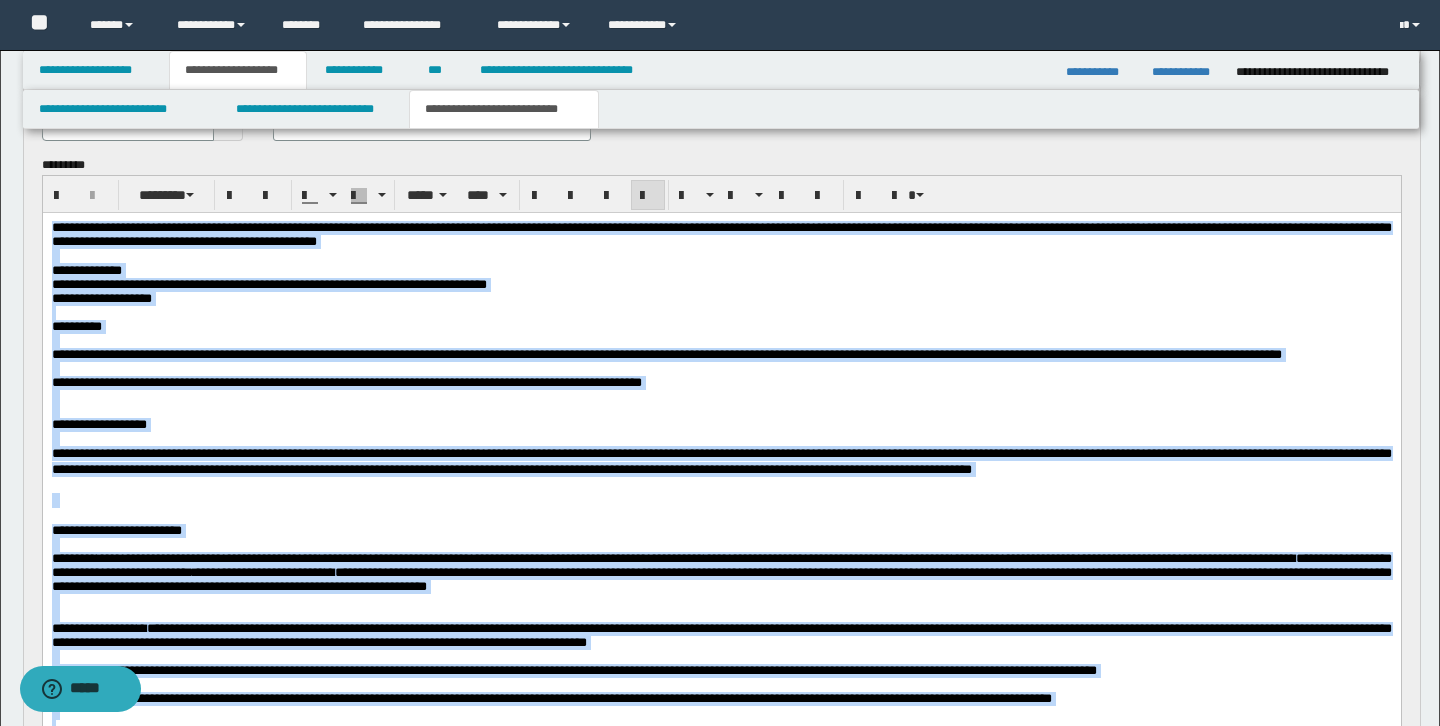 click on "**********" at bounding box center [721, 460] 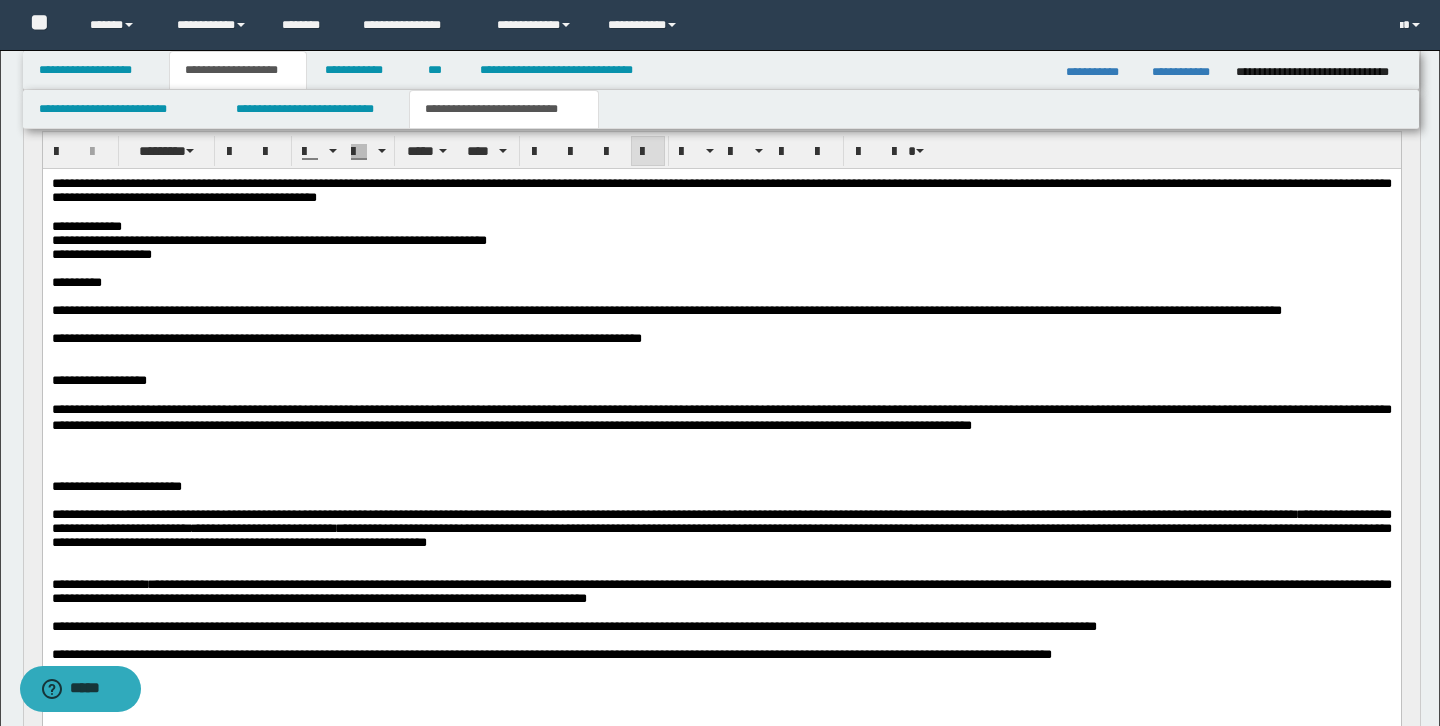 scroll, scrollTop: 579, scrollLeft: 0, axis: vertical 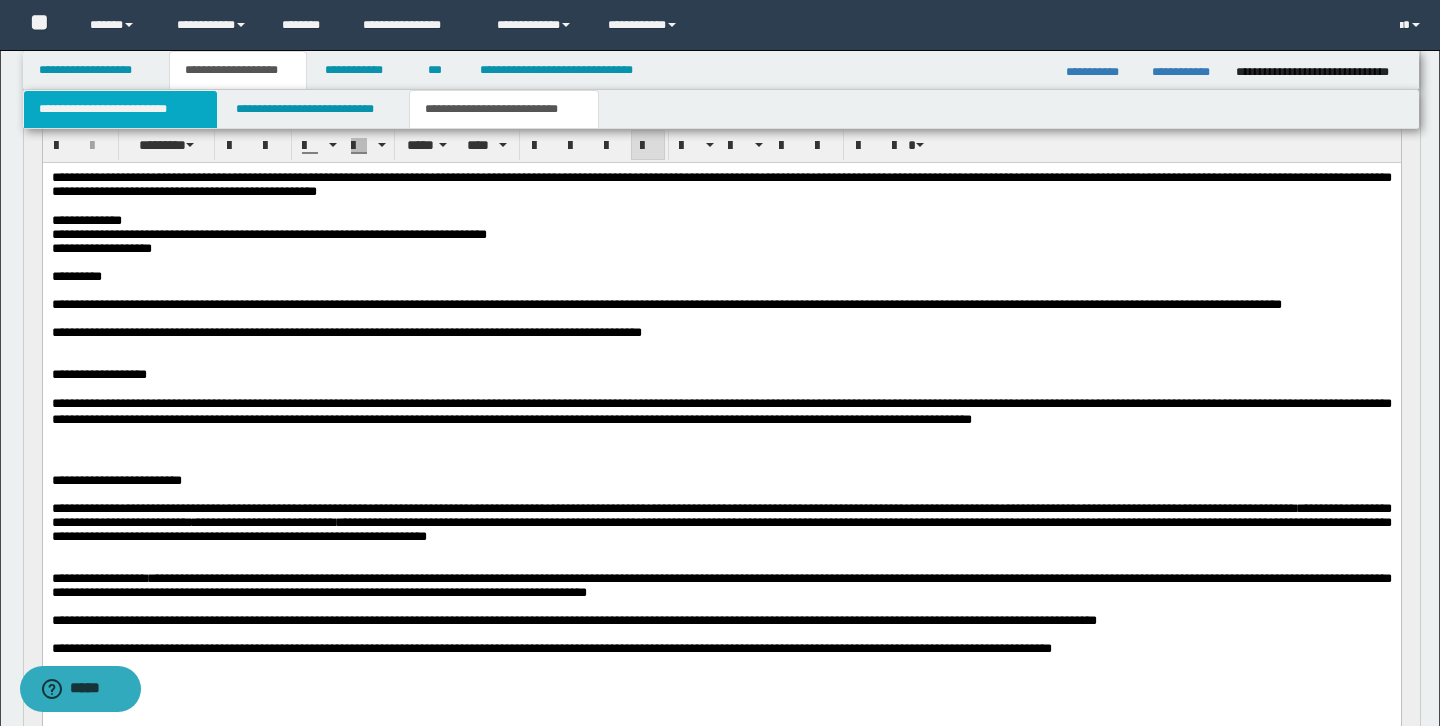 click on "**********" at bounding box center (120, 109) 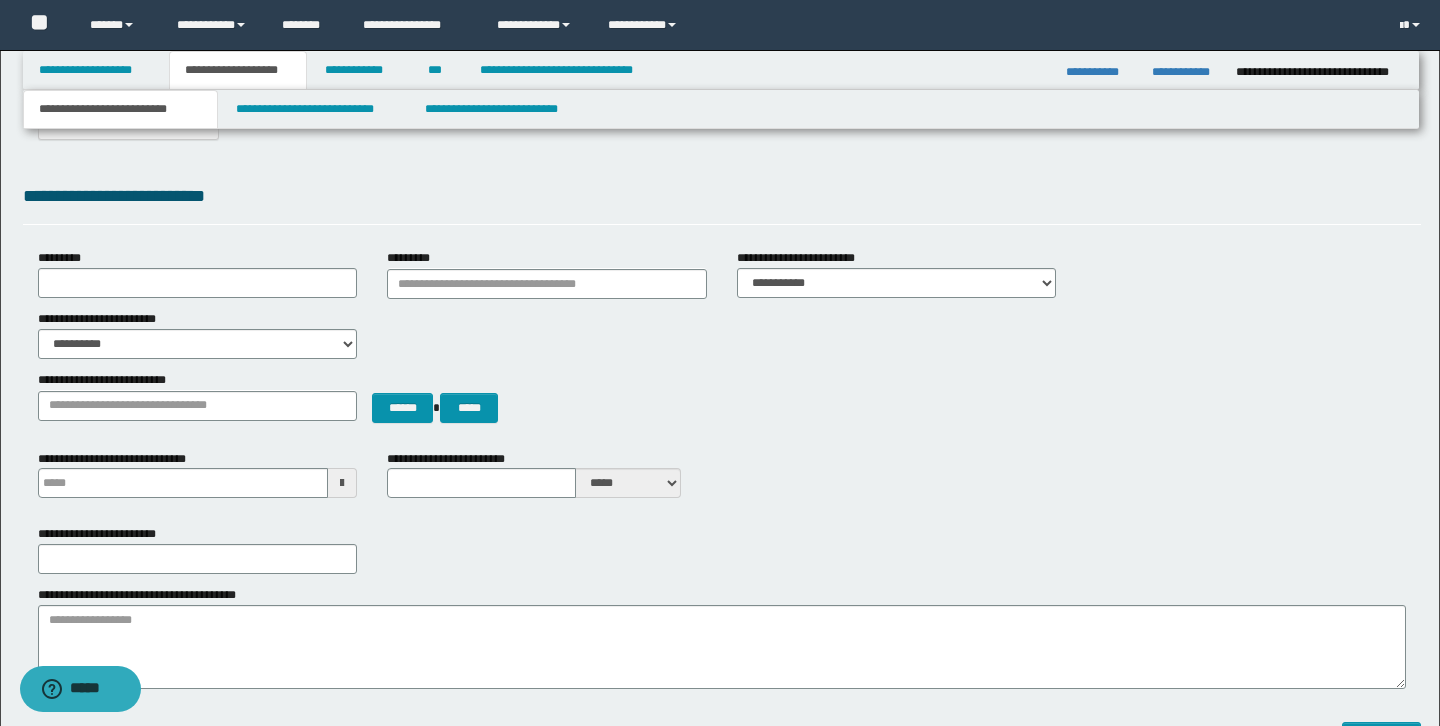 scroll, scrollTop: 47, scrollLeft: 0, axis: vertical 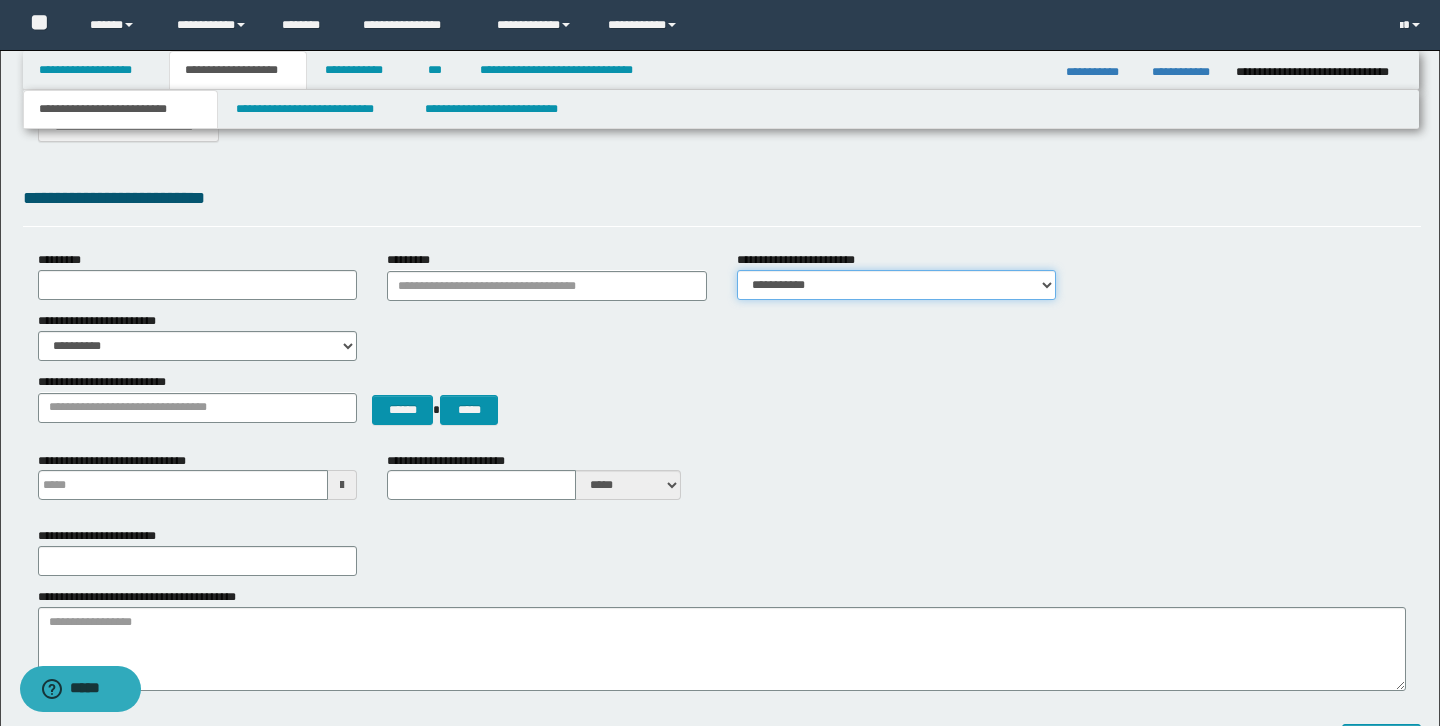 click on "**********" at bounding box center (897, 285) 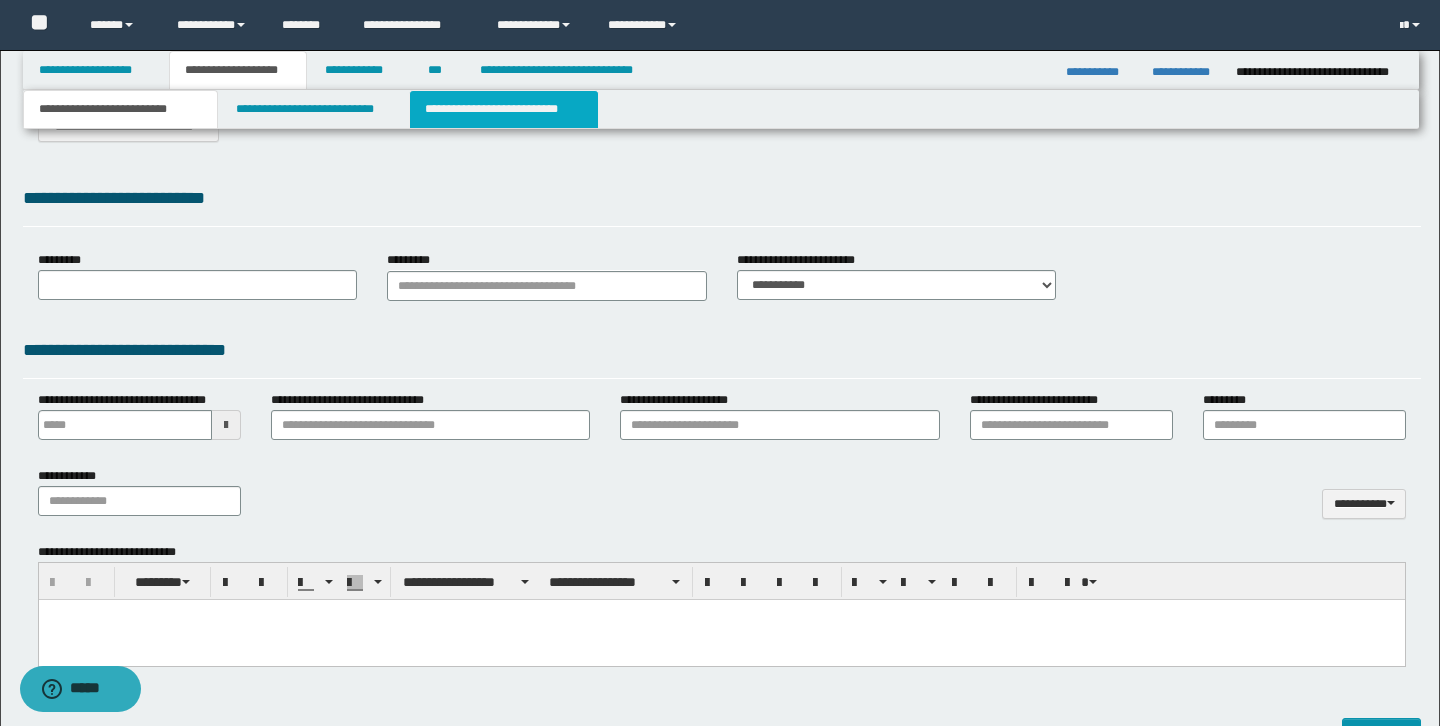 click on "**********" at bounding box center (504, 109) 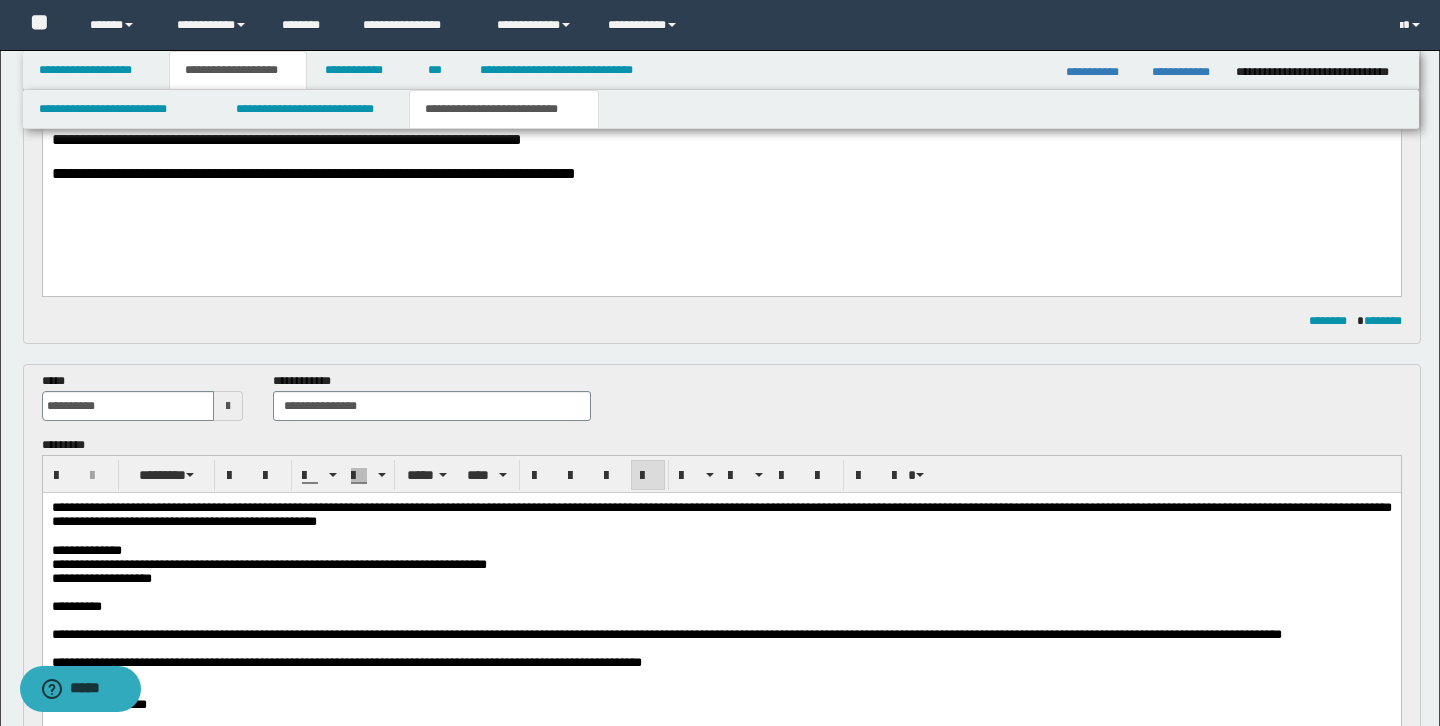 scroll, scrollTop: 250, scrollLeft: 0, axis: vertical 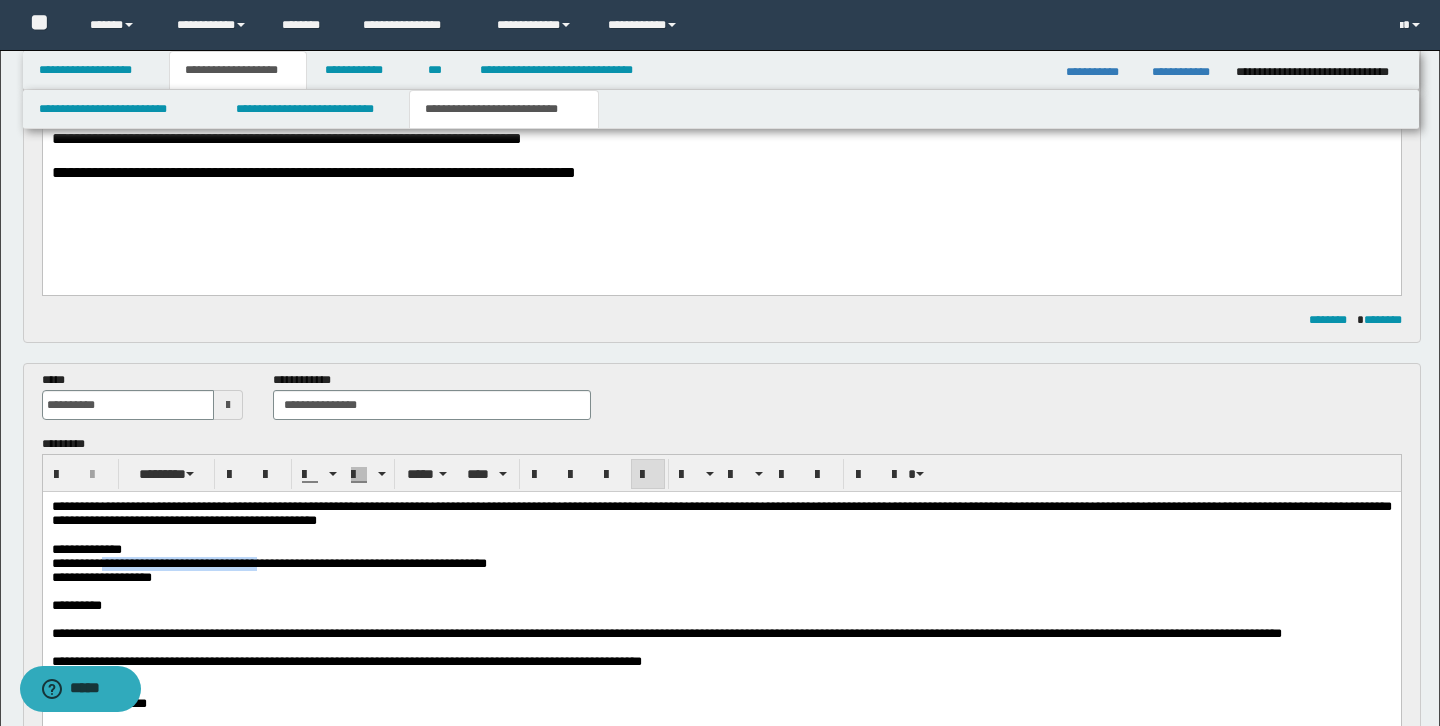 drag, startPoint x: 125, startPoint y: 565, endPoint x: 372, endPoint y: 564, distance: 247.00203 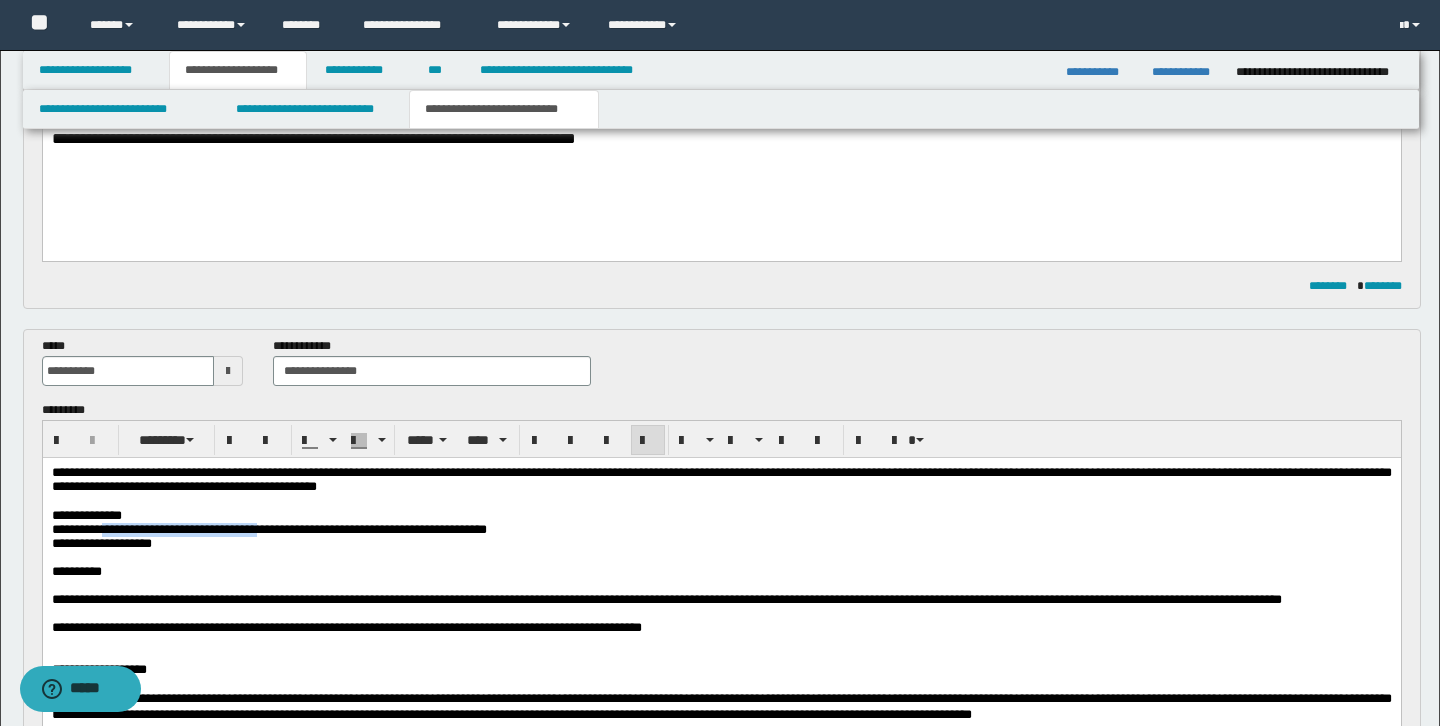 scroll, scrollTop: 271, scrollLeft: 0, axis: vertical 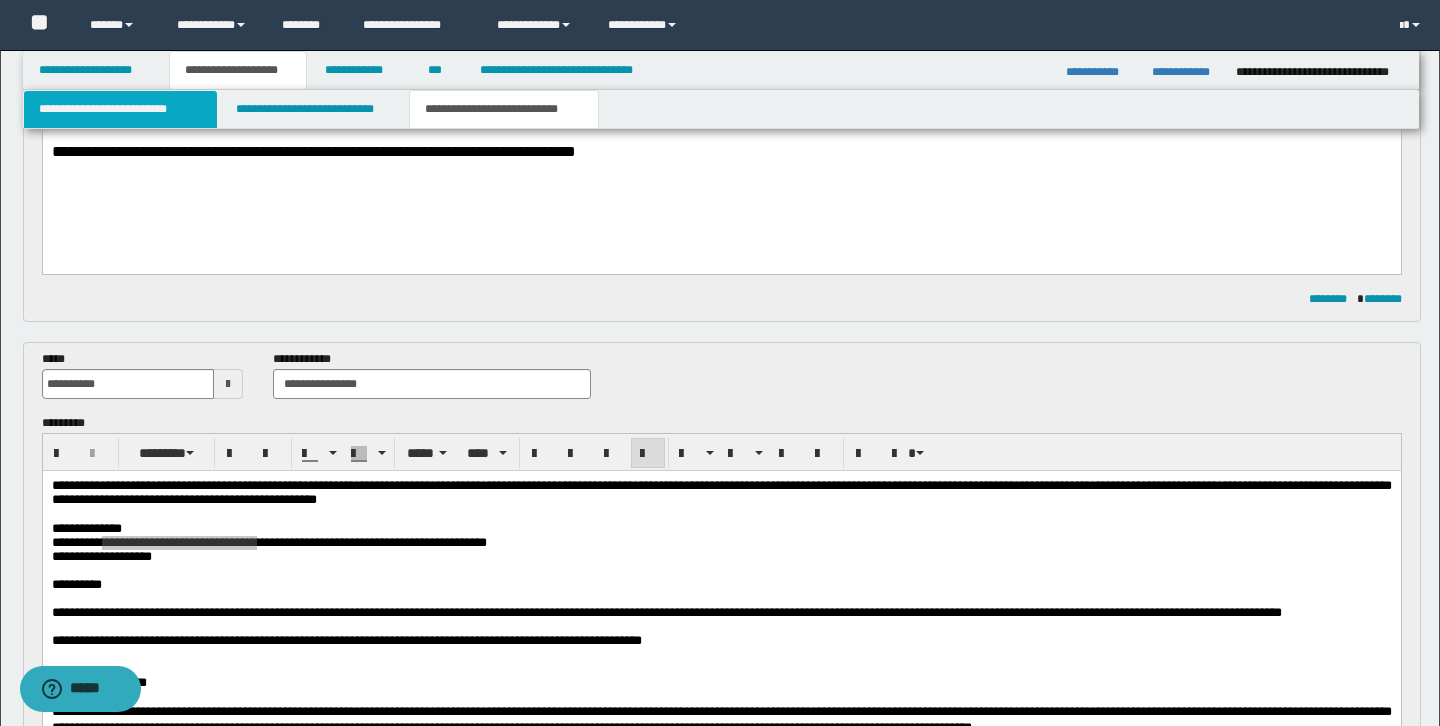 click on "**********" at bounding box center (120, 109) 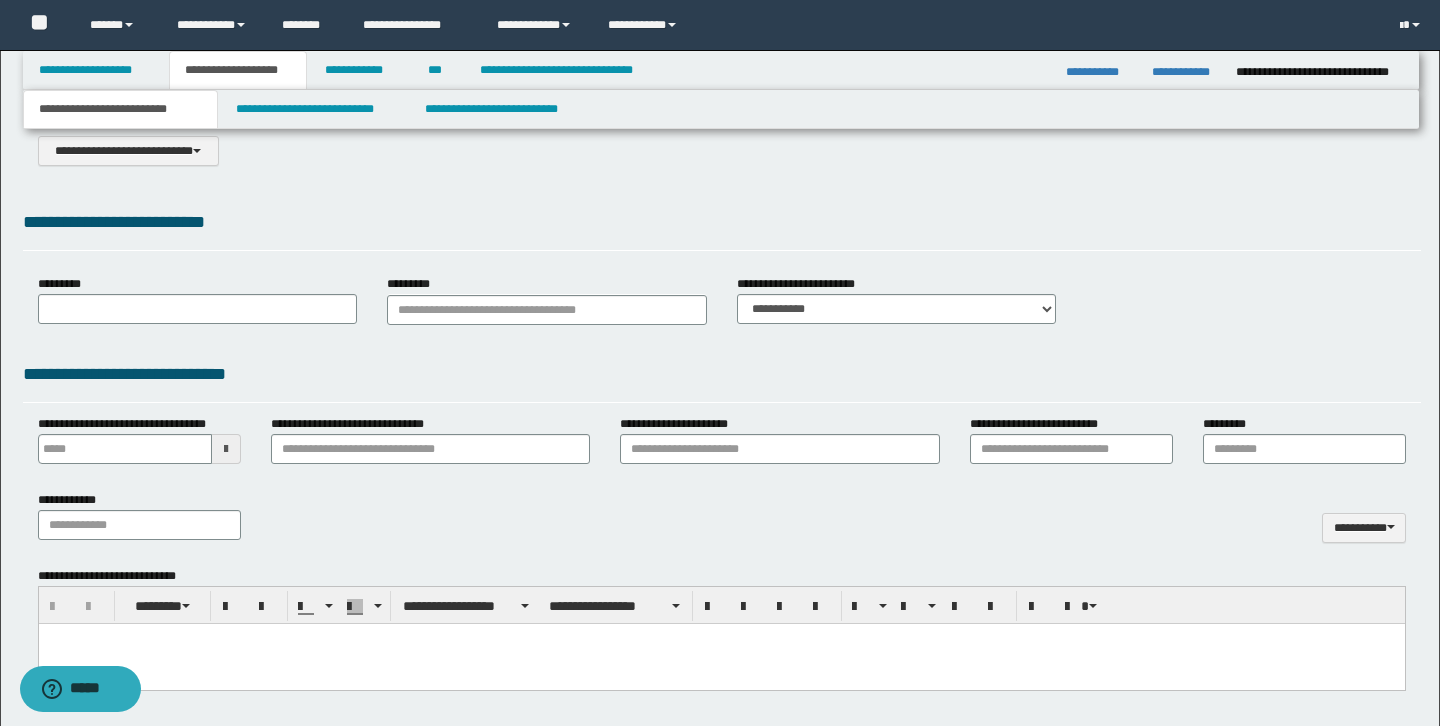 scroll, scrollTop: 0, scrollLeft: 0, axis: both 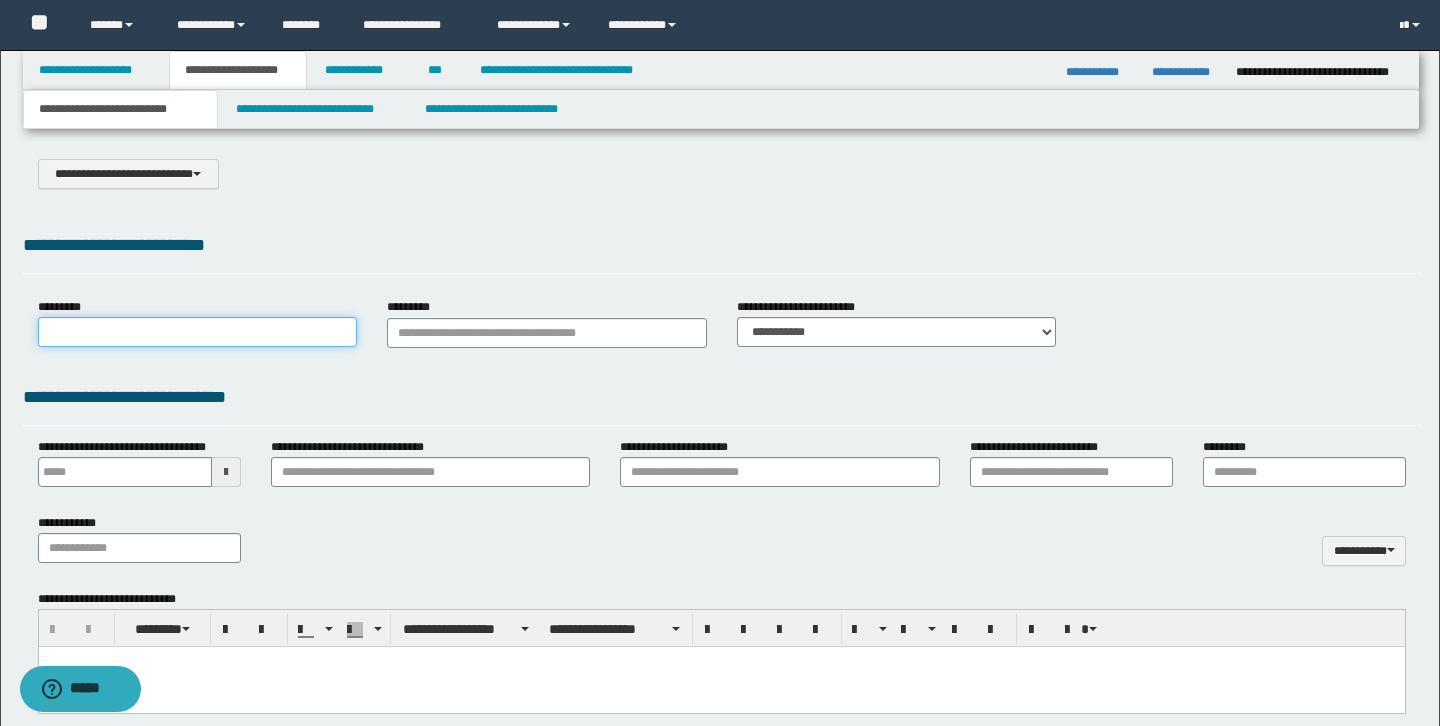 click on "*********" at bounding box center [198, 332] 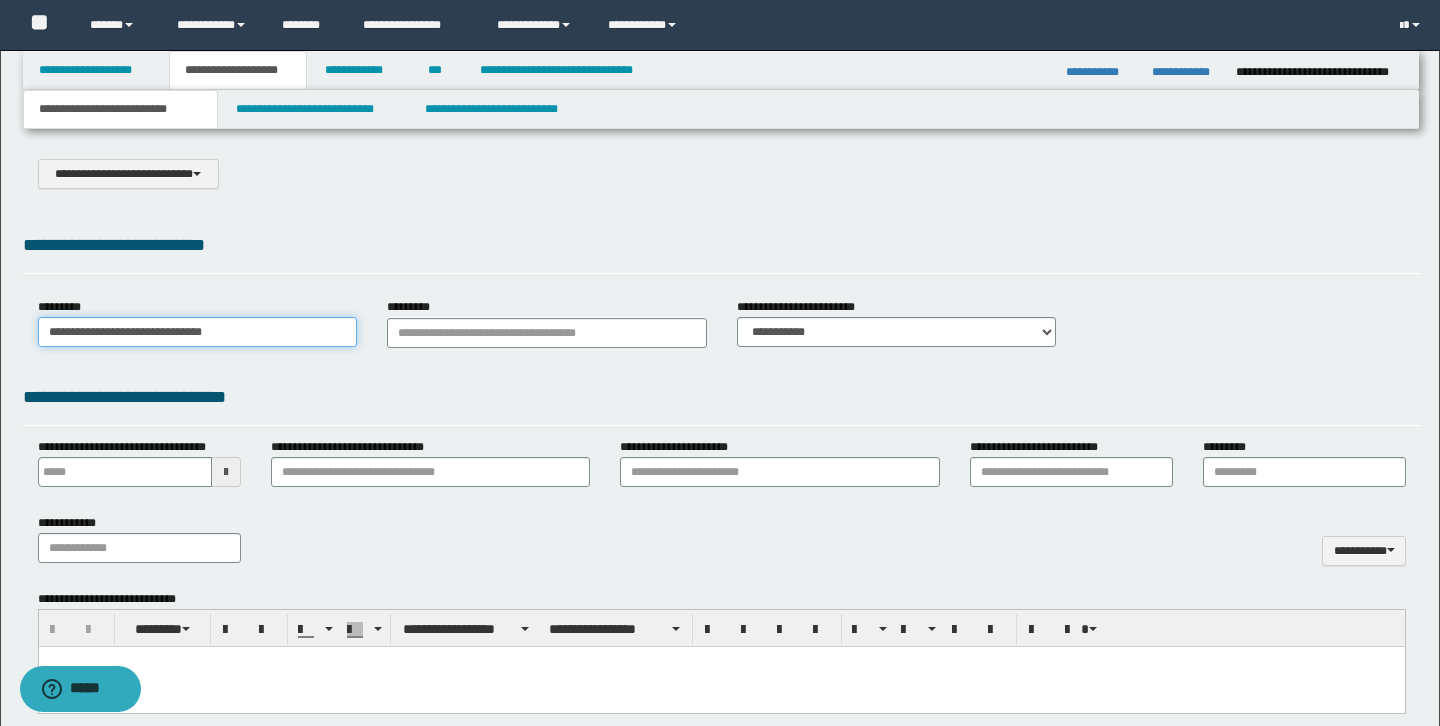 type on "**********" 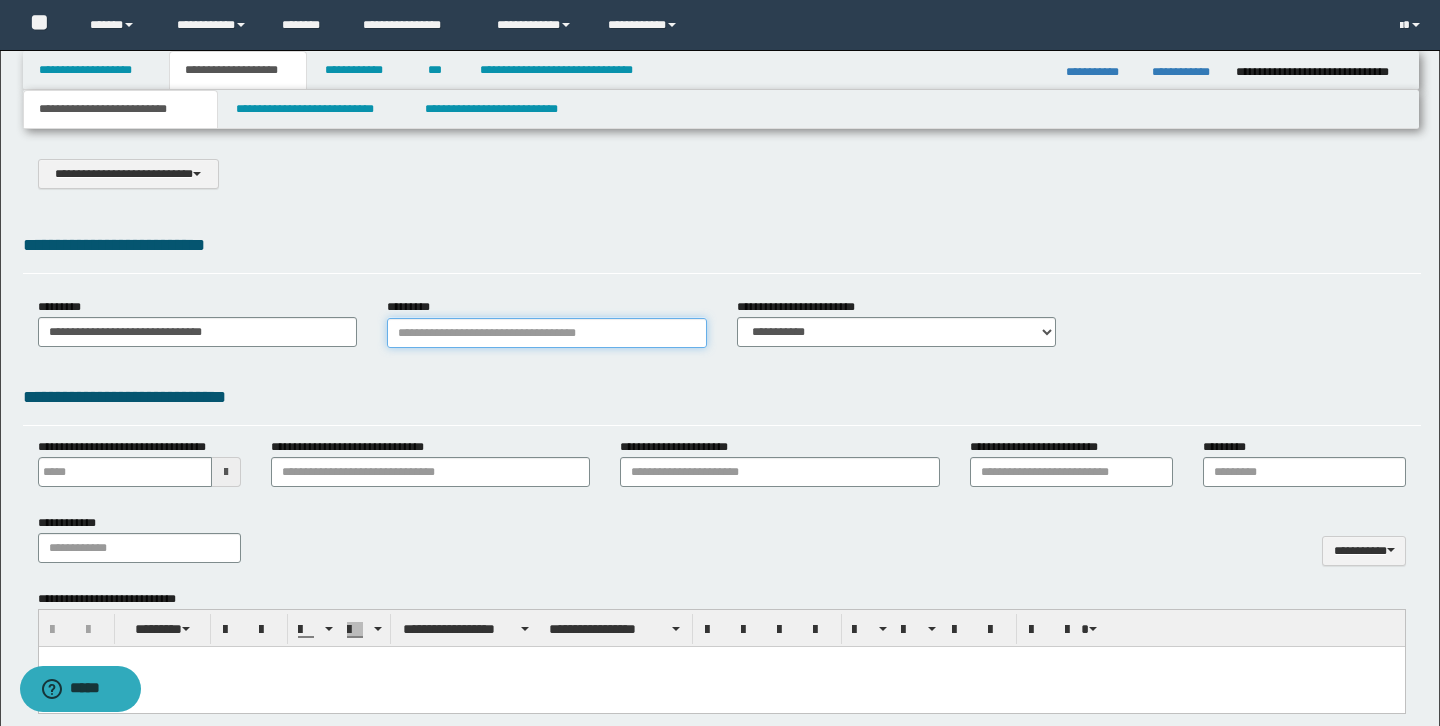 click on "*********" at bounding box center (547, 333) 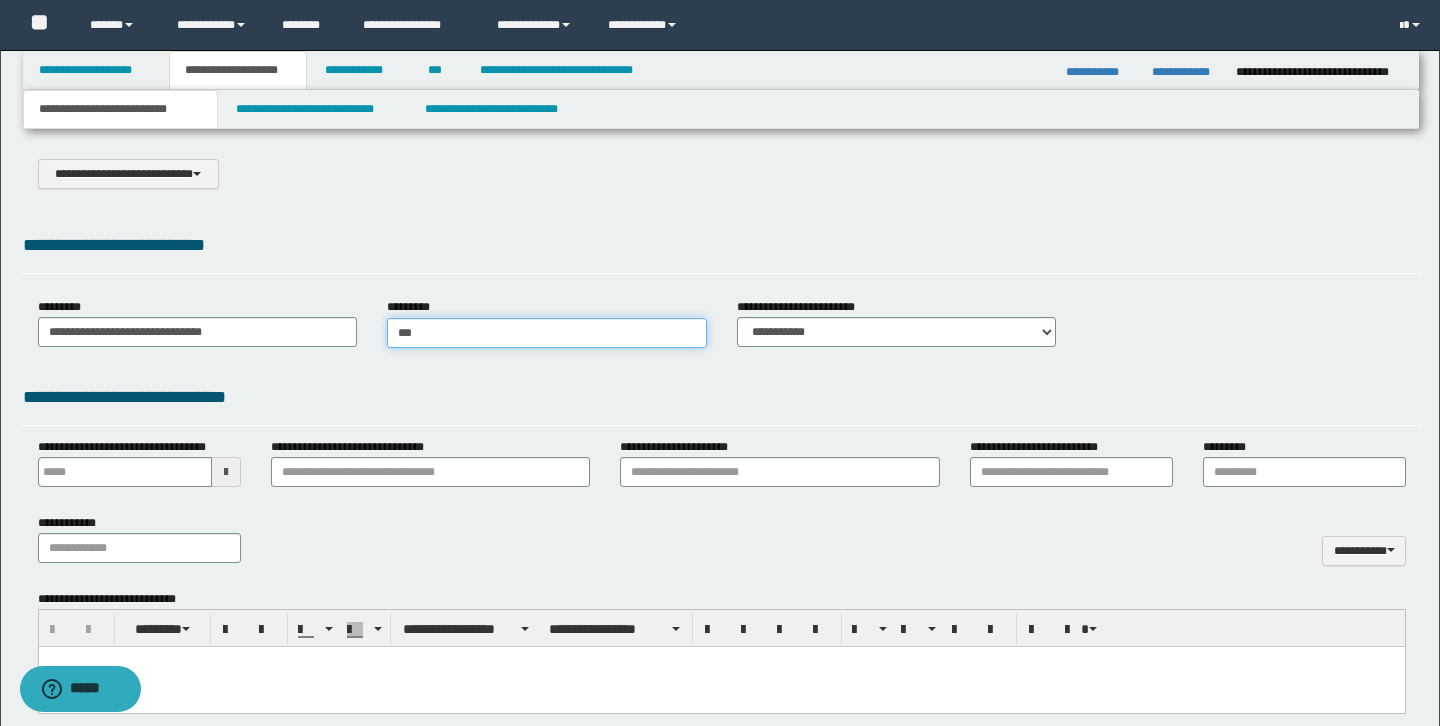 type on "****" 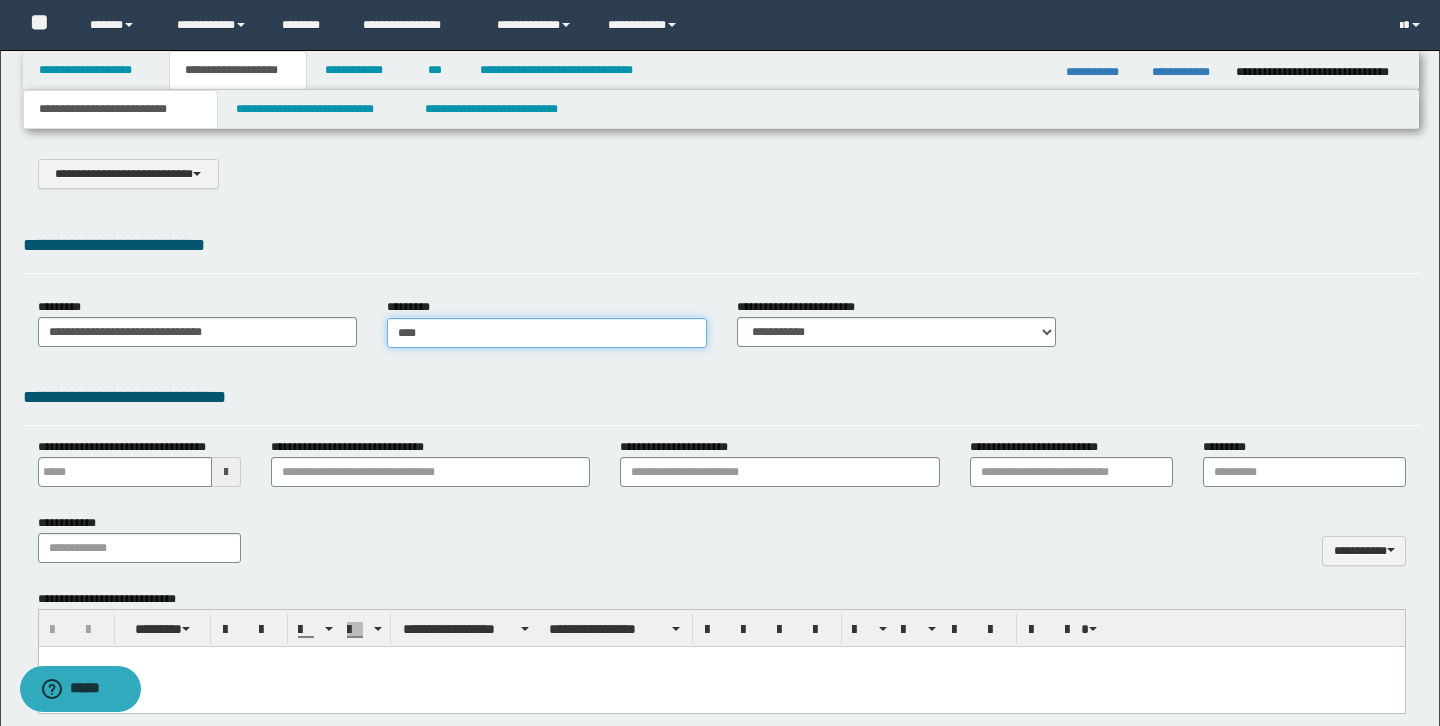 type on "****" 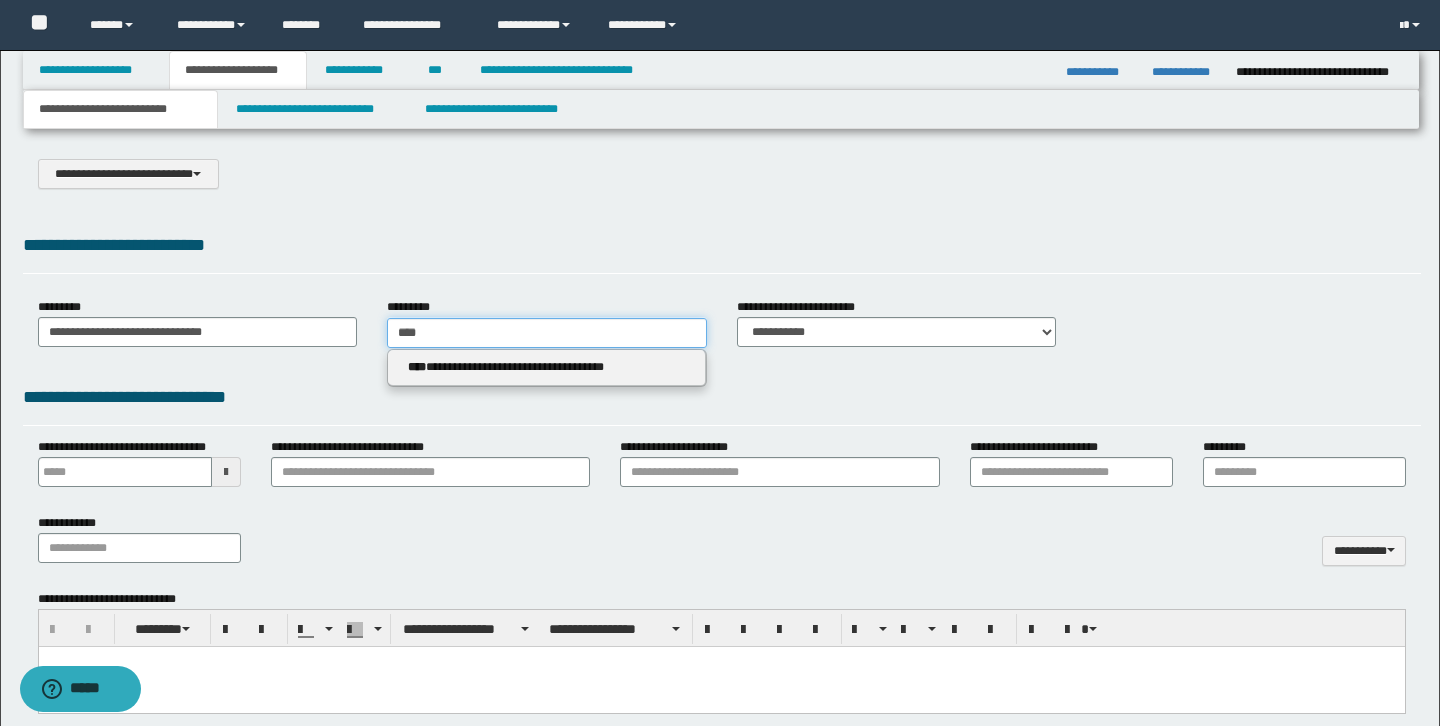 type 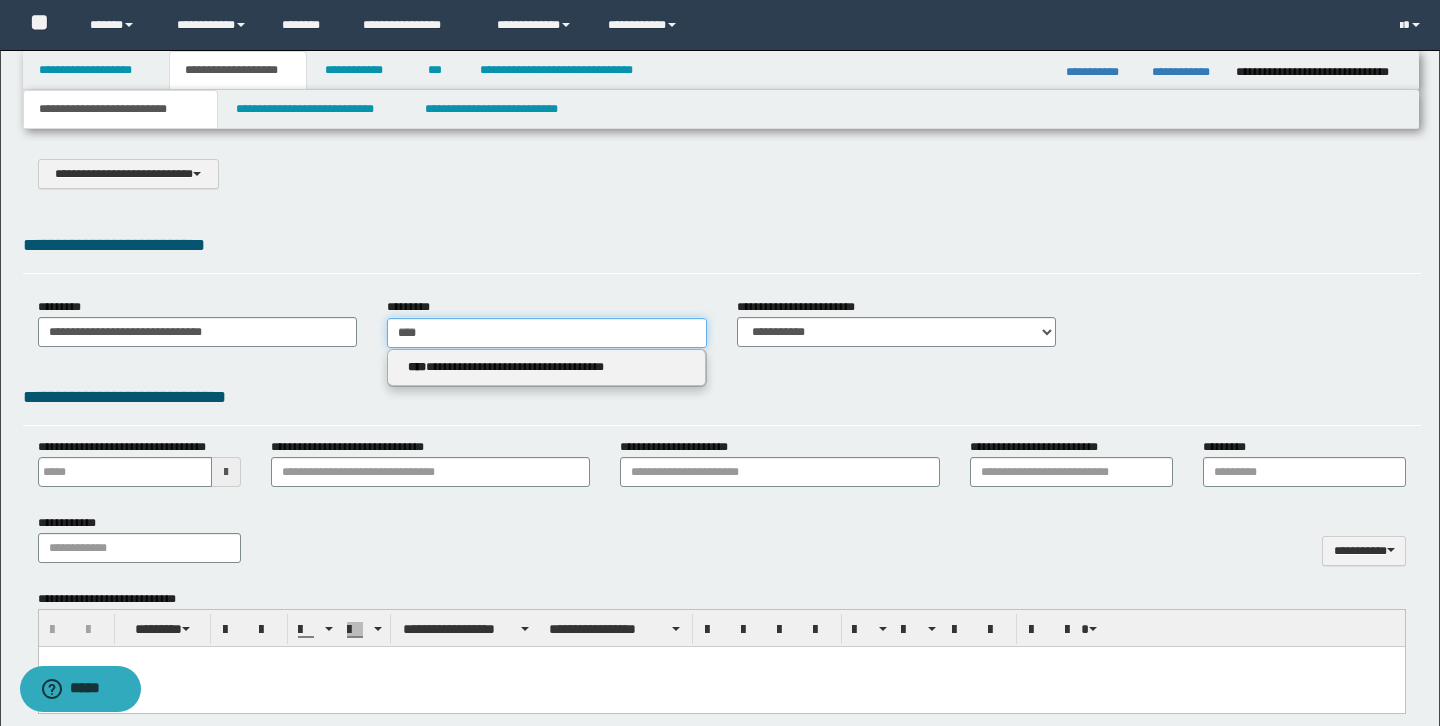 type on "***" 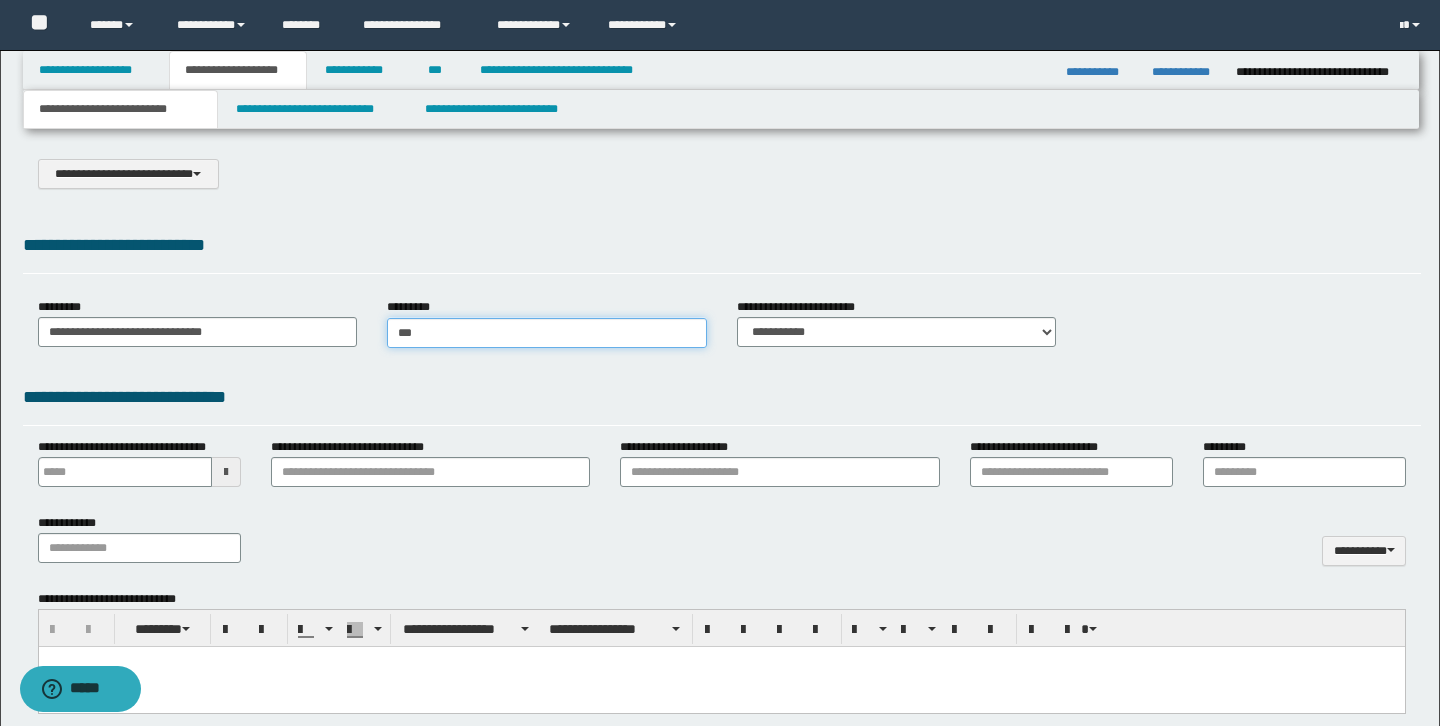 type on "***" 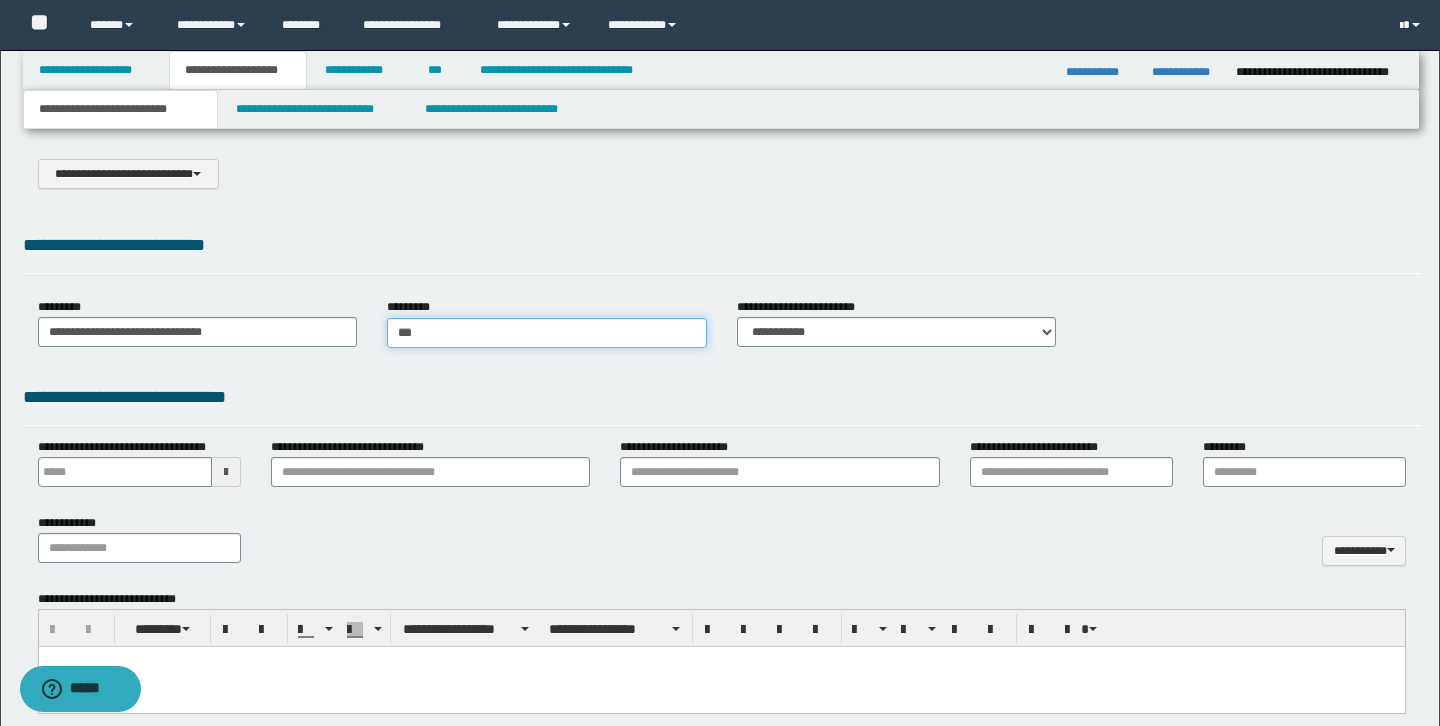 type 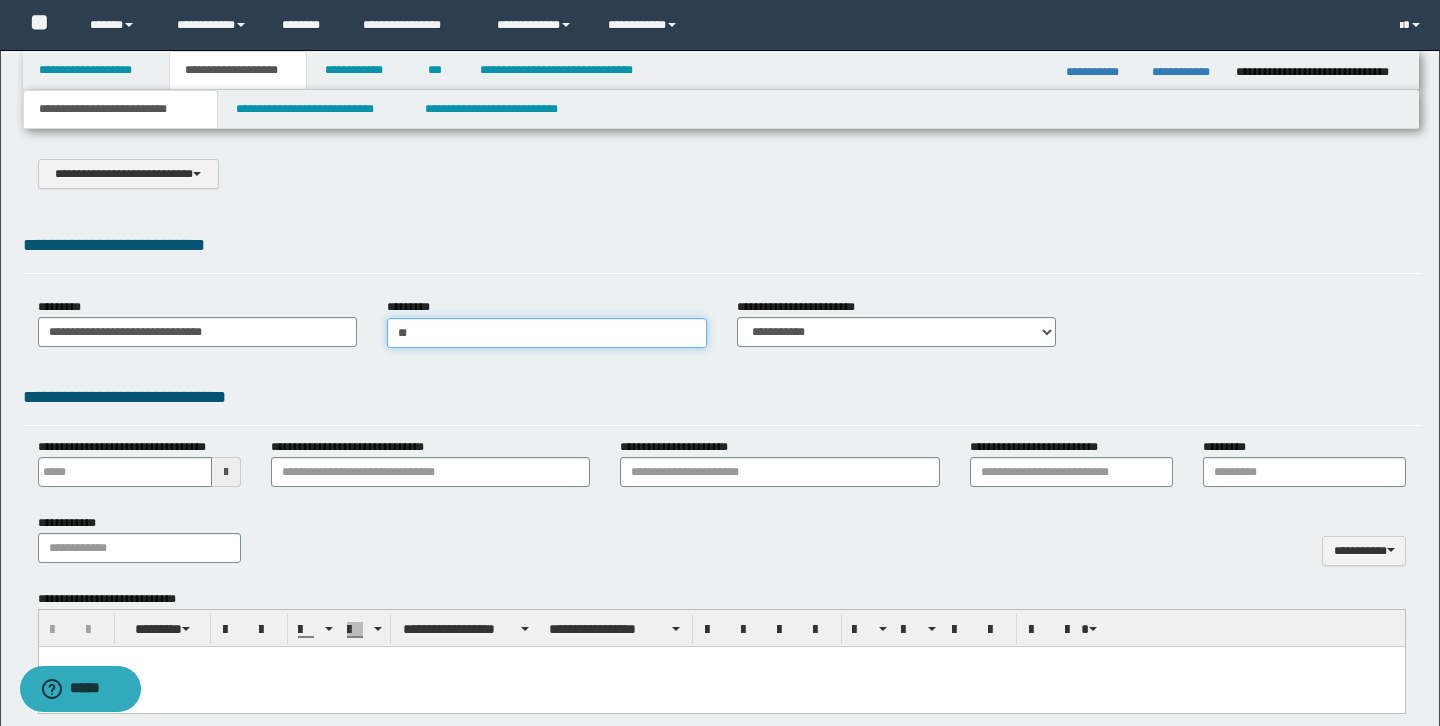 type on "*" 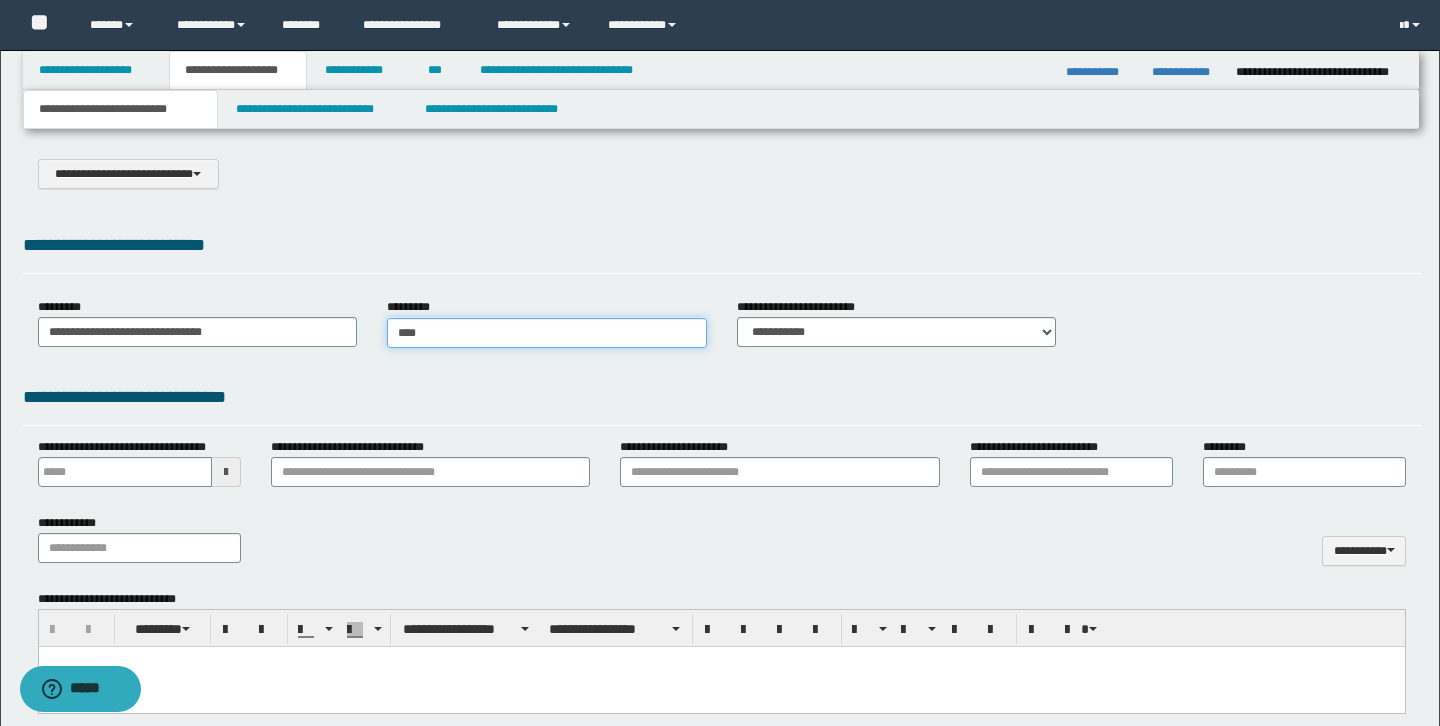 type on "*****" 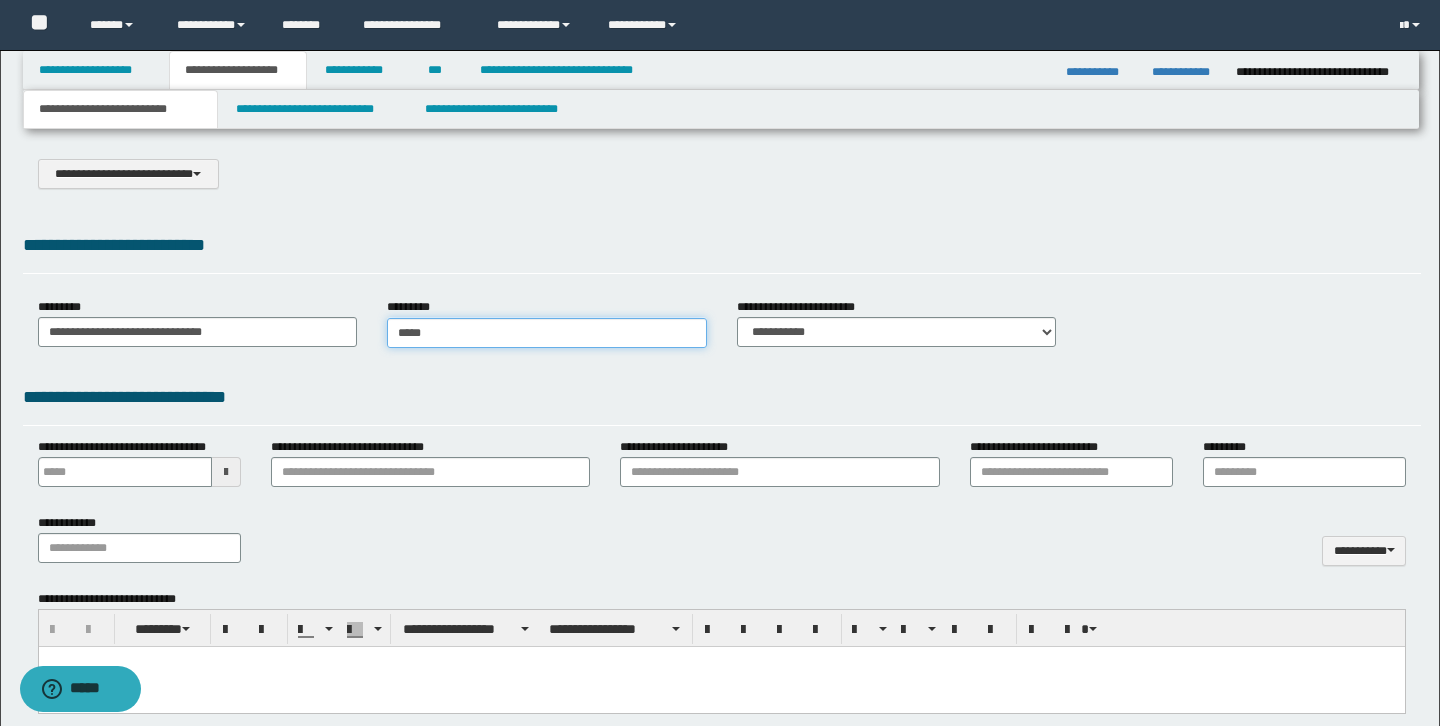 type on "**********" 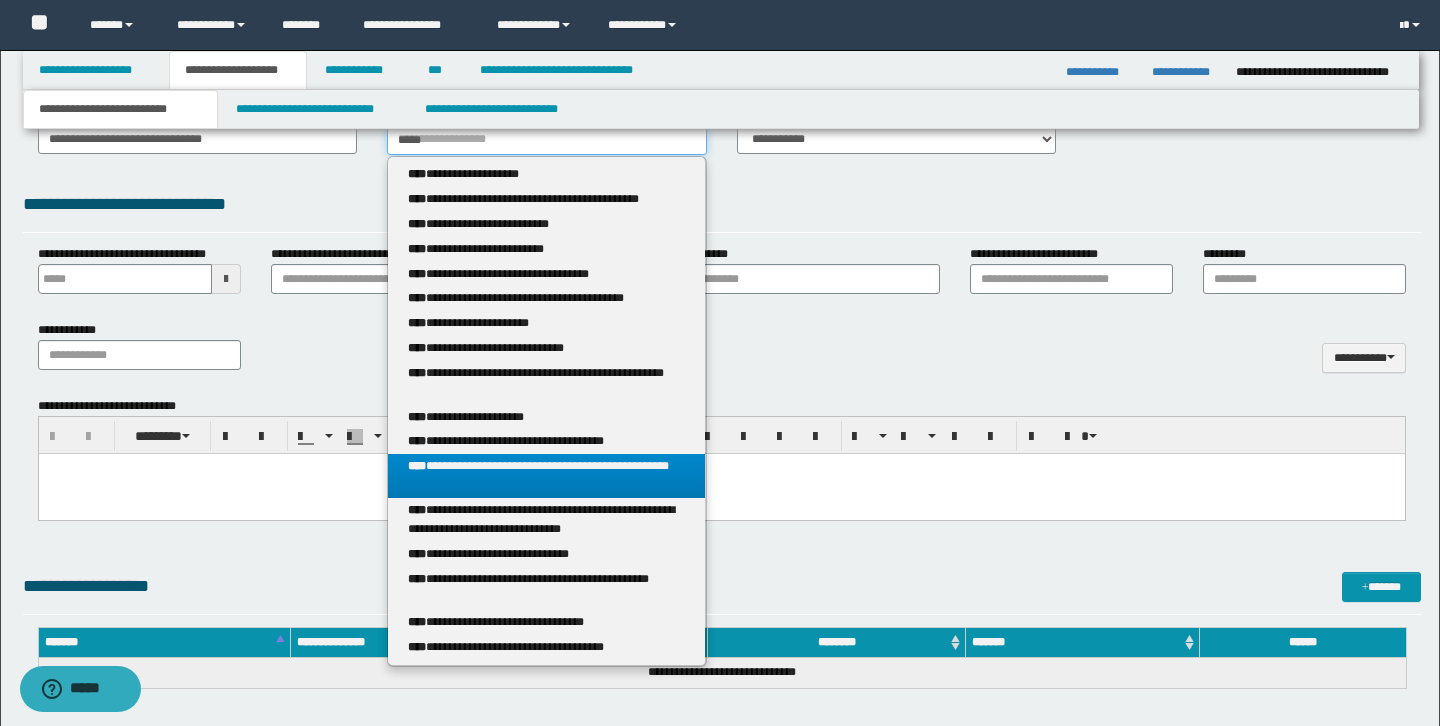 scroll, scrollTop: 196, scrollLeft: 0, axis: vertical 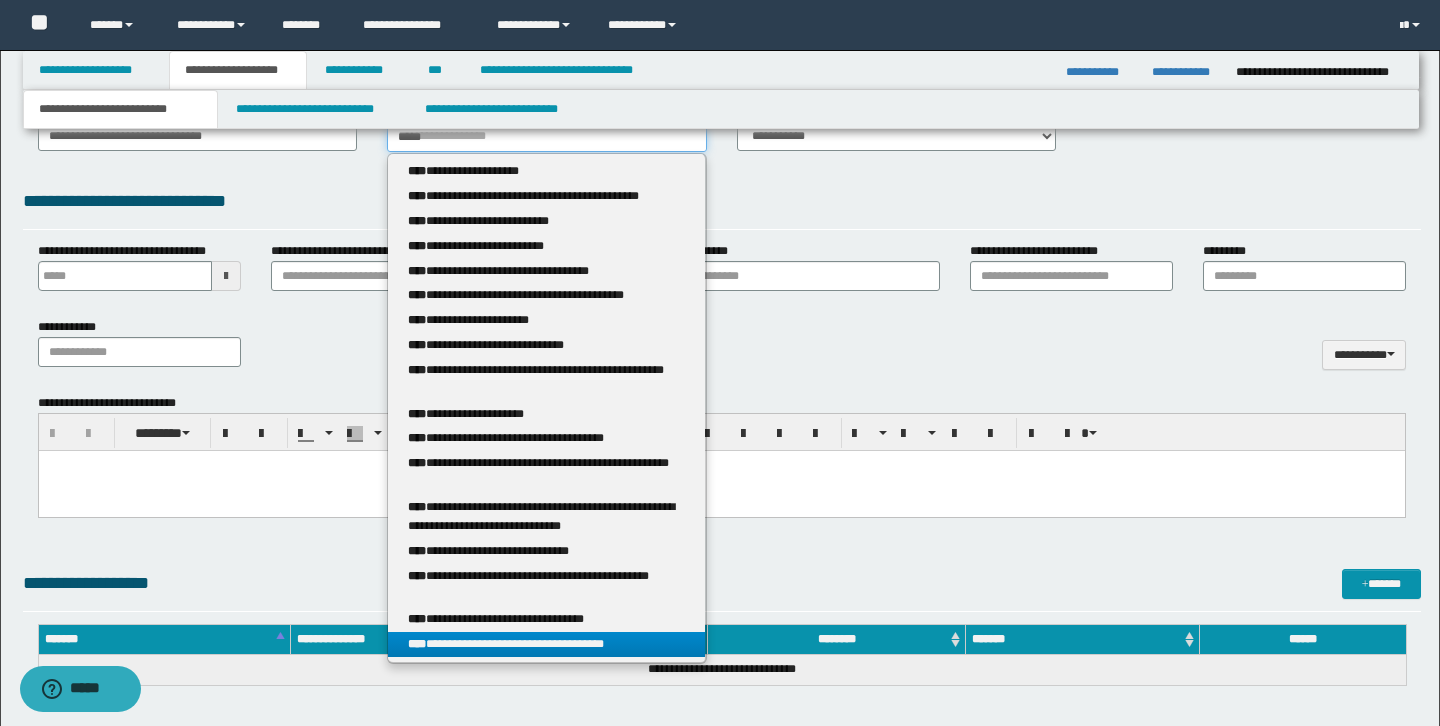 type on "*****" 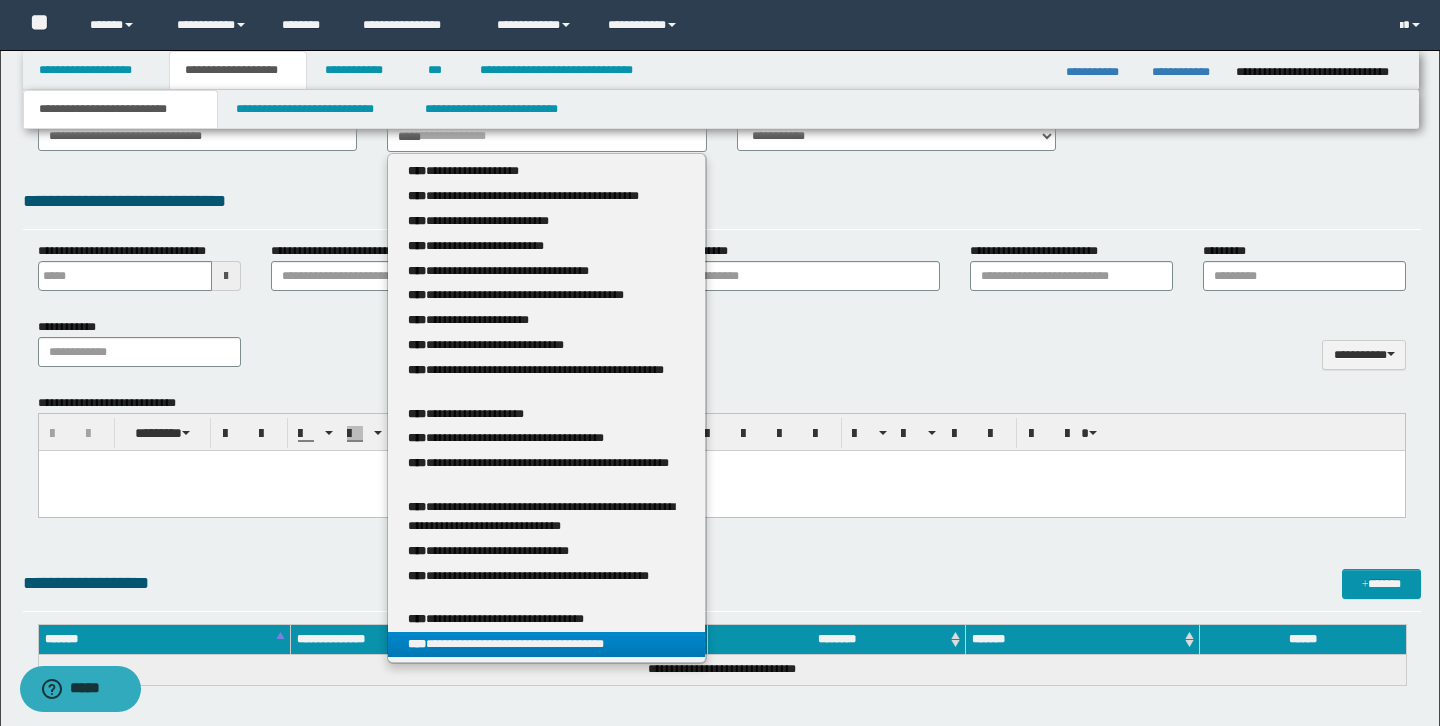 click on "**********" at bounding box center (546, 644) 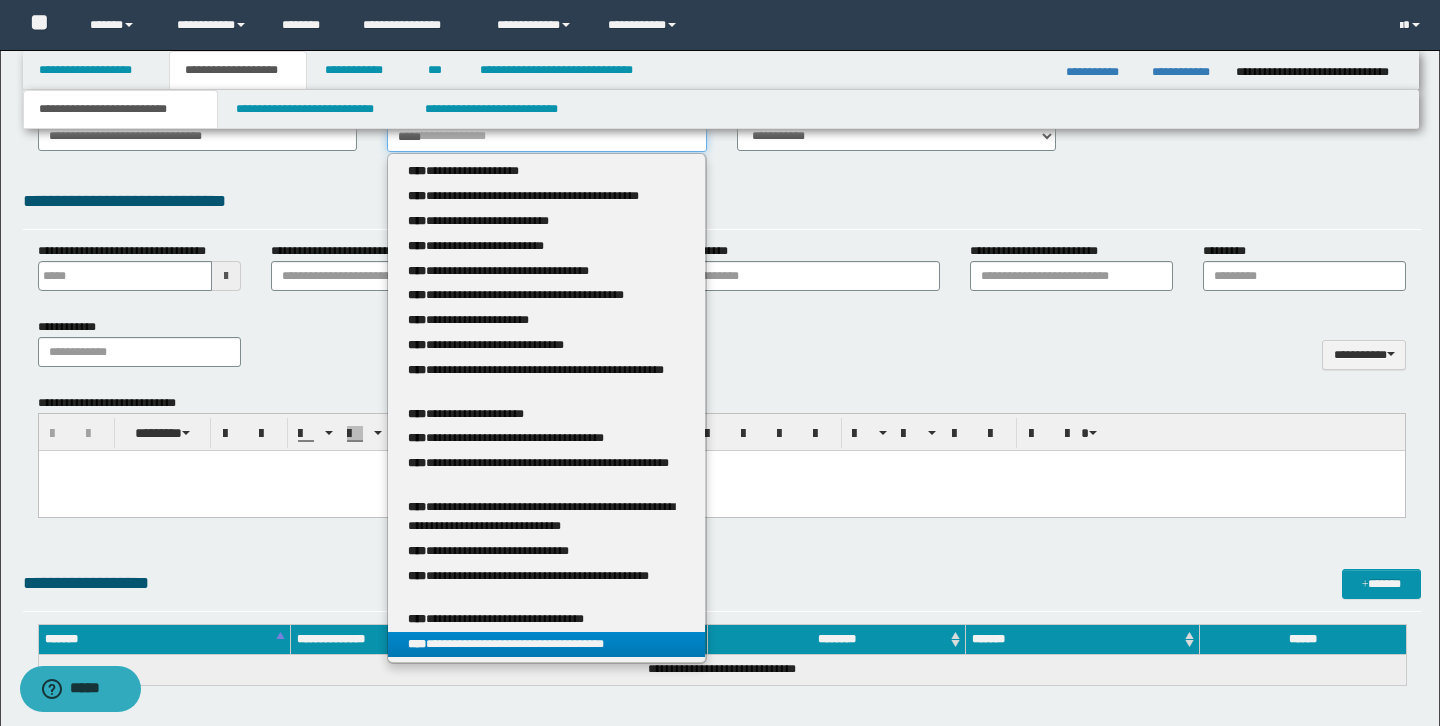 type 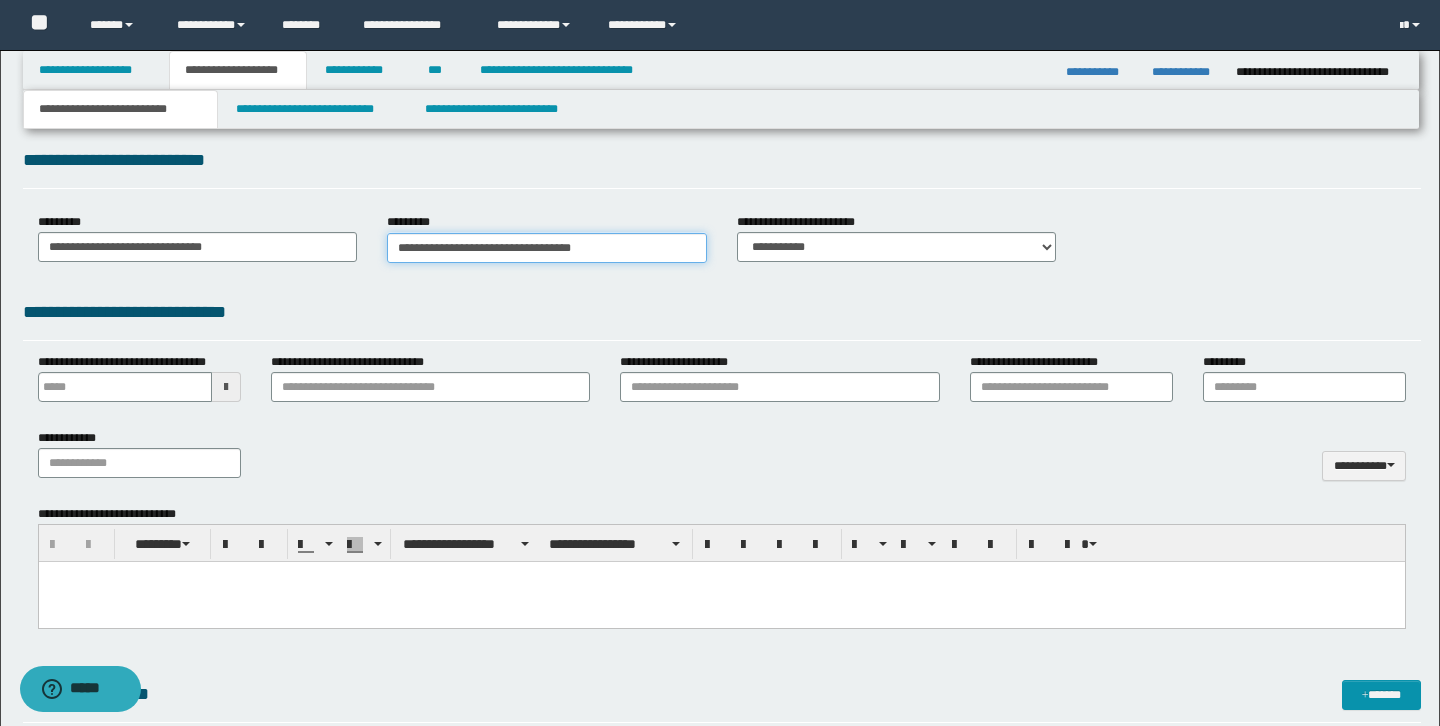 scroll, scrollTop: 47, scrollLeft: 0, axis: vertical 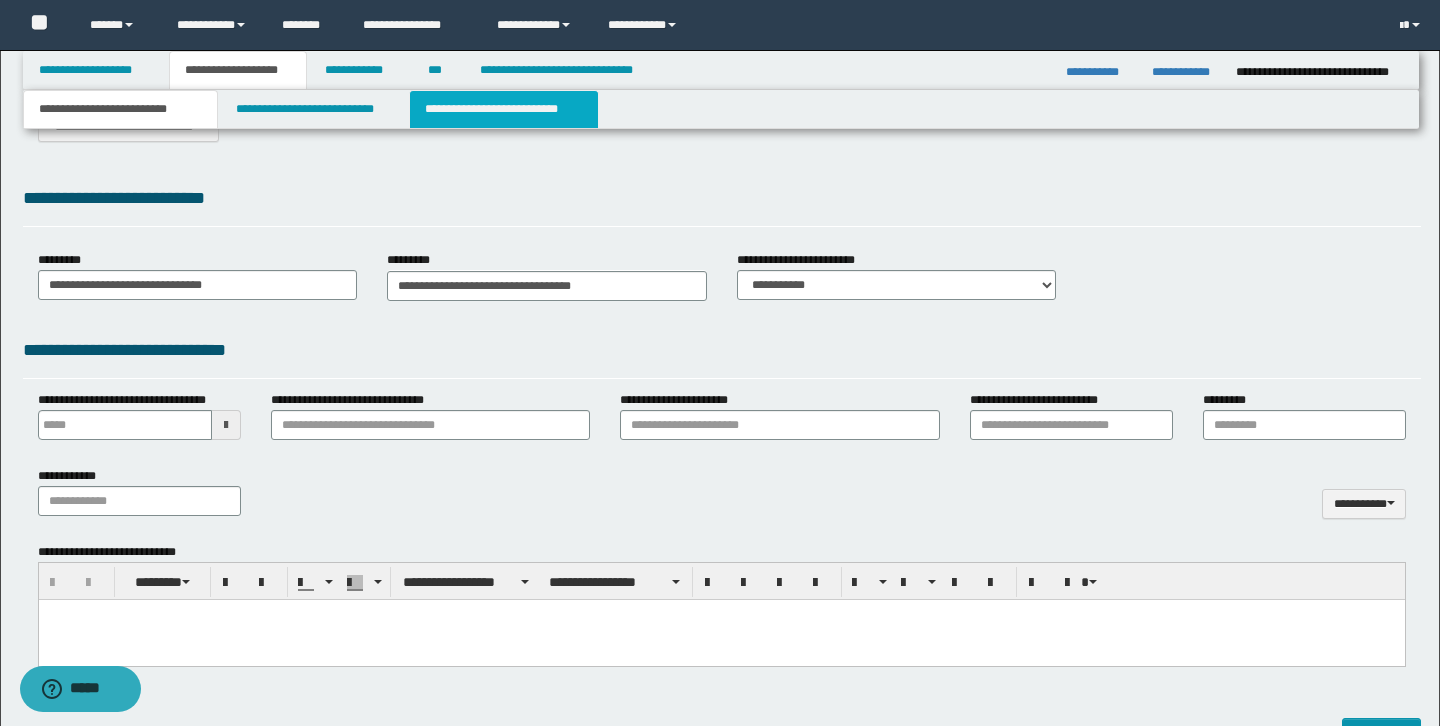 click on "**********" at bounding box center [504, 109] 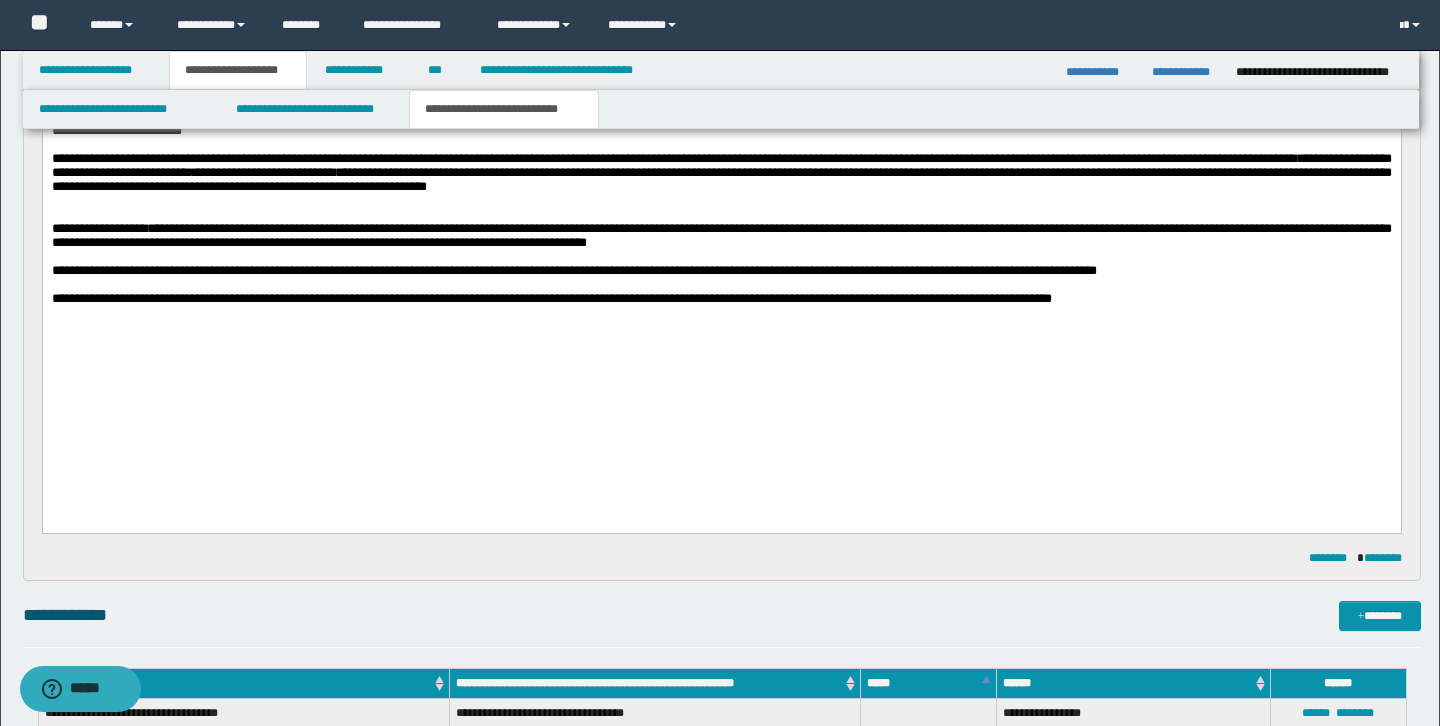 scroll, scrollTop: 949, scrollLeft: 0, axis: vertical 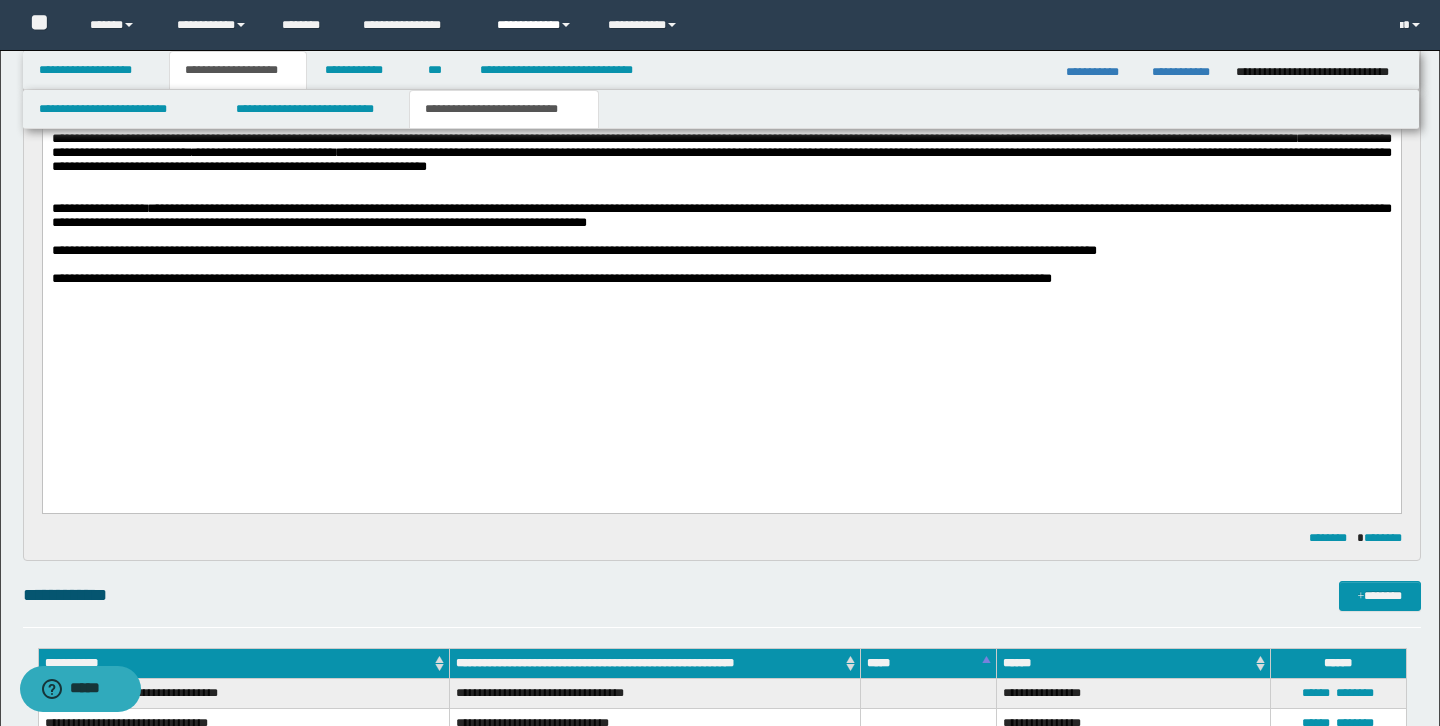 click on "**********" at bounding box center (537, 25) 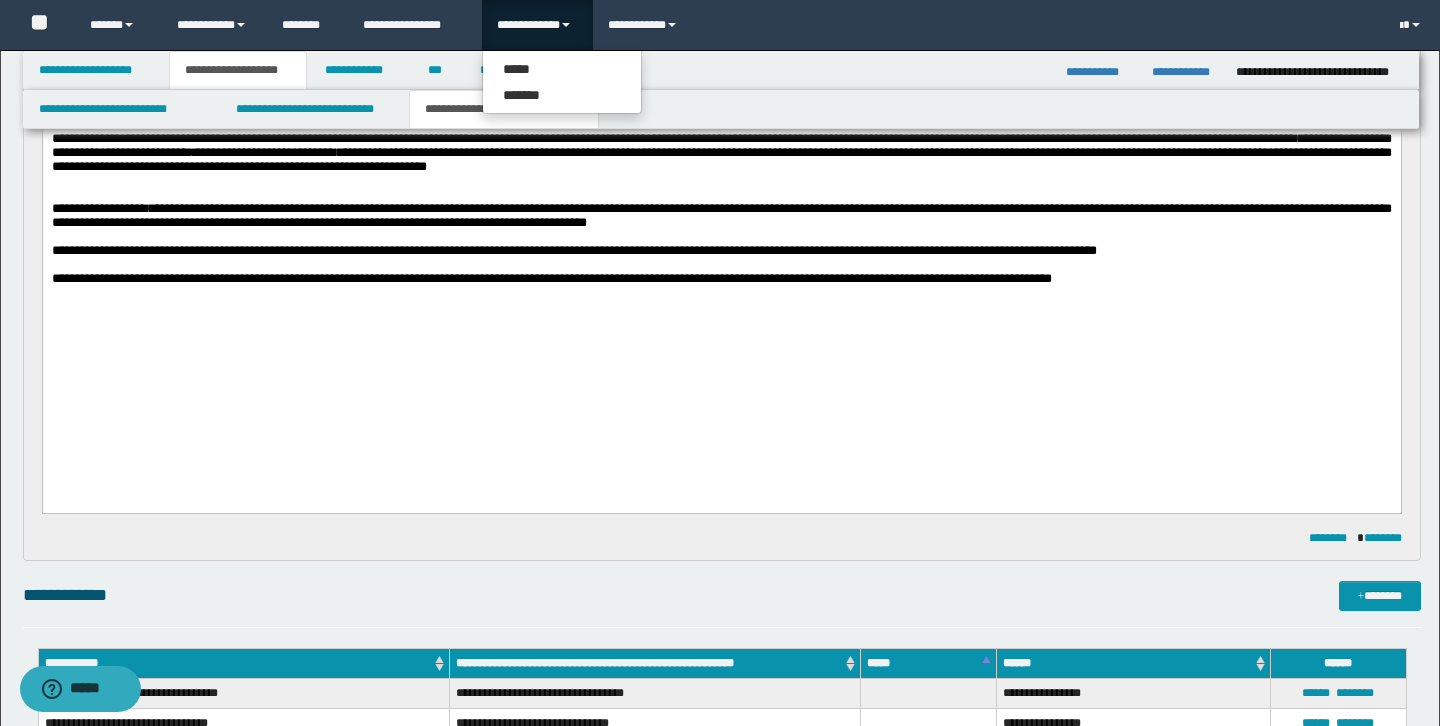 click on "**********" at bounding box center [721, 109] 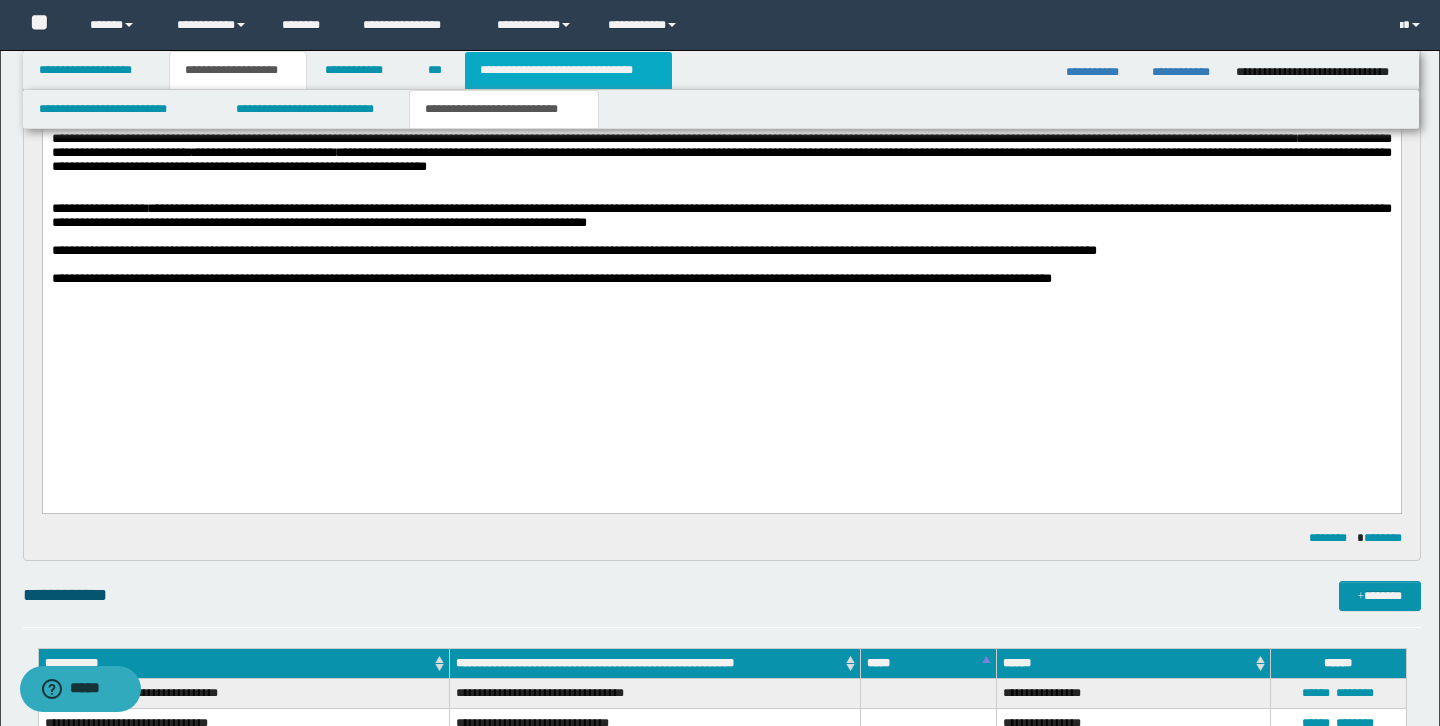 click on "**********" at bounding box center [568, 70] 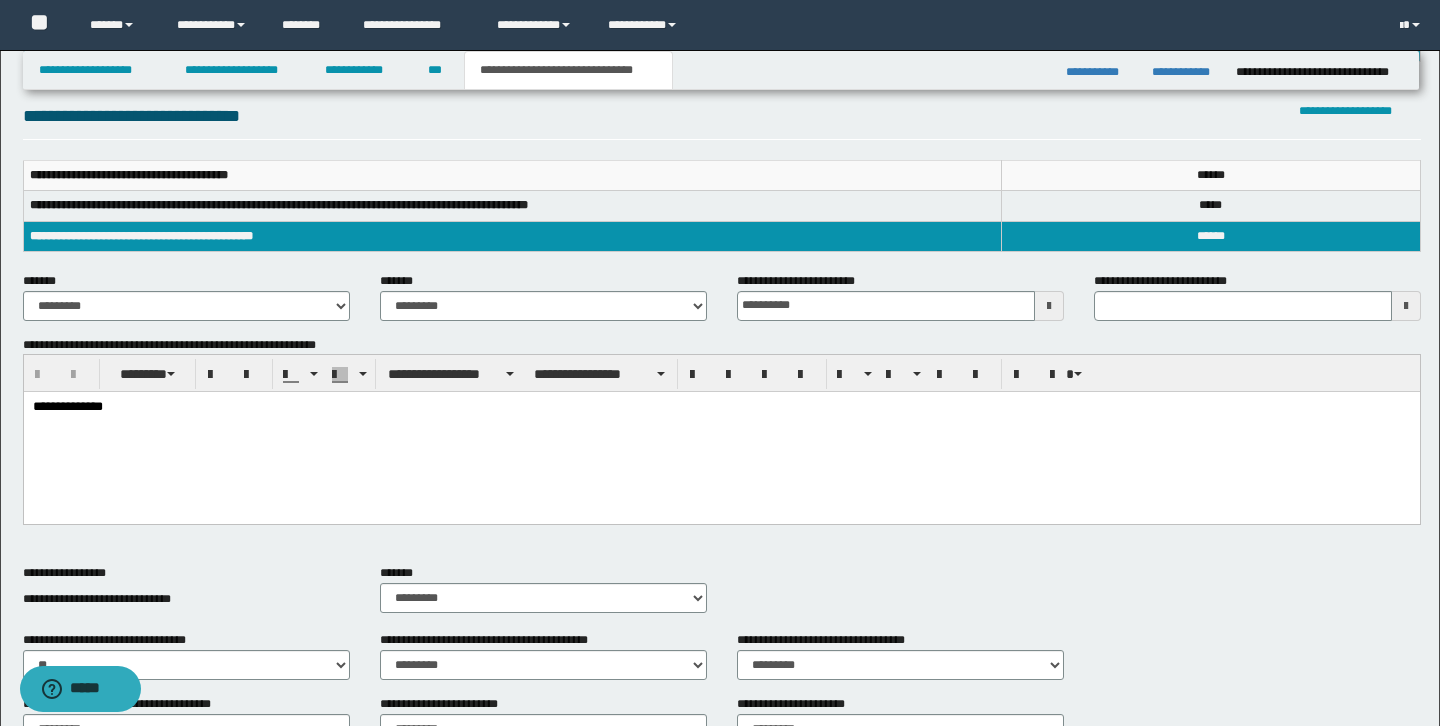 scroll, scrollTop: 0, scrollLeft: 0, axis: both 